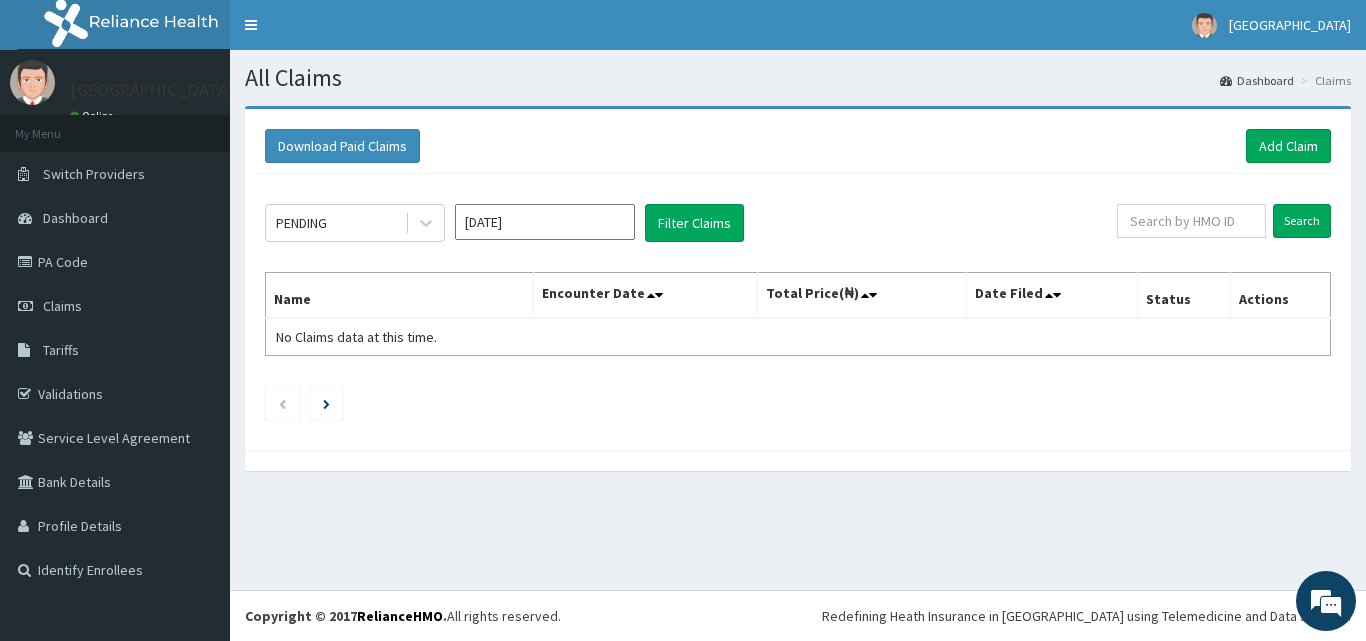 scroll, scrollTop: 0, scrollLeft: 0, axis: both 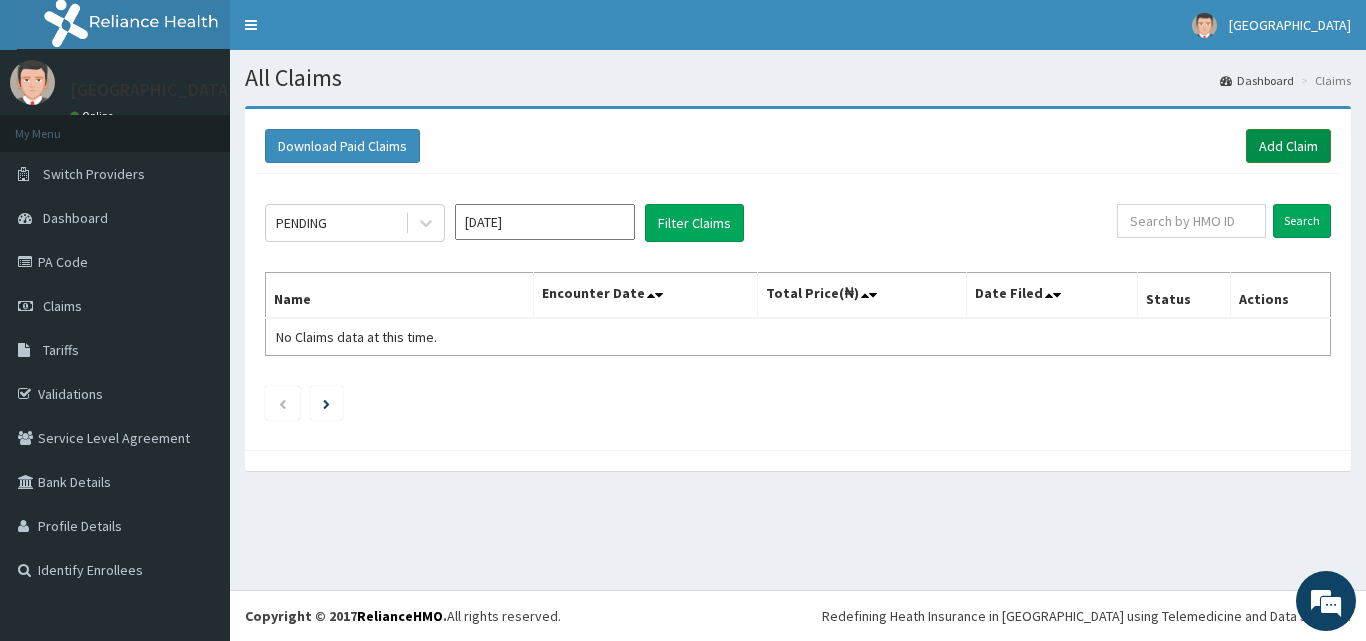 click on "Add Claim" at bounding box center [1288, 146] 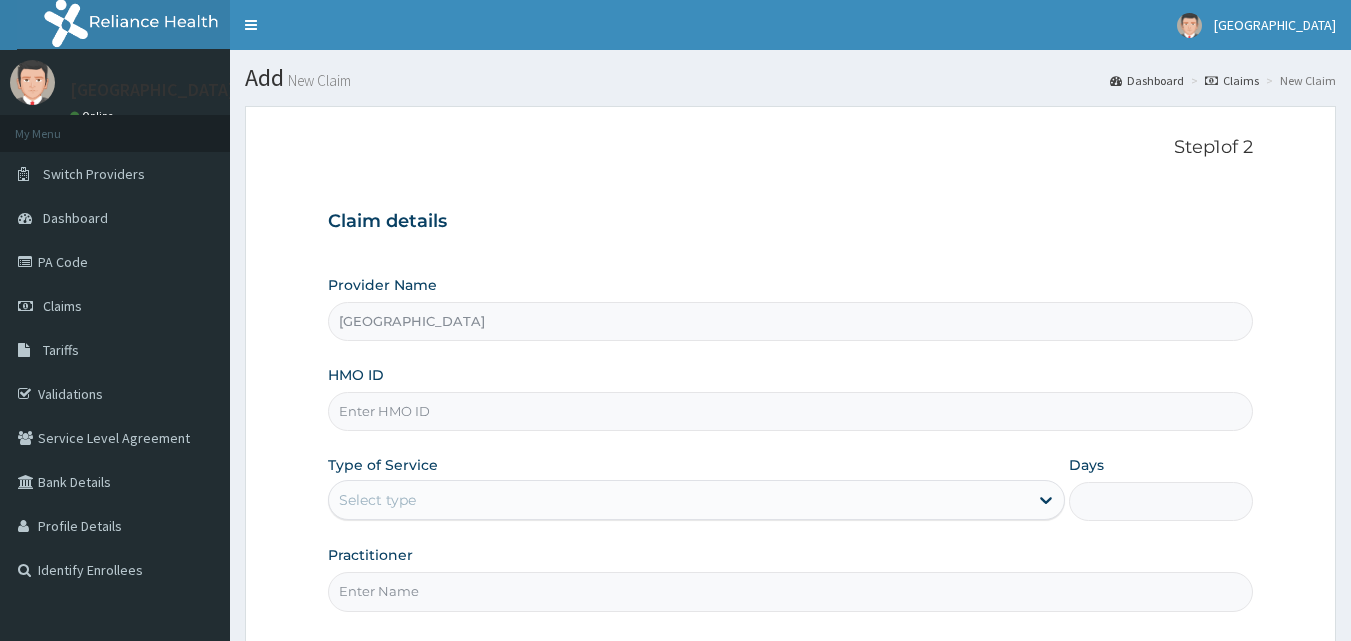 scroll, scrollTop: 0, scrollLeft: 0, axis: both 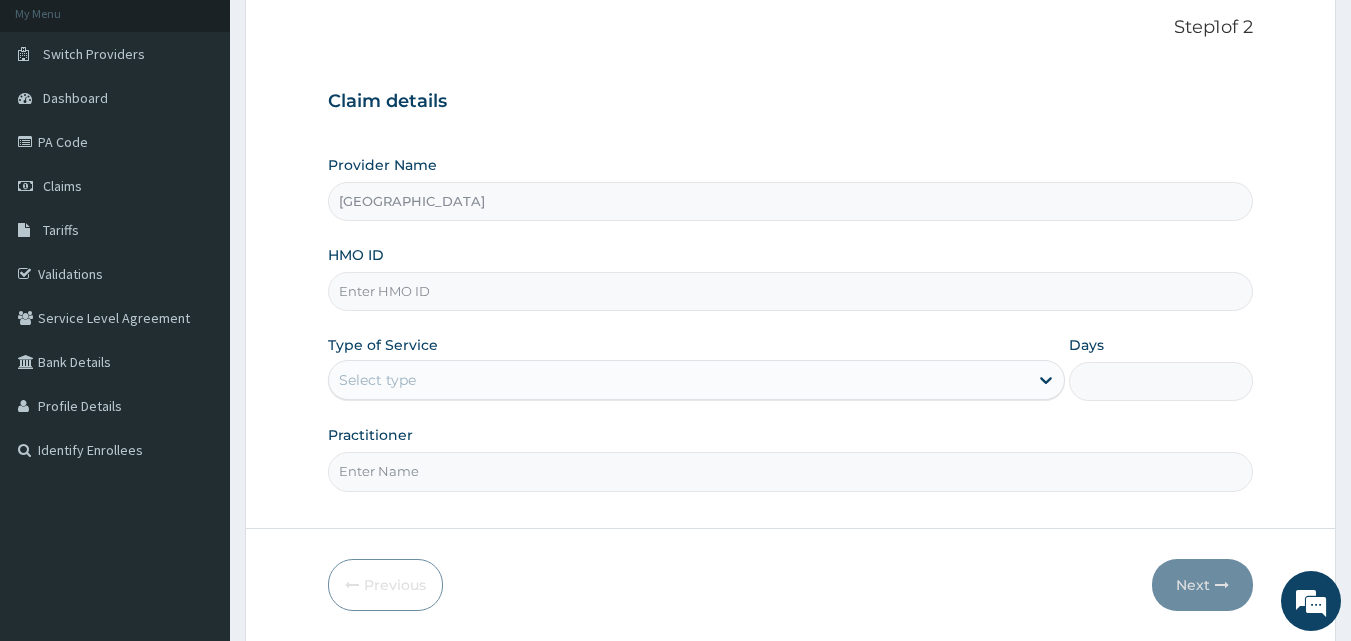click on "HMO ID" at bounding box center [791, 291] 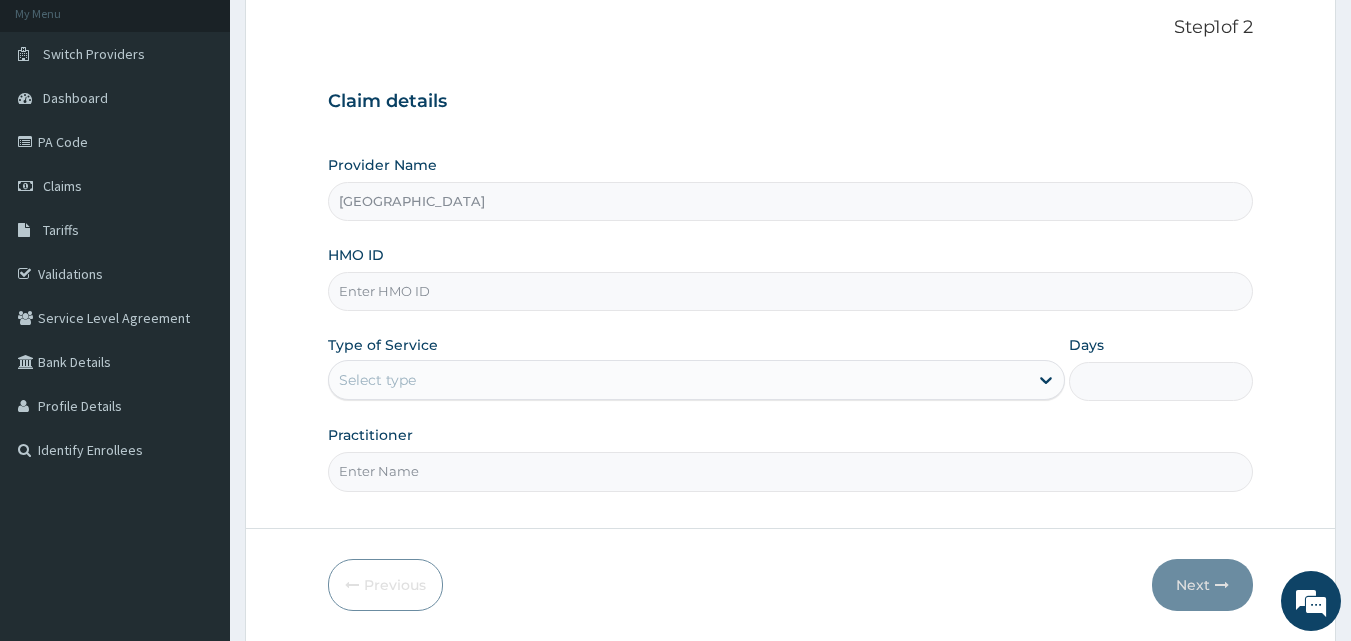 scroll, scrollTop: 0, scrollLeft: 0, axis: both 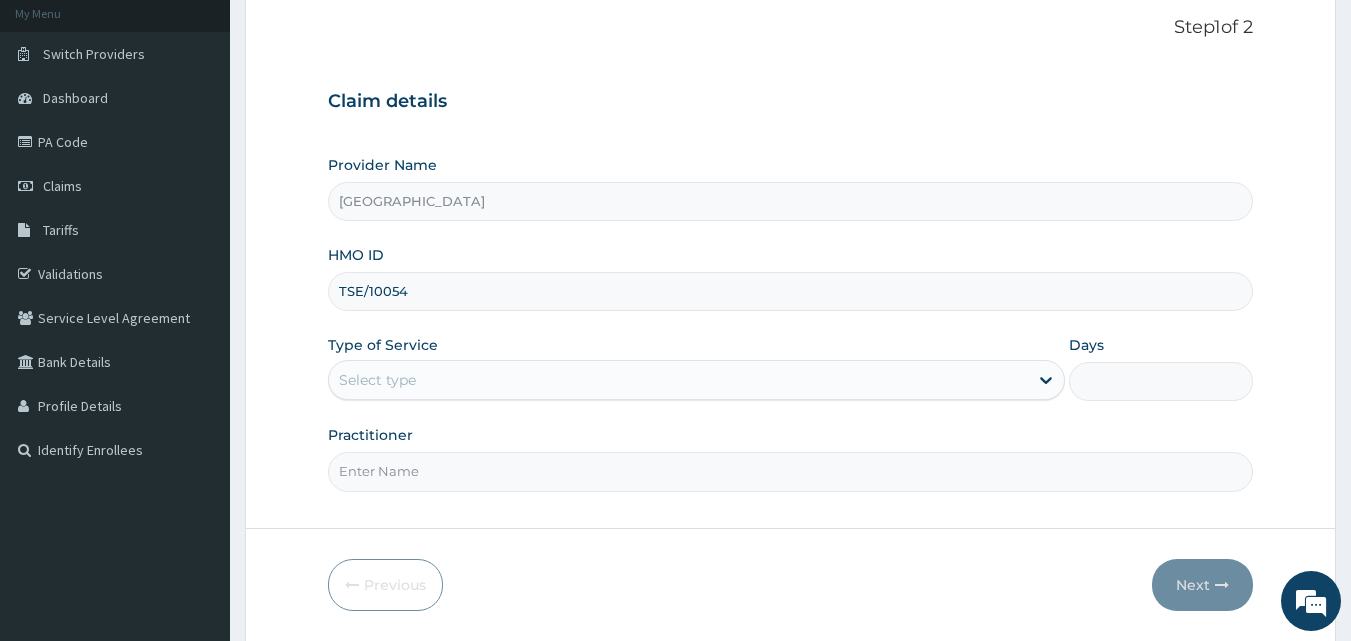 type on "TSE/10054/B" 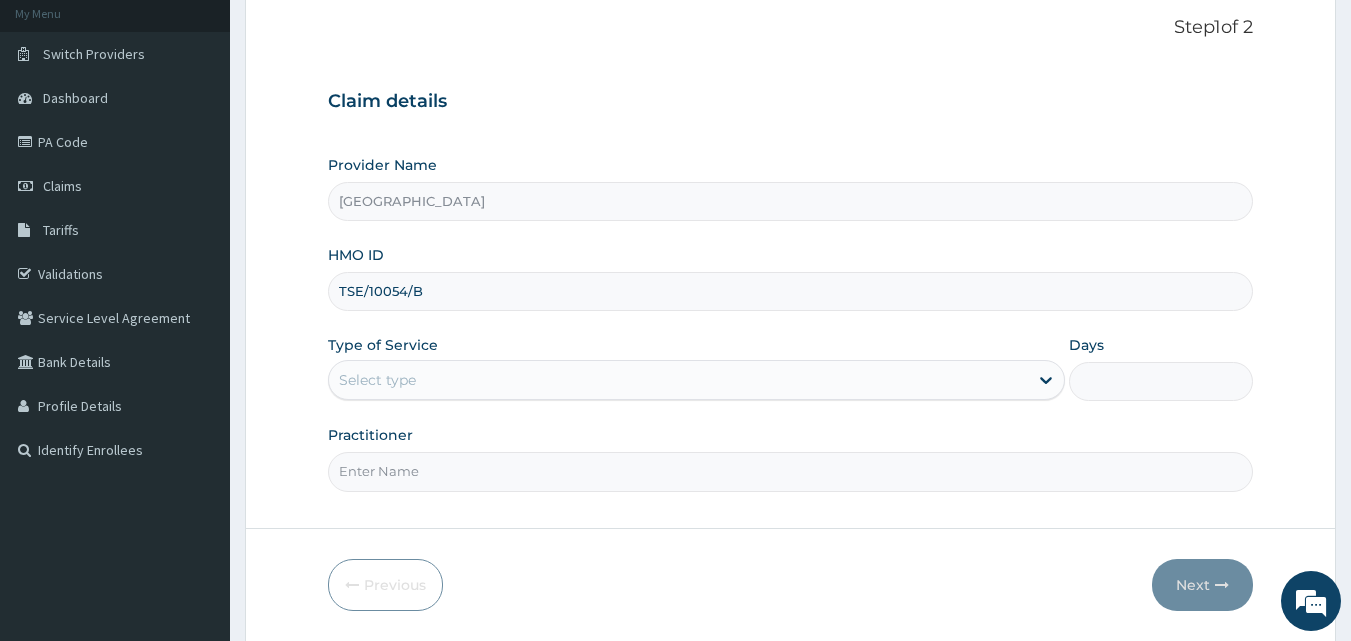 click on "Select type" at bounding box center (678, 380) 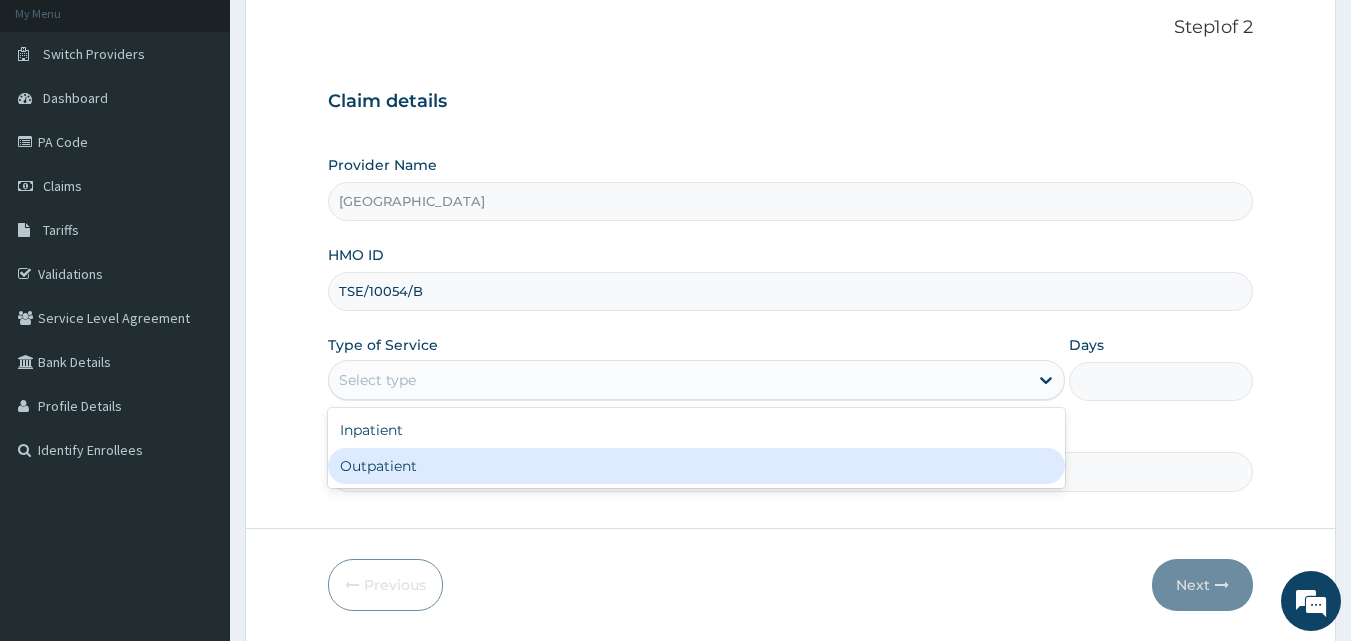 click on "Outpatient" at bounding box center (696, 466) 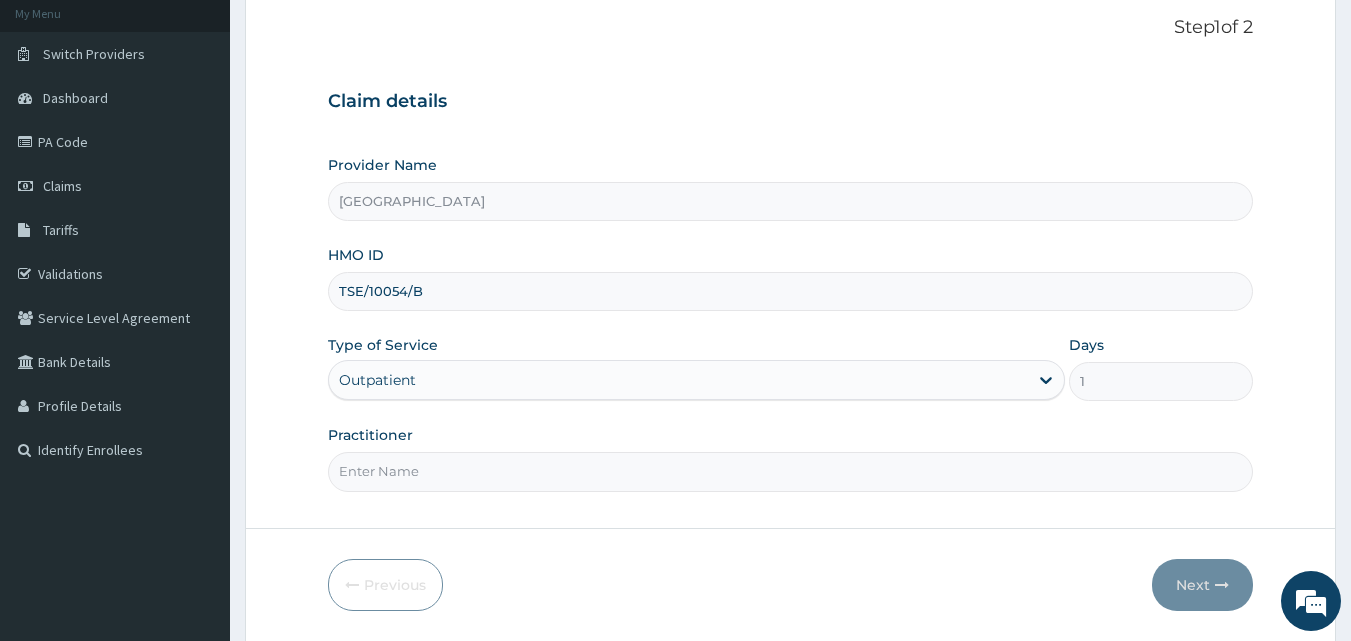 click on "Practitioner" at bounding box center [791, 471] 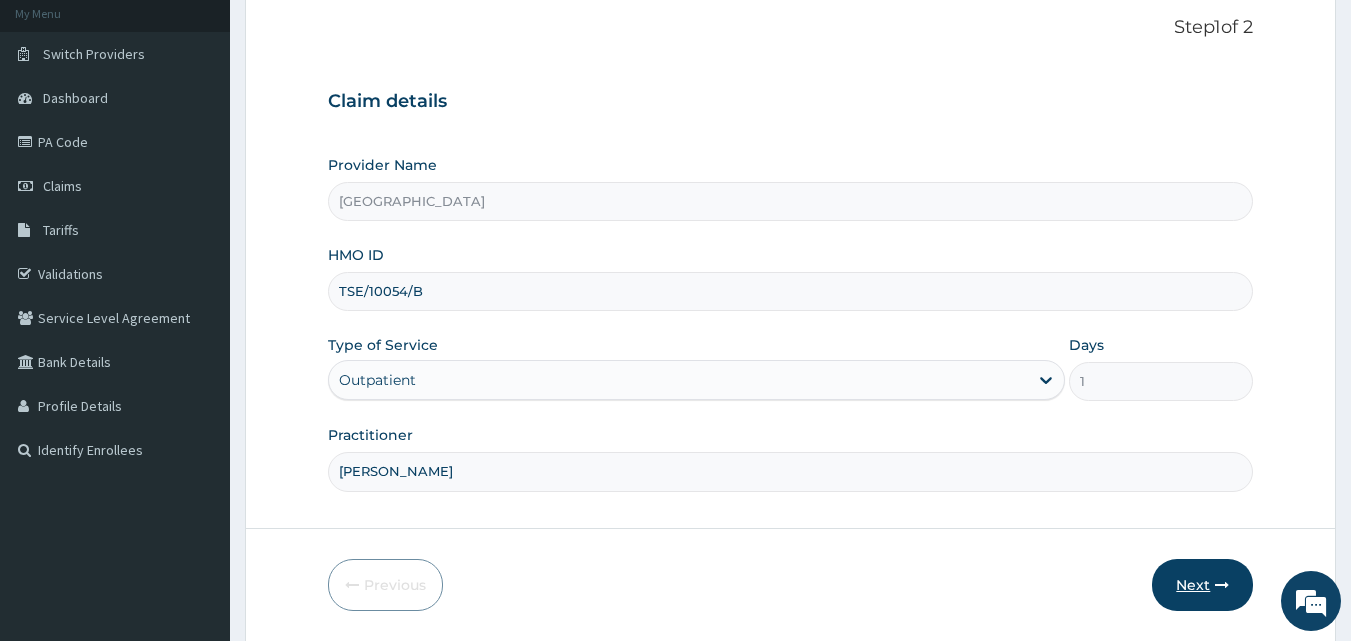type on "[PERSON_NAME]" 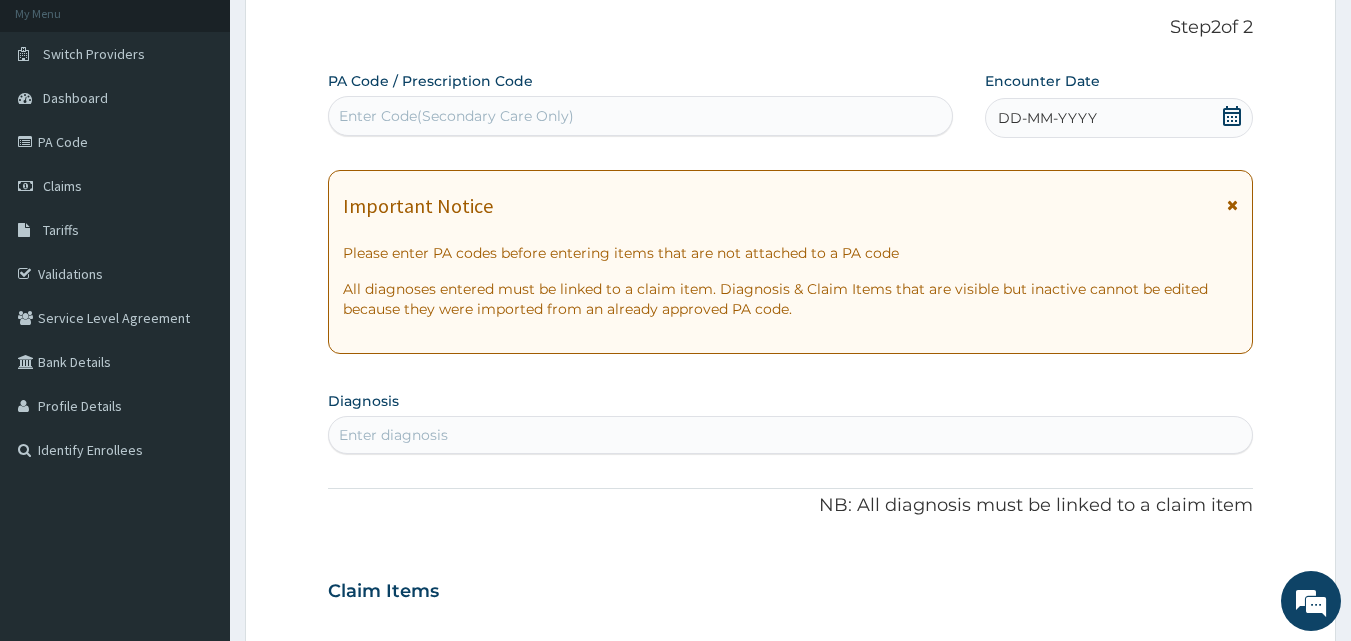 click 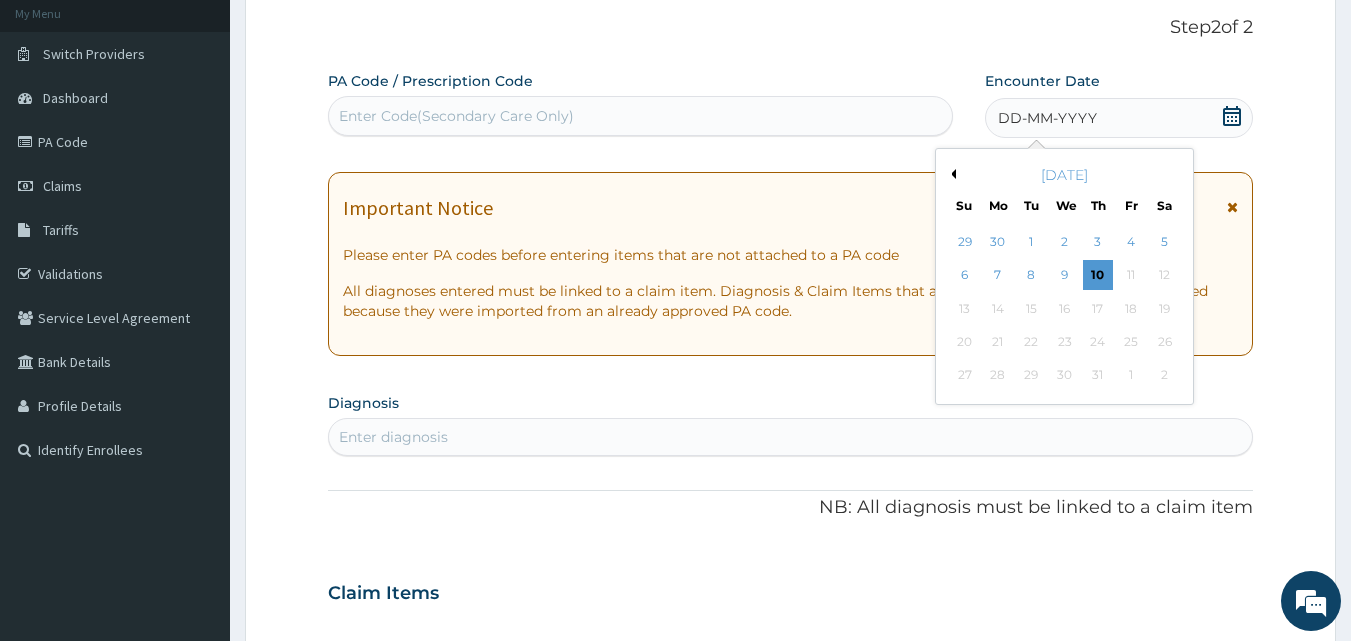 click on "Previous Month" at bounding box center [951, 174] 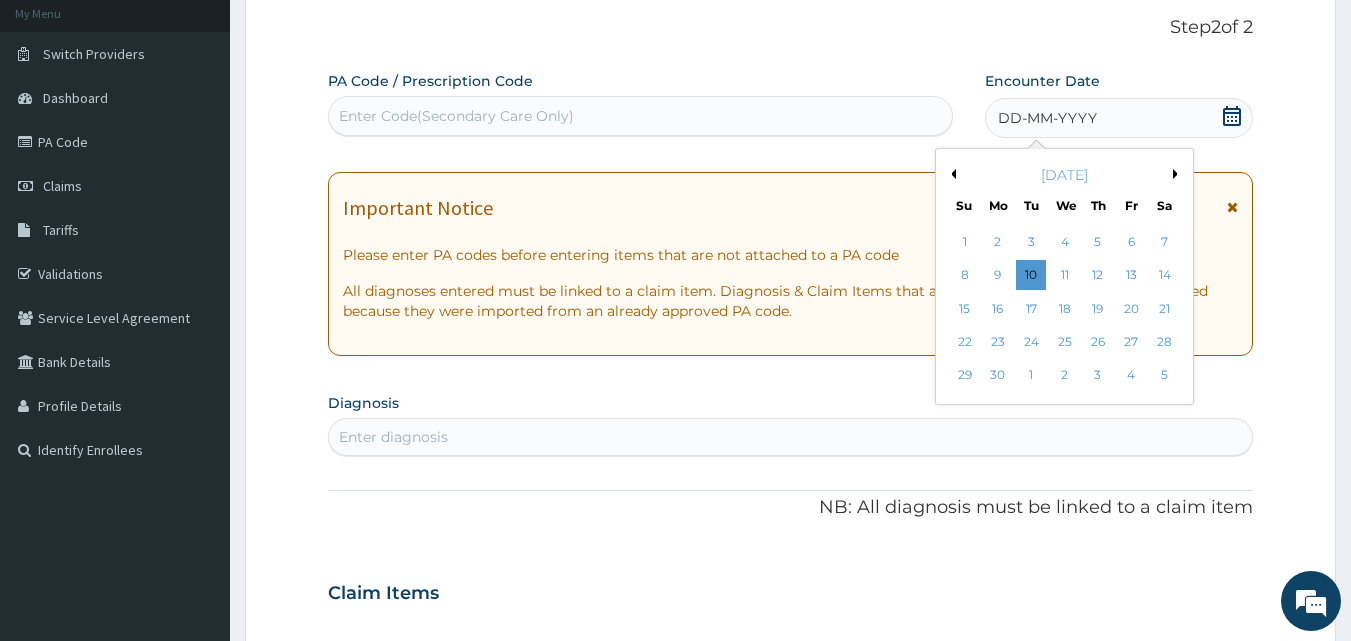 click on "Previous Month" at bounding box center (951, 174) 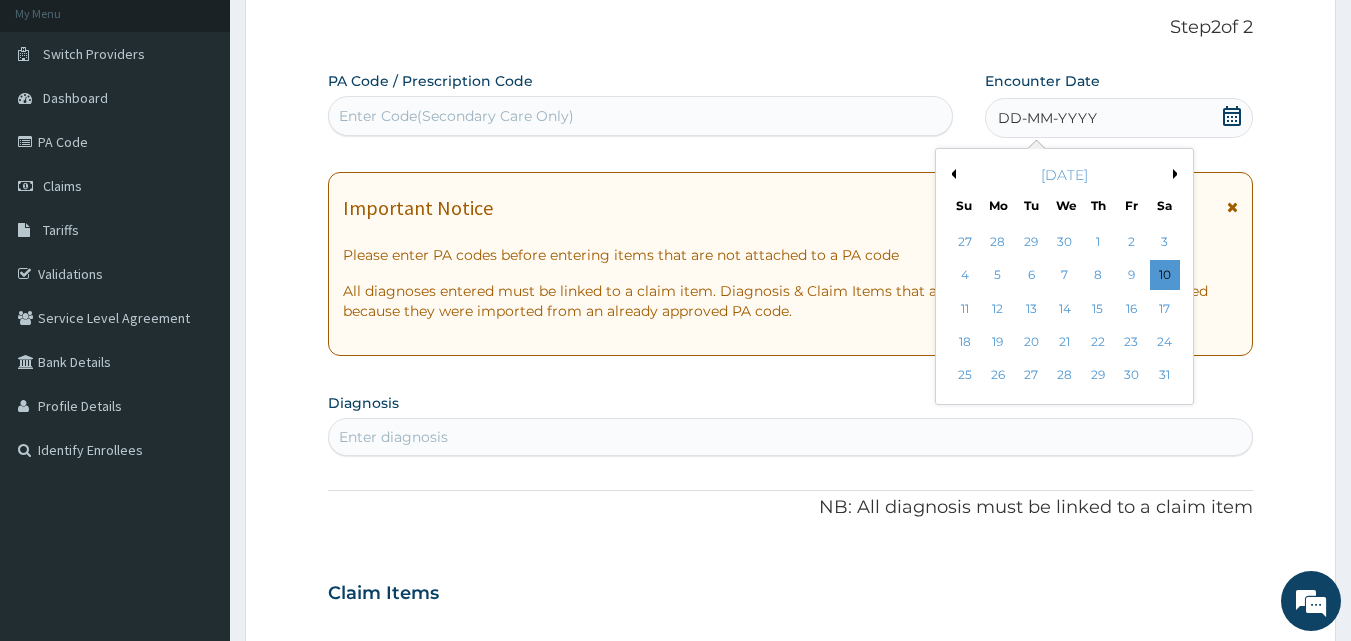 click on "Previous Month" at bounding box center (951, 174) 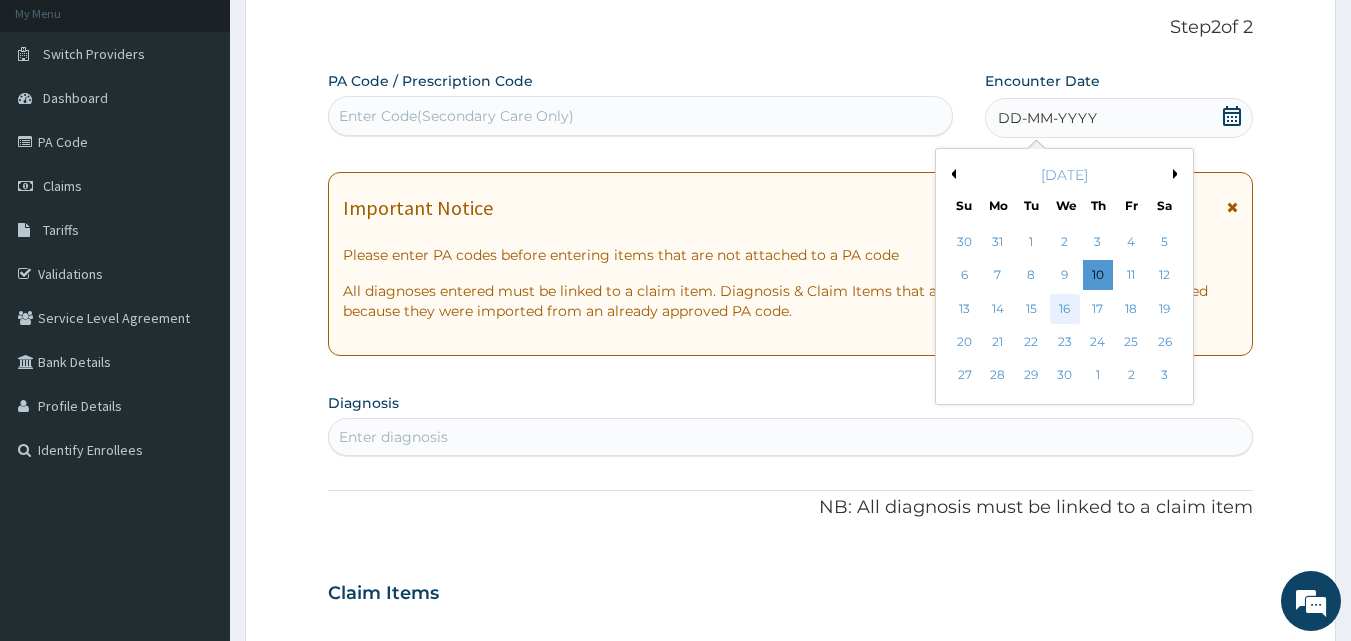 click on "16" at bounding box center [1065, 309] 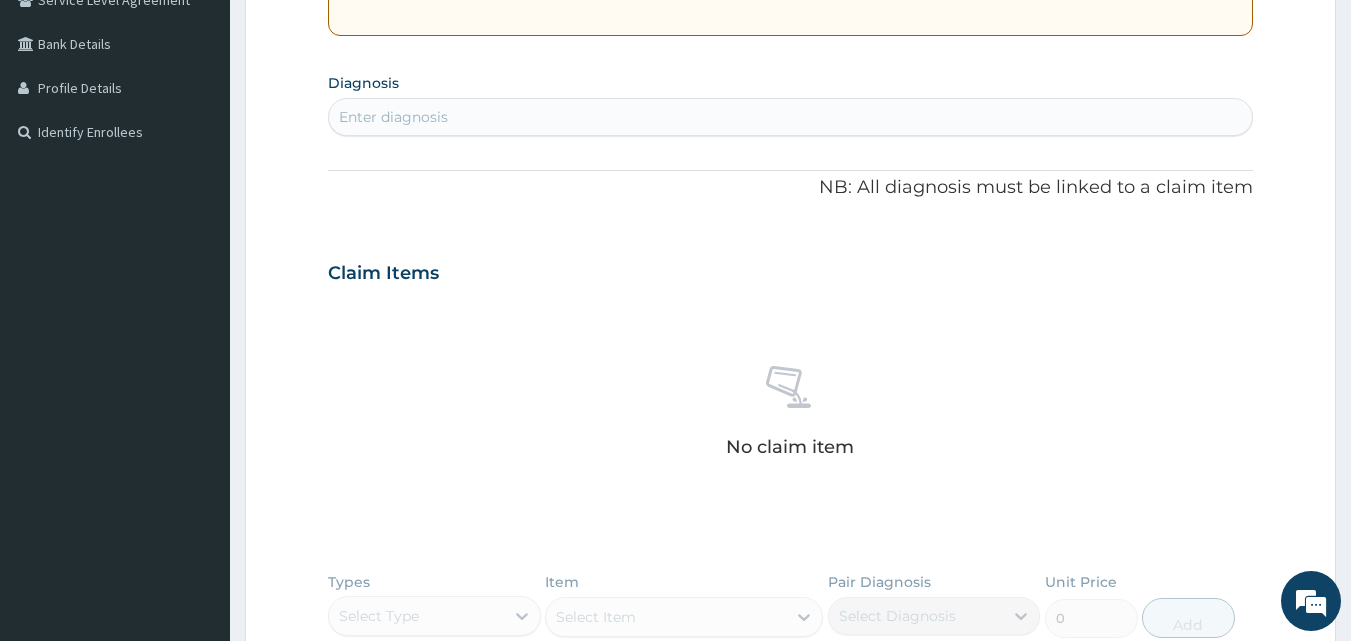 scroll, scrollTop: 440, scrollLeft: 0, axis: vertical 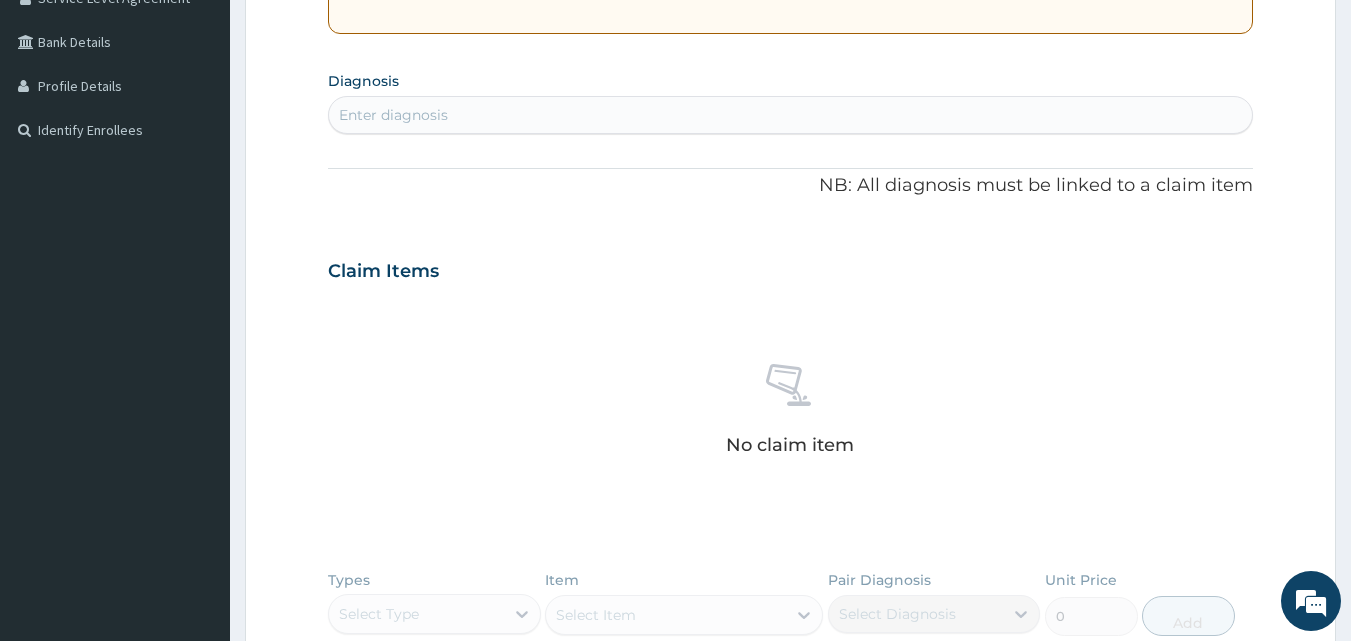click on "Enter diagnosis" at bounding box center [791, 115] 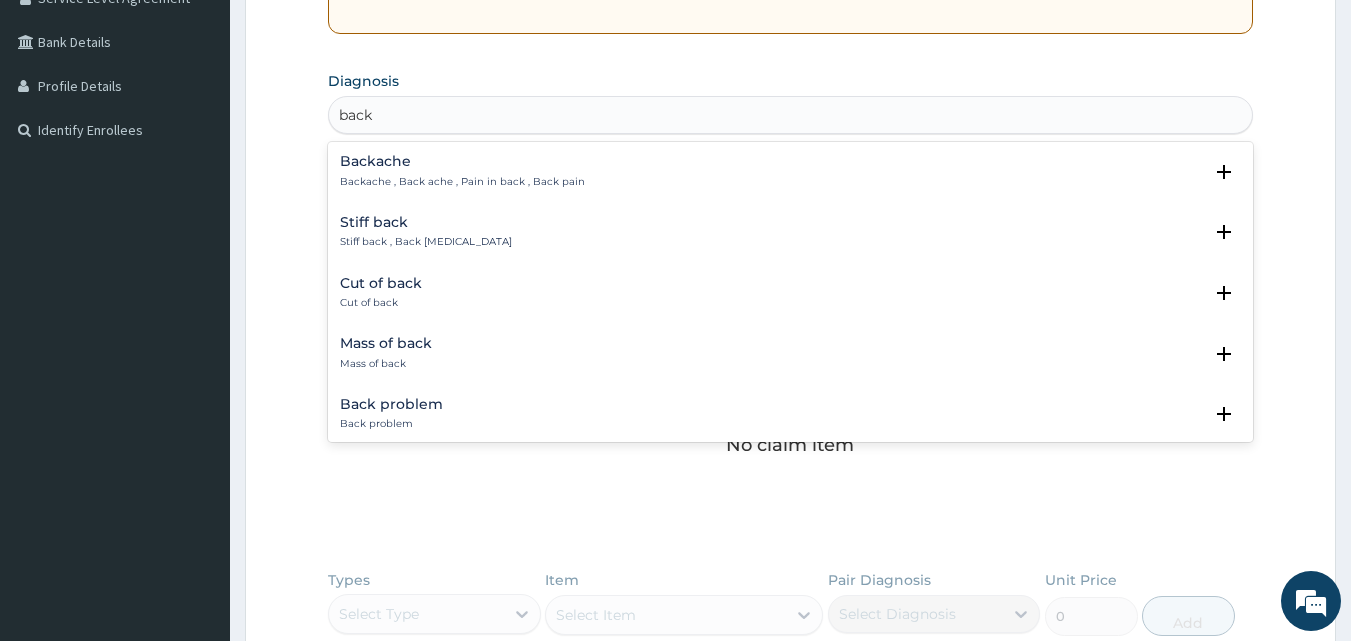type on "backp" 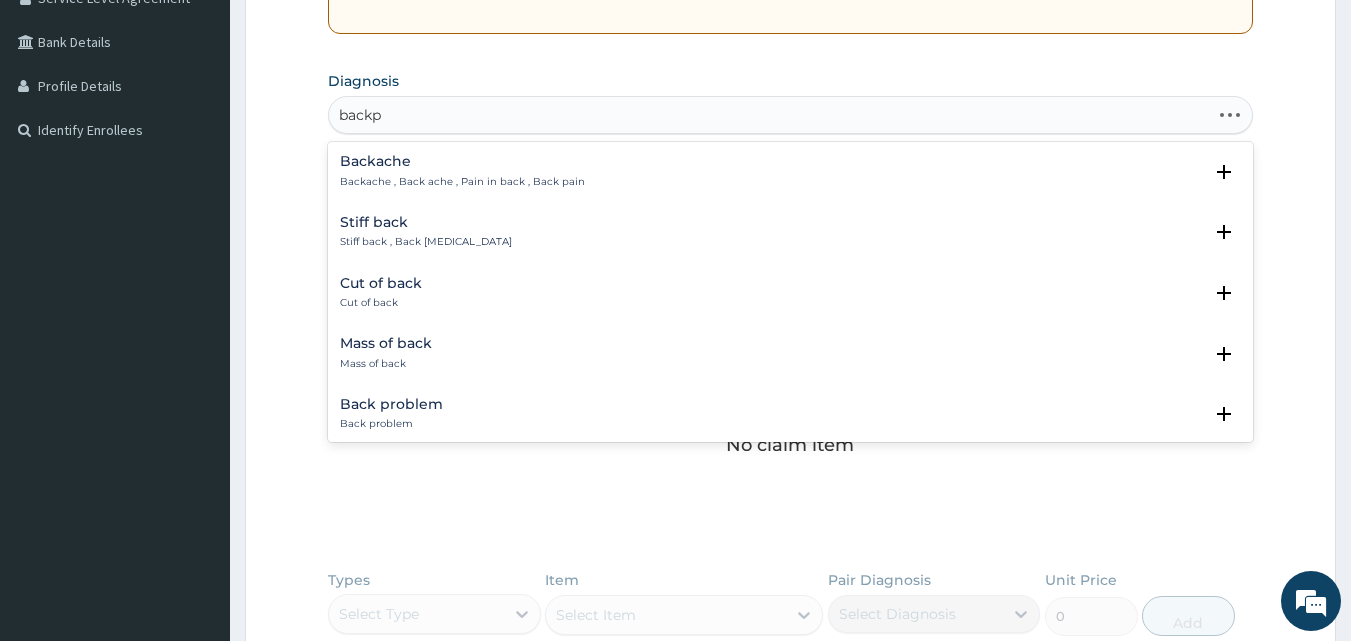 click on "Backache" at bounding box center [462, 161] 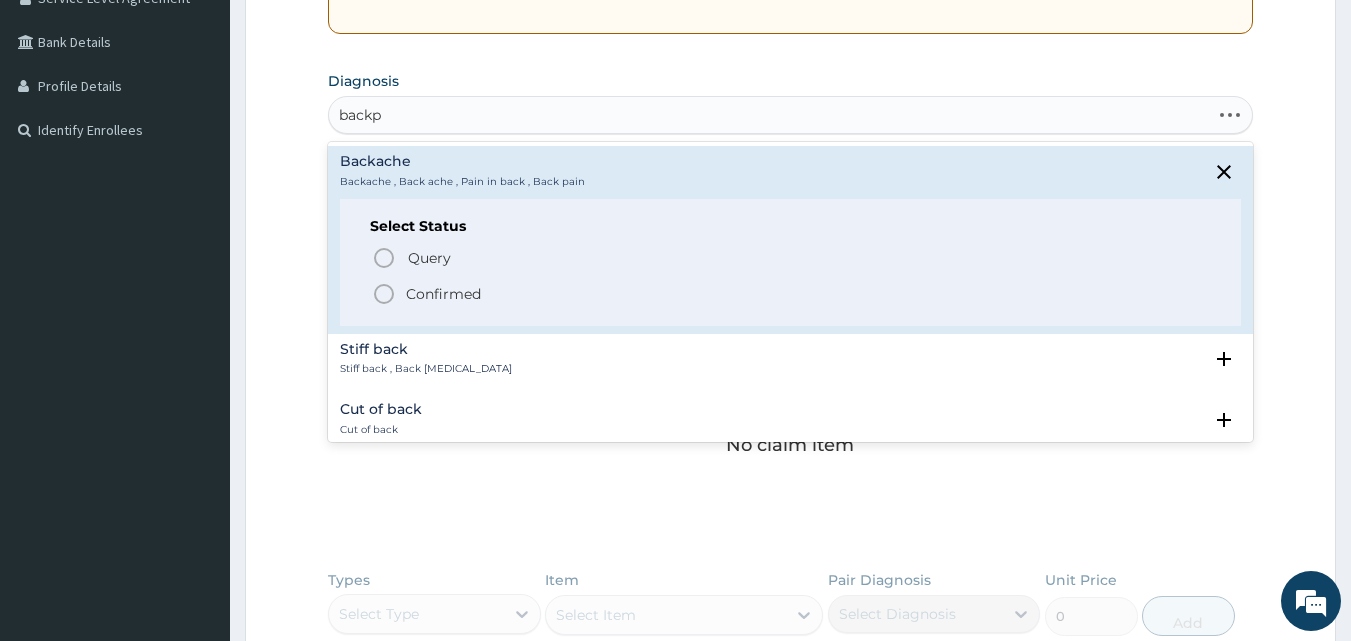 click on "Confirmed" at bounding box center [443, 294] 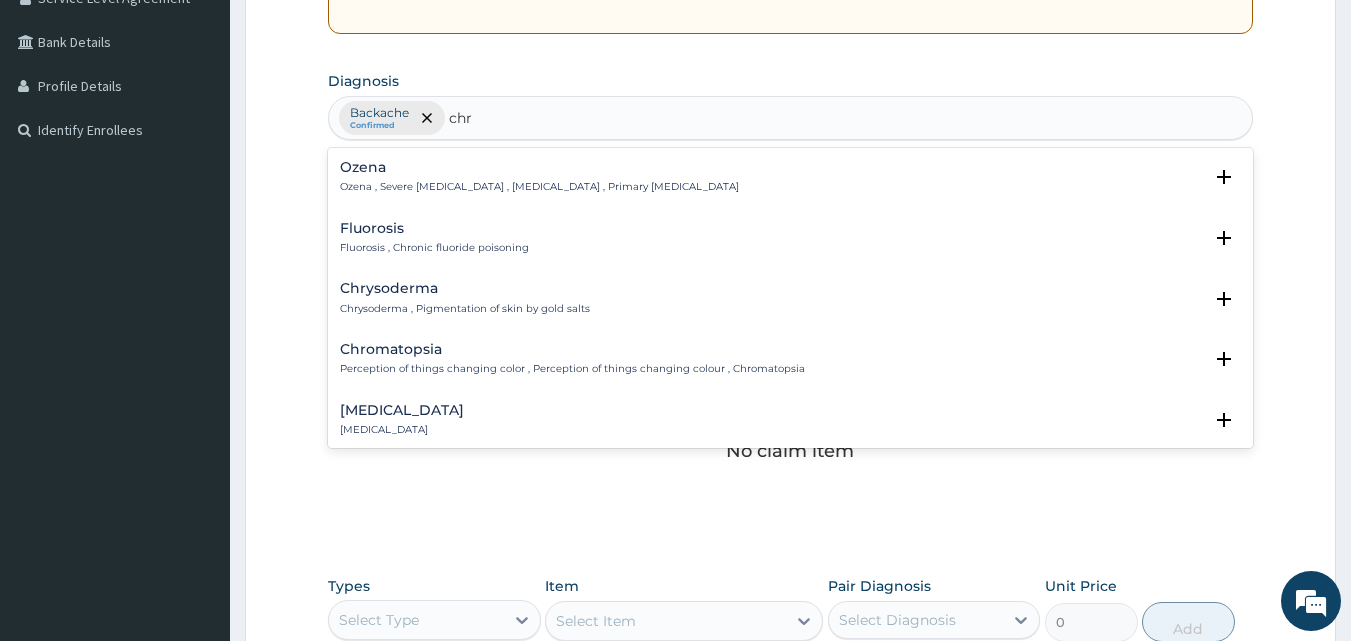 type on "chro" 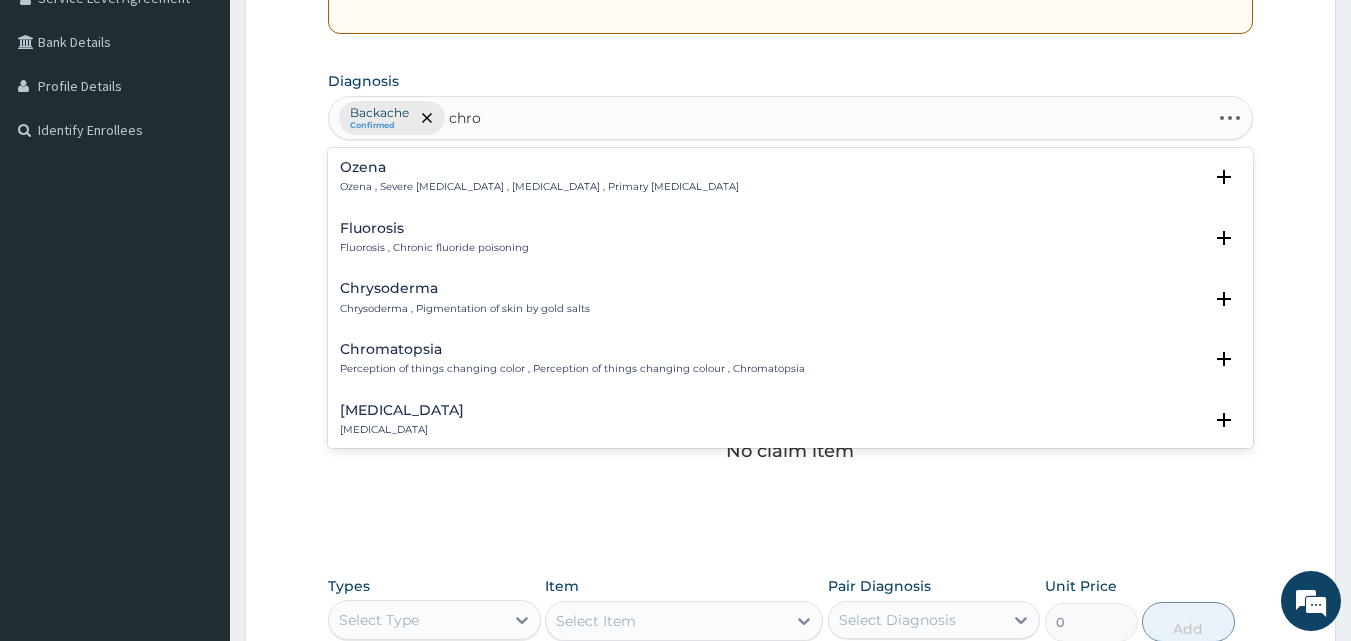 click on "Chronic pain" at bounding box center [402, 410] 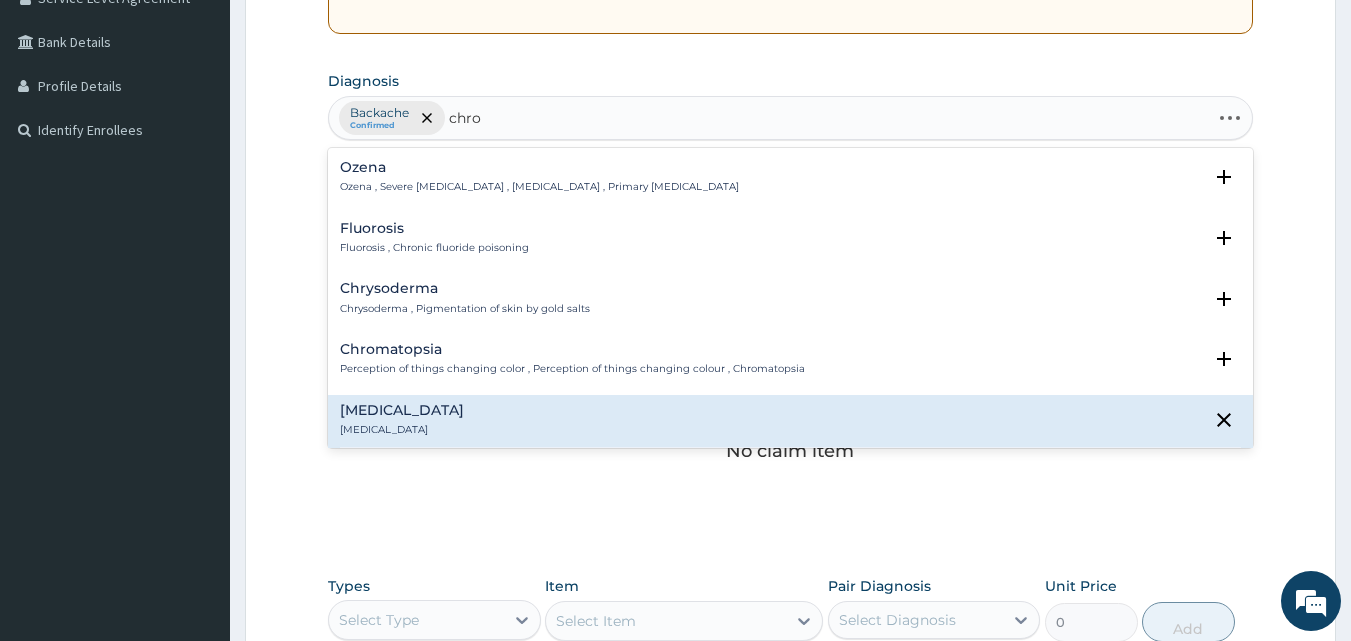 click on "Chronic pain" at bounding box center [402, 430] 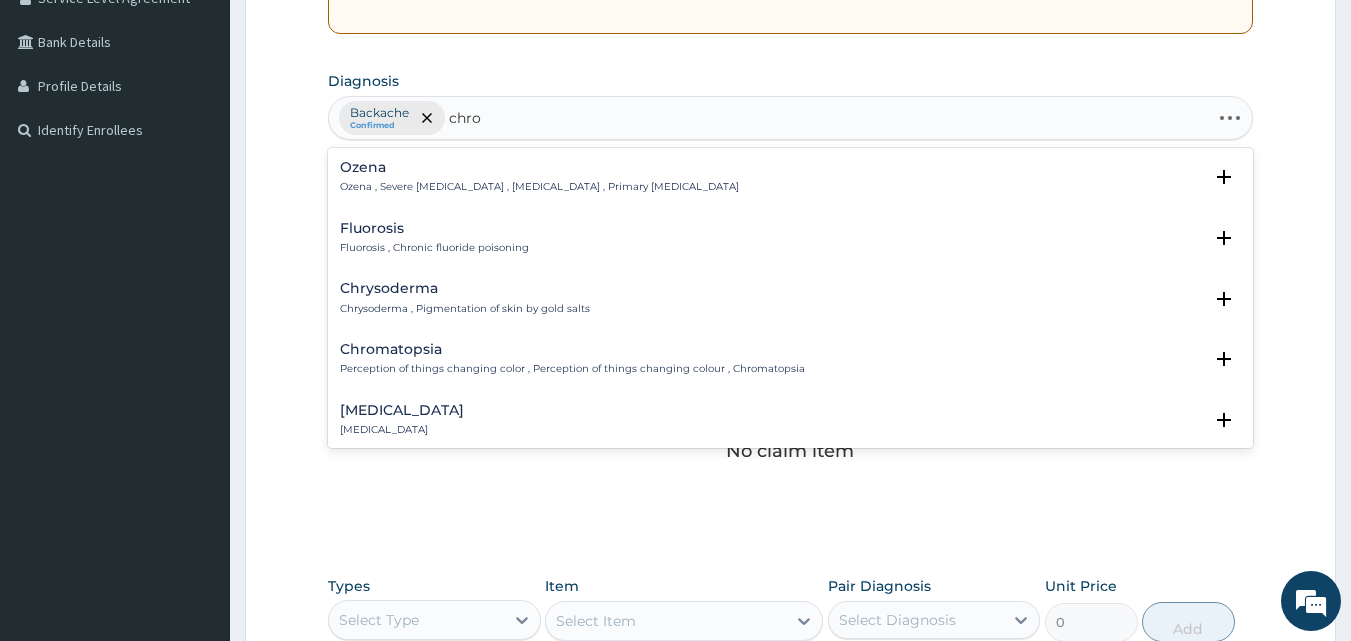 click on "Chronic pain" at bounding box center (402, 430) 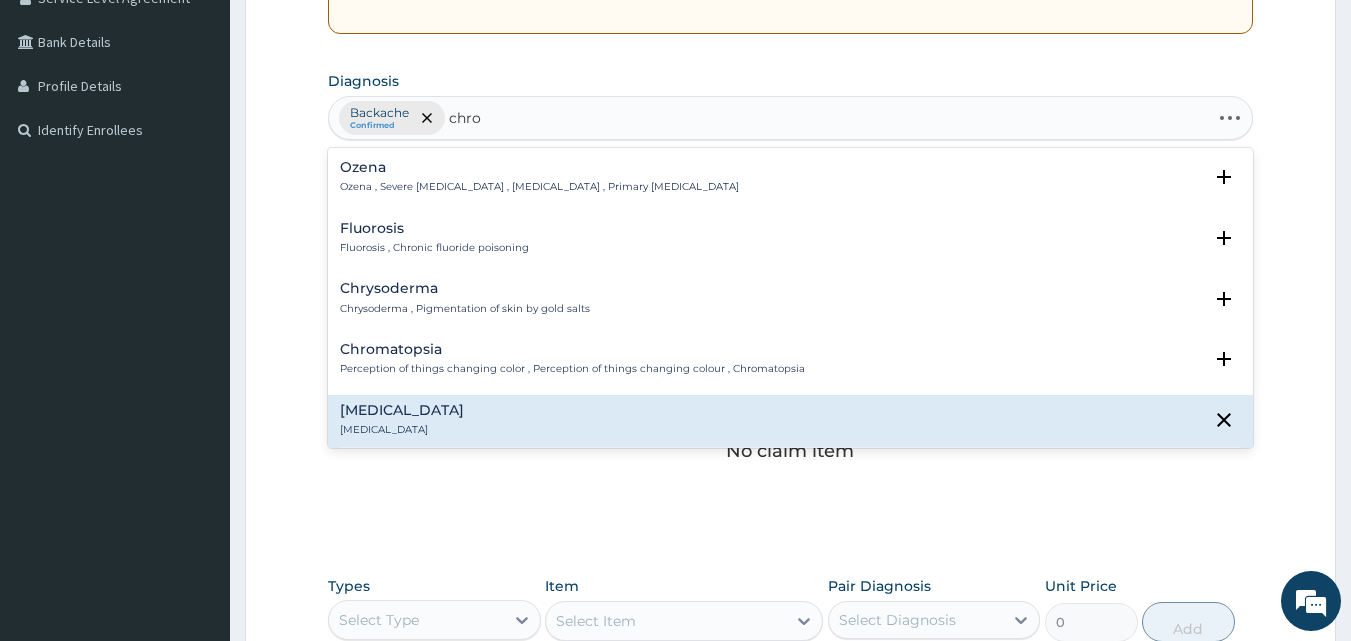 click on "Chronic pain Chronic pain" at bounding box center (791, 420) 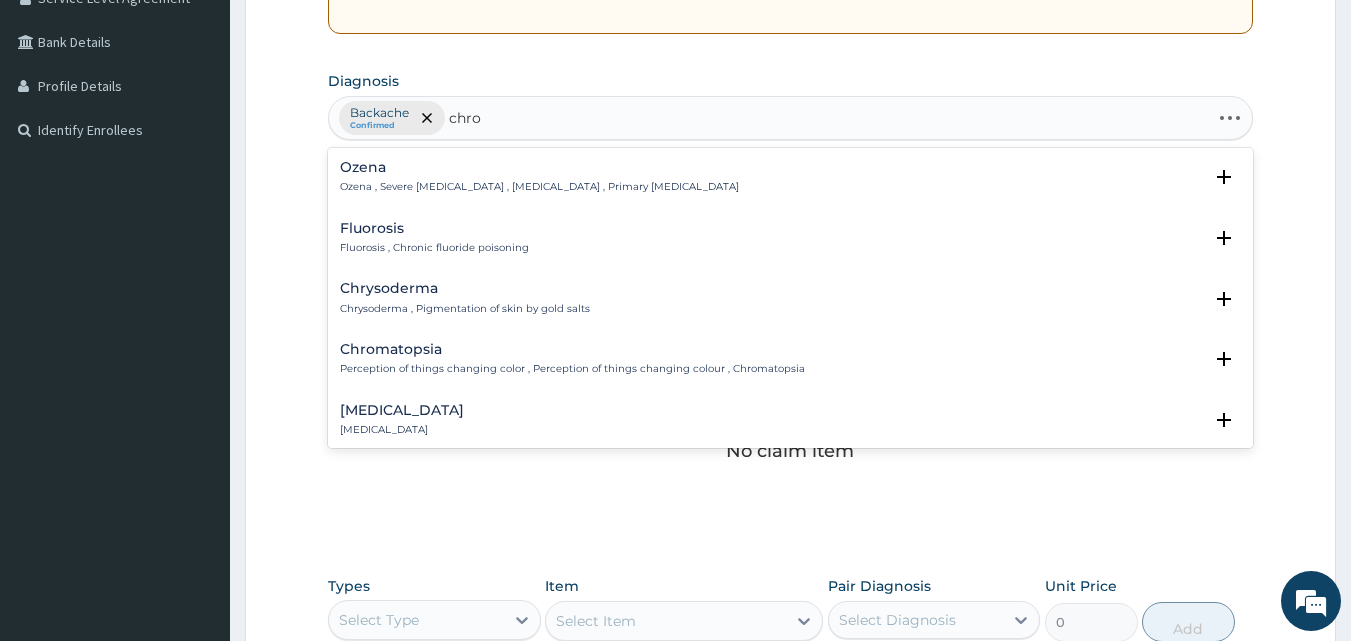 click on "Chronic pain Chronic pain" at bounding box center [791, 420] 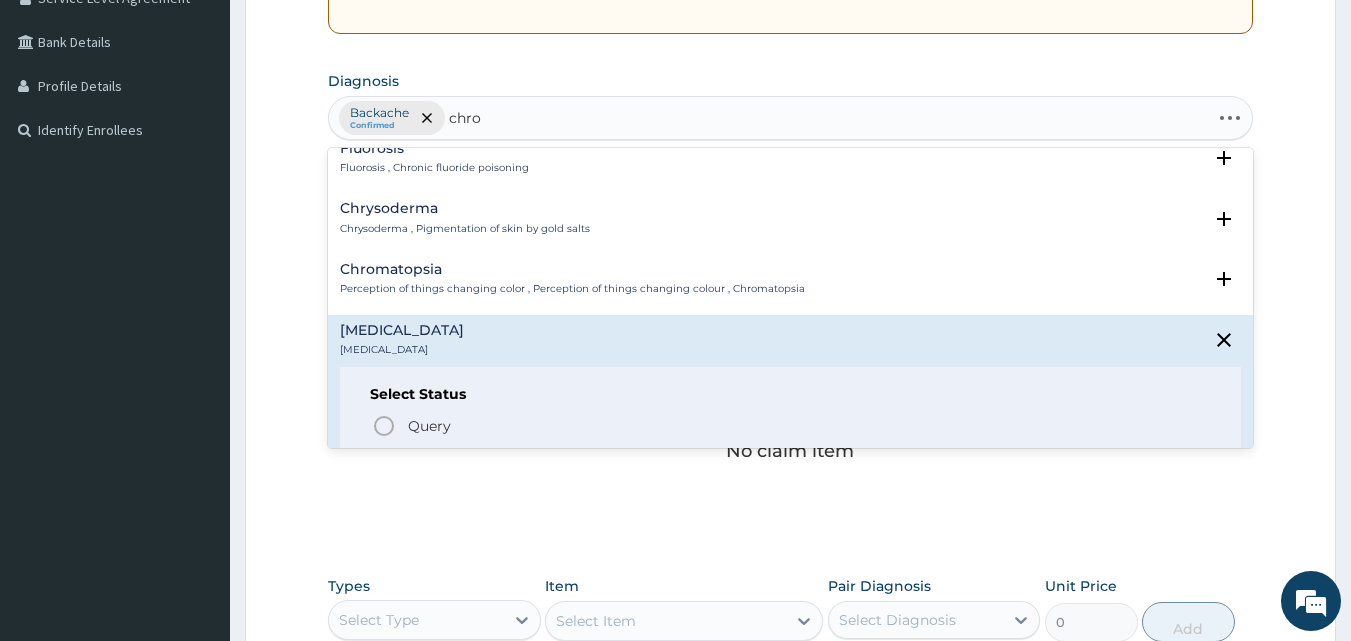 scroll, scrollTop: 120, scrollLeft: 0, axis: vertical 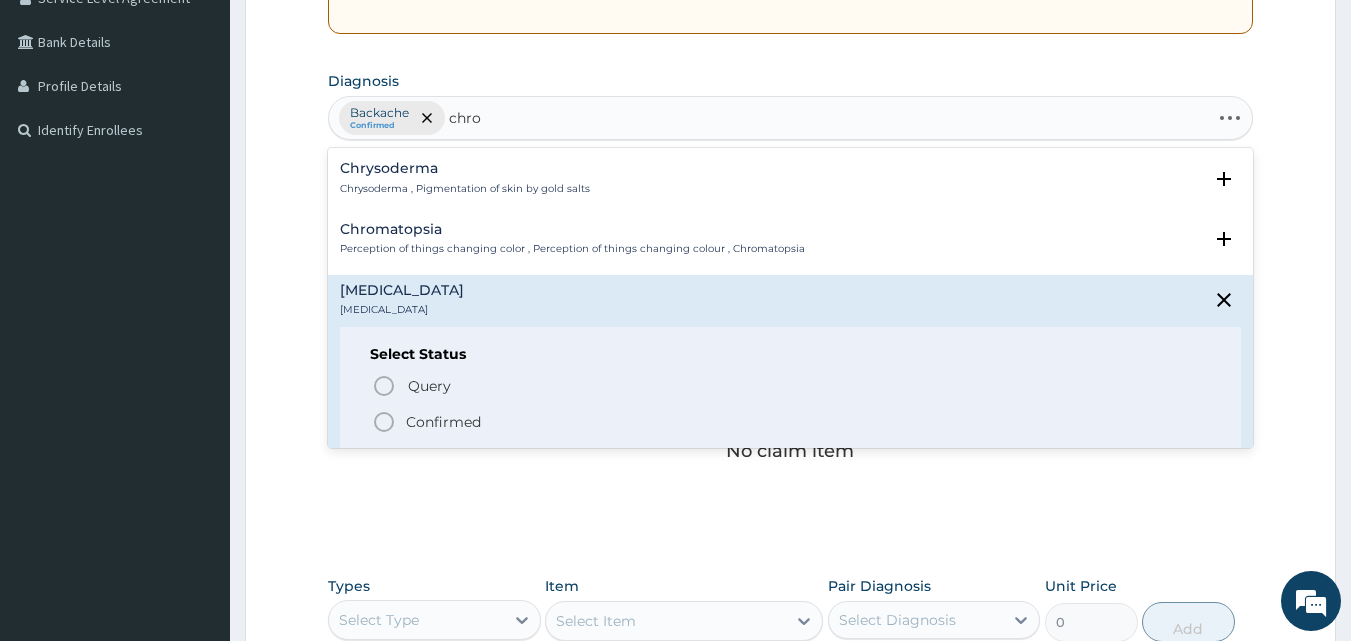 click on "Confirmed" at bounding box center (792, 422) 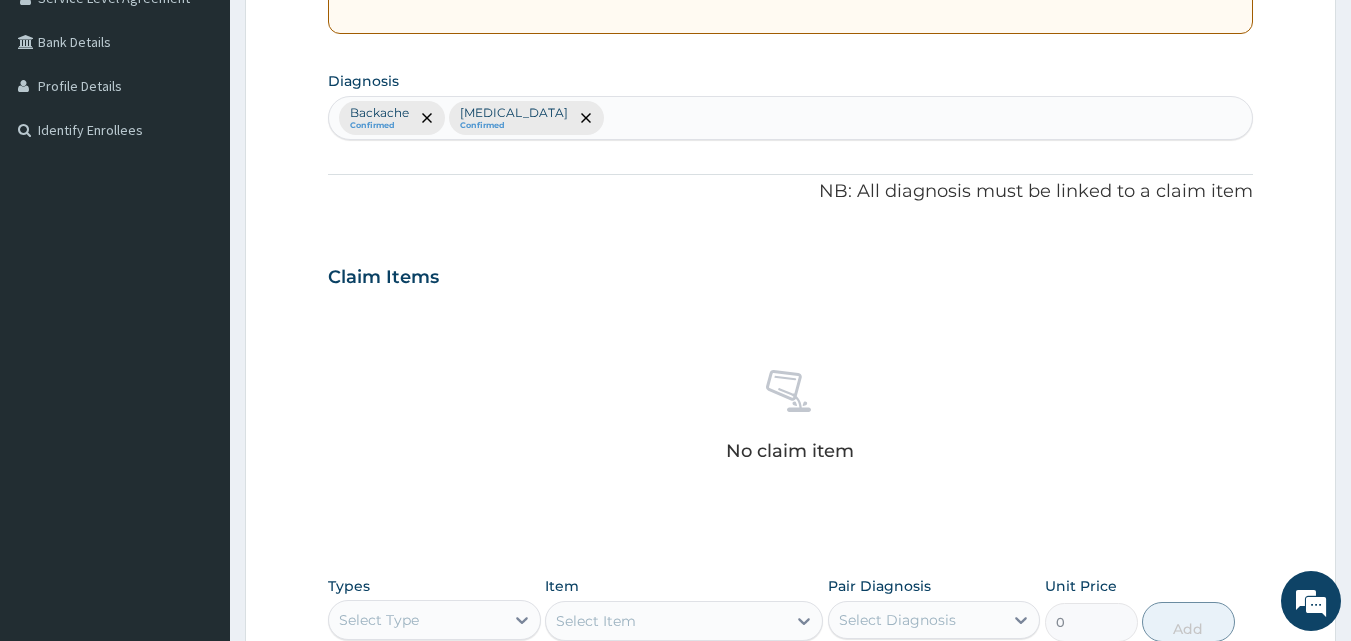 click on "No claim item" at bounding box center (791, 419) 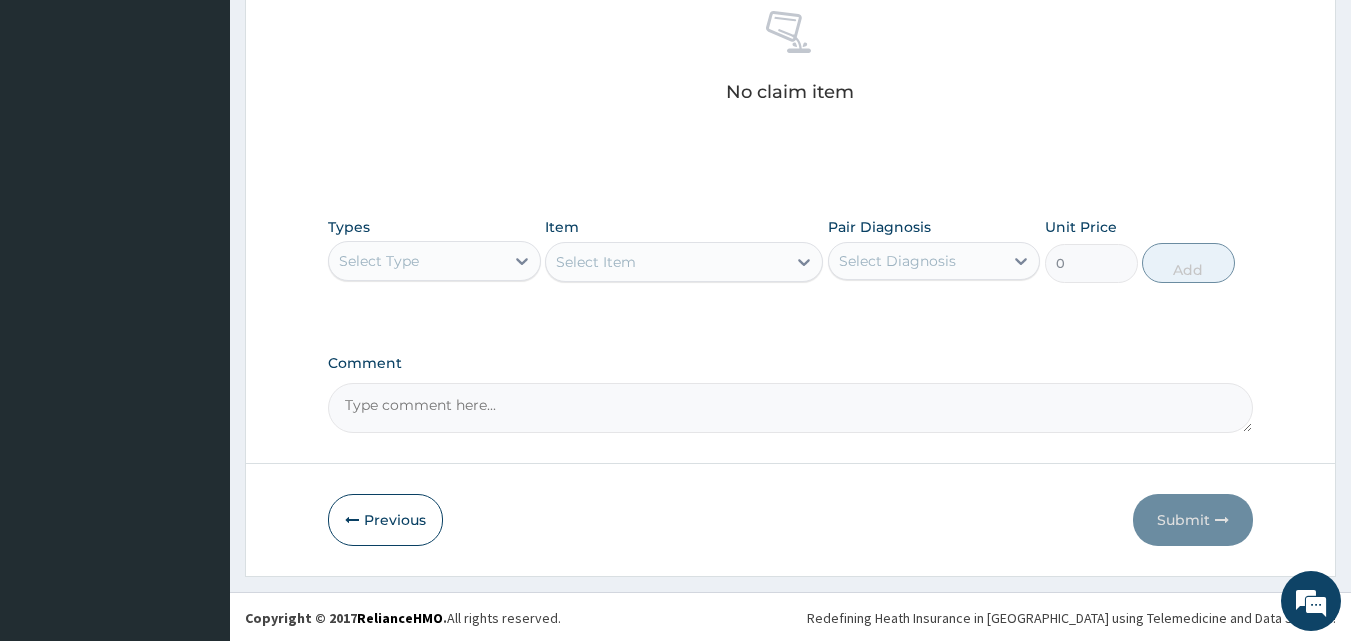 scroll, scrollTop: 801, scrollLeft: 0, axis: vertical 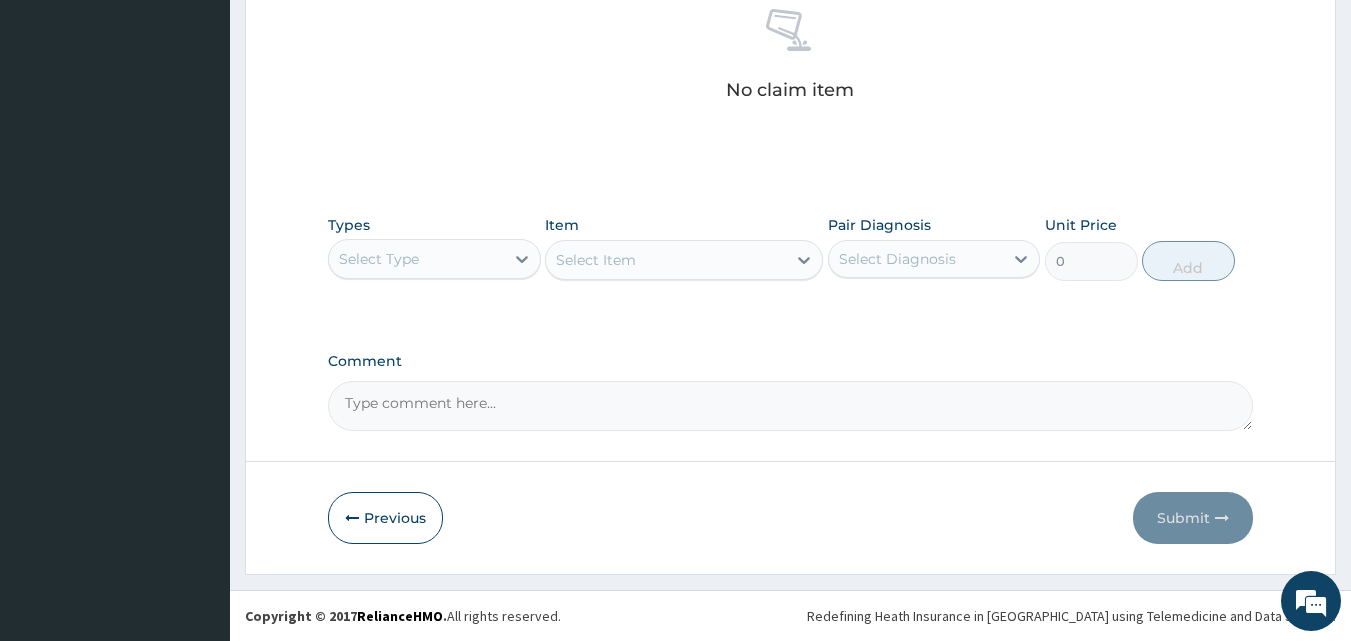 click on "Select Type" at bounding box center (416, 259) 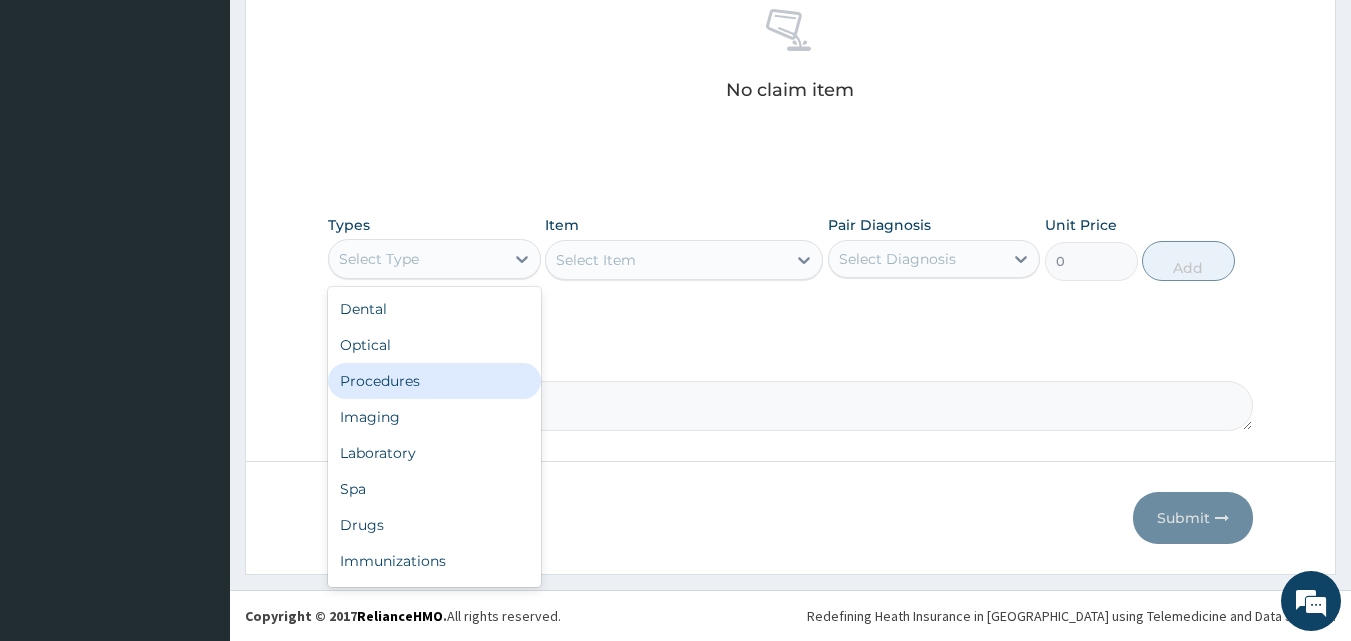 click on "Procedures" at bounding box center (434, 381) 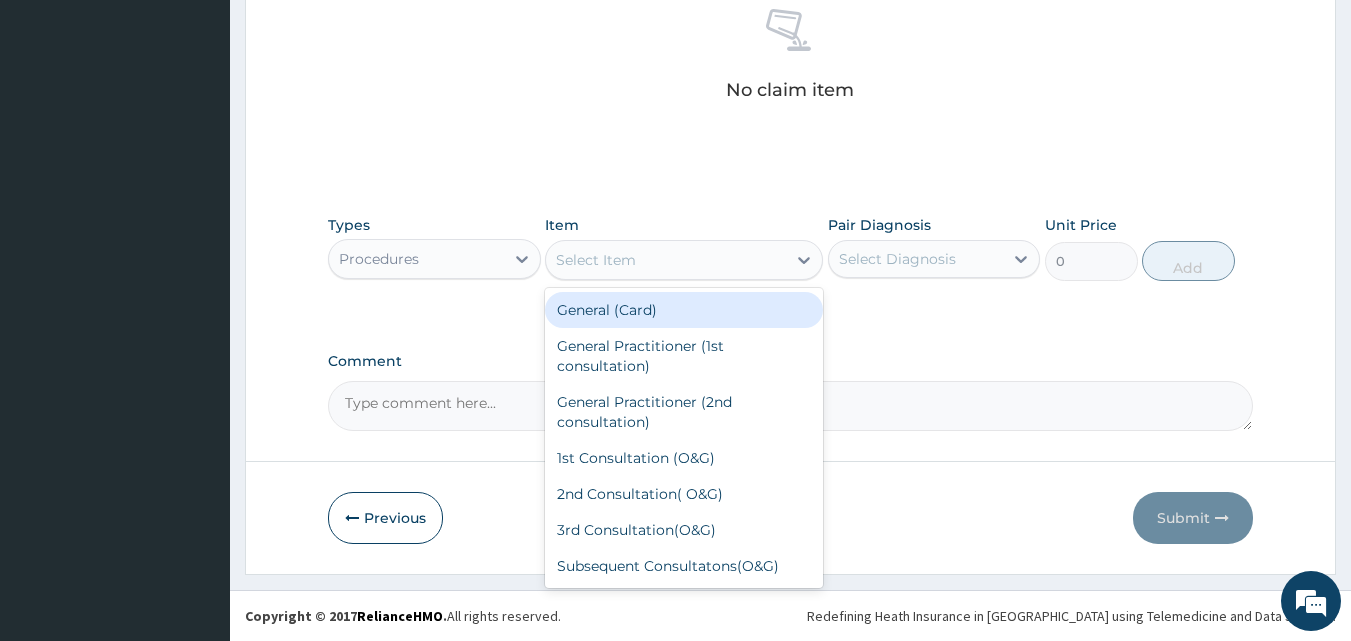 click on "Select Item" at bounding box center [666, 260] 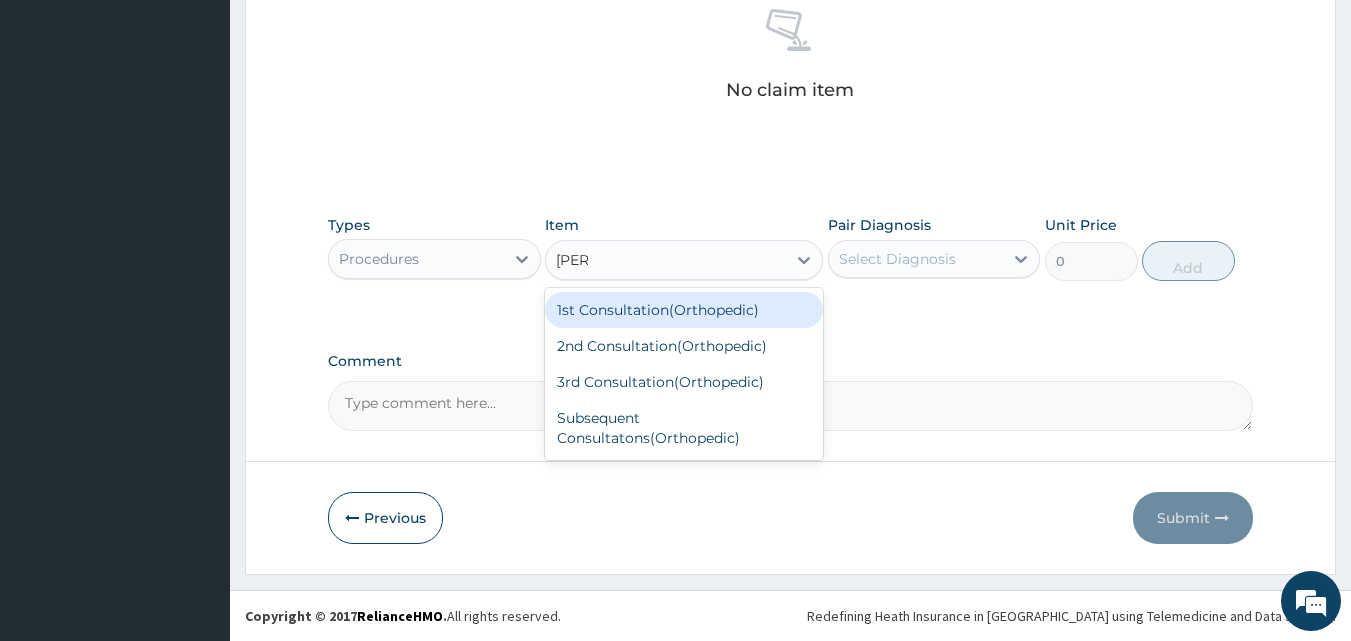 type on "ortho" 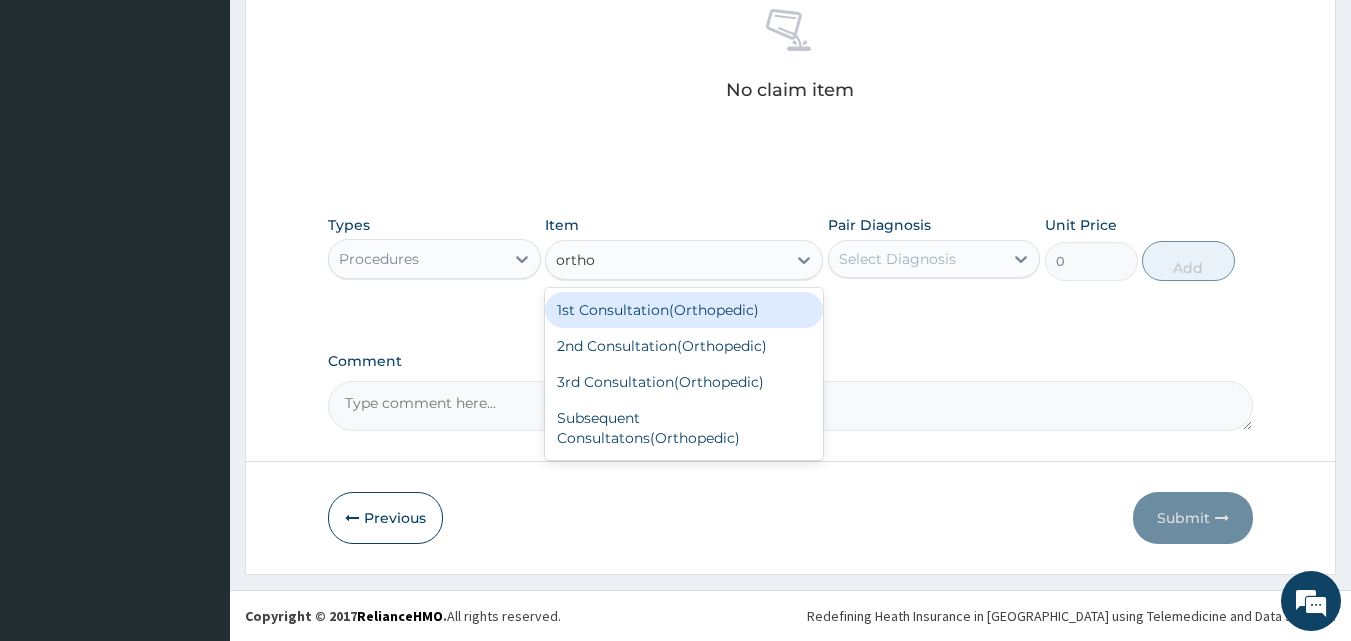 click on "1st Consultation(Orthopedic)" at bounding box center (684, 310) 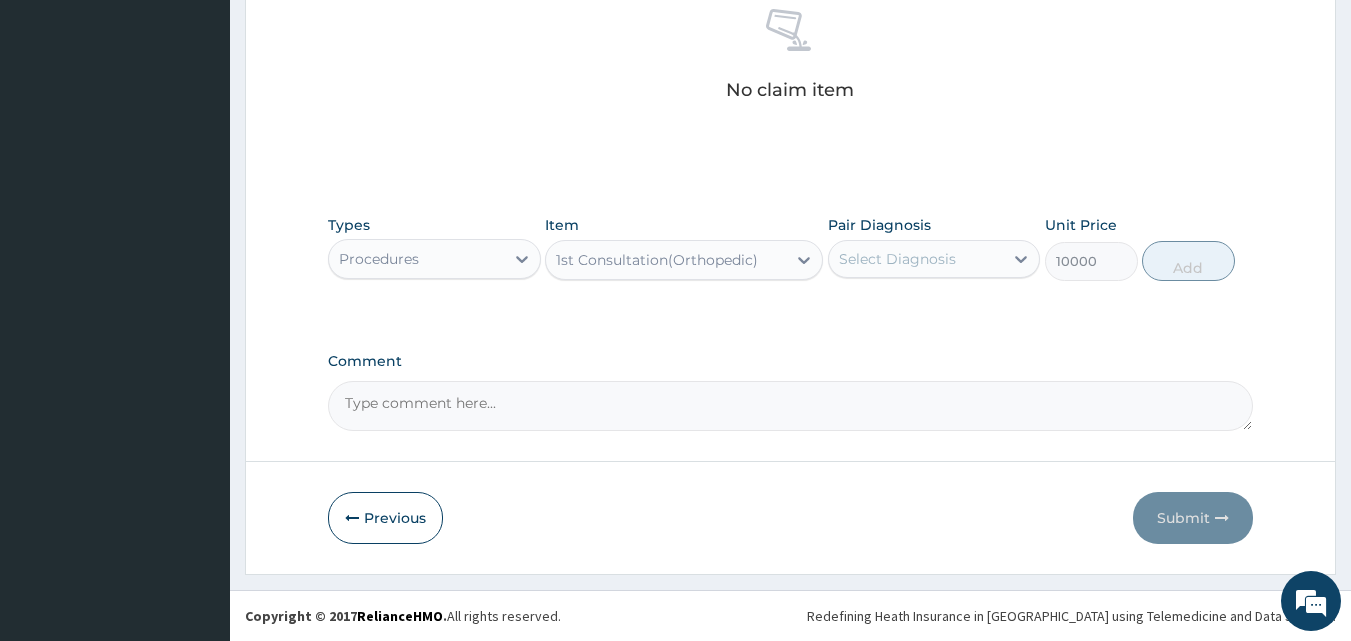 click on "Select Diagnosis" at bounding box center [897, 259] 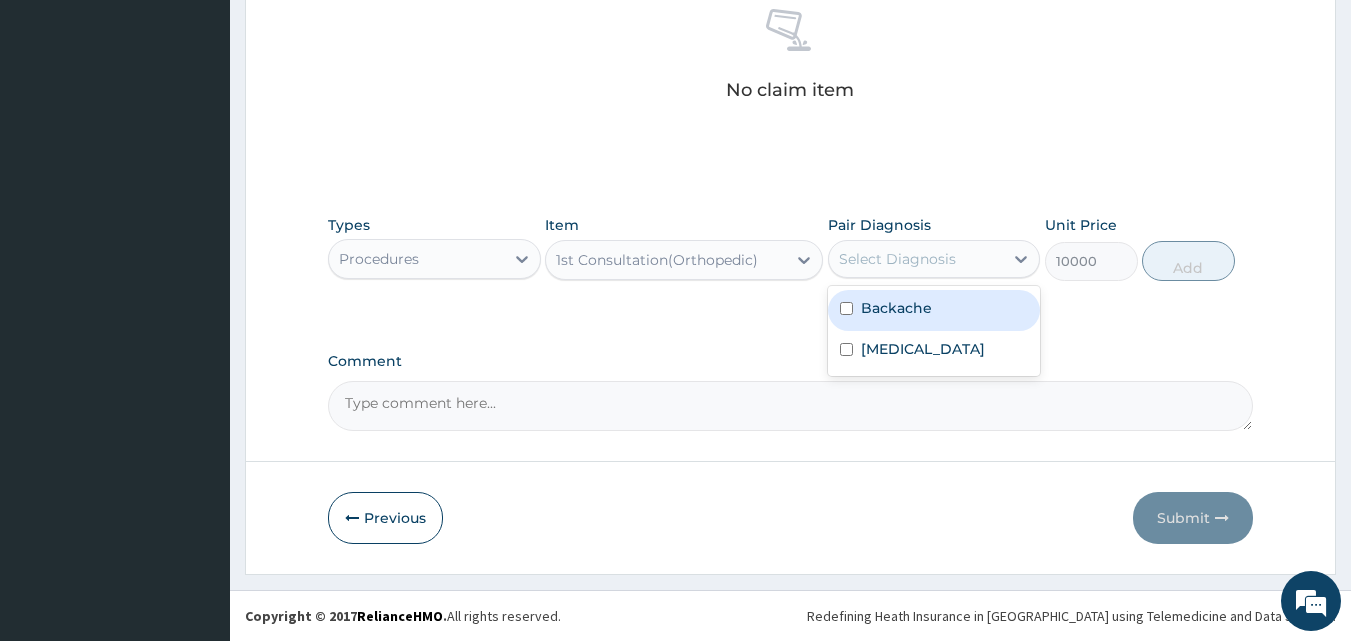 click on "Backache" at bounding box center (896, 308) 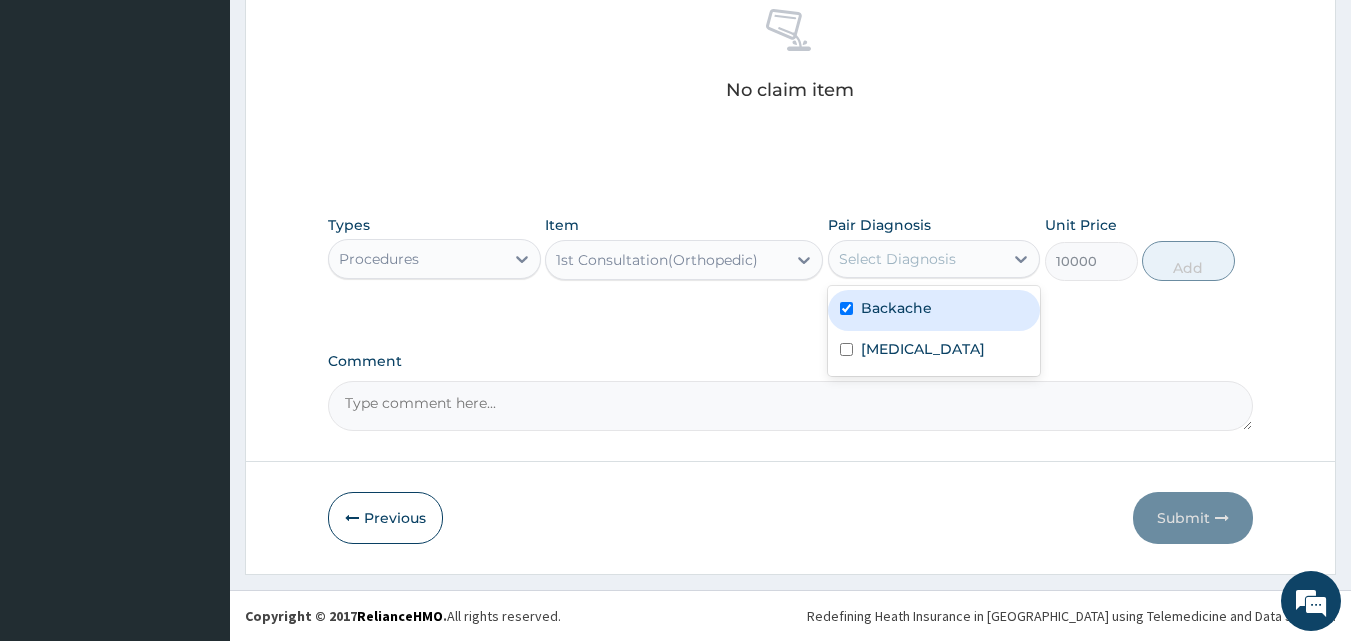 checkbox on "true" 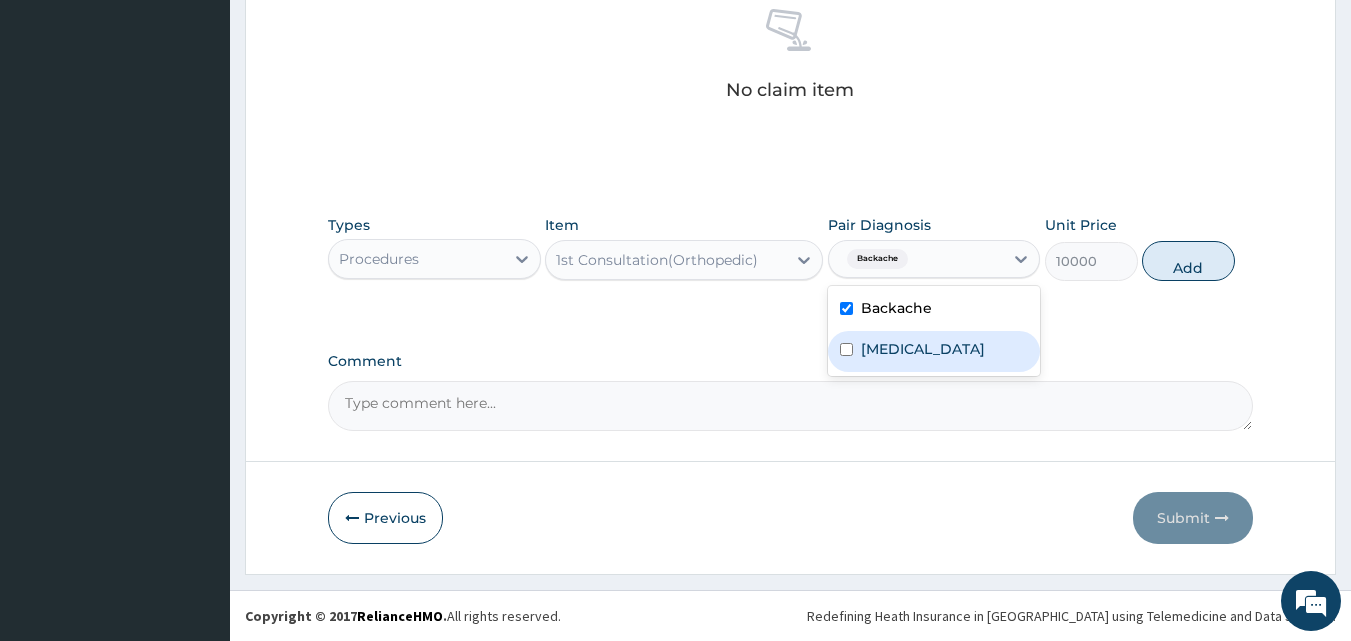drag, startPoint x: 901, startPoint y: 304, endPoint x: 897, endPoint y: 349, distance: 45.17743 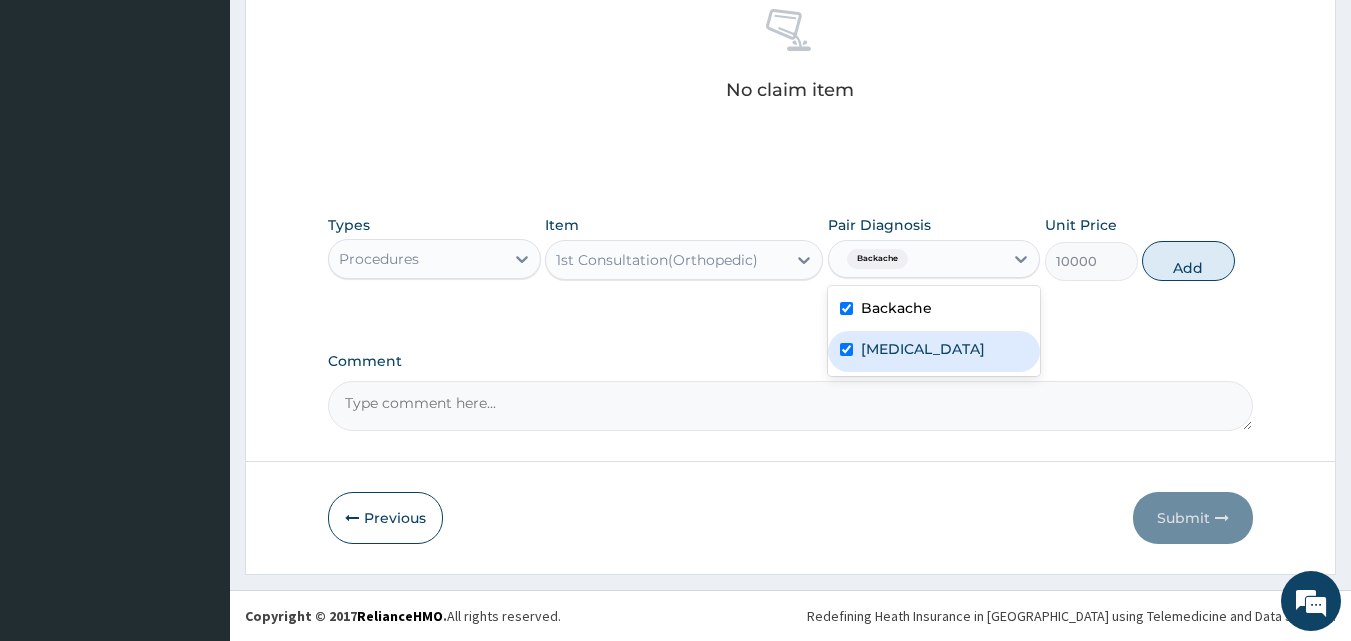 checkbox on "true" 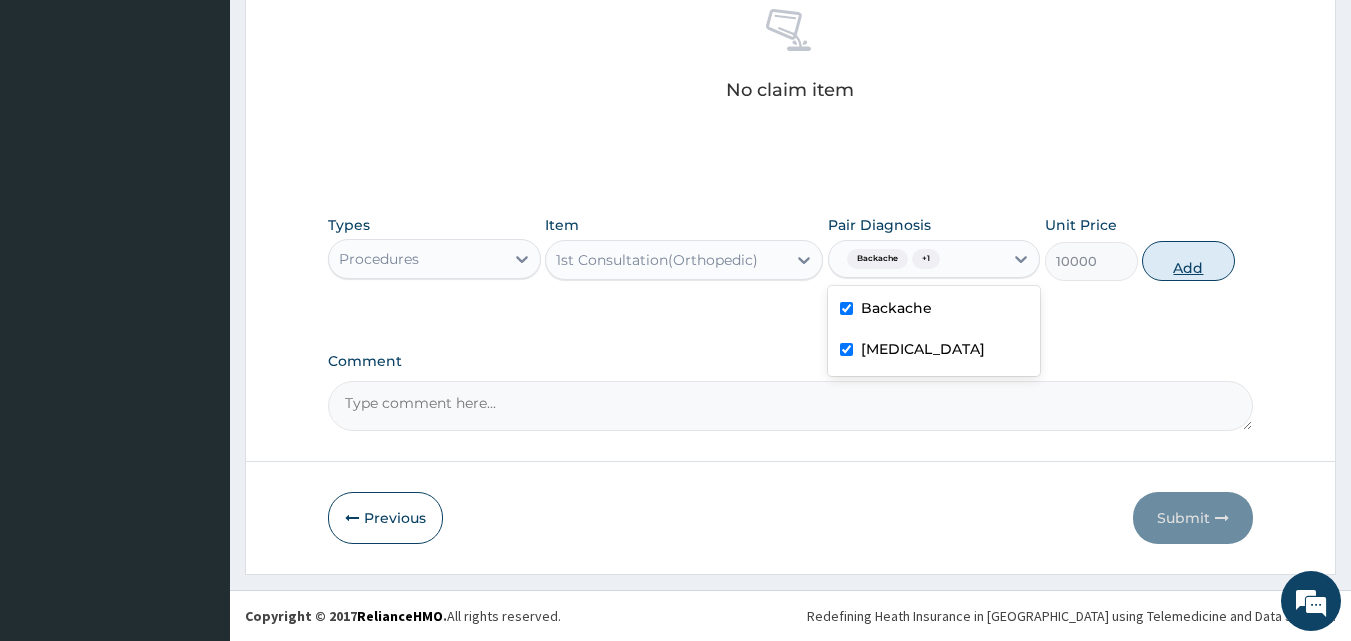 click on "Add" at bounding box center [1188, 261] 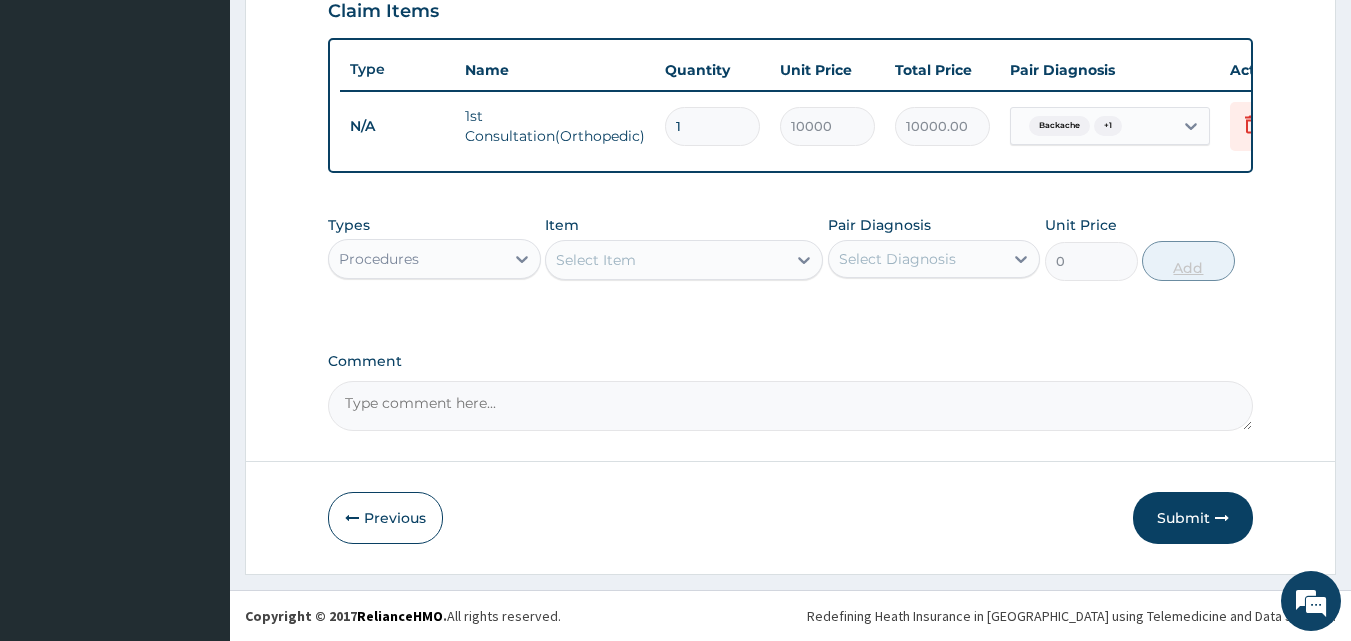 scroll, scrollTop: 721, scrollLeft: 0, axis: vertical 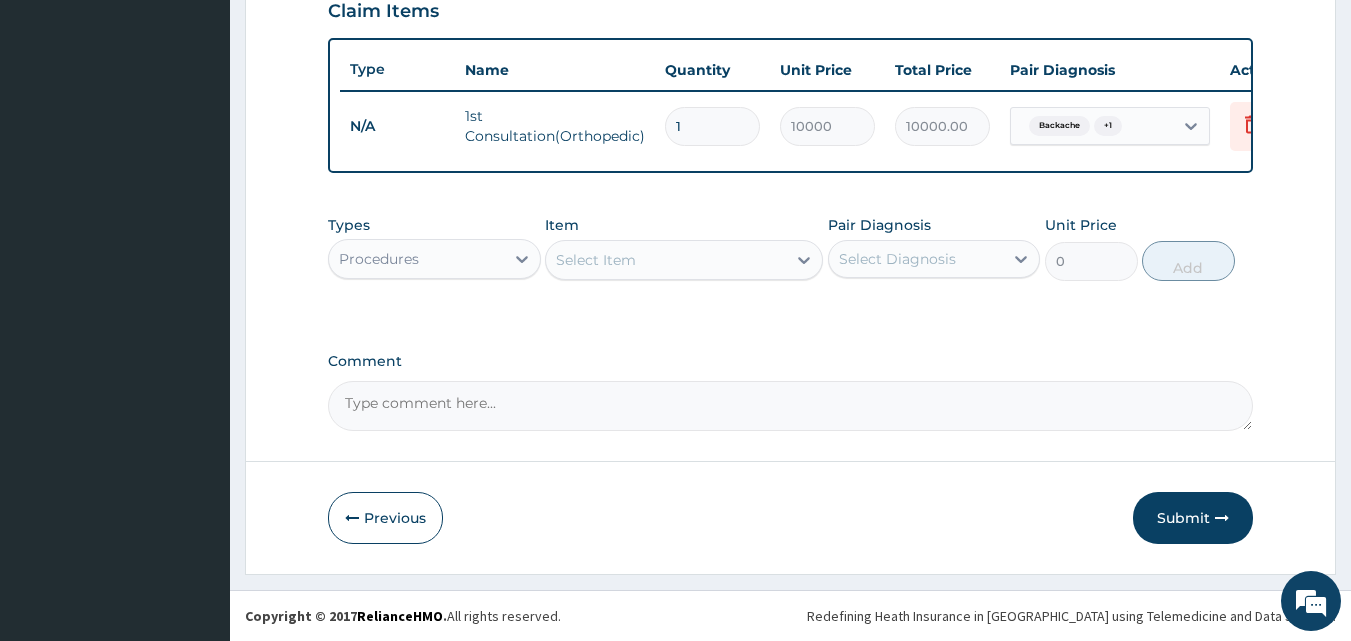 click on "Select Item" at bounding box center (666, 260) 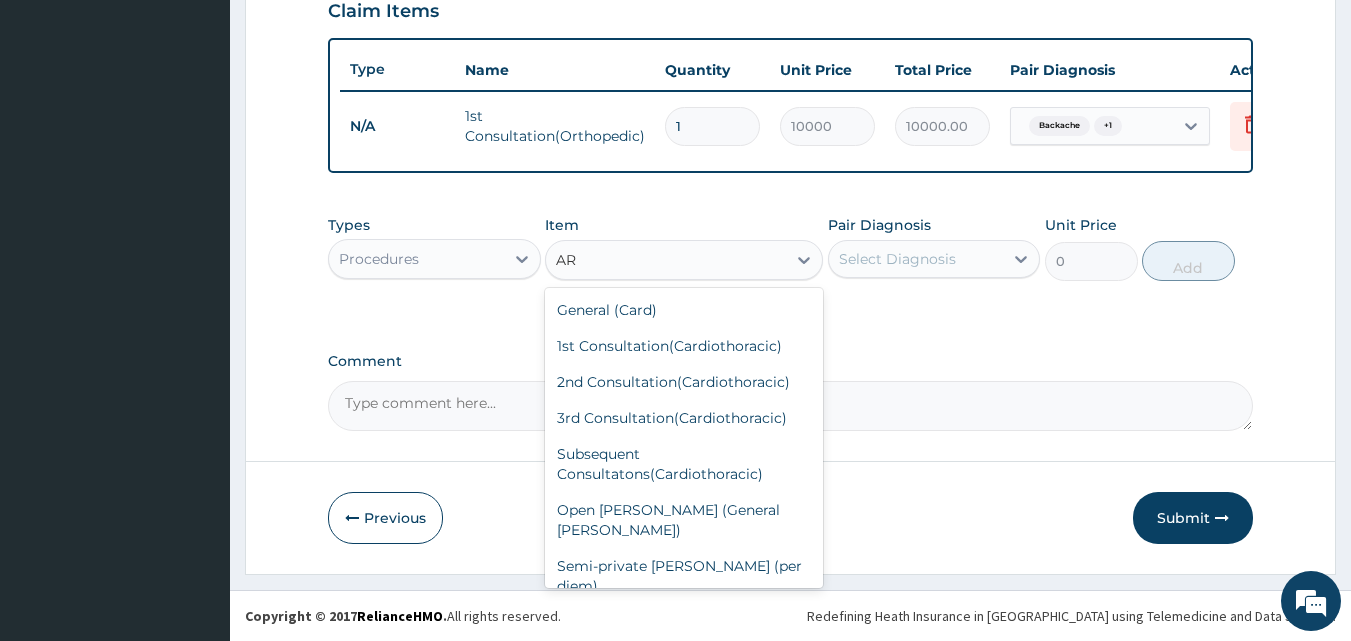 type on "A" 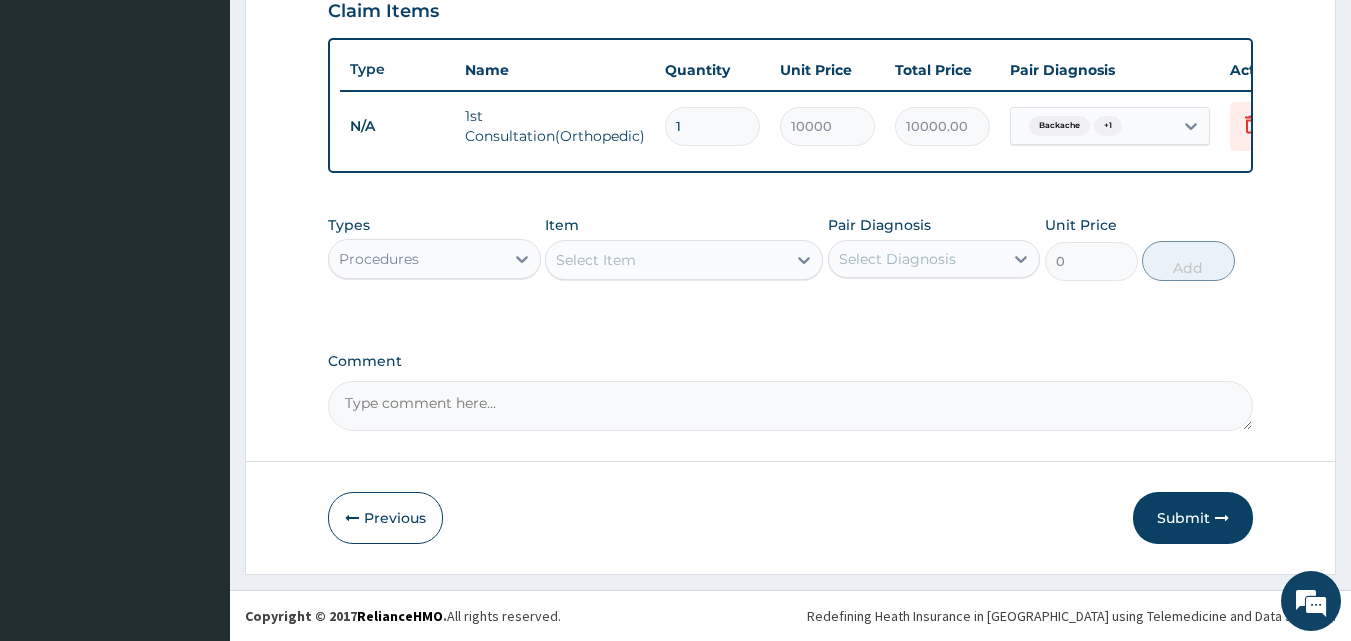 click on "Procedures" at bounding box center (416, 259) 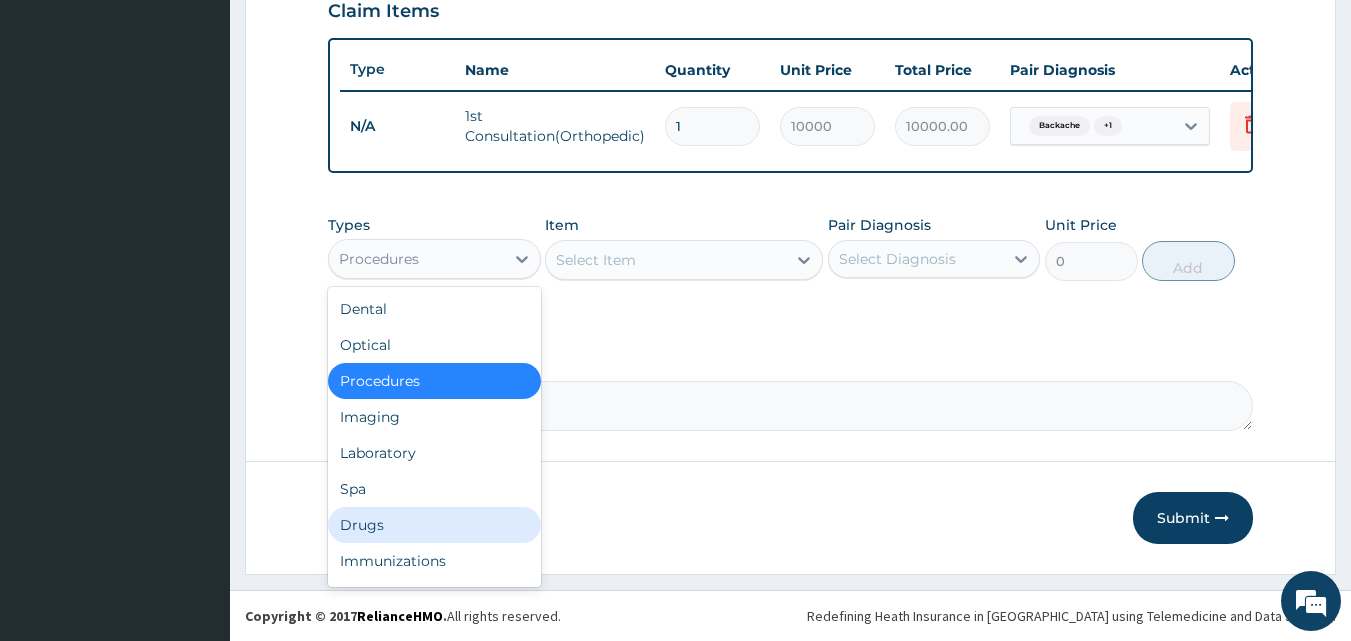 click on "Drugs" at bounding box center [434, 525] 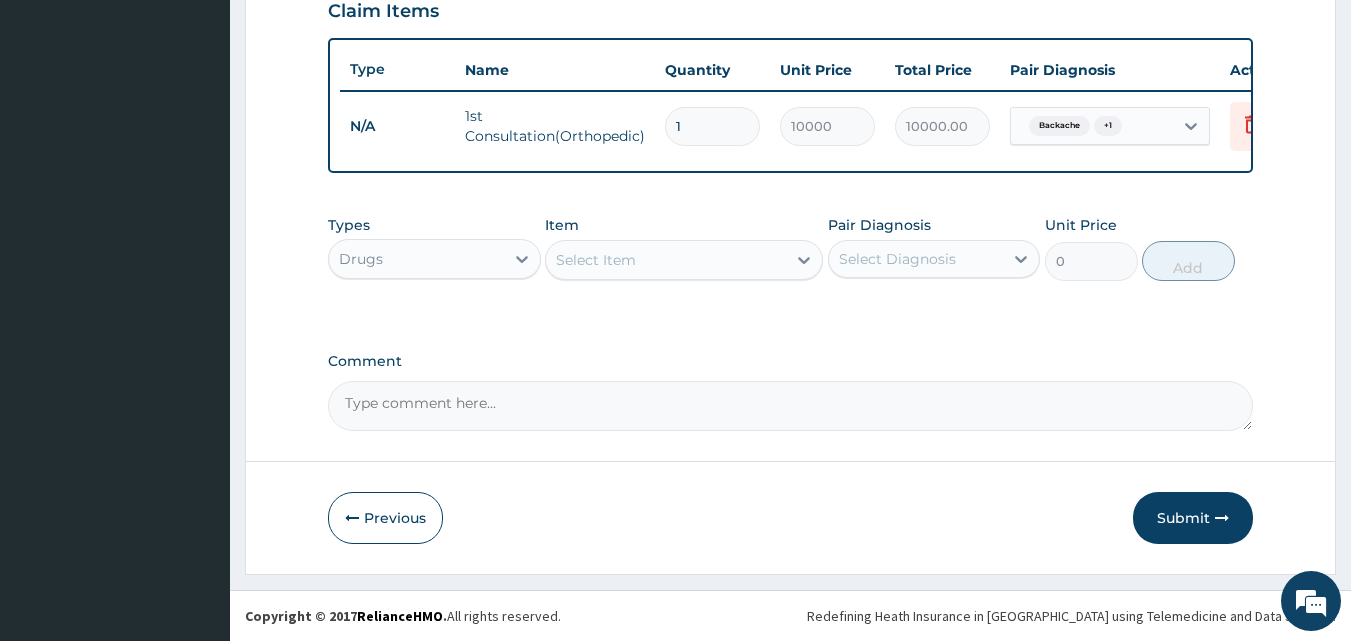 click on "Select Item" at bounding box center (666, 260) 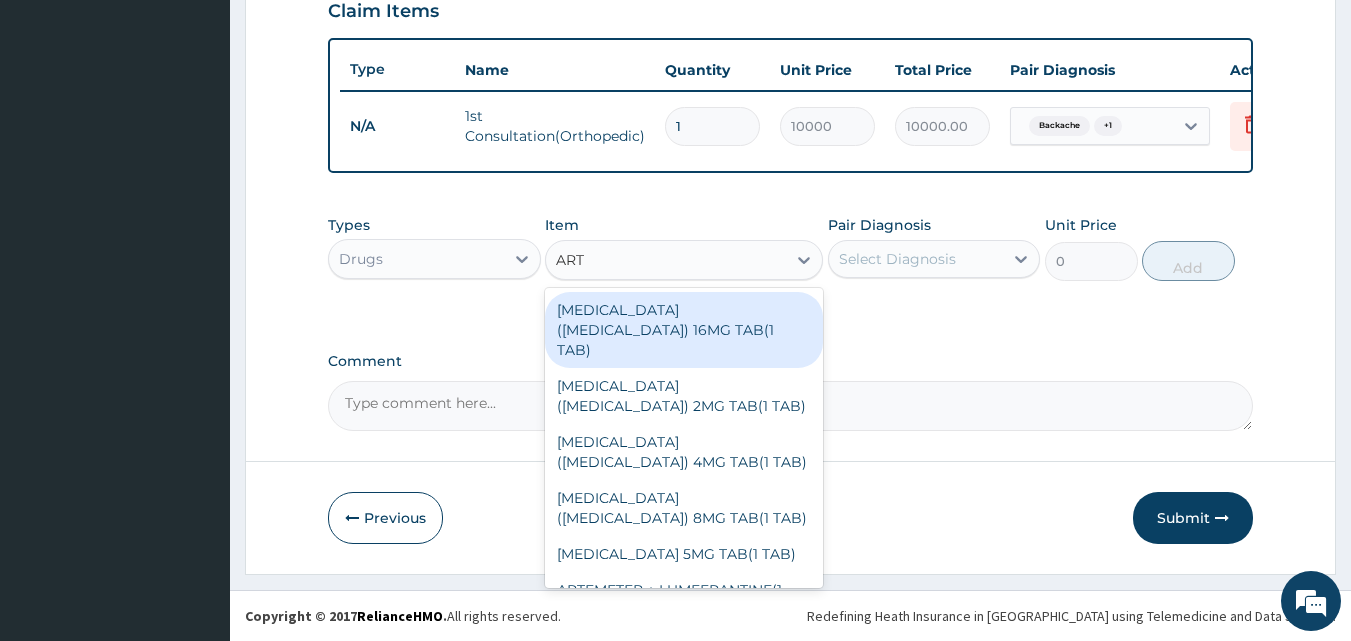 type on "ARTH" 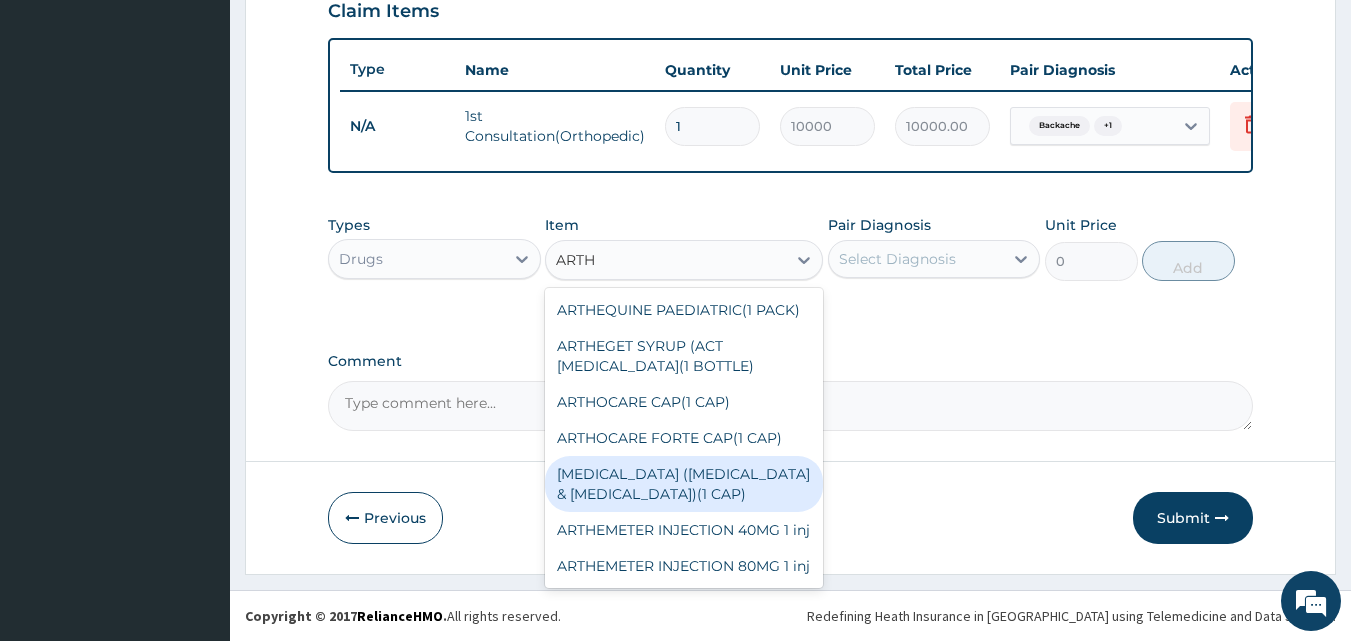 click on "[MEDICAL_DATA] ([MEDICAL_DATA] & [MEDICAL_DATA])(1 CAP)" at bounding box center [684, 484] 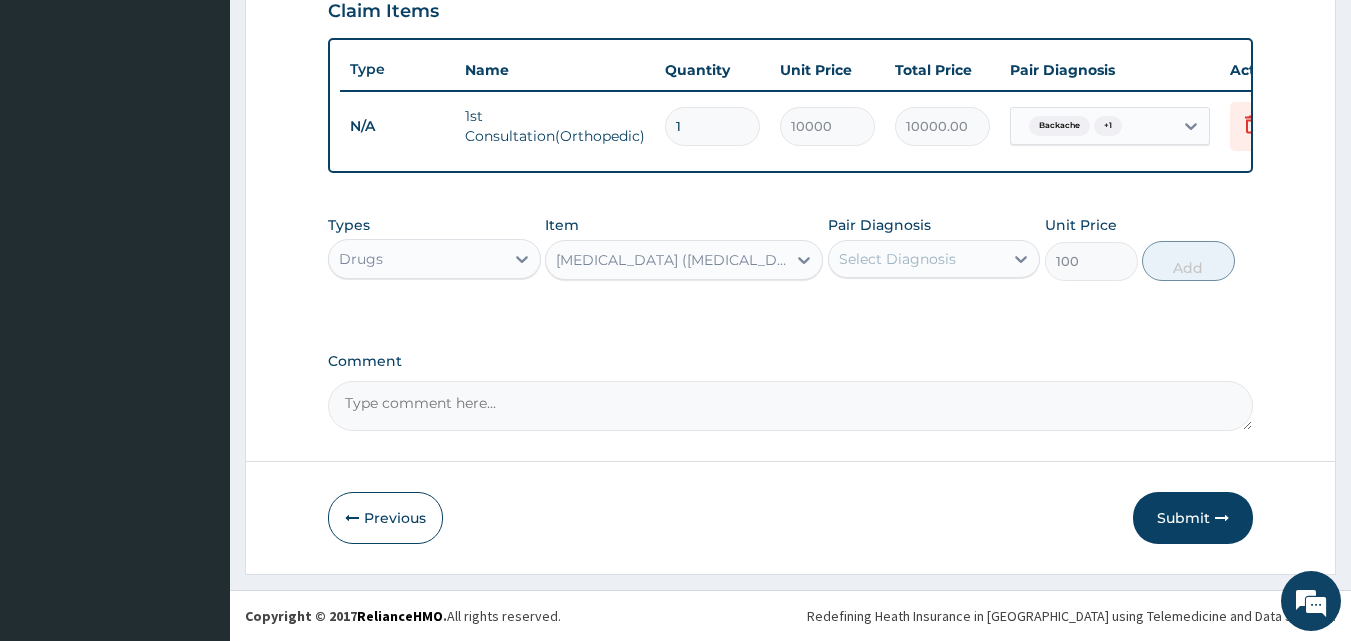 click on "Select Diagnosis" at bounding box center (897, 259) 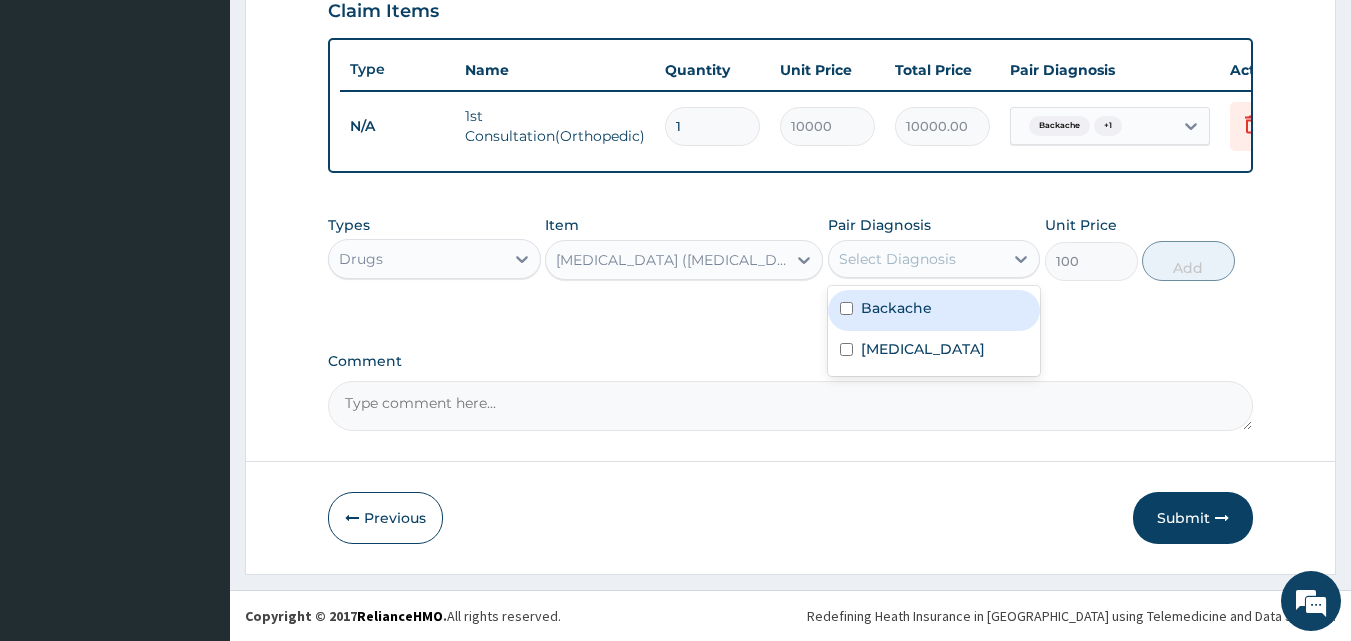 click on "Backache" at bounding box center [896, 308] 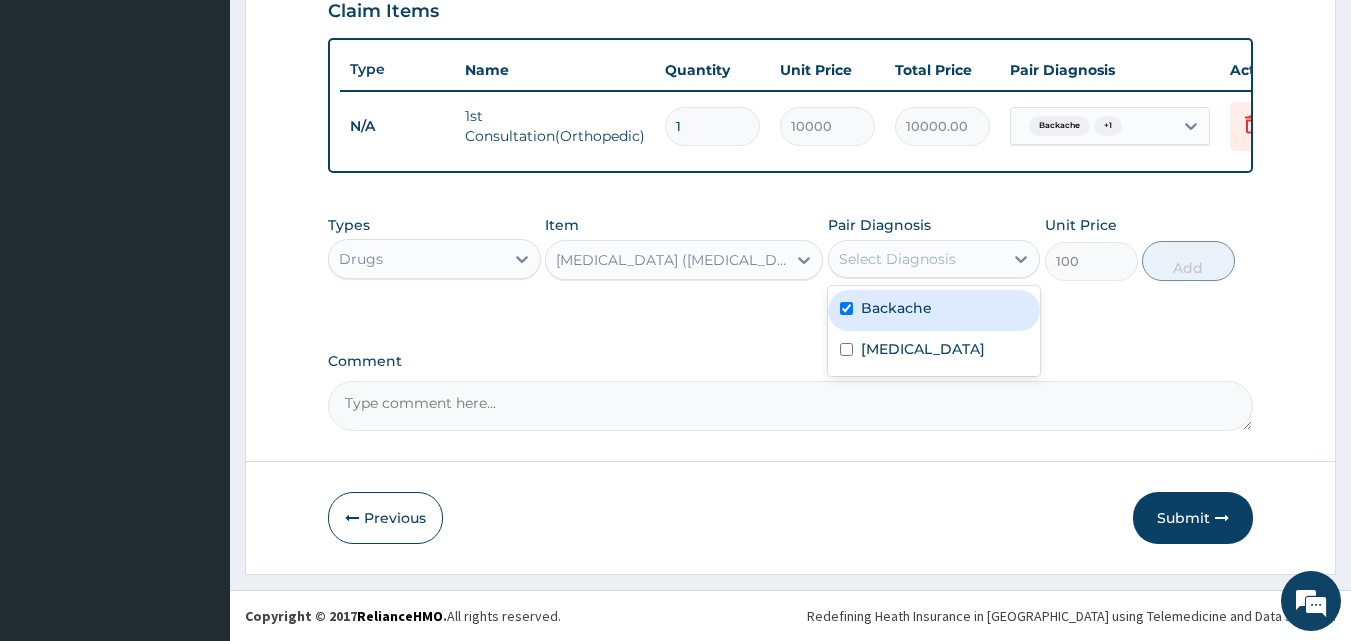 checkbox on "true" 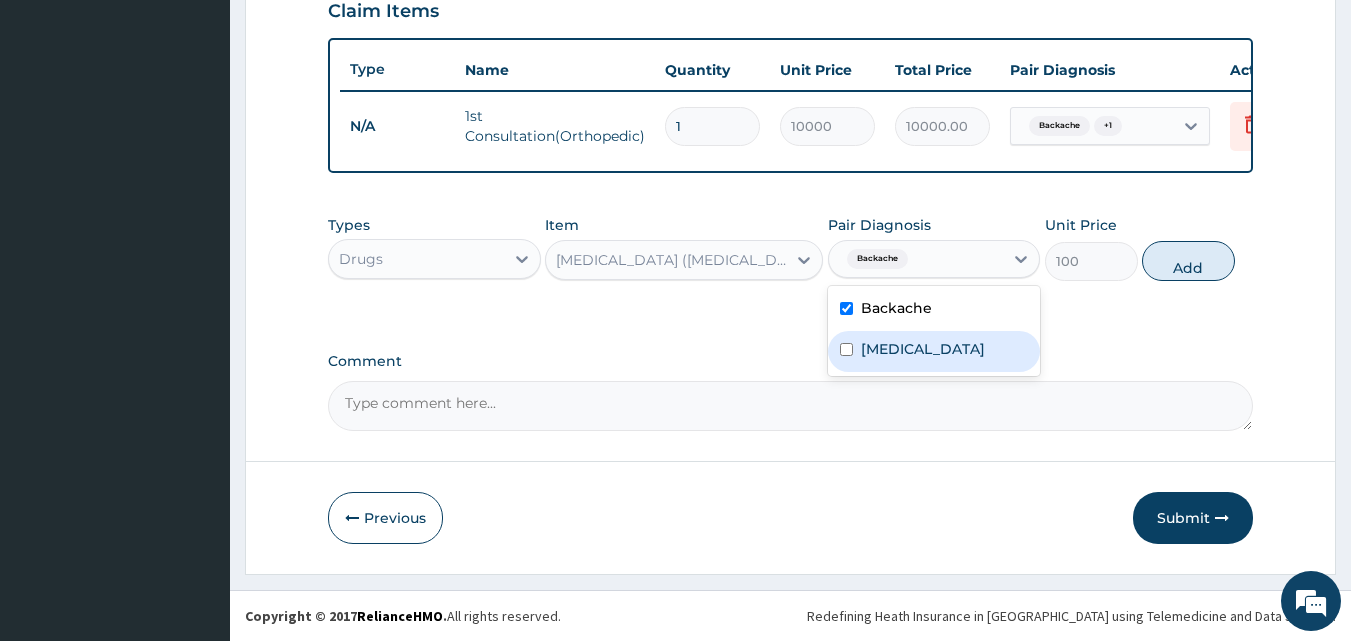 click on "[MEDICAL_DATA]" at bounding box center (923, 349) 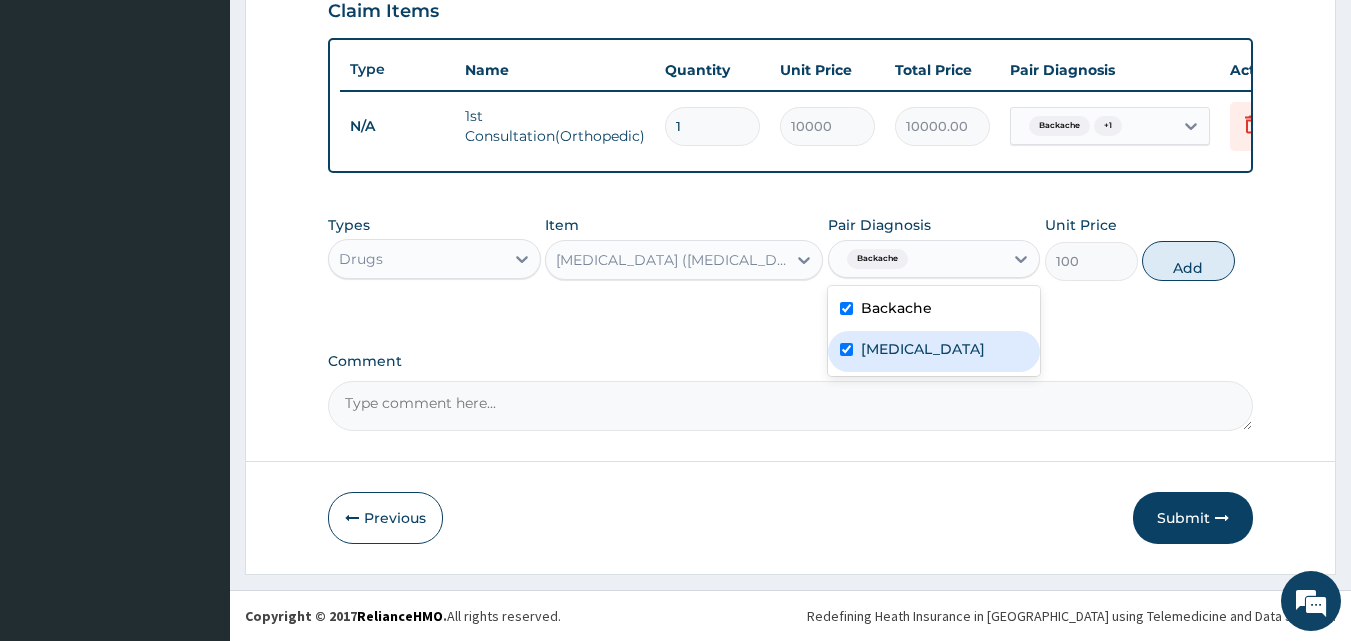 checkbox on "true" 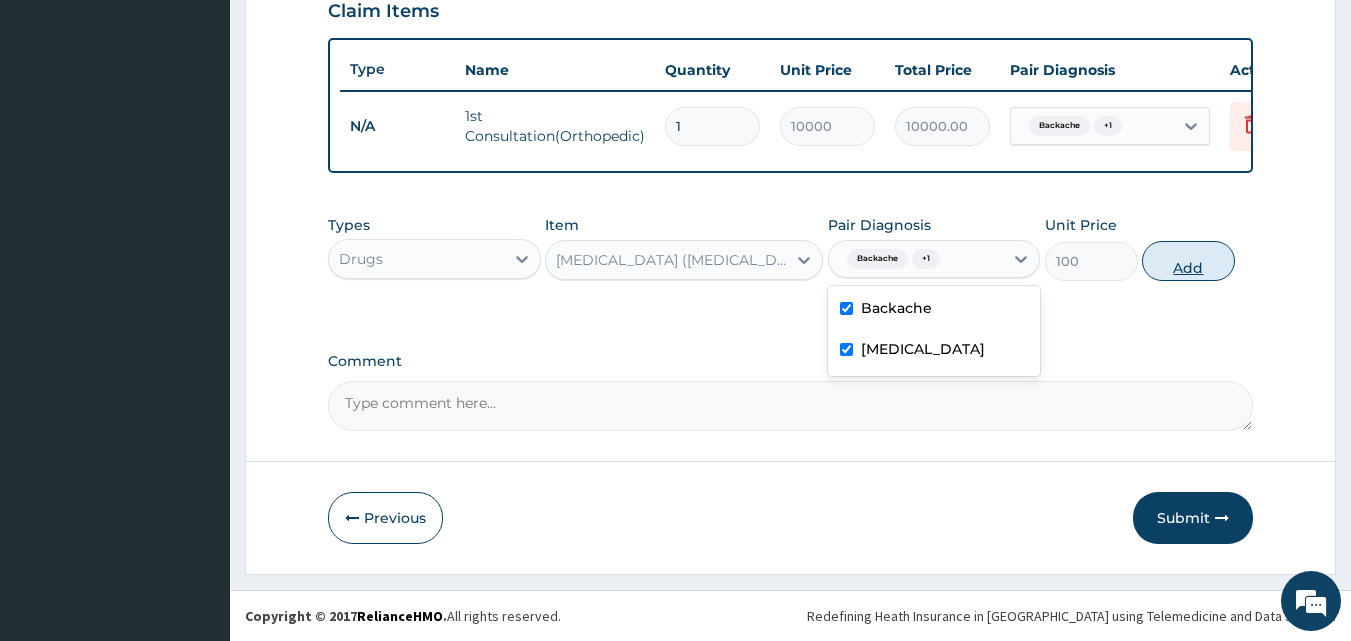 click on "Add" at bounding box center [1188, 261] 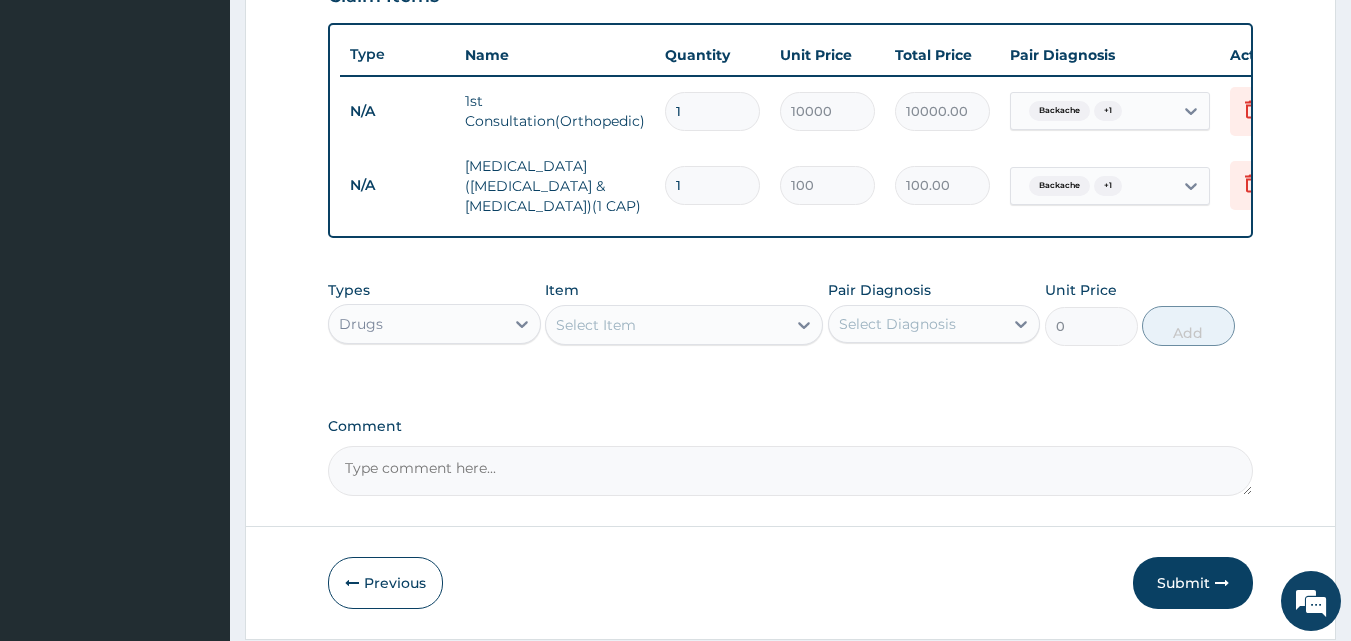 click on "Select Item" at bounding box center [666, 325] 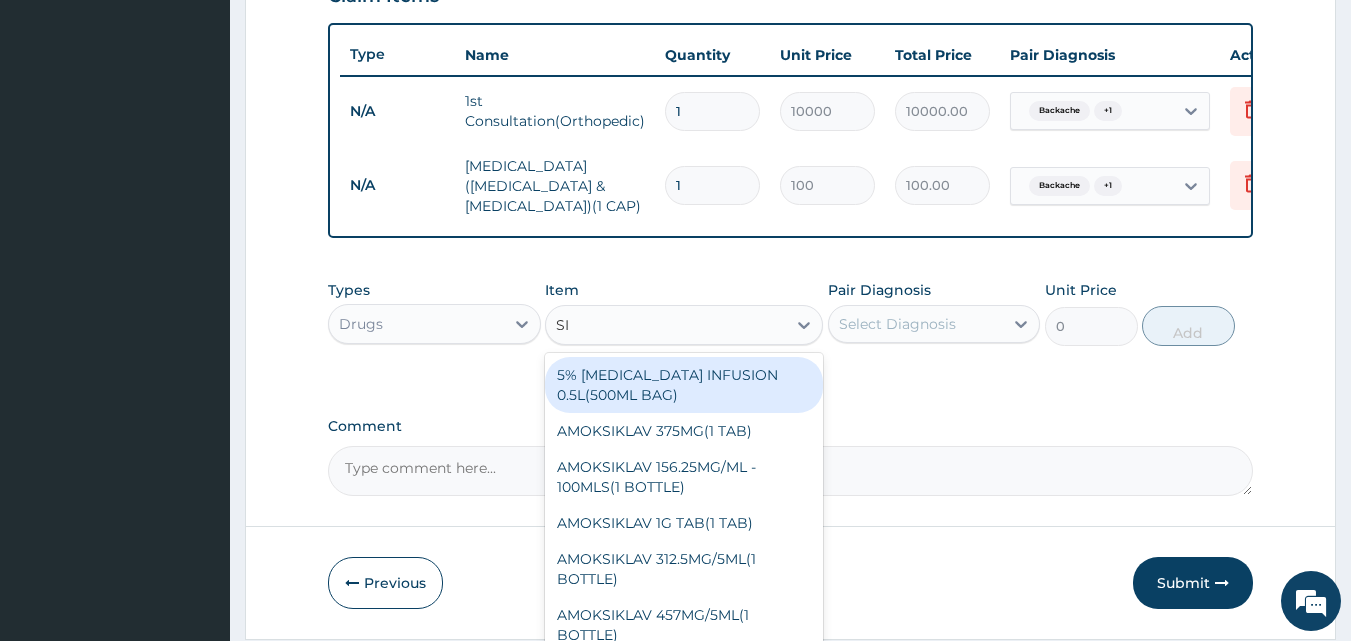 type on "SIR" 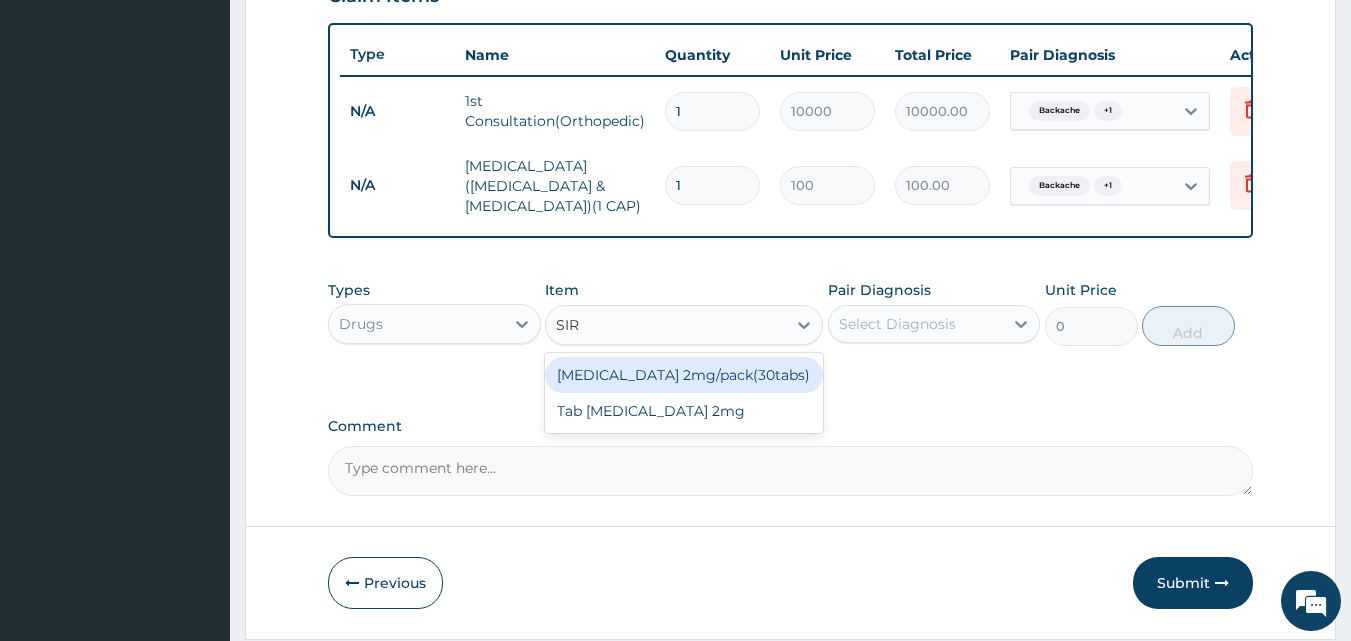 click on "sirdalud 2mg/pack(30tabs)" at bounding box center (684, 375) 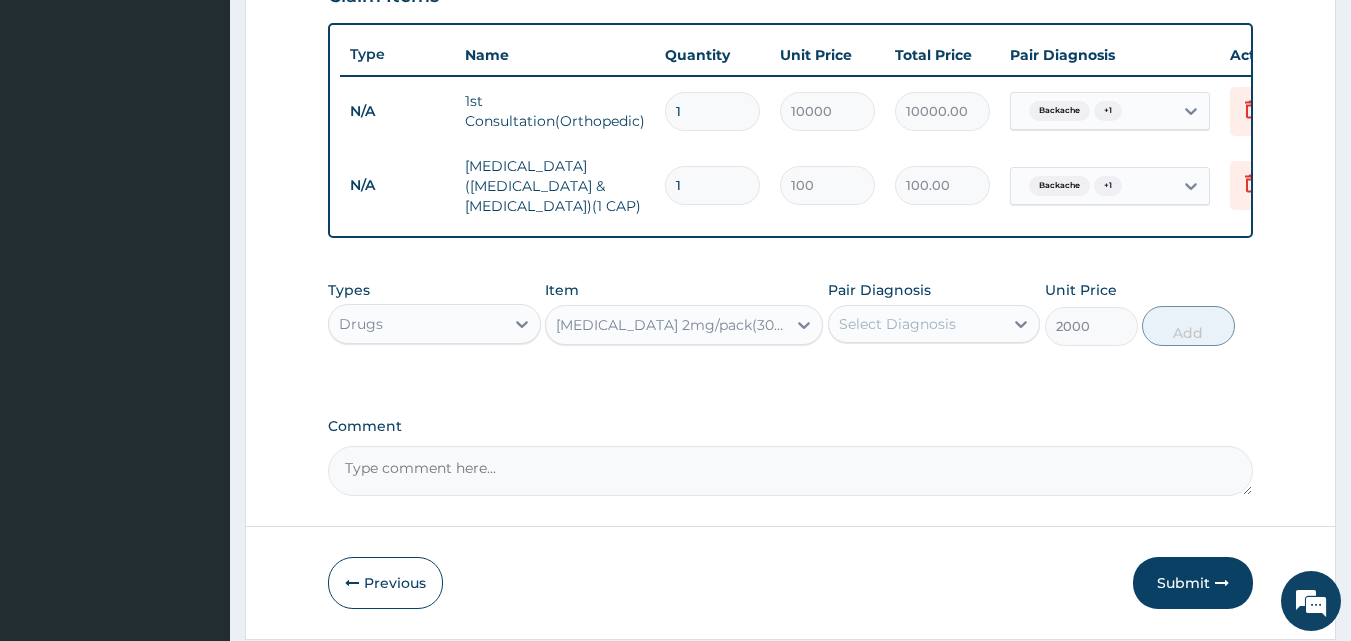 click on "sirdalud 2mg/pack(30tabs)" at bounding box center [672, 325] 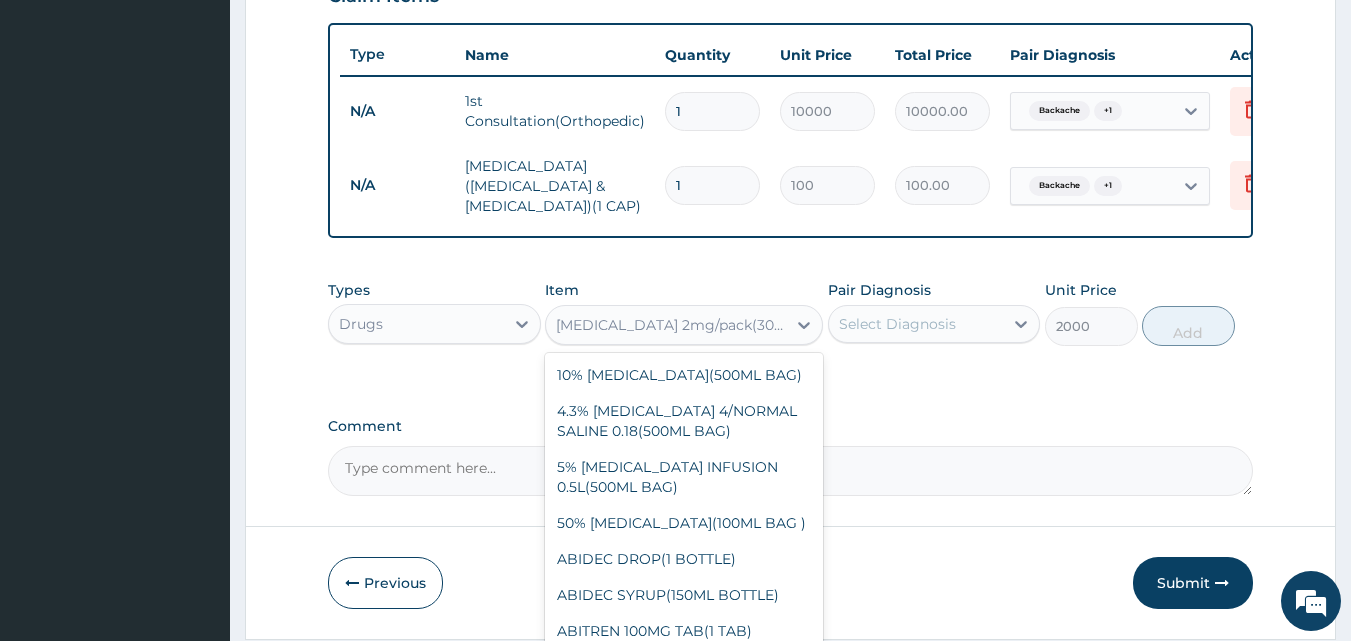 scroll, scrollTop: 35760, scrollLeft: 0, axis: vertical 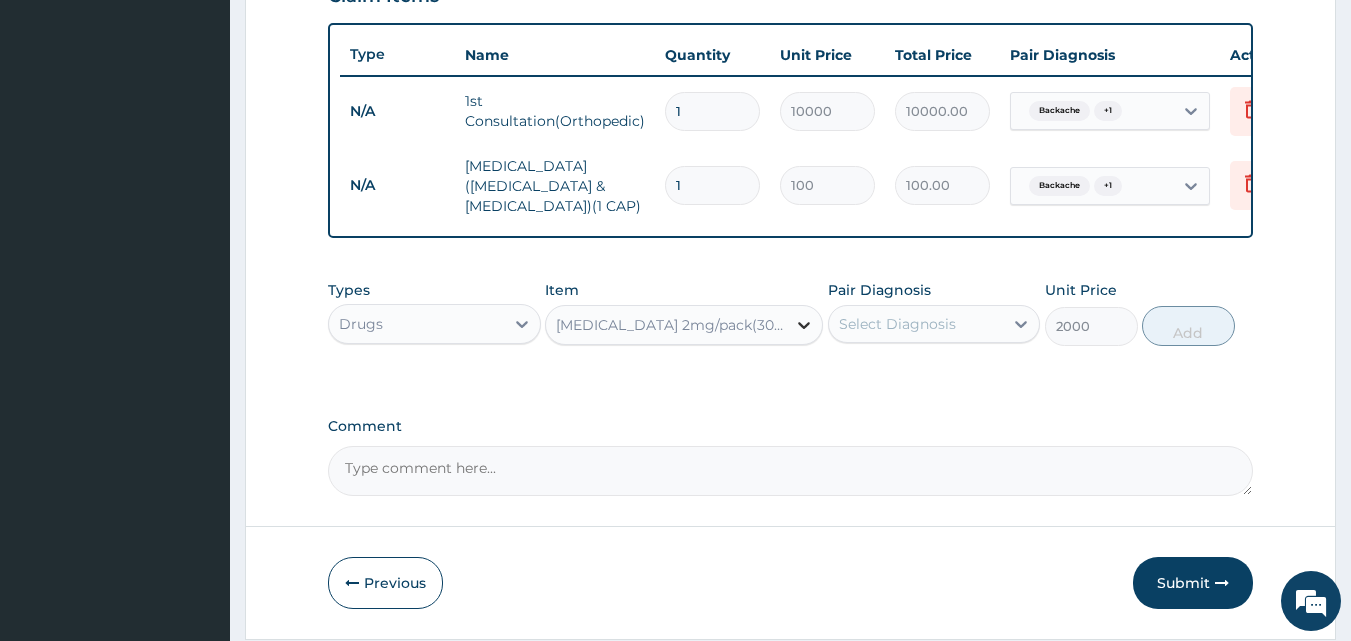 click at bounding box center (804, 325) 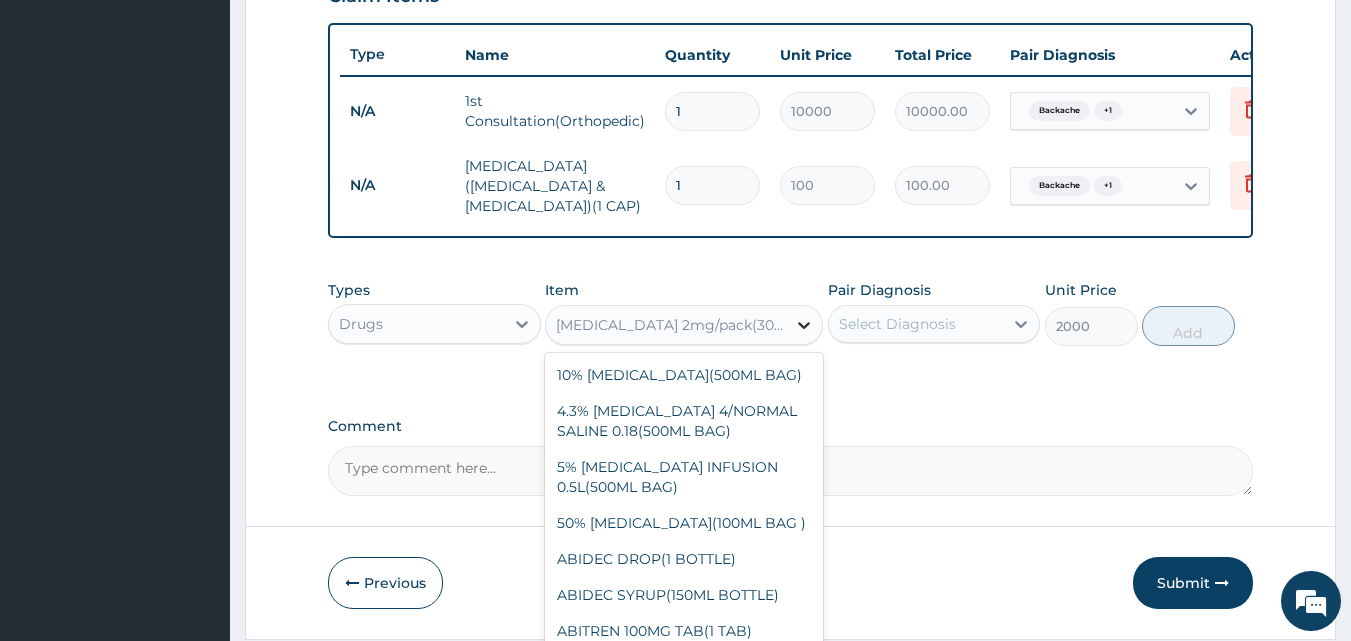 scroll, scrollTop: 35760, scrollLeft: 0, axis: vertical 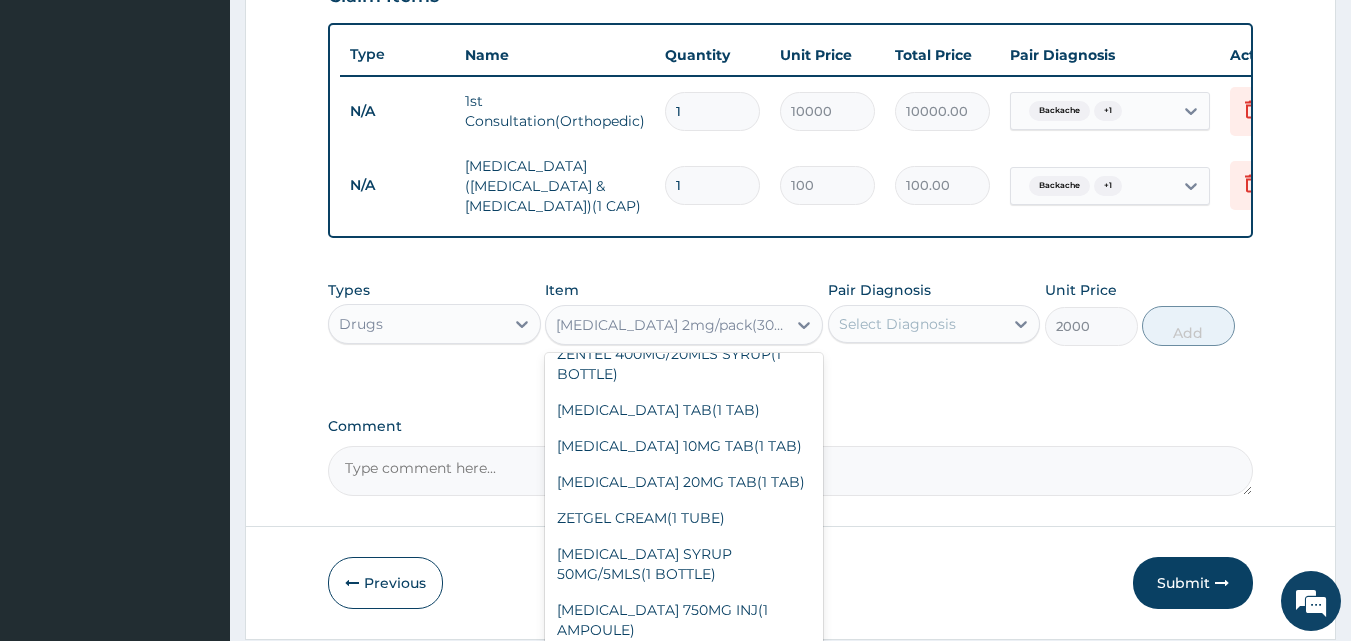 click on "Tab [MEDICAL_DATA] 2mg" at bounding box center [684, 1490] 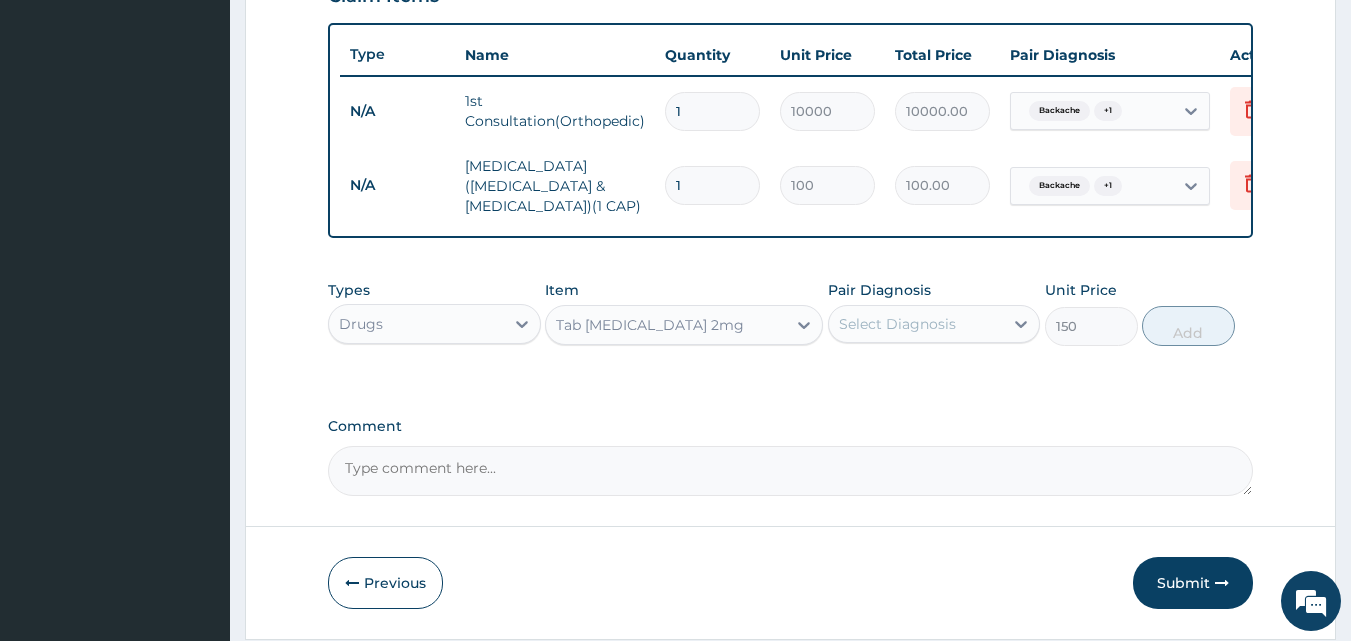 click on "Select Diagnosis" at bounding box center (916, 324) 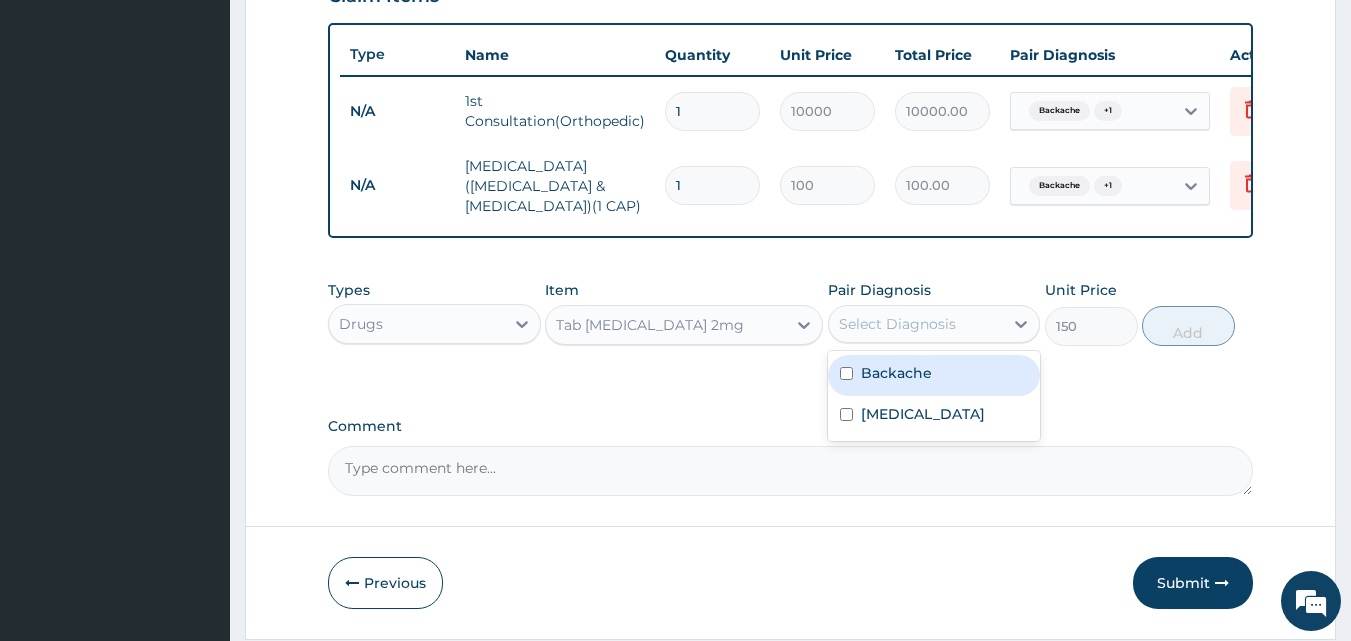 click on "Backache" at bounding box center [934, 375] 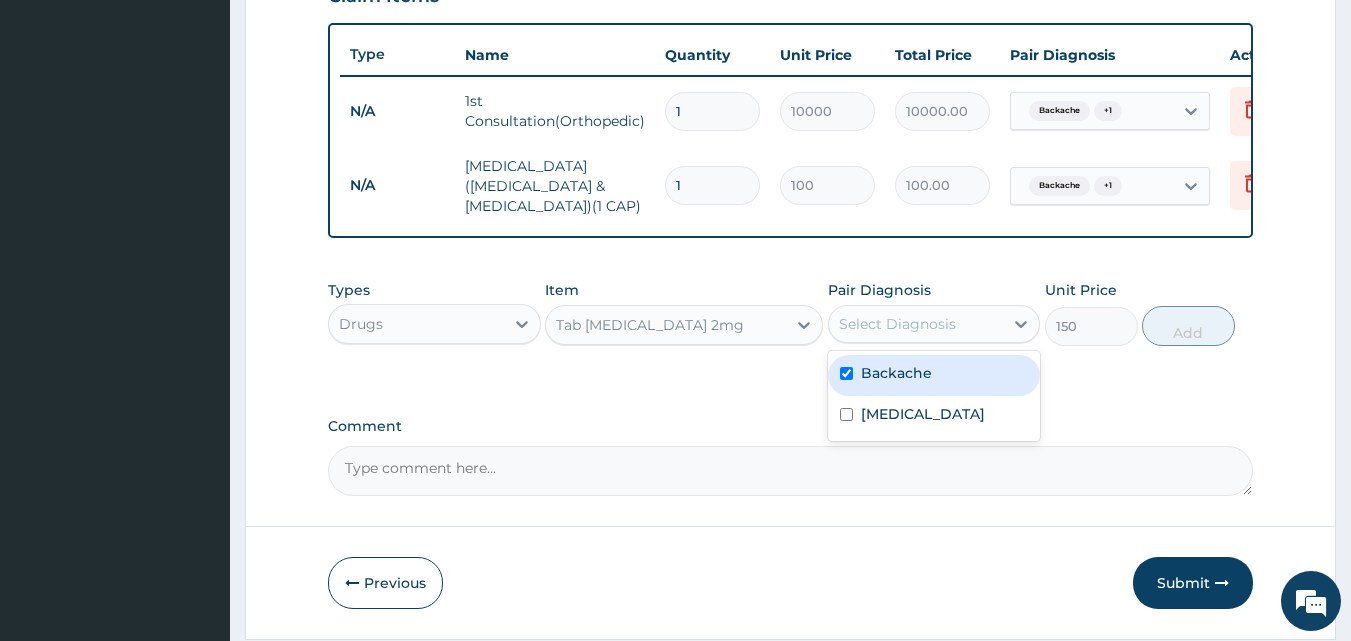 checkbox on "true" 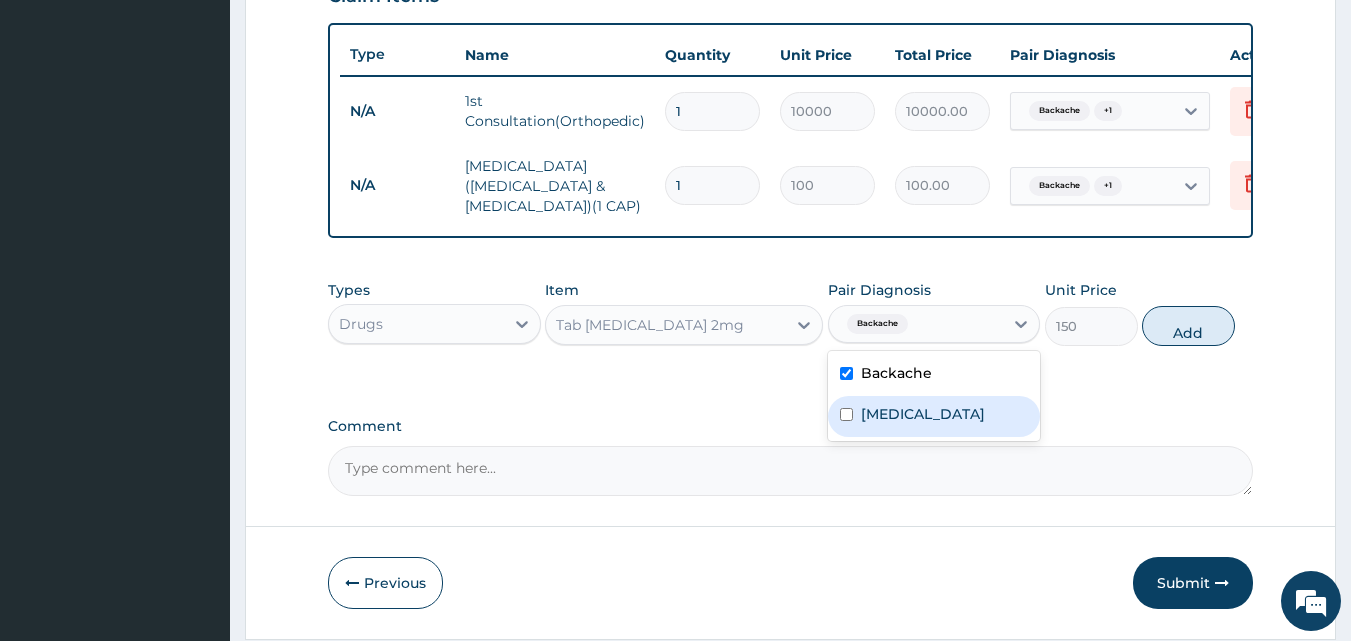 click on "Chronic pain" at bounding box center (934, 416) 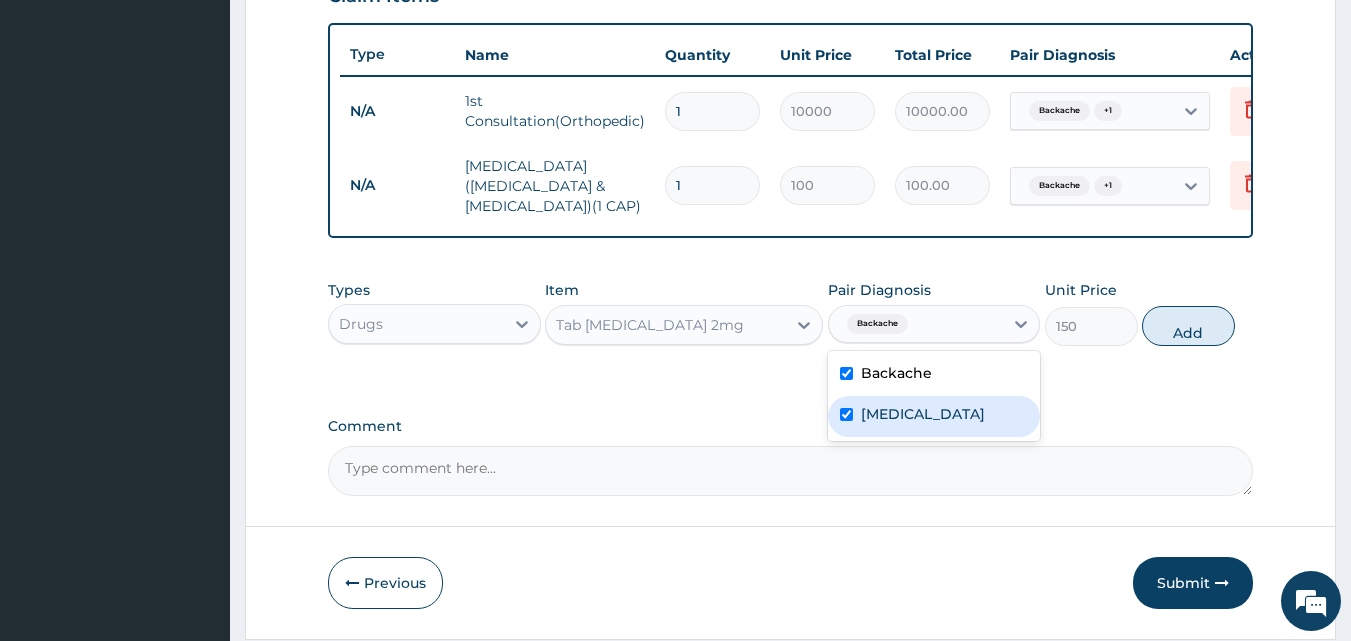 checkbox on "true" 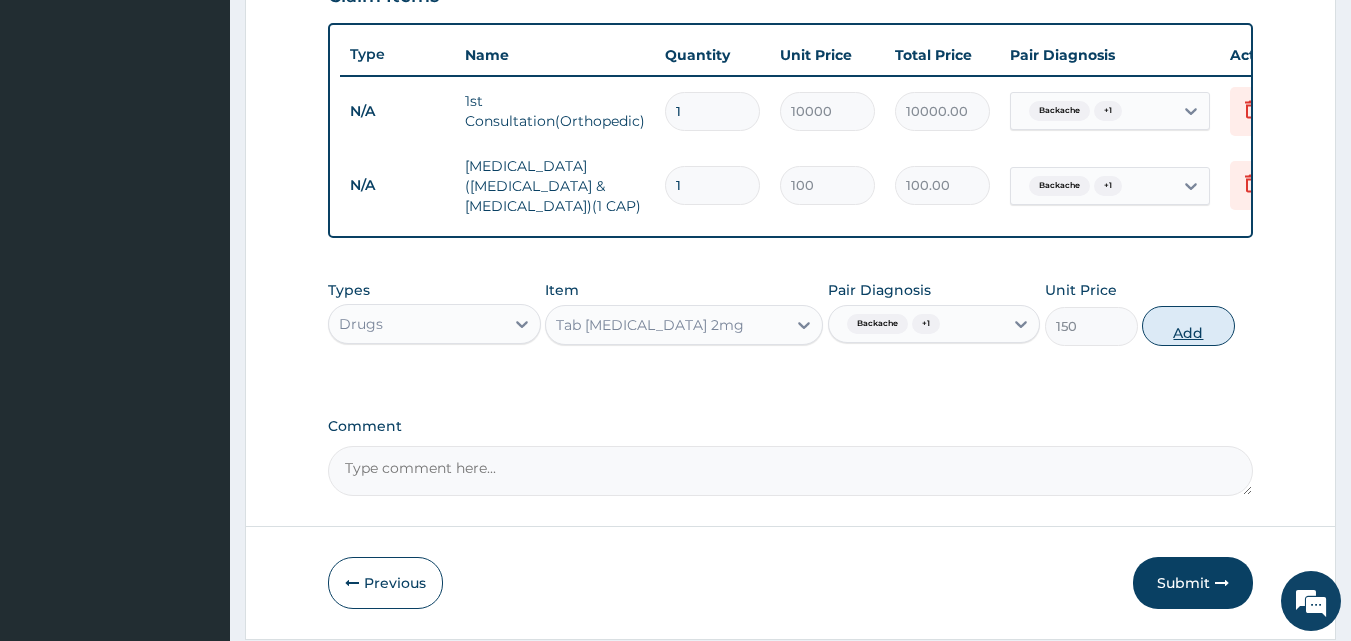 click on "Add" at bounding box center [1188, 326] 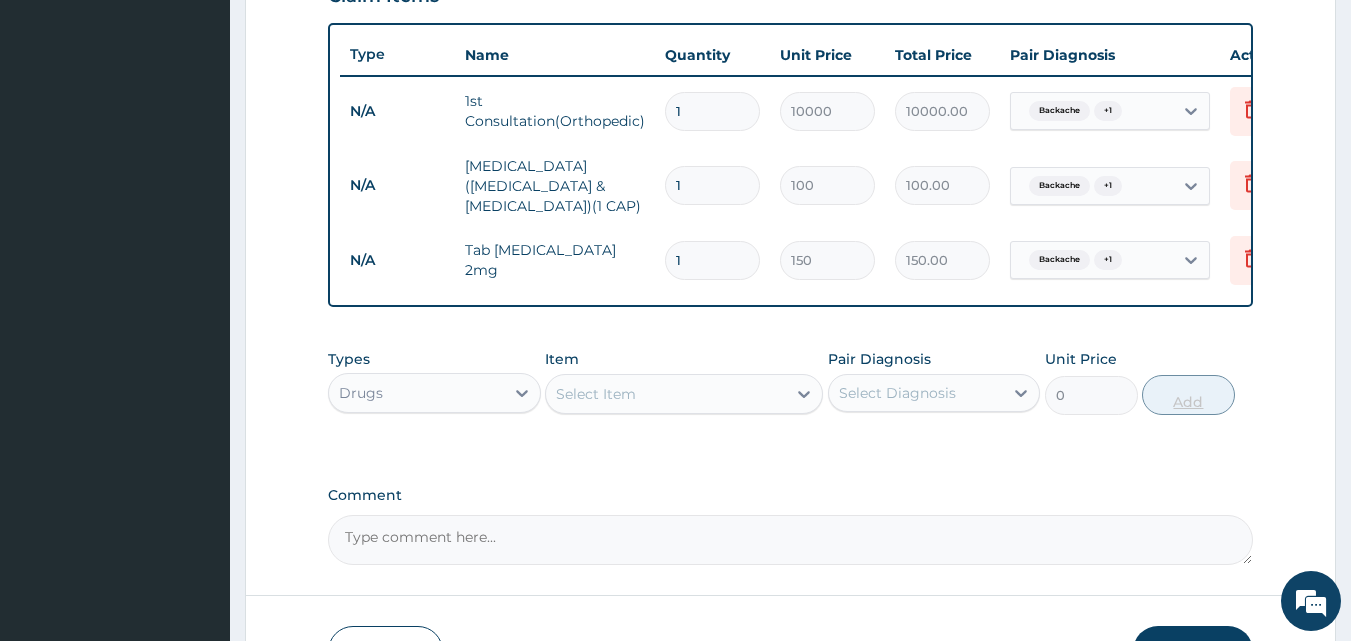 type 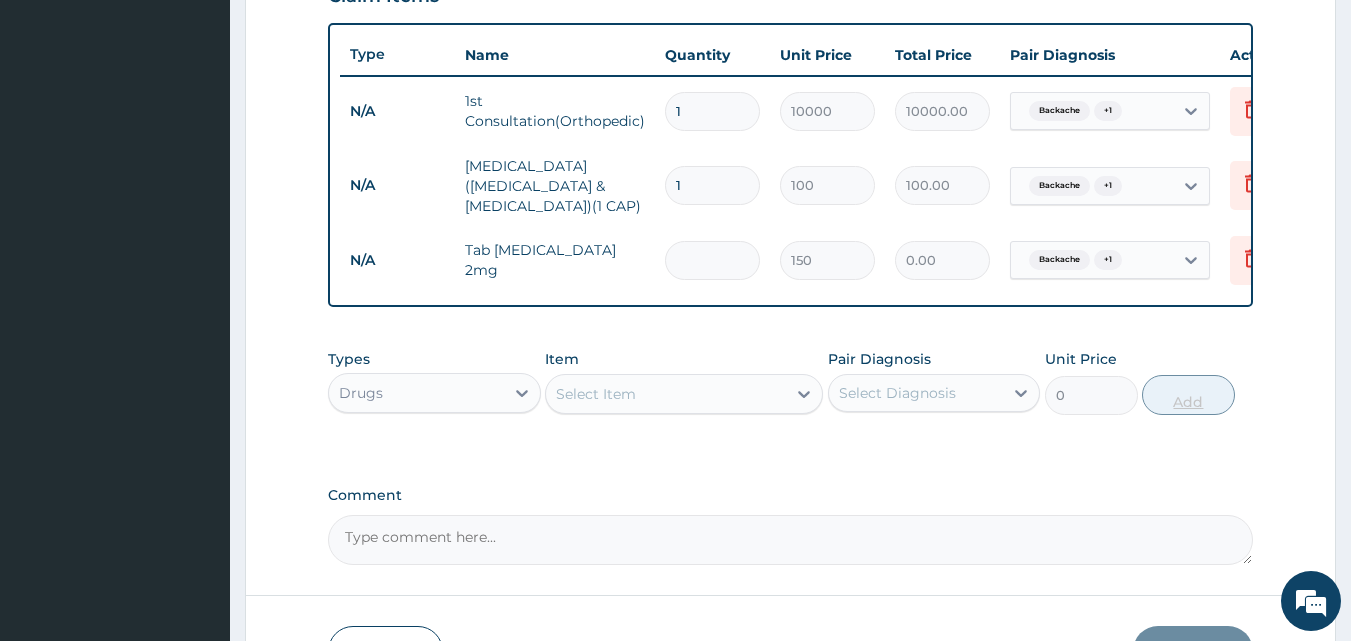 type on "1" 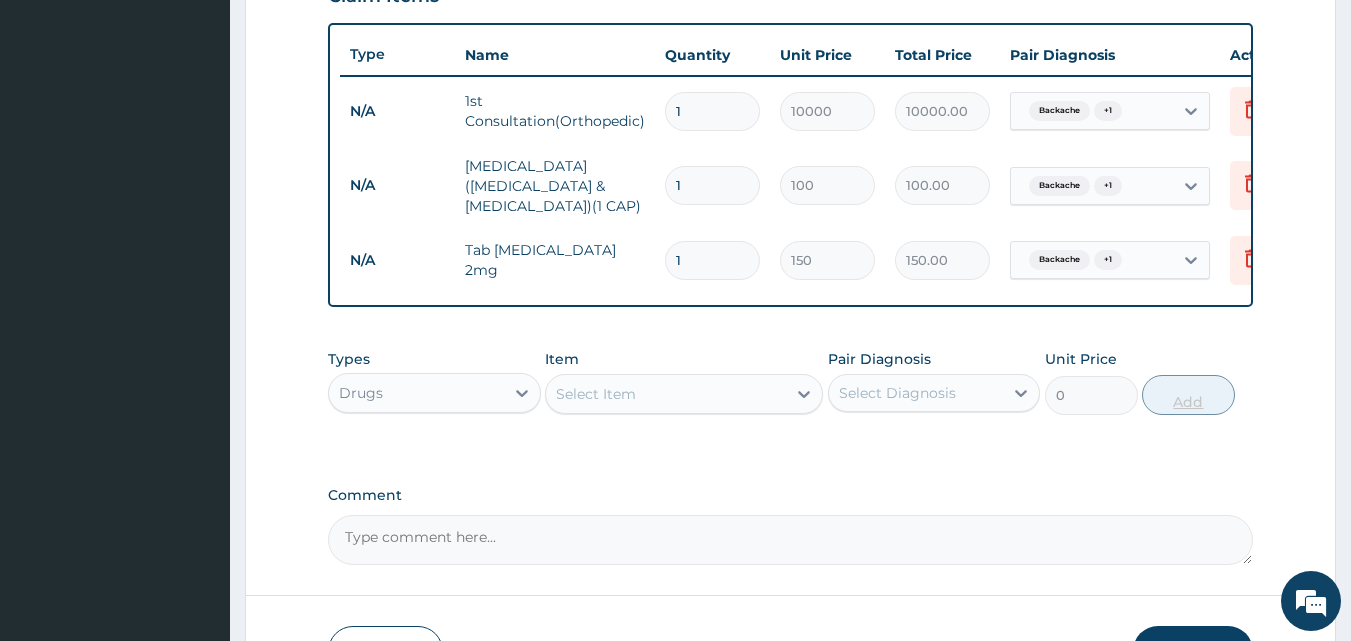 type on "10" 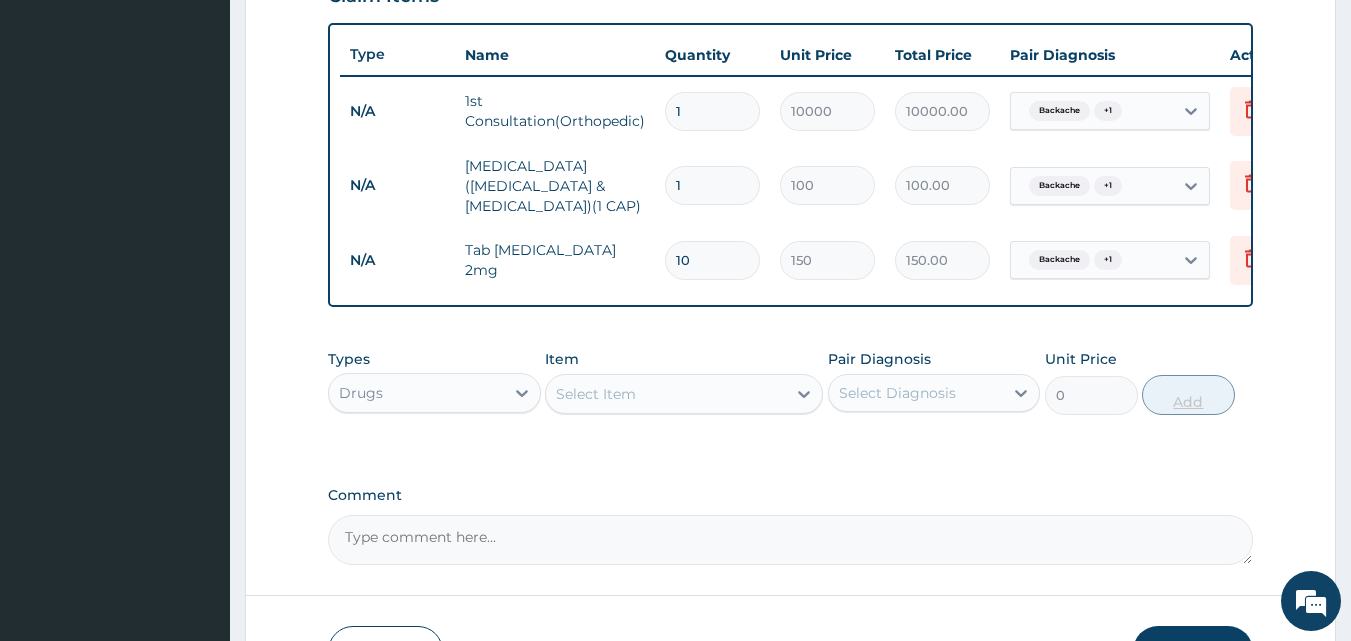 type on "1500.00" 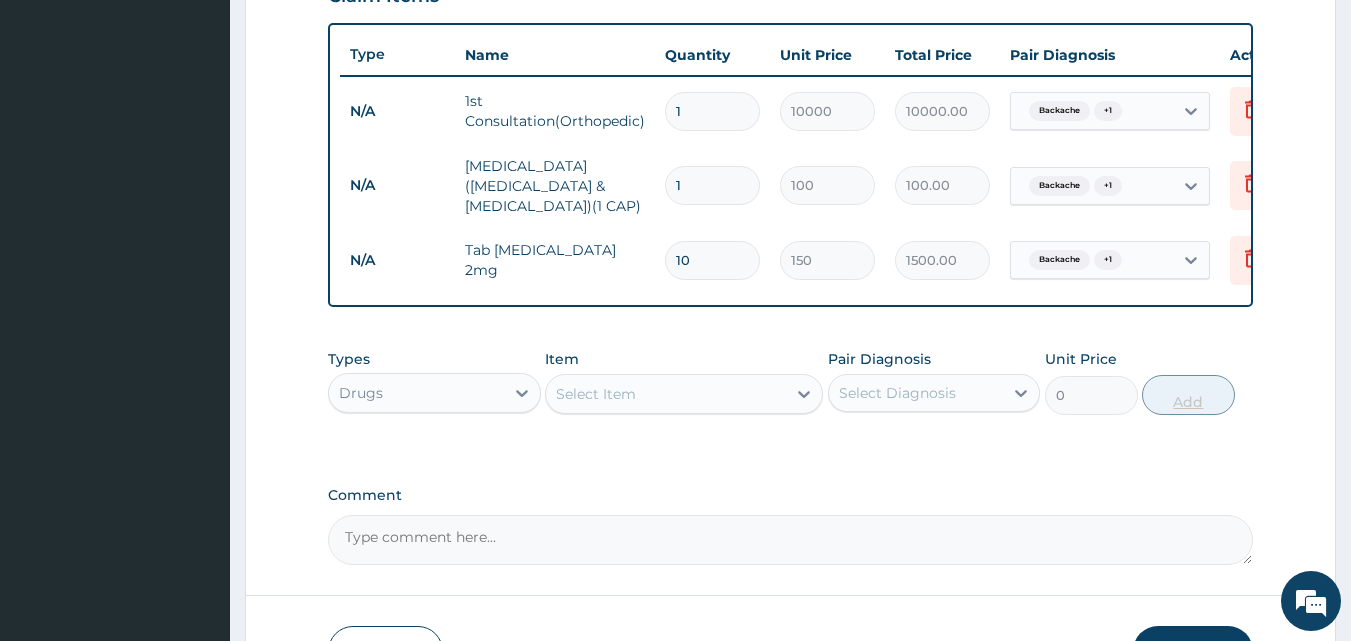 type on "100" 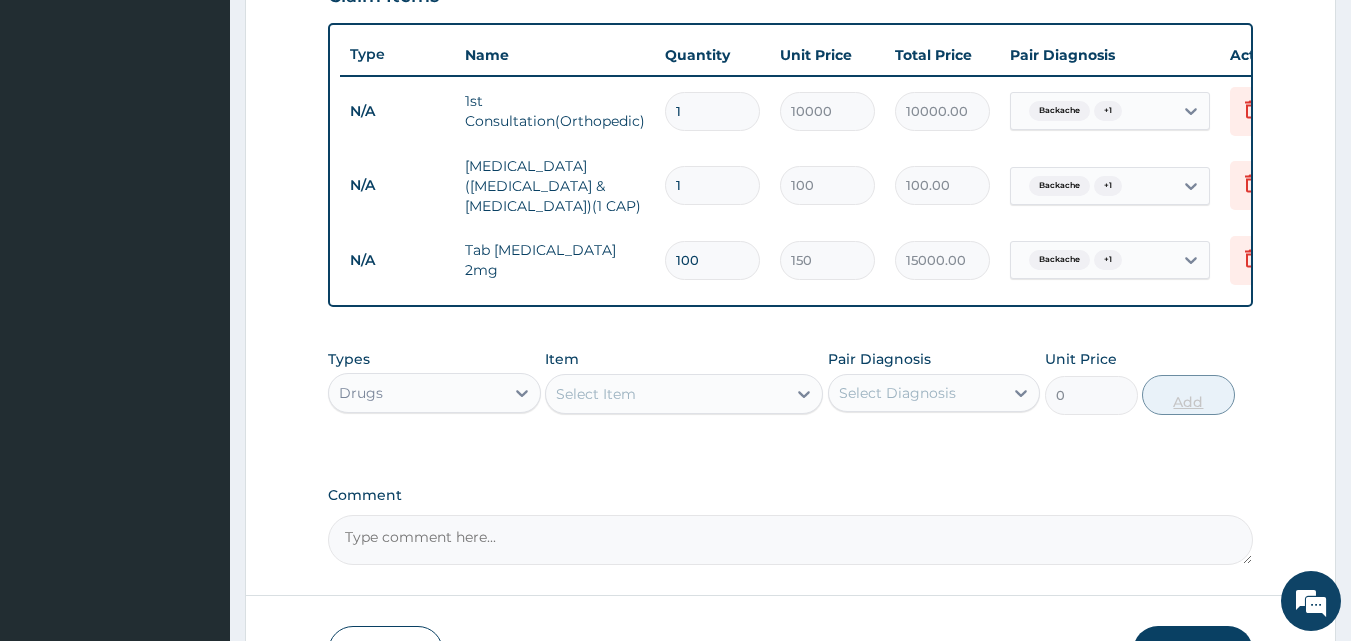 type on "10" 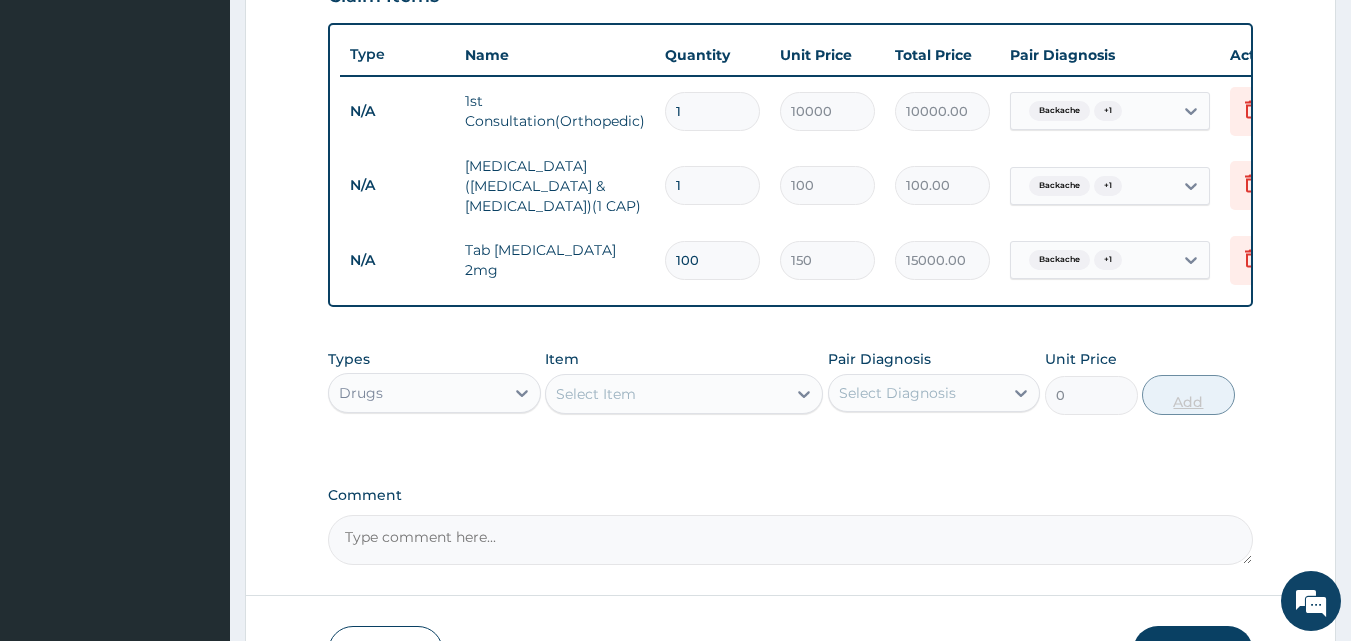 type on "1500.00" 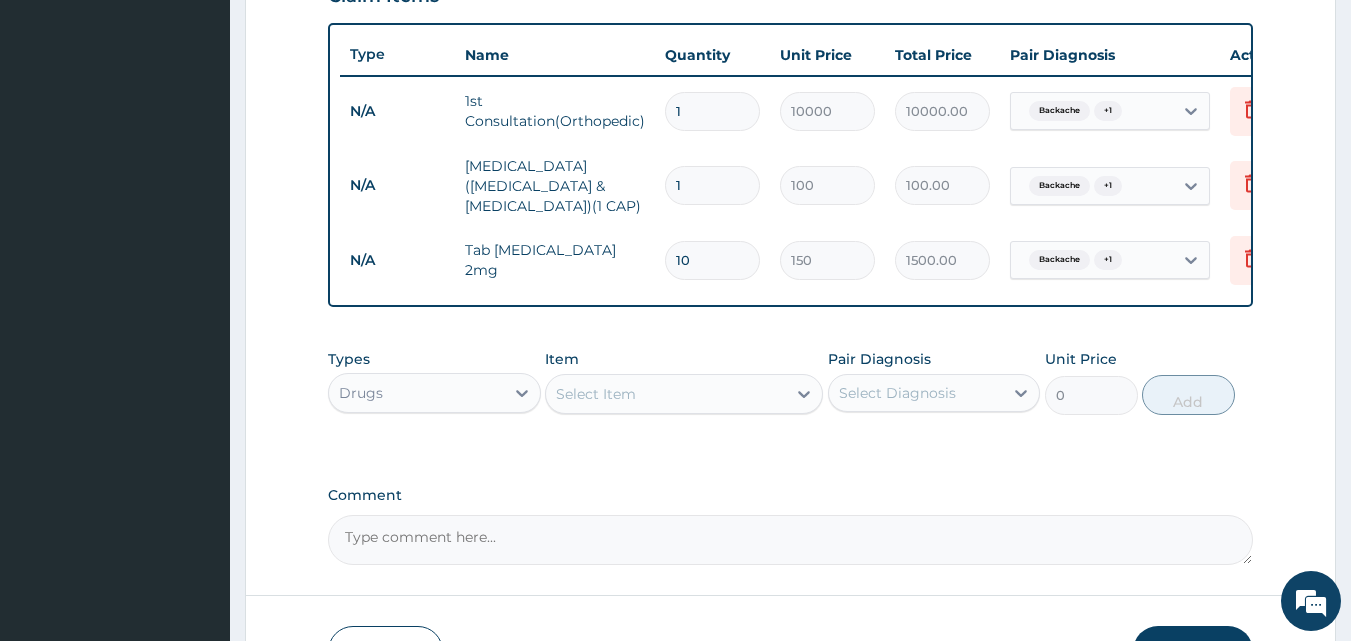 type on "10" 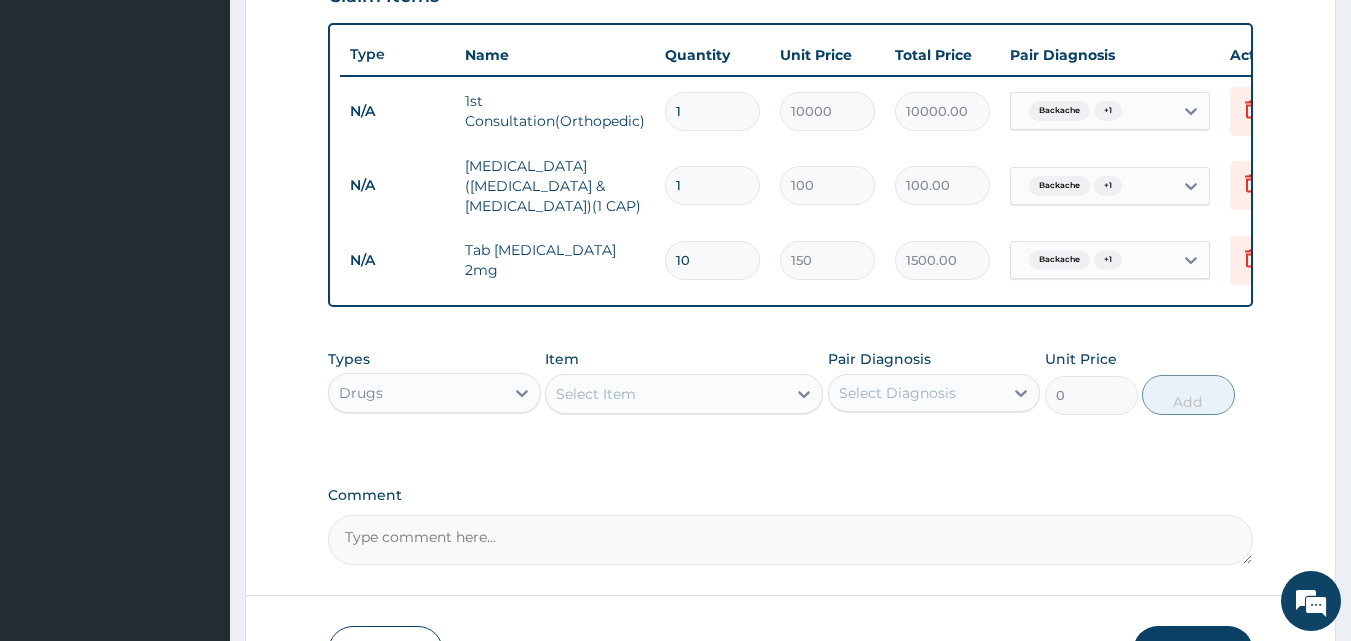 type on "14" 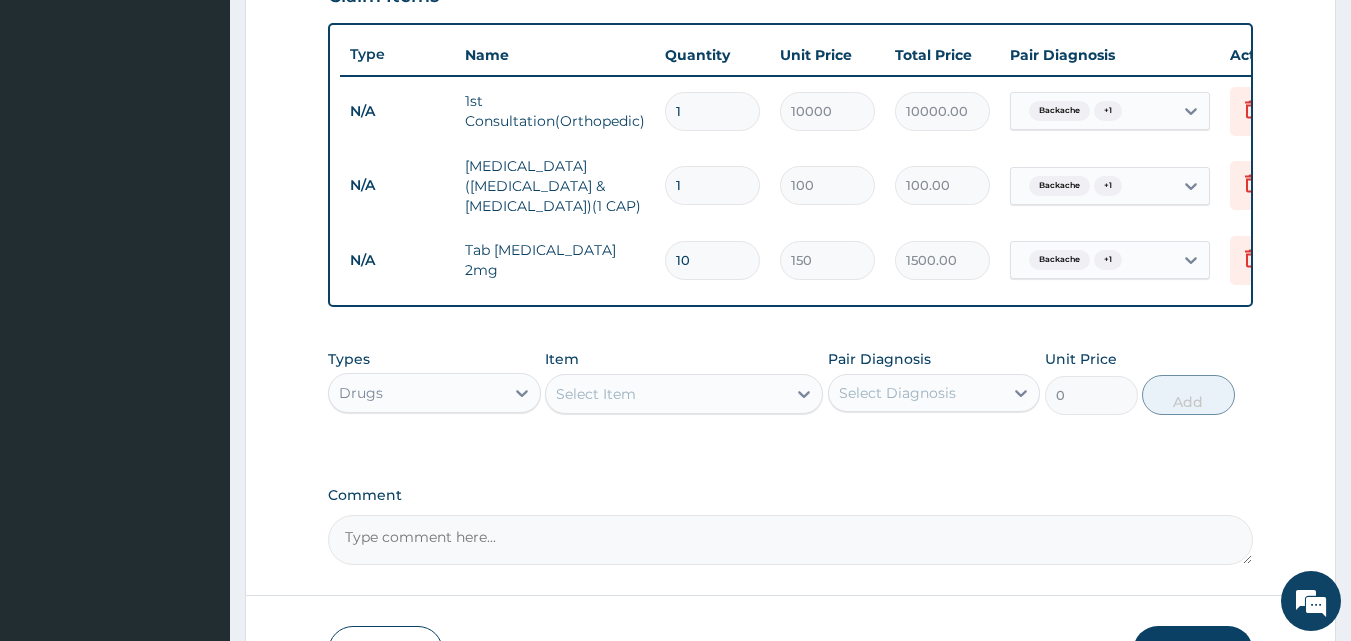 type on "1400.00" 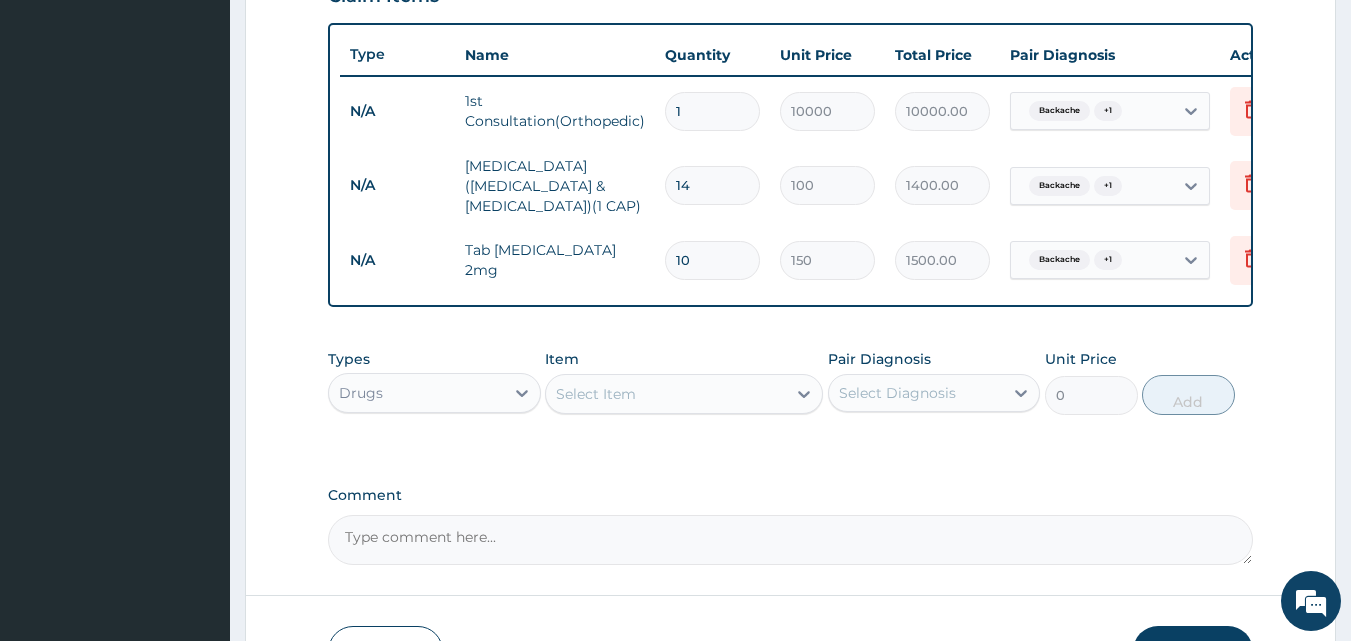 type on "1" 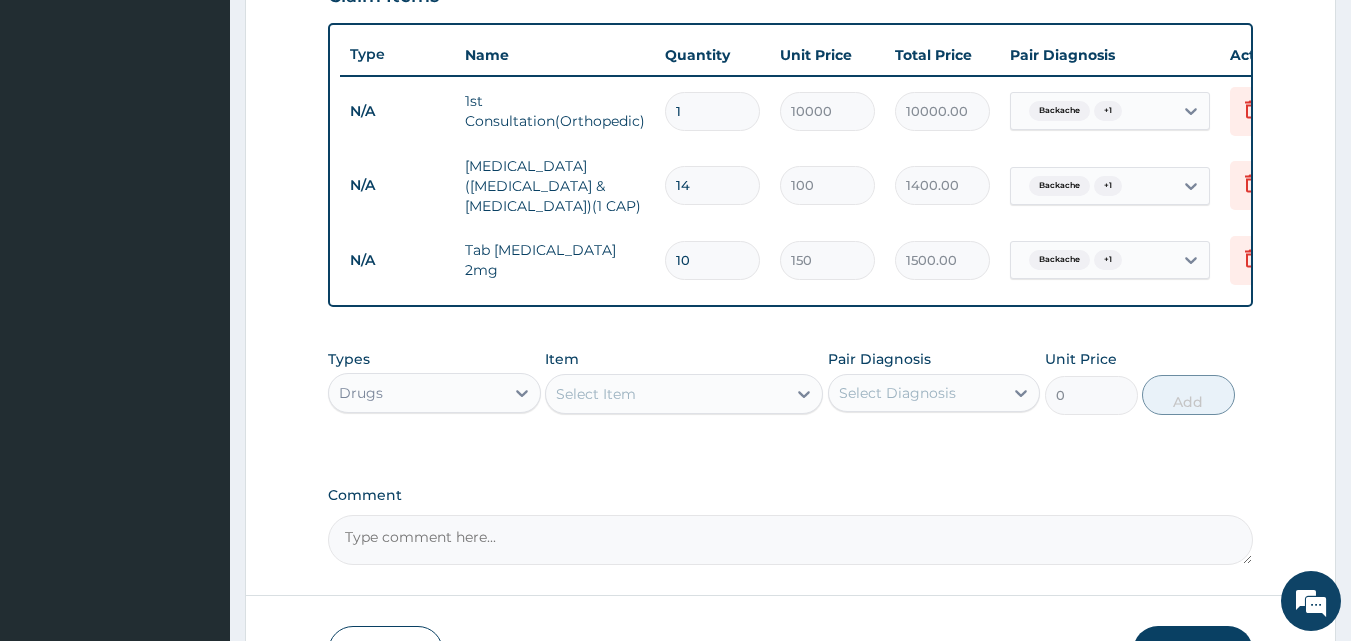 type on "100.00" 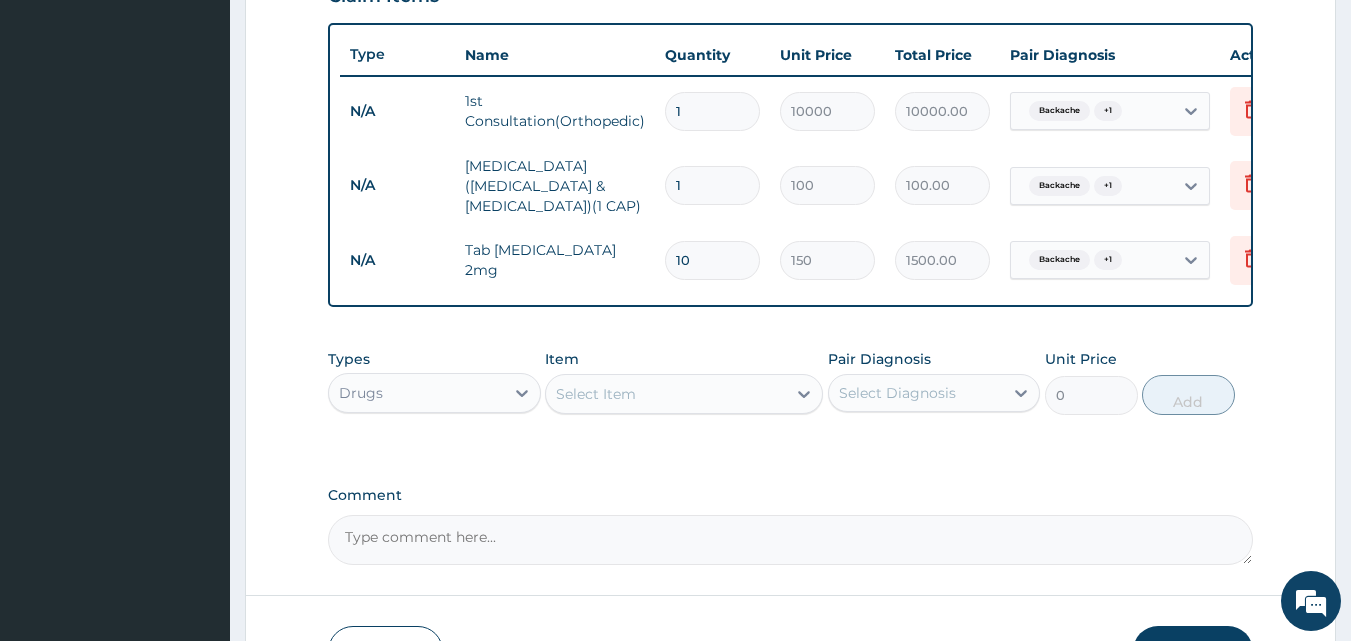 type 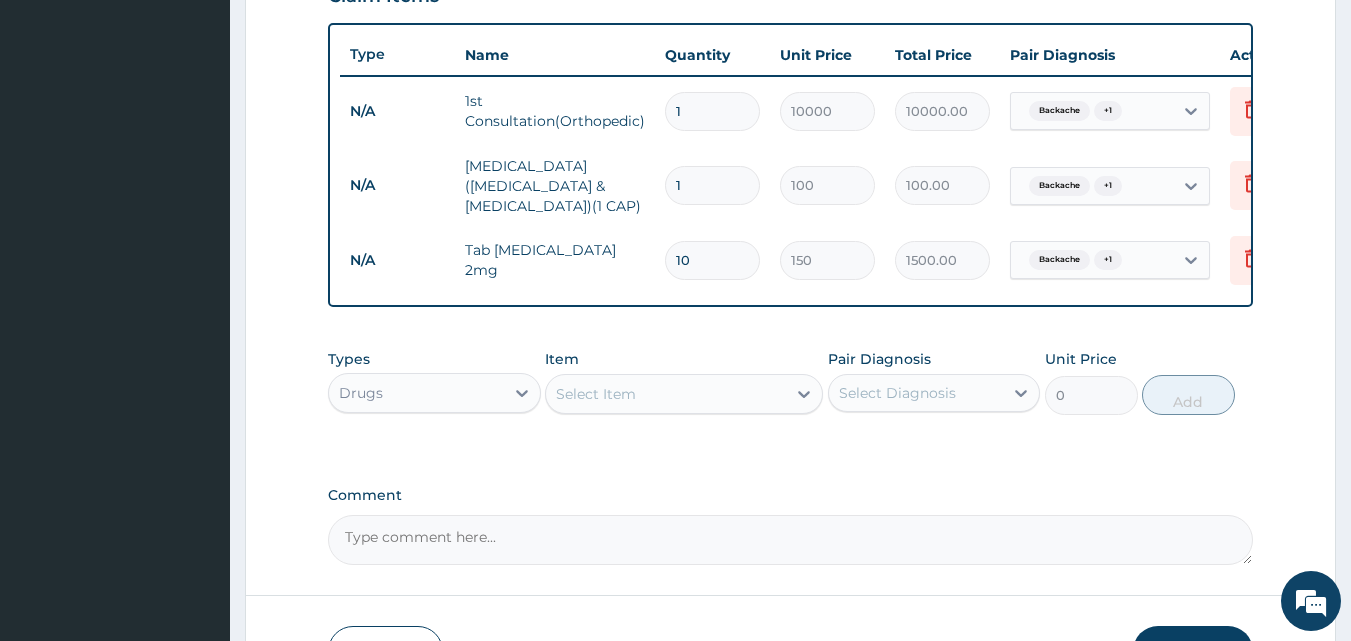 type on "0.00" 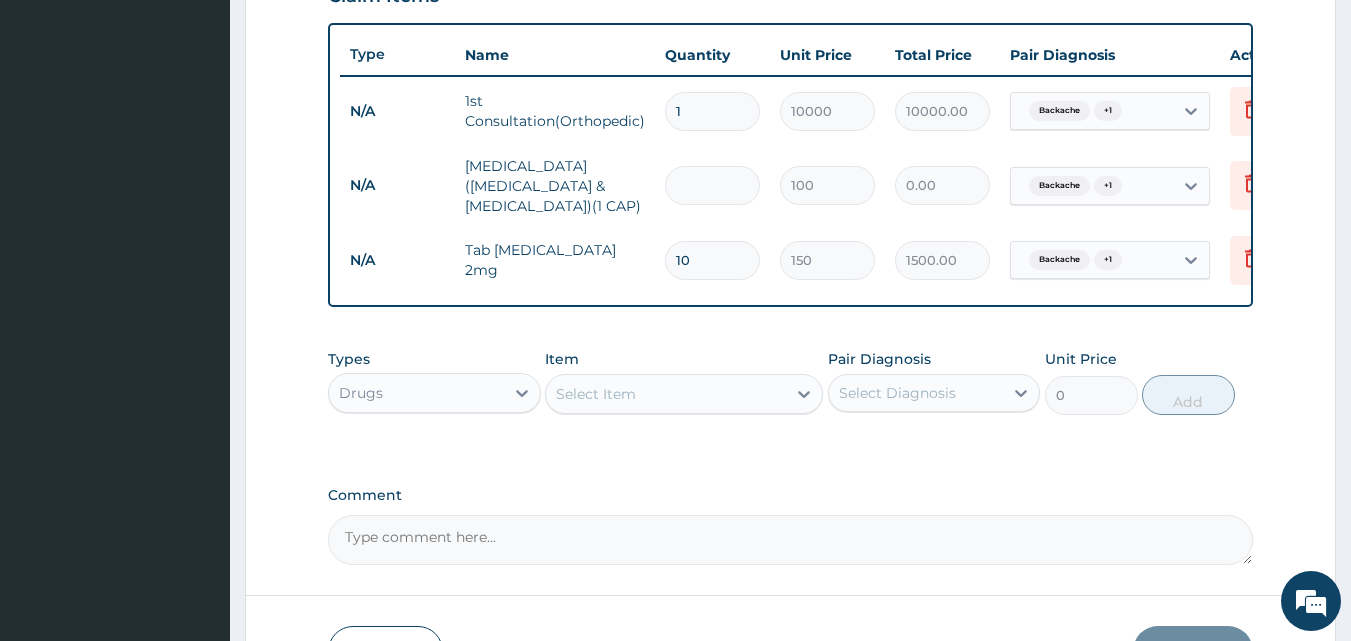 type on "2" 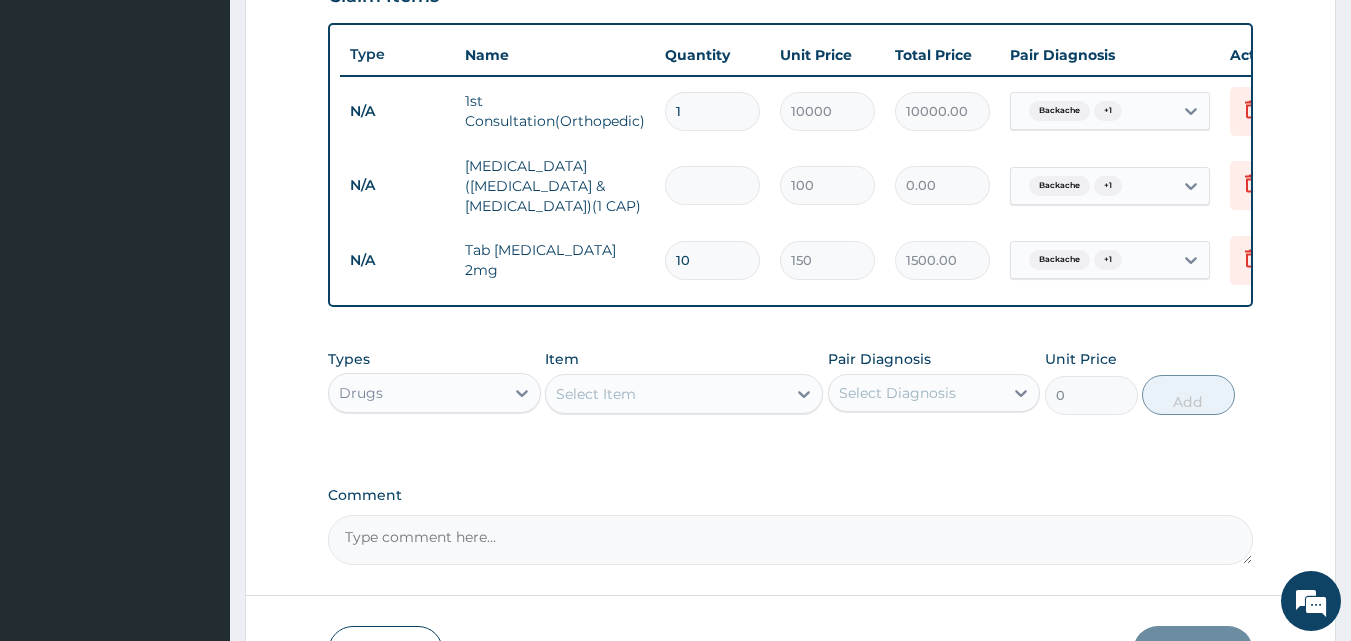 type on "200.00" 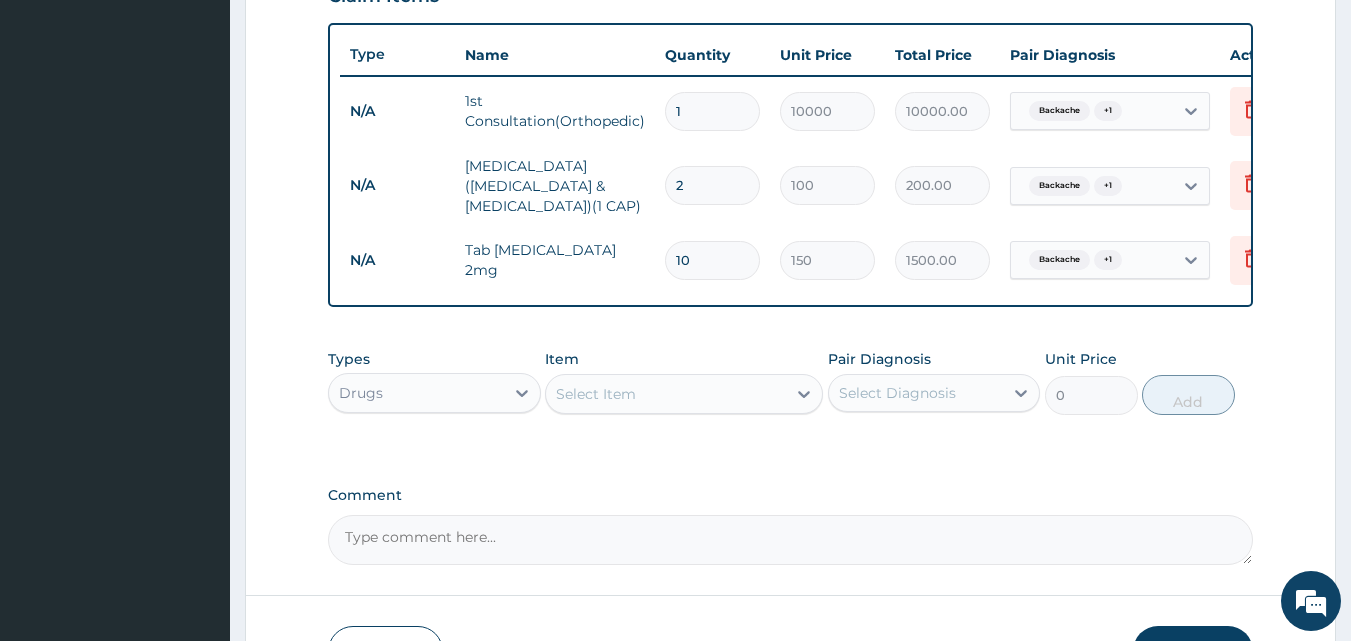 type on "28" 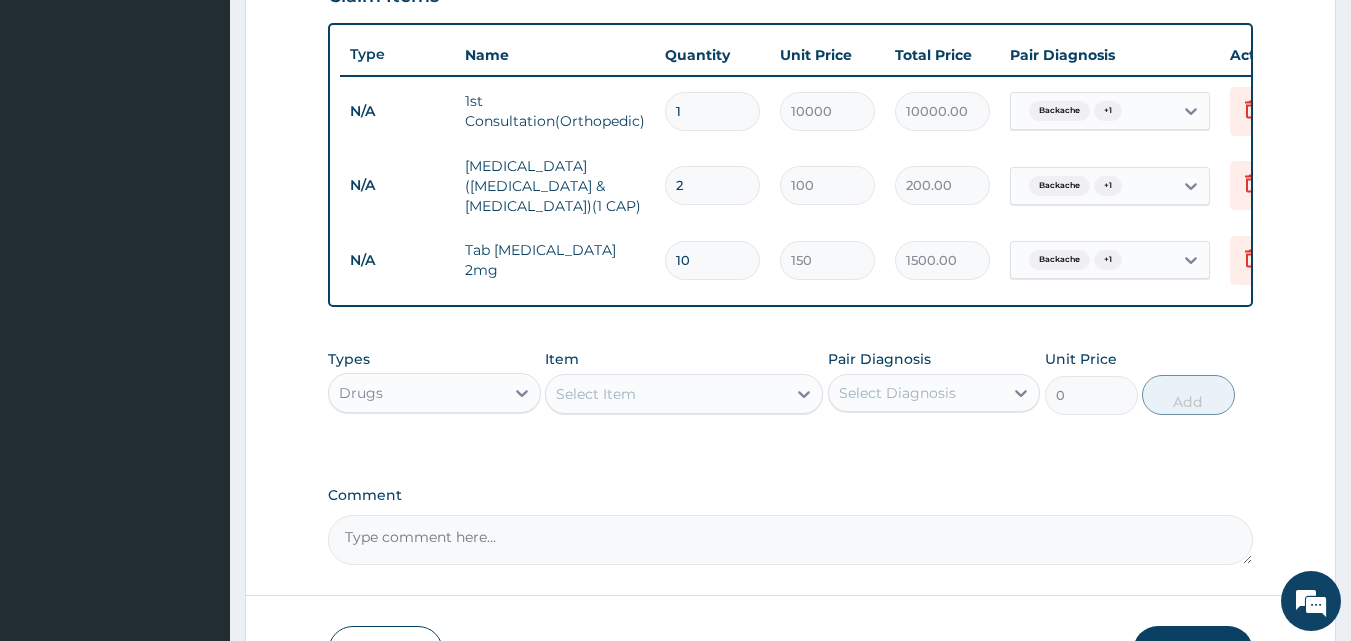 type on "2800.00" 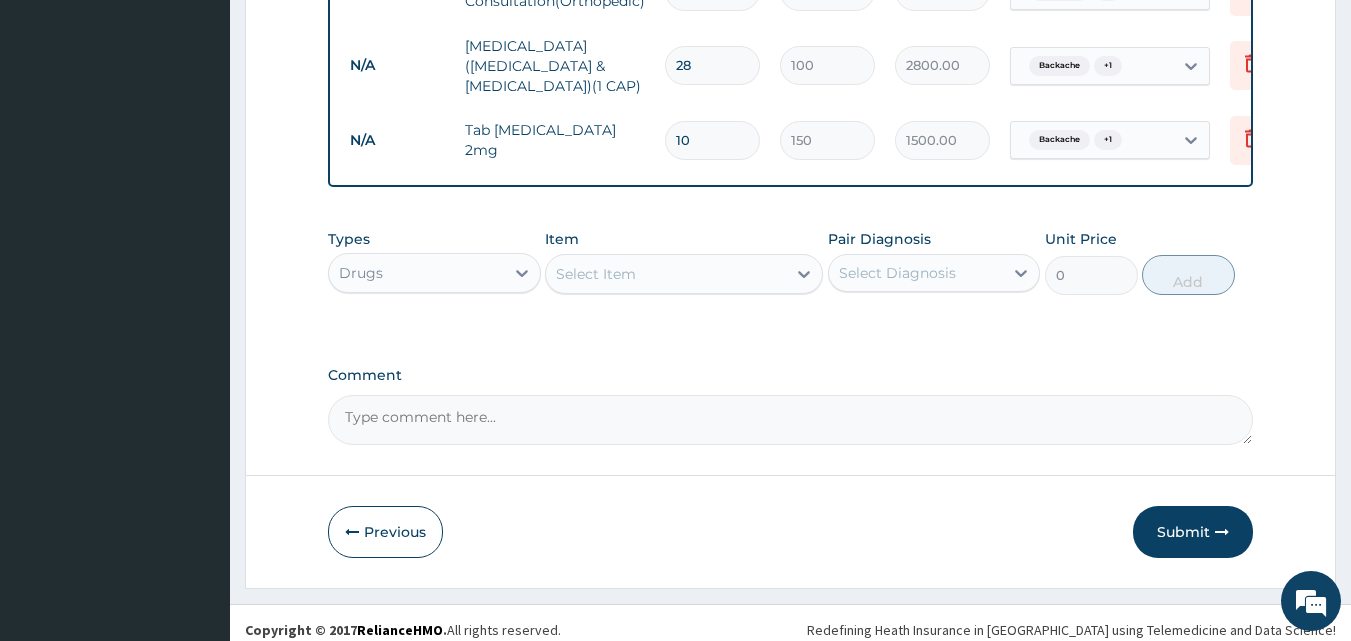 scroll, scrollTop: 870, scrollLeft: 0, axis: vertical 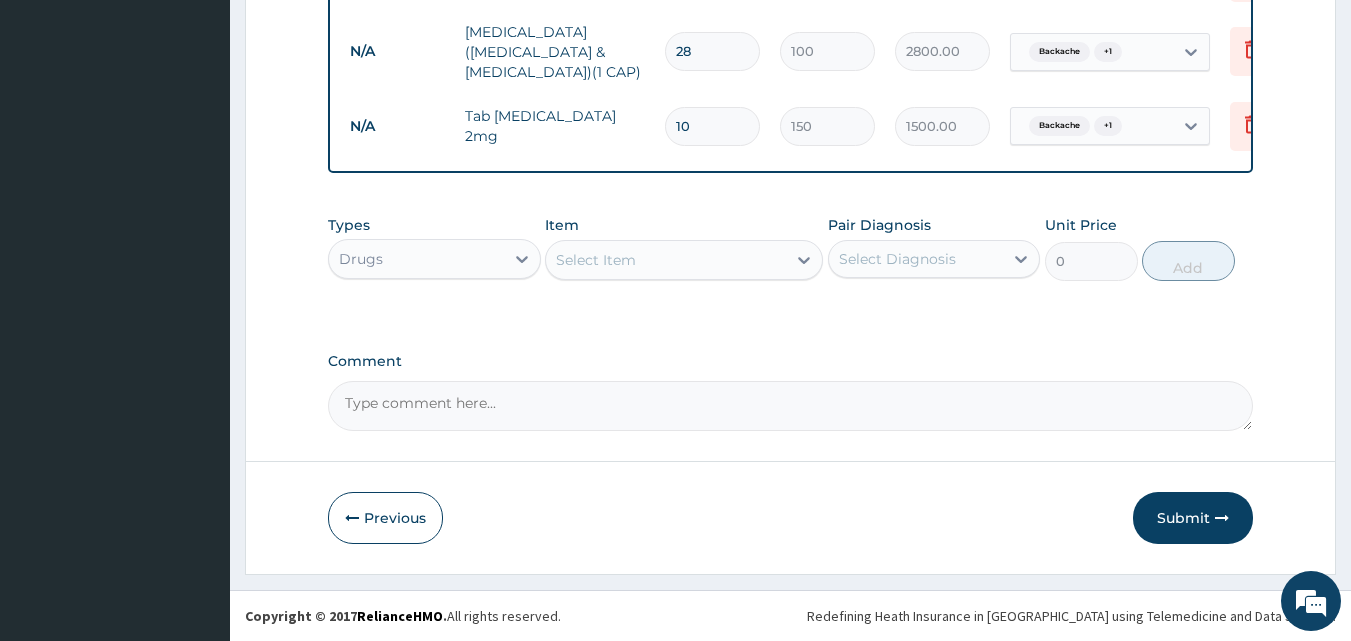 type on "28" 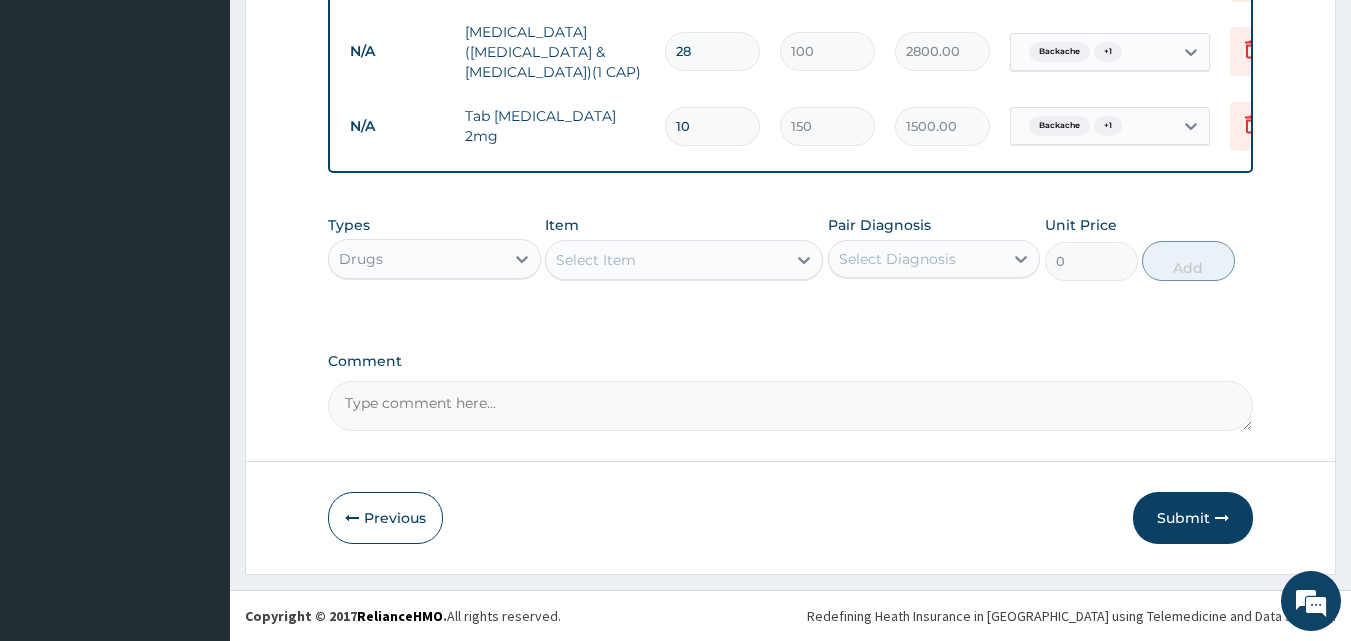 click on "Previous   Submit" at bounding box center (791, 518) 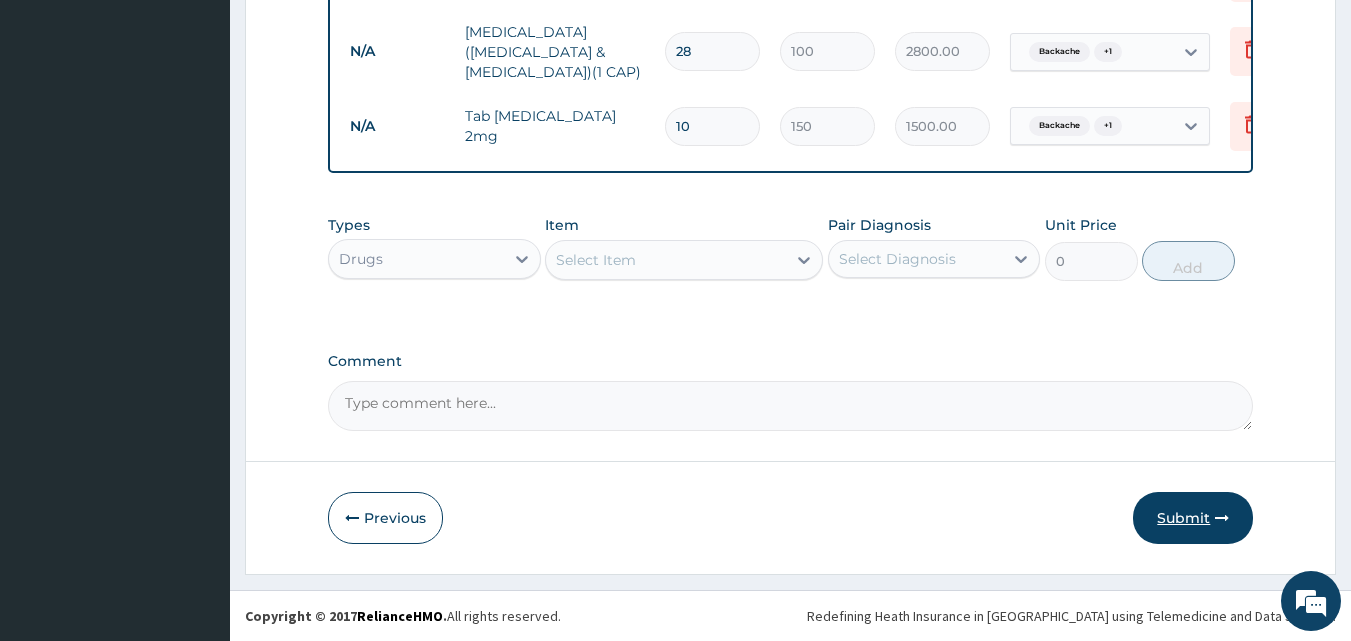 click on "Submit" at bounding box center (1193, 518) 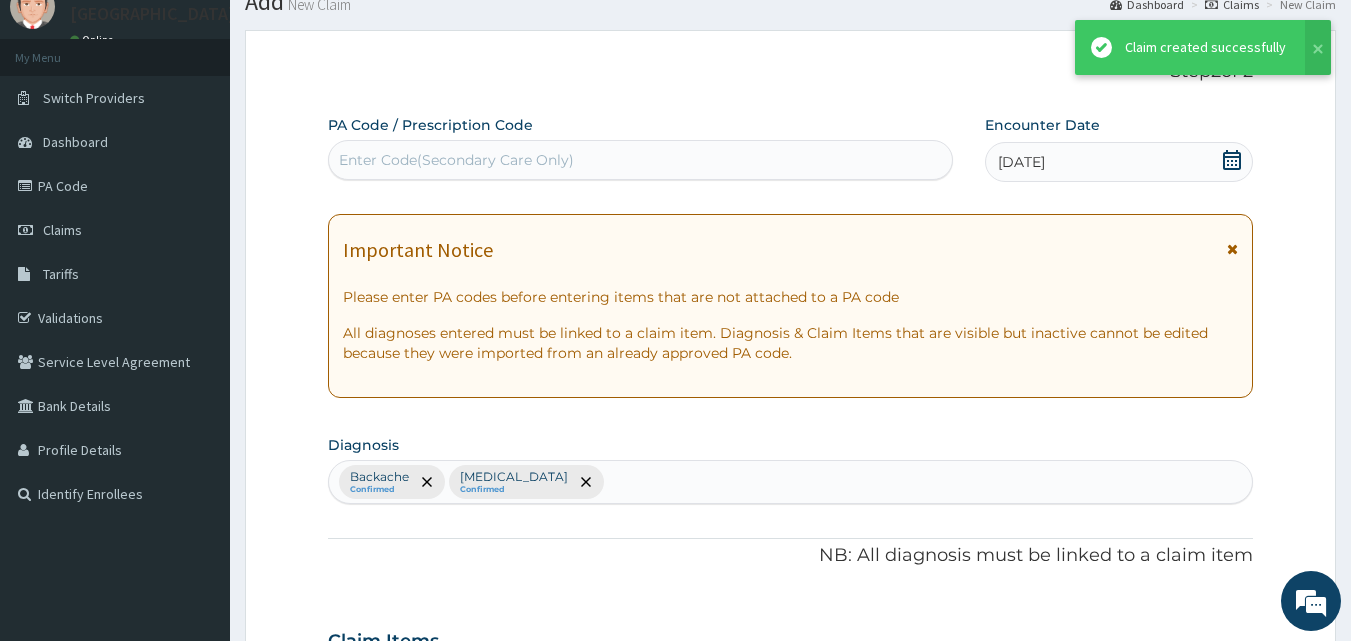 scroll, scrollTop: 870, scrollLeft: 0, axis: vertical 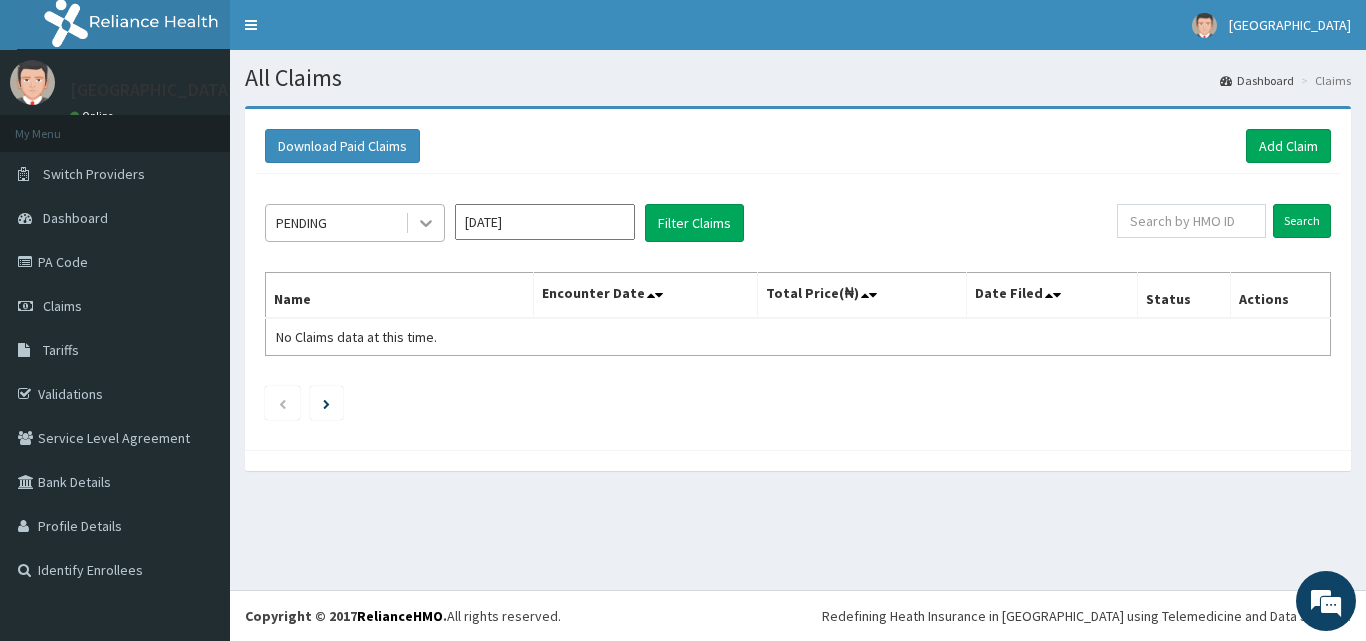 click 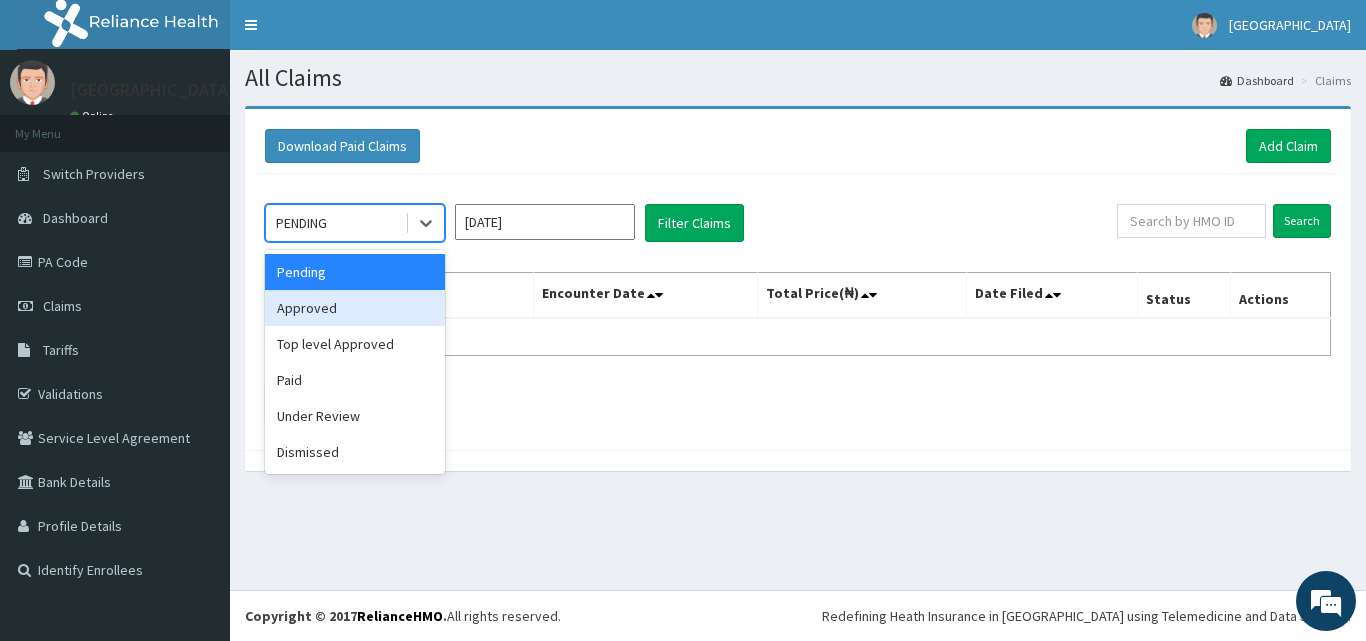click on "Approved" at bounding box center (355, 308) 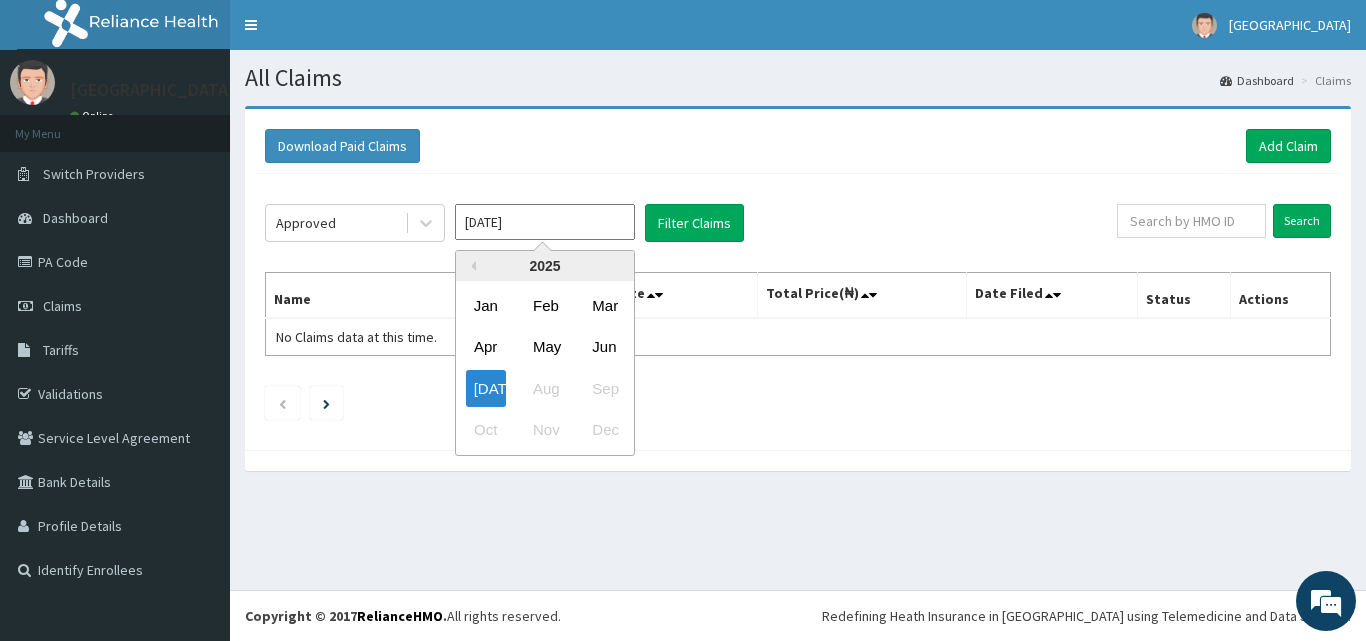 click on "[DATE]" at bounding box center [545, 222] 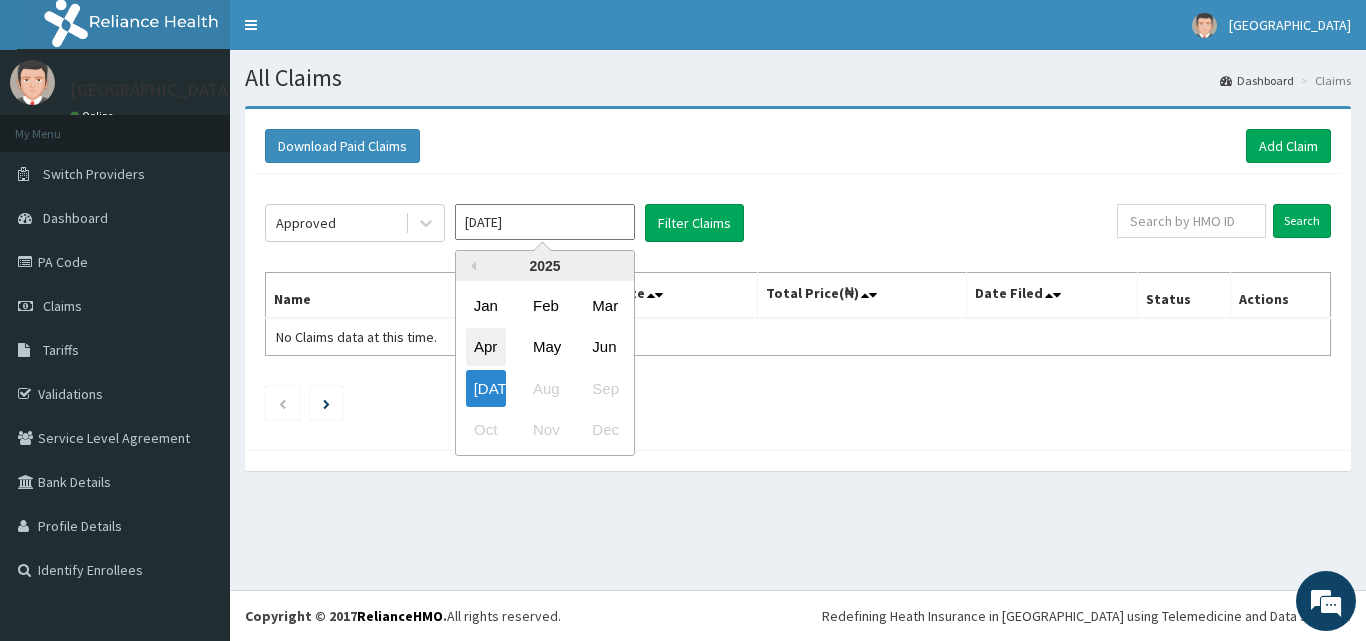 click on "Apr" at bounding box center [486, 347] 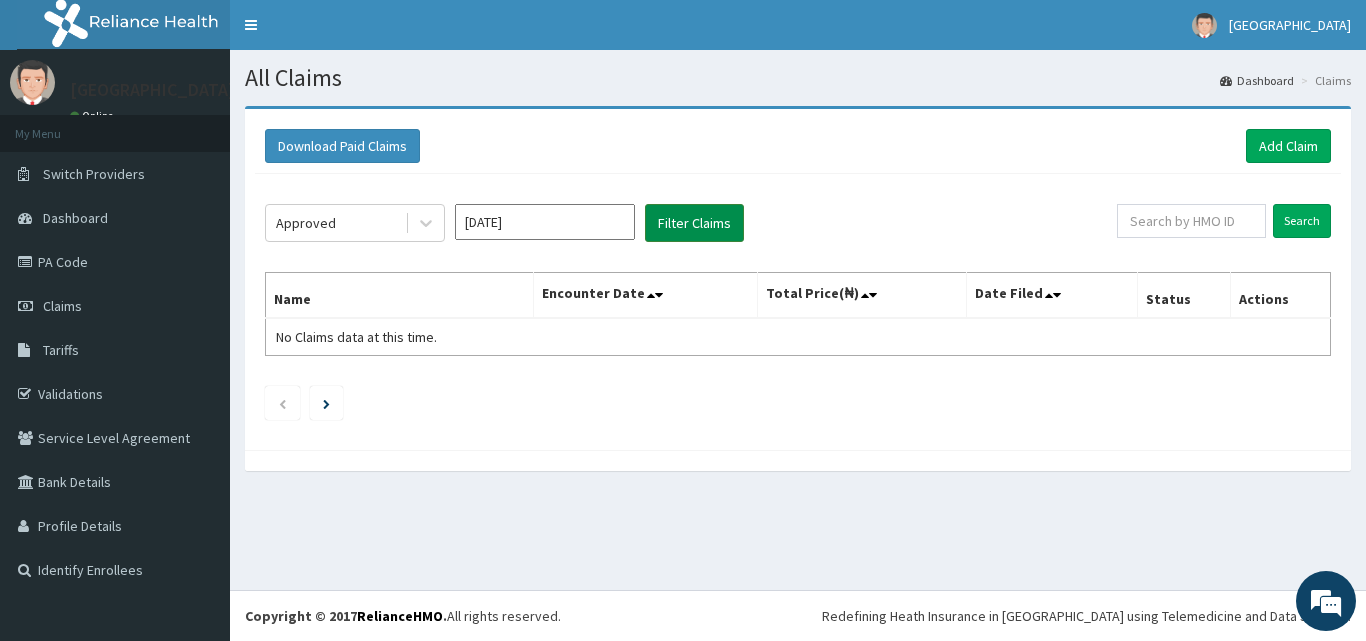 scroll, scrollTop: 0, scrollLeft: 0, axis: both 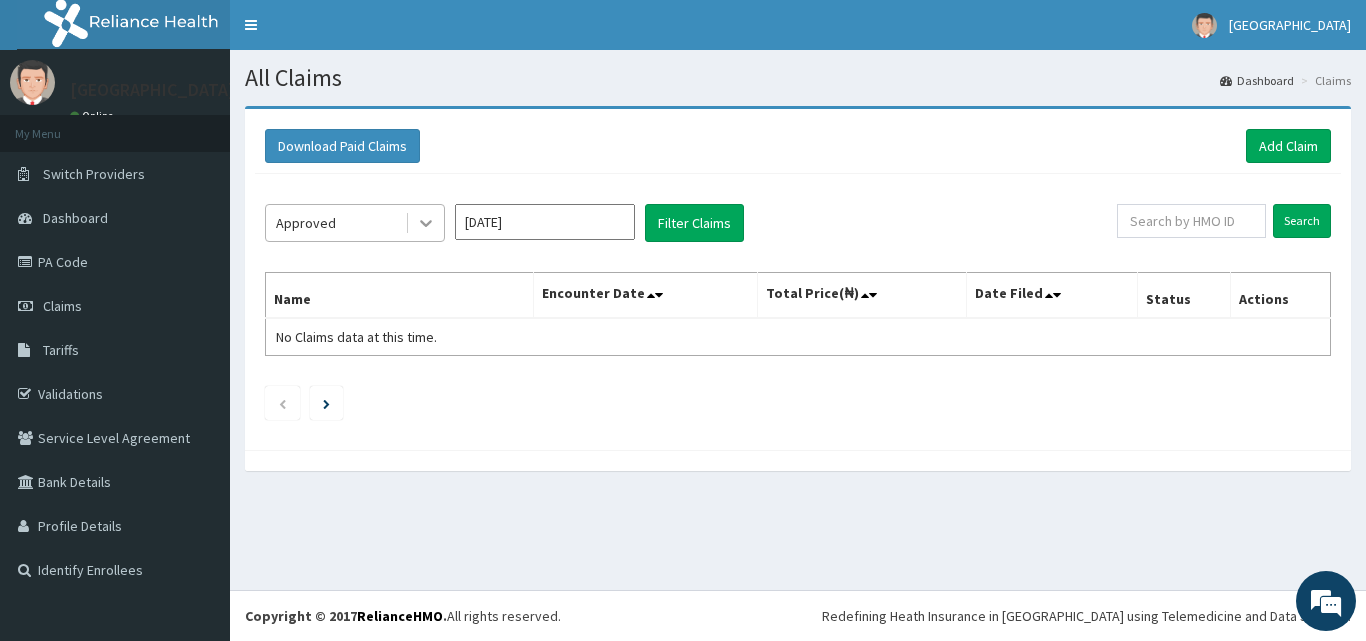 click 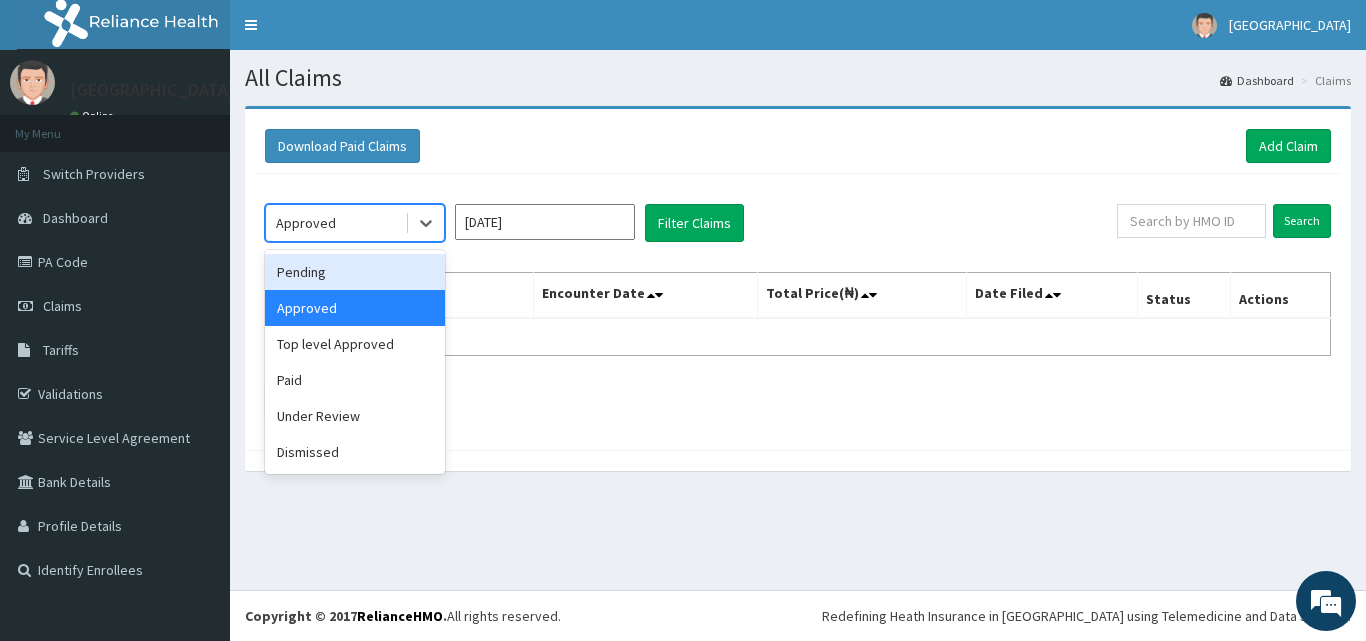 click on "Pending" at bounding box center (355, 272) 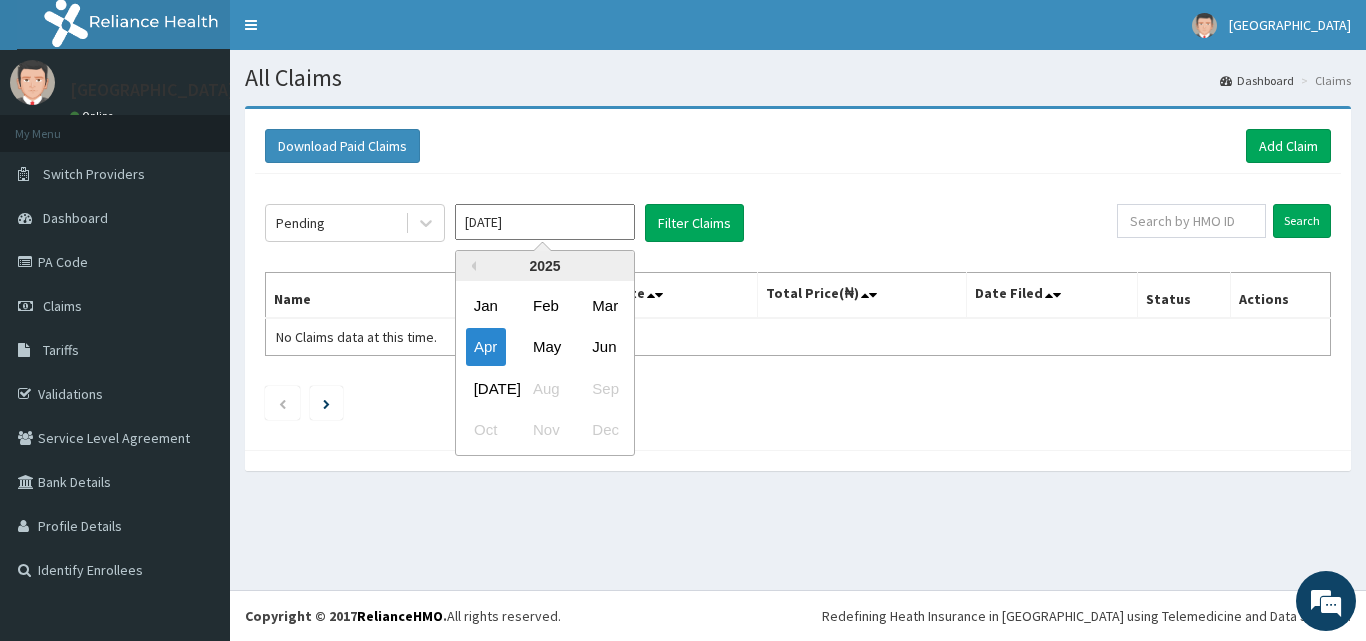 click on "[DATE]" at bounding box center (545, 222) 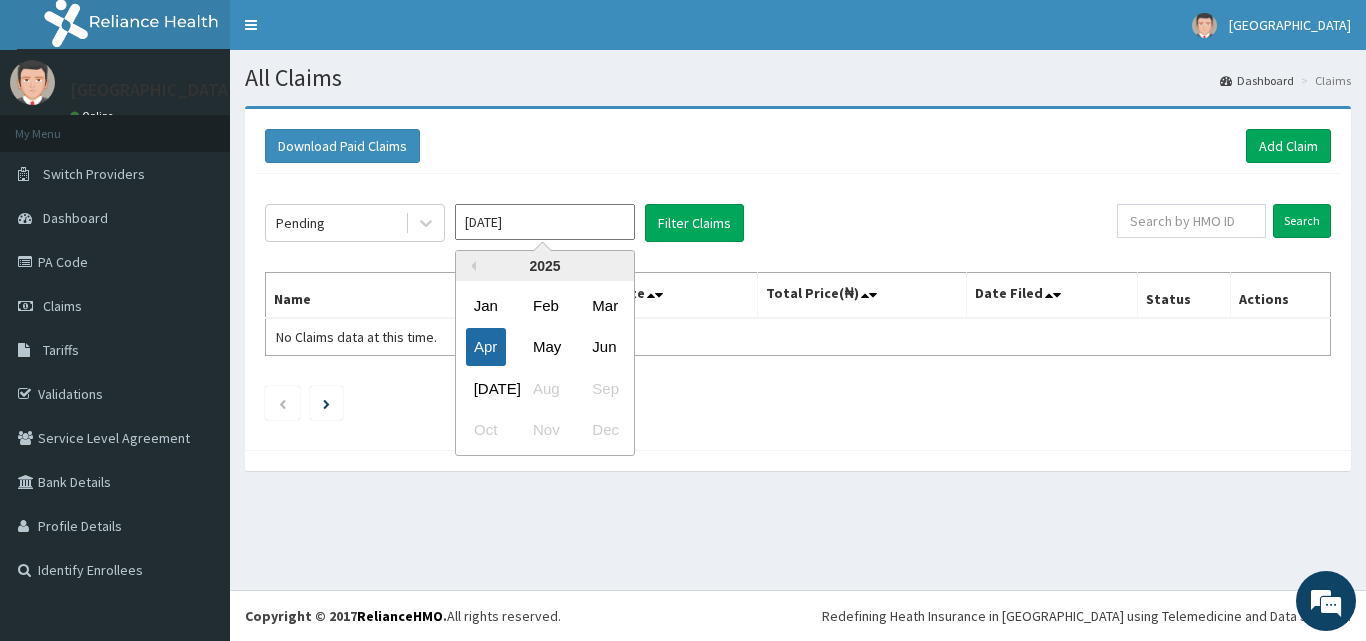 click on "Apr" at bounding box center (486, 347) 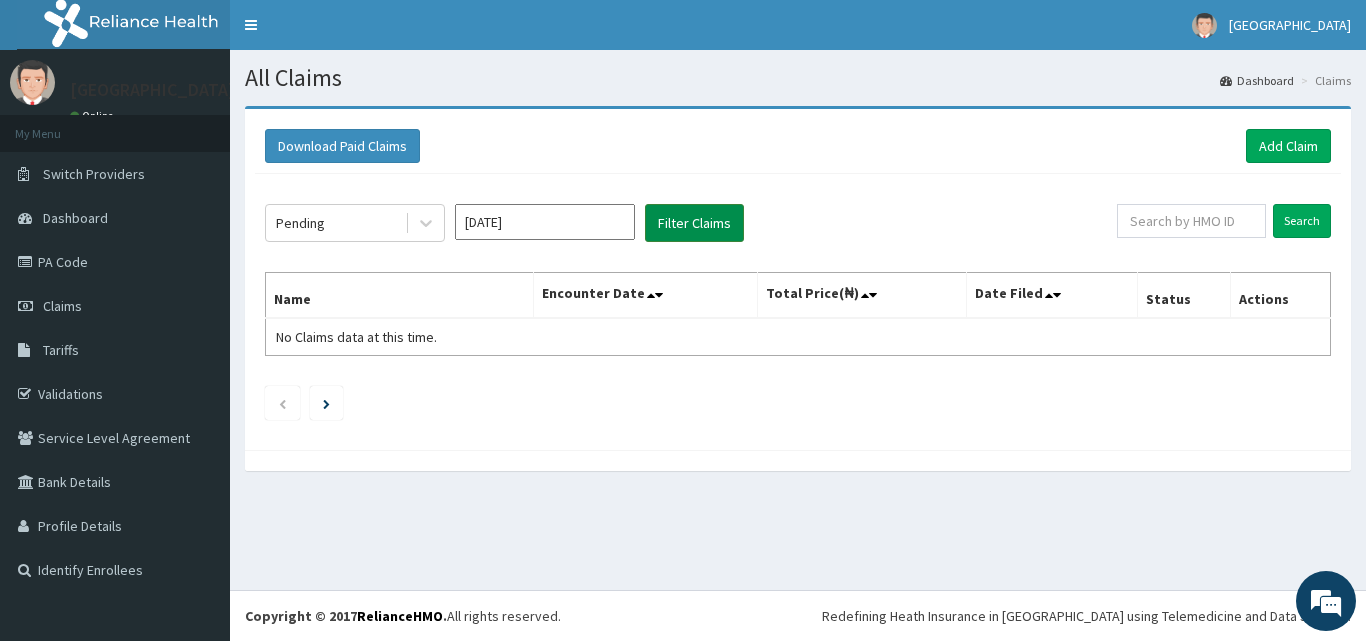 click on "Filter Claims" at bounding box center (694, 223) 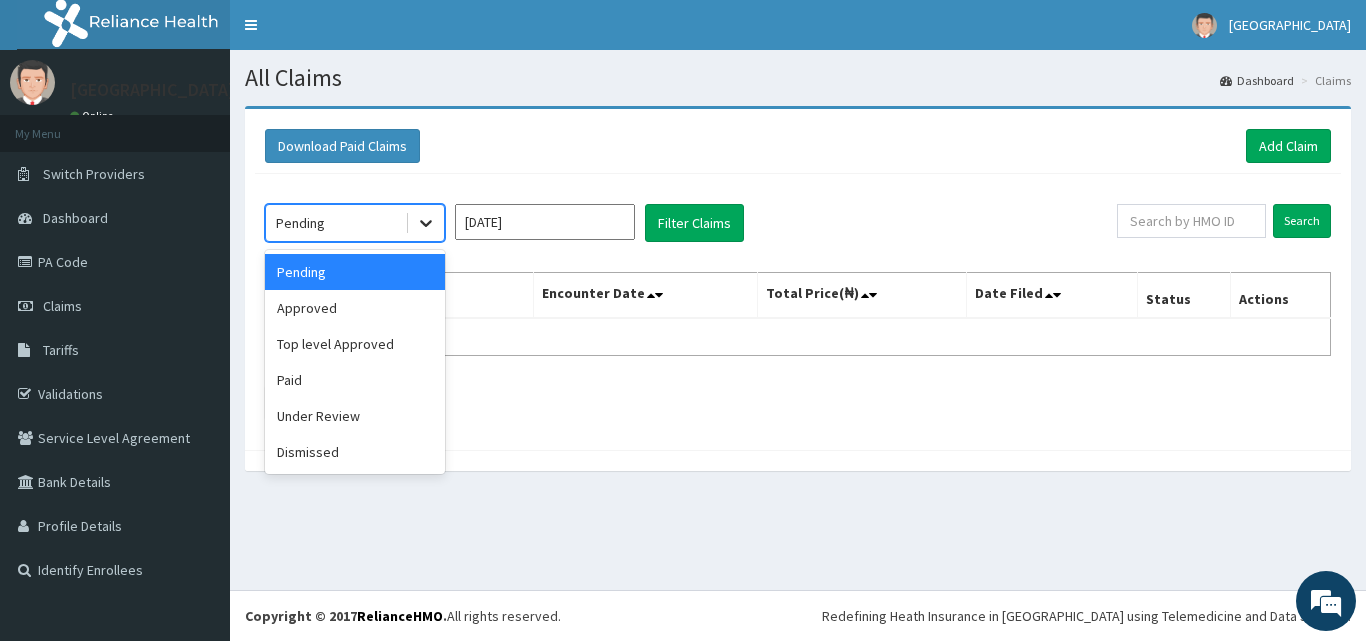 click at bounding box center (426, 223) 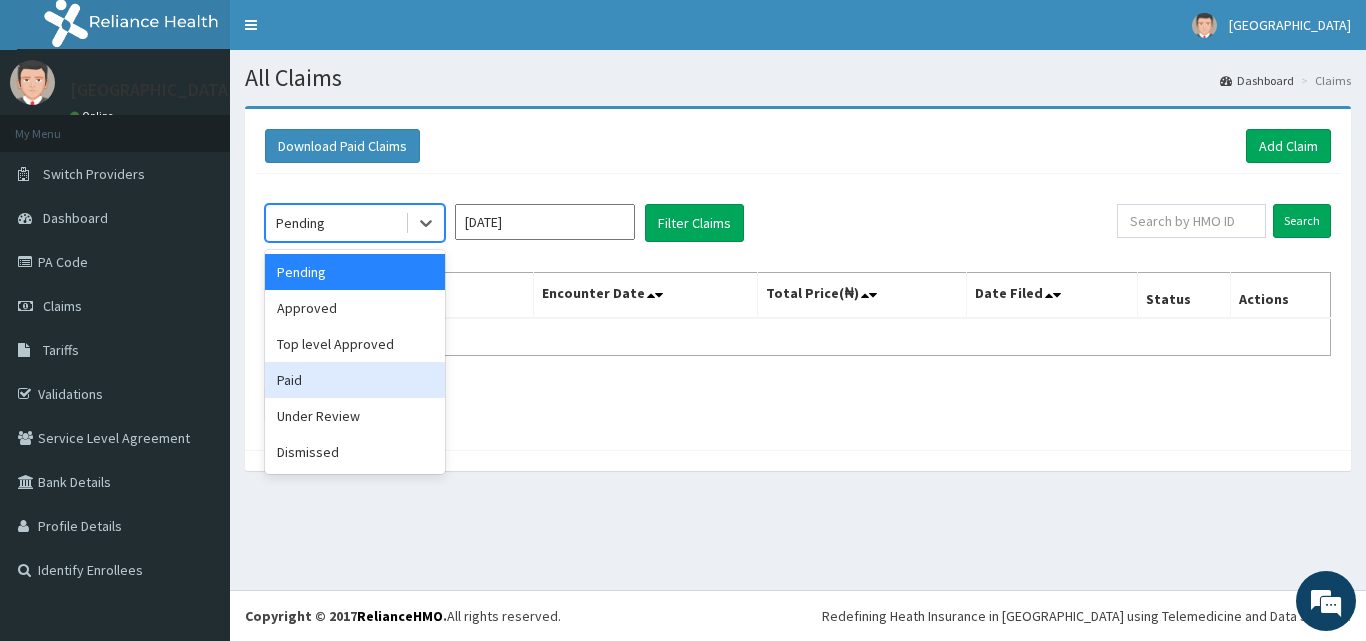 click on "Paid" at bounding box center (355, 380) 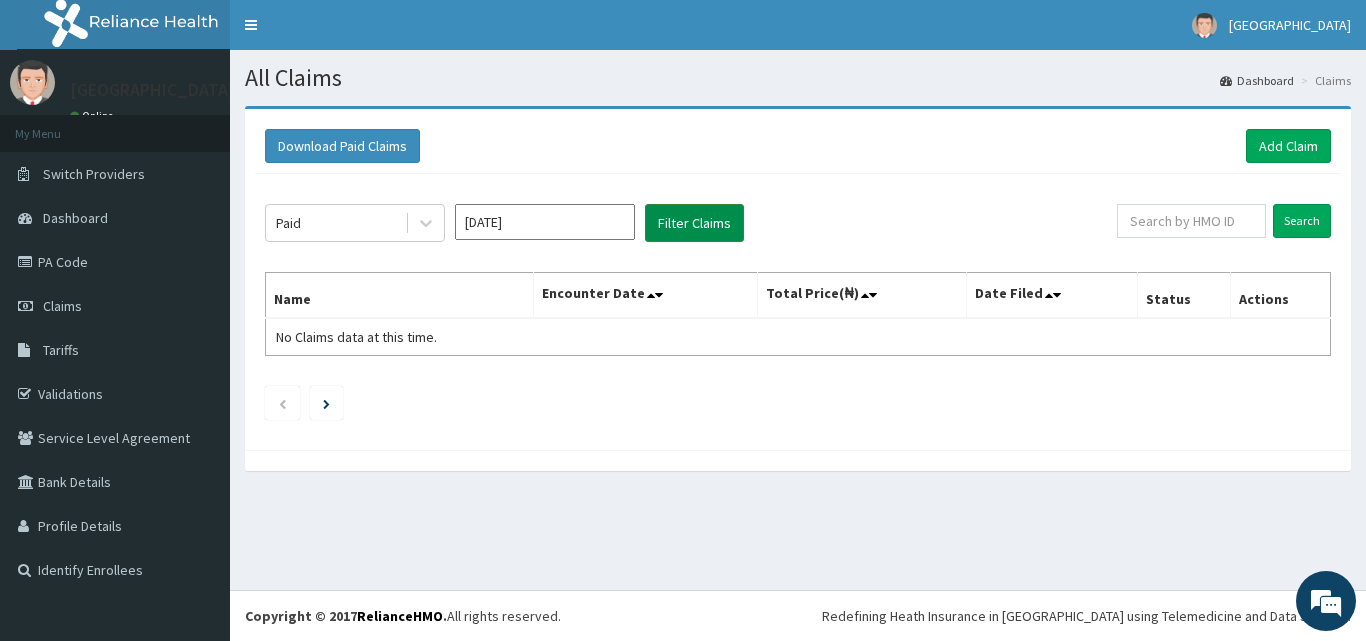 click on "Filter Claims" at bounding box center [694, 223] 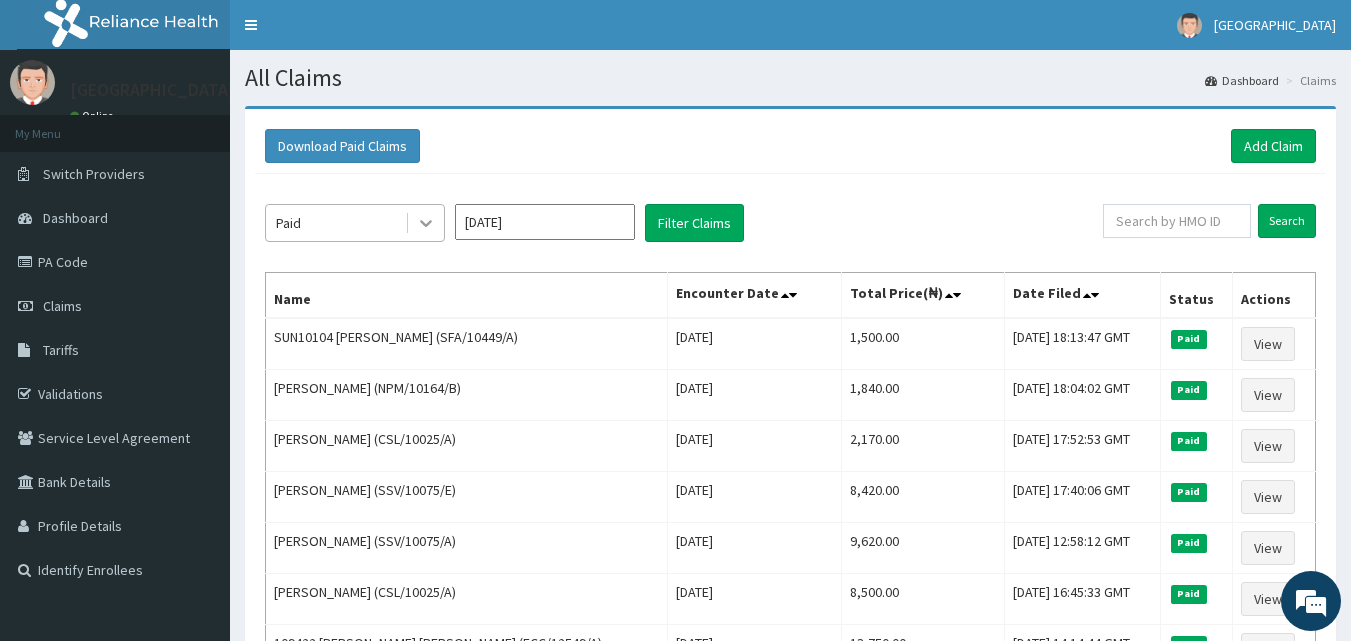 click 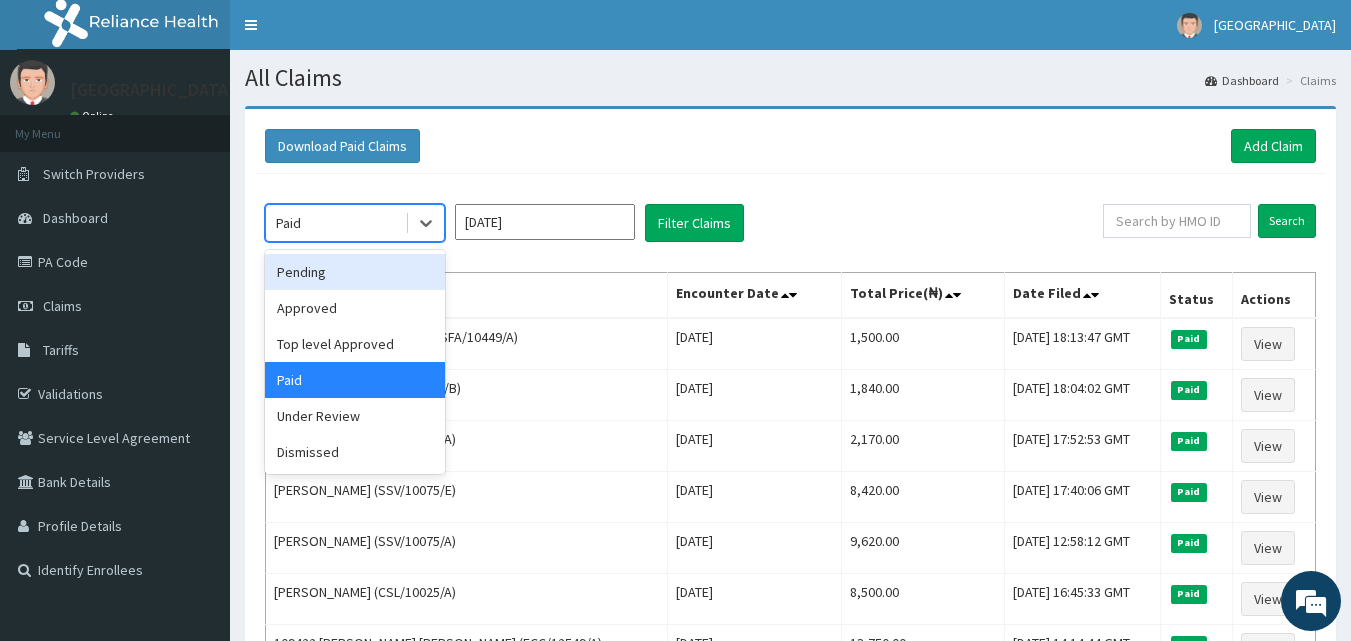 click on "Pending" at bounding box center (355, 272) 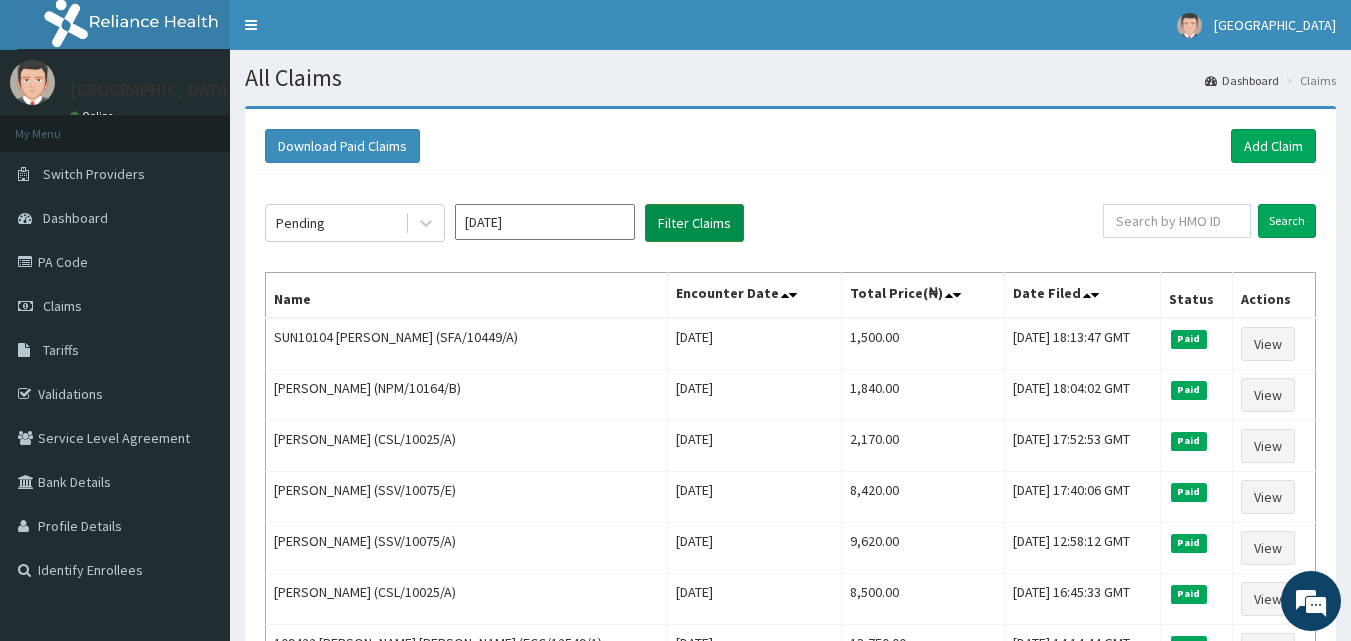 click on "Filter Claims" at bounding box center [694, 223] 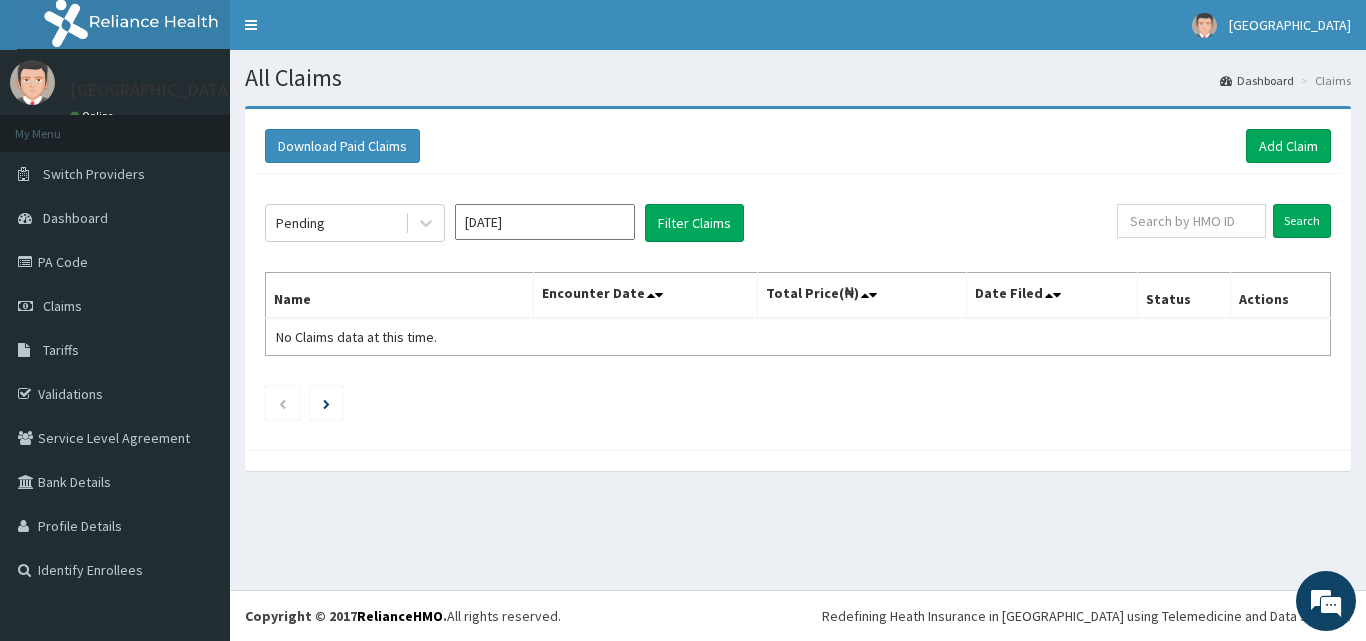click on "Pending Apr 2025 Filter Claims Search Name Encounter Date Total Price(₦) Date Filed Status Actions No Claims data at this time." 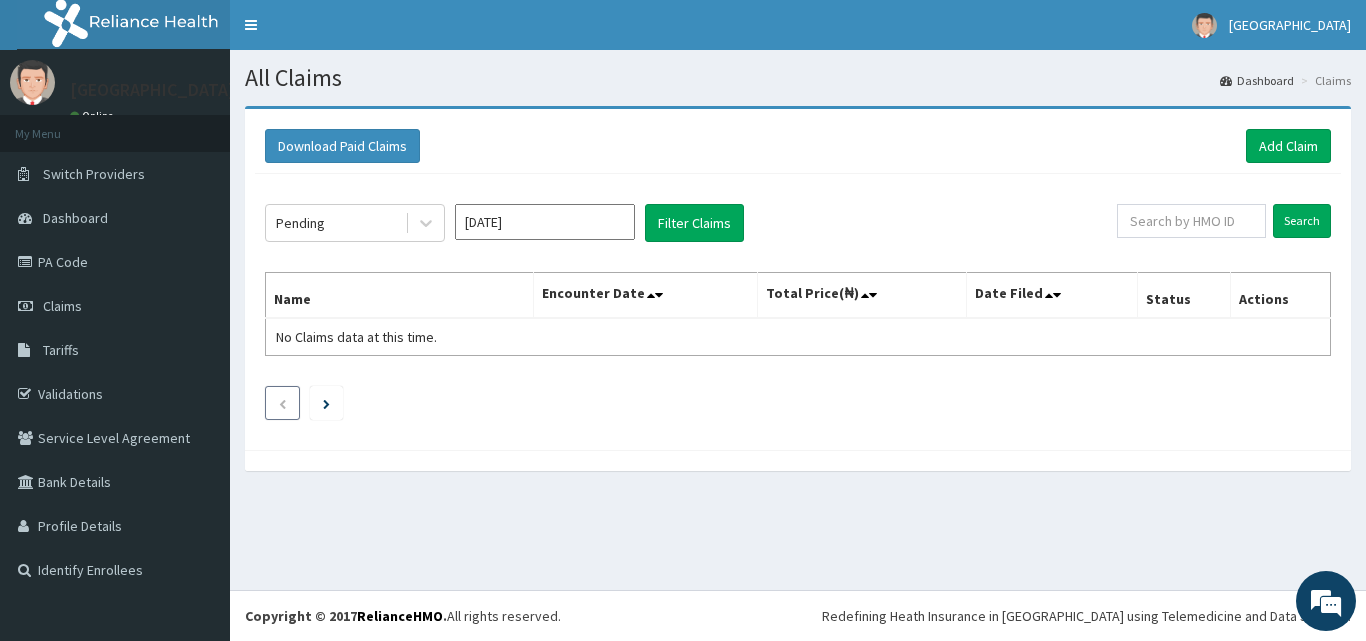click at bounding box center [282, 404] 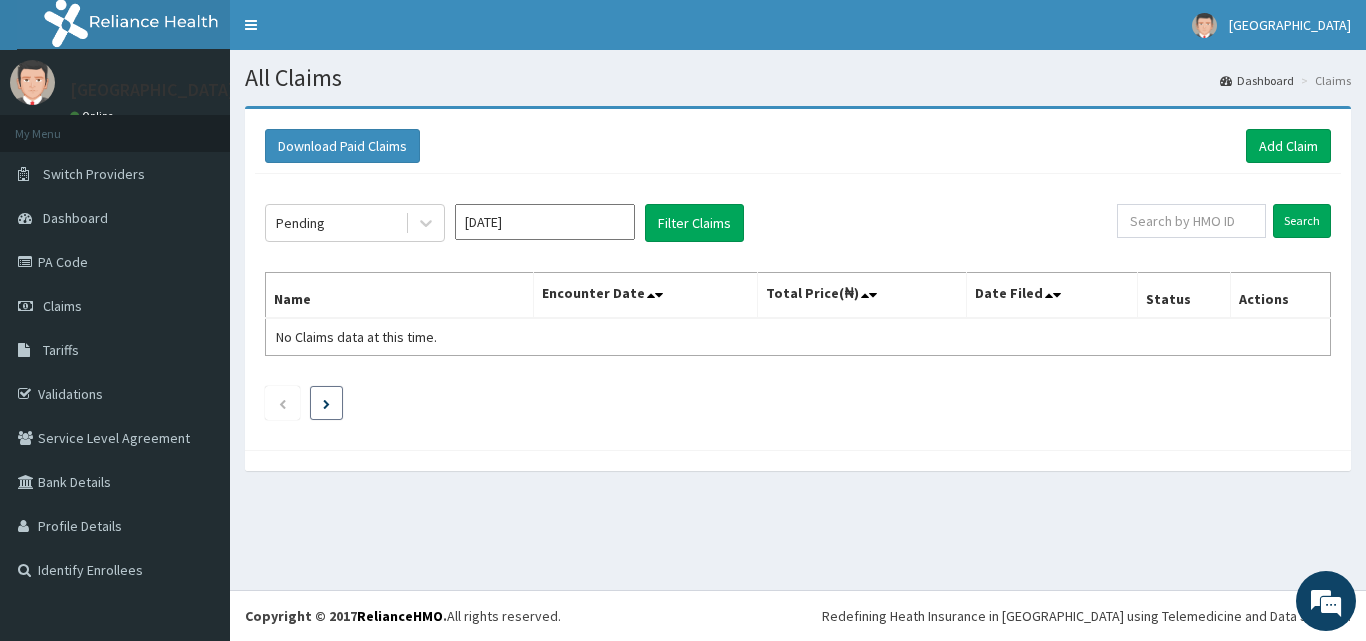 drag, startPoint x: 279, startPoint y: 406, endPoint x: 326, endPoint y: 399, distance: 47.518417 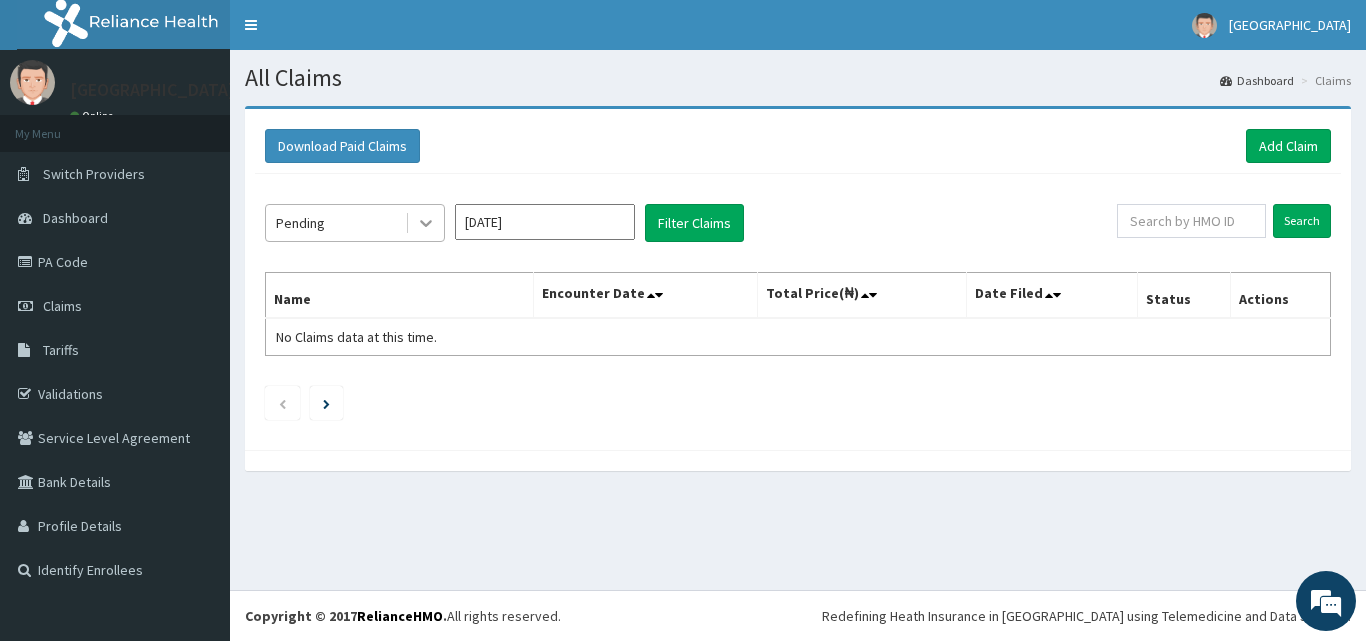 click 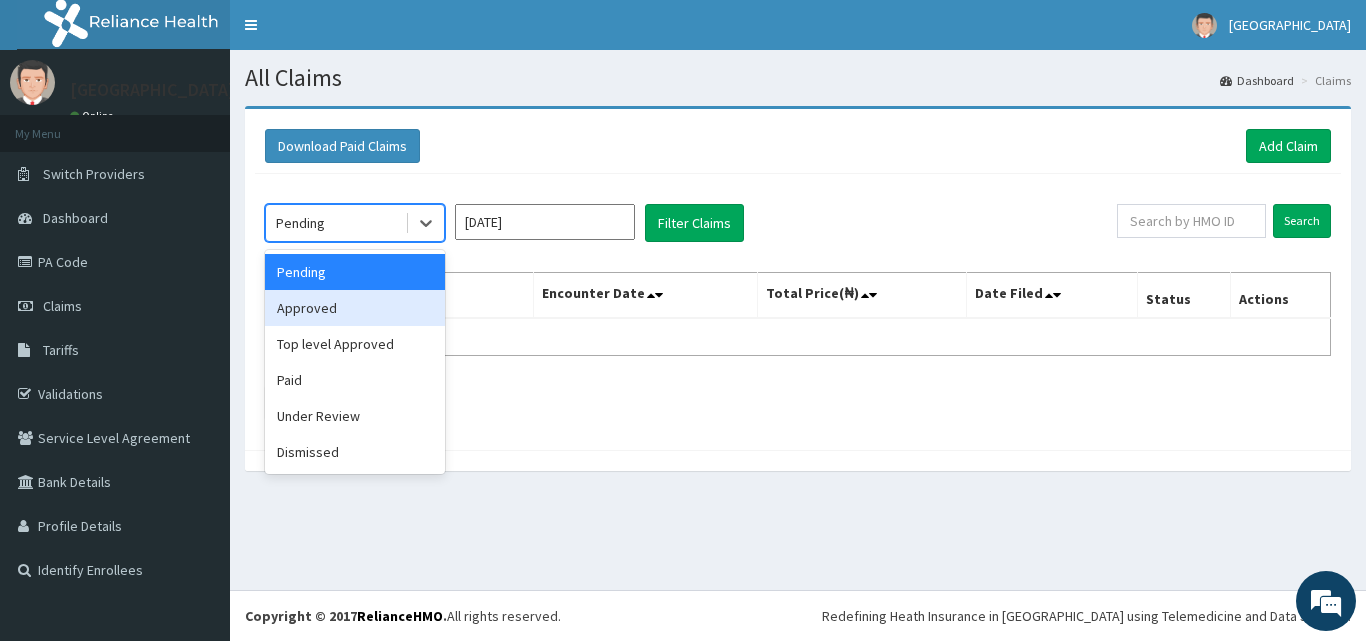 click on "Approved" at bounding box center (355, 308) 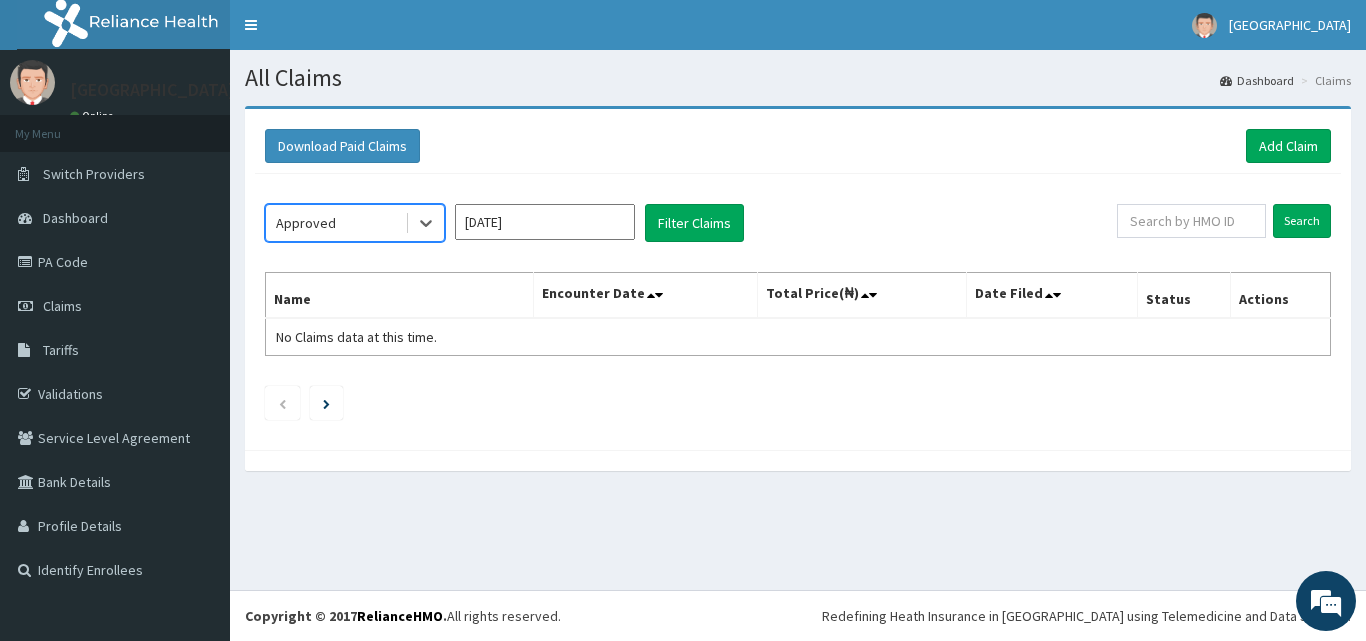 click on "Apr 2025" at bounding box center (545, 222) 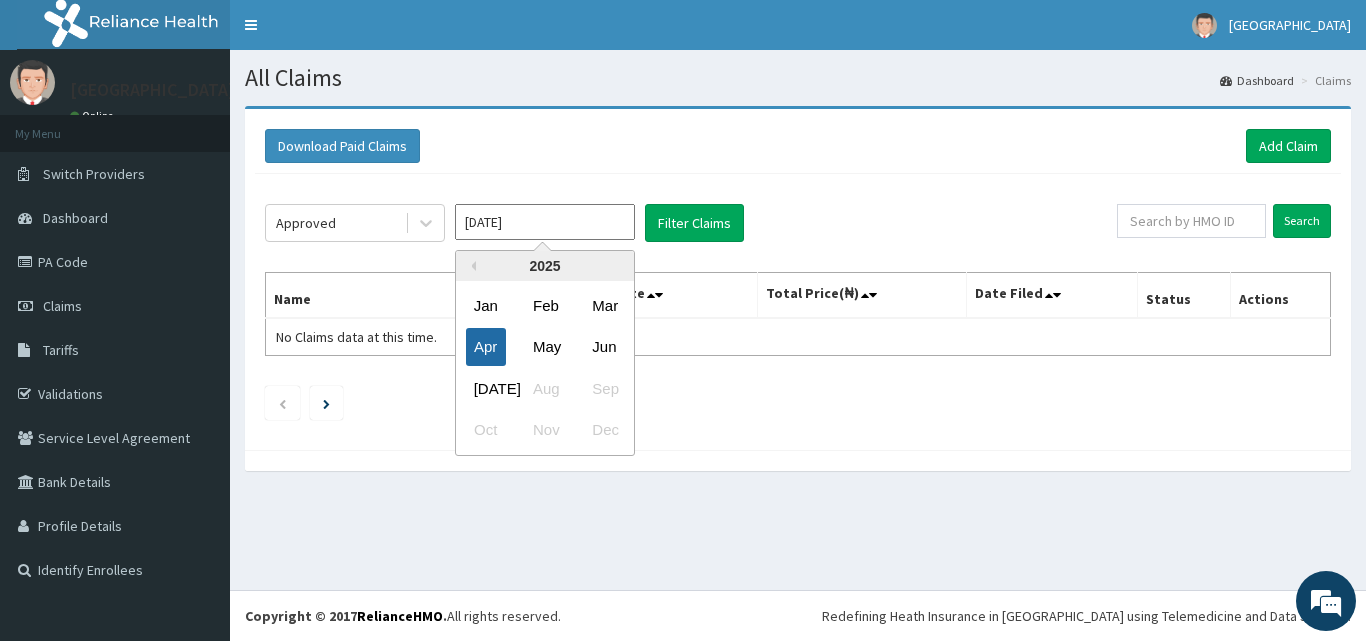 click on "Apr" at bounding box center (486, 347) 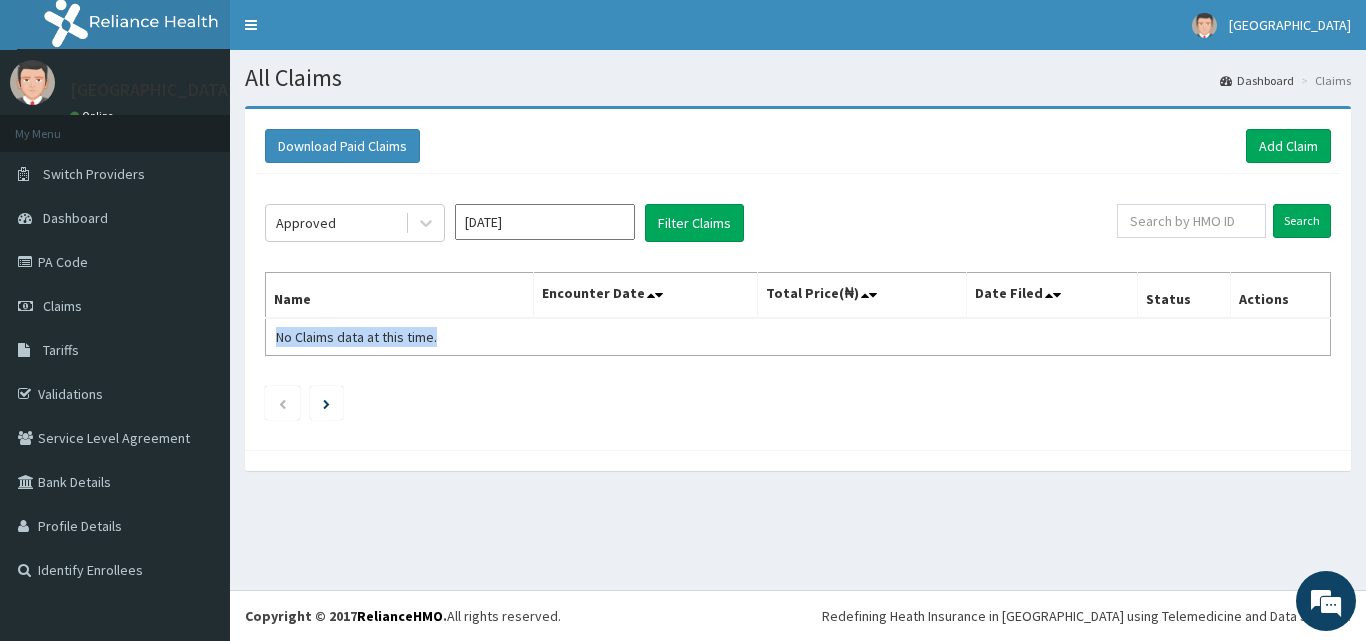 click on "No Claims data at this time." at bounding box center [400, 337] 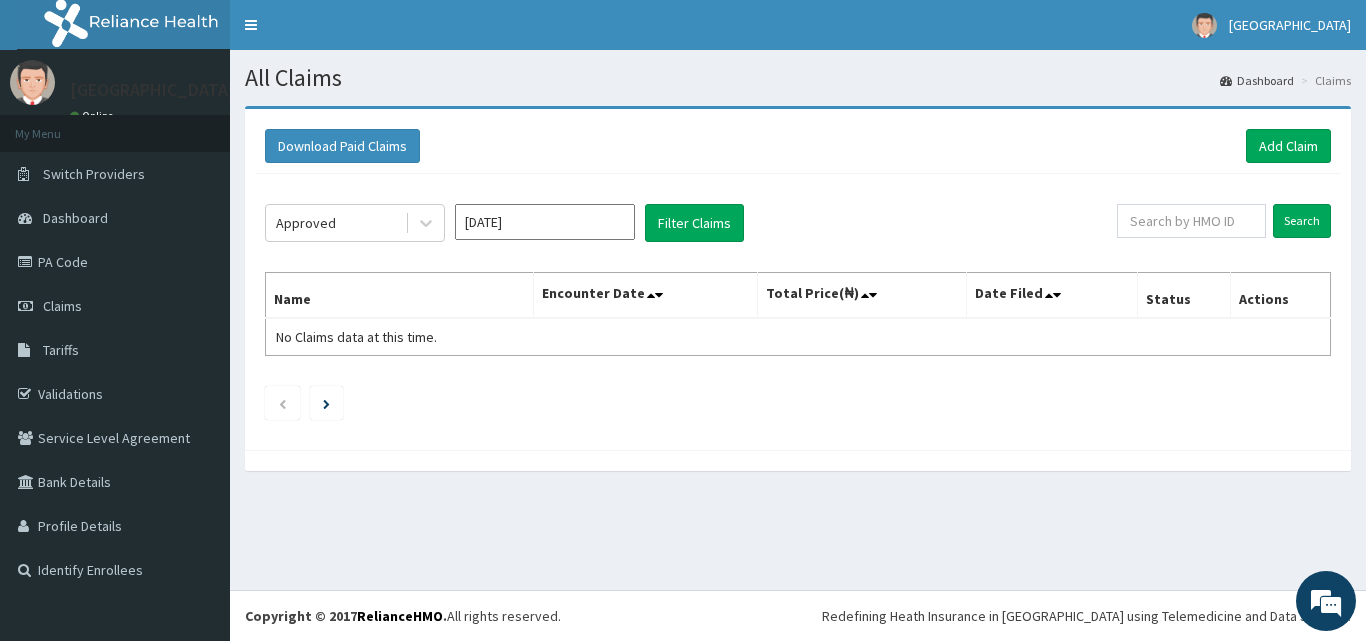 click on "Approved Apr 2025 Filter Claims Search Name Encounter Date Total Price(₦) Date Filed Status Actions No Claims data at this time." 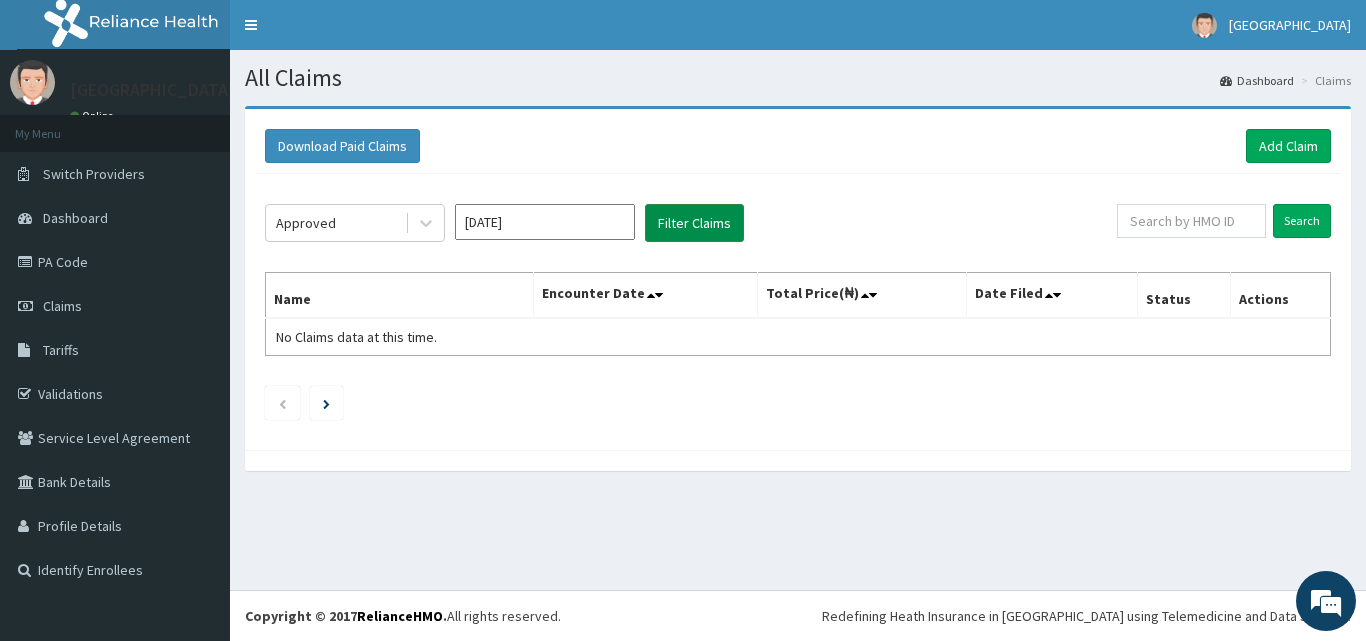 click on "Filter Claims" at bounding box center (694, 223) 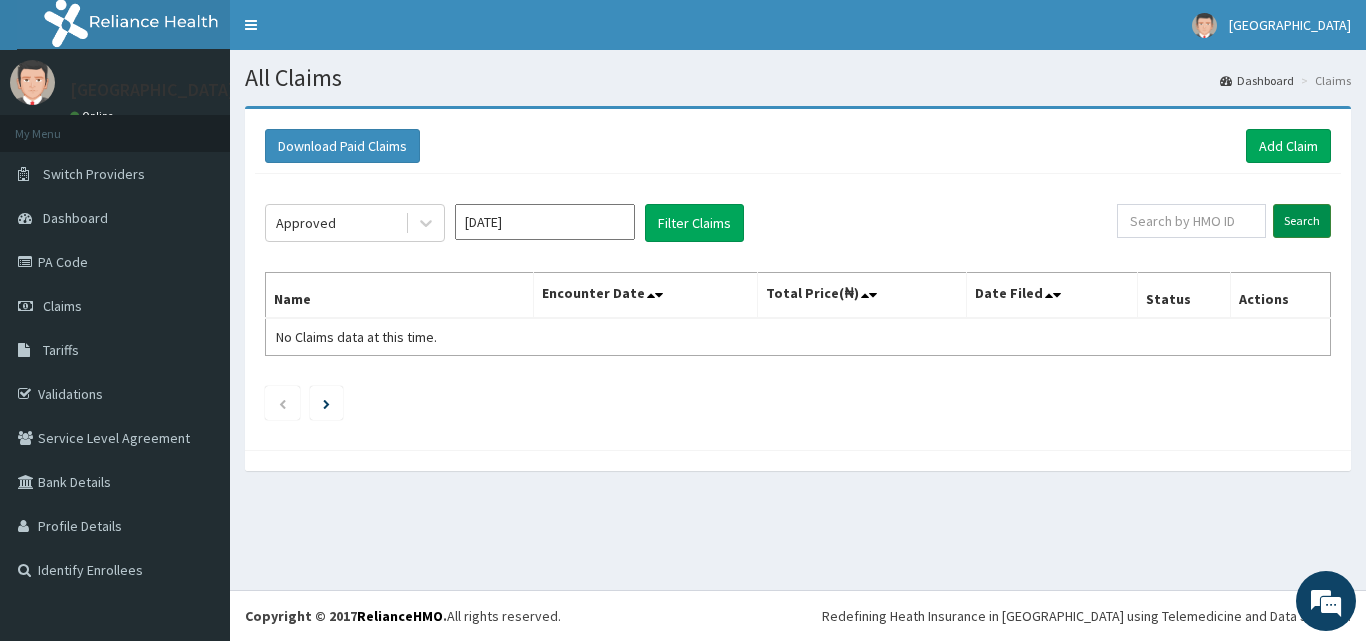 click on "Search" at bounding box center [1302, 221] 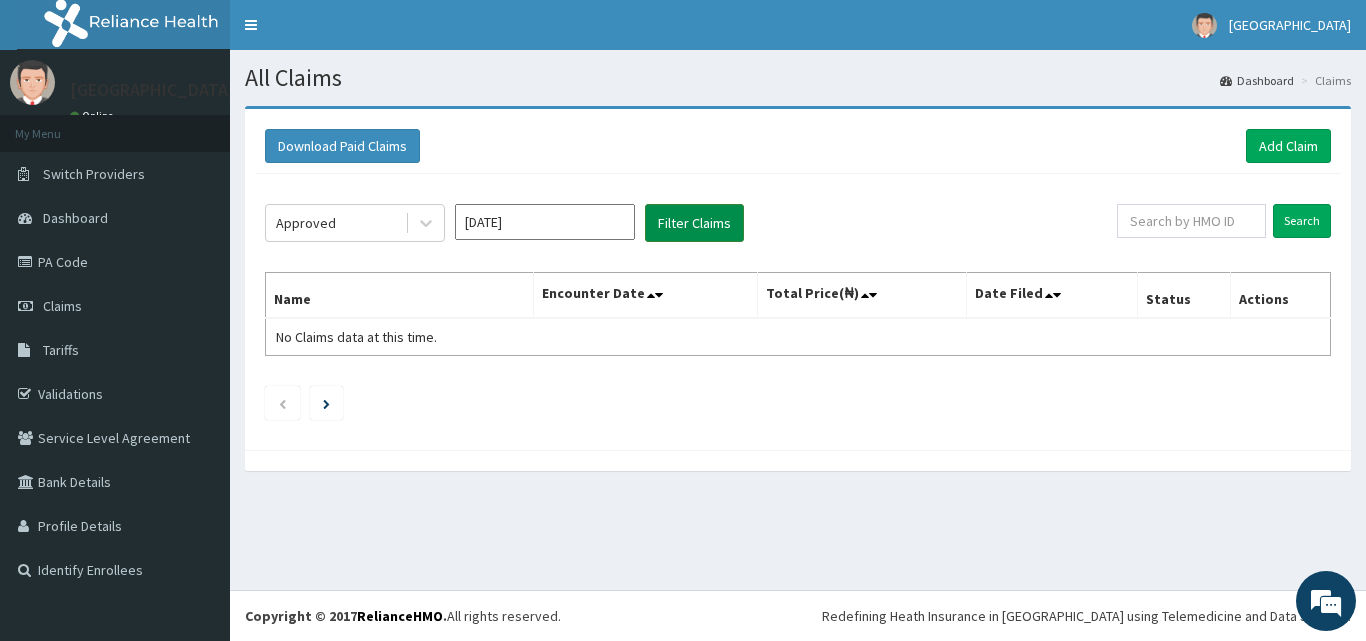 click on "Filter Claims" at bounding box center [694, 223] 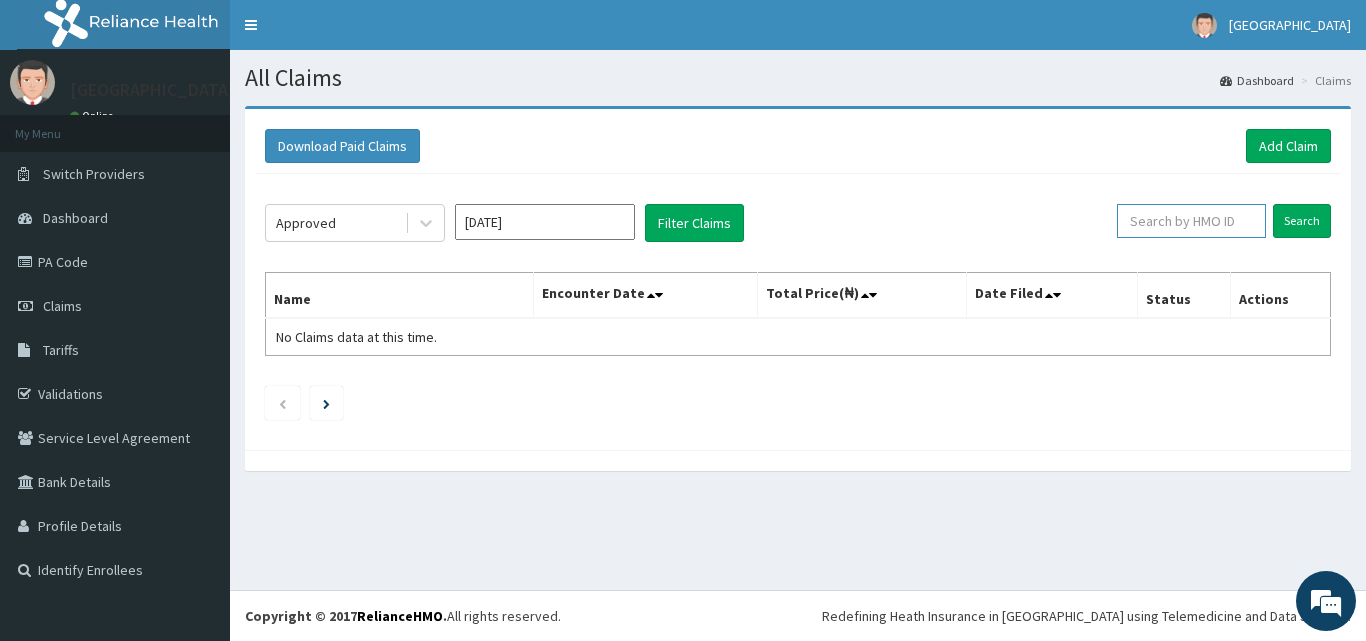click at bounding box center (1191, 221) 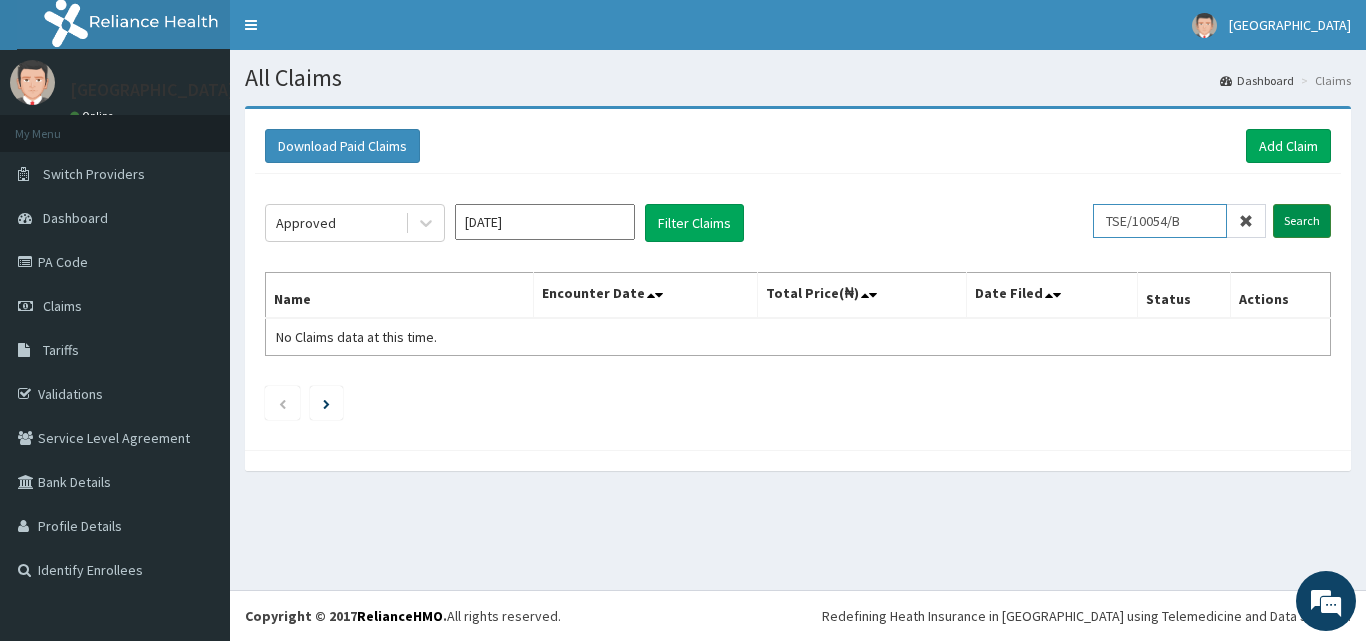 type on "TSE/10054/B" 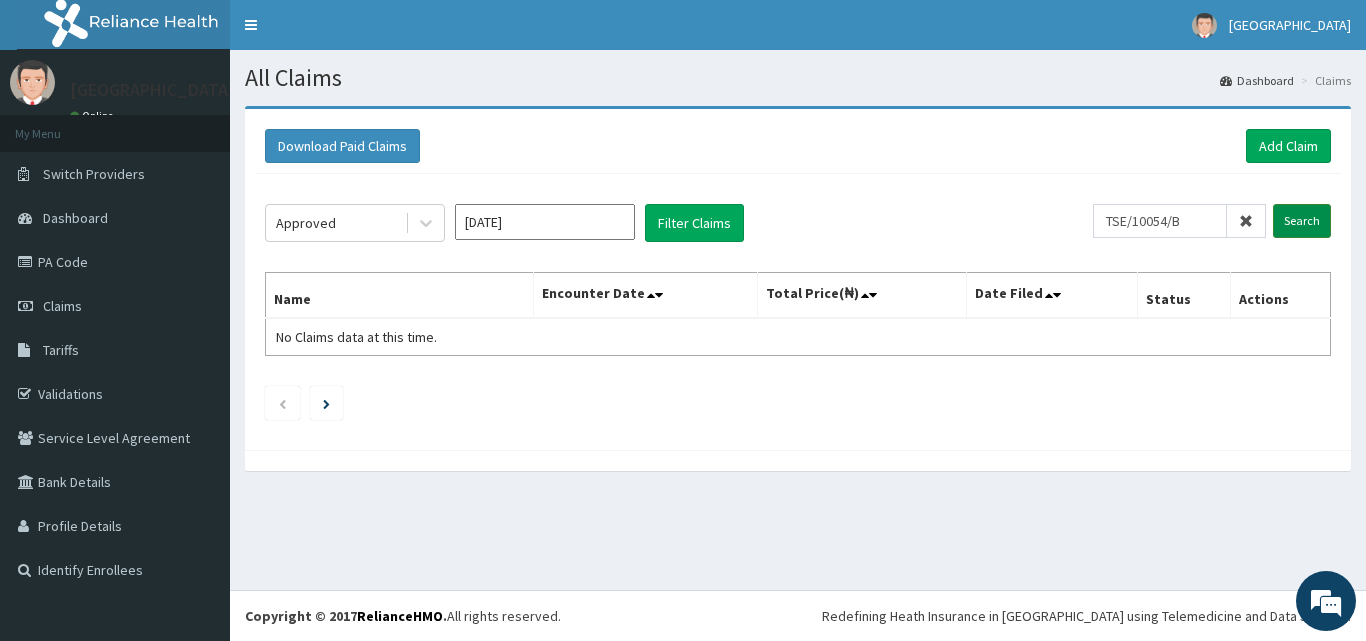 click on "Search" at bounding box center (1302, 221) 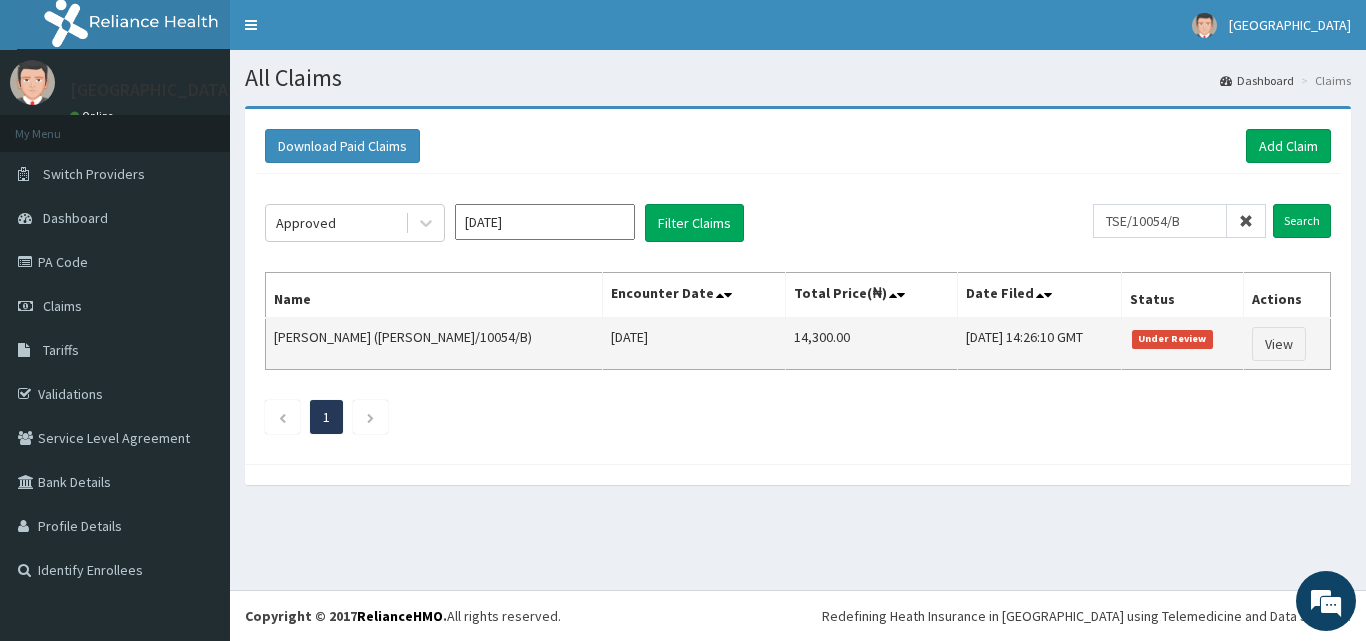 click on "Under Review" at bounding box center [1172, 339] 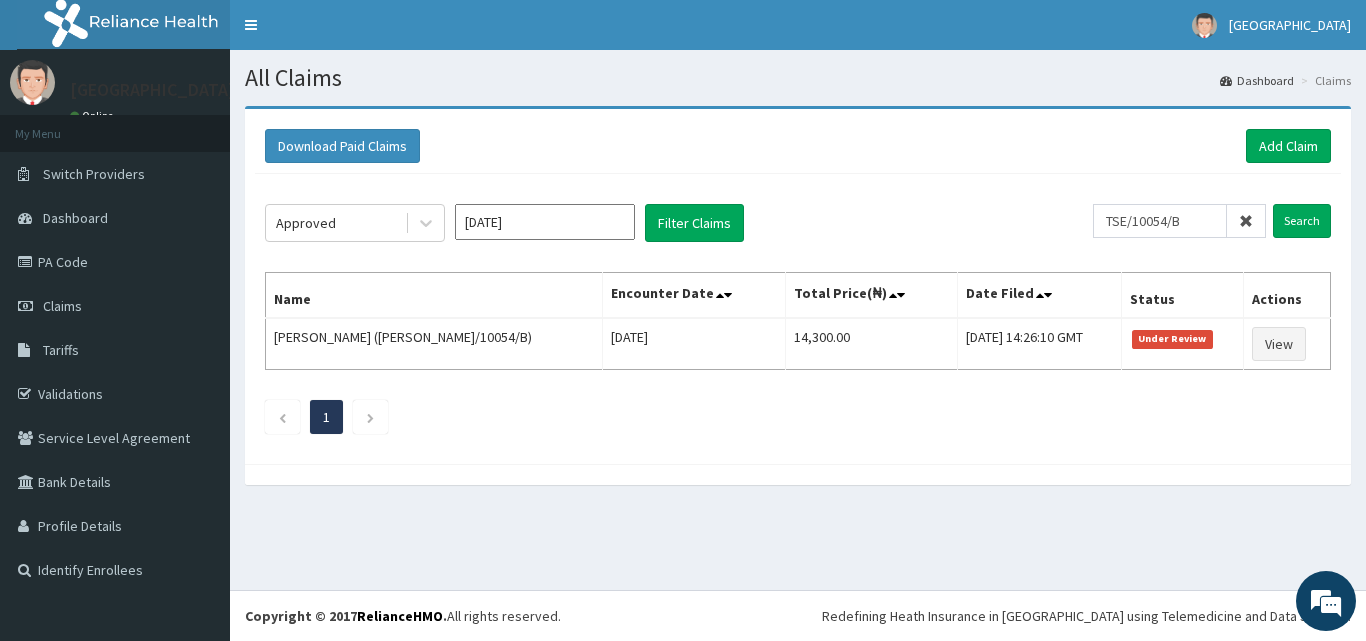 click on "1" at bounding box center (798, 417) 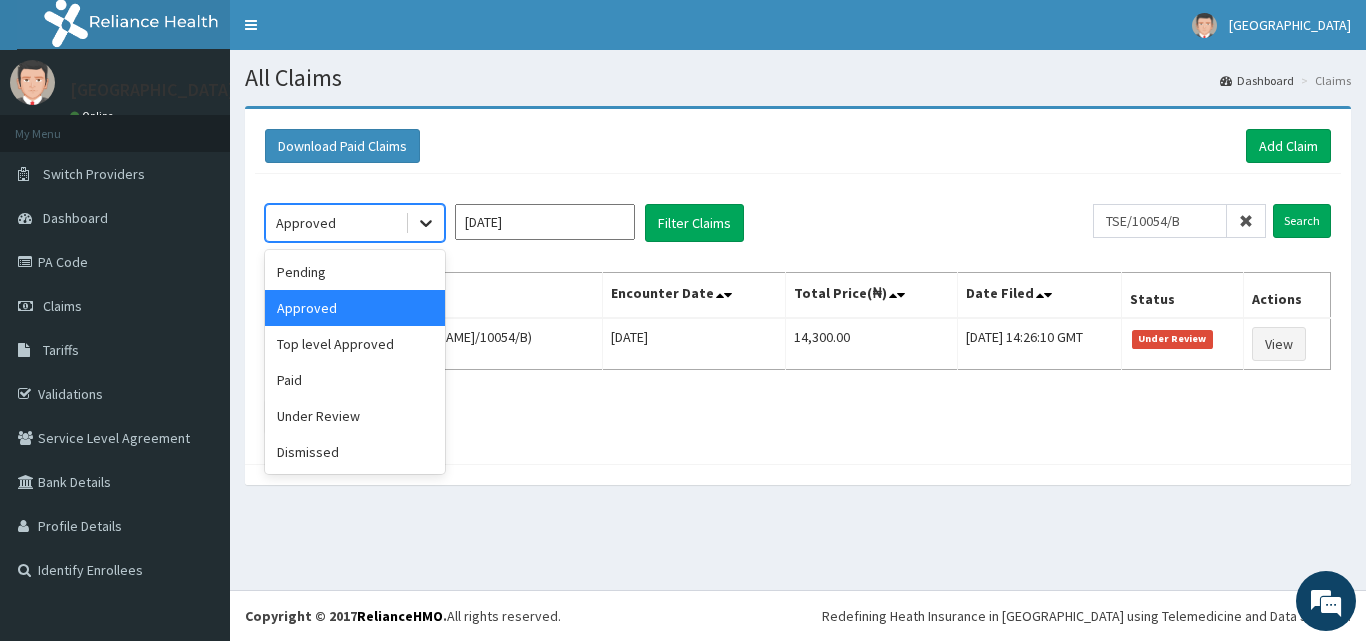 click 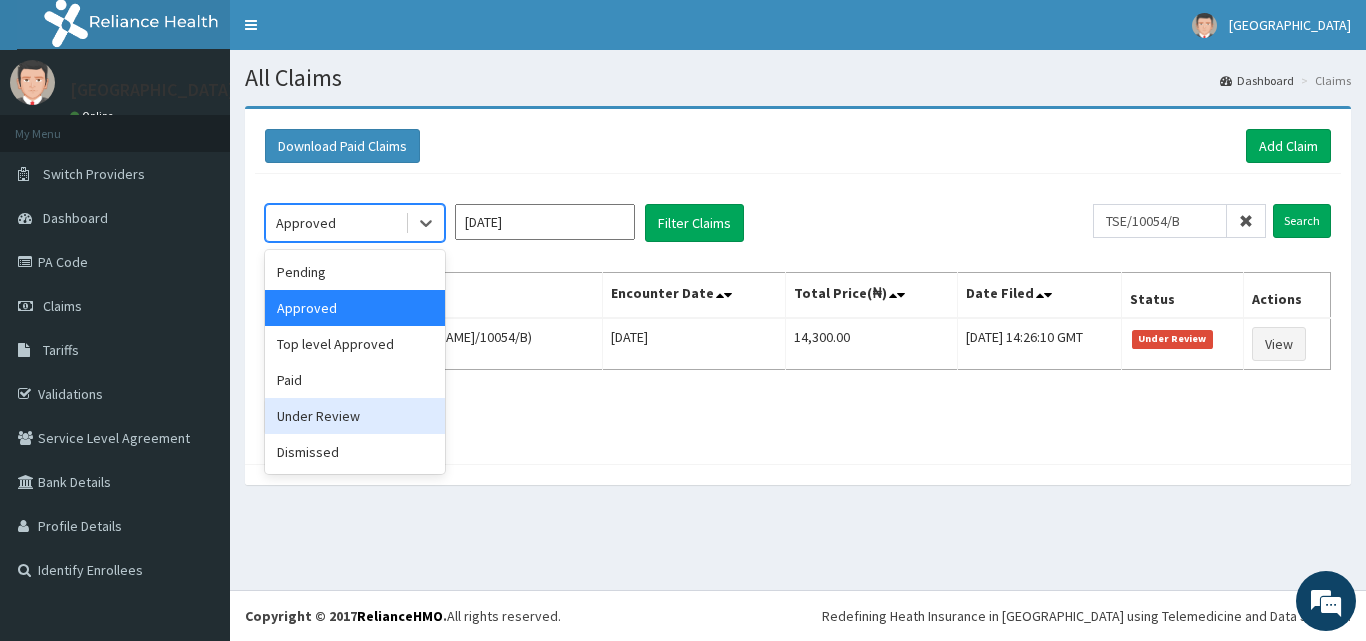 click on "Under Review" at bounding box center (355, 416) 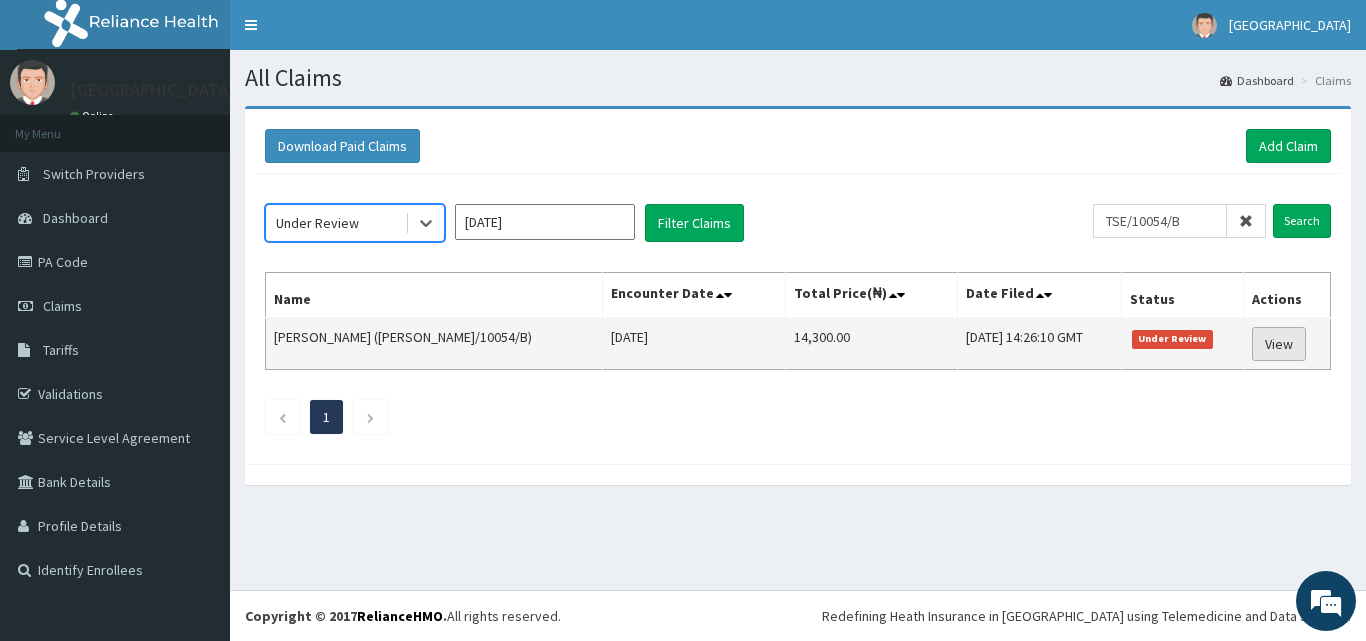 click on "View" at bounding box center [1279, 344] 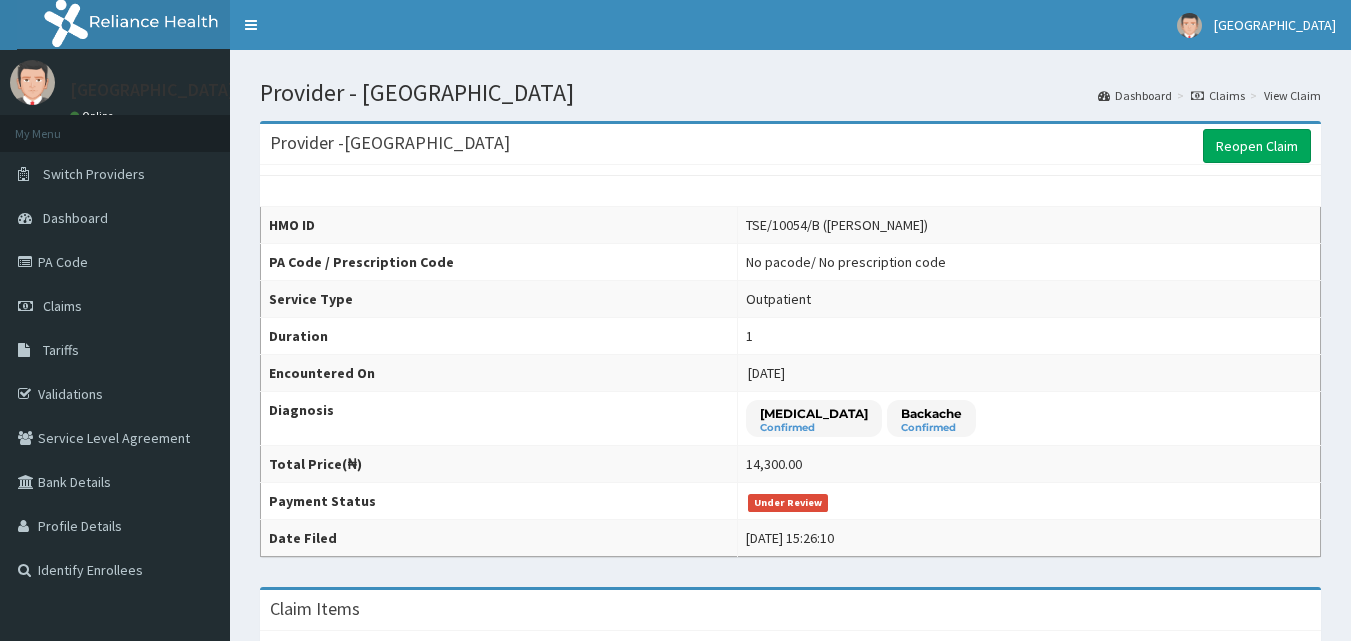 scroll, scrollTop: 0, scrollLeft: 0, axis: both 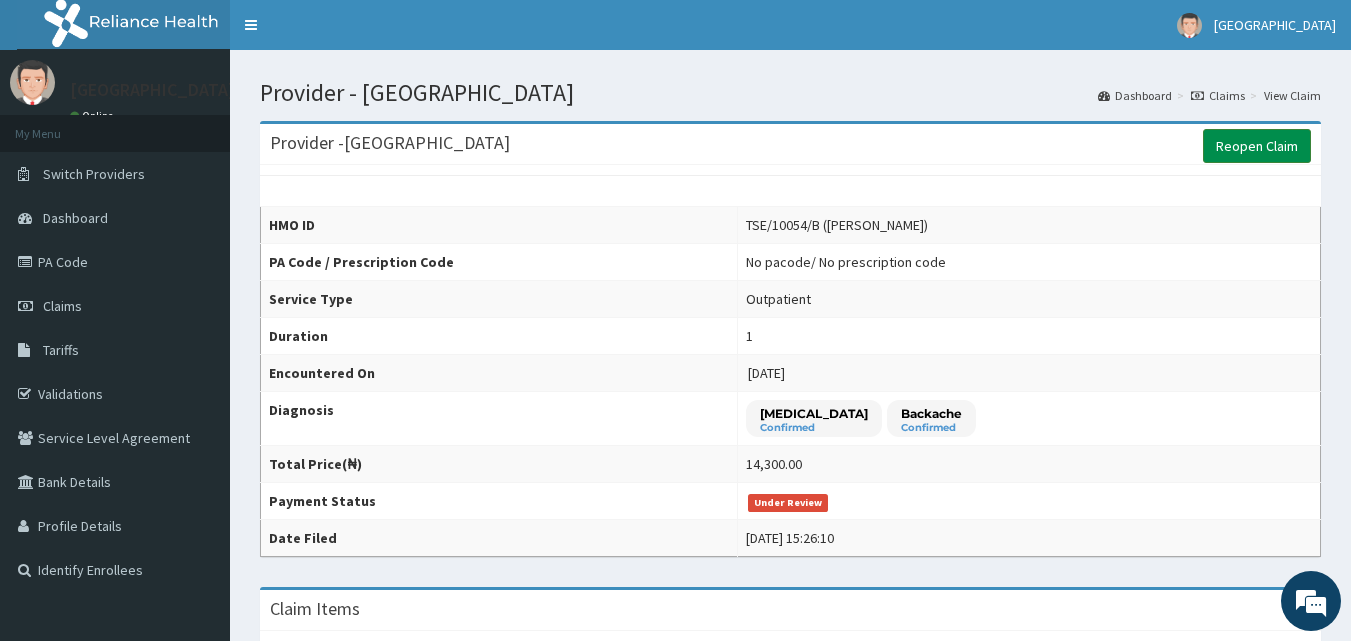 click on "Reopen Claim" at bounding box center (1257, 146) 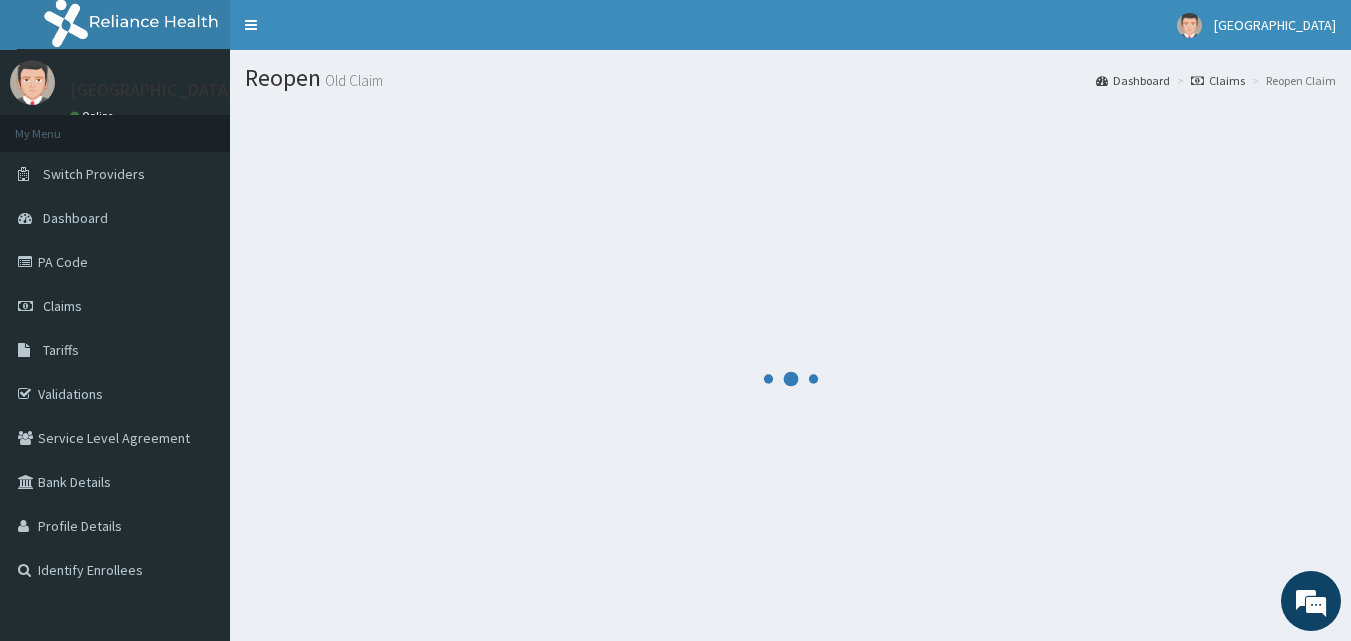 scroll, scrollTop: 0, scrollLeft: 0, axis: both 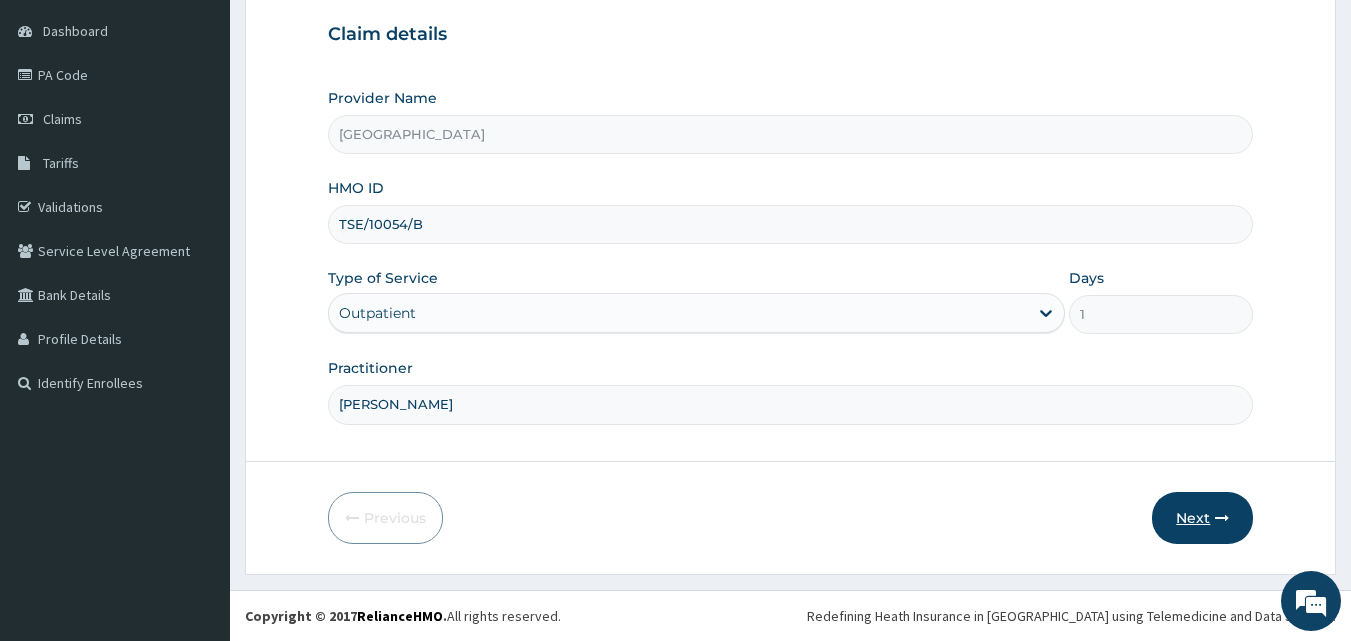 click on "Next" at bounding box center (1202, 518) 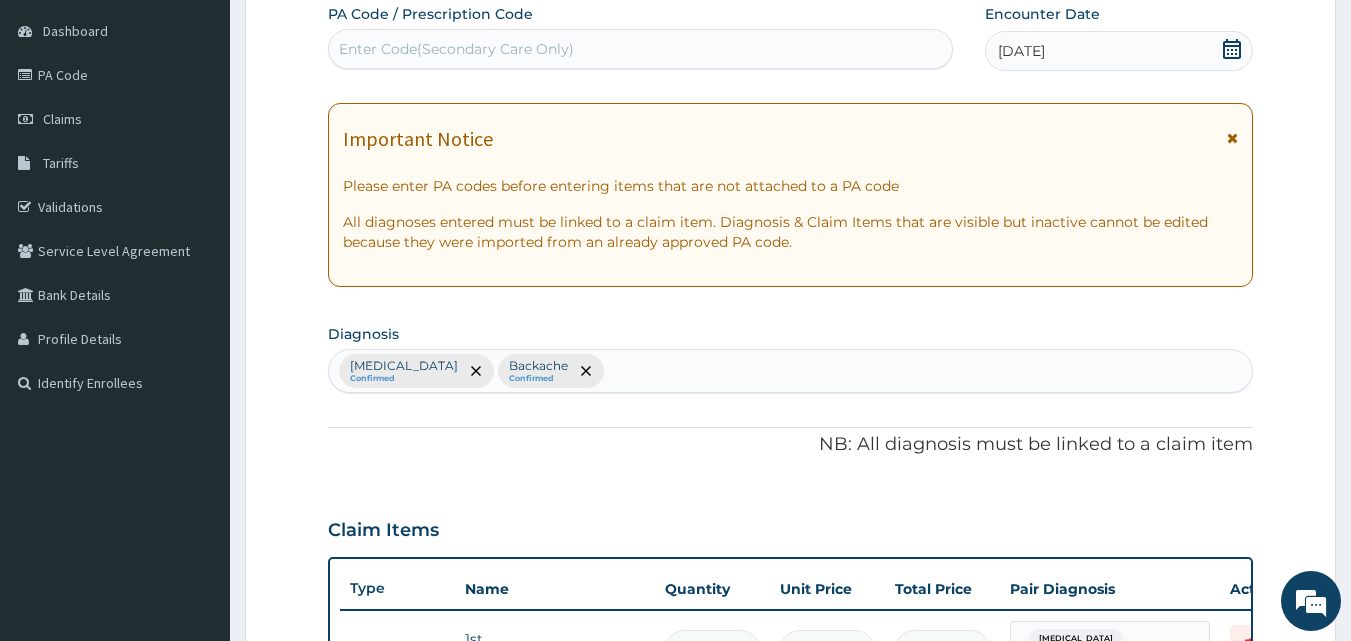 click on "Claim Items" at bounding box center [791, 526] 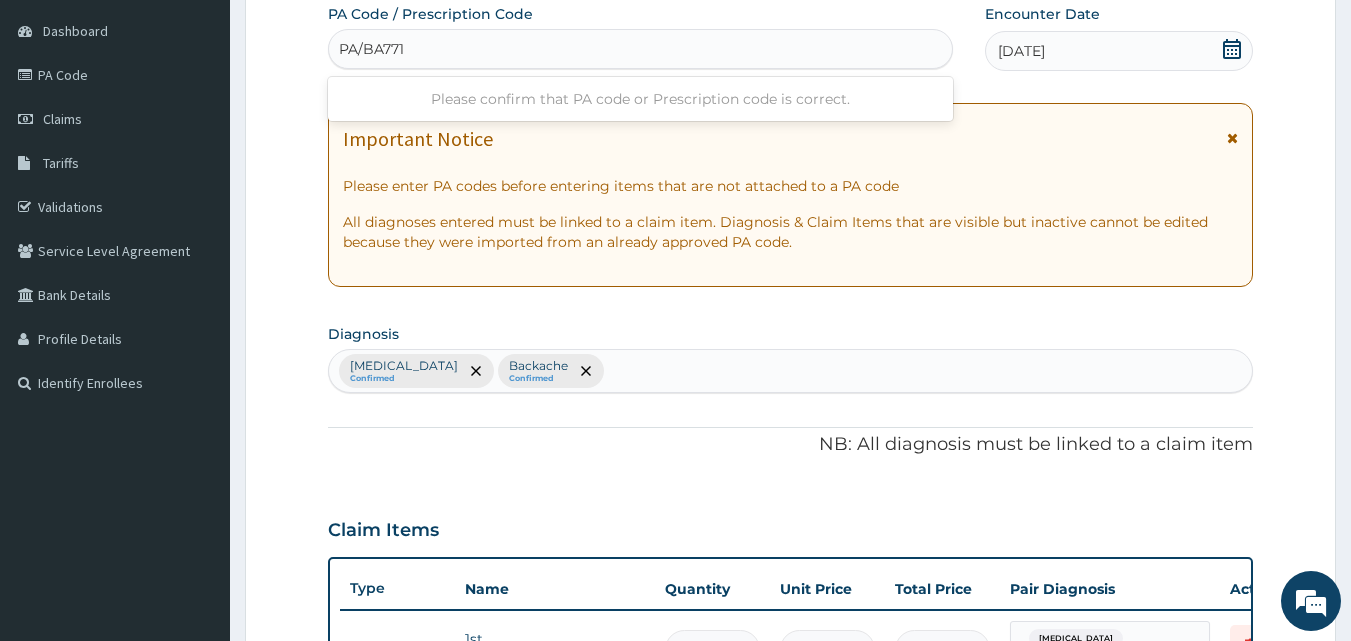 type on "PA/BA7713" 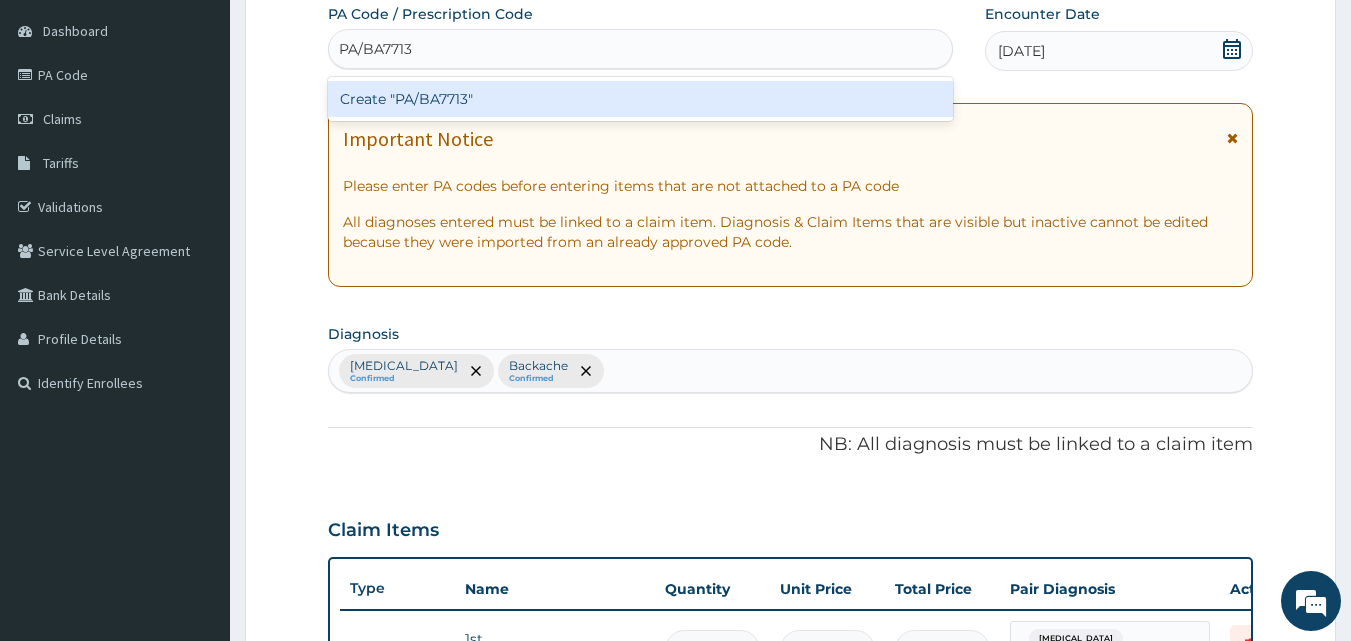 click on "Create "PA/BA7713"" at bounding box center [641, 99] 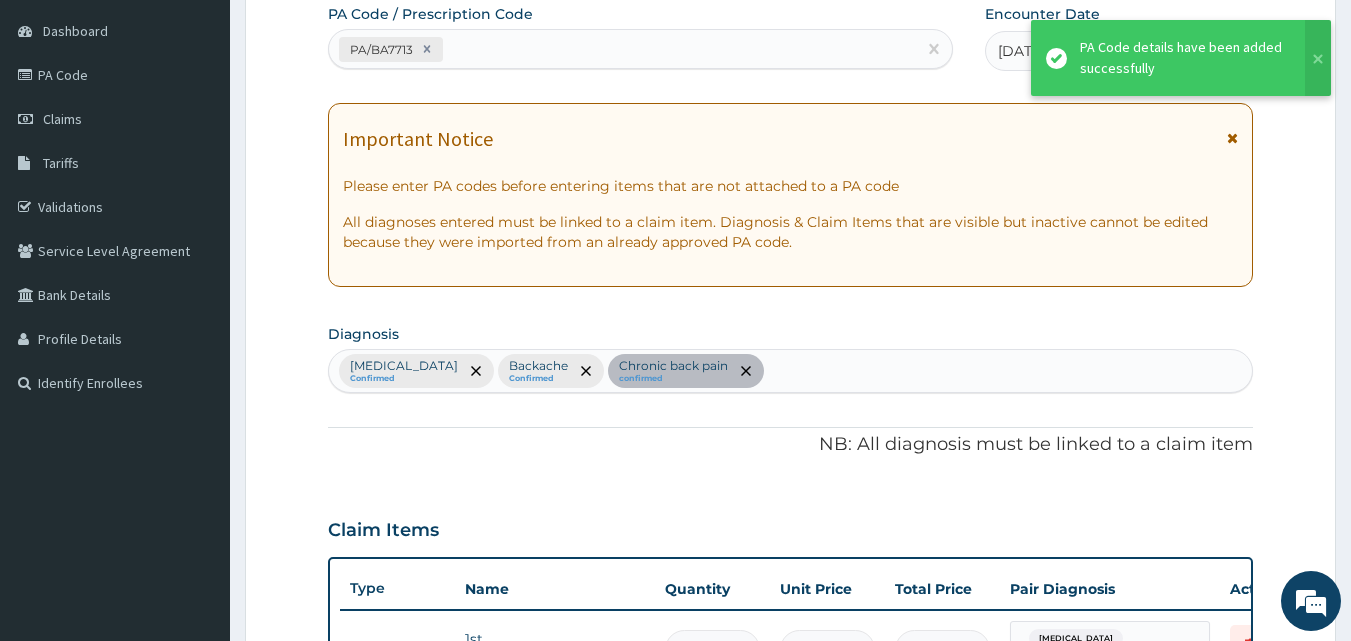 scroll, scrollTop: 661, scrollLeft: 0, axis: vertical 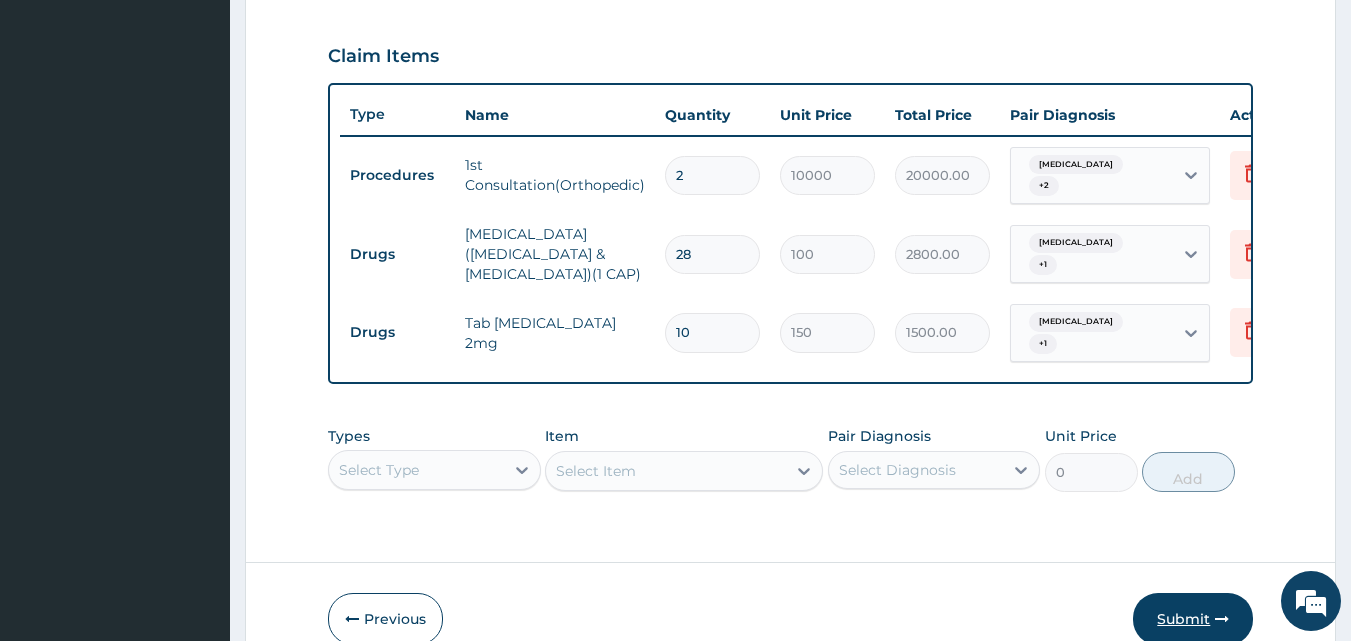 click on "Submit" at bounding box center (1193, 619) 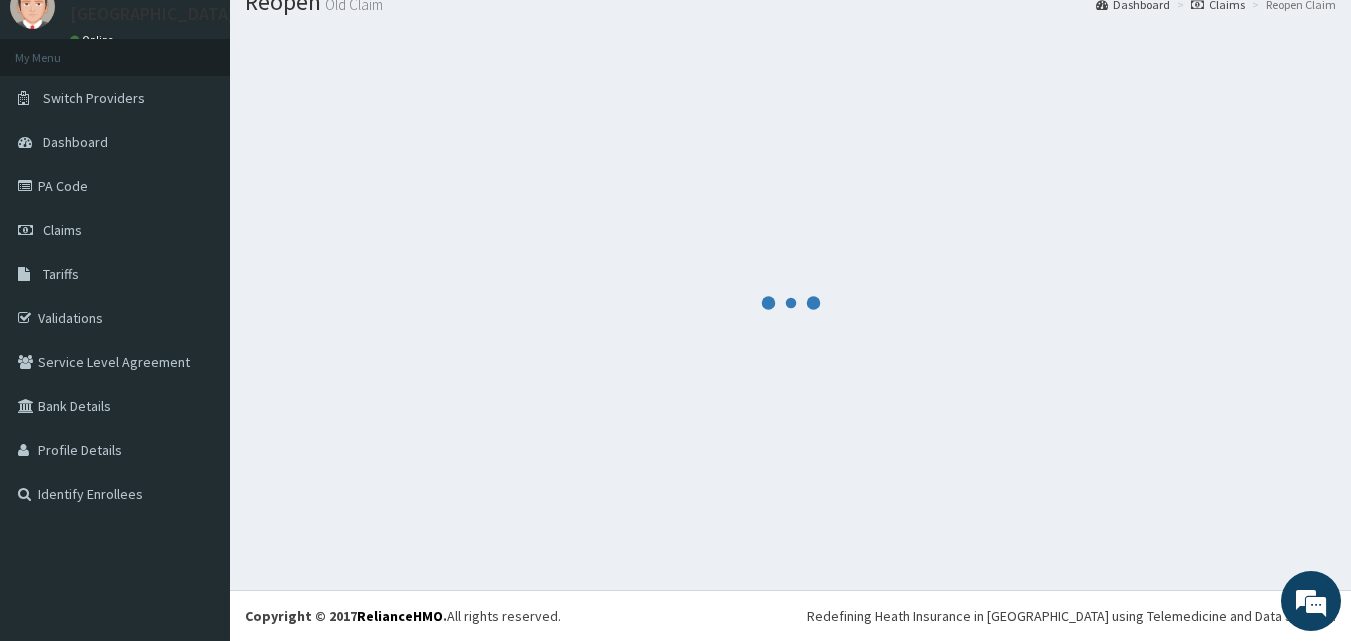 scroll, scrollTop: 661, scrollLeft: 0, axis: vertical 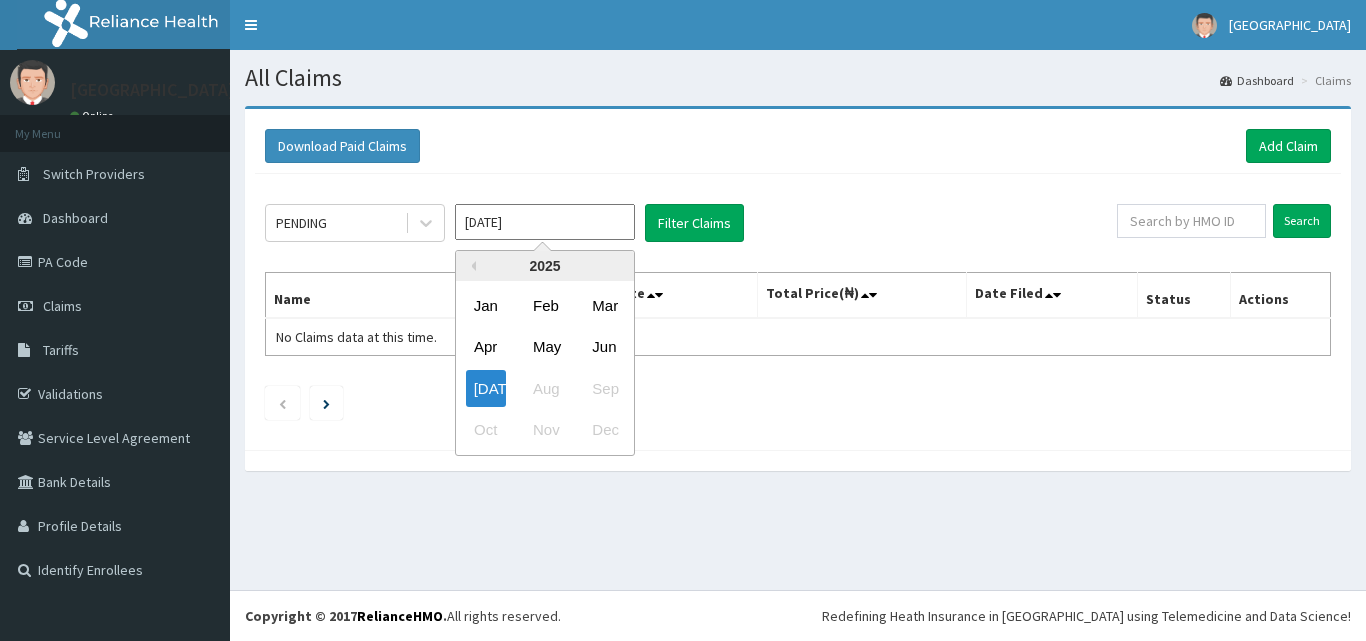 click on "[DATE]" at bounding box center [545, 222] 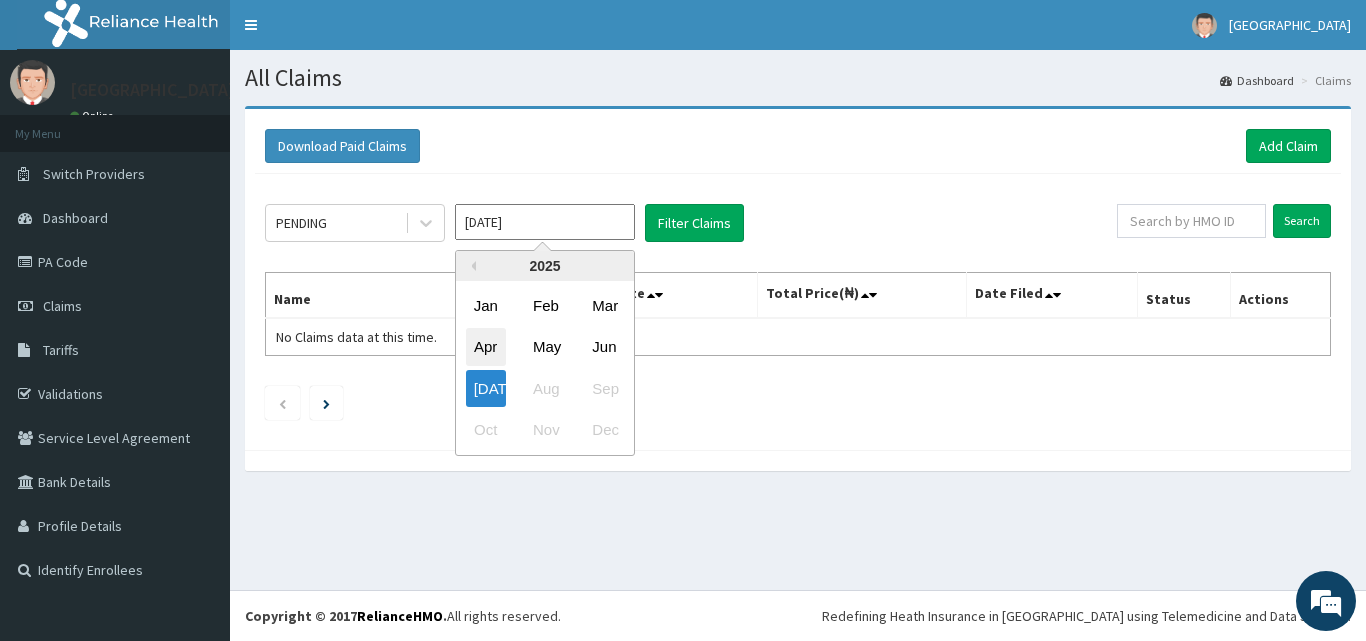 click on "Apr" at bounding box center (486, 347) 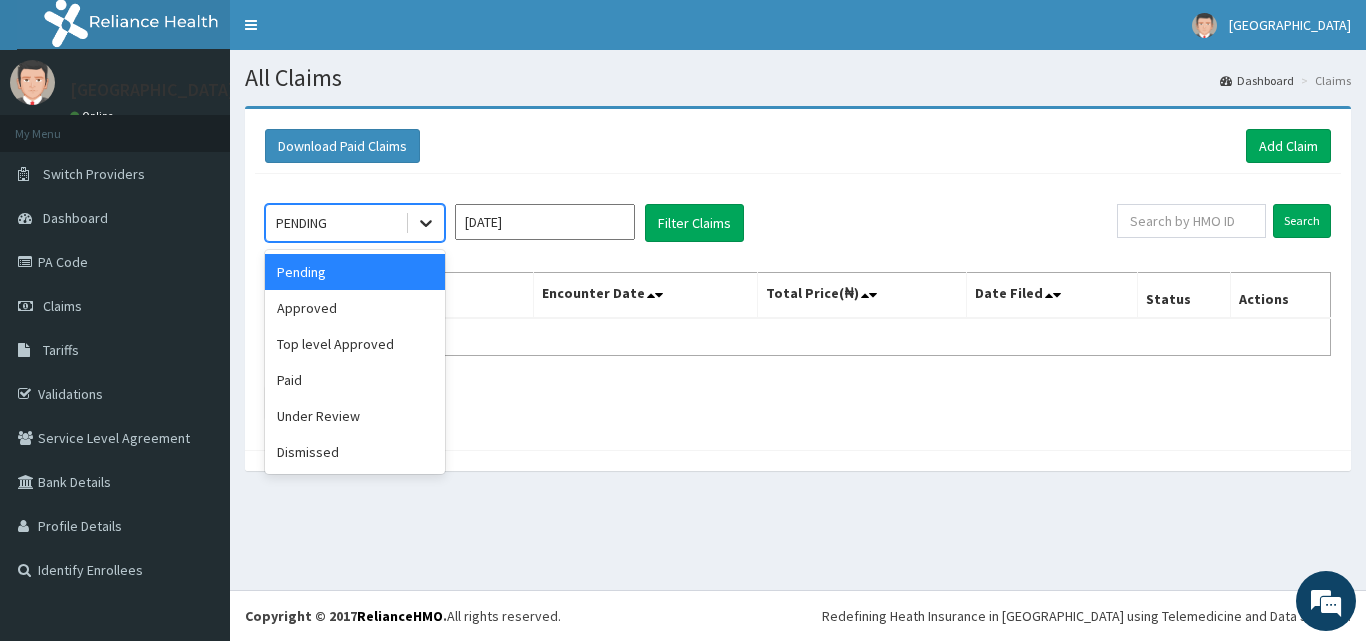 click 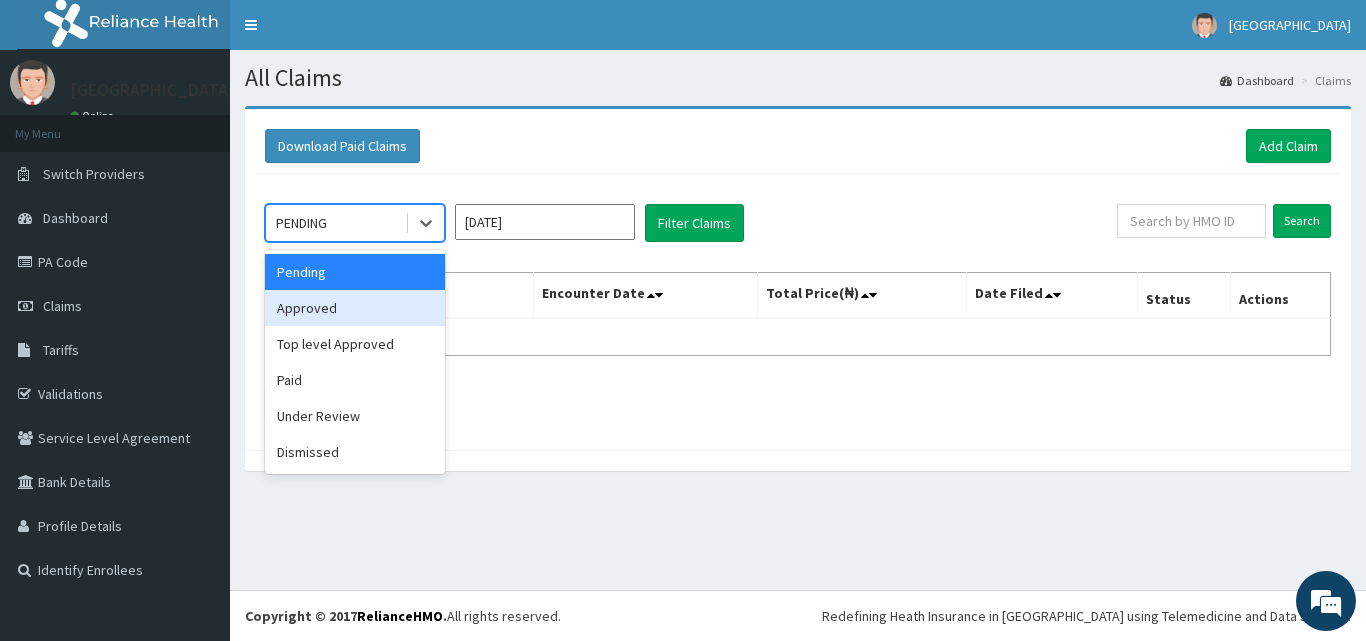 click on "Approved" at bounding box center [355, 308] 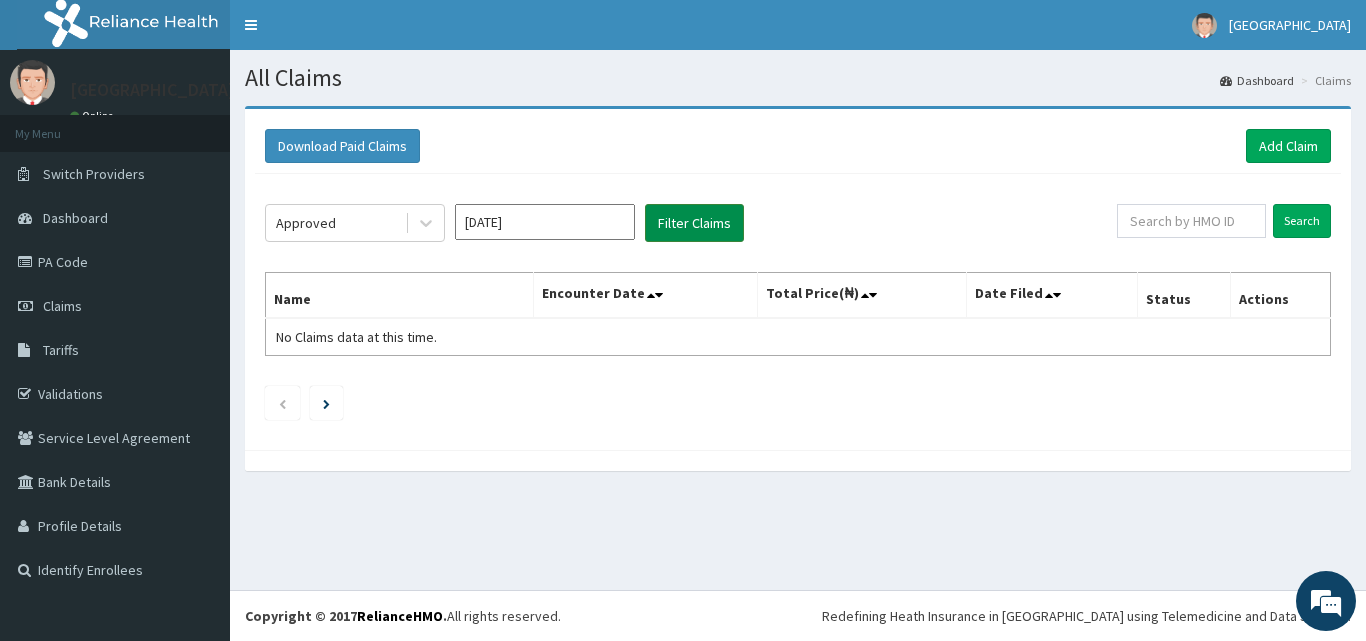 click on "Filter Claims" at bounding box center (694, 223) 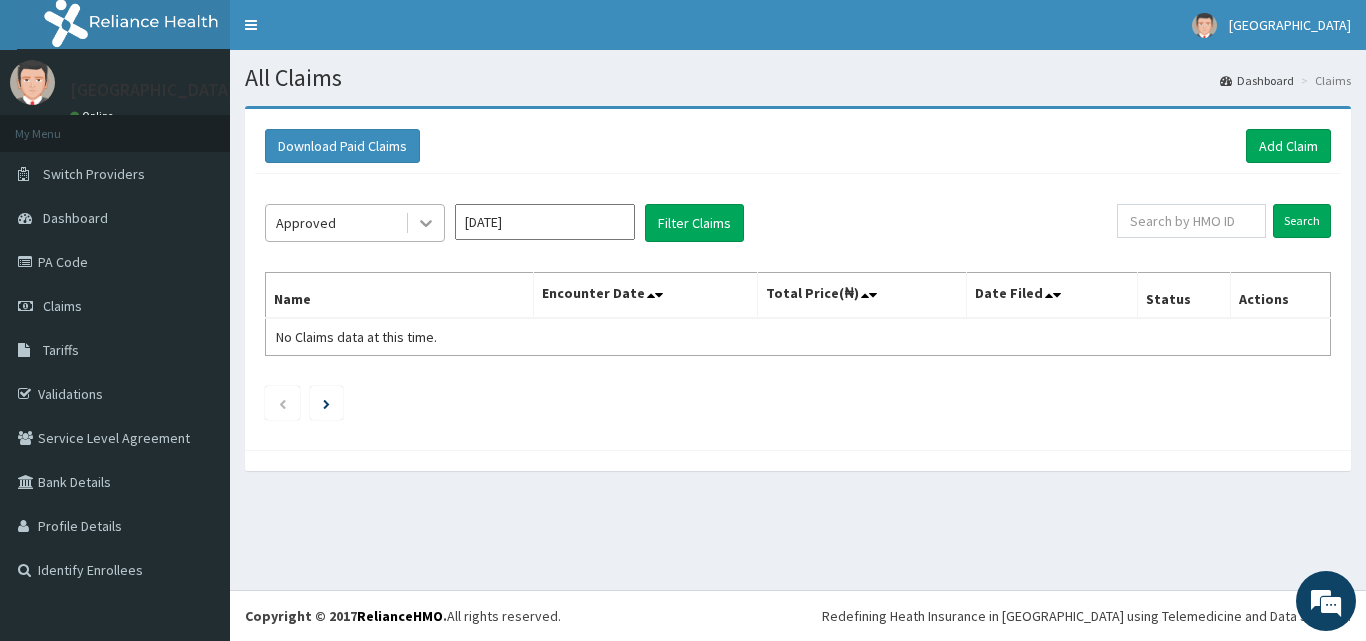 click 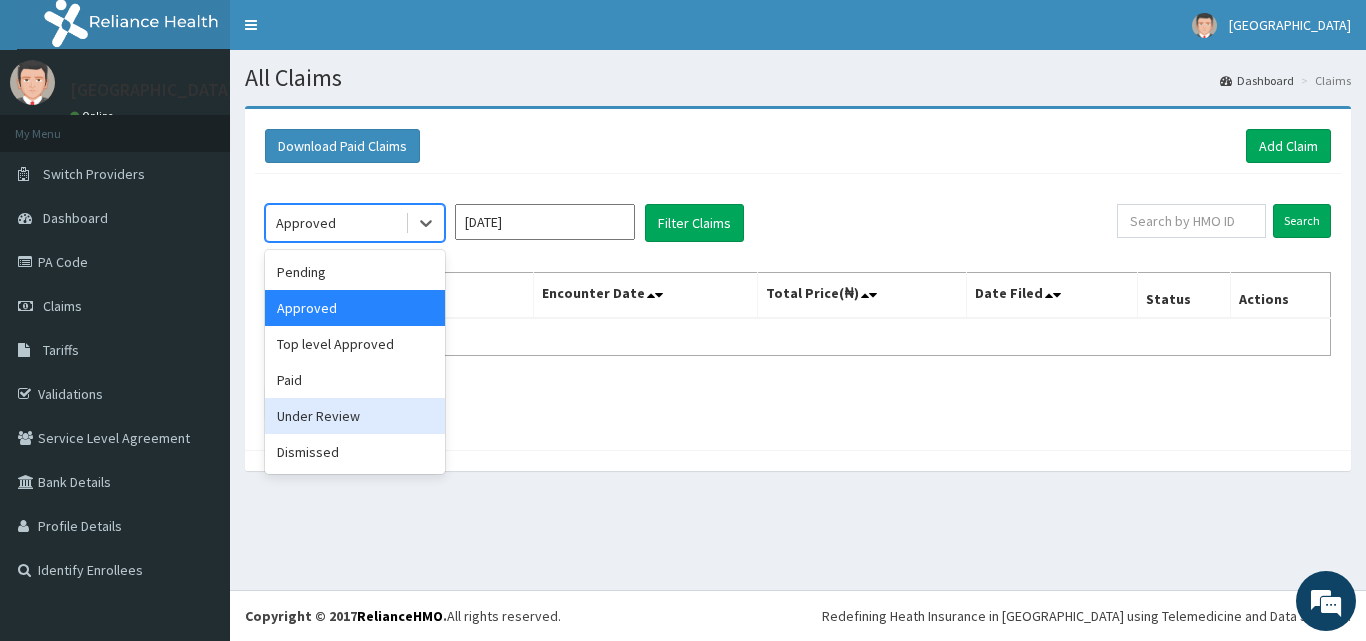 scroll, scrollTop: 0, scrollLeft: 0, axis: both 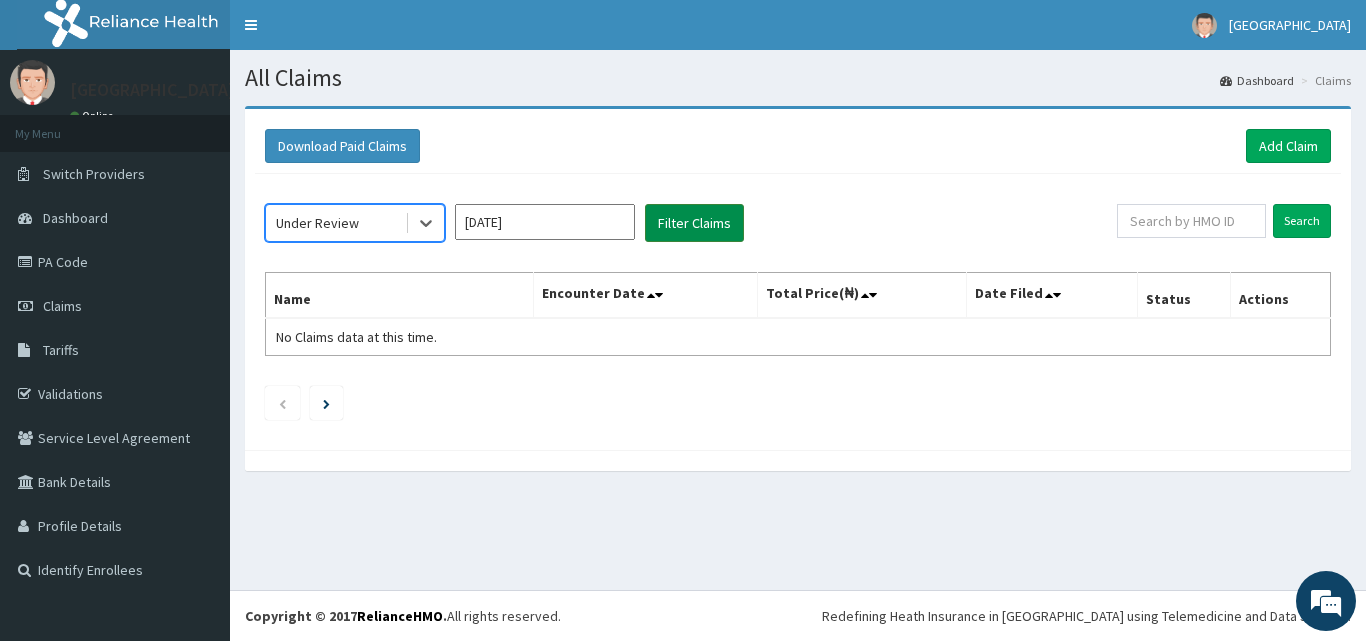 click on "Filter Claims" at bounding box center [694, 223] 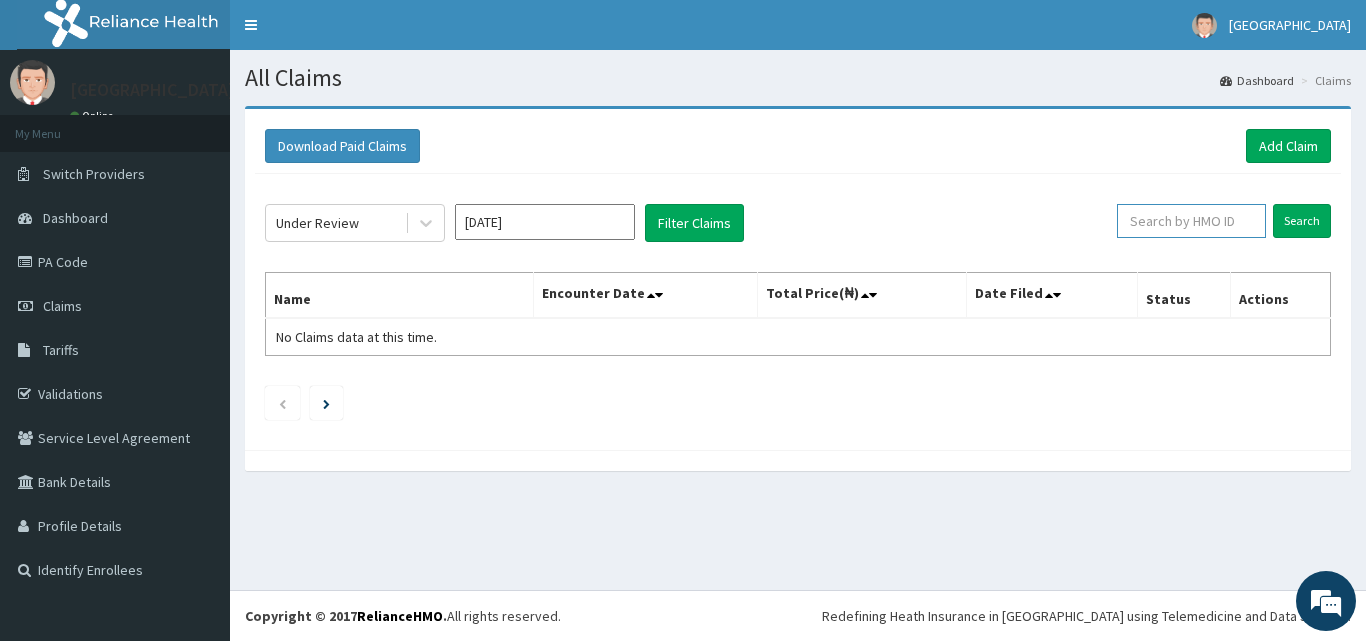 click at bounding box center (1191, 221) 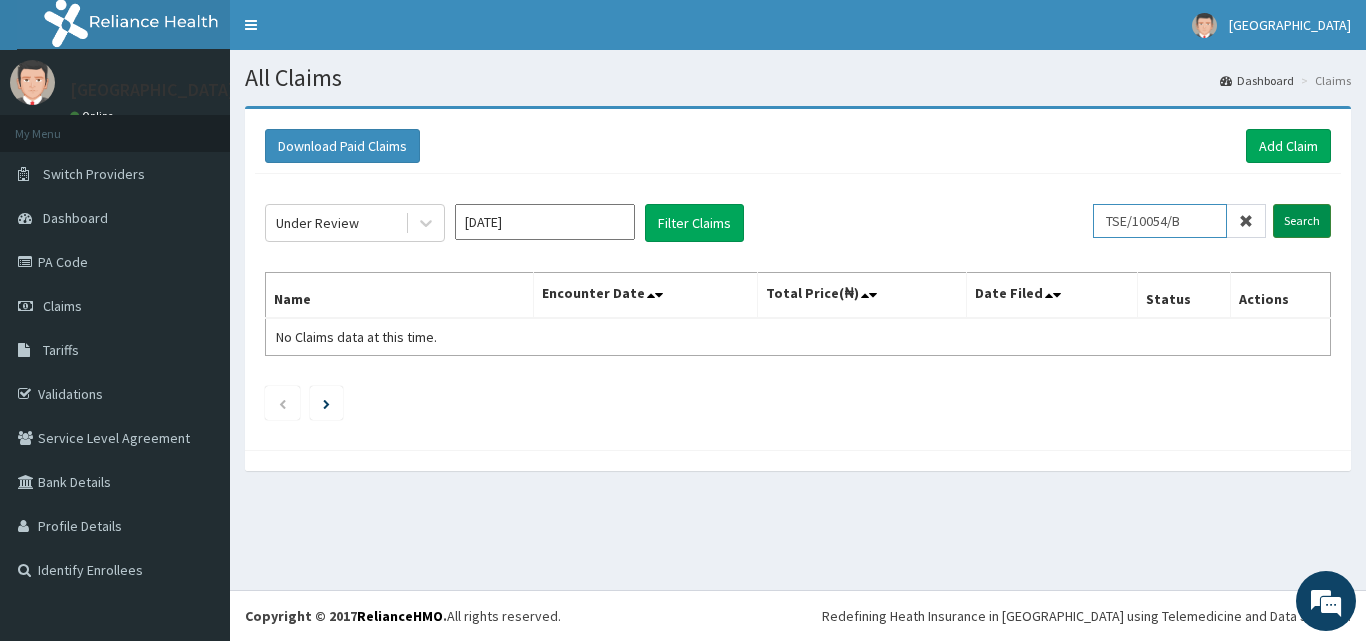type on "TSE/10054/B" 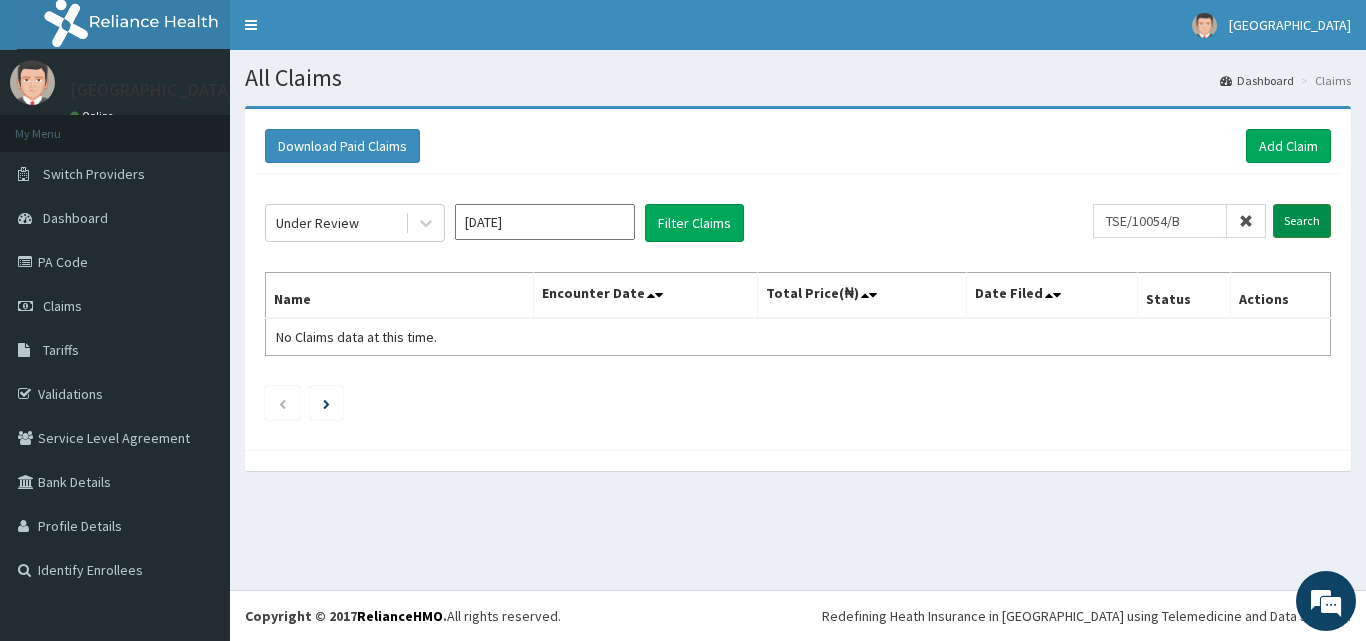 click on "Search" at bounding box center (1302, 221) 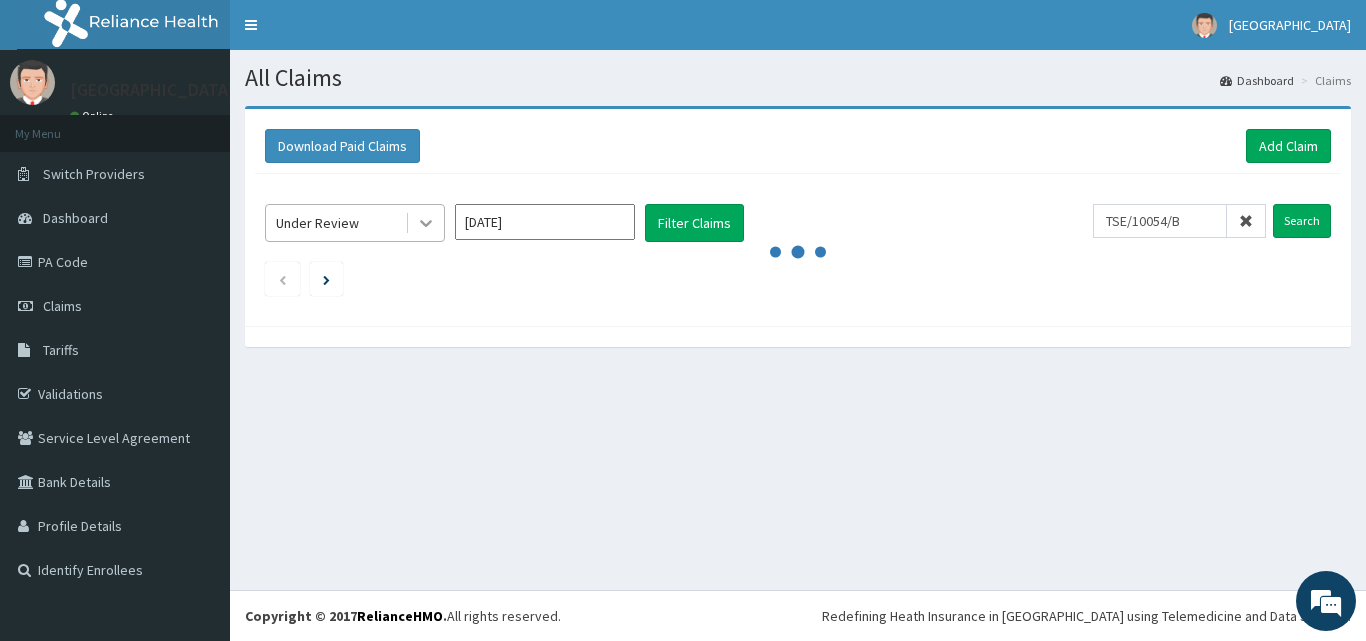 click 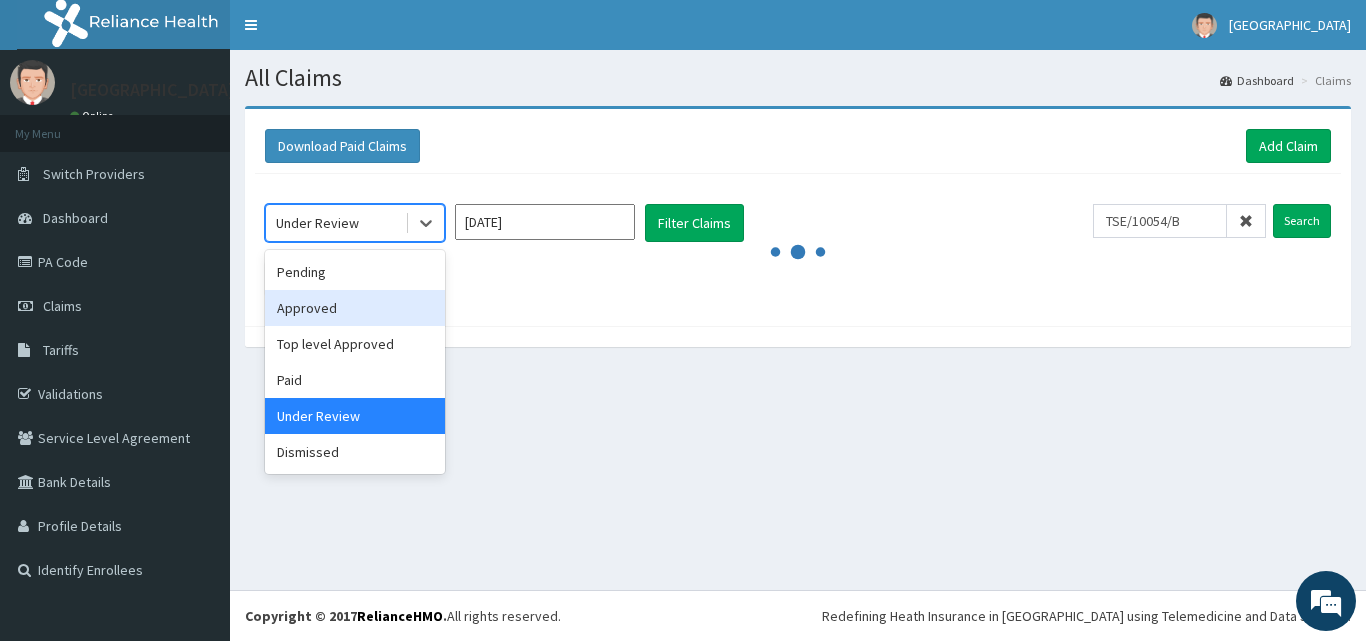 click on "Approved" at bounding box center (355, 308) 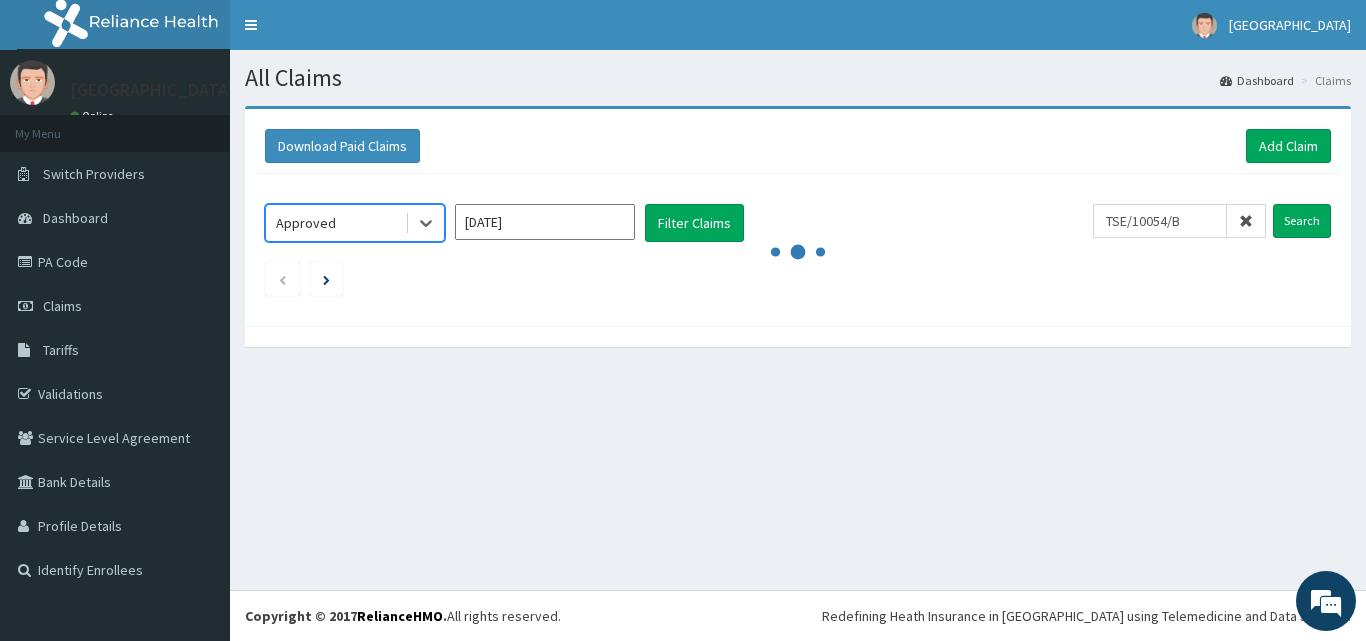 click on "option Approved, selected.   Select is focused ,type to refine list, press Down to open the menu,  Approved Apr 2025 Filter Claims TSE/10054/B Search" 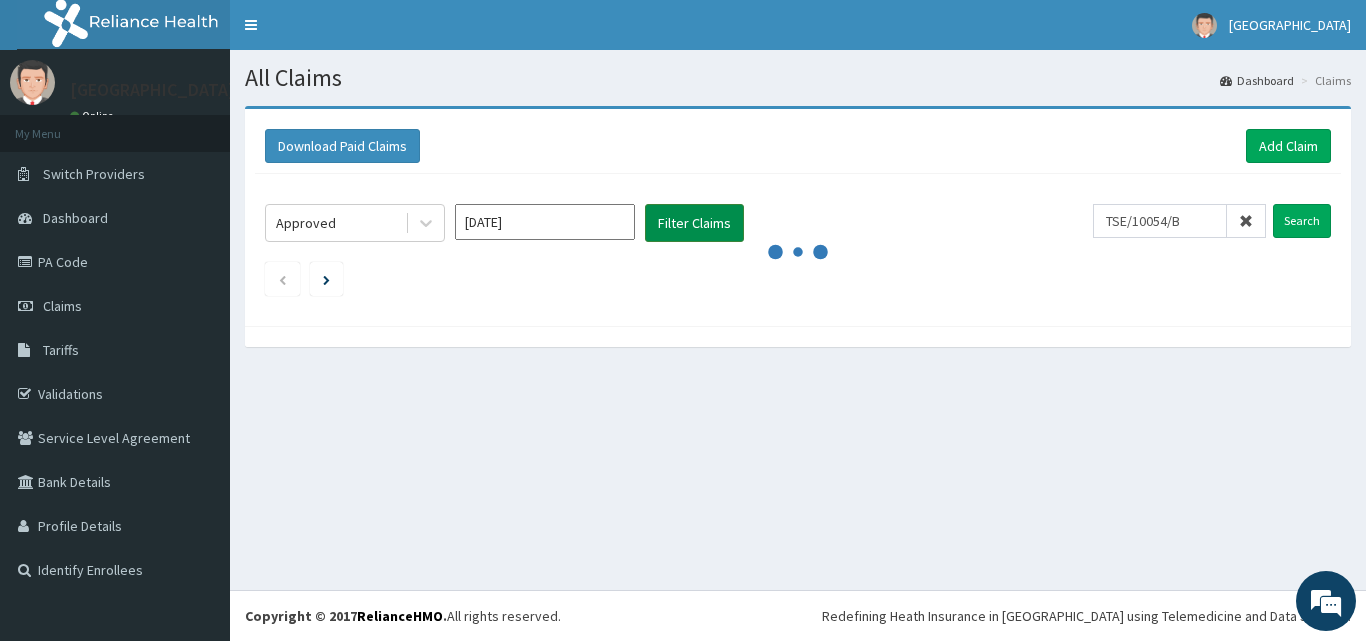 click on "Filter Claims" at bounding box center [694, 223] 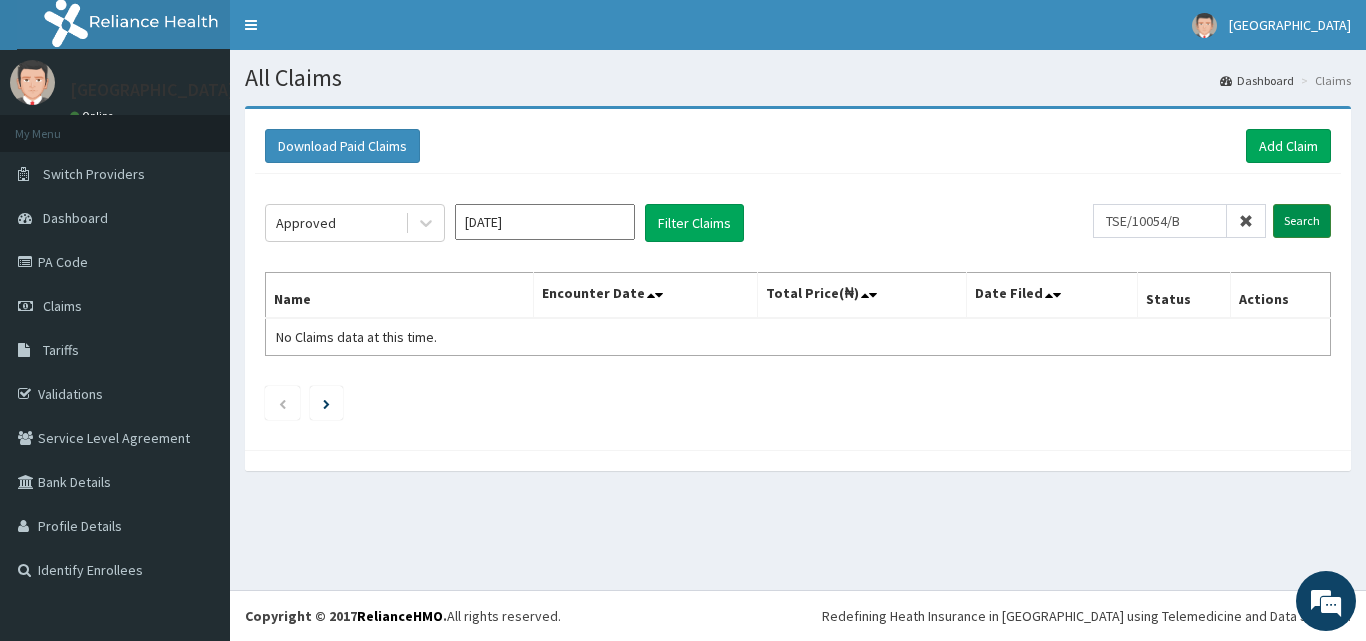 click on "Search" at bounding box center [1302, 221] 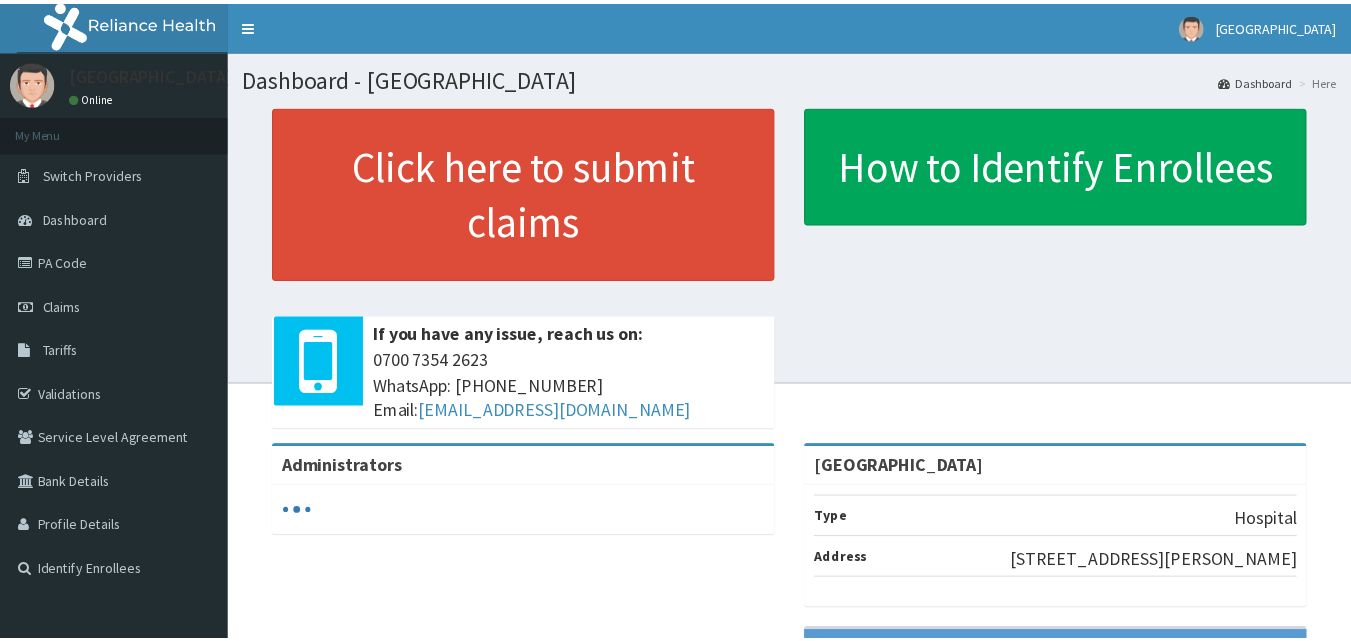 scroll, scrollTop: 0, scrollLeft: 0, axis: both 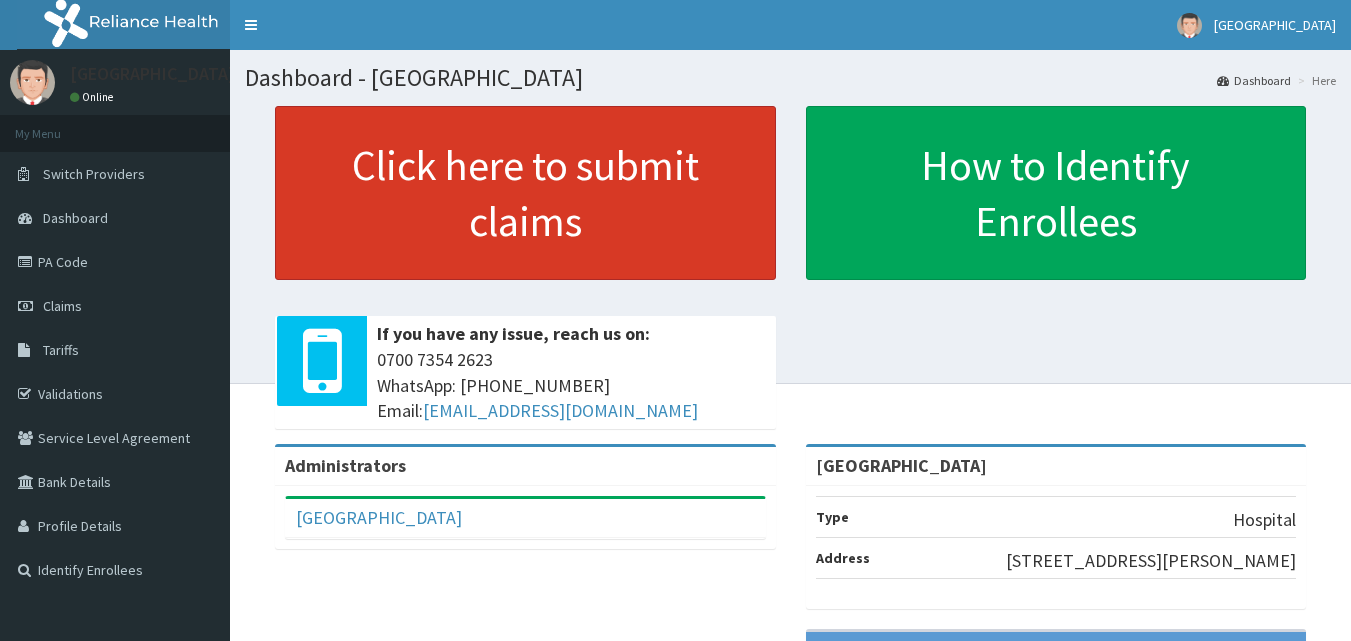 click on "Click here to submit claims" at bounding box center [525, 193] 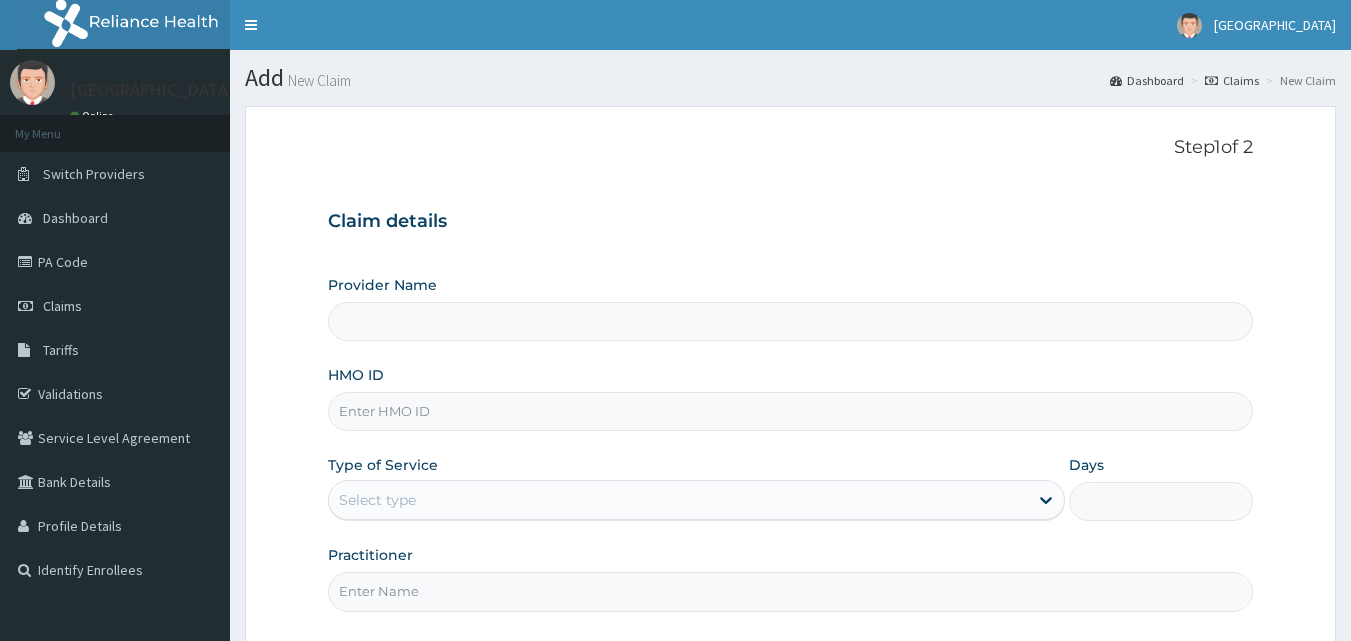 scroll, scrollTop: 0, scrollLeft: 0, axis: both 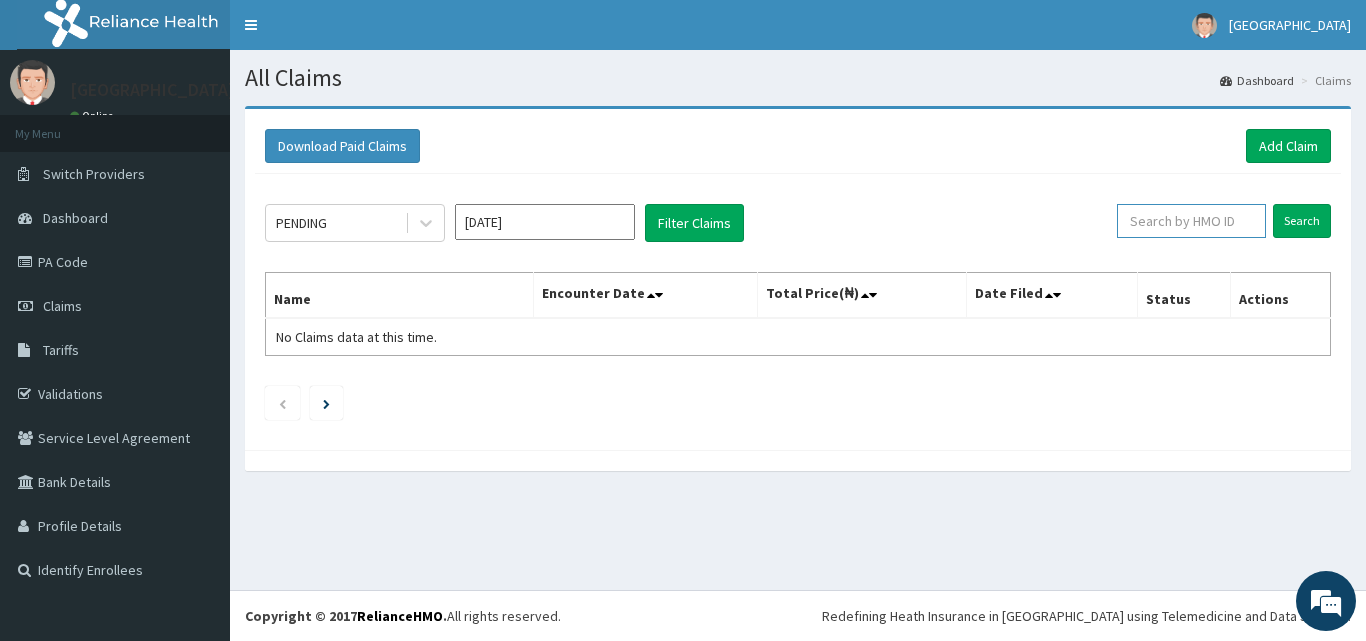 click at bounding box center [1191, 221] 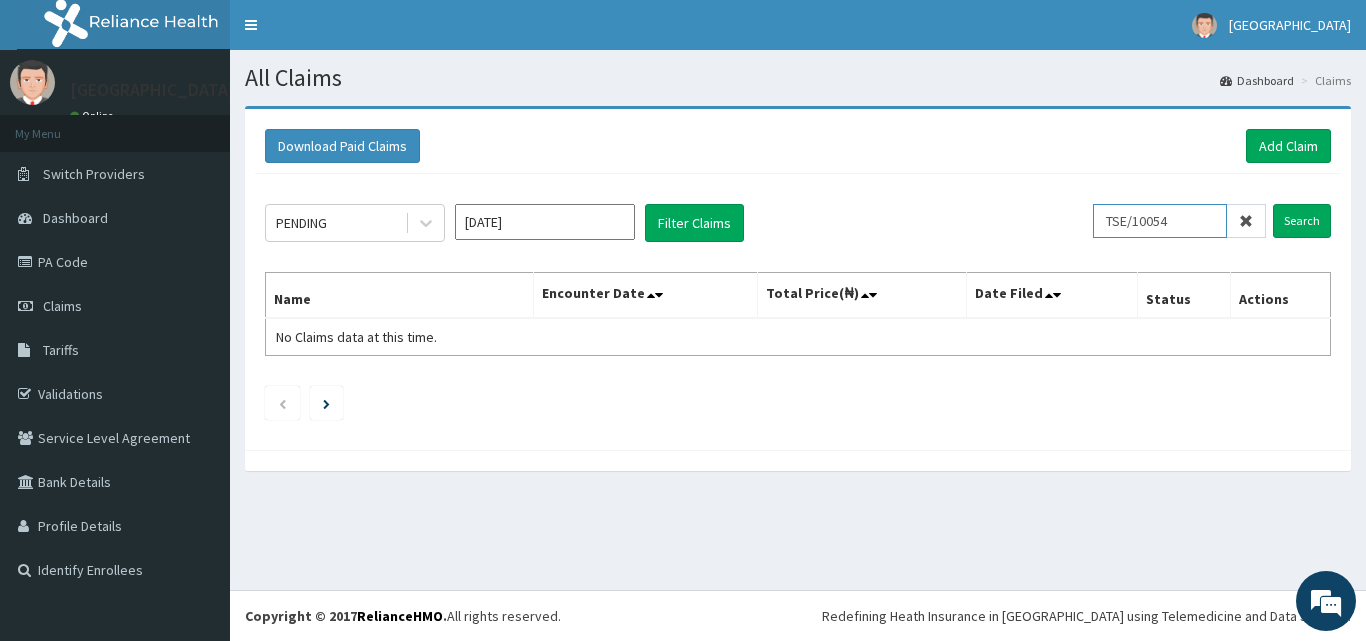 scroll, scrollTop: 0, scrollLeft: 0, axis: both 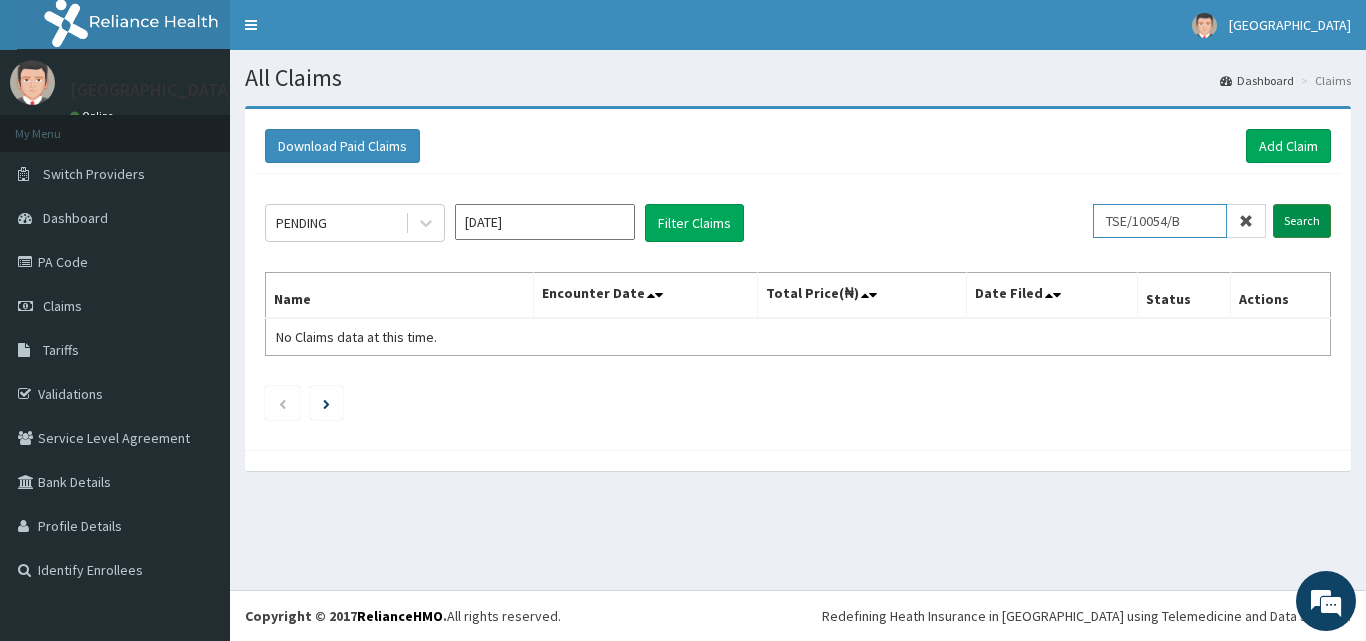 type on "TSE/10054/B" 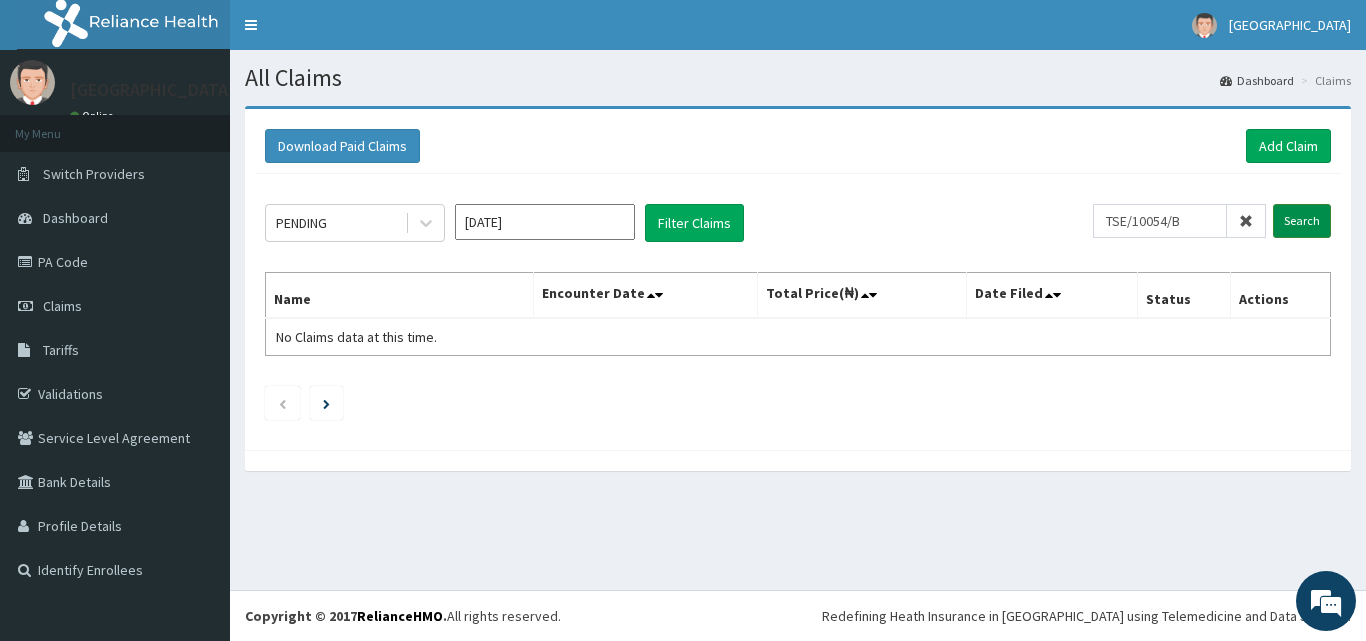 click on "Search" at bounding box center [1302, 221] 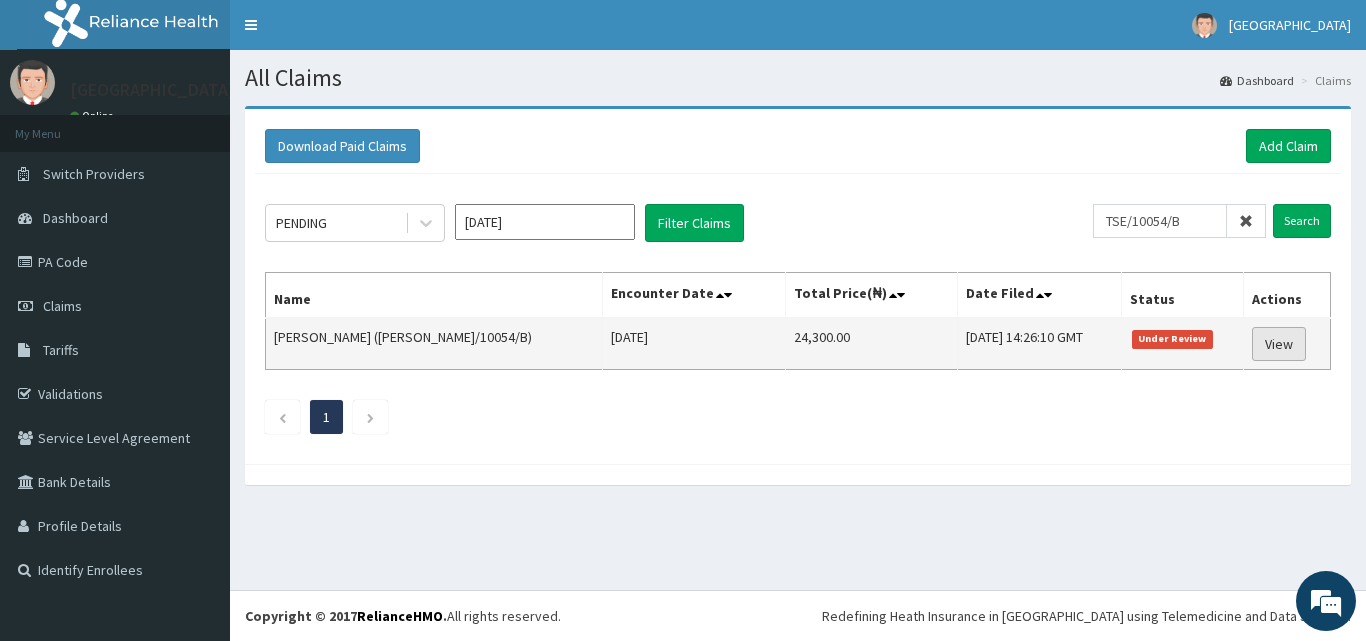 click on "View" at bounding box center (1279, 344) 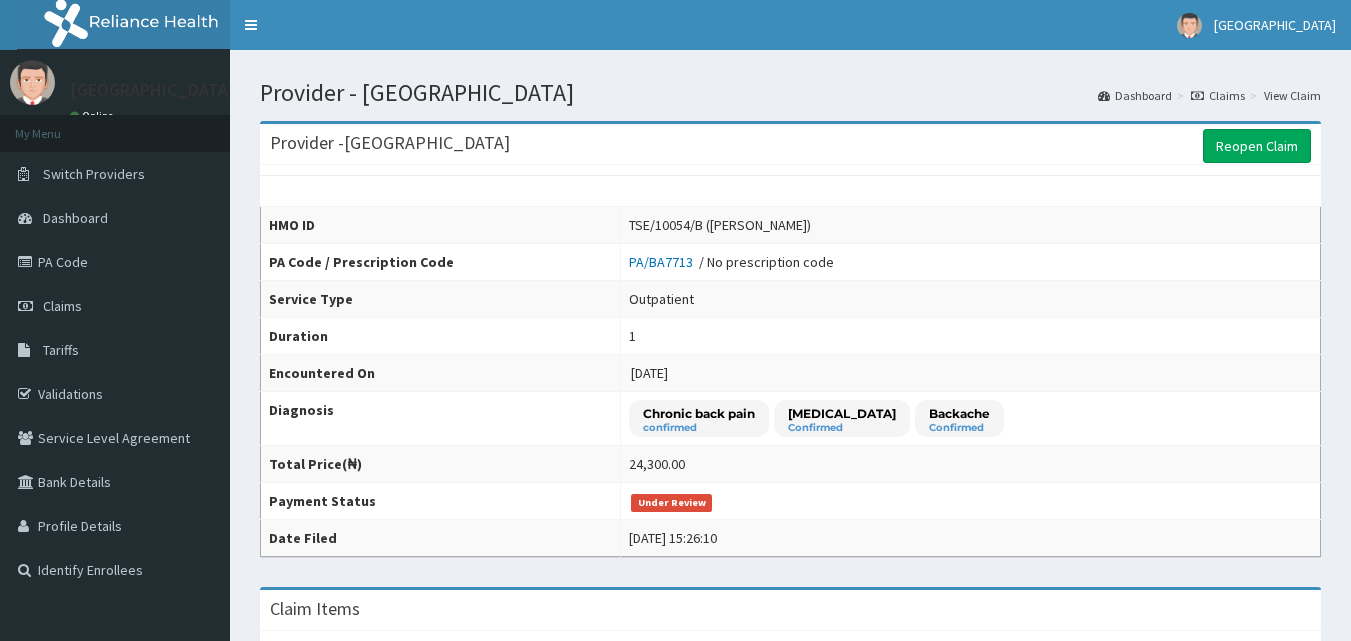 scroll, scrollTop: 0, scrollLeft: 0, axis: both 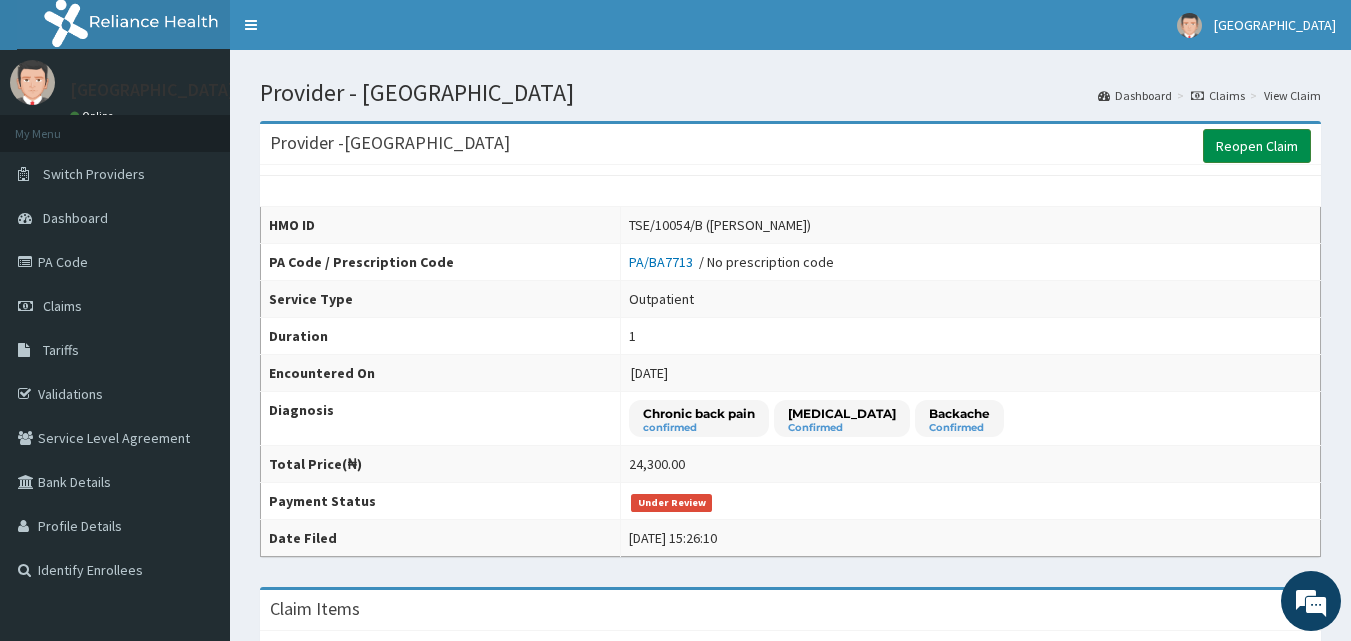 click on "Reopen Claim" at bounding box center [1257, 146] 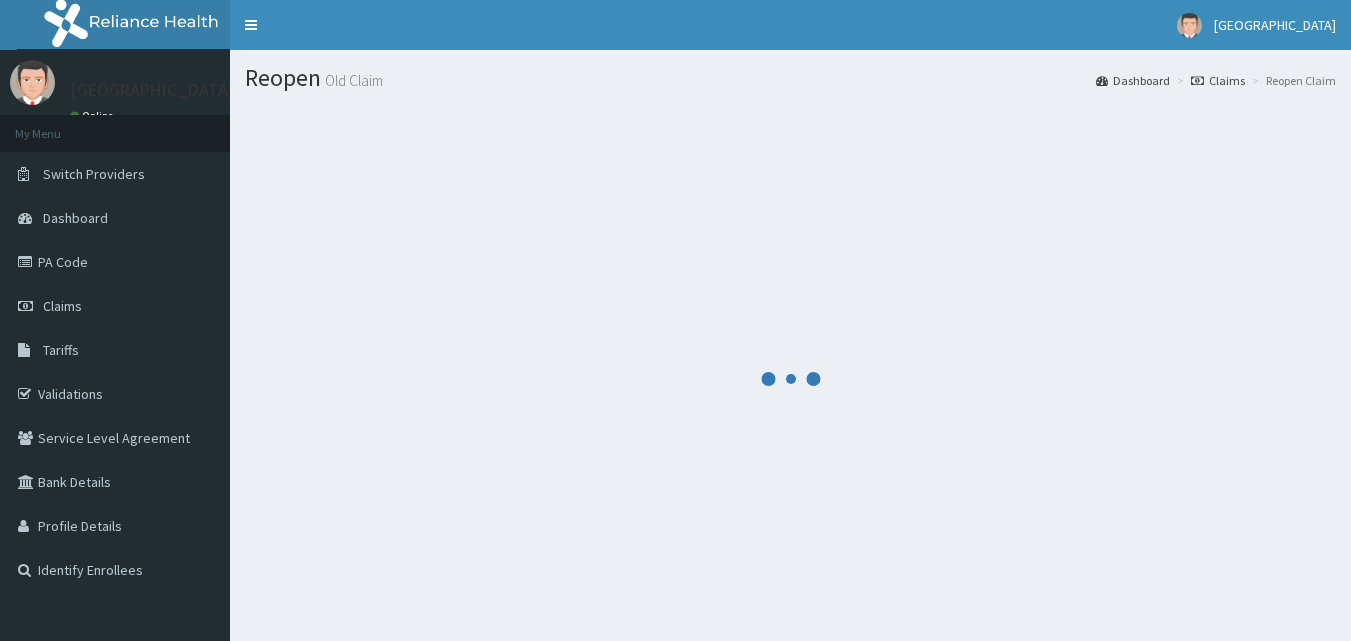 scroll, scrollTop: 0, scrollLeft: 0, axis: both 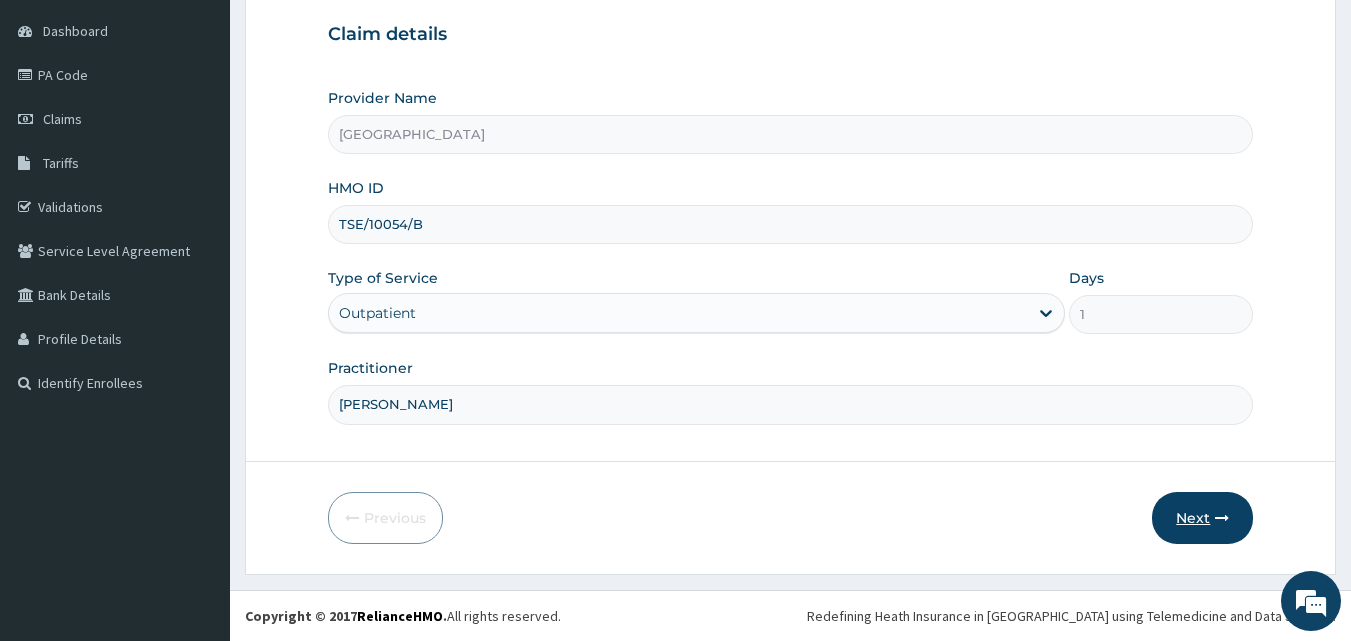 click on "Next" at bounding box center [1202, 518] 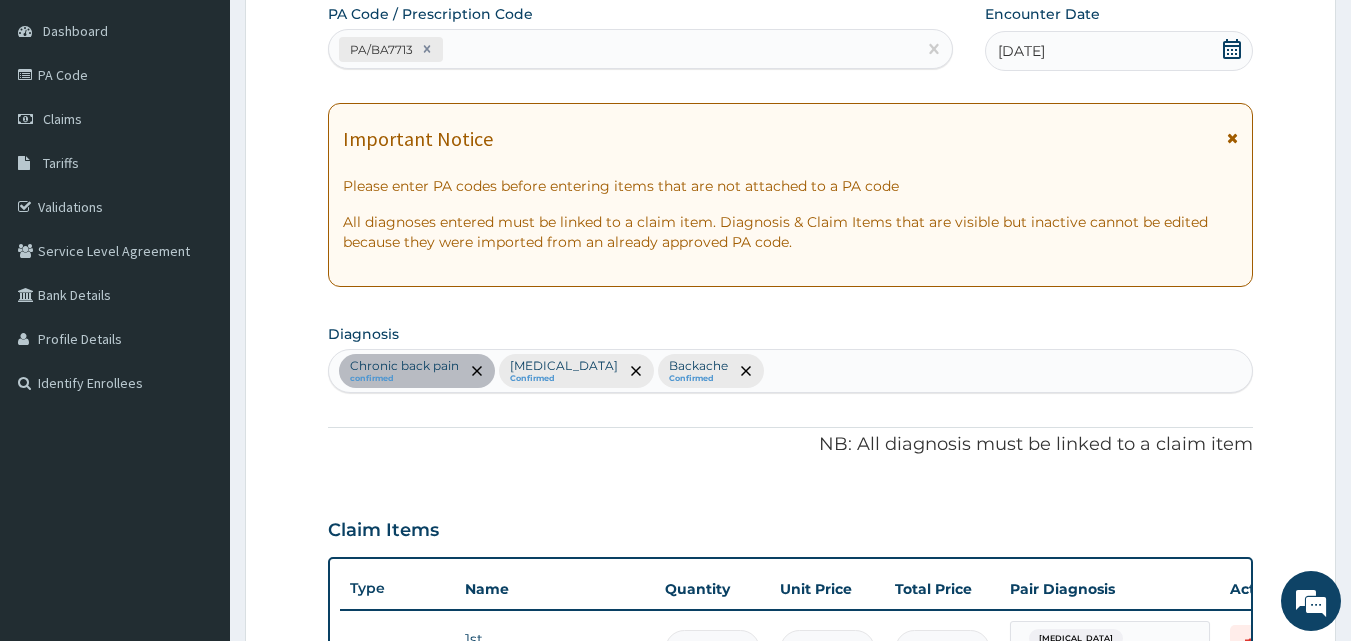 scroll, scrollTop: 0, scrollLeft: 0, axis: both 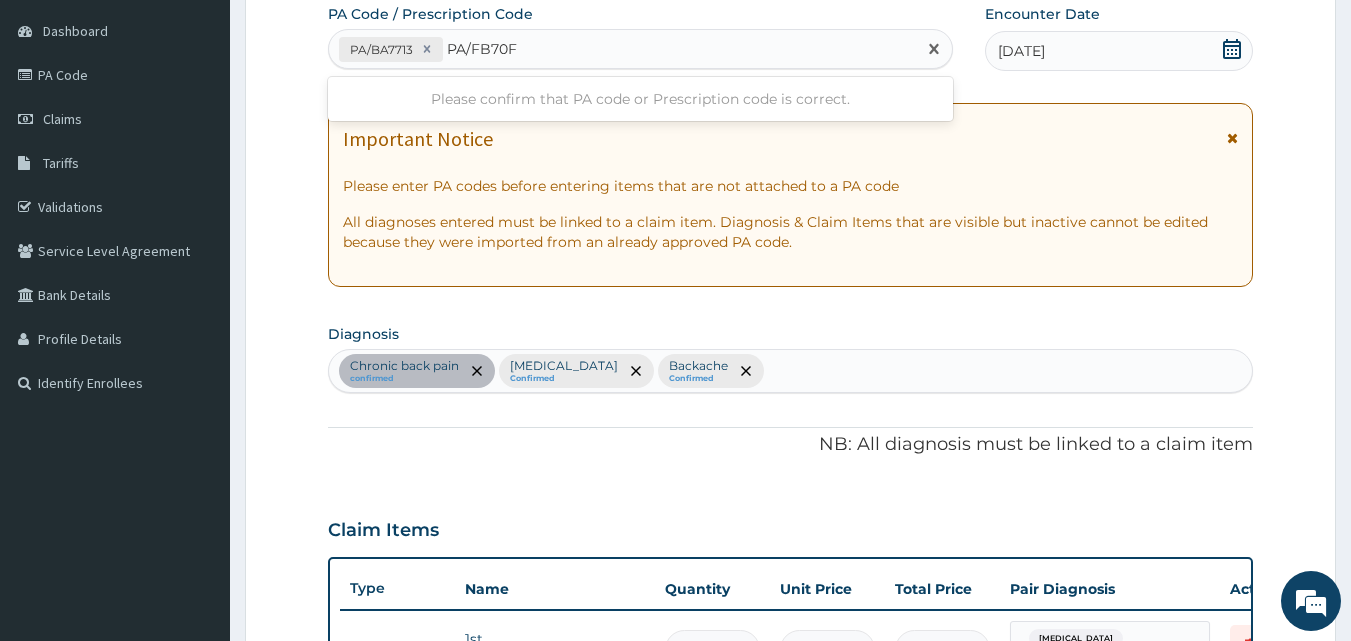 type on "PA/FB70FF" 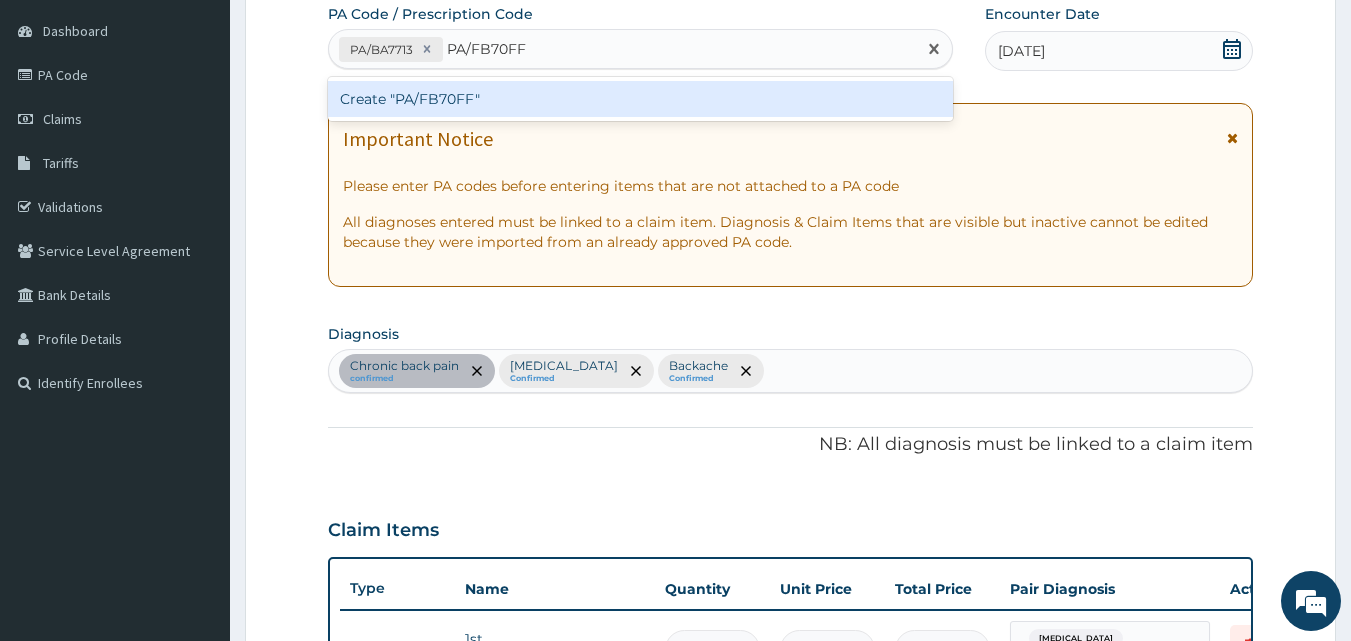 click on "Create "PA/FB70FF"" at bounding box center (641, 99) 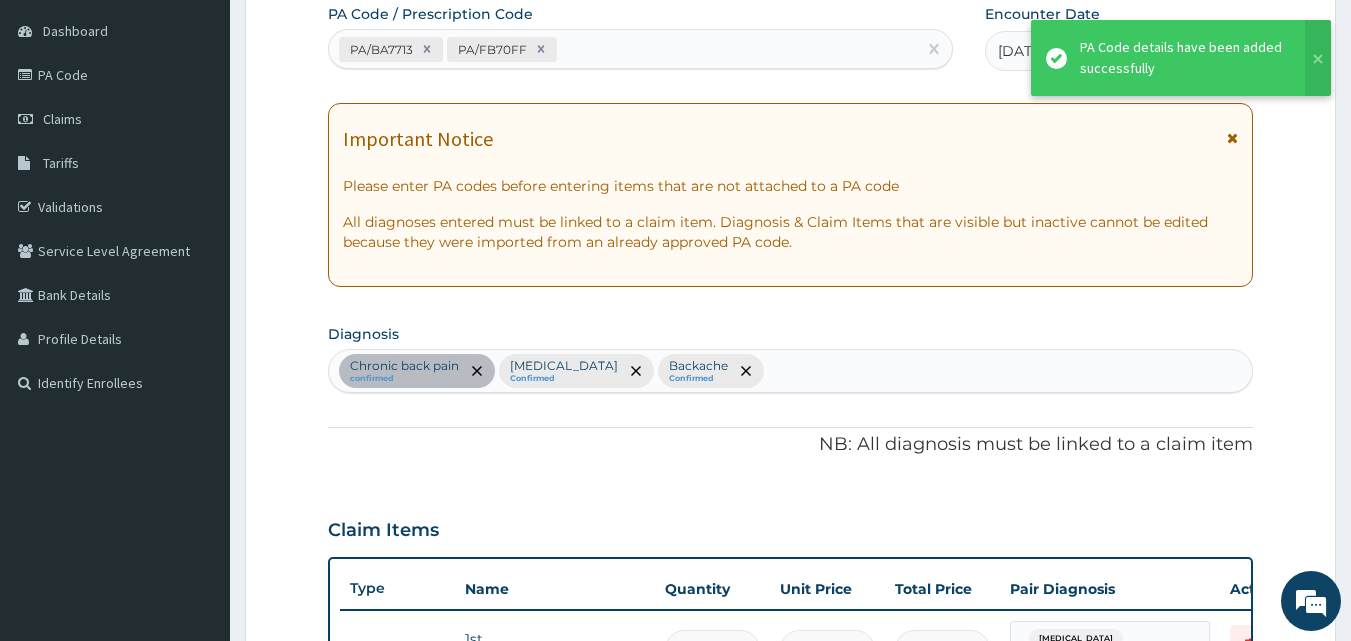 scroll, scrollTop: 661, scrollLeft: 0, axis: vertical 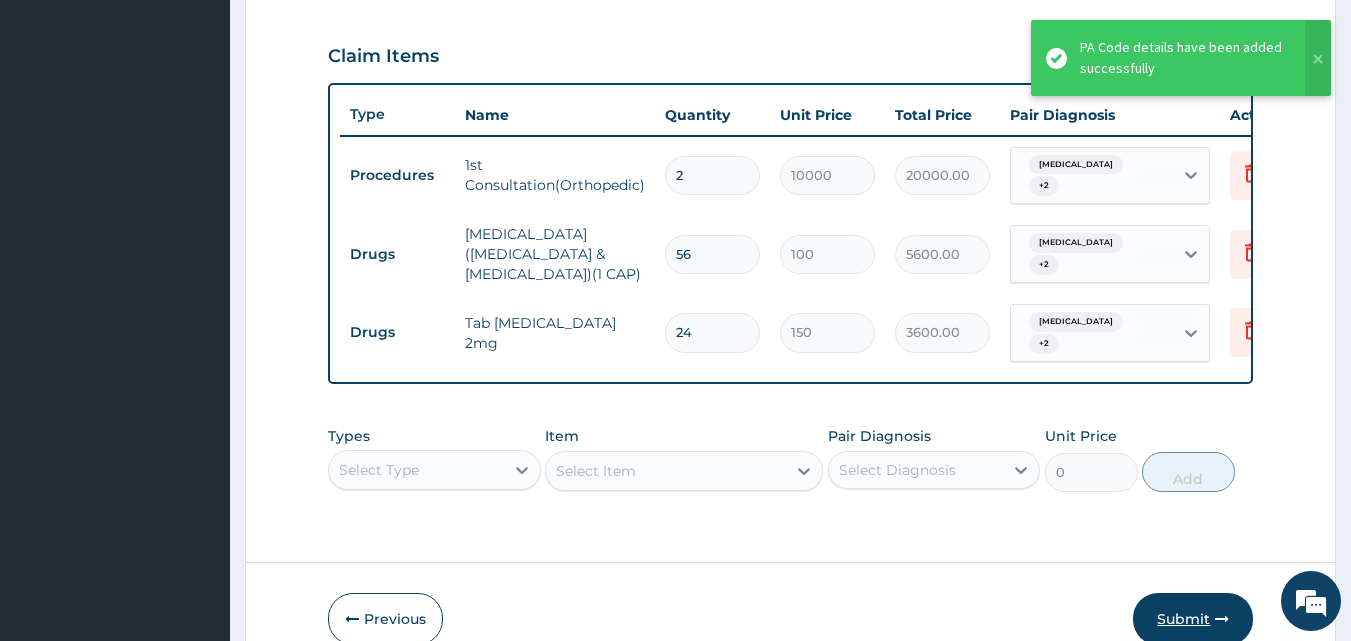click on "Submit" at bounding box center [1193, 619] 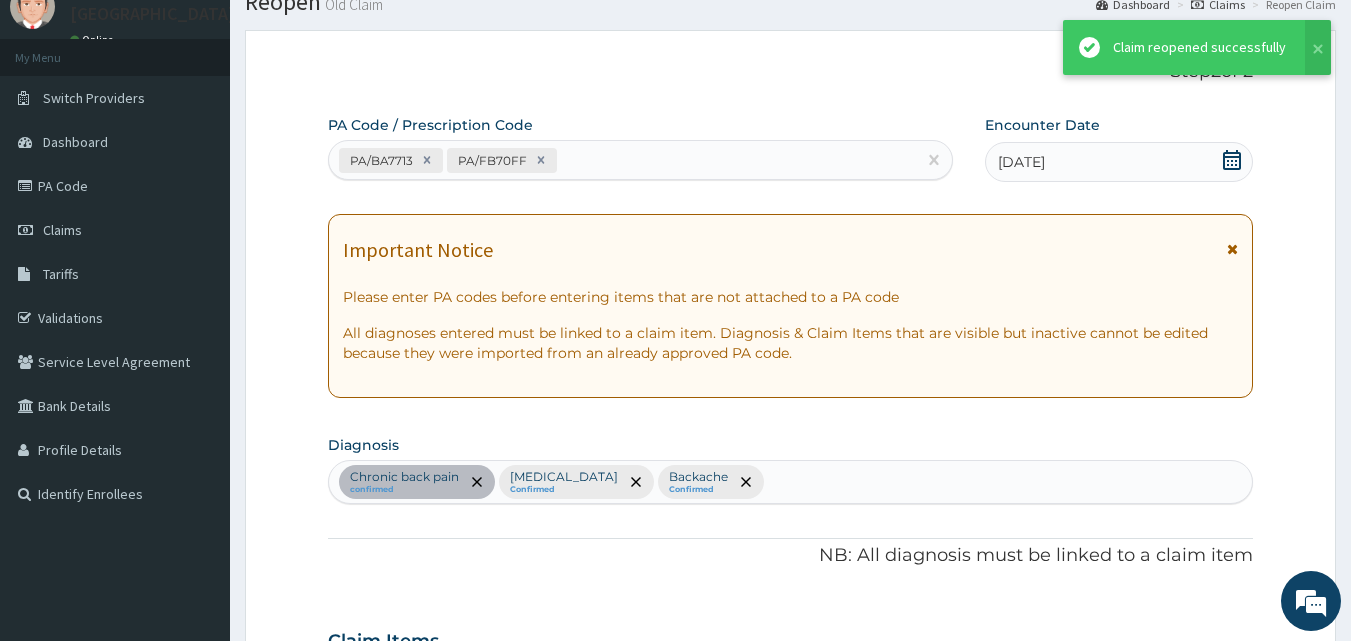 scroll, scrollTop: 661, scrollLeft: 0, axis: vertical 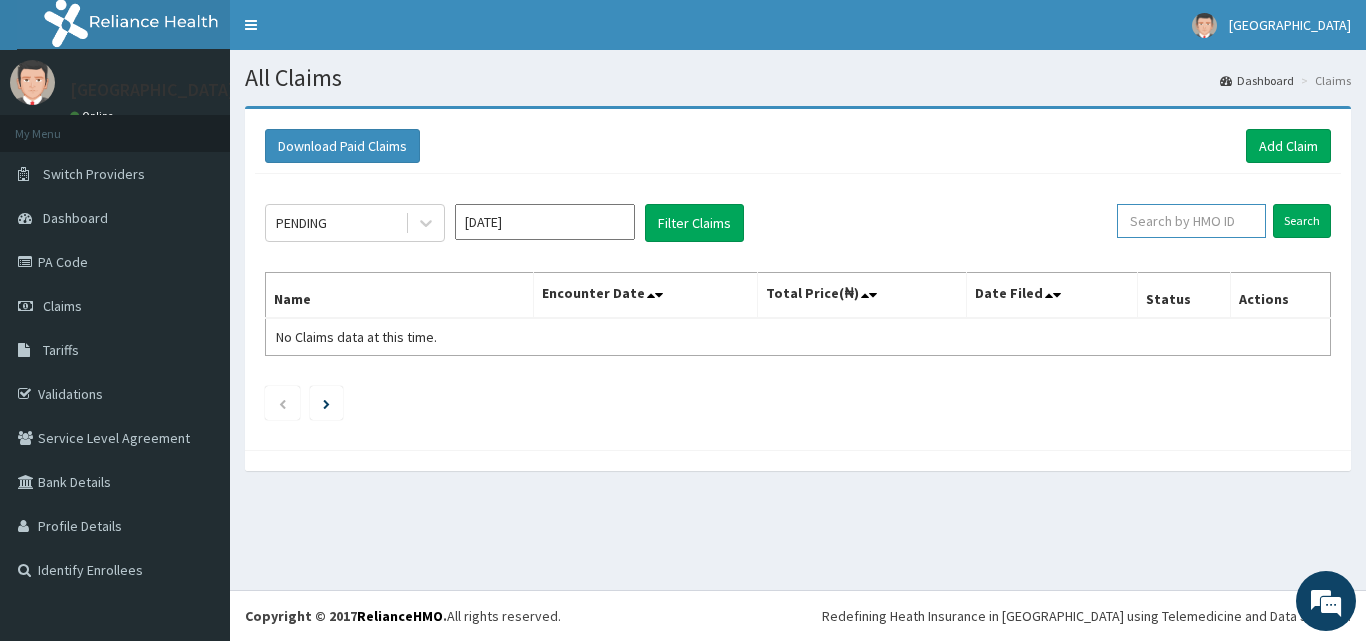 click at bounding box center (1191, 221) 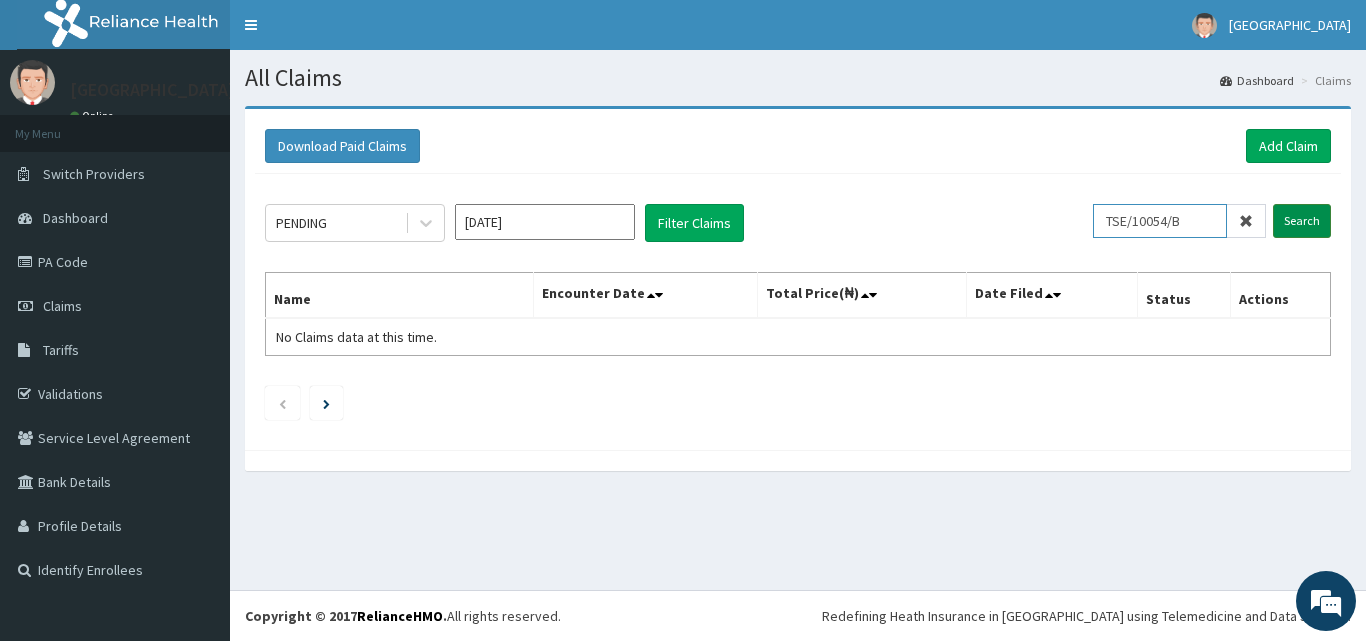 type on "TSE/10054/B" 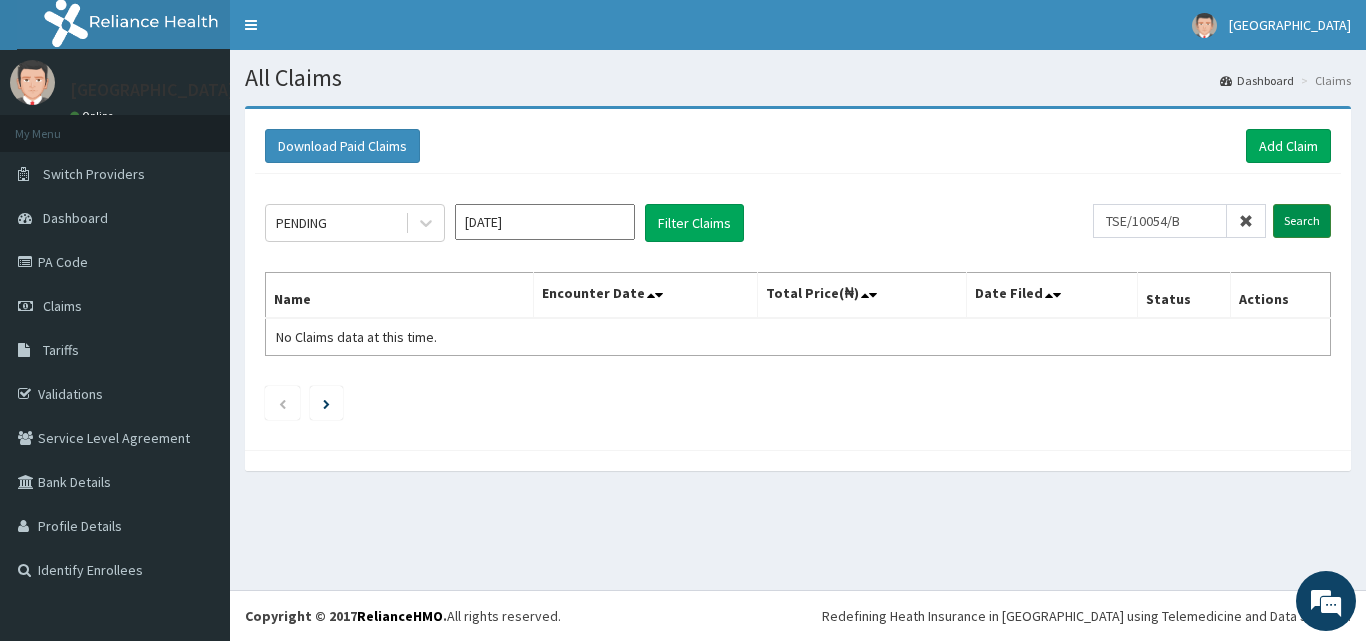 click on "Search" at bounding box center (1302, 221) 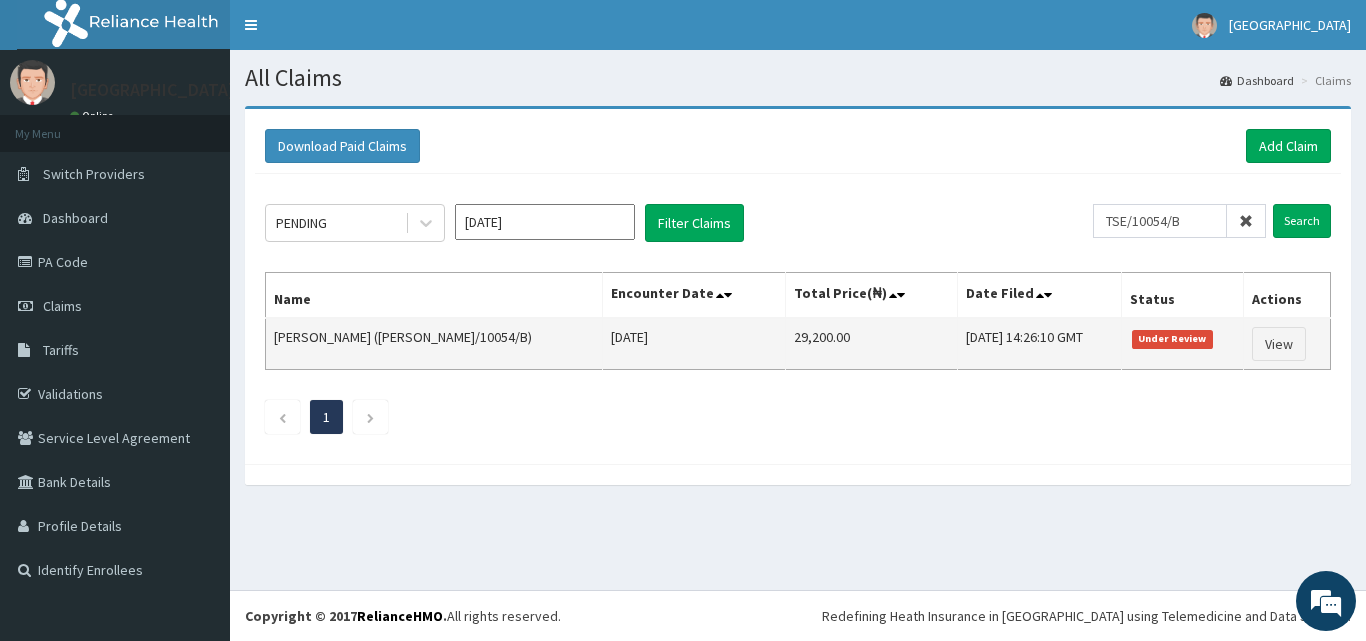 click on "Under Review" at bounding box center [1172, 339] 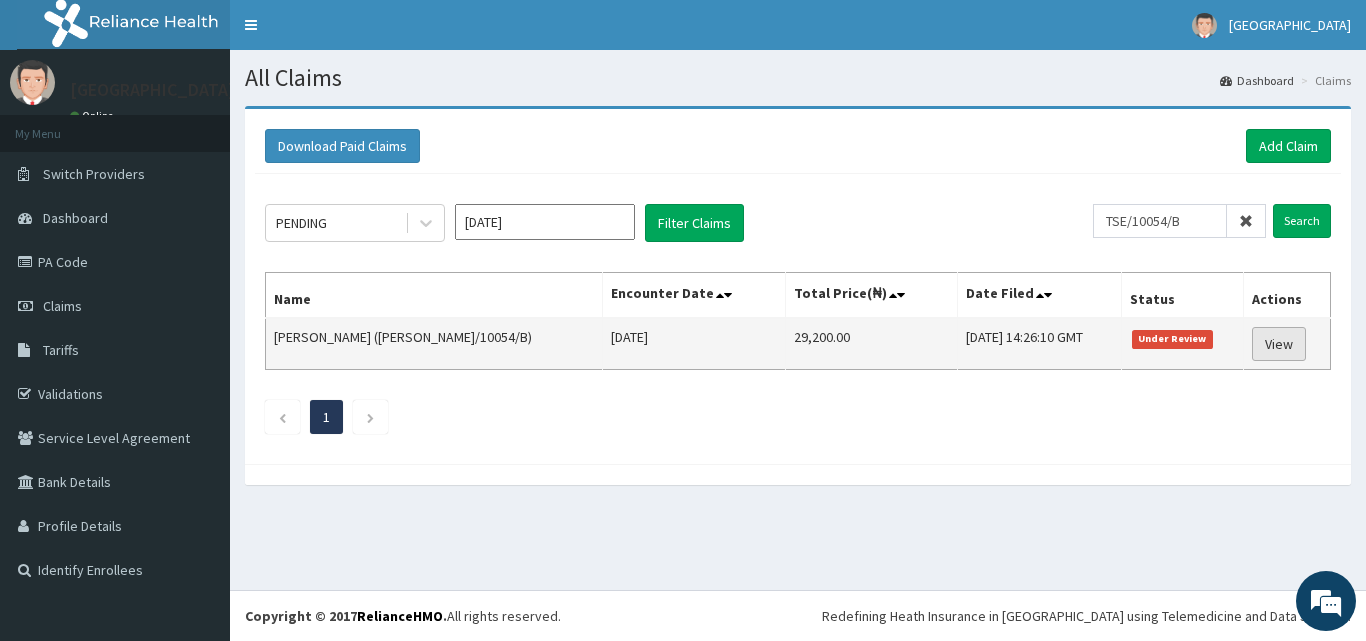 click on "View" at bounding box center (1279, 344) 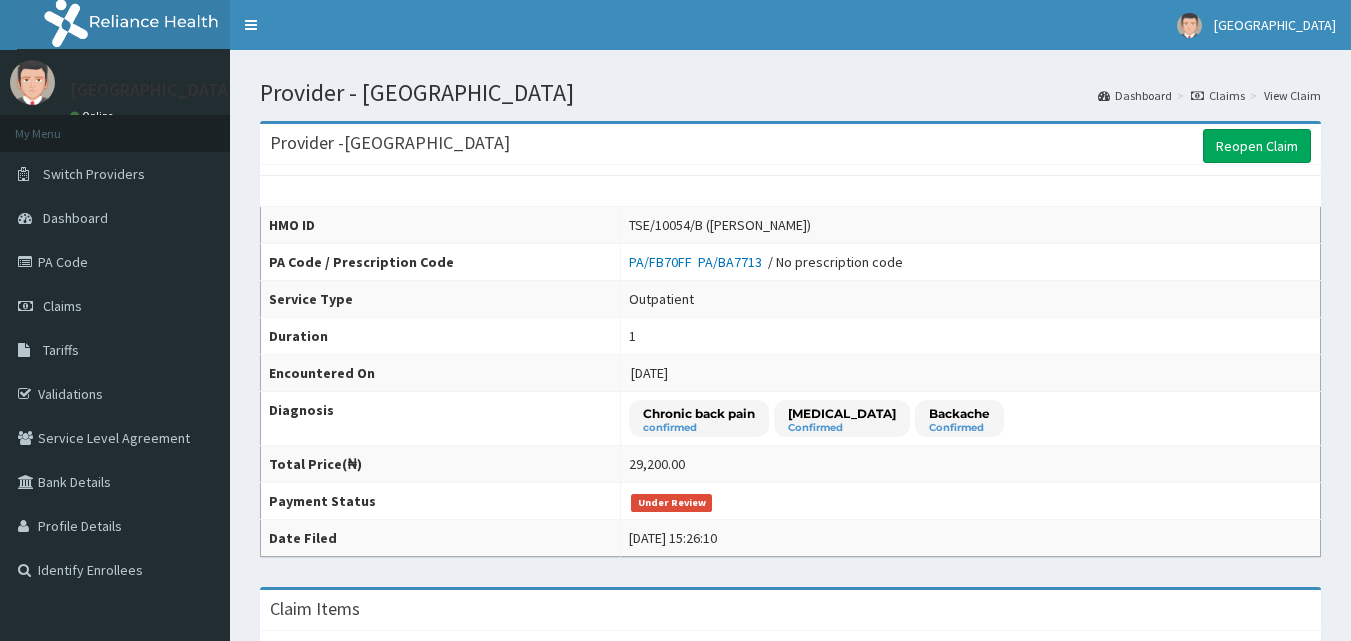 scroll, scrollTop: 0, scrollLeft: 0, axis: both 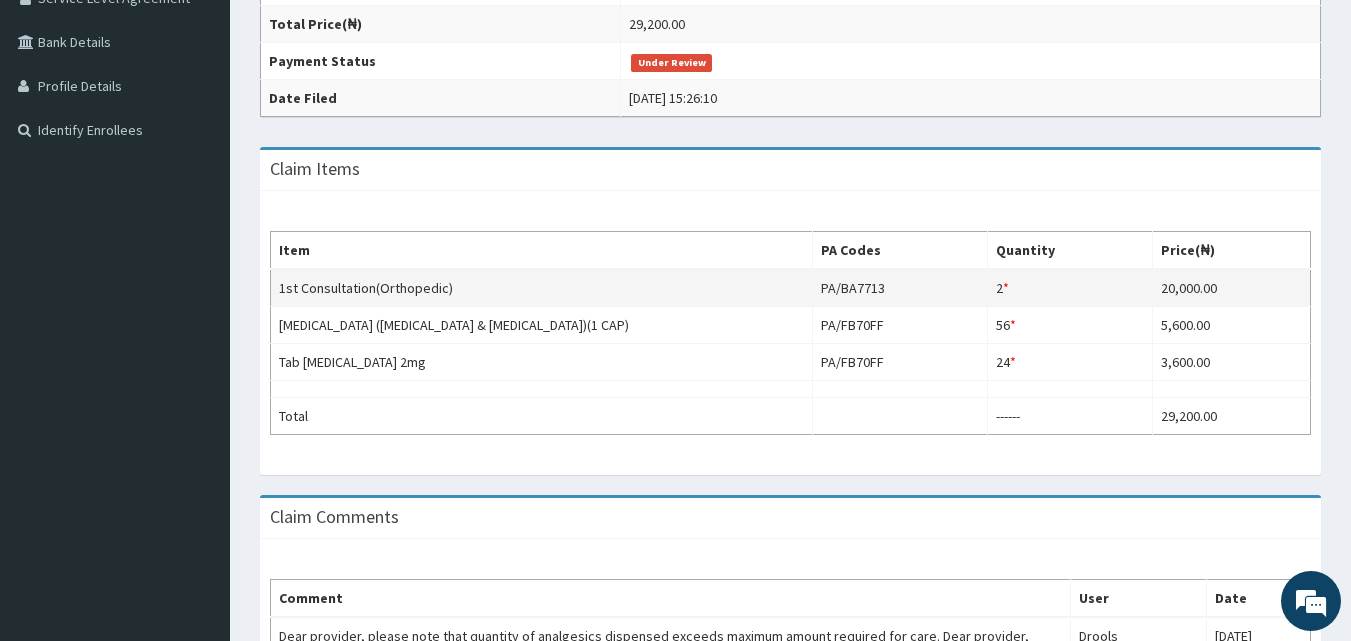 click on "2  * Quantity has been changed" at bounding box center (1070, 288) 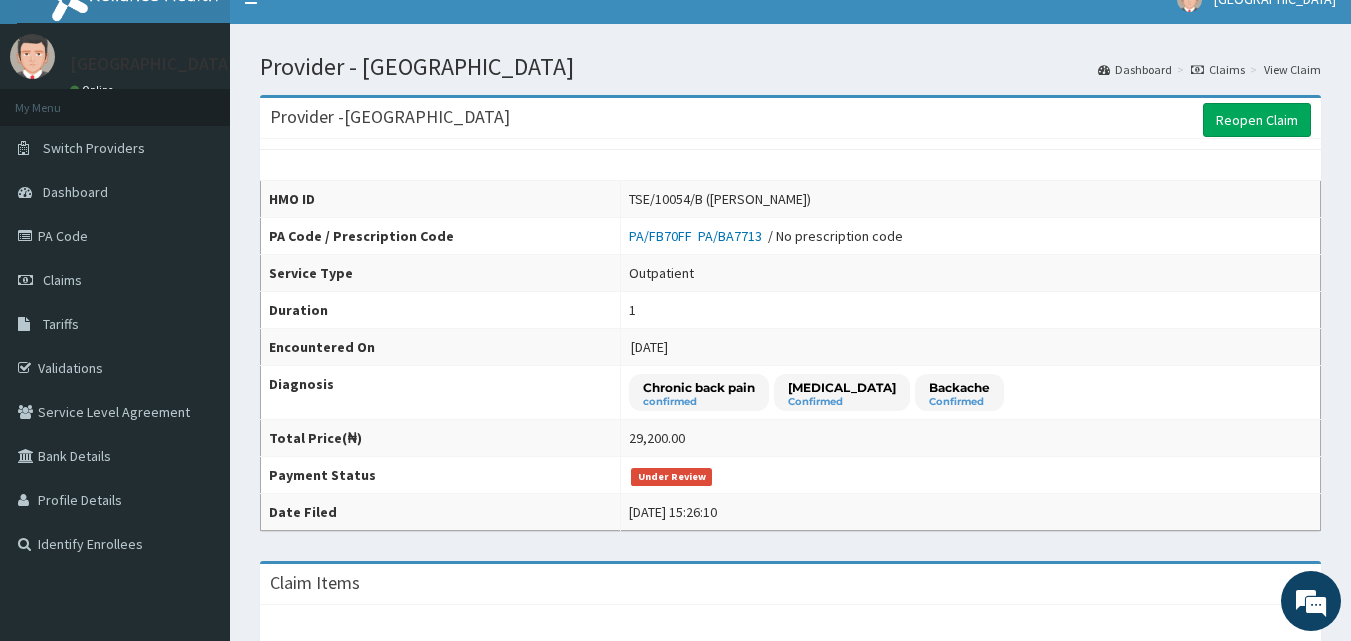 scroll, scrollTop: 0, scrollLeft: 0, axis: both 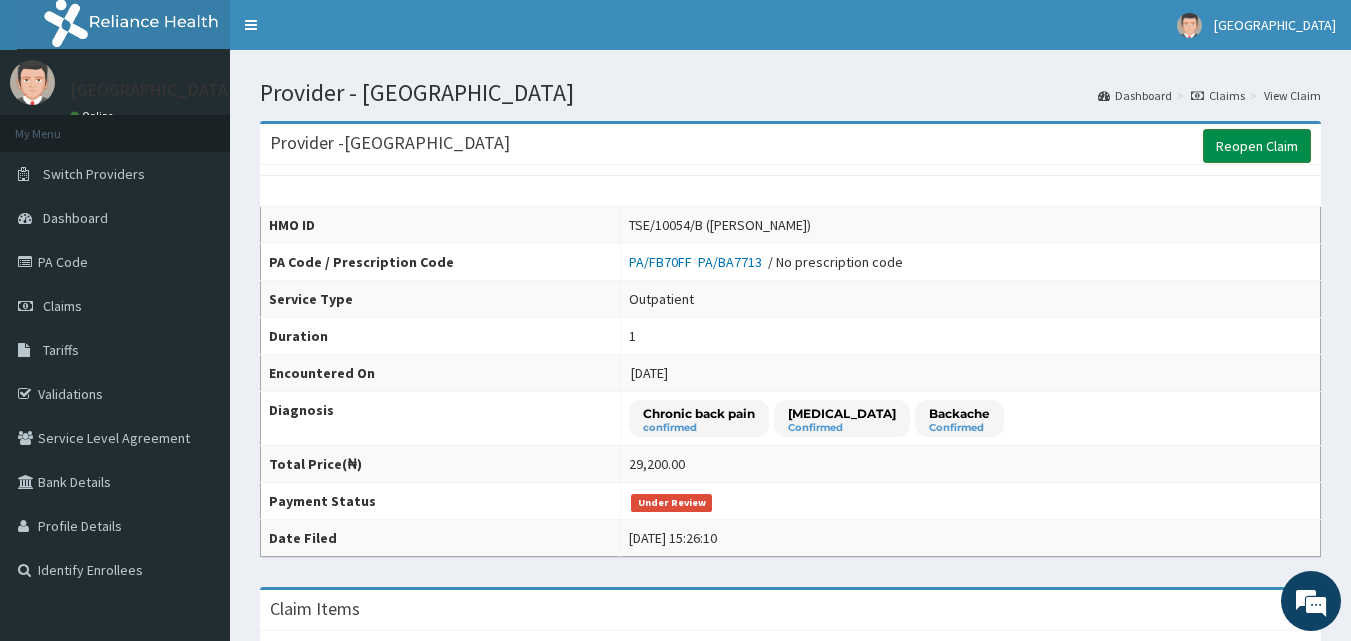 click on "Reopen Claim" at bounding box center [1257, 146] 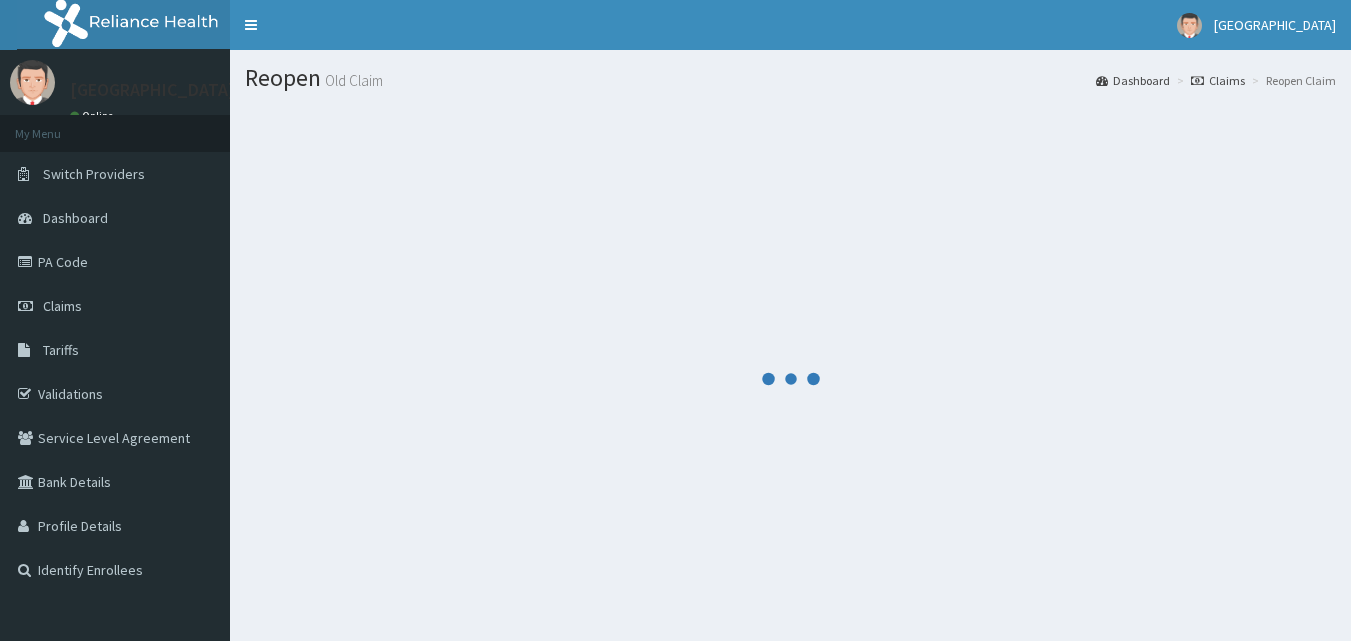scroll, scrollTop: 0, scrollLeft: 0, axis: both 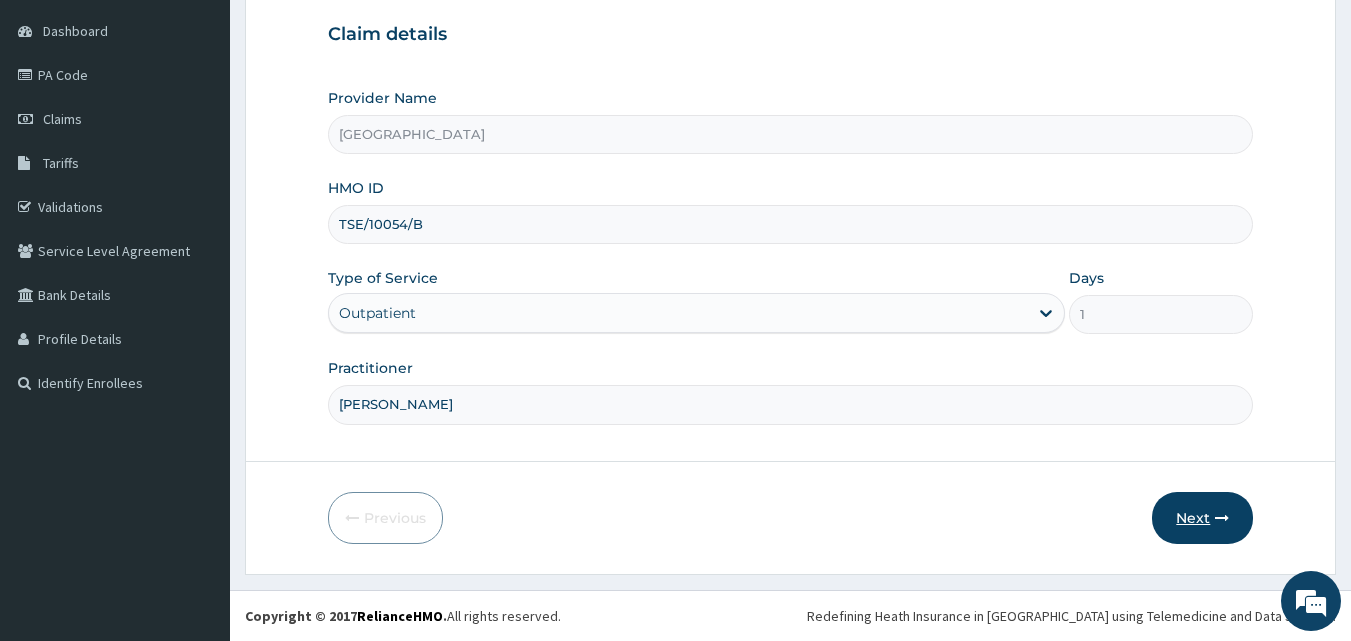 click on "Next" at bounding box center (1202, 518) 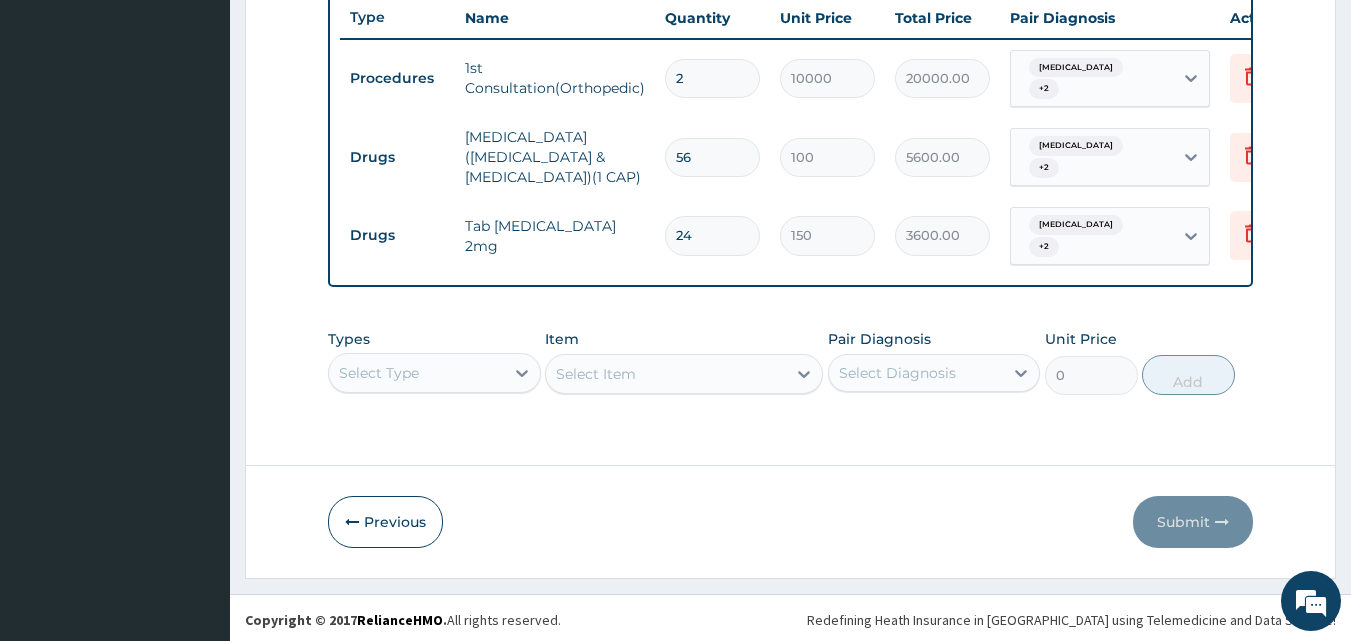 scroll, scrollTop: 760, scrollLeft: 0, axis: vertical 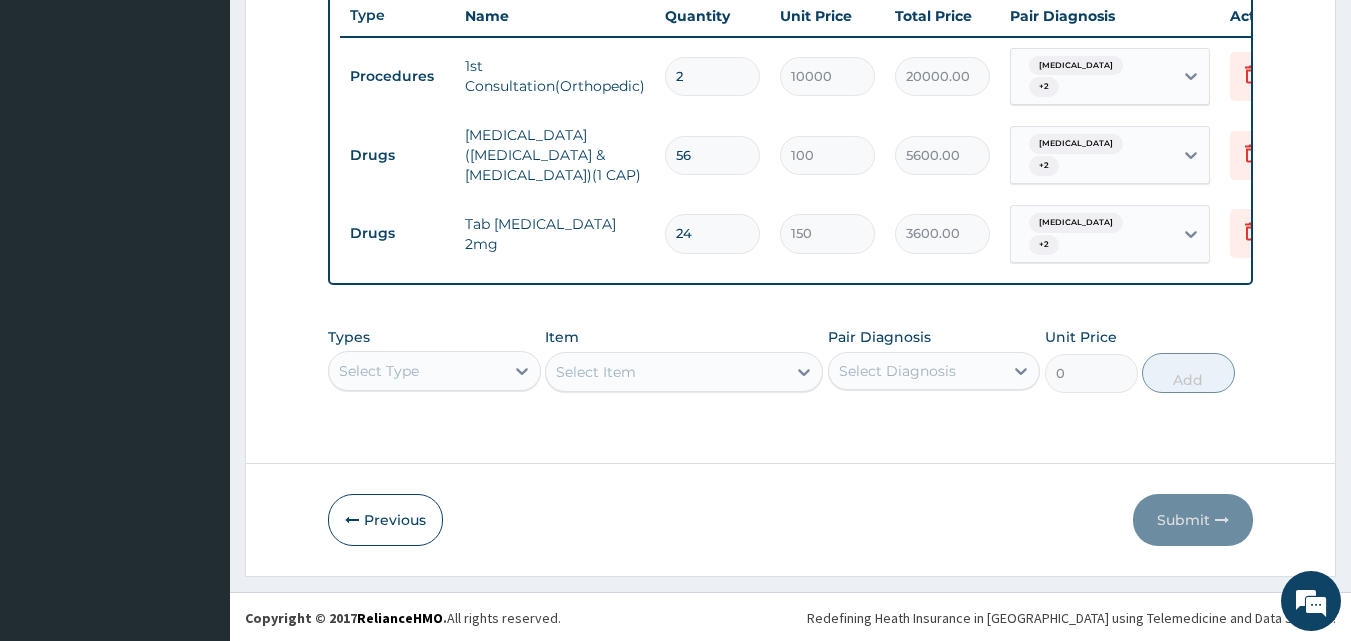 click on "2" at bounding box center [712, 76] 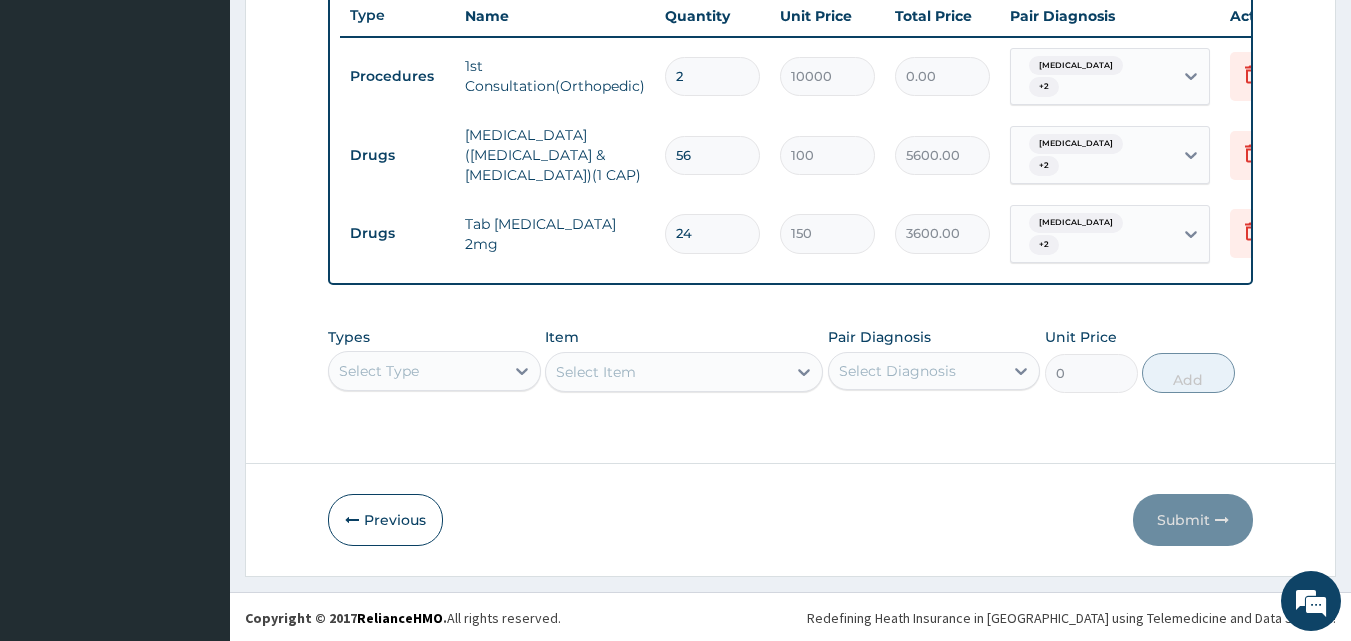 type 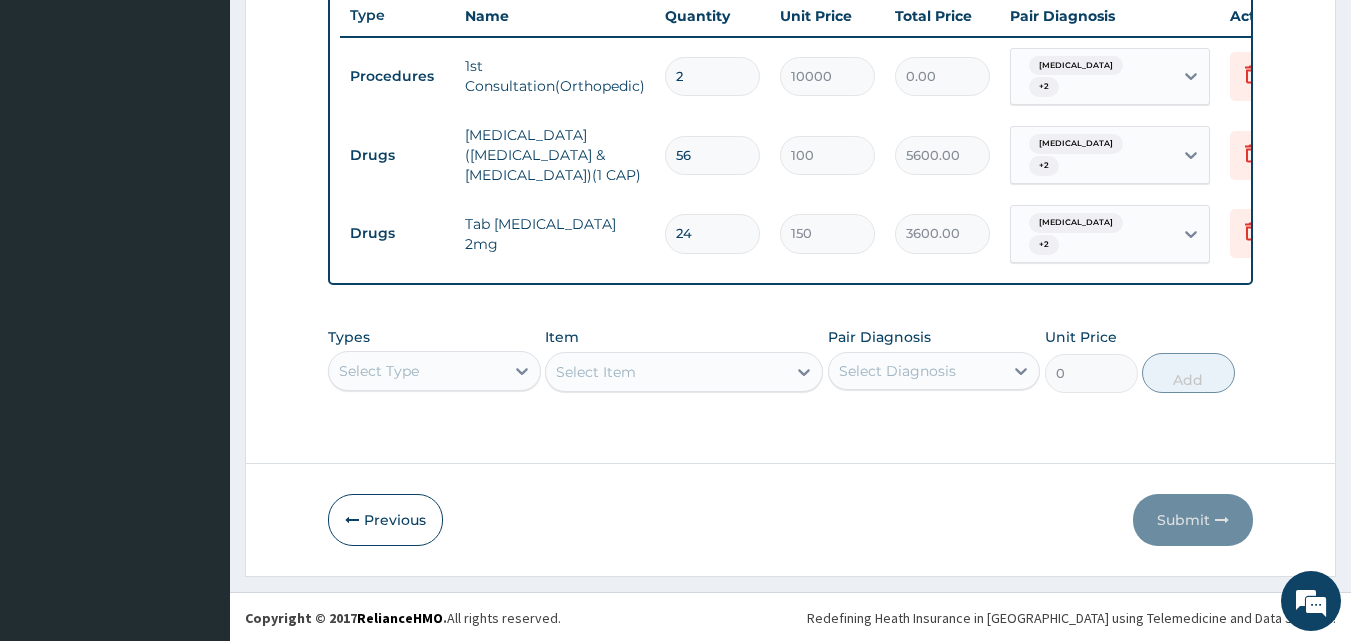 type on "0.00" 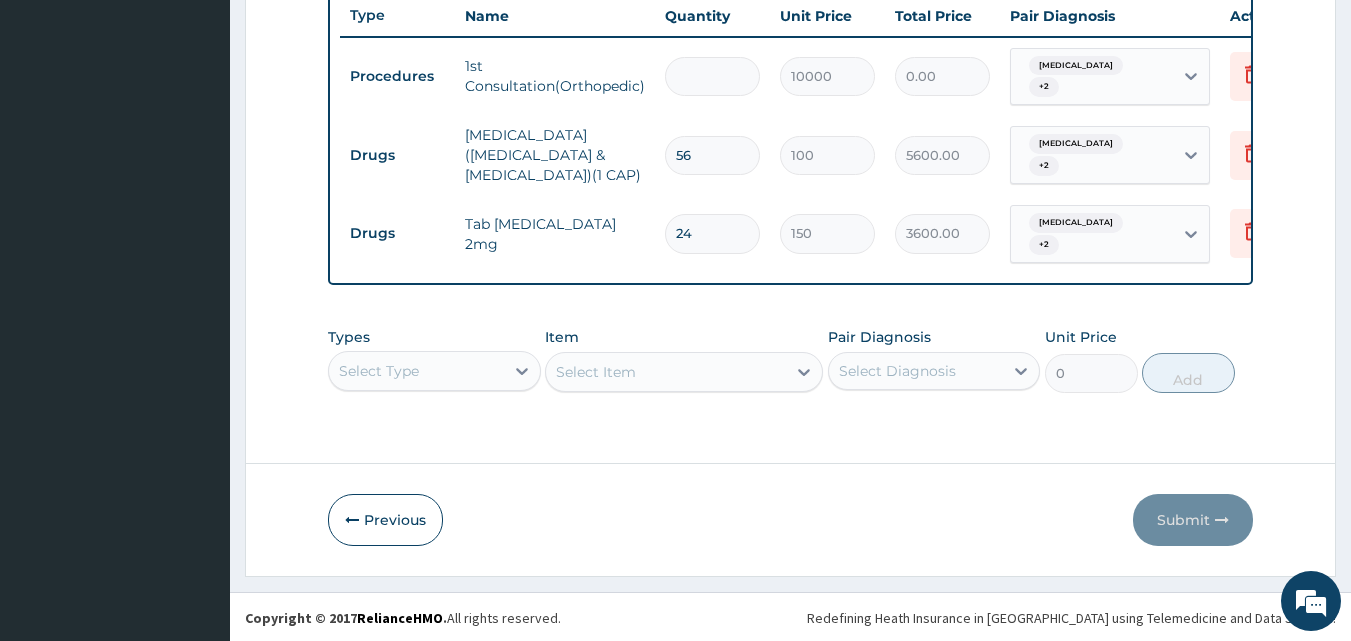 type on "1" 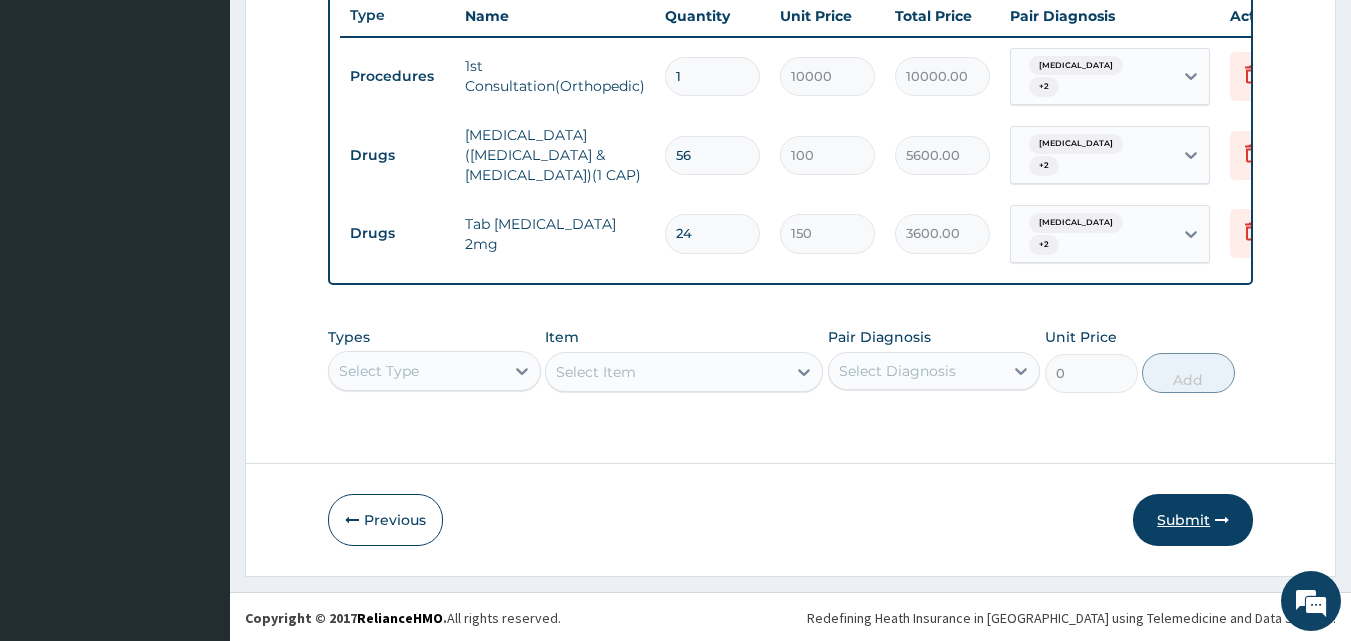 type on "1" 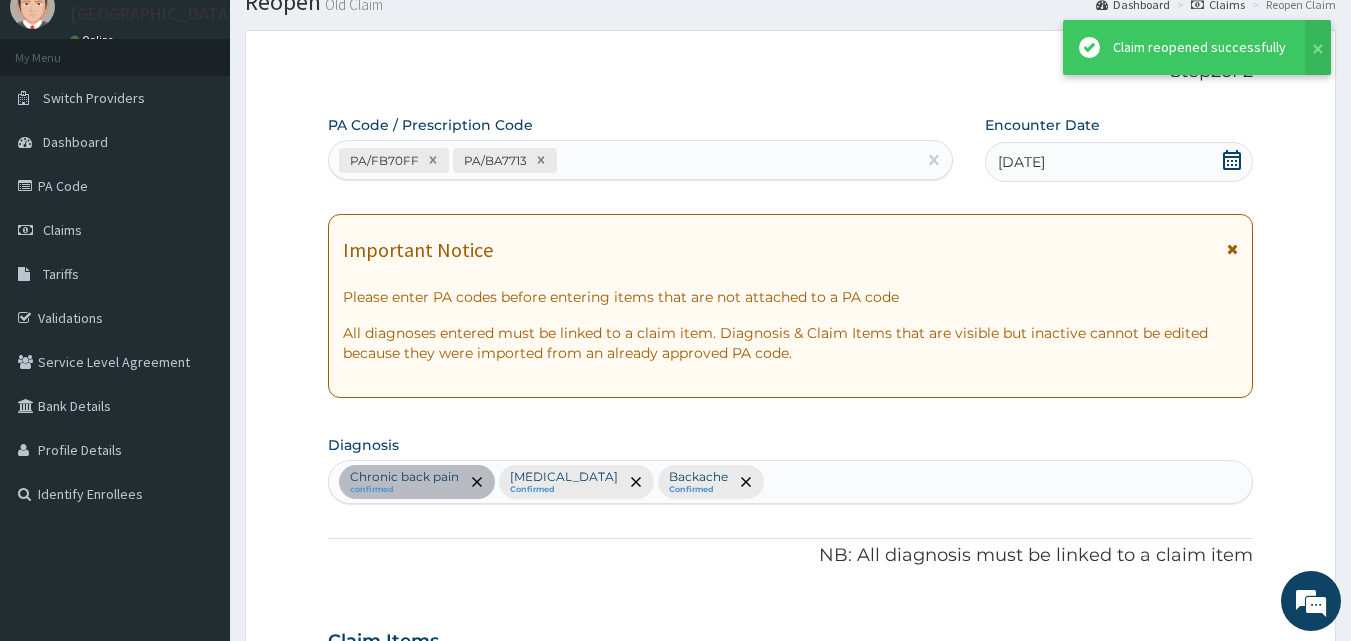 scroll, scrollTop: 760, scrollLeft: 0, axis: vertical 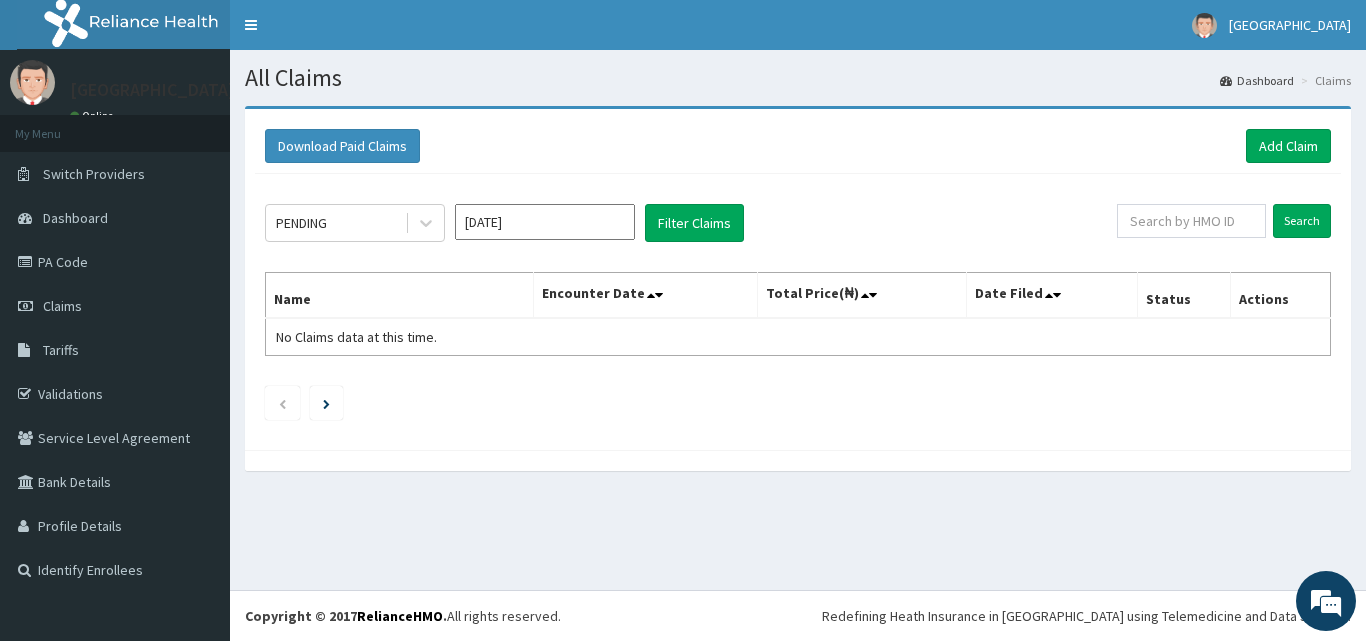 click on "PENDING Jul 2025 Filter Claims Search Name Encounter Date Total Price(₦) Date Filed Status Actions No Claims data at this time." 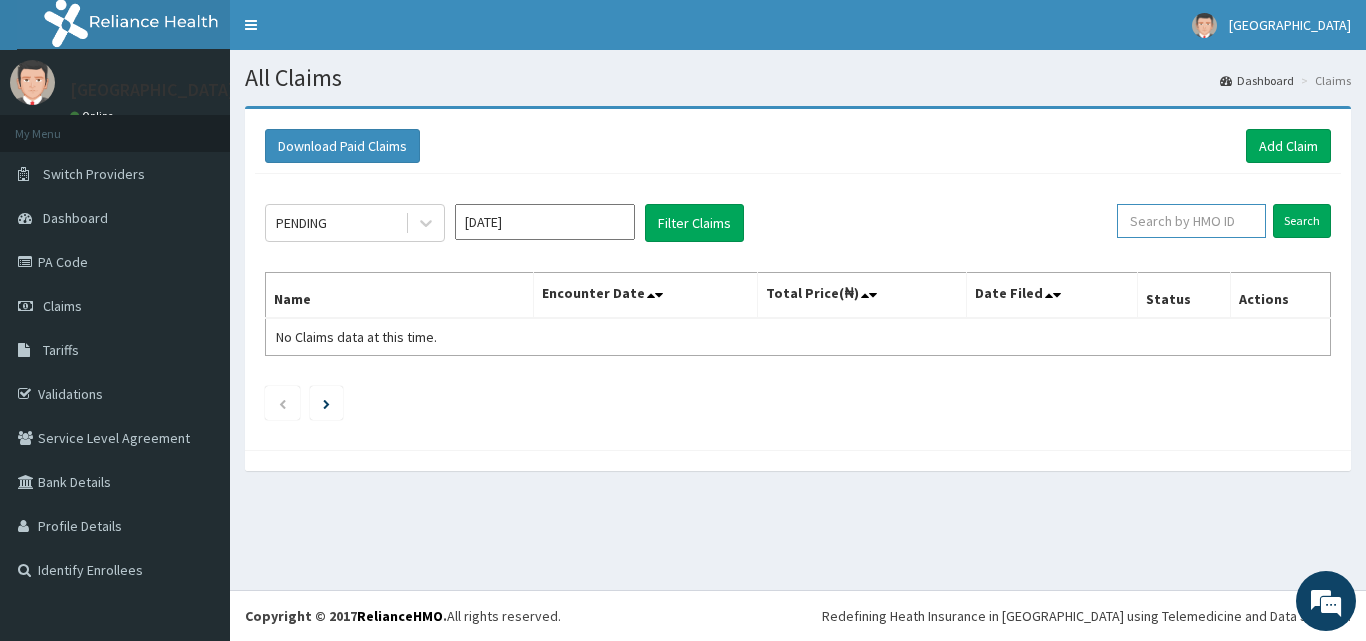 click at bounding box center (1191, 221) 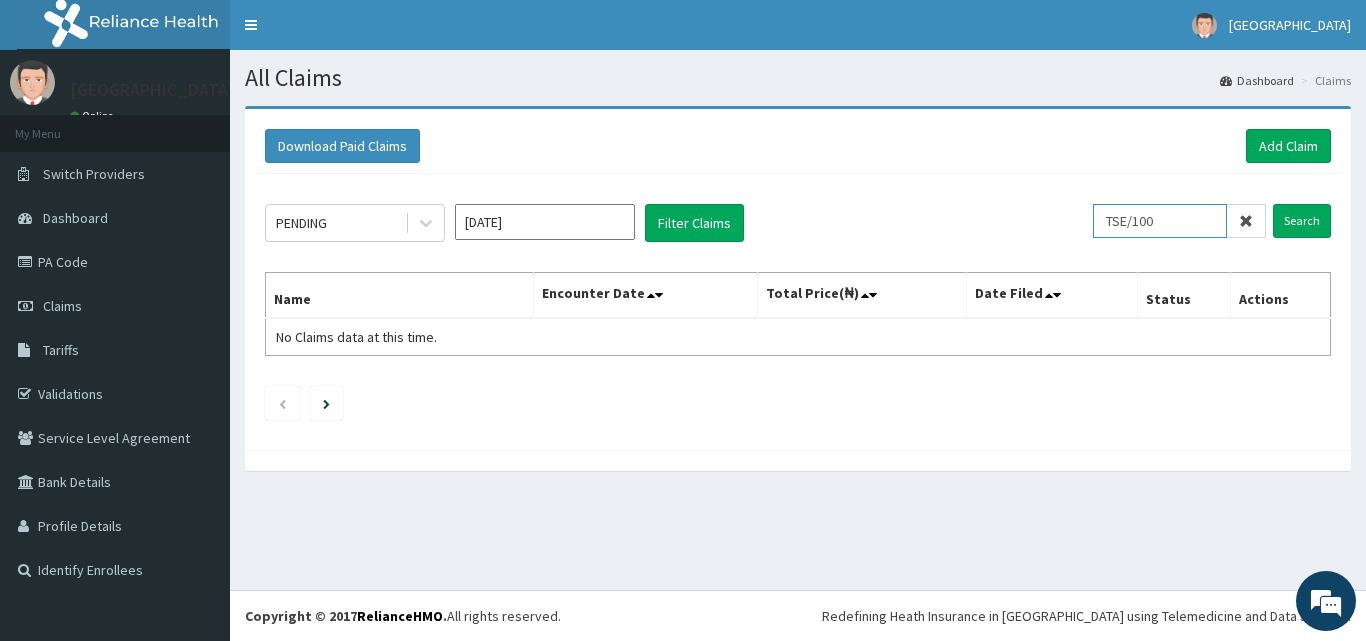 scroll, scrollTop: 0, scrollLeft: 0, axis: both 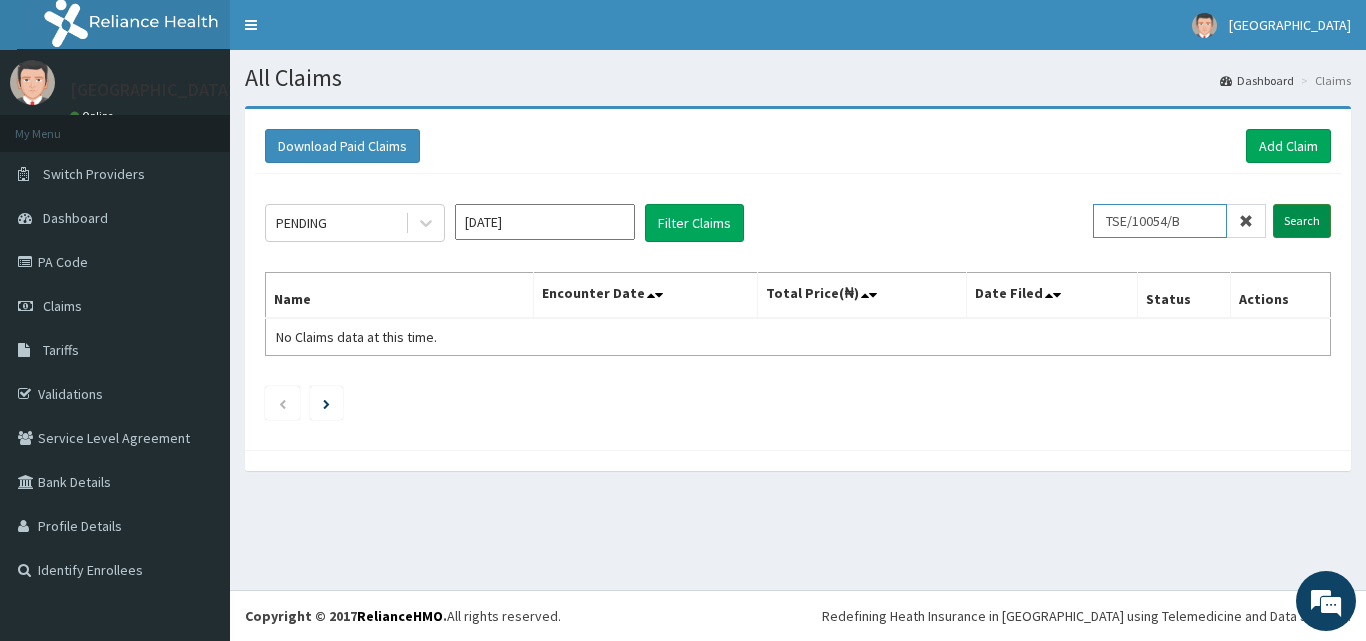 type on "TSE/10054/B" 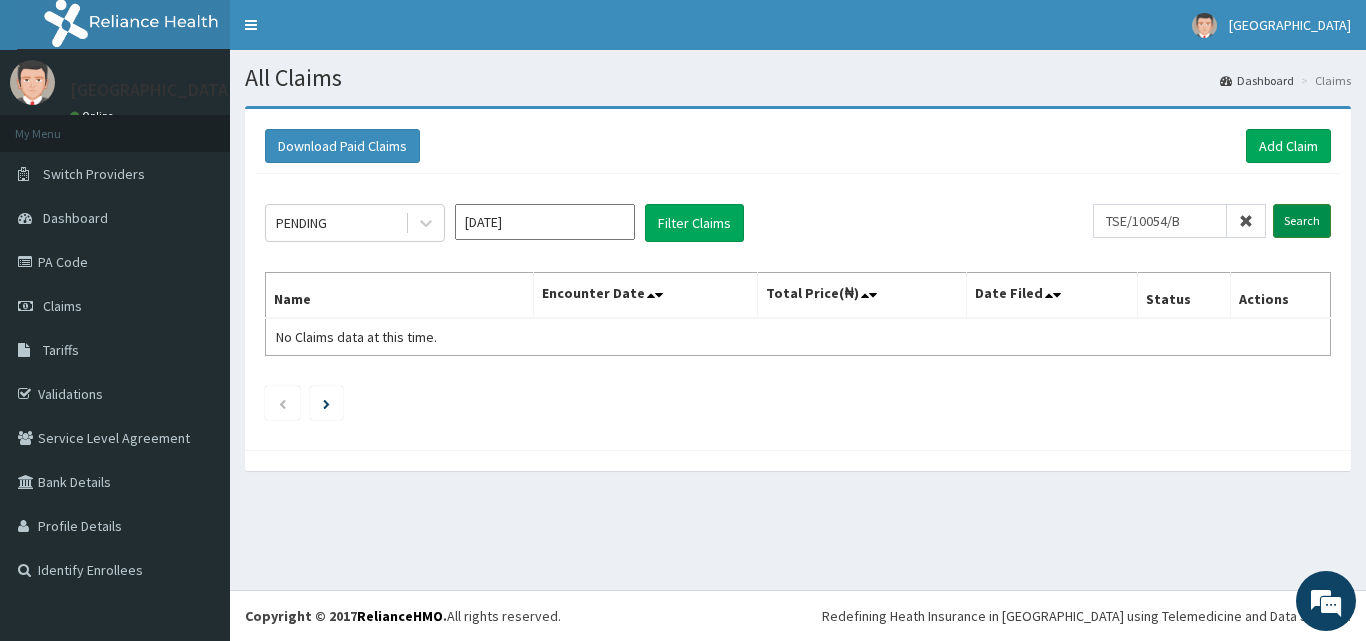click on "Search" at bounding box center [1302, 221] 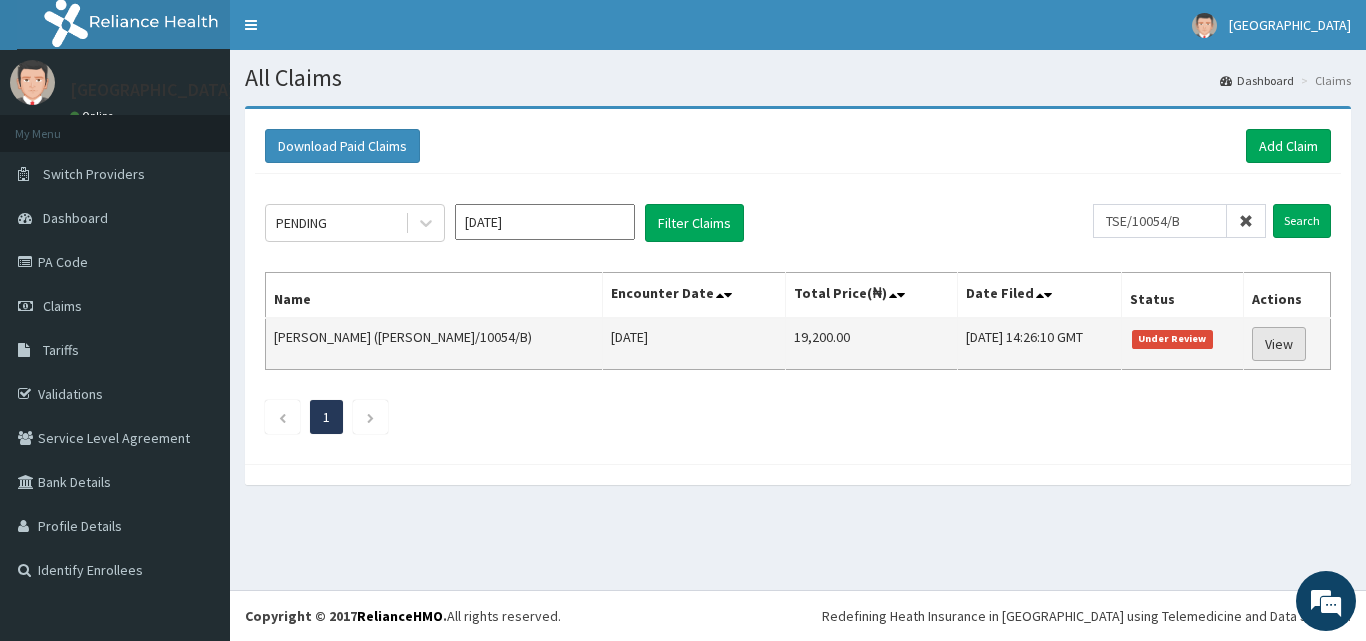 click on "View" at bounding box center [1279, 344] 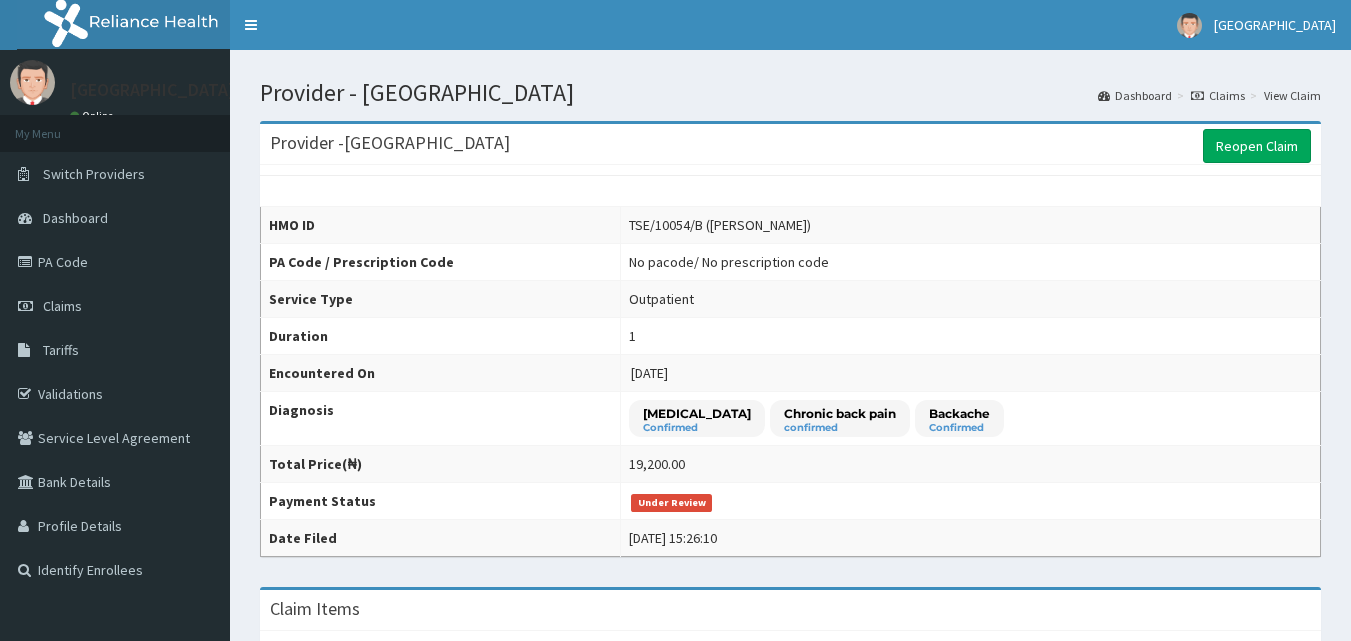 scroll, scrollTop: 0, scrollLeft: 0, axis: both 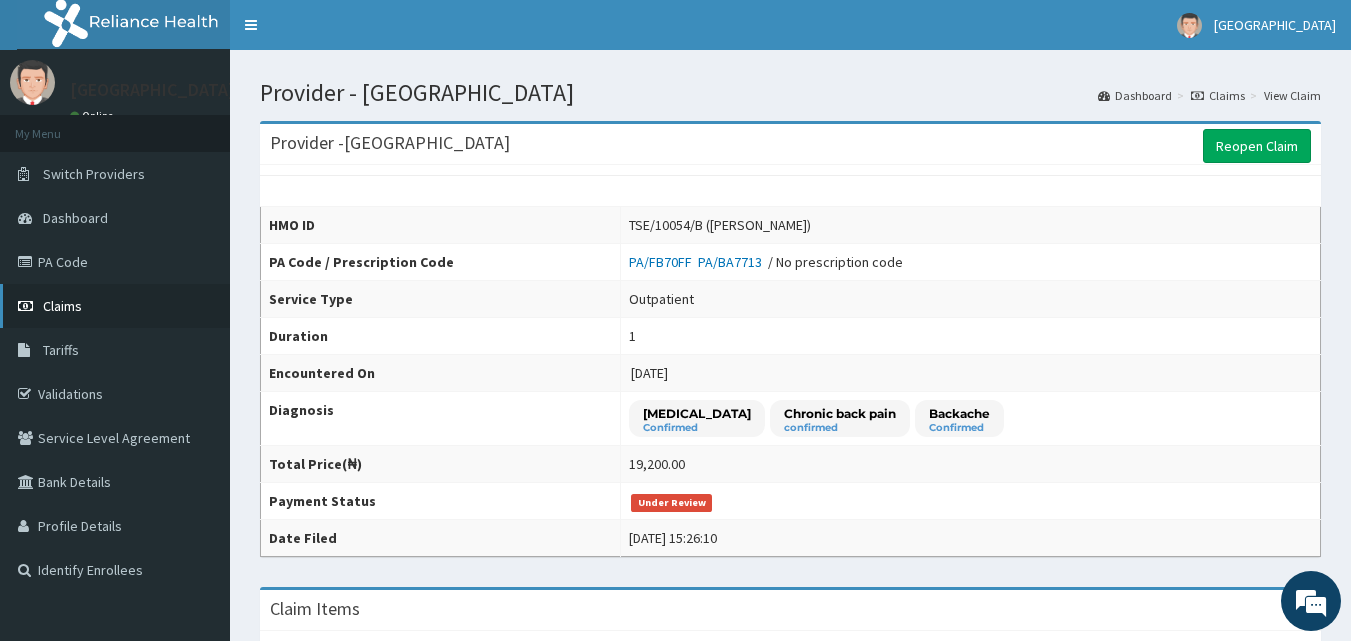 click on "Claims" at bounding box center (115, 306) 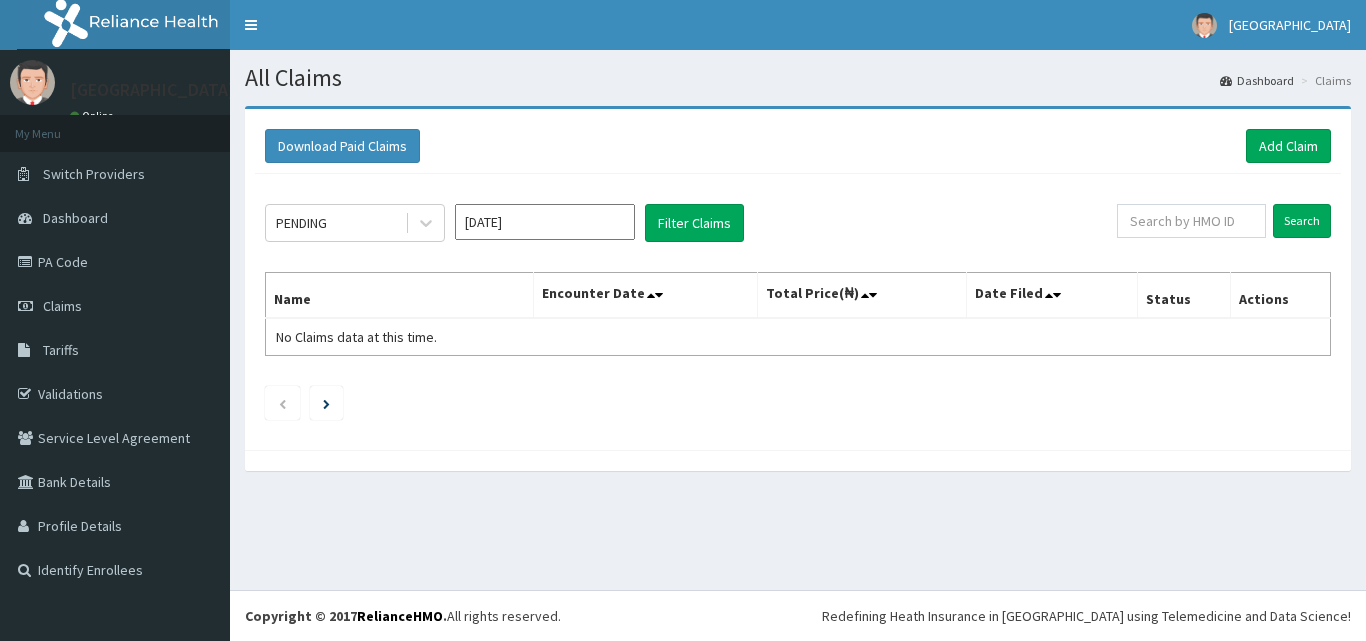 scroll, scrollTop: 0, scrollLeft: 0, axis: both 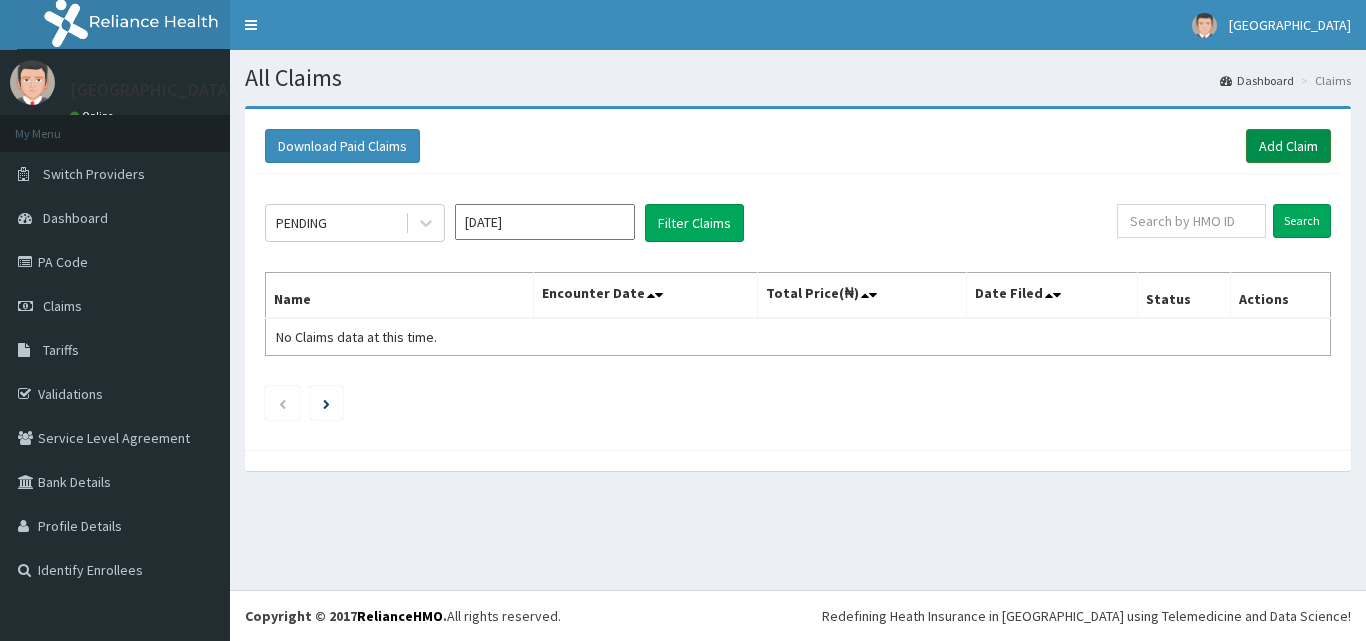click on "Add Claim" at bounding box center [1288, 146] 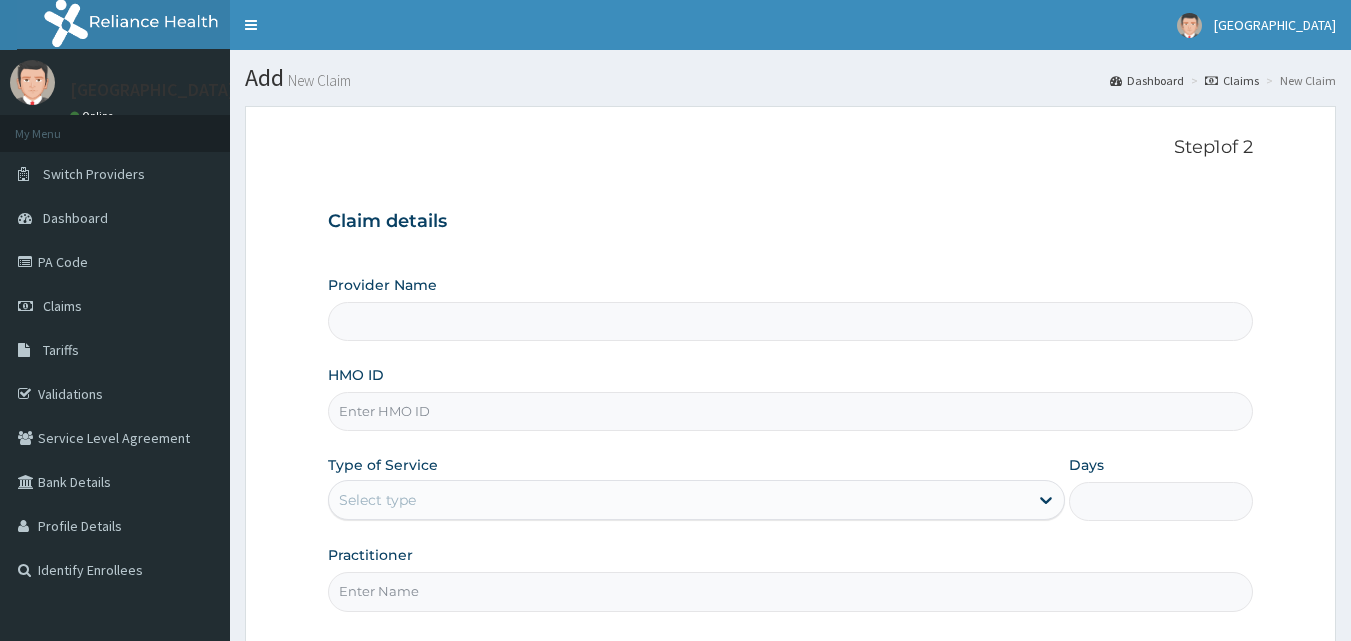 scroll, scrollTop: 0, scrollLeft: 0, axis: both 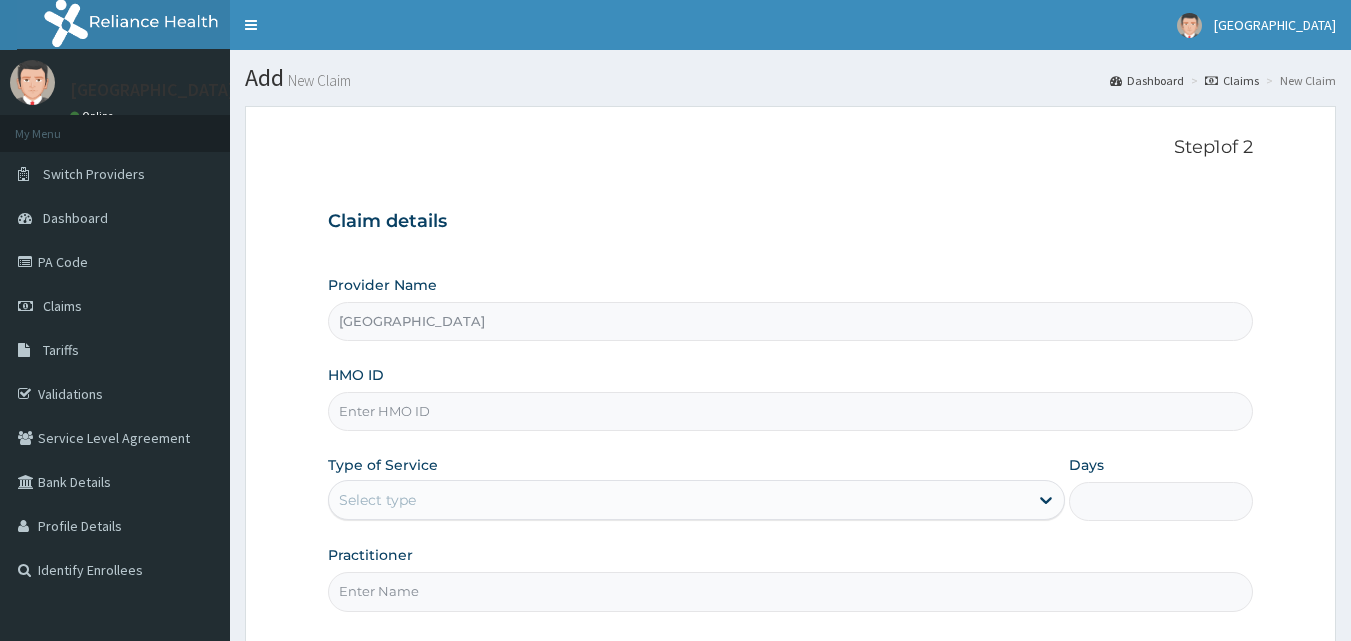 click on "HMO ID" at bounding box center [791, 411] 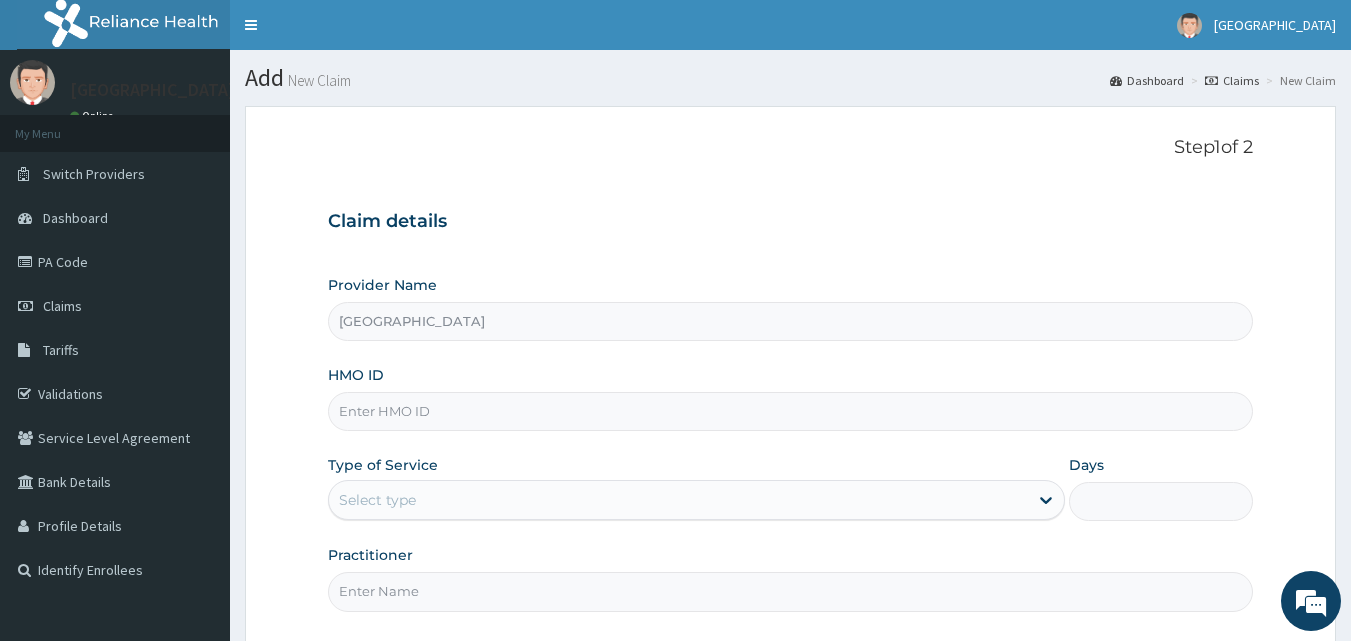 scroll, scrollTop: 0, scrollLeft: 0, axis: both 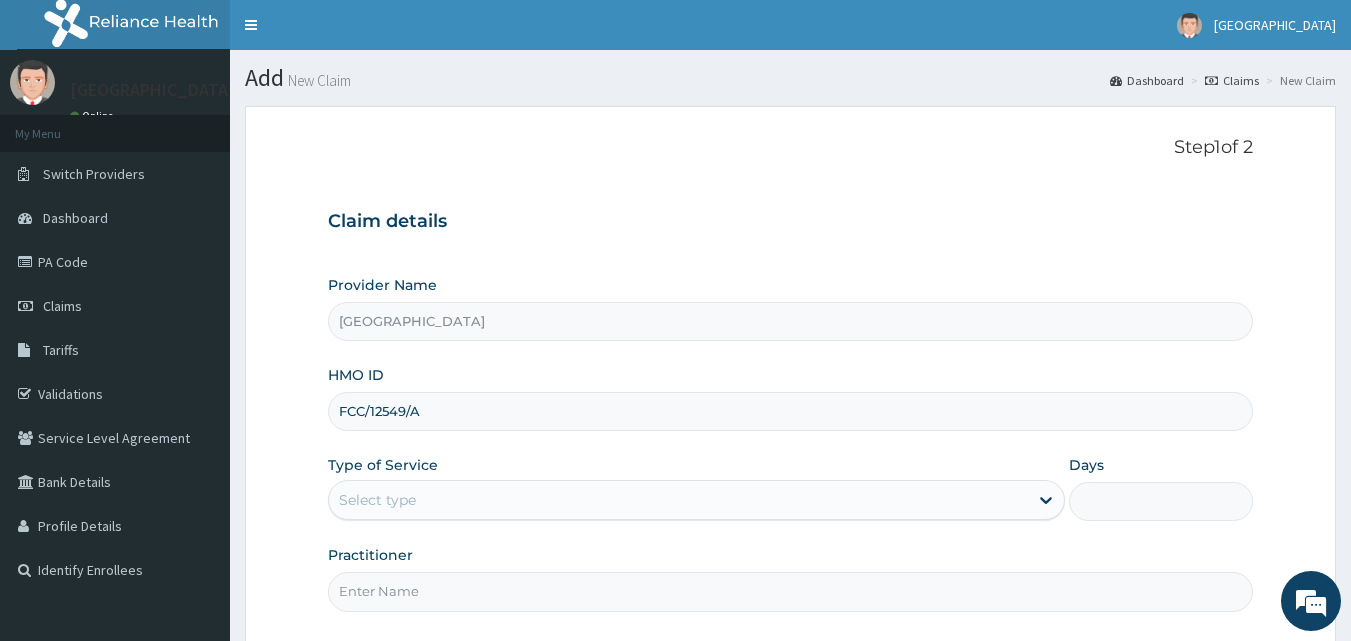 type on "FCC/12549/A" 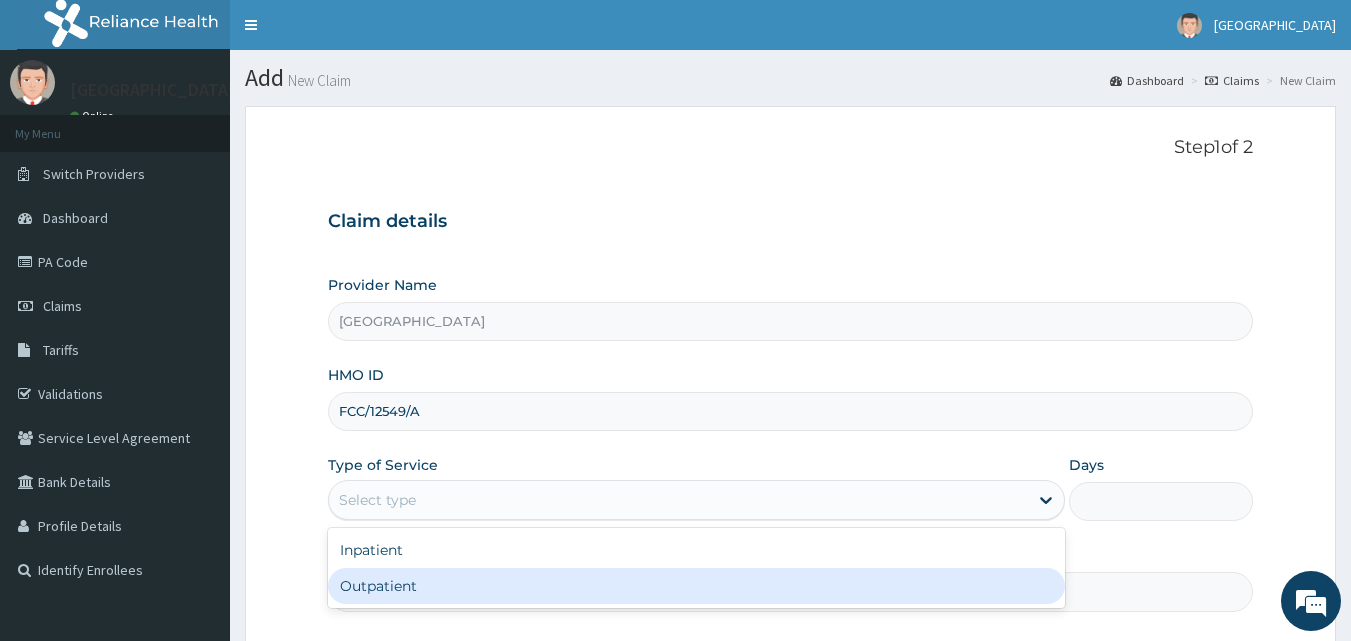 click on "Outpatient" at bounding box center (696, 586) 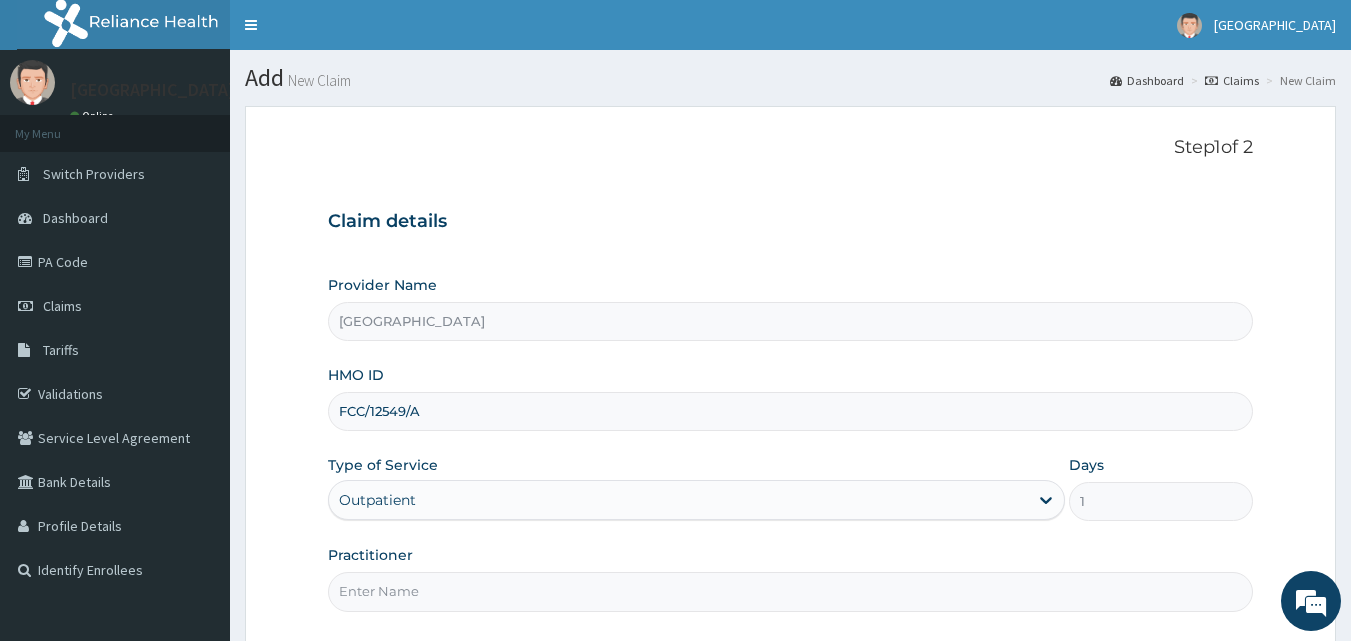 click on "Practitioner" at bounding box center (791, 591) 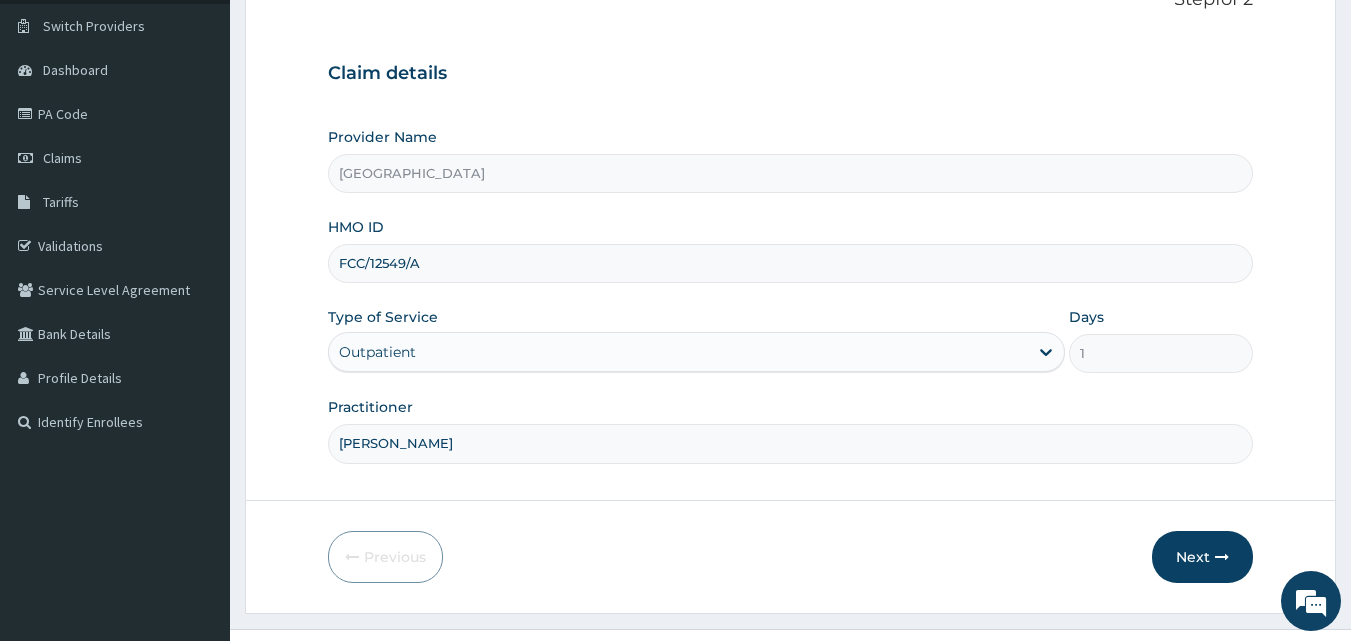 scroll, scrollTop: 187, scrollLeft: 0, axis: vertical 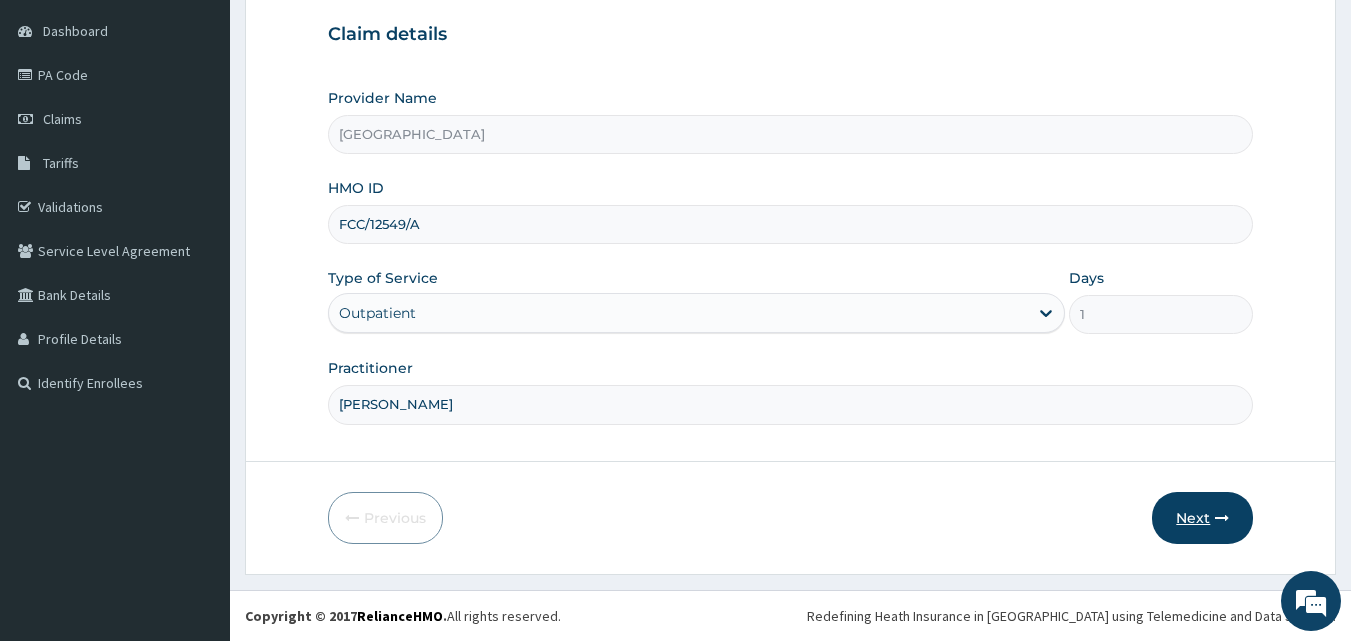 type on "Dr.Jimoh" 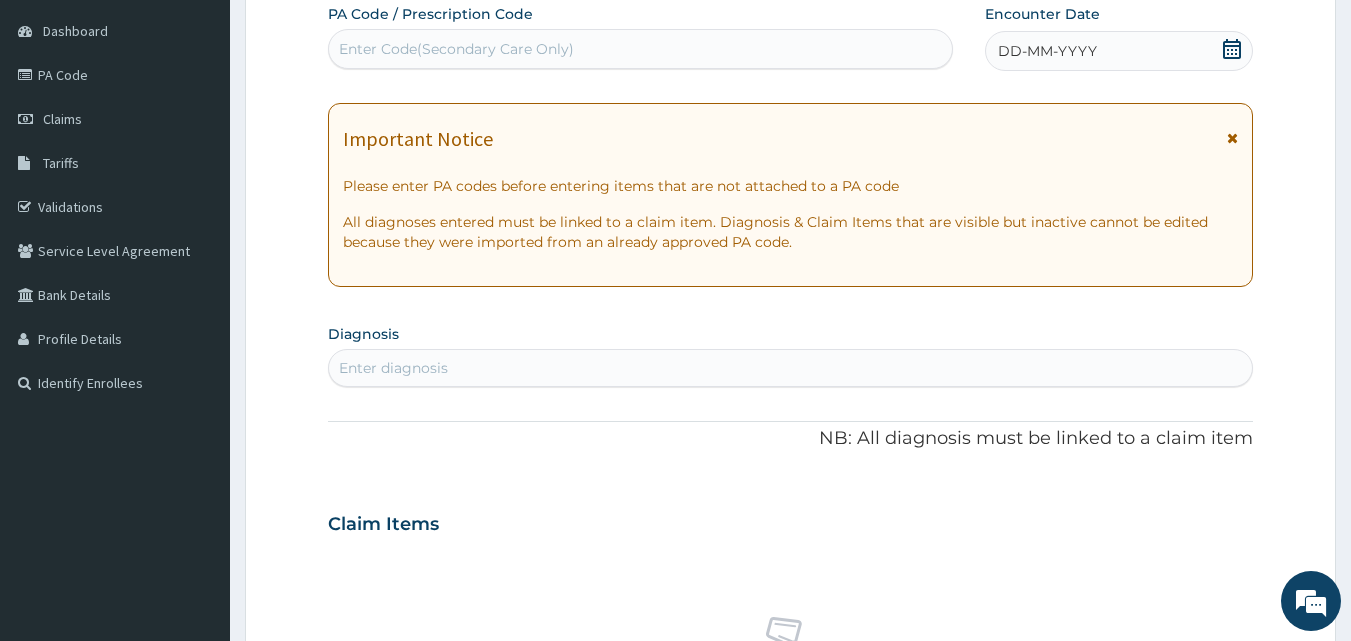 click on "DD-MM-YYYY" at bounding box center [1119, 51] 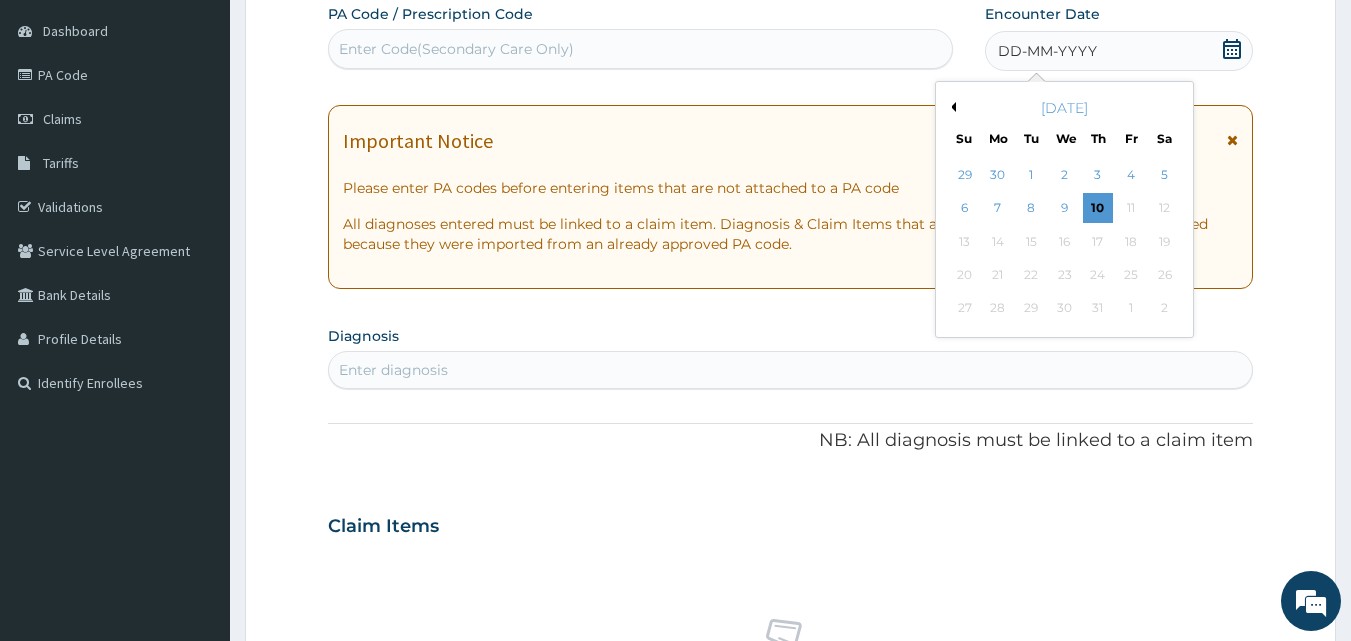 click on "Previous Month" at bounding box center (951, 107) 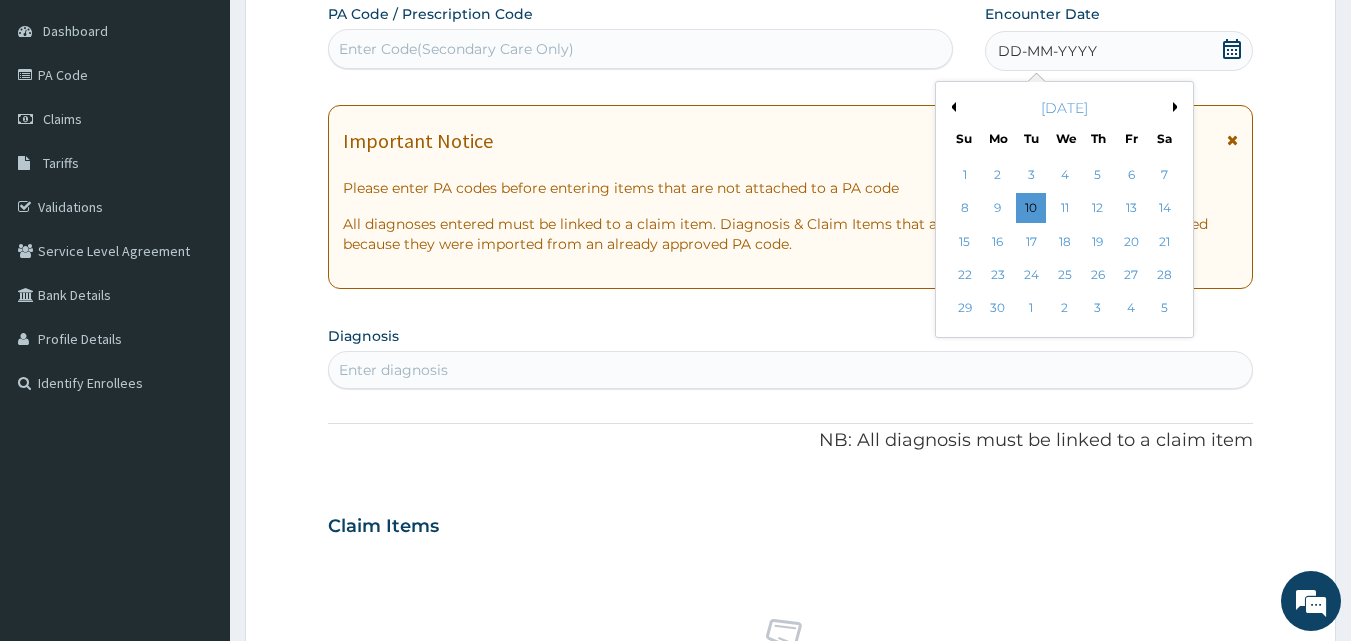 click on "Previous Month" at bounding box center [951, 107] 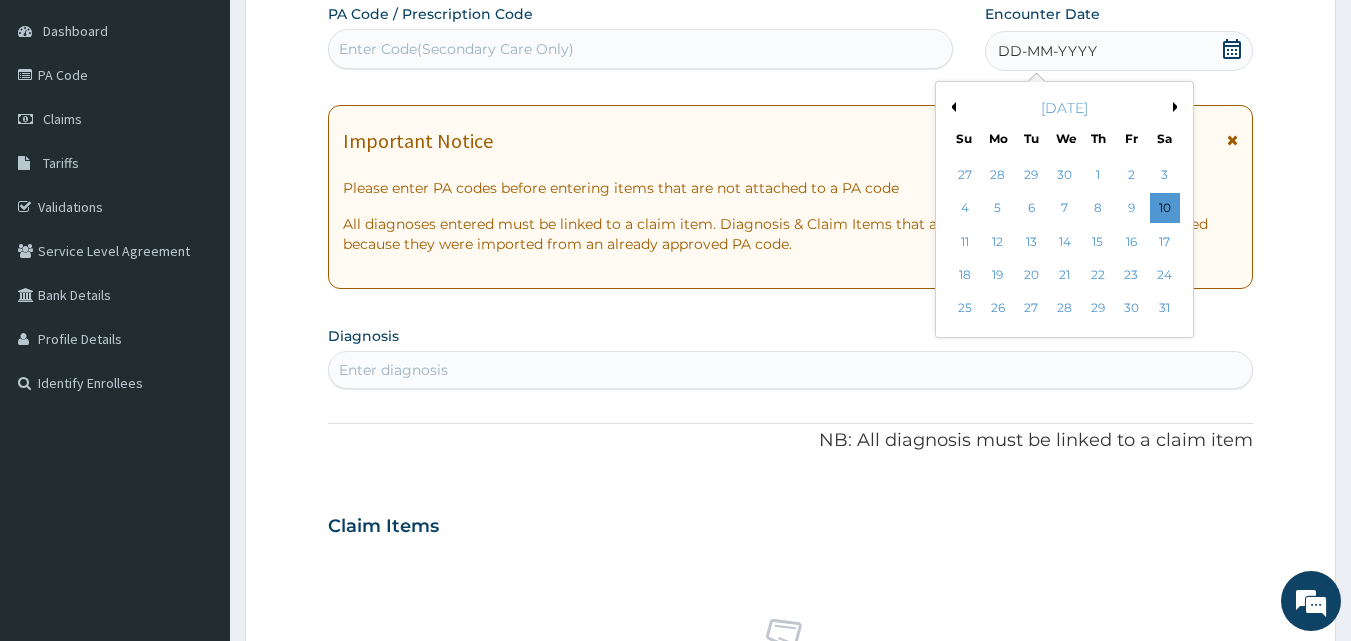 click on "Previous Month" at bounding box center [951, 107] 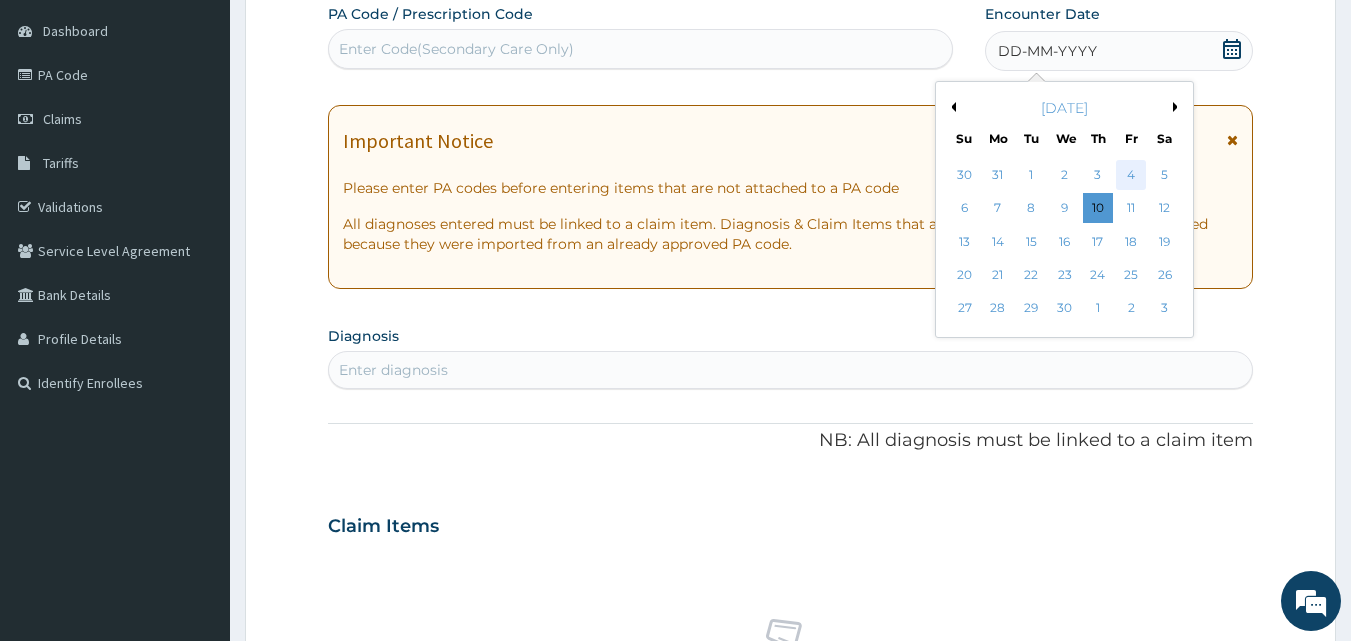 click on "4" at bounding box center (1131, 175) 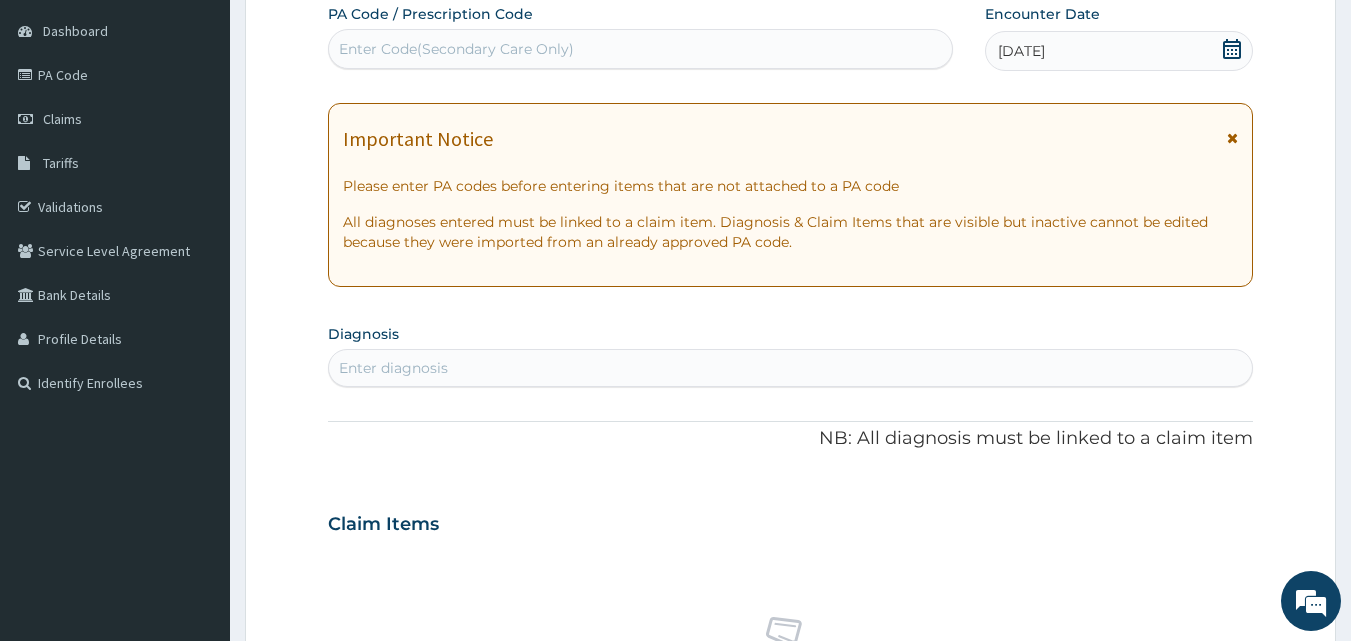 click on "Enter diagnosis" at bounding box center [791, 368] 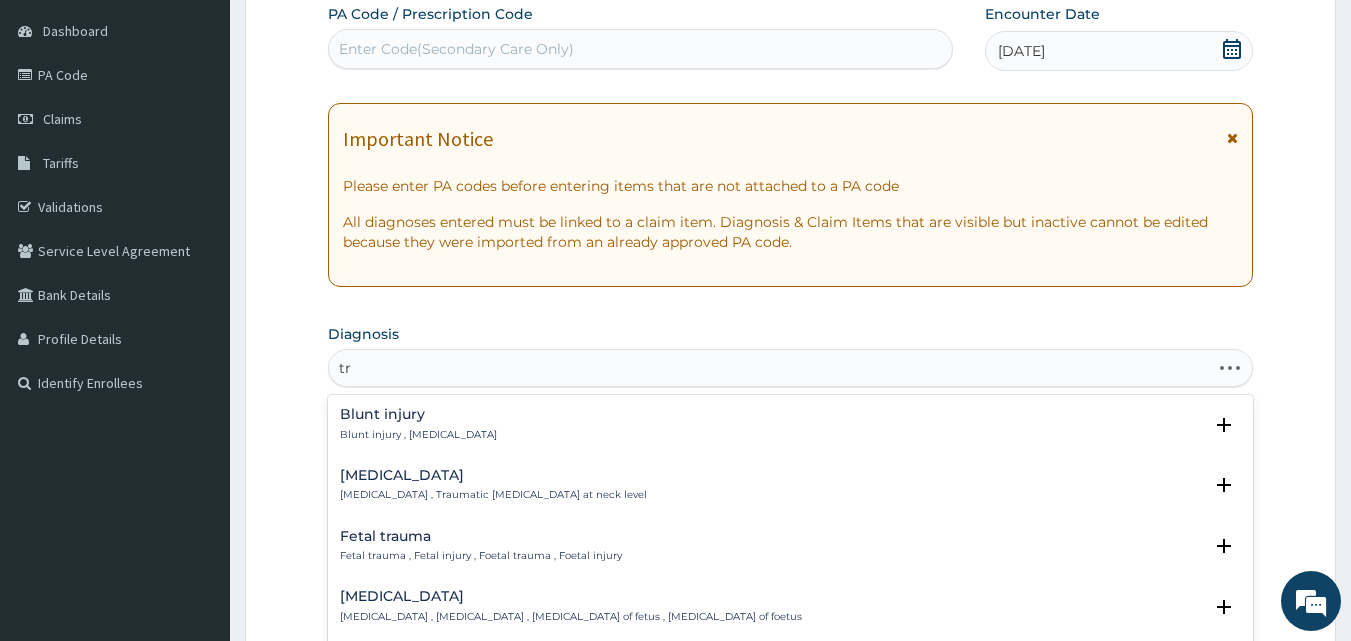 type on "t" 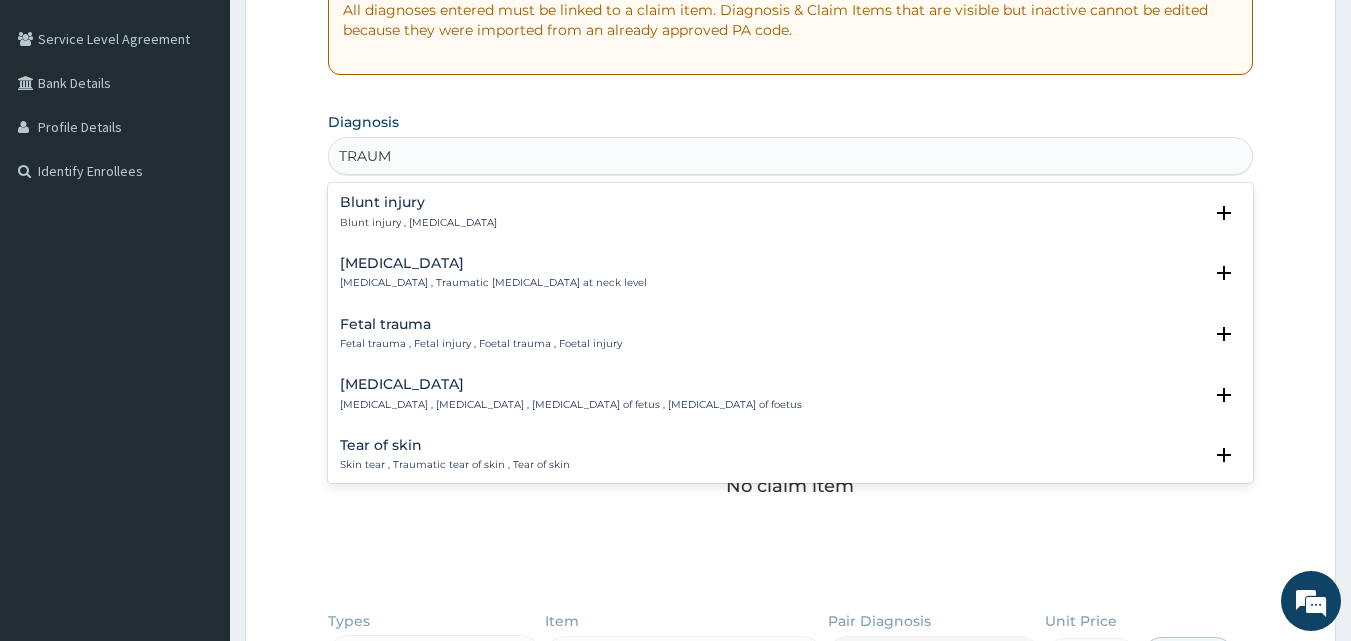 scroll, scrollTop: 427, scrollLeft: 0, axis: vertical 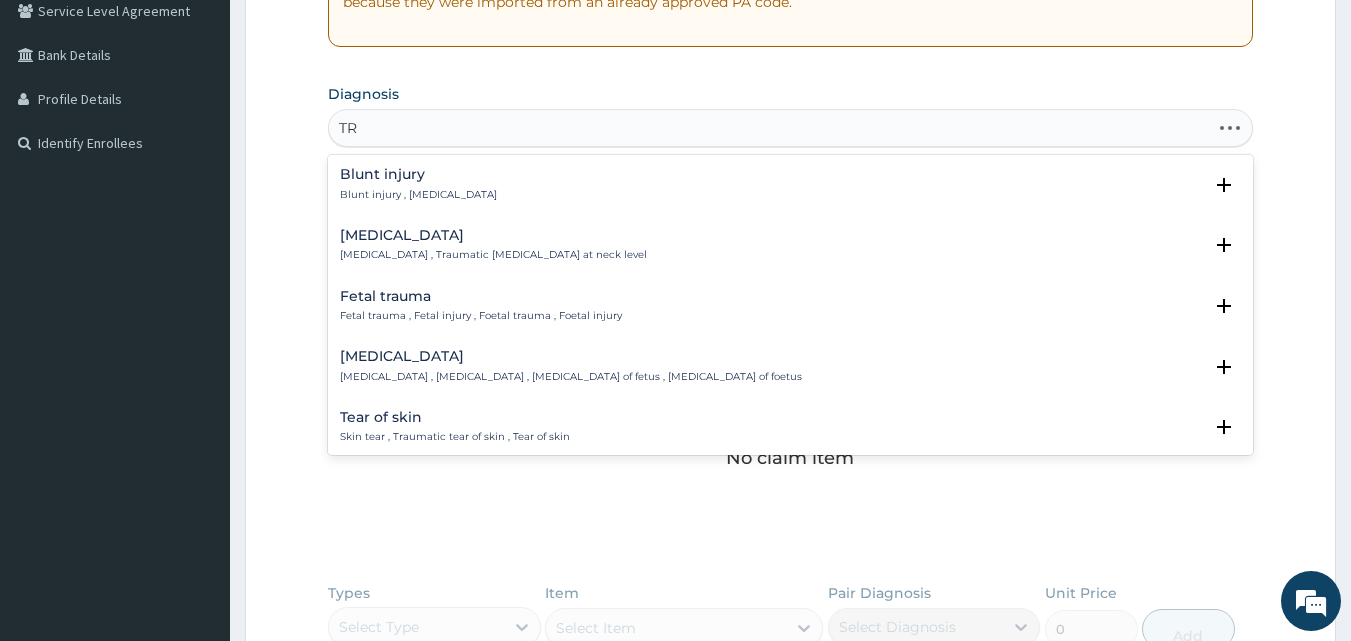 type on "T" 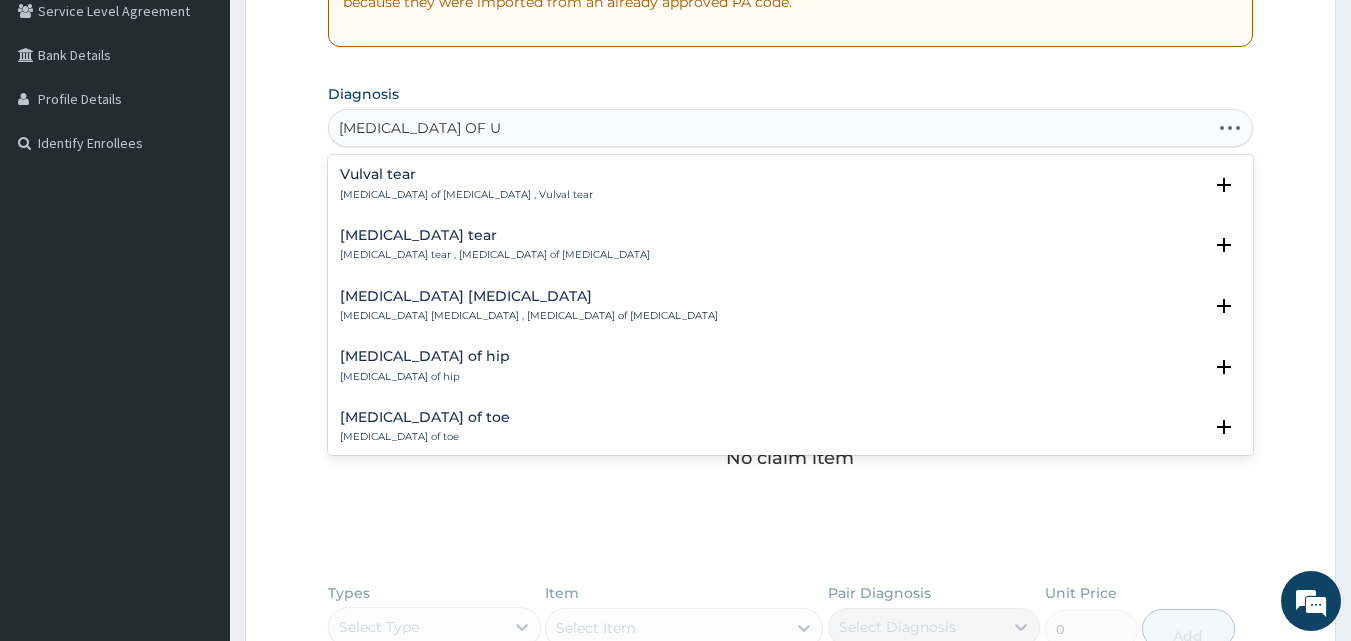type on "LACERATION OF UPPER" 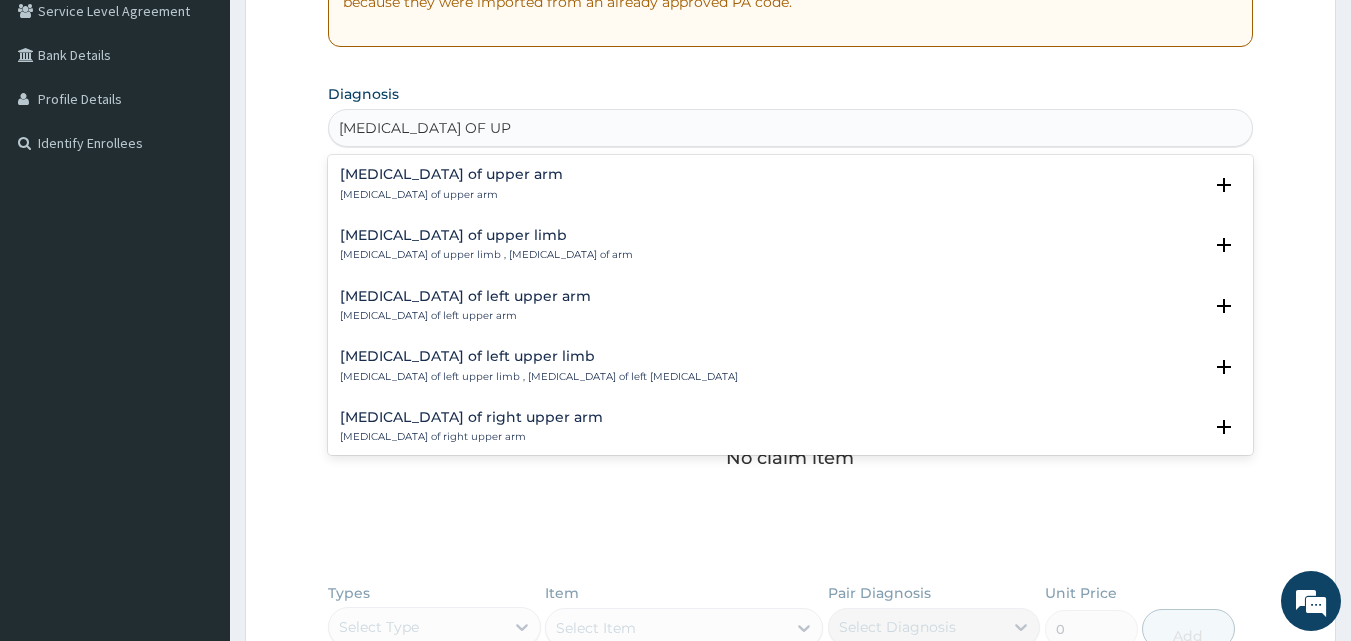 click on "Laceration of upper arm Laceration of upper arm" at bounding box center (791, 184) 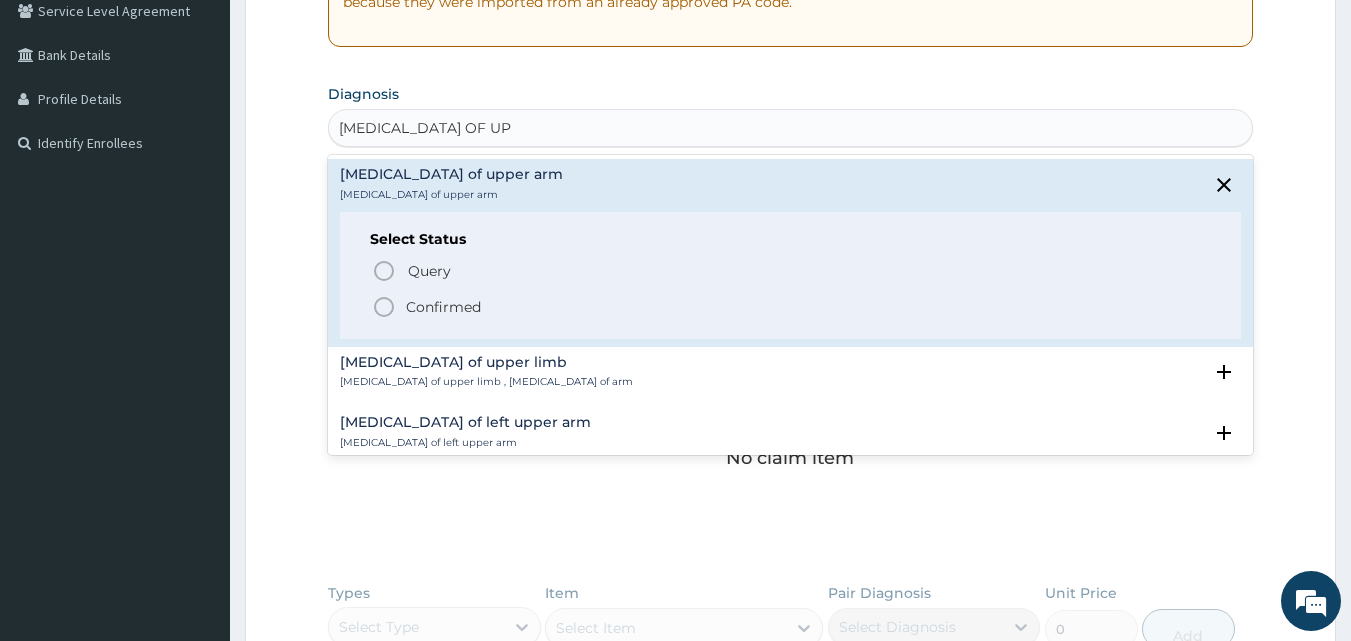 click on "Confirmed" at bounding box center [792, 307] 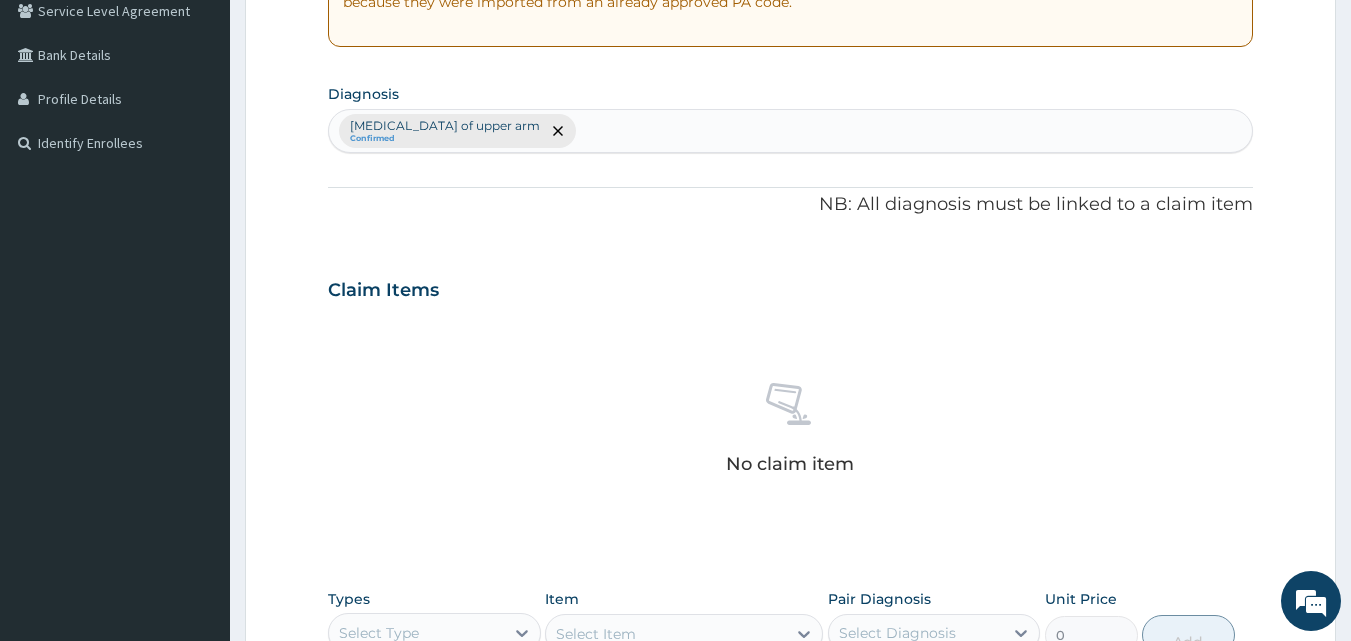 click on "Claim Items" at bounding box center (791, 286) 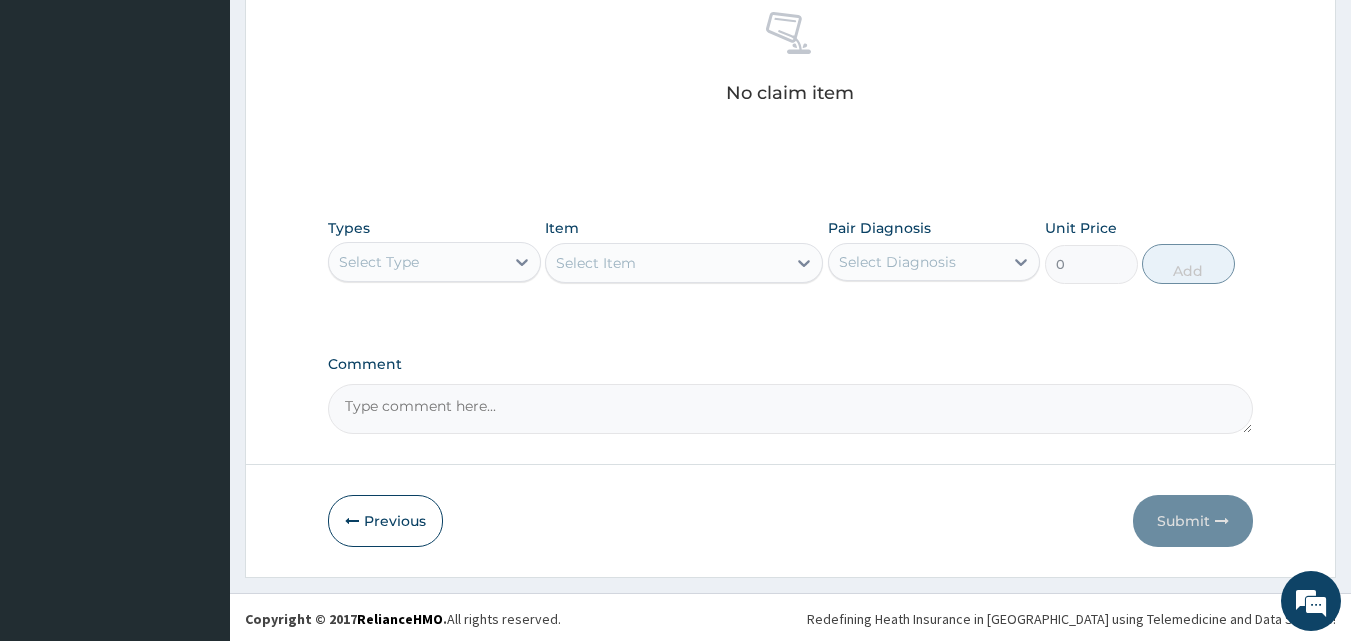 scroll, scrollTop: 801, scrollLeft: 0, axis: vertical 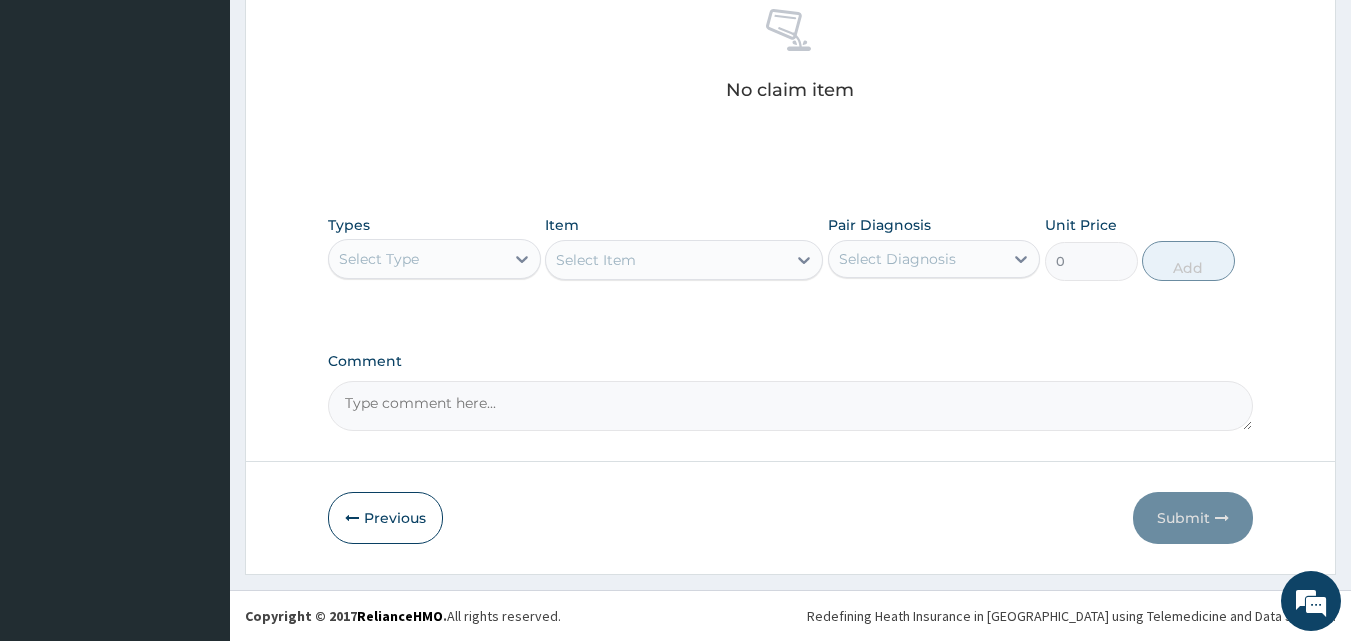 click on "Select Type" at bounding box center (416, 259) 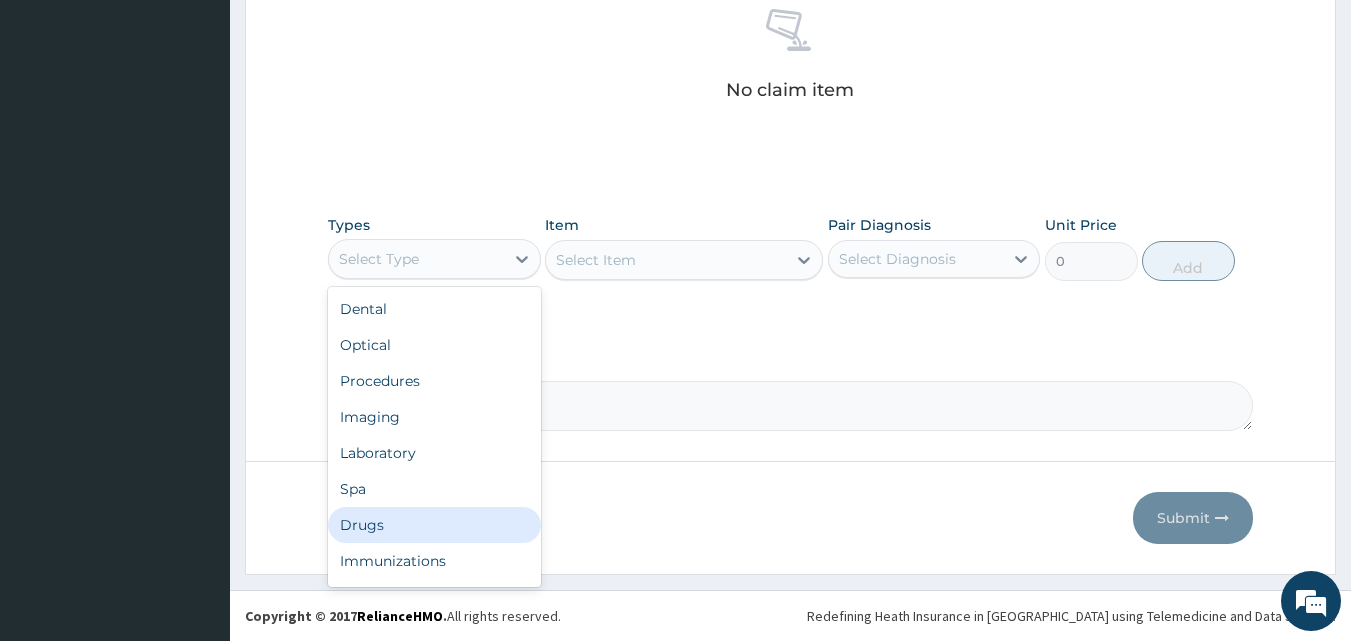 click on "Drugs" at bounding box center (434, 525) 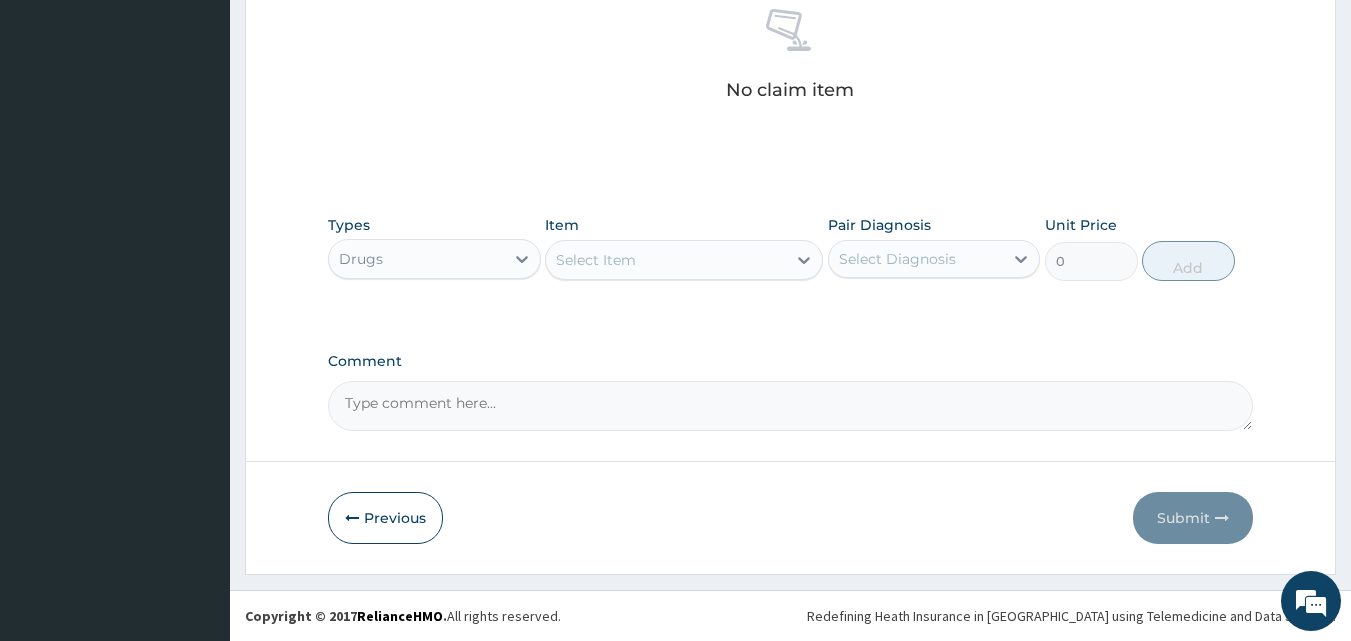 click on "Select Item" at bounding box center [666, 260] 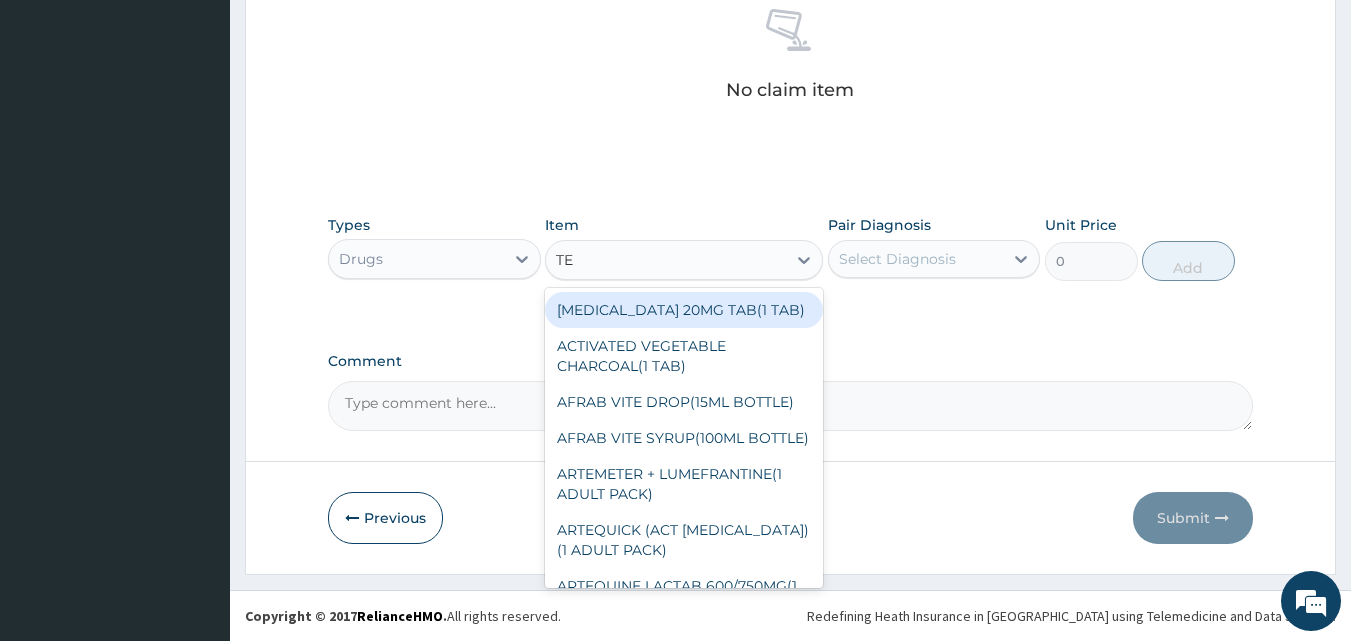type on "TET" 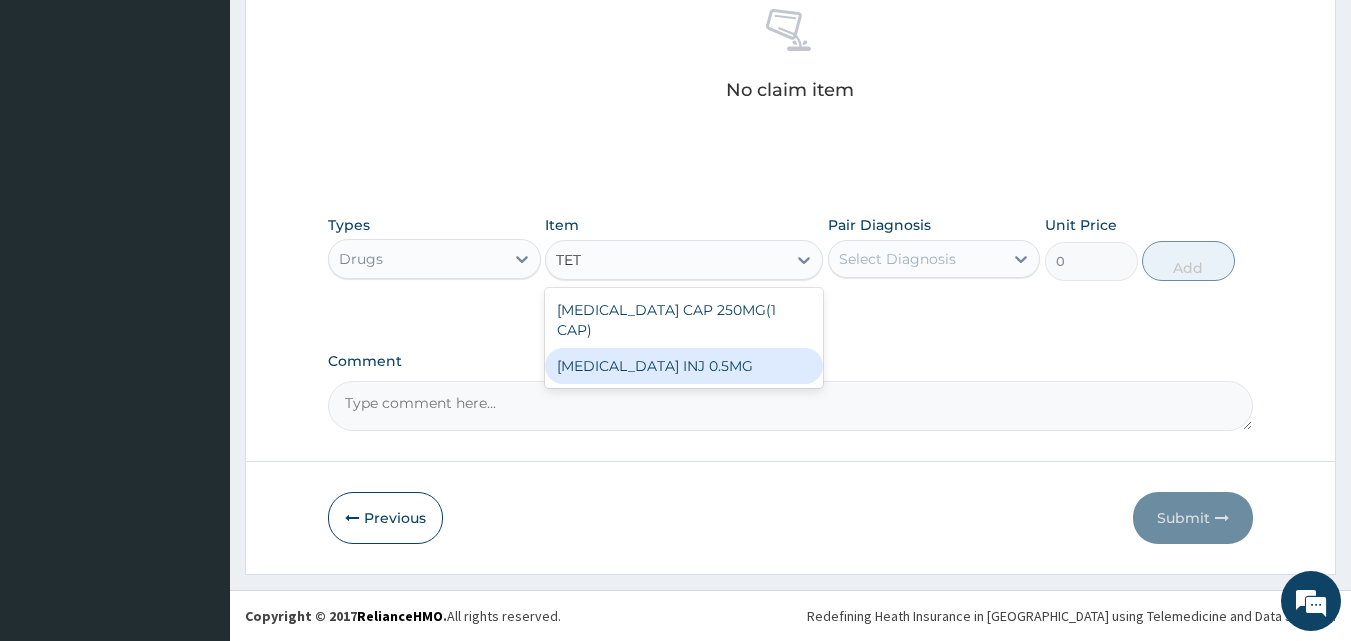 click on "TETANUS TOXOID INJ 0.5MG" at bounding box center (684, 366) 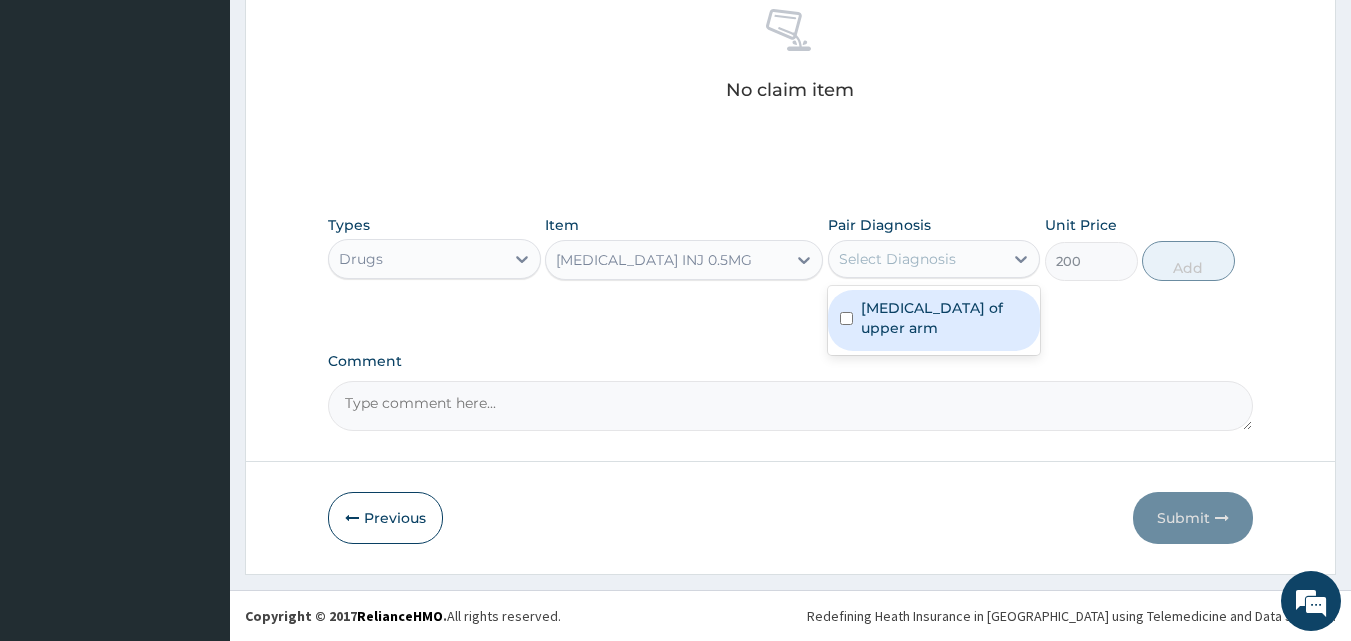 click on "Select Diagnosis" at bounding box center [934, 259] 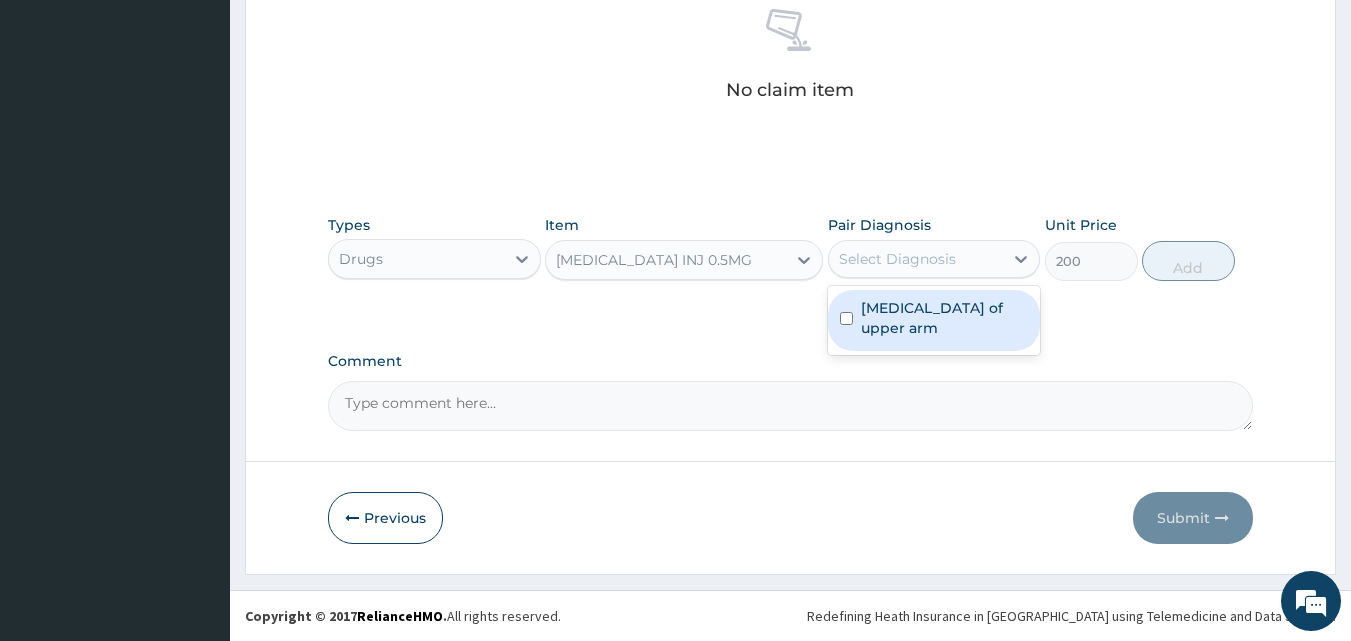click on "Laceration of upper arm" at bounding box center [945, 318] 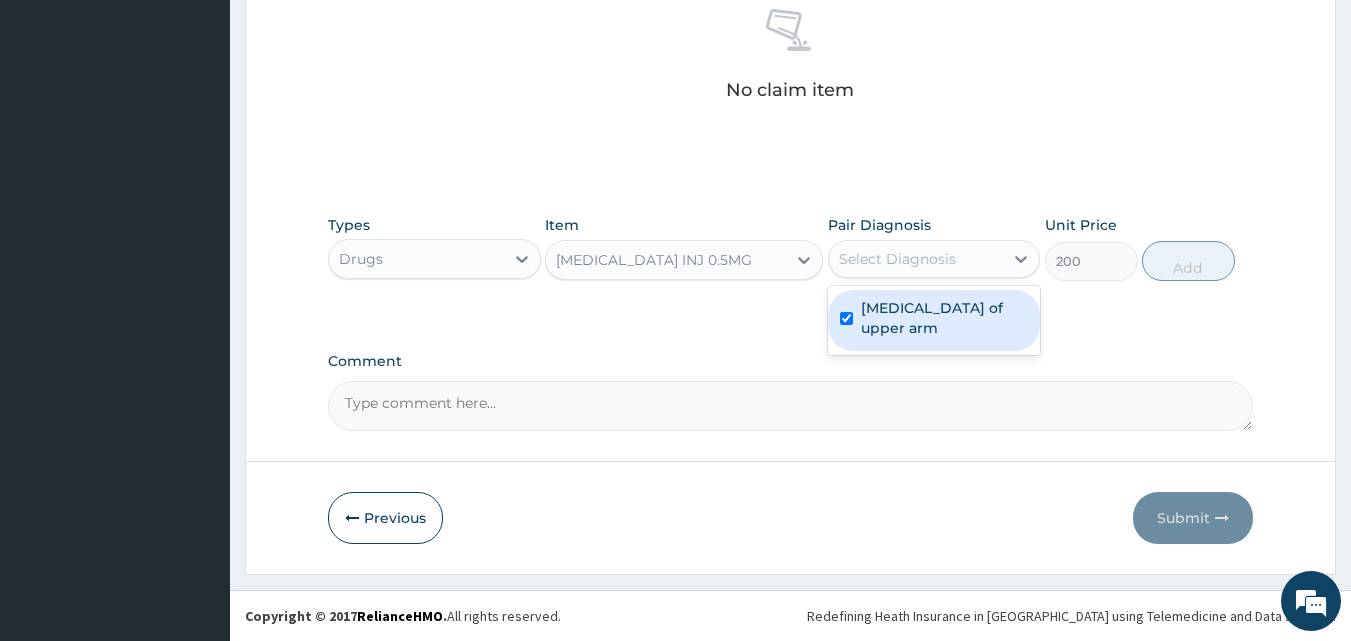 checkbox on "true" 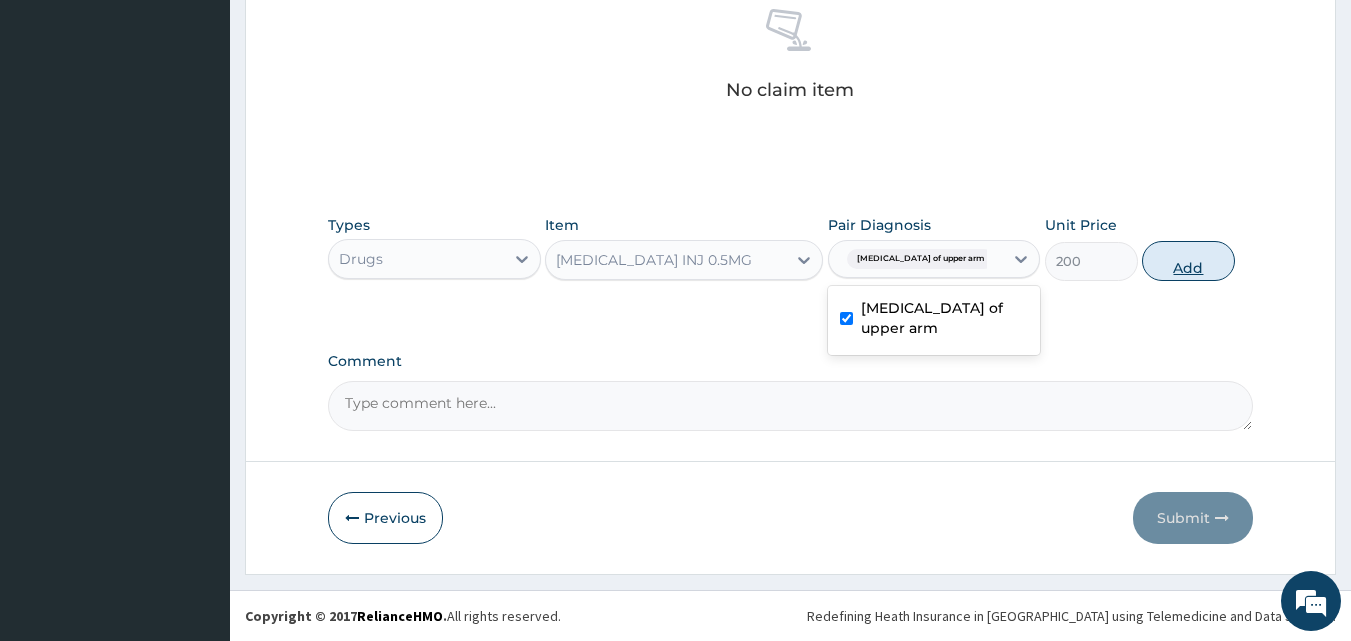 click on "Add" at bounding box center (1188, 261) 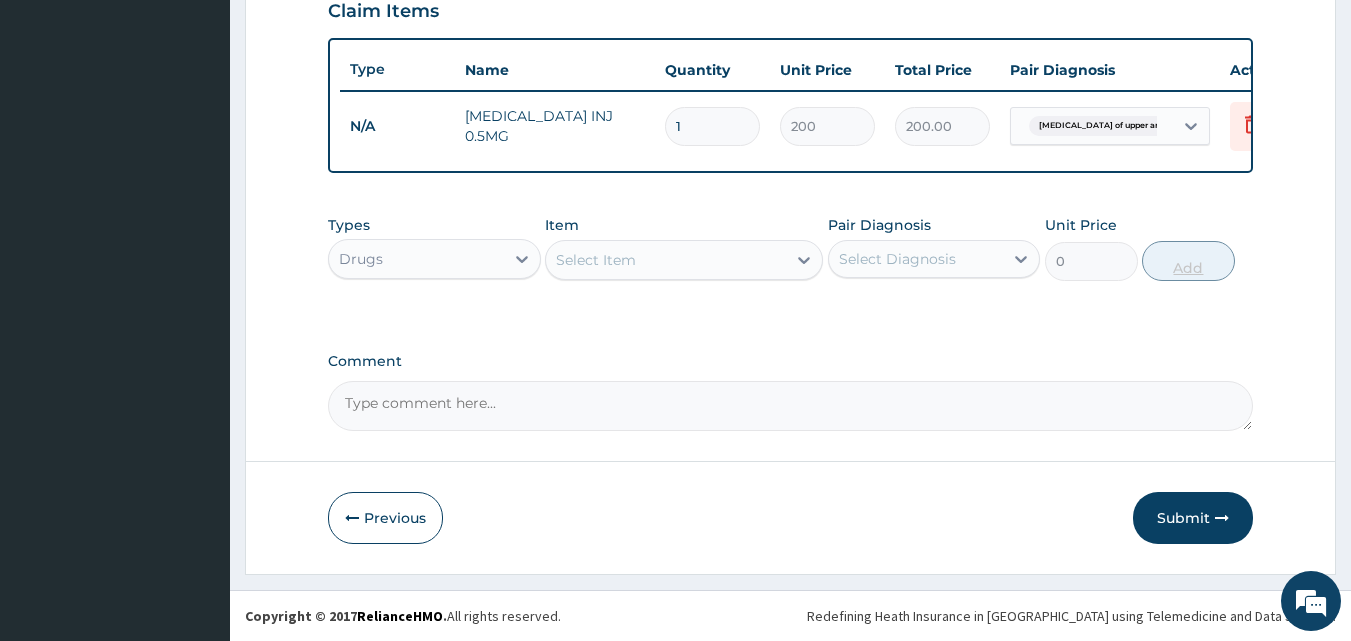 scroll, scrollTop: 721, scrollLeft: 0, axis: vertical 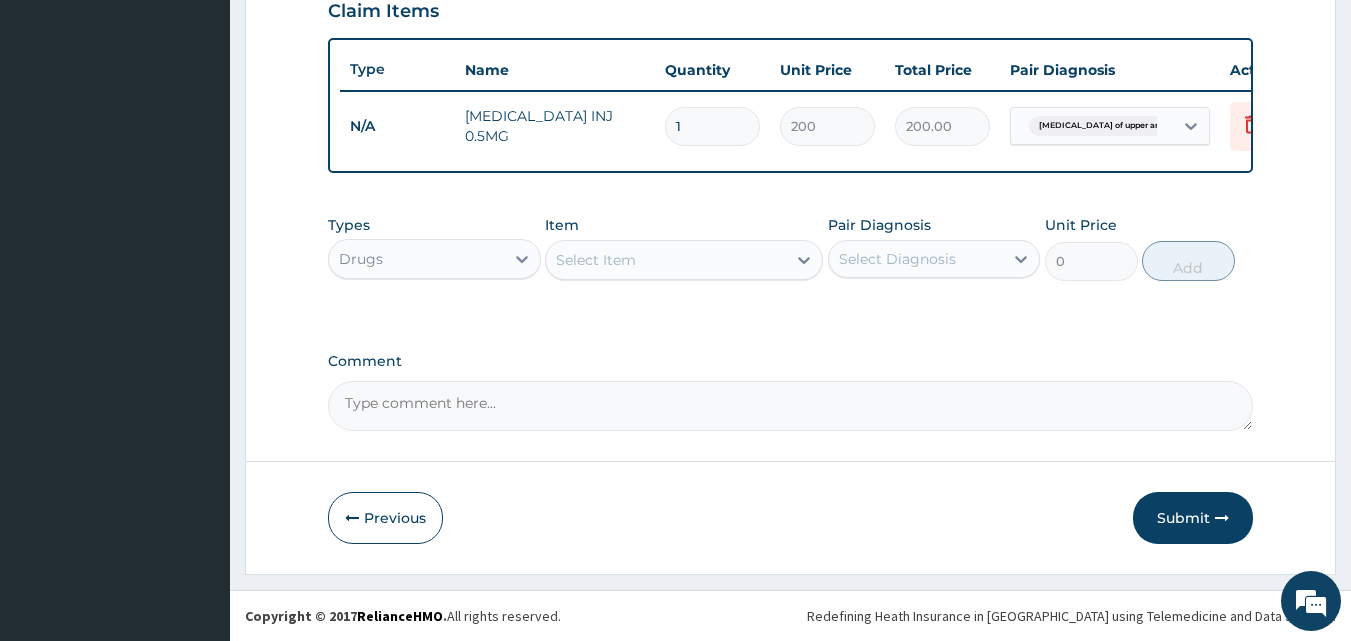 click on "Select Item" at bounding box center [666, 260] 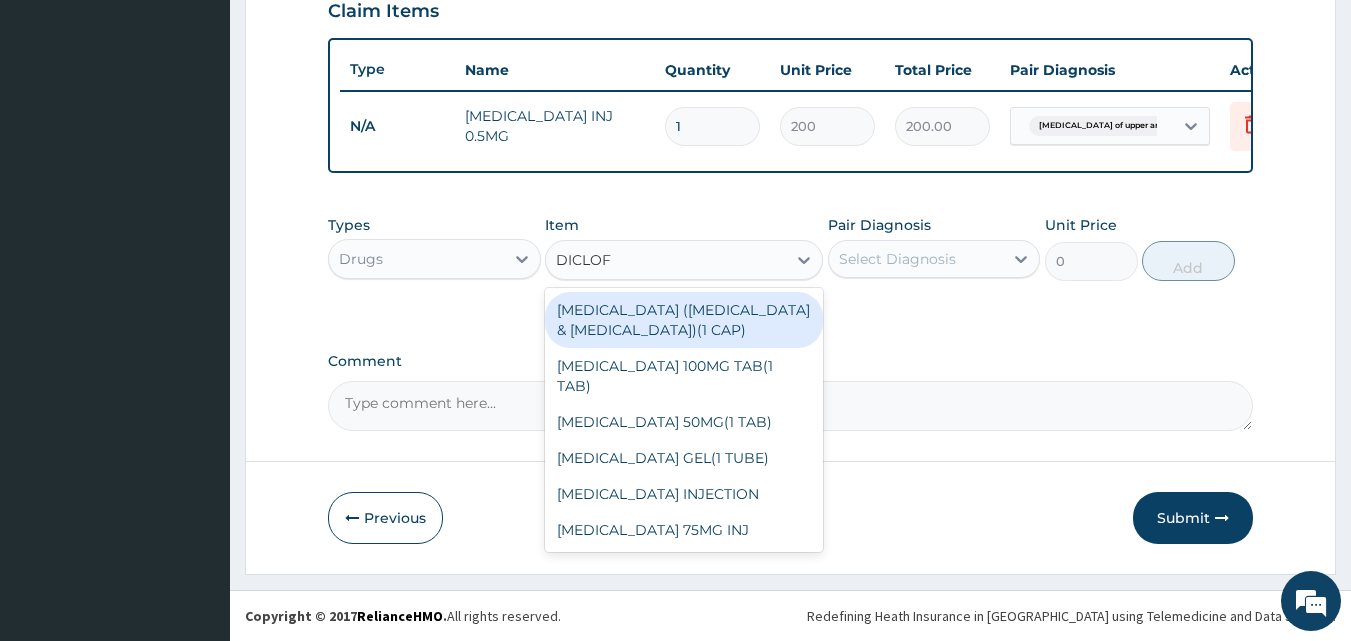 type on "DICLOFE" 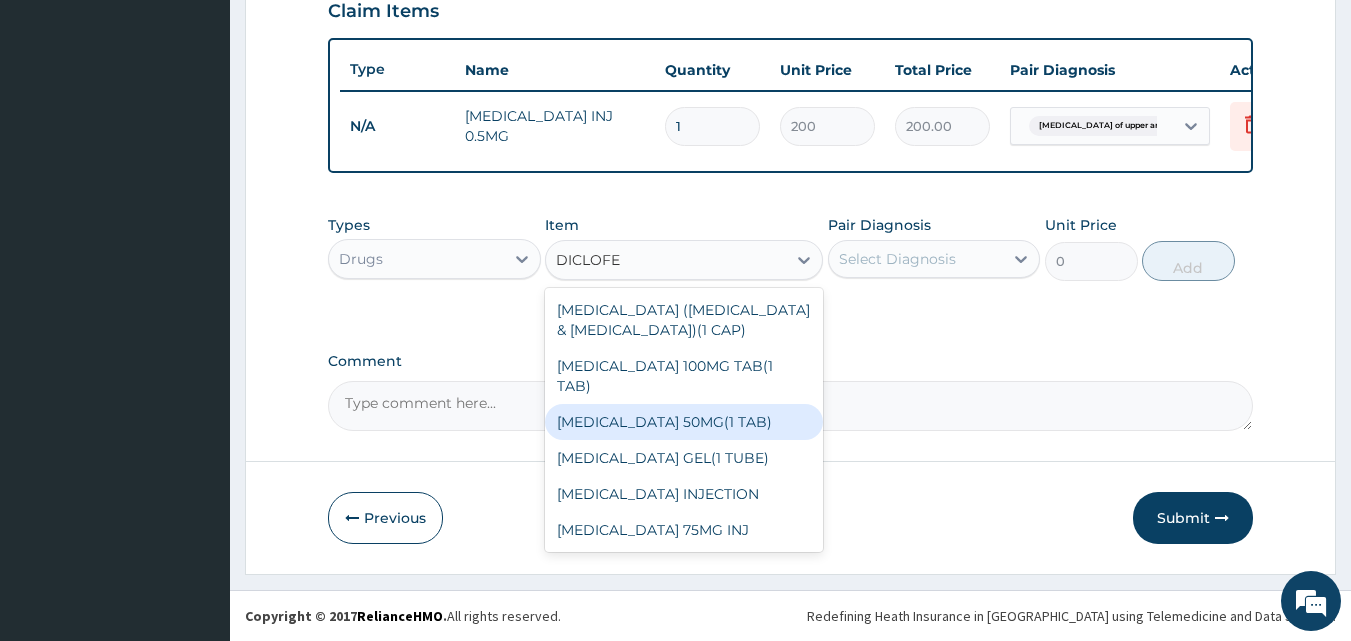 click on "DICLOFENAC SODIUM 50MG(1 TAB)" at bounding box center [684, 422] 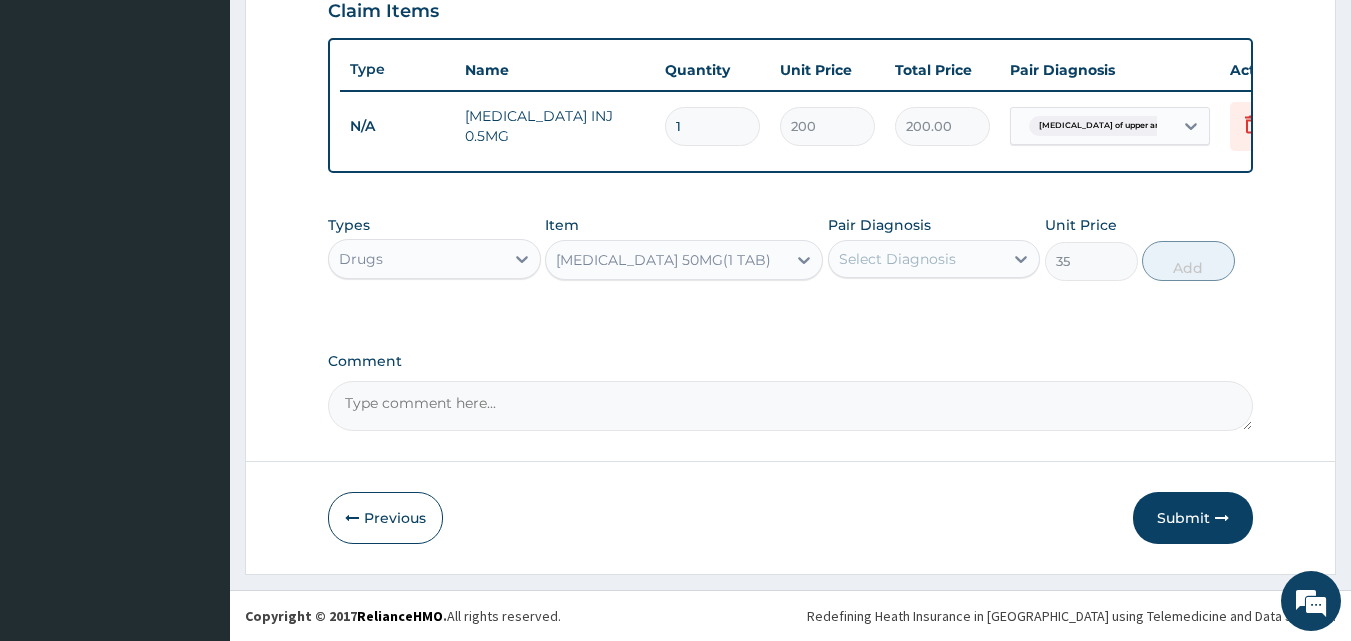 click on "Select Diagnosis" at bounding box center (897, 259) 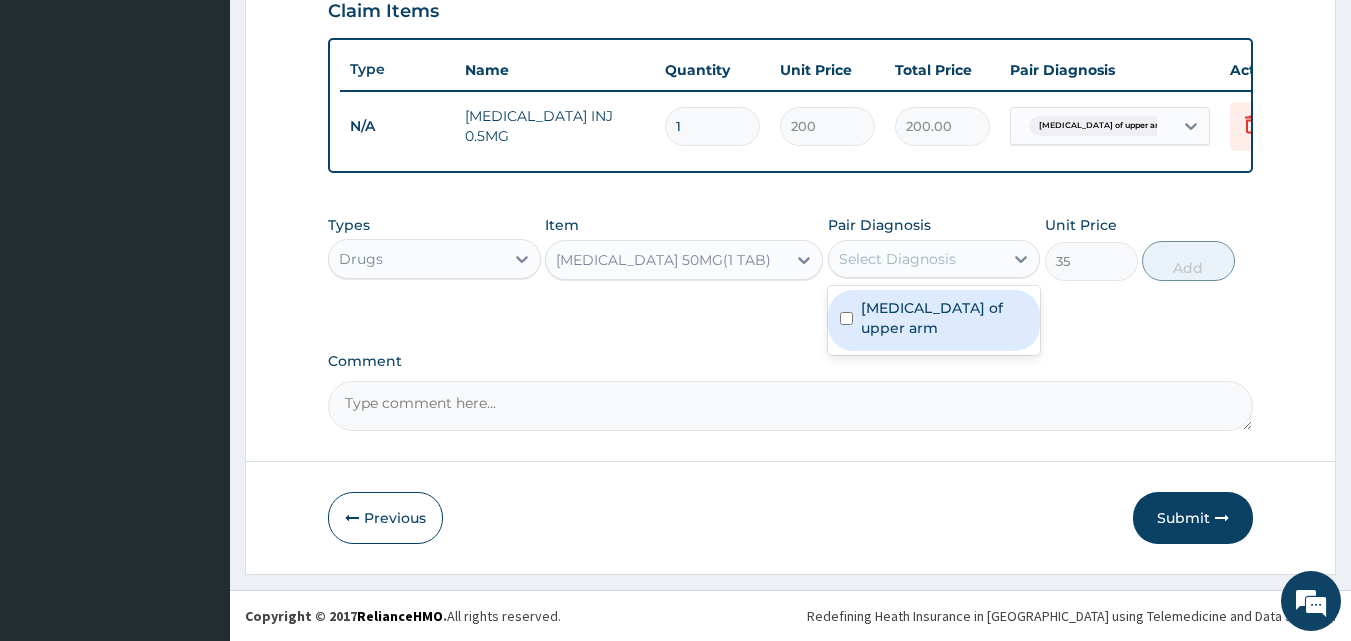 click on "Laceration of upper arm" at bounding box center (945, 318) 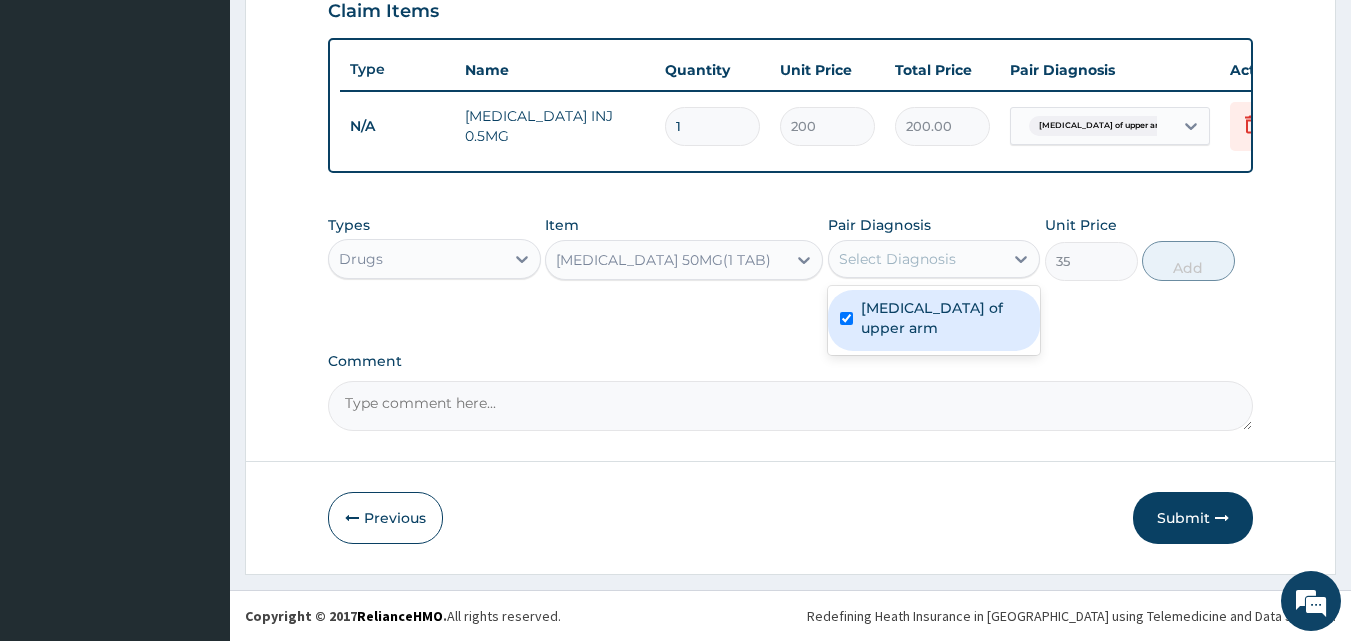 checkbox on "true" 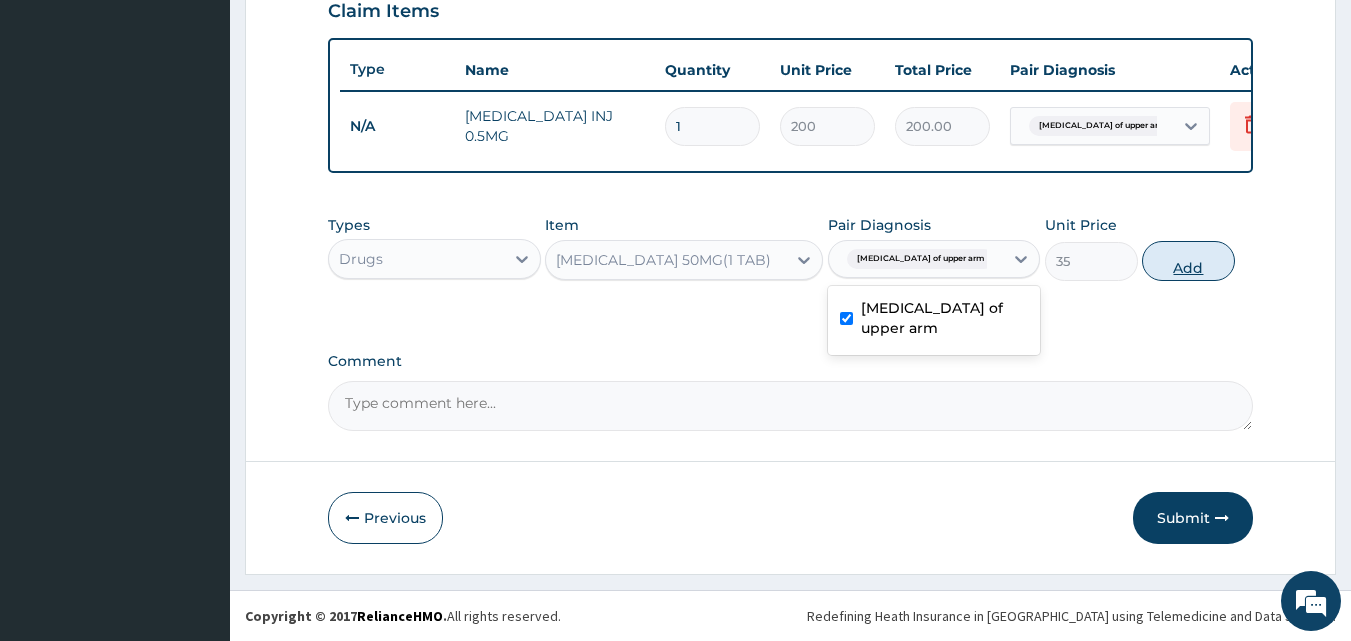 click on "Add" at bounding box center (1188, 261) 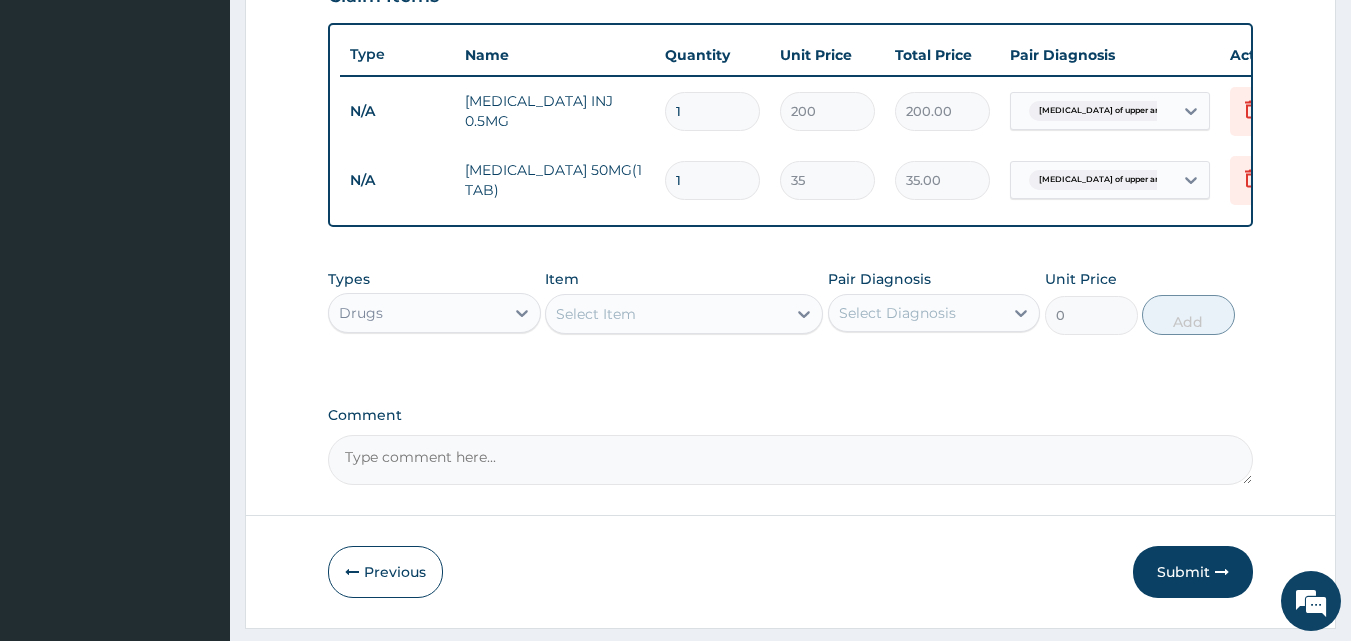 click on "Select Item" at bounding box center (666, 314) 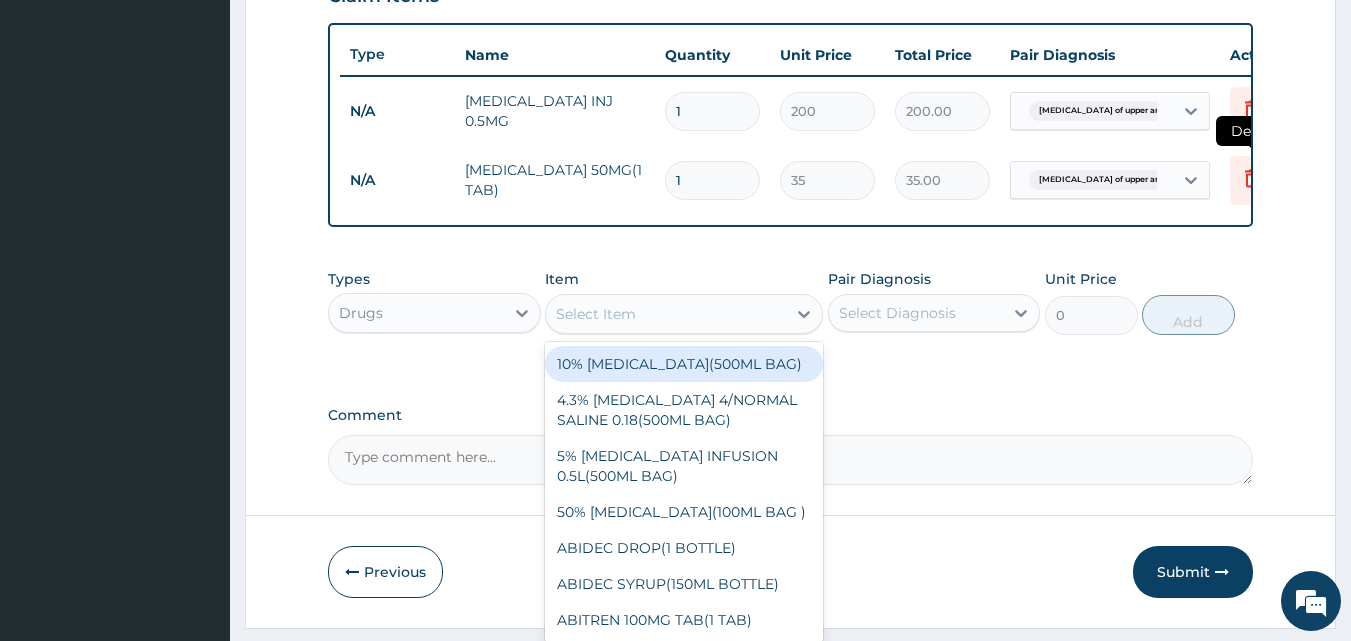 click 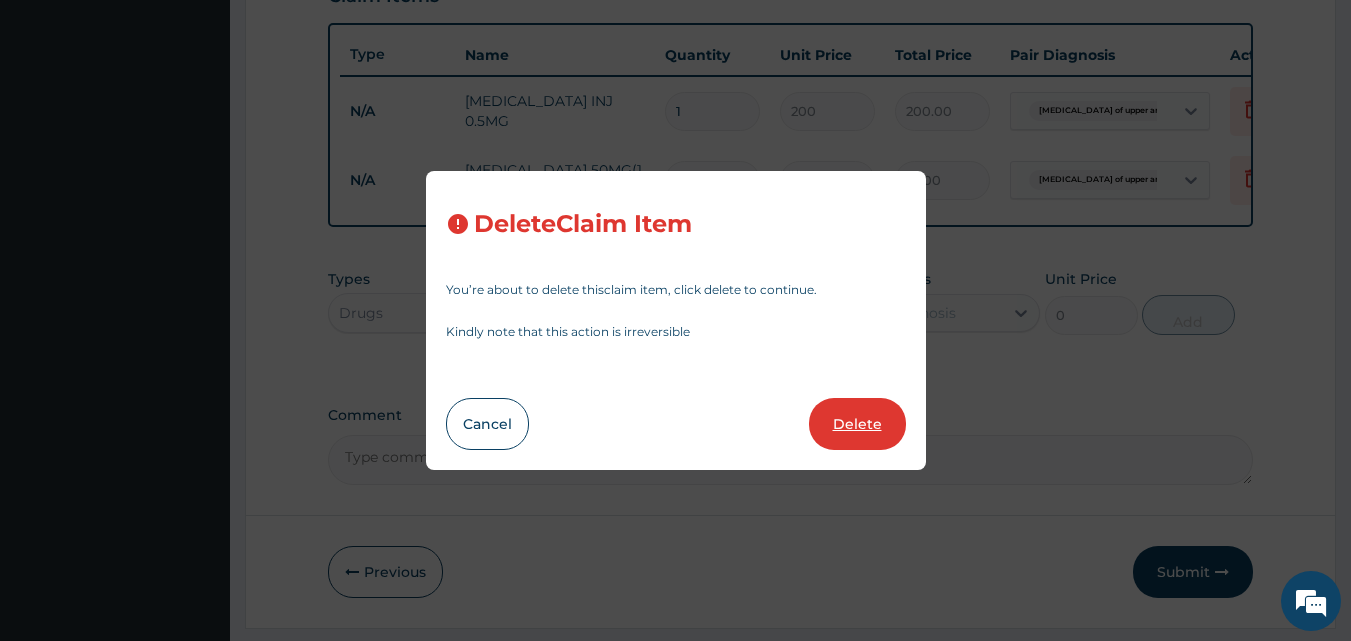 click on "Delete" at bounding box center [857, 424] 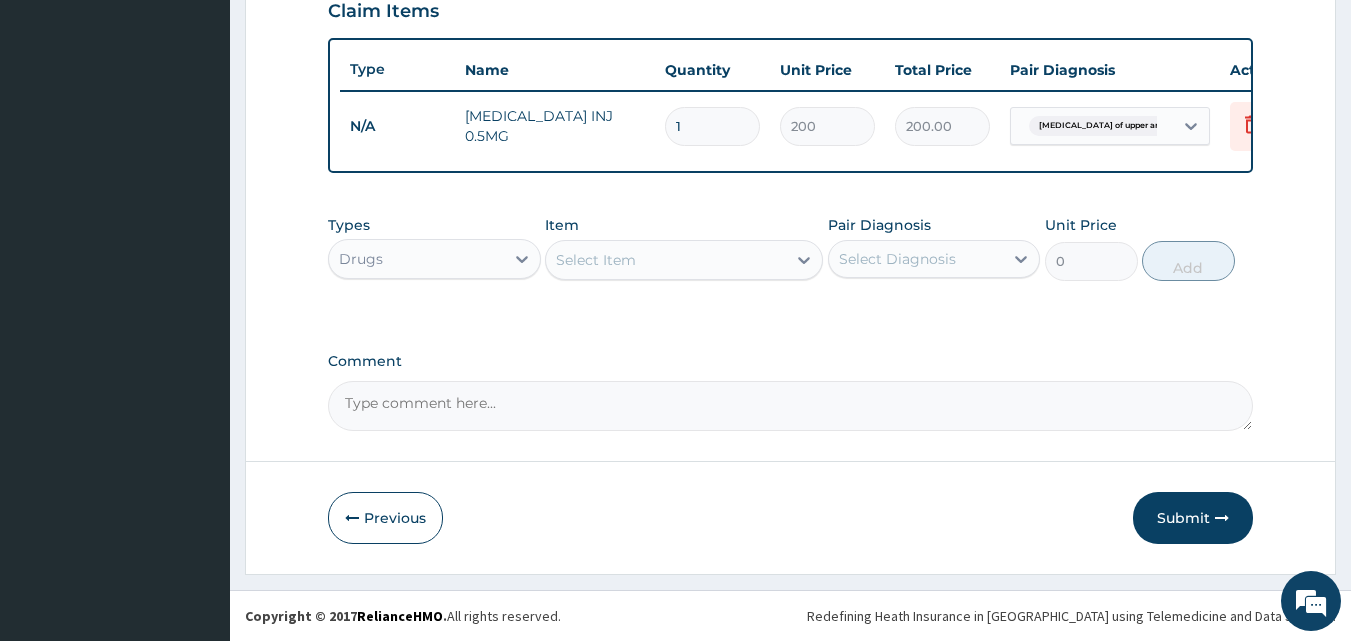 click on "Select Item" at bounding box center (666, 260) 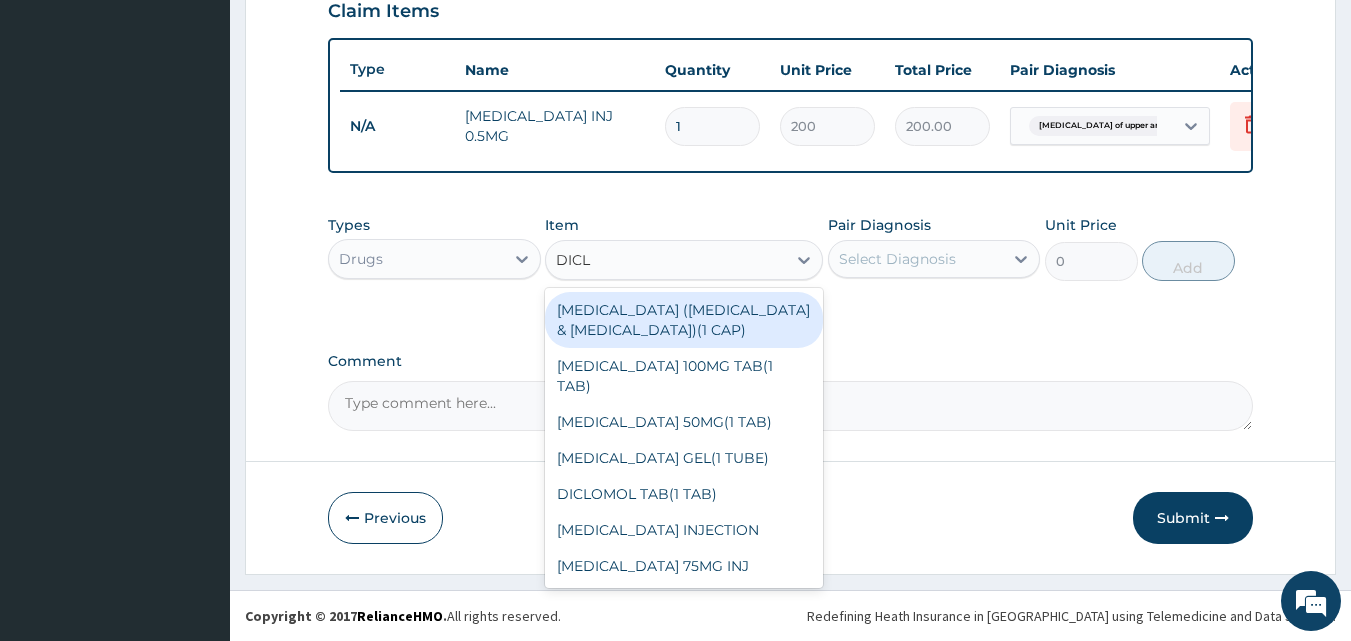 type on "DICLO" 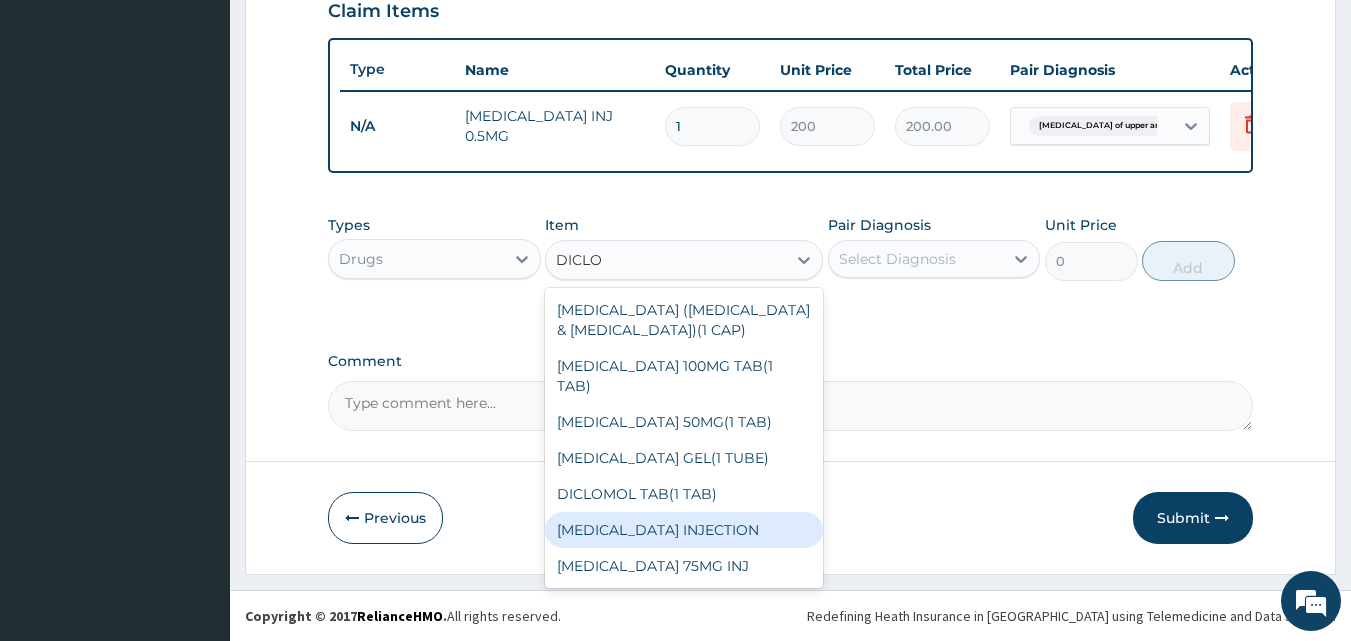 scroll, scrollTop: 40, scrollLeft: 0, axis: vertical 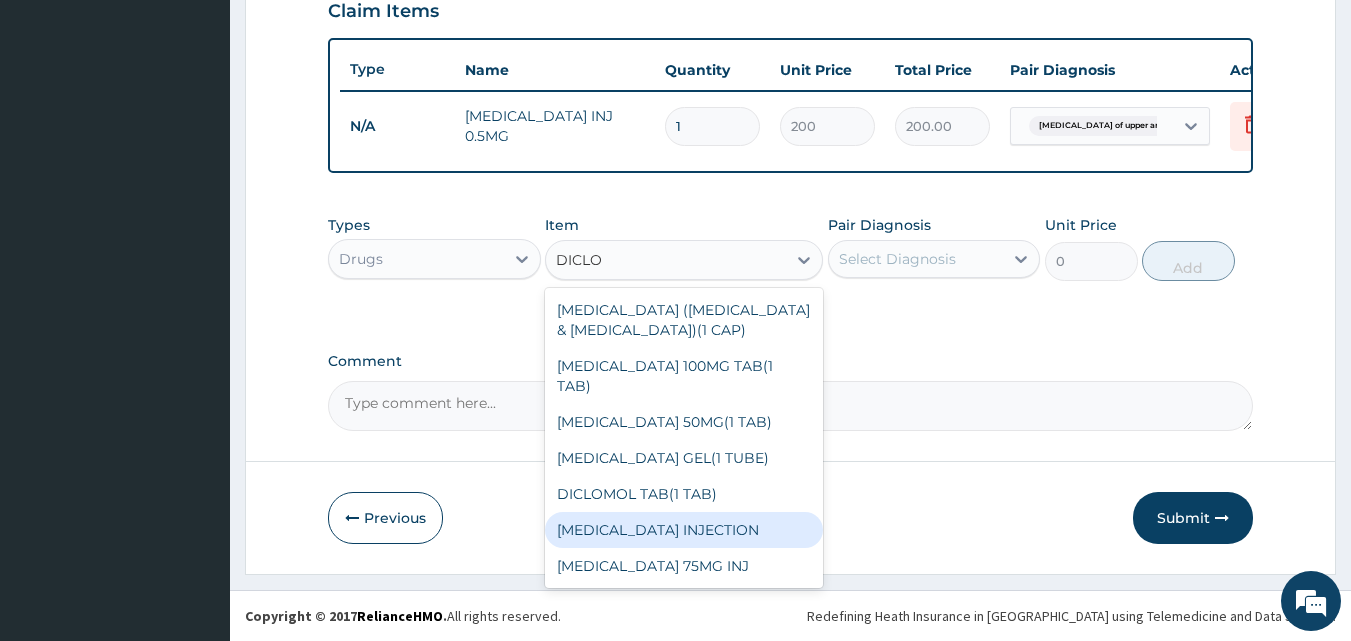 click on "[MEDICAL_DATA] INJECTION" at bounding box center (684, 530) 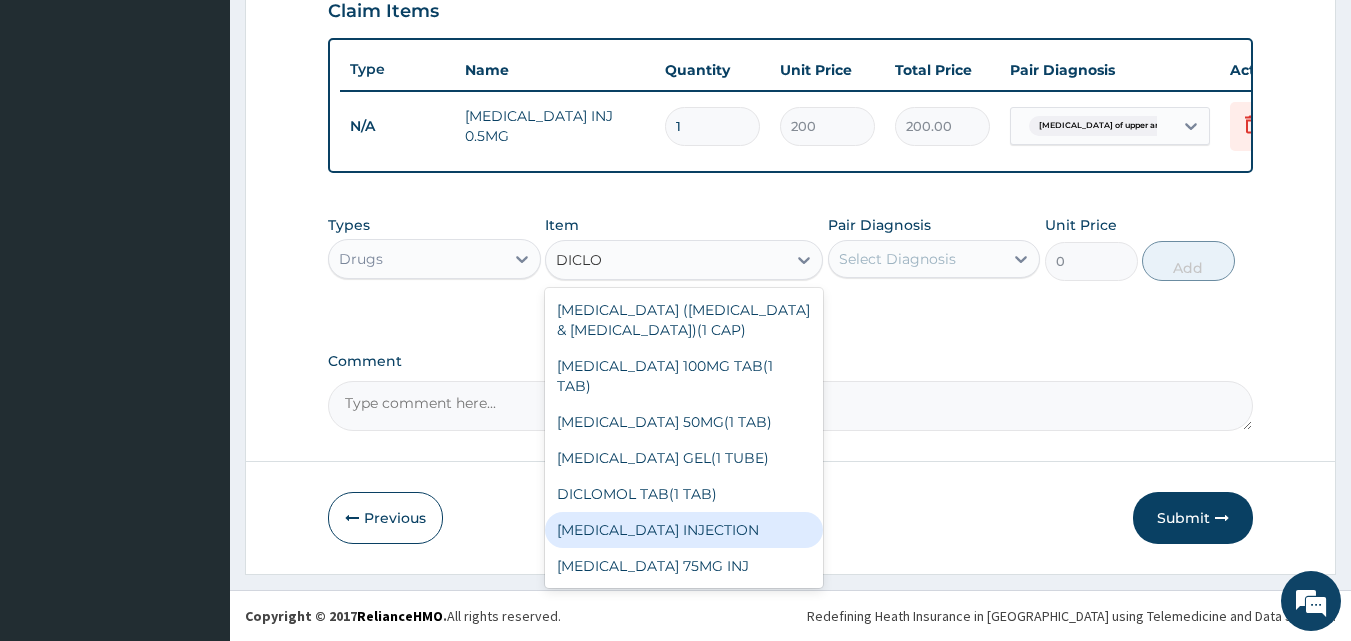 type 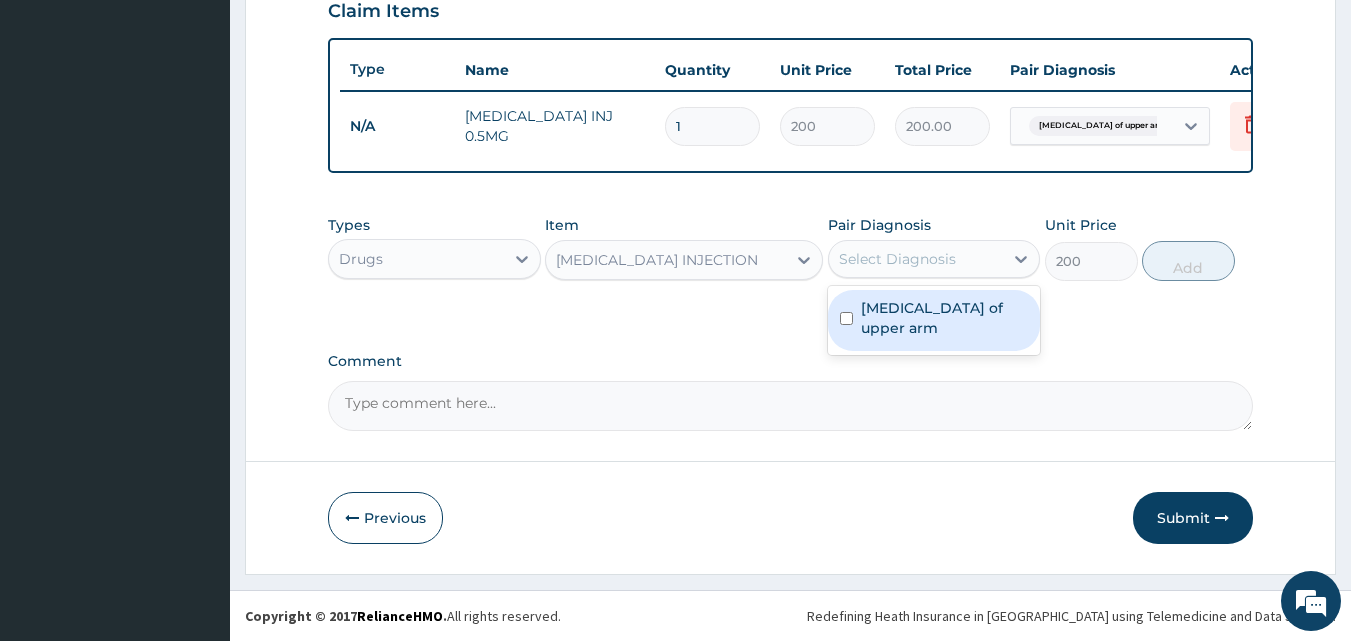 click on "Select Diagnosis" at bounding box center [897, 259] 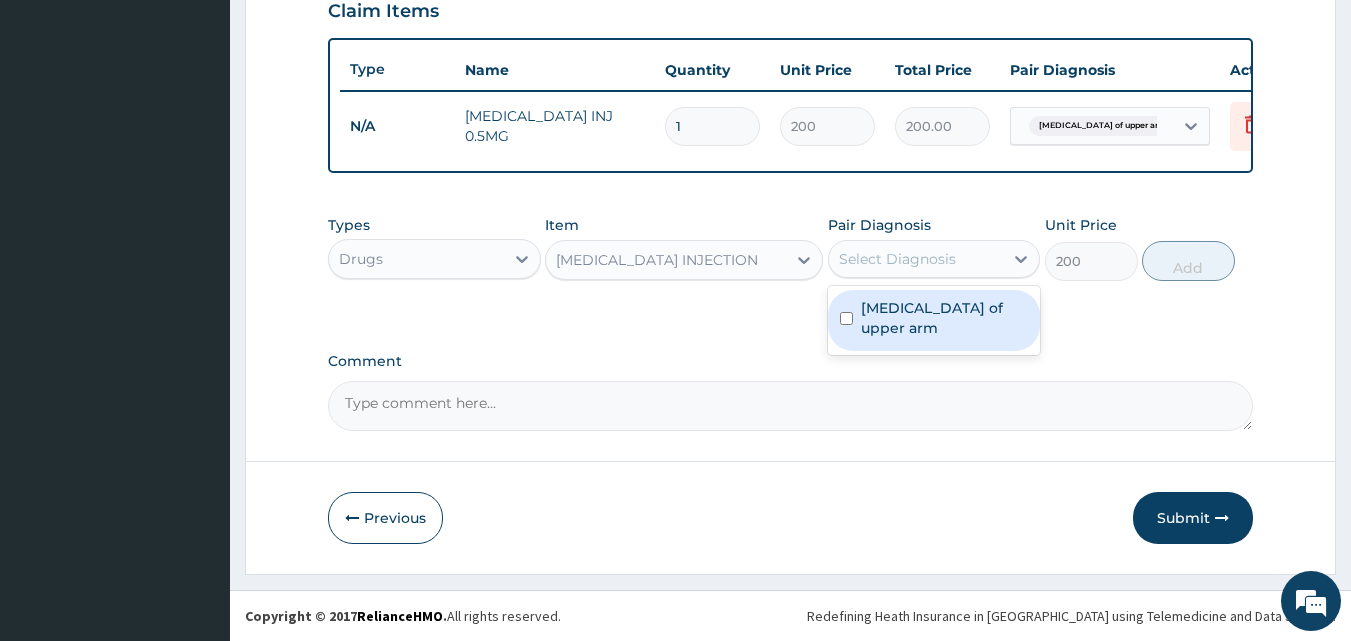 click on "Laceration of upper arm" at bounding box center [945, 318] 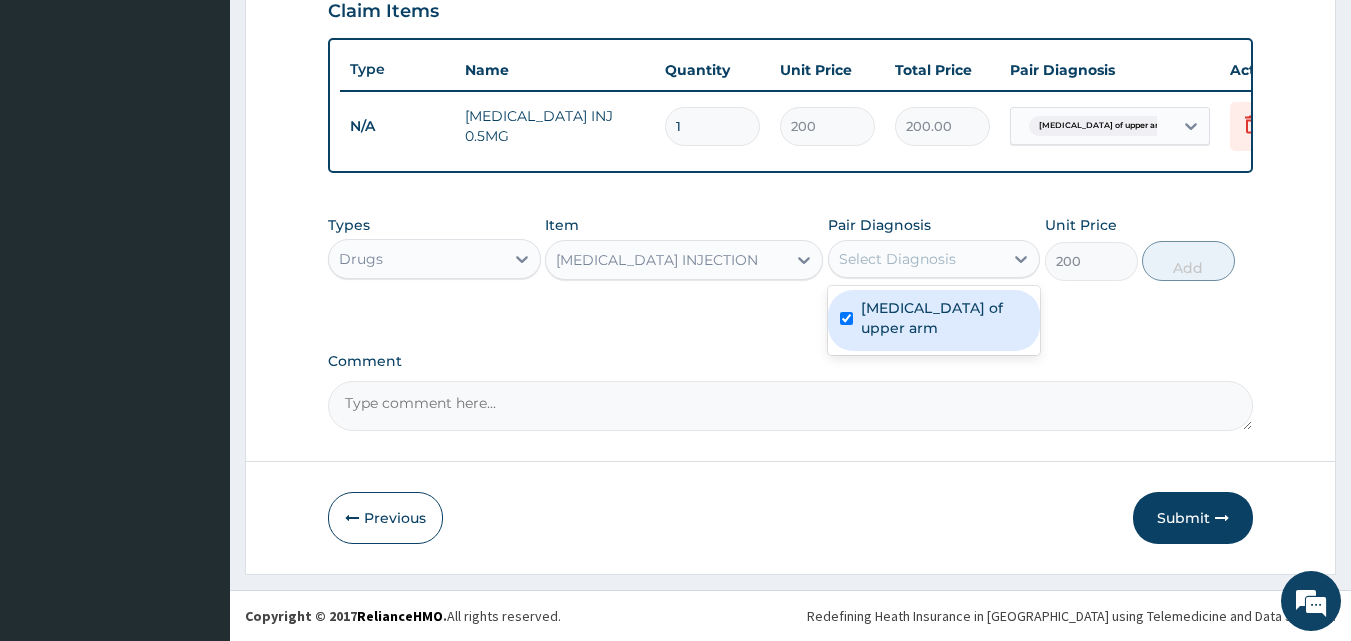 checkbox on "true" 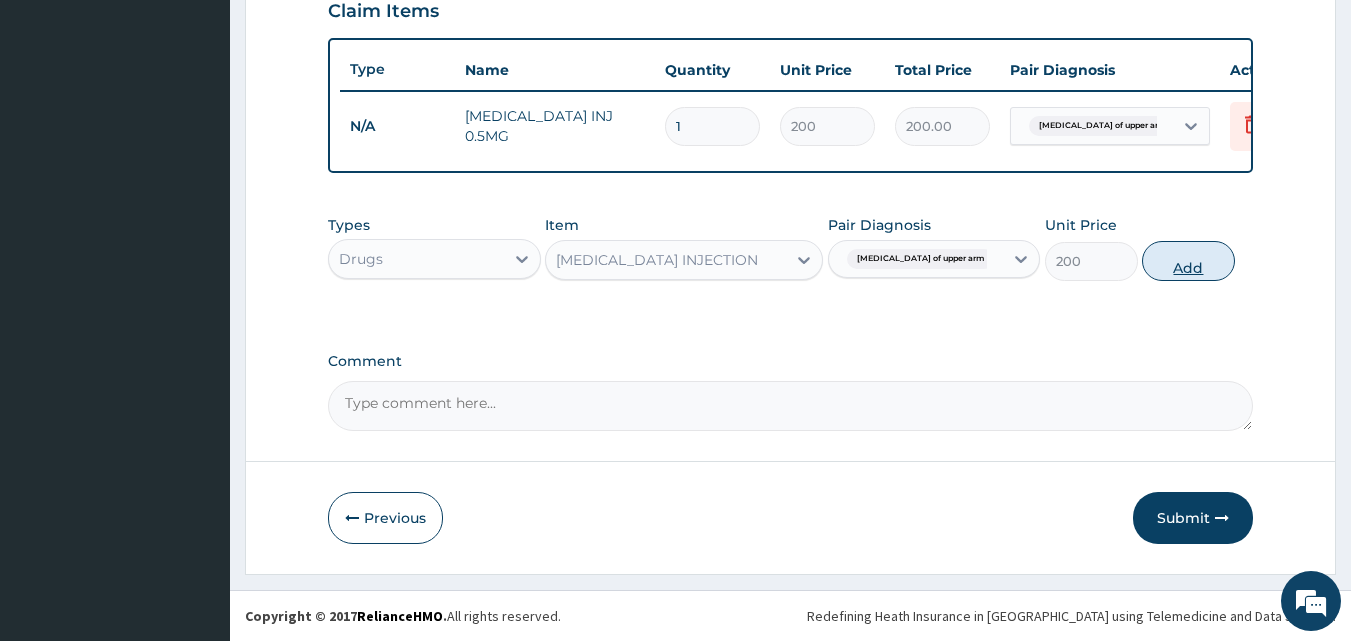 click on "Add" at bounding box center [1188, 261] 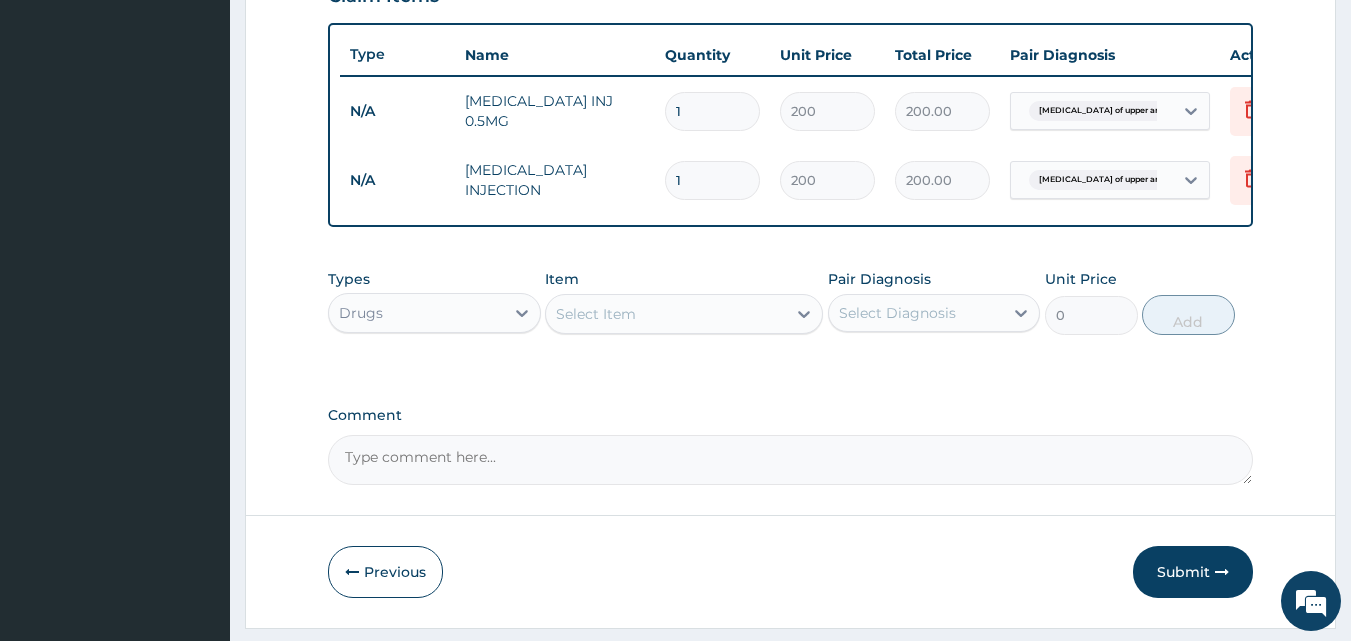 click on "Select Item" at bounding box center (666, 314) 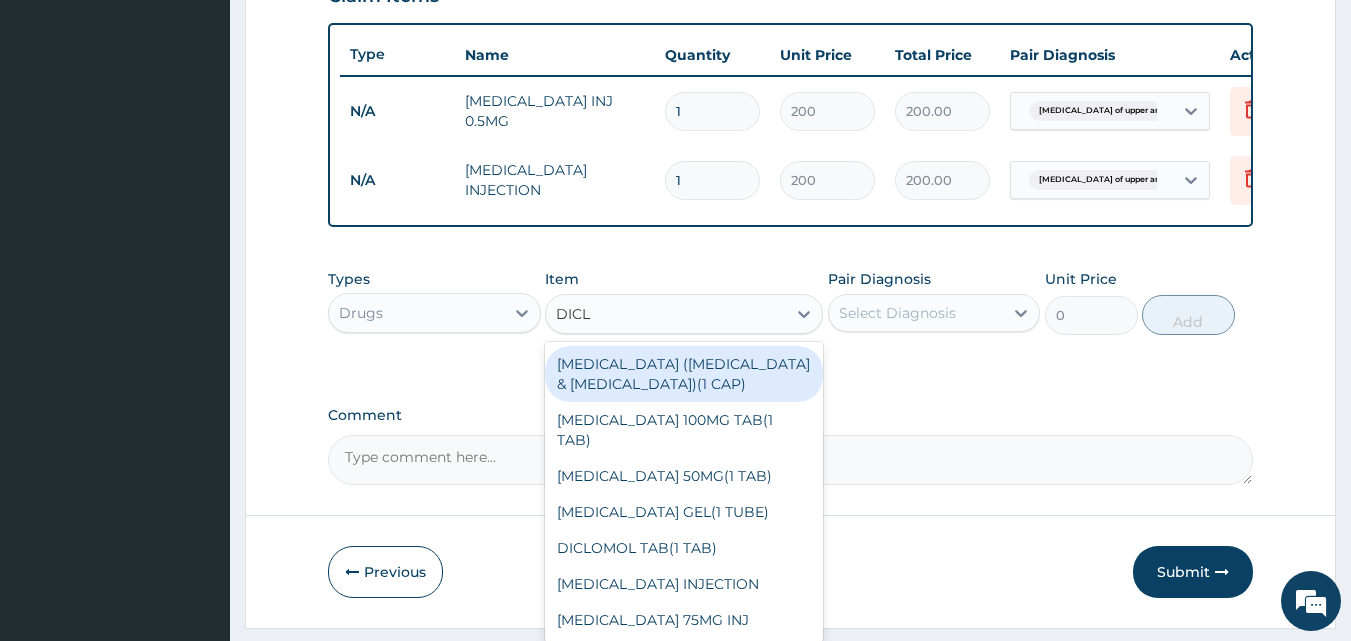 type on "DICLO" 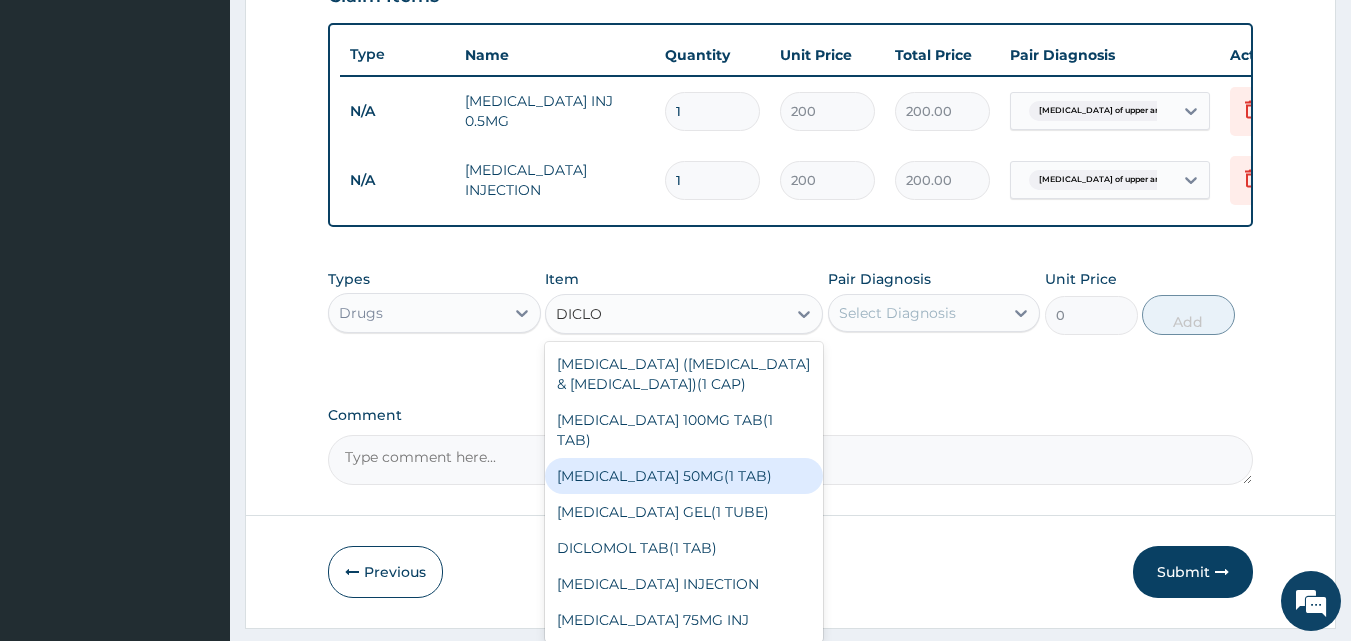 click on "[MEDICAL_DATA] 50MG(1 TAB)" at bounding box center [684, 476] 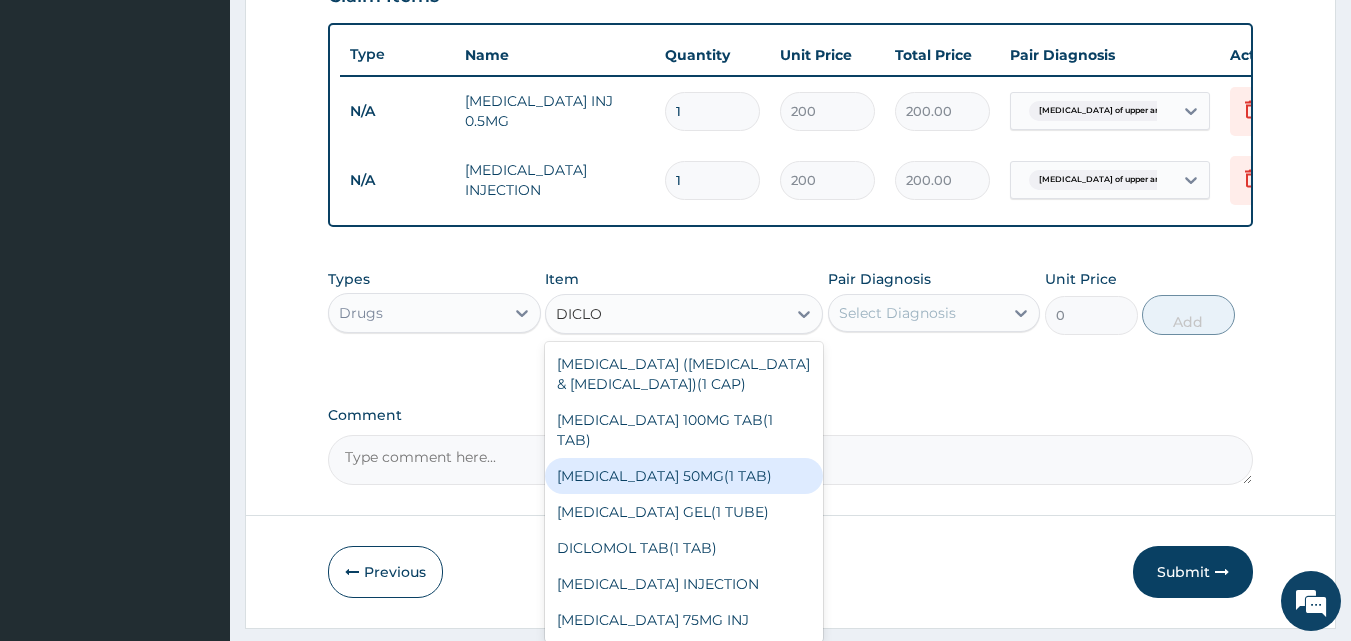 type 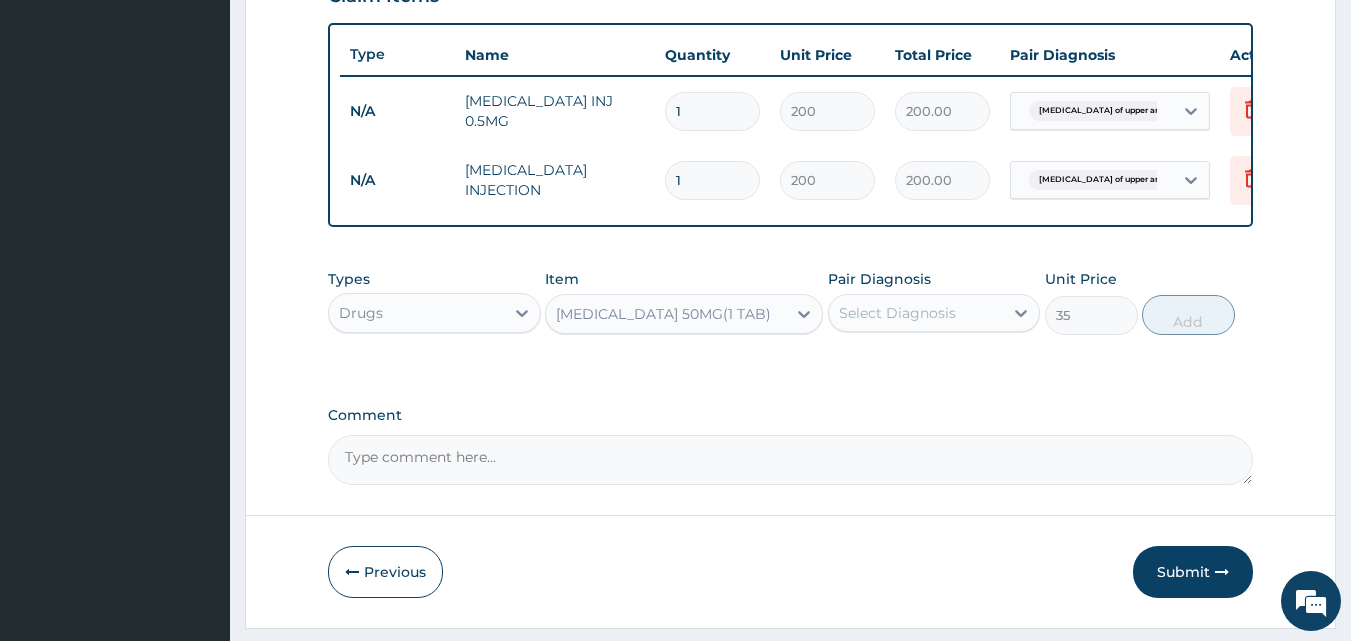 click on "Select Diagnosis" at bounding box center [897, 313] 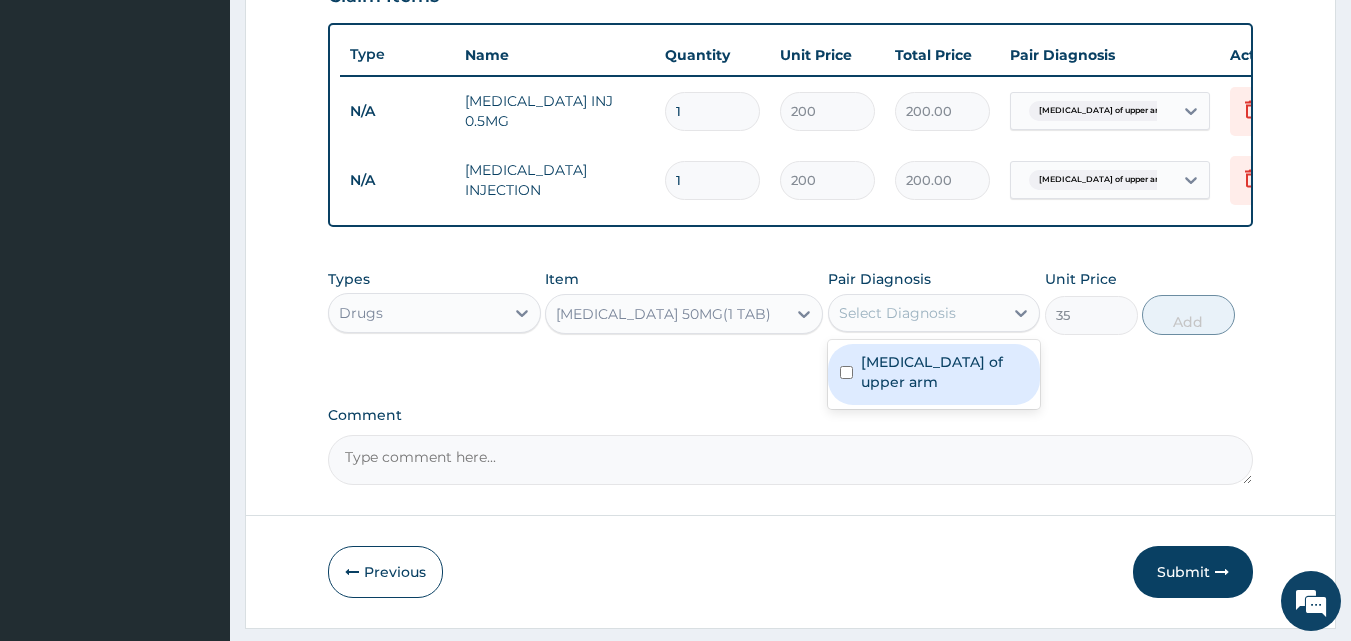click on "Laceration of upper arm" at bounding box center (945, 372) 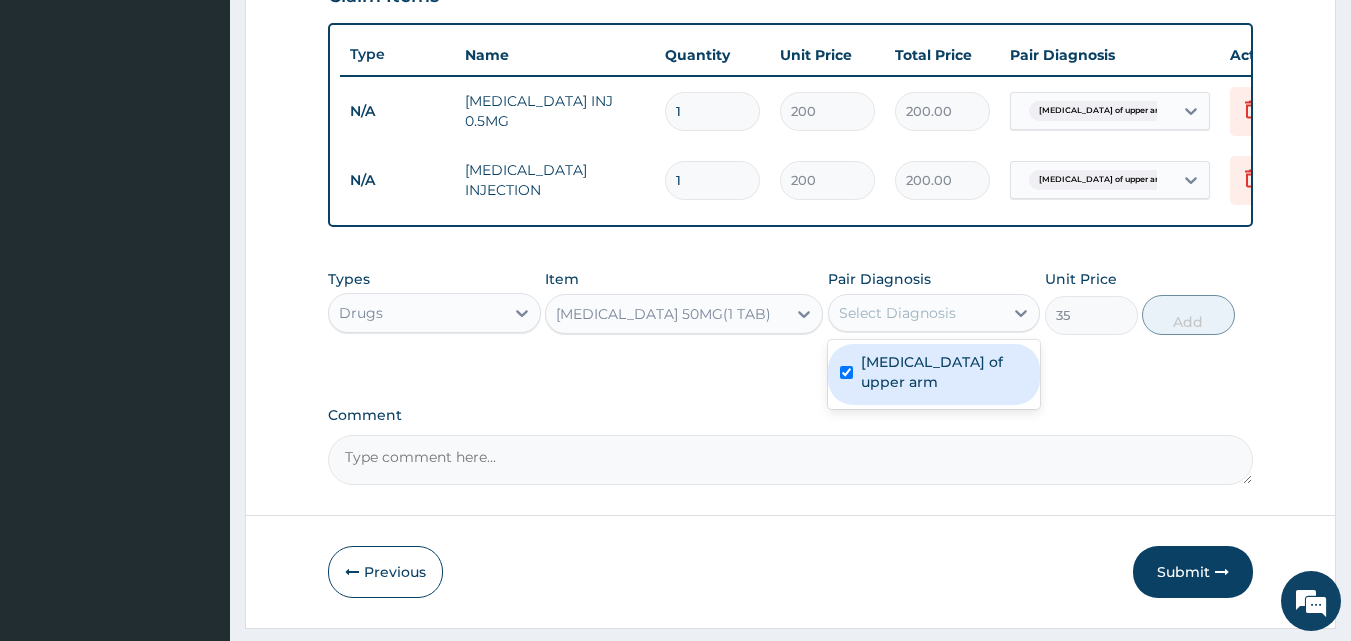 checkbox on "true" 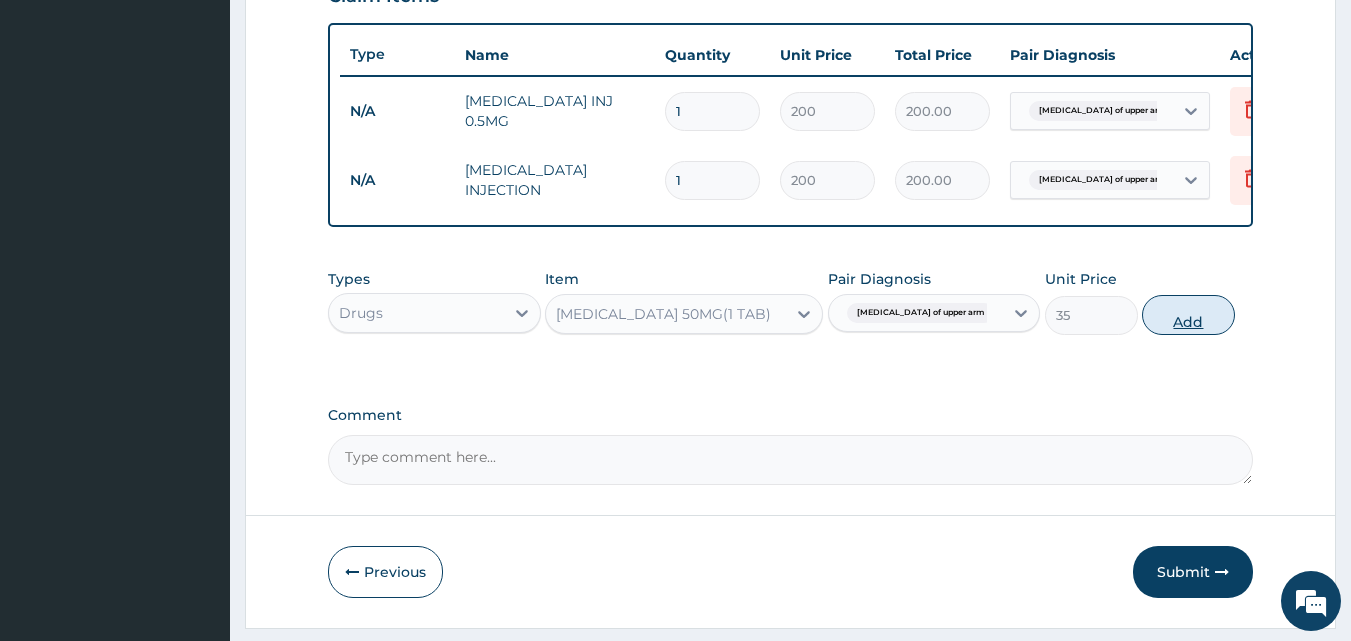 click on "Add" at bounding box center [1188, 315] 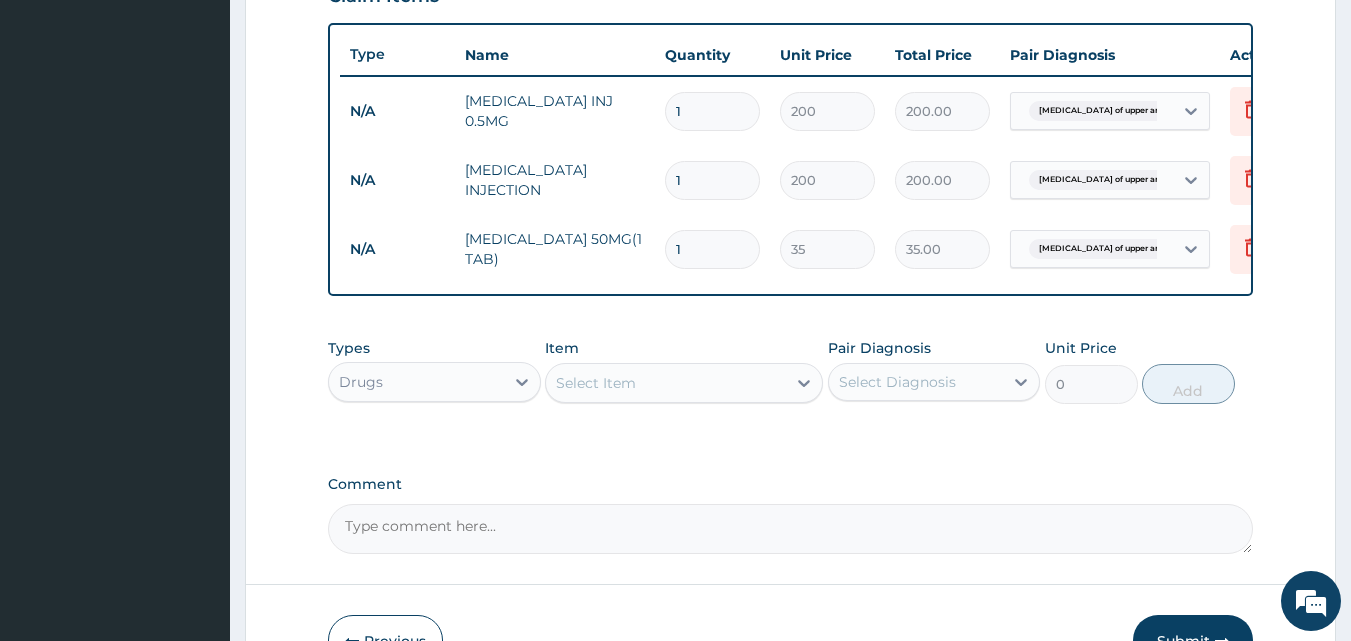 click on "Select Item" at bounding box center [666, 383] 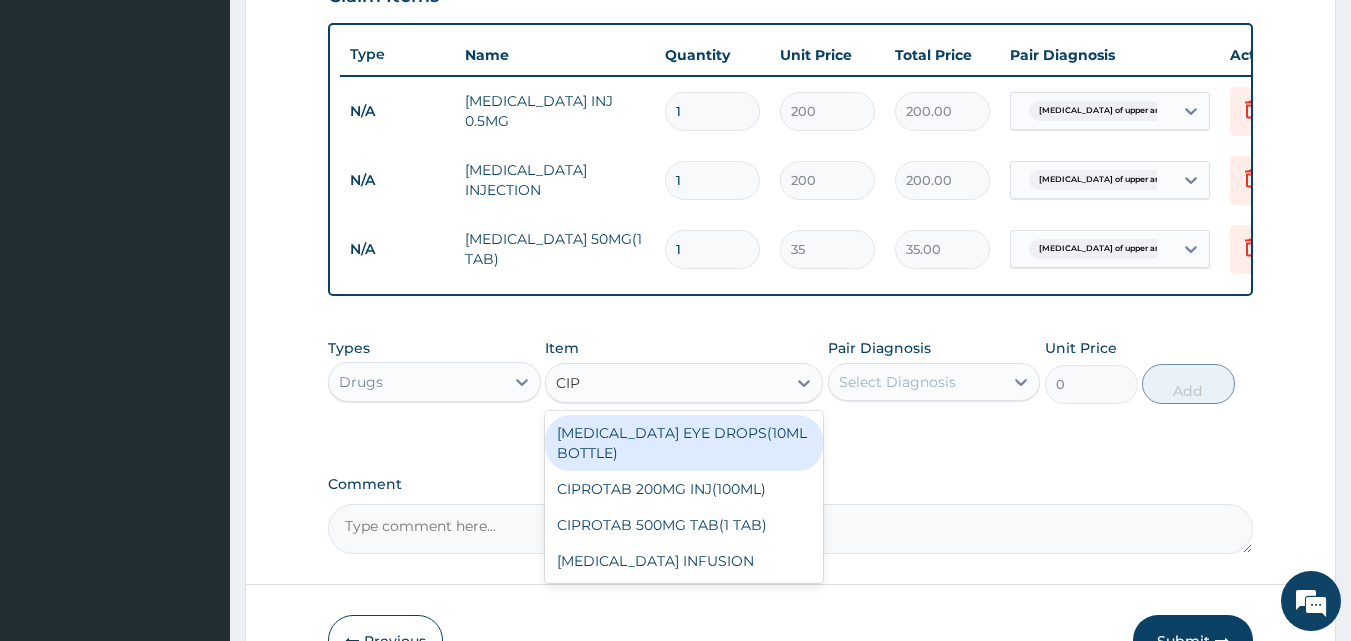 type on "CIPR" 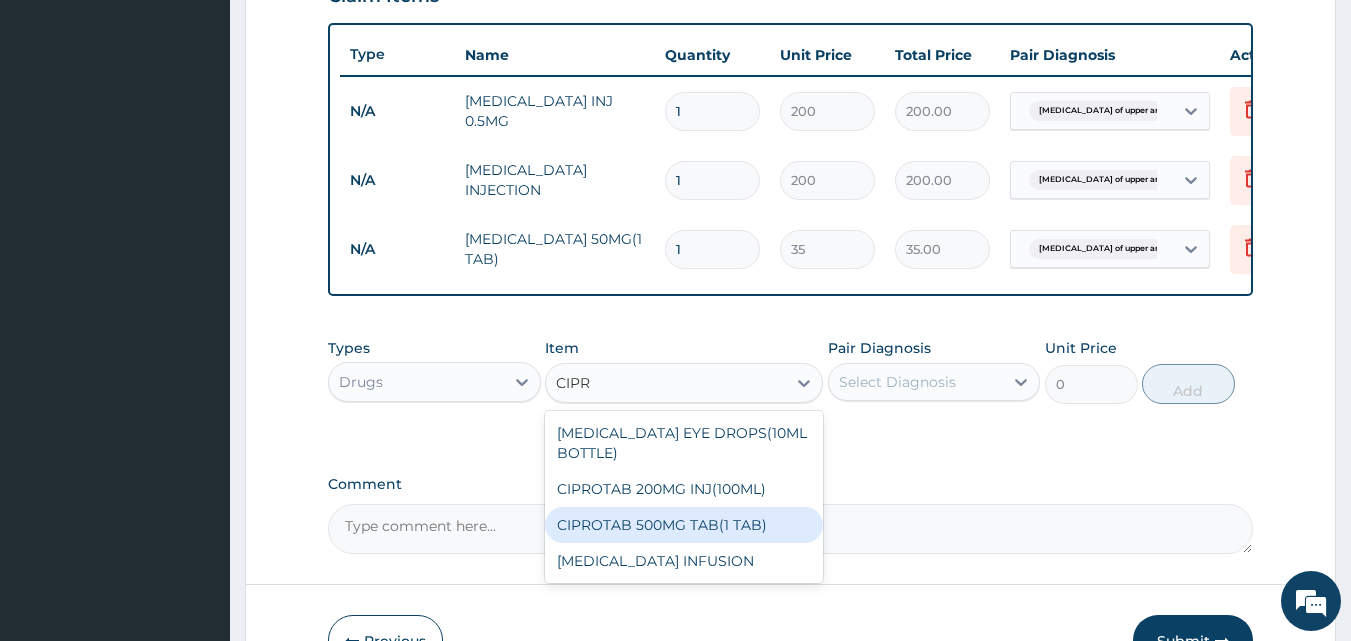 click on "CIPROTAB 500MG TAB(1 TAB)" at bounding box center [684, 525] 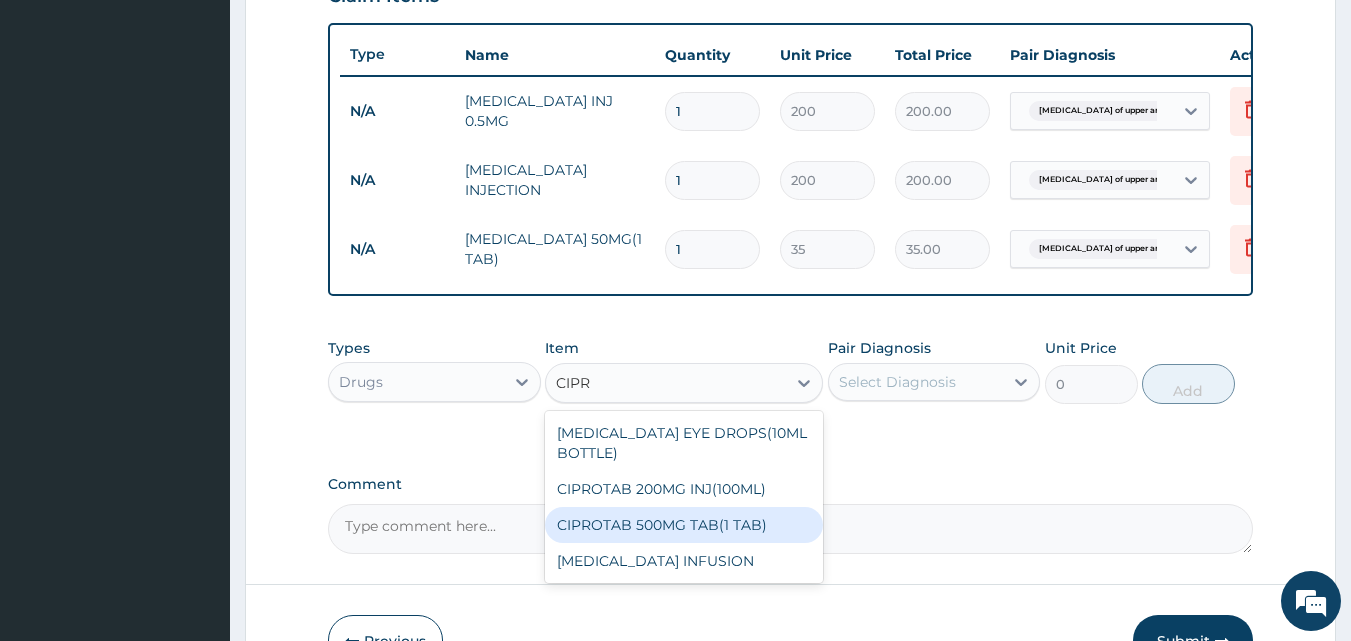 type 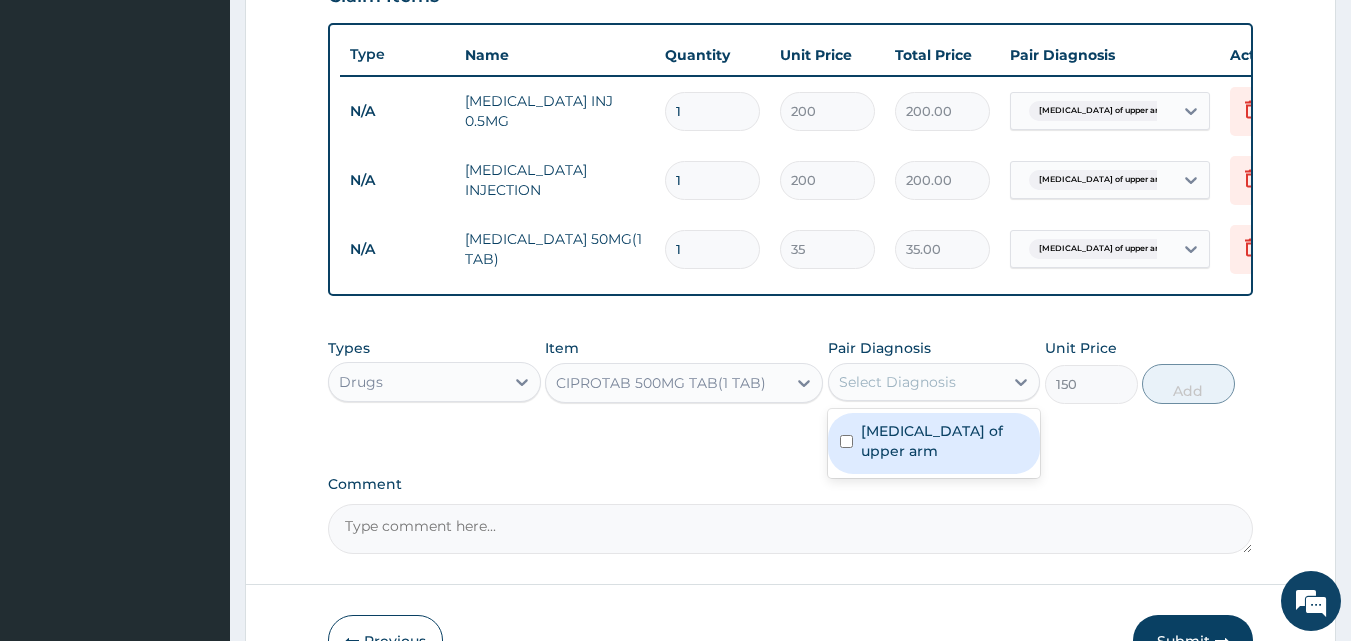 click on "Select Diagnosis" at bounding box center [916, 382] 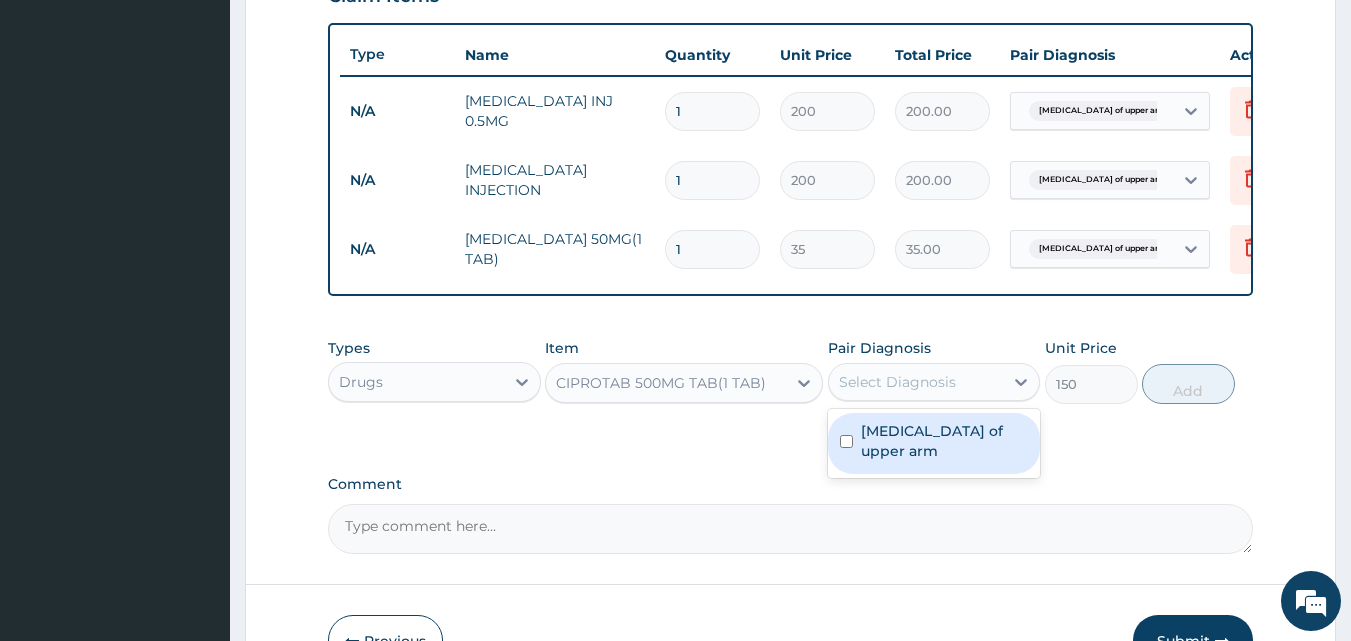 click on "Laceration of upper arm" at bounding box center [945, 441] 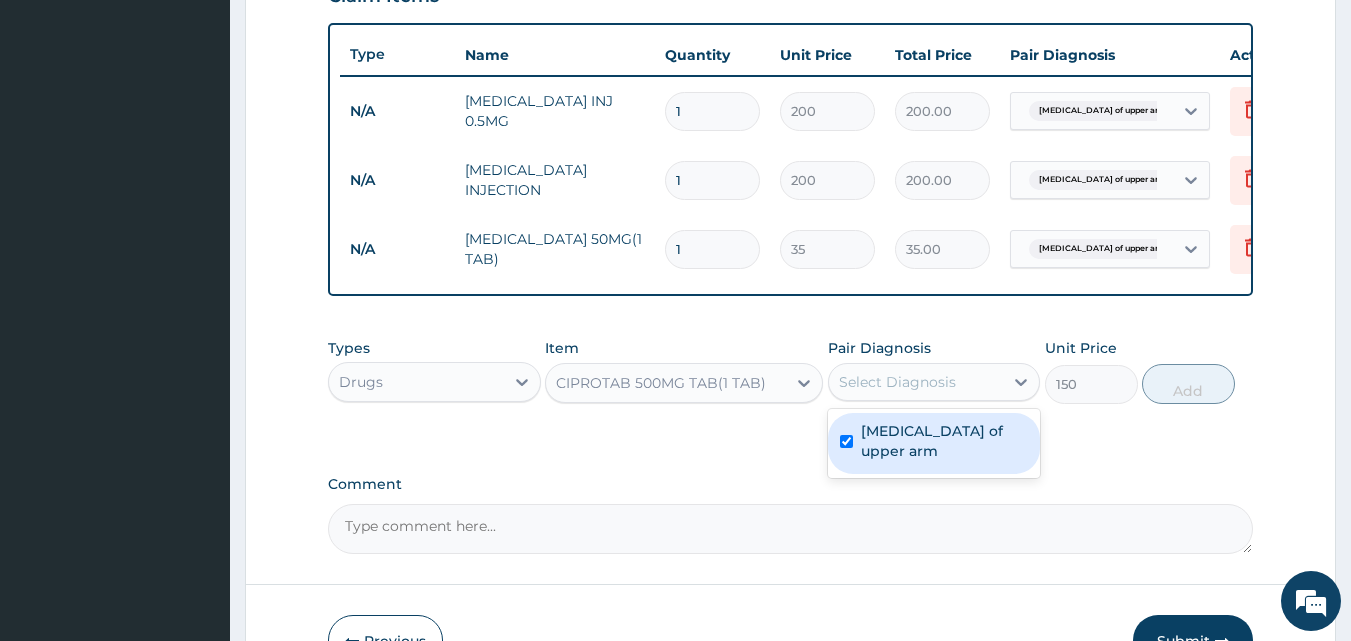 checkbox on "true" 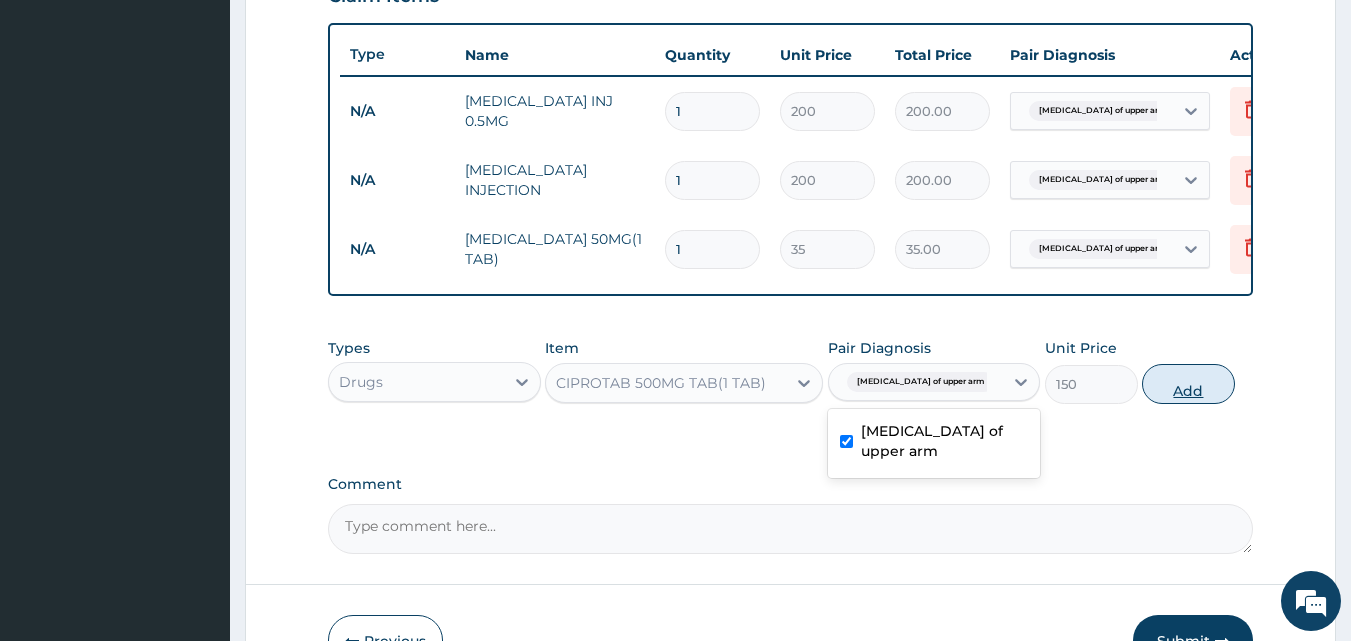click on "Add" at bounding box center (1188, 384) 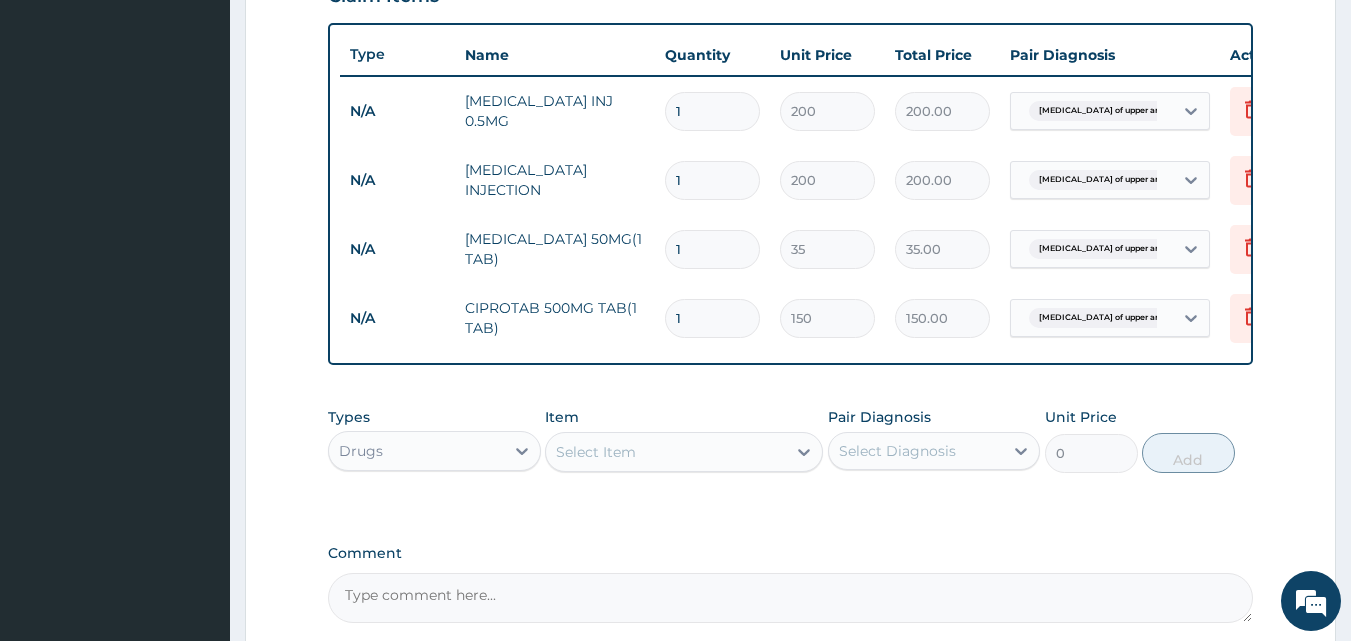 click on "Select Item" at bounding box center (666, 452) 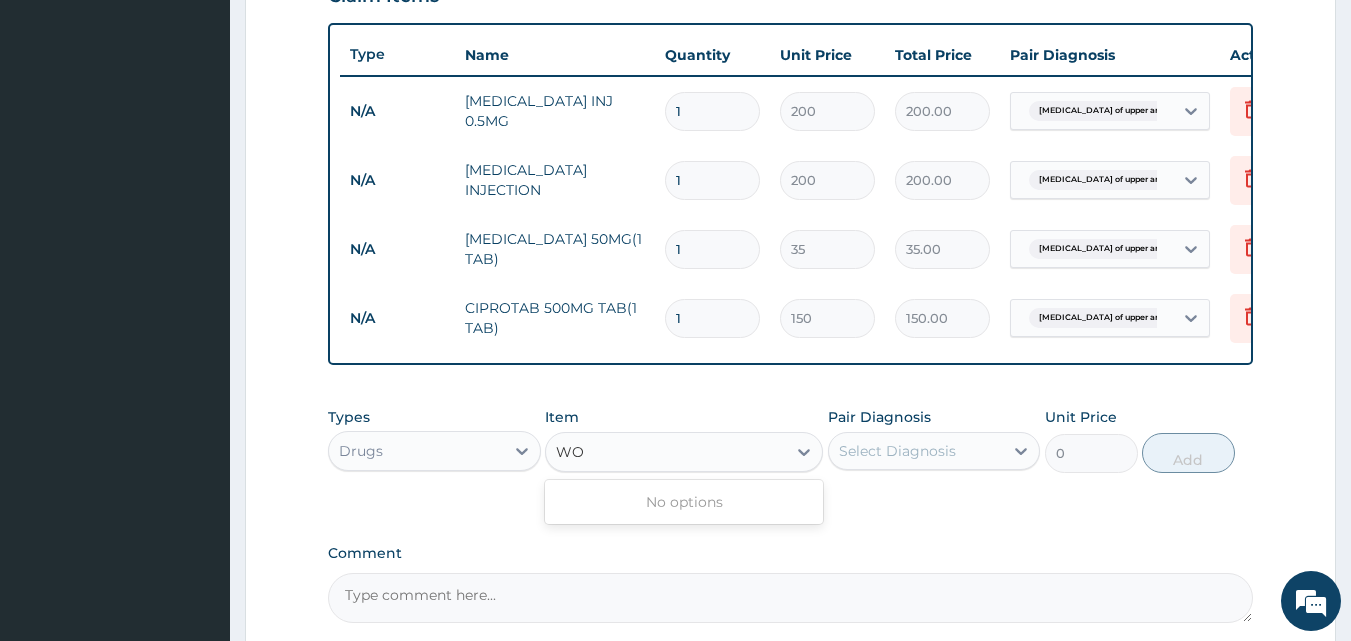 type on "W" 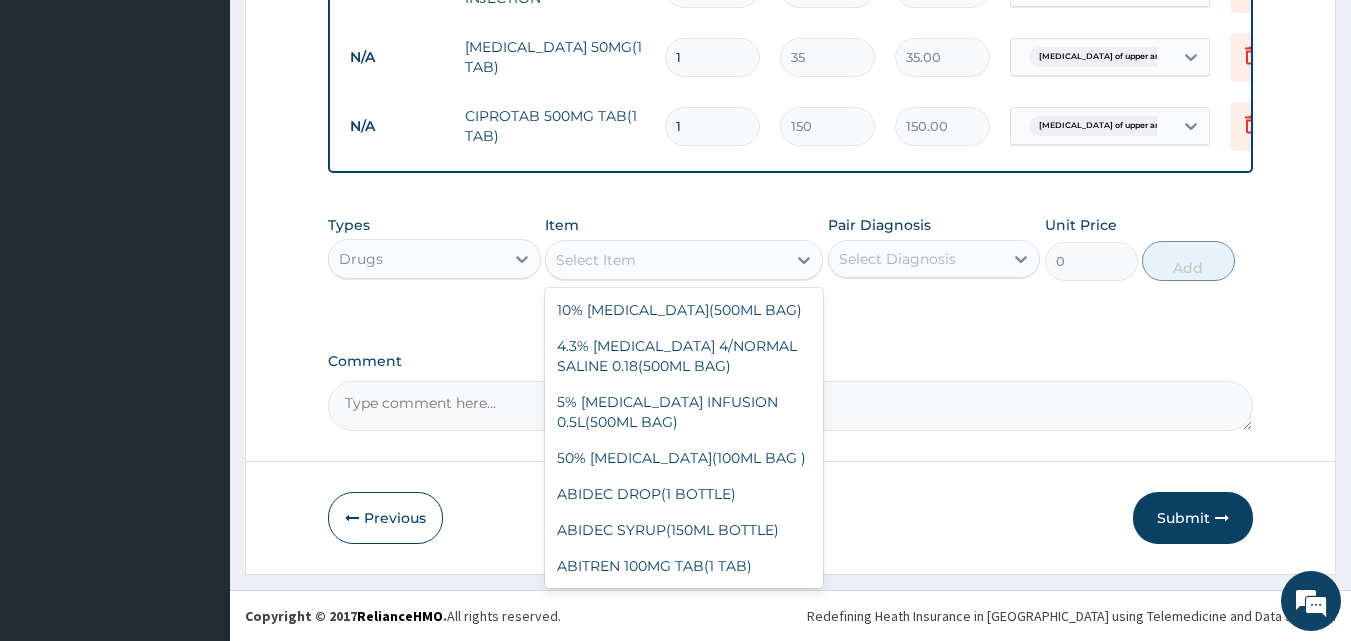 scroll, scrollTop: 921, scrollLeft: 0, axis: vertical 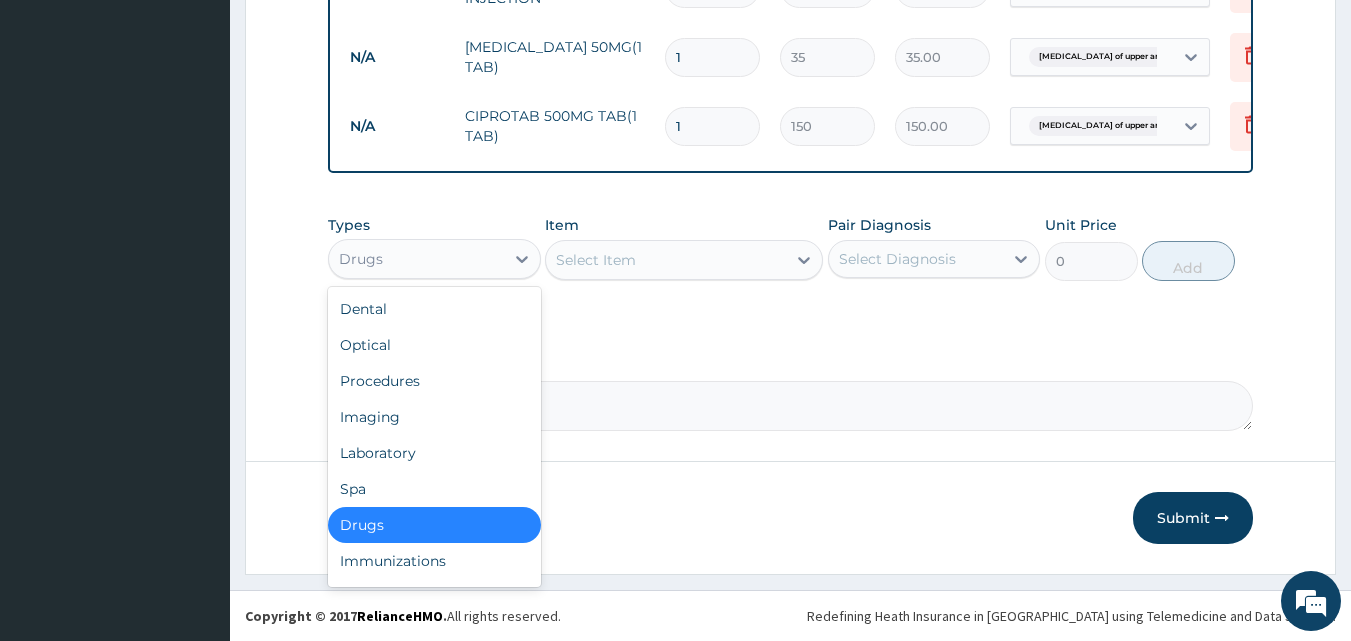 click on "Drugs" at bounding box center (416, 259) 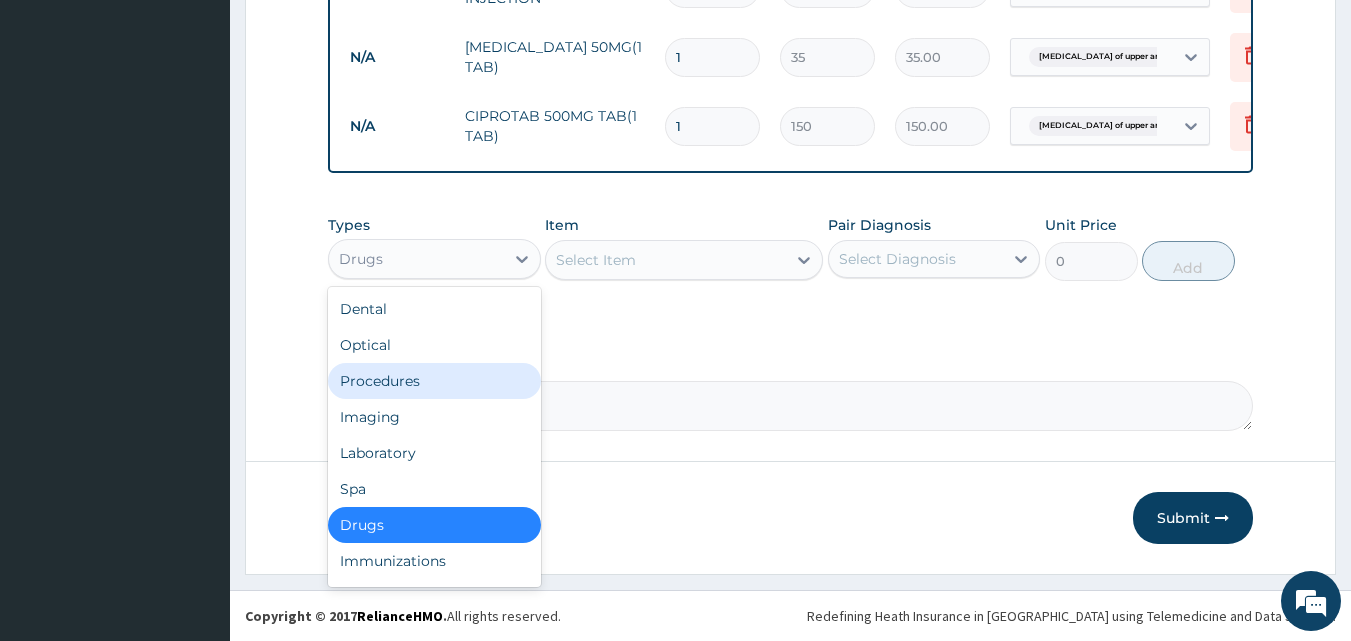 click on "Procedures" at bounding box center [434, 381] 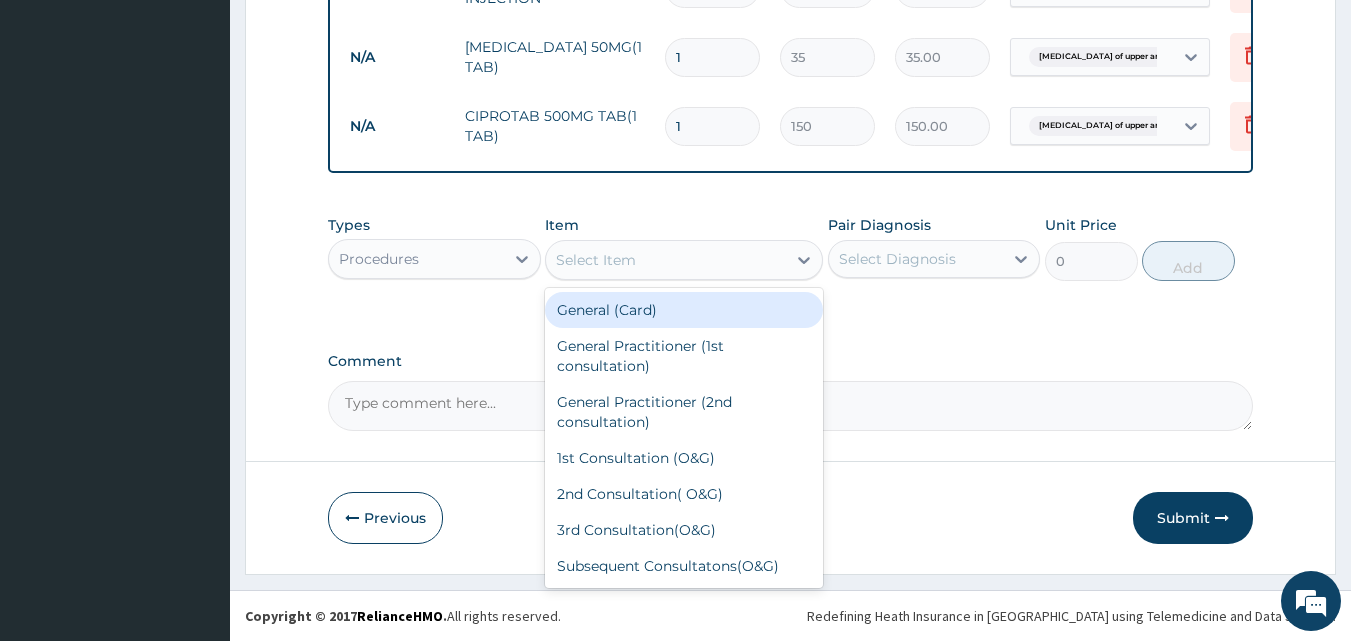 click on "Select Item" at bounding box center (596, 260) 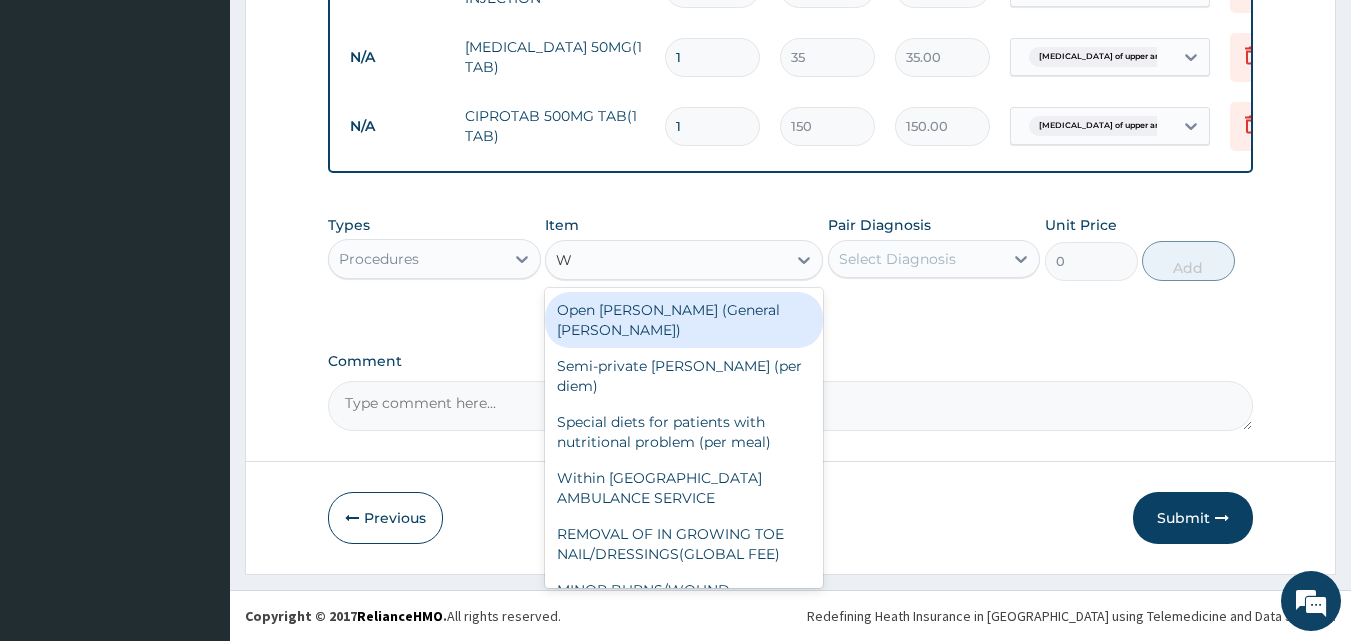 type on "WO" 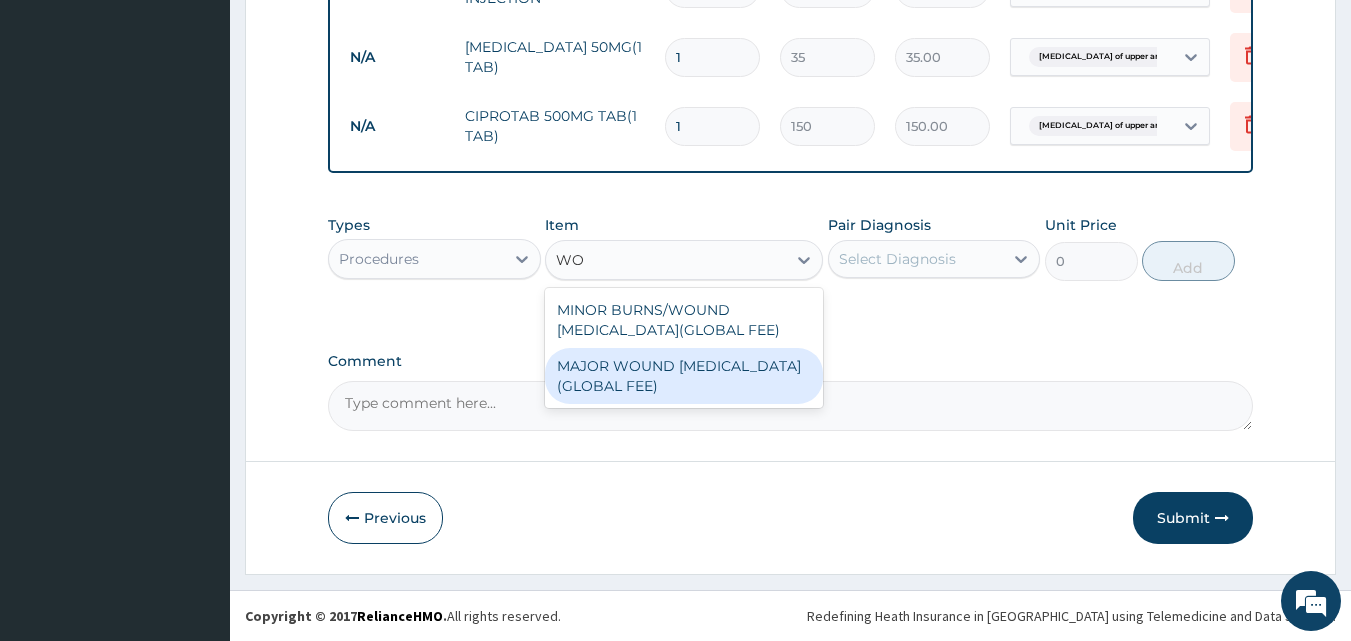 click on "MAJOR WOUND DEBRIDEMENT(GLOBAL FEE)" at bounding box center [684, 376] 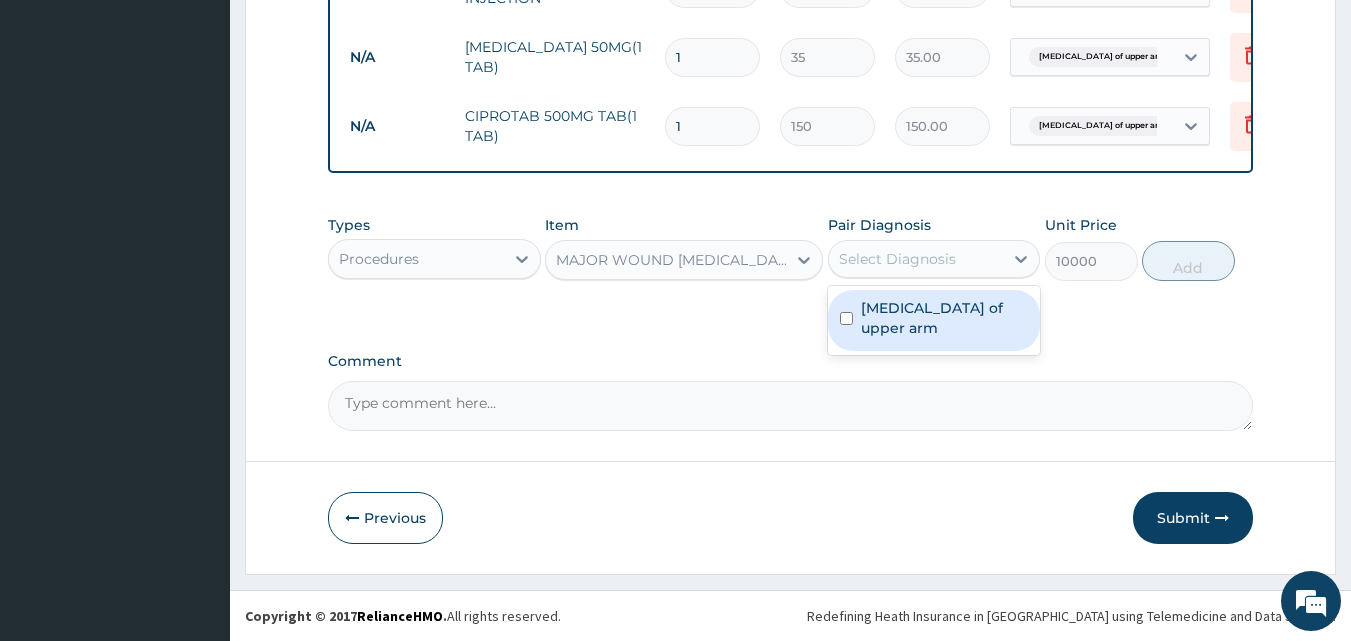 click on "Select Diagnosis" at bounding box center (916, 259) 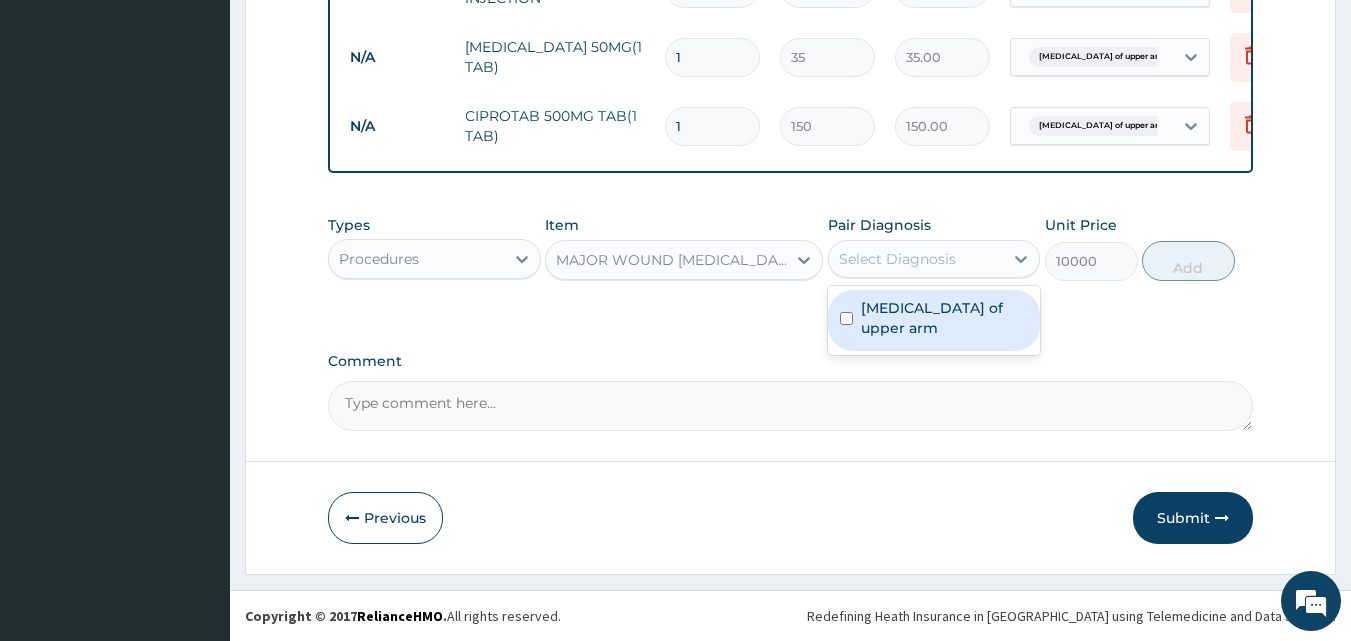 click on "Laceration of upper arm" at bounding box center [945, 318] 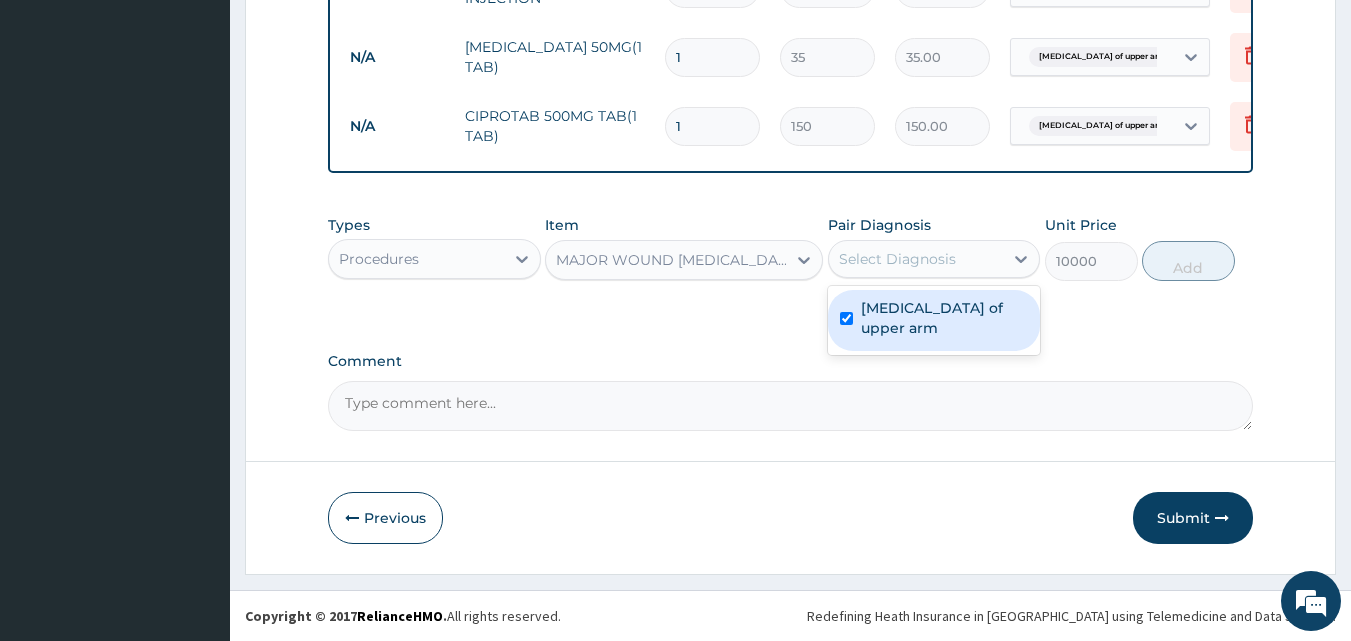 checkbox on "true" 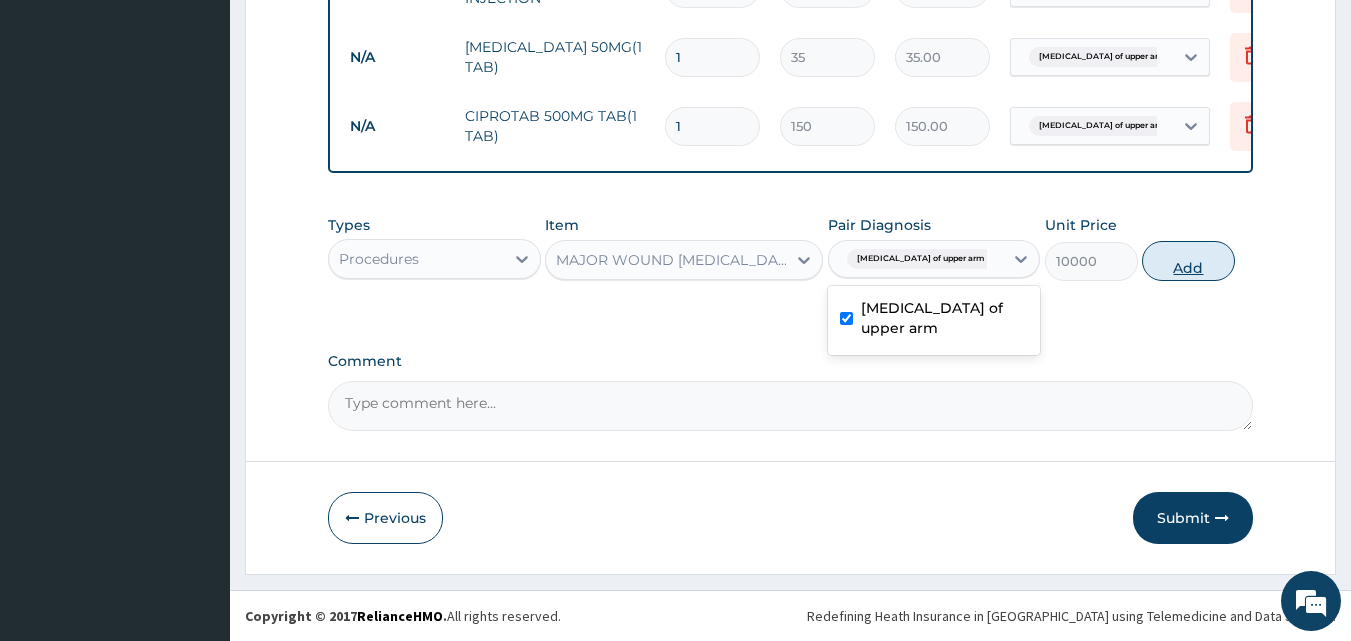 click on "Add" at bounding box center [1188, 261] 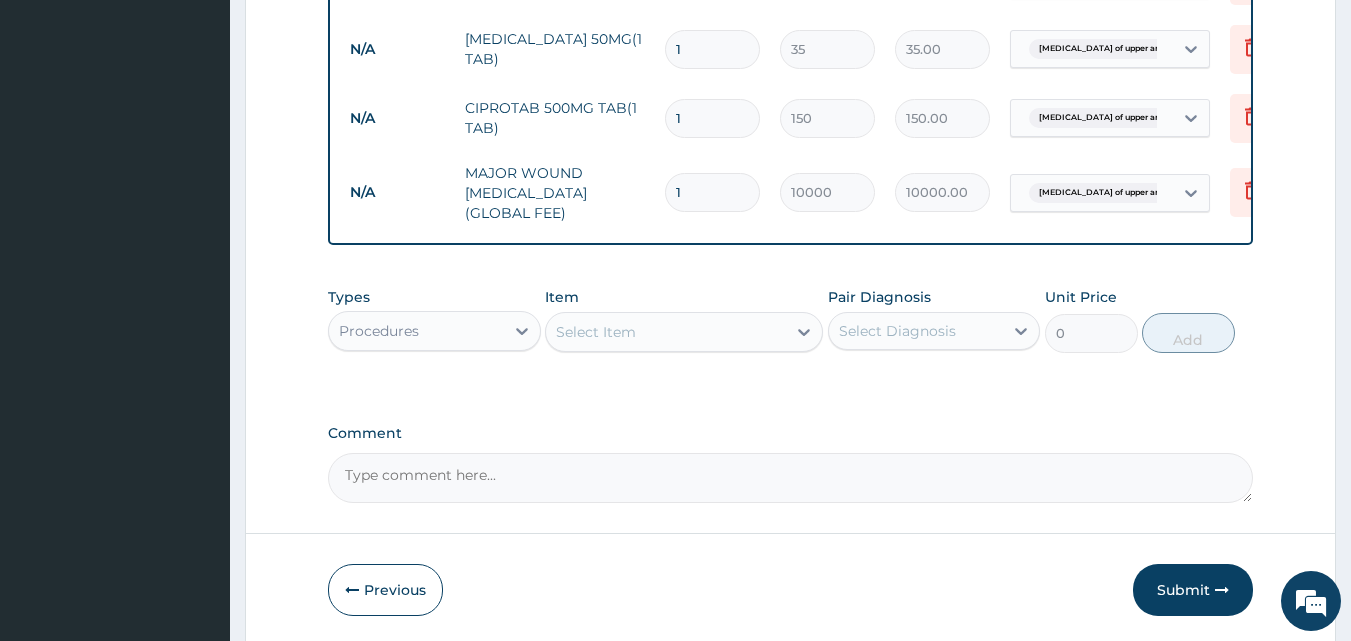 click on "Select Item" at bounding box center [666, 332] 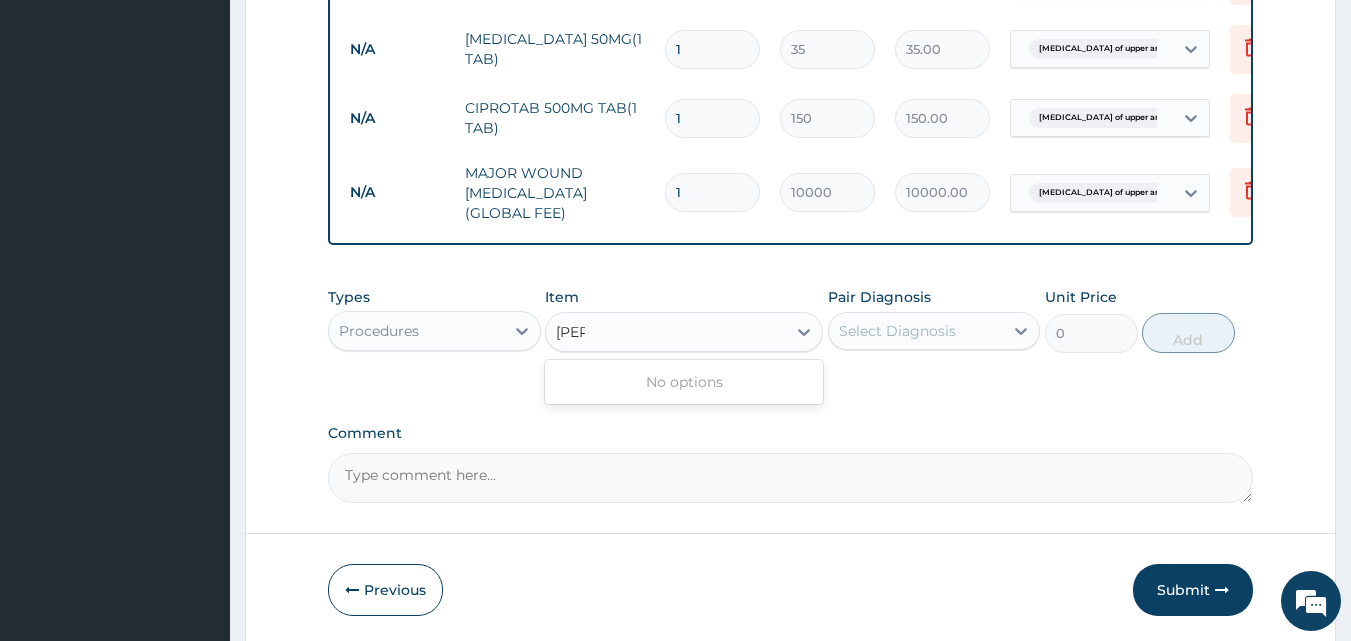 type on "W" 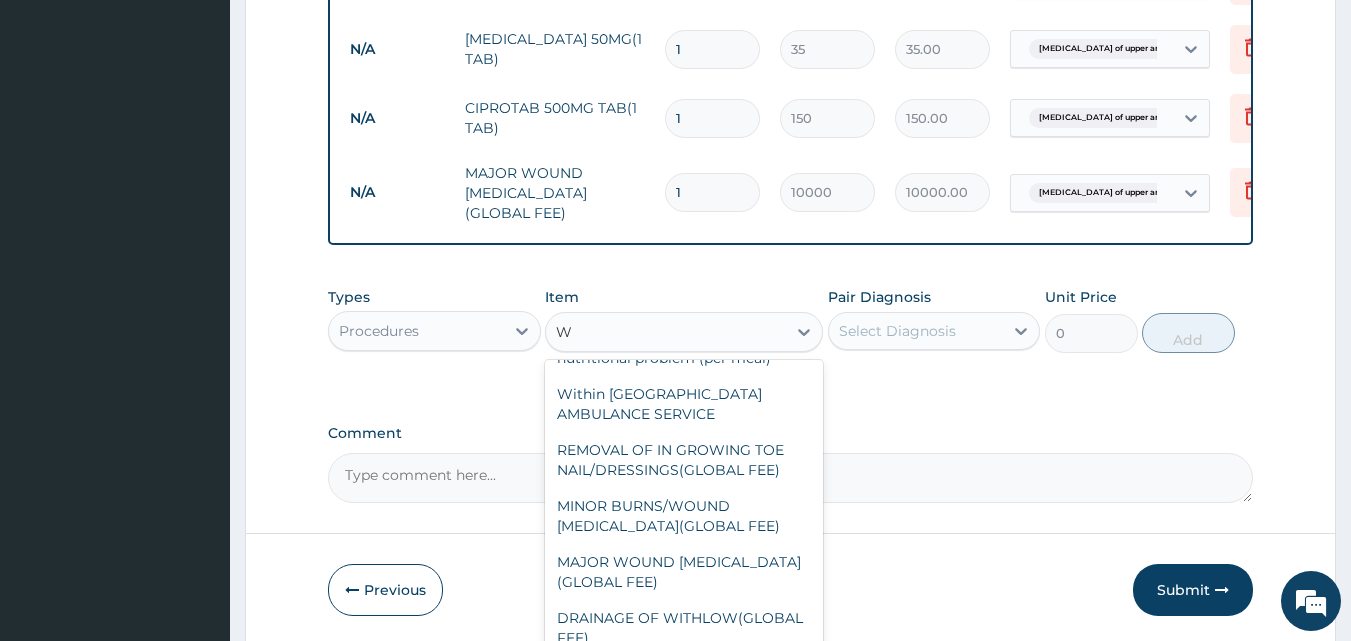 scroll, scrollTop: 167, scrollLeft: 0, axis: vertical 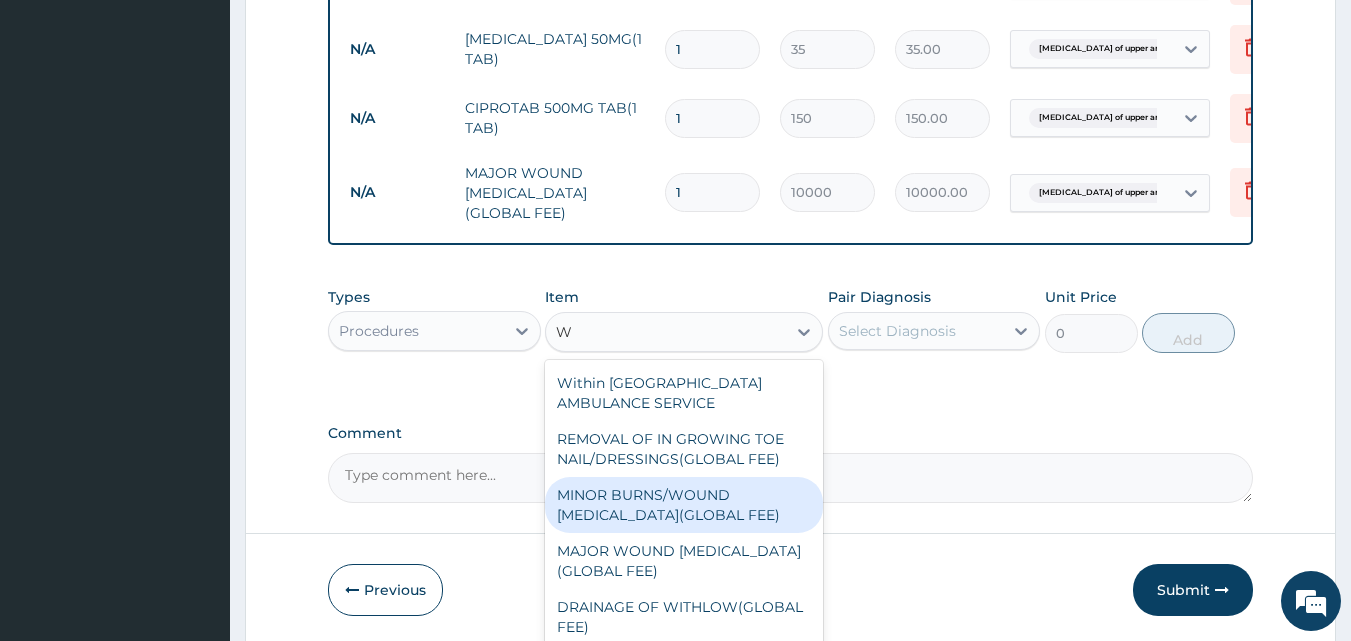 click on "MINOR BURNS/WOUND DEBRIDEMENT(GLOBAL FEE)" at bounding box center (684, 505) 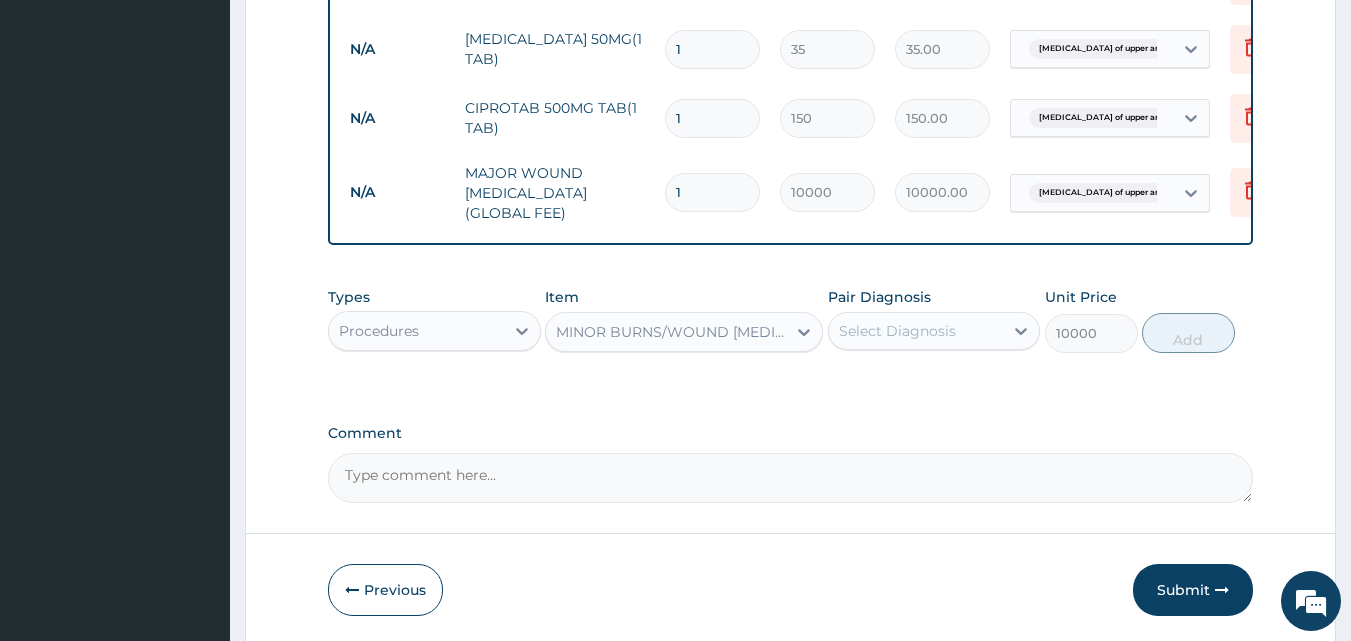 click on "Select Diagnosis" at bounding box center [916, 331] 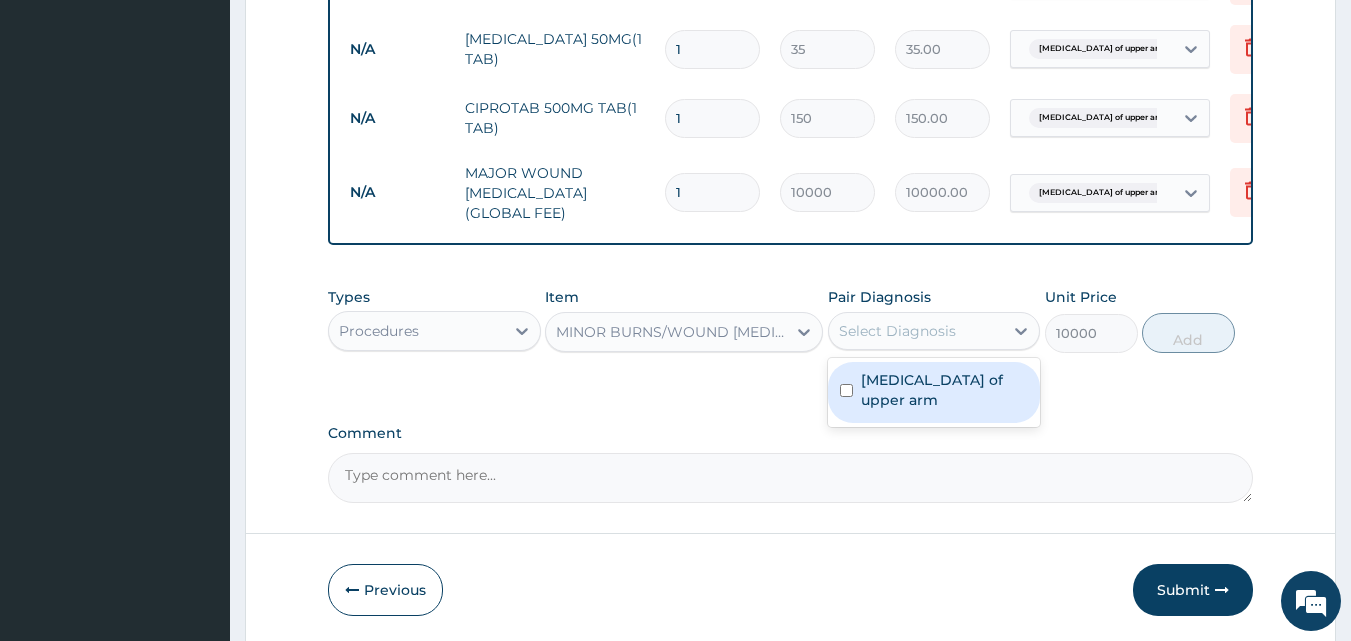 click on "Laceration of upper arm" at bounding box center (945, 390) 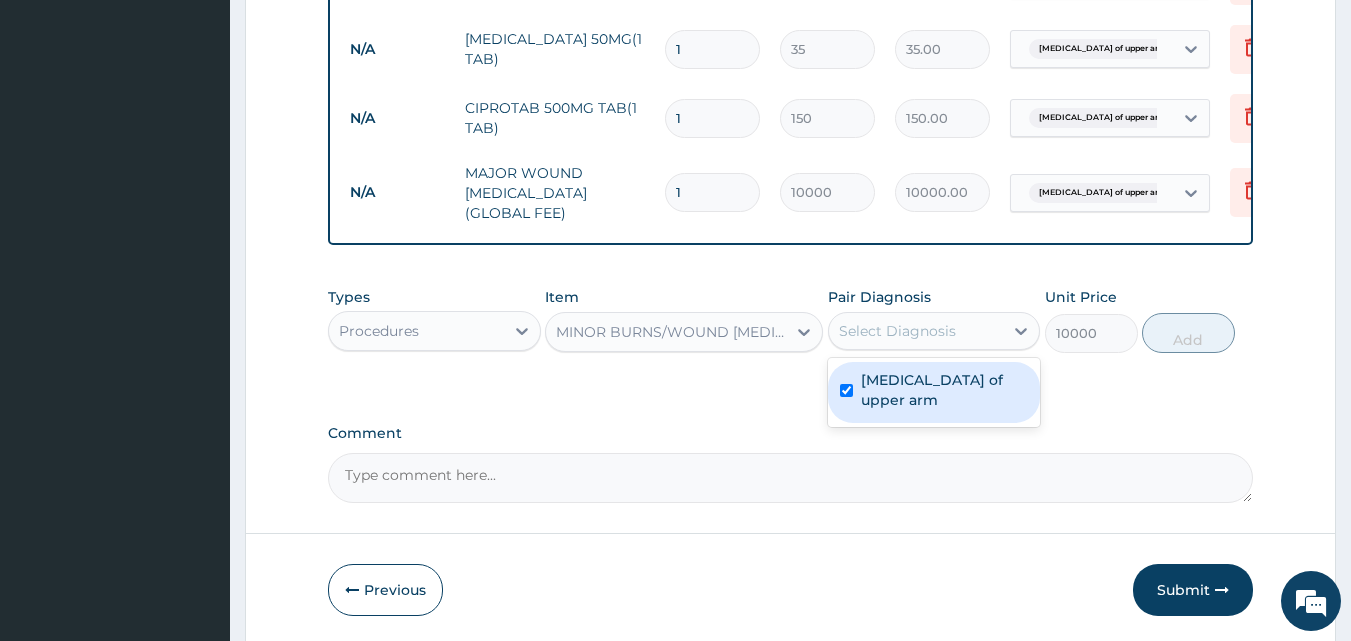 checkbox on "true" 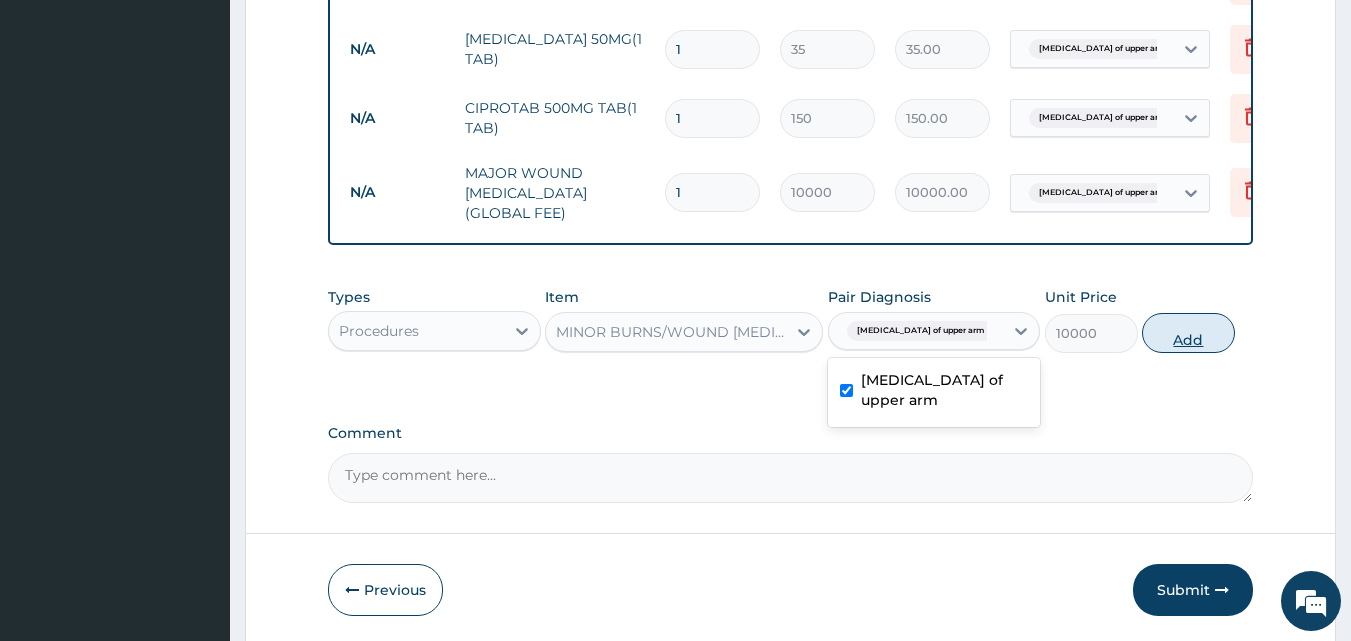 click on "Add" at bounding box center [1188, 333] 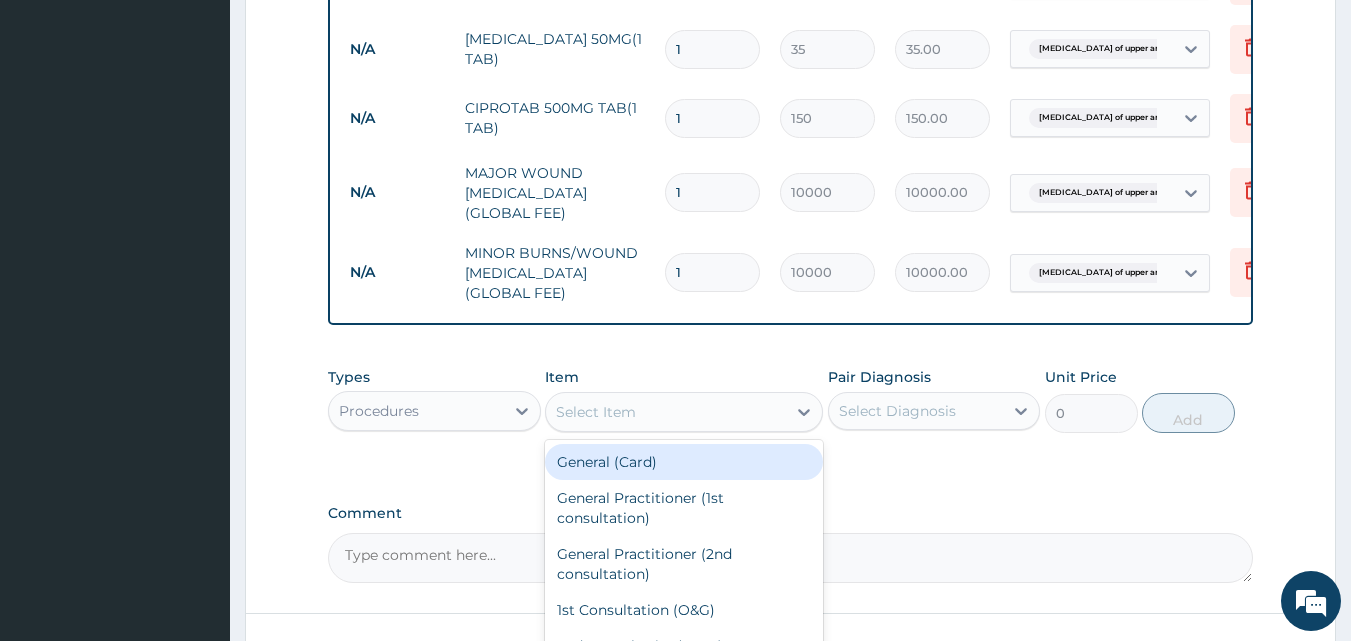 click on "Select Item" at bounding box center [596, 412] 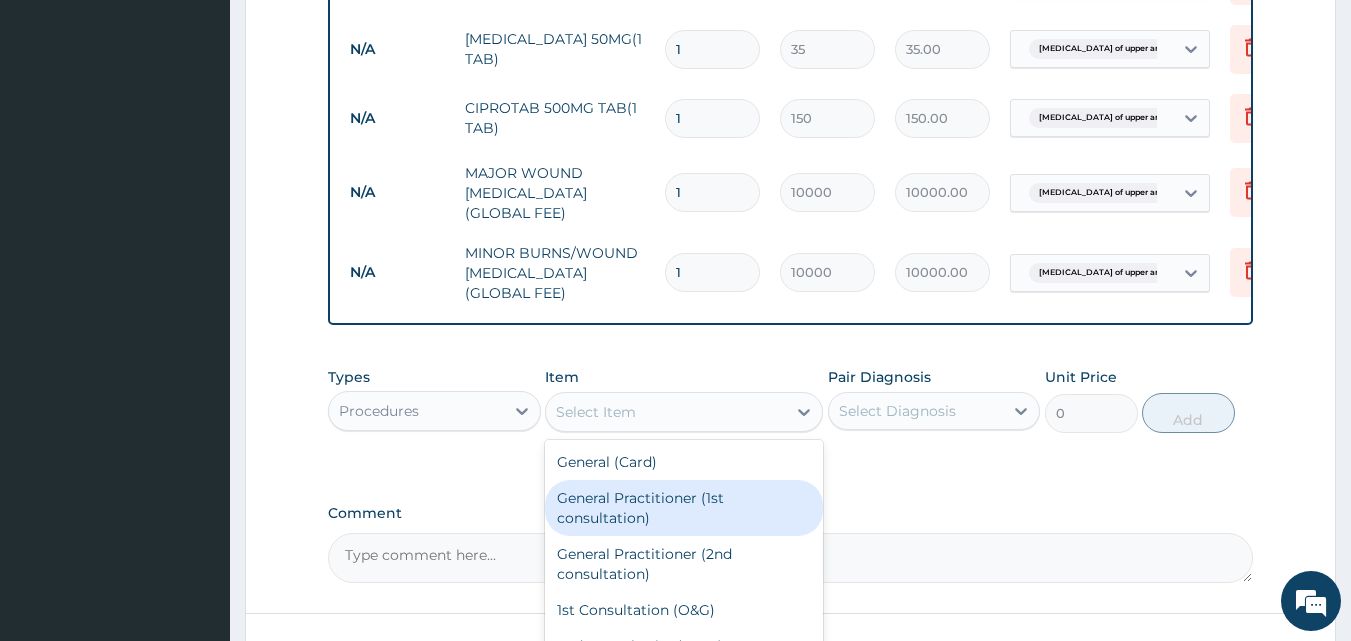 click on "General Practitioner (1st consultation)" at bounding box center (684, 508) 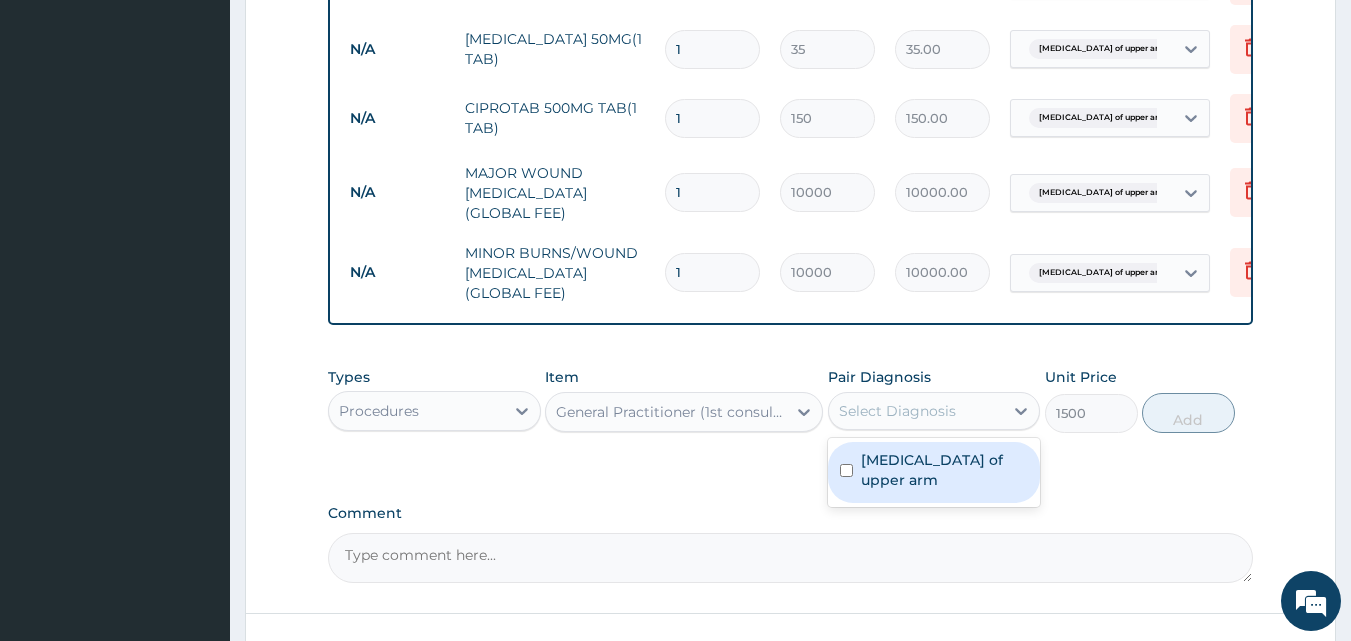 click on "Select Diagnosis" at bounding box center [897, 411] 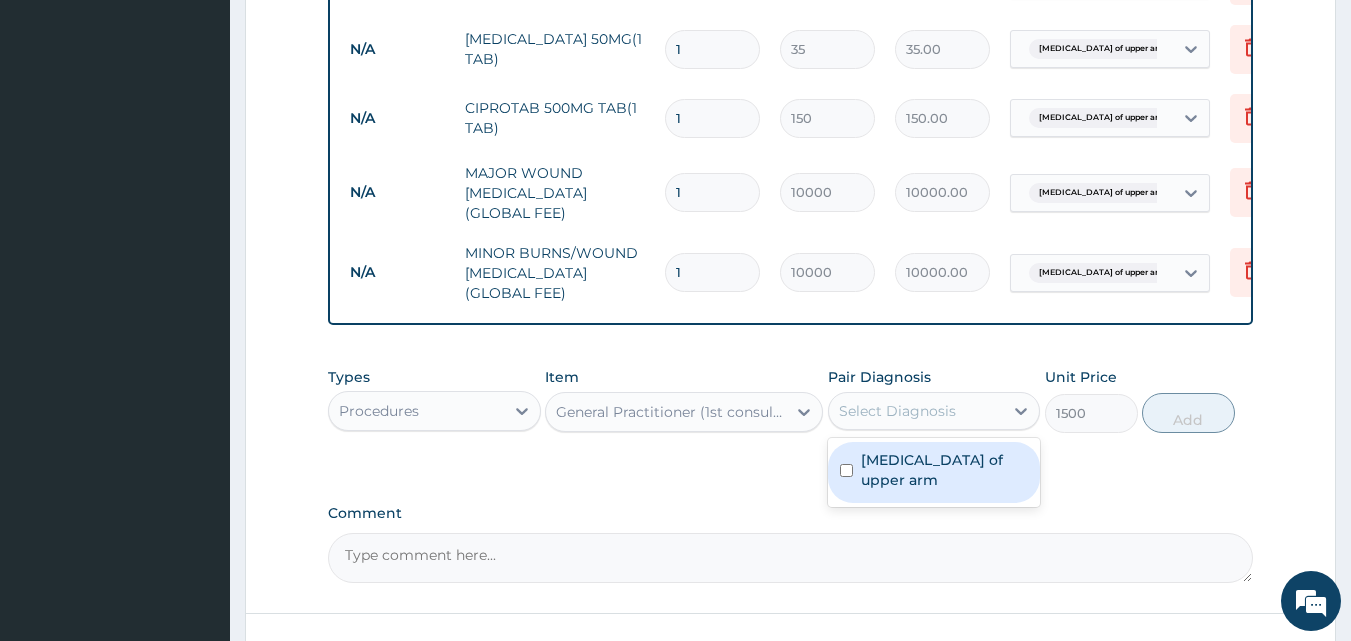 click on "Laceration of upper arm" at bounding box center (945, 470) 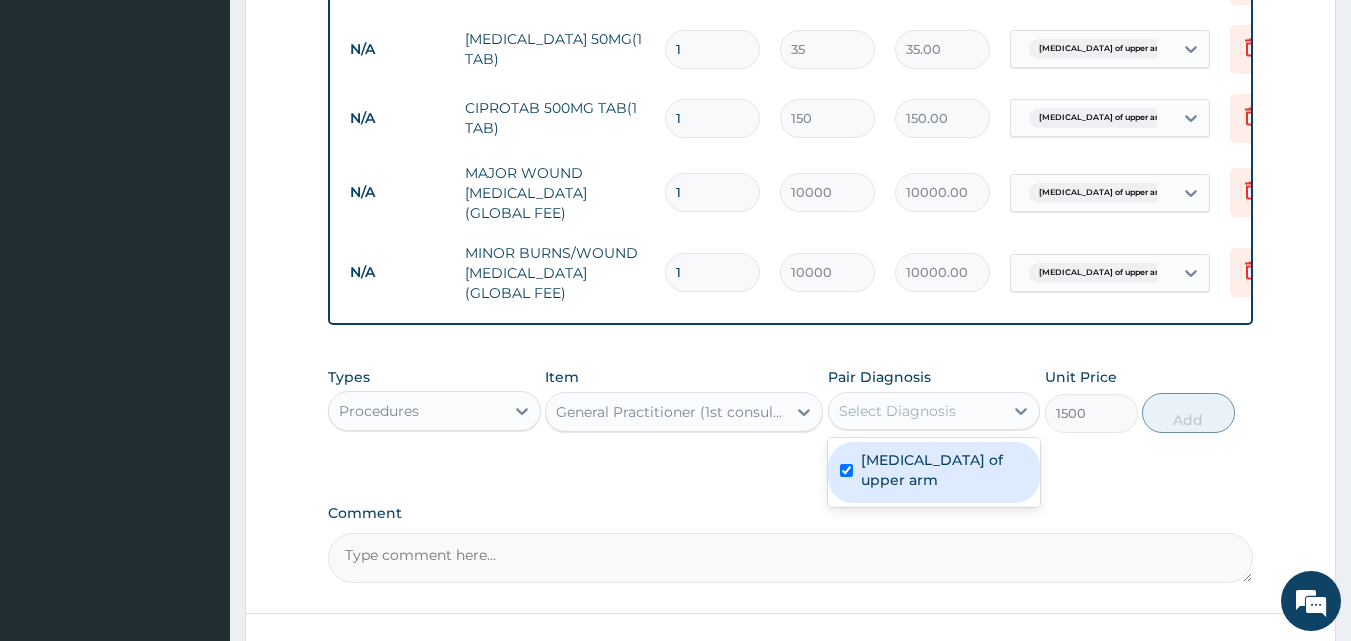 checkbox on "true" 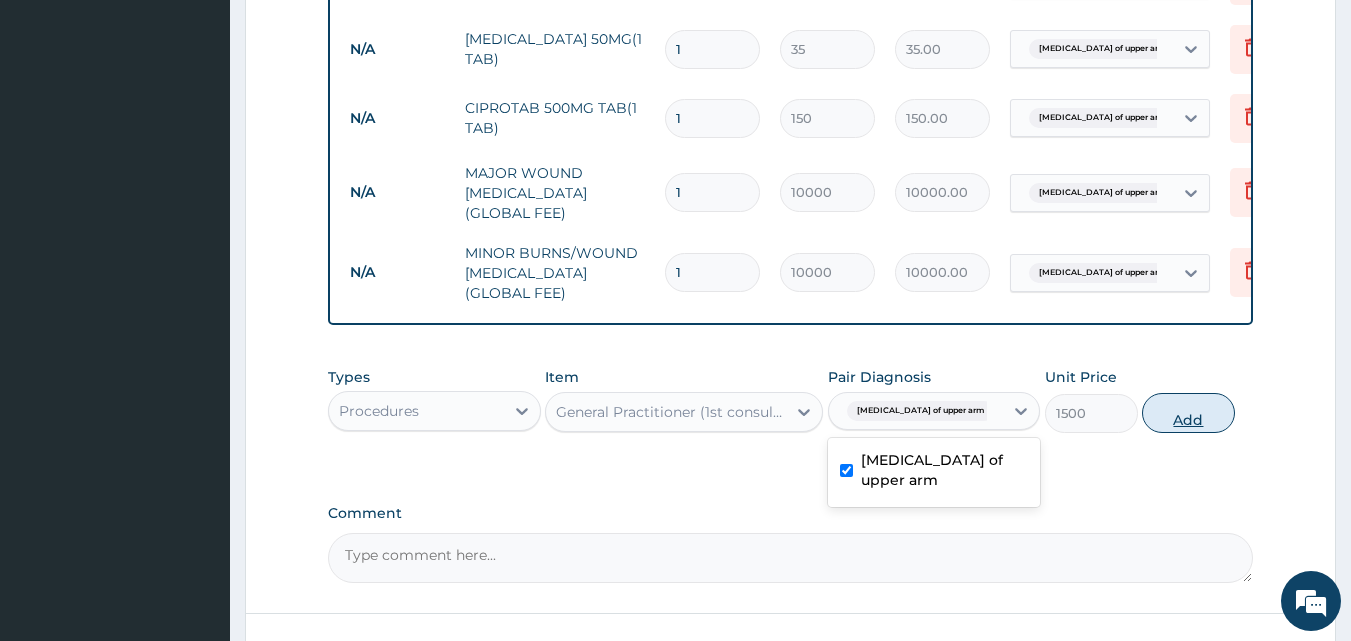 click on "Add" at bounding box center (1188, 413) 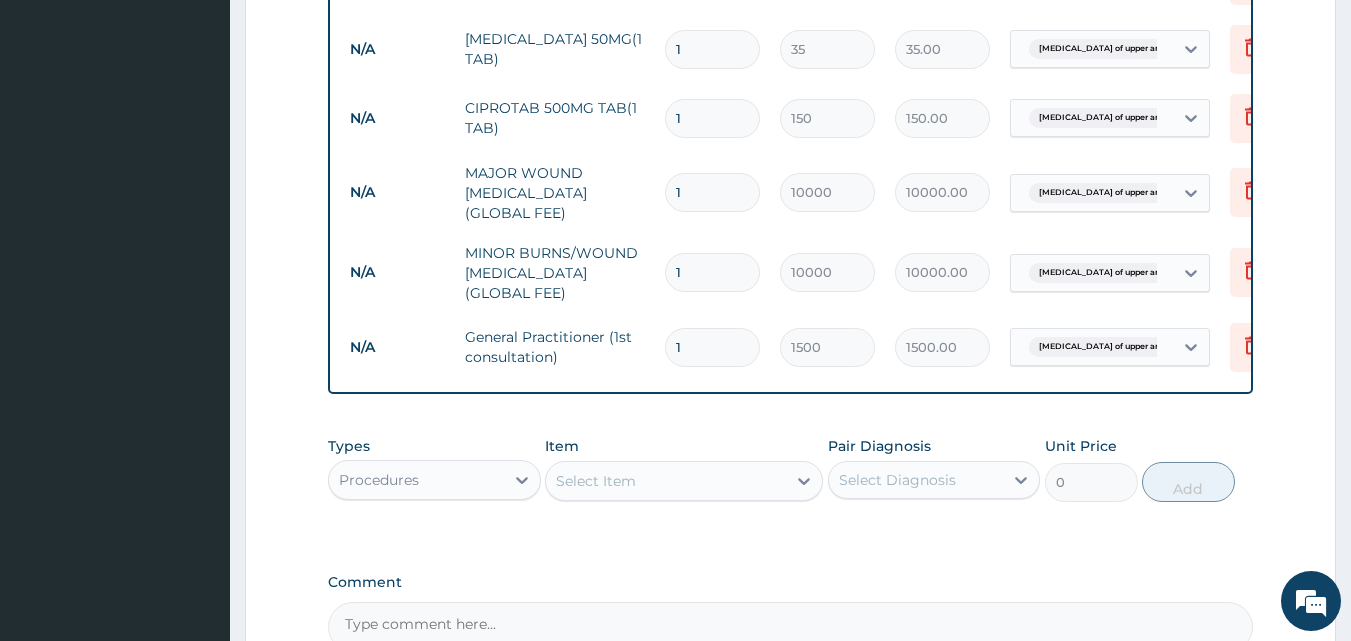 click on "Step  2  of 2 PA Code / Prescription Code Enter Code(Secondary Care Only) Encounter Date 04-04-2025 Important Notice Please enter PA codes before entering items that are not attached to a PA code   All diagnoses entered must be linked to a claim item. Diagnosis & Claim Items that are visible but inactive cannot be edited because they were imported from an already approved PA code. Diagnosis Laceration of upper arm Confirmed NB: All diagnosis must be linked to a claim item Claim Items Type Name Quantity Unit Price Total Price Pair Diagnosis Actions N/A TETANUS TOXOID INJ 0.5MG 1 200 200.00 Laceration of upper arm Delete N/A DICLOFENAC INJECTION 1 200 200.00 Laceration of upper arm Delete N/A DICLOFENAC SODIUM 50MG(1 TAB) 1 35 35.00 Laceration of upper arm Delete N/A CIPROTAB 500MG TAB(1 TAB) 1 150 150.00 Laceration of upper arm Delete N/A MAJOR WOUND DEBRIDEMENT(GLOBAL FEE) 1 10000 10000.00 Laceration of upper arm Delete N/A MINOR BURNS/WOUND DEBRIDEMENT(GLOBAL FEE) 1 1" at bounding box center [790, -10] 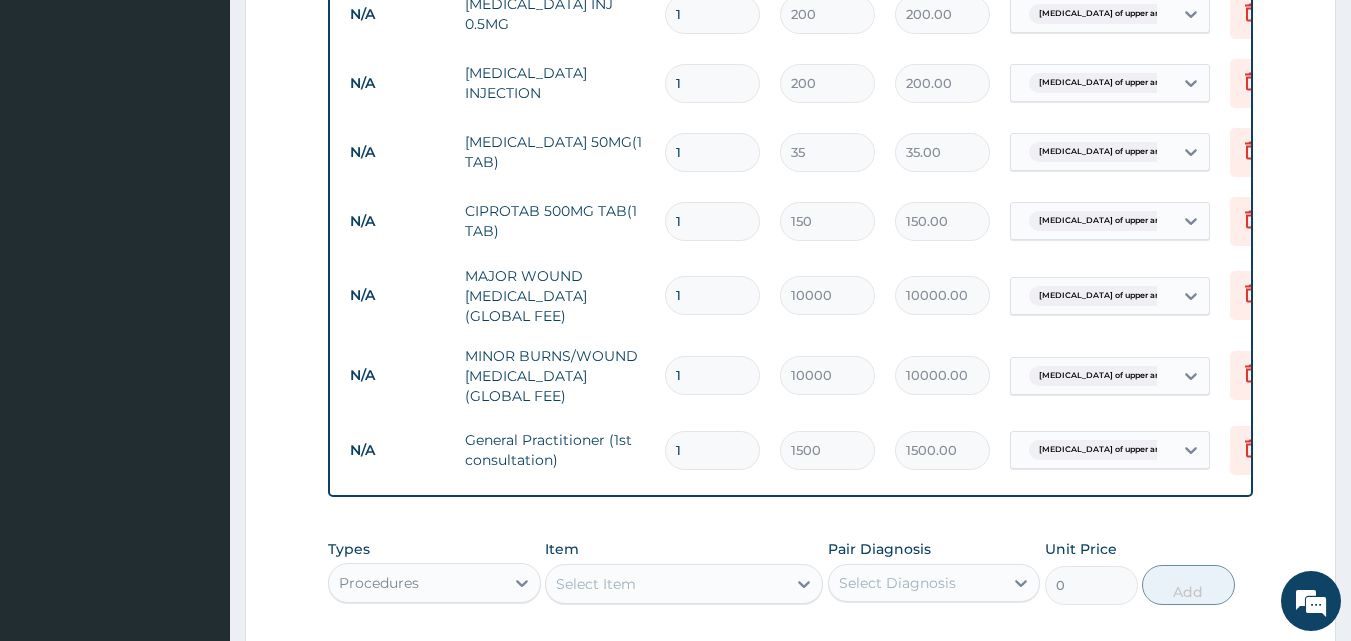 scroll, scrollTop: 801, scrollLeft: 0, axis: vertical 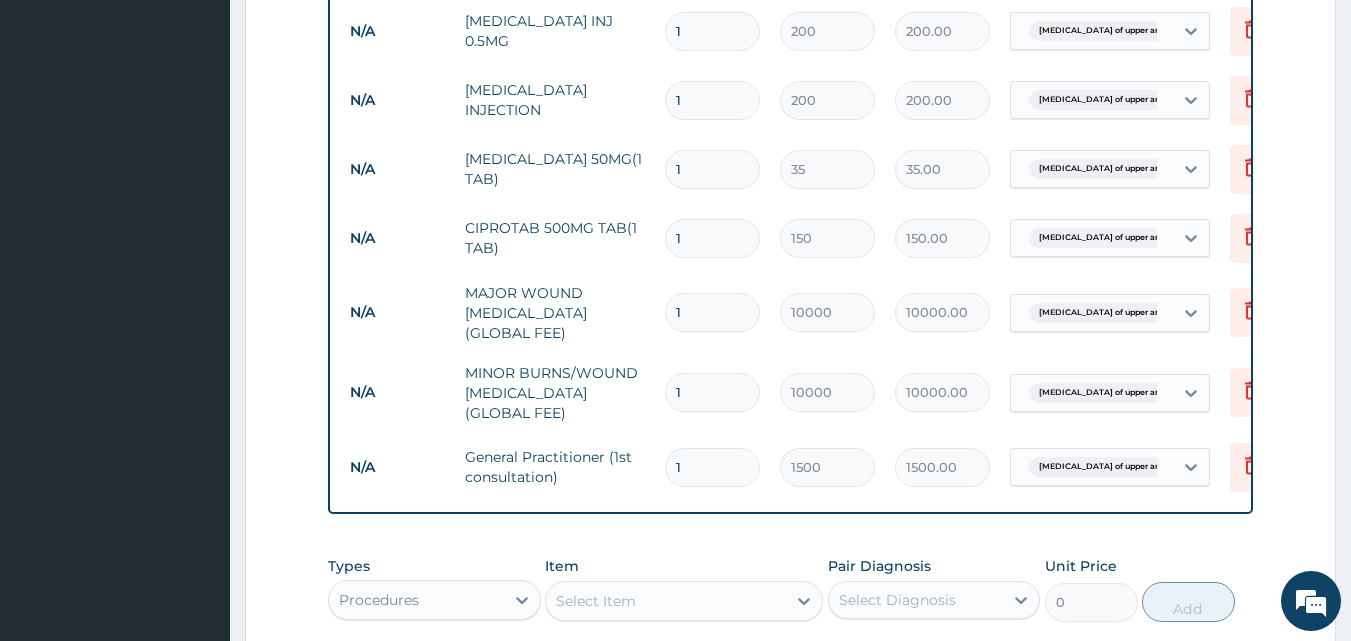 click on "1" at bounding box center [712, 169] 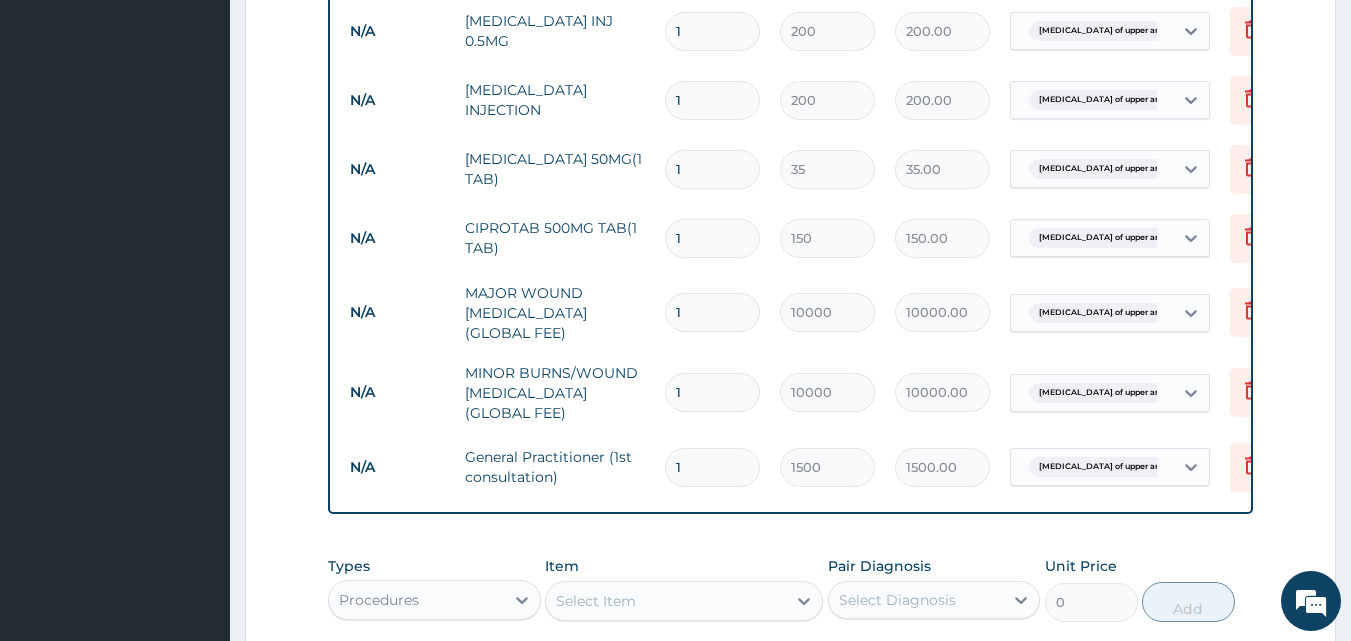 type on "10" 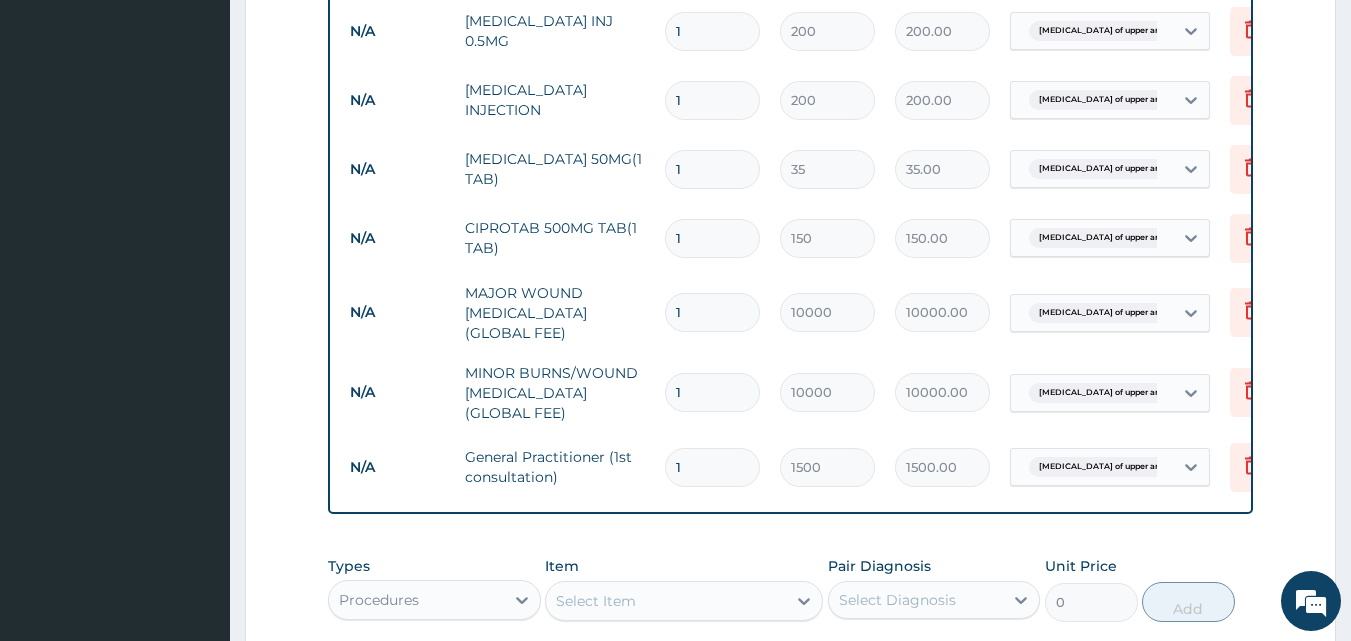 type on "350.00" 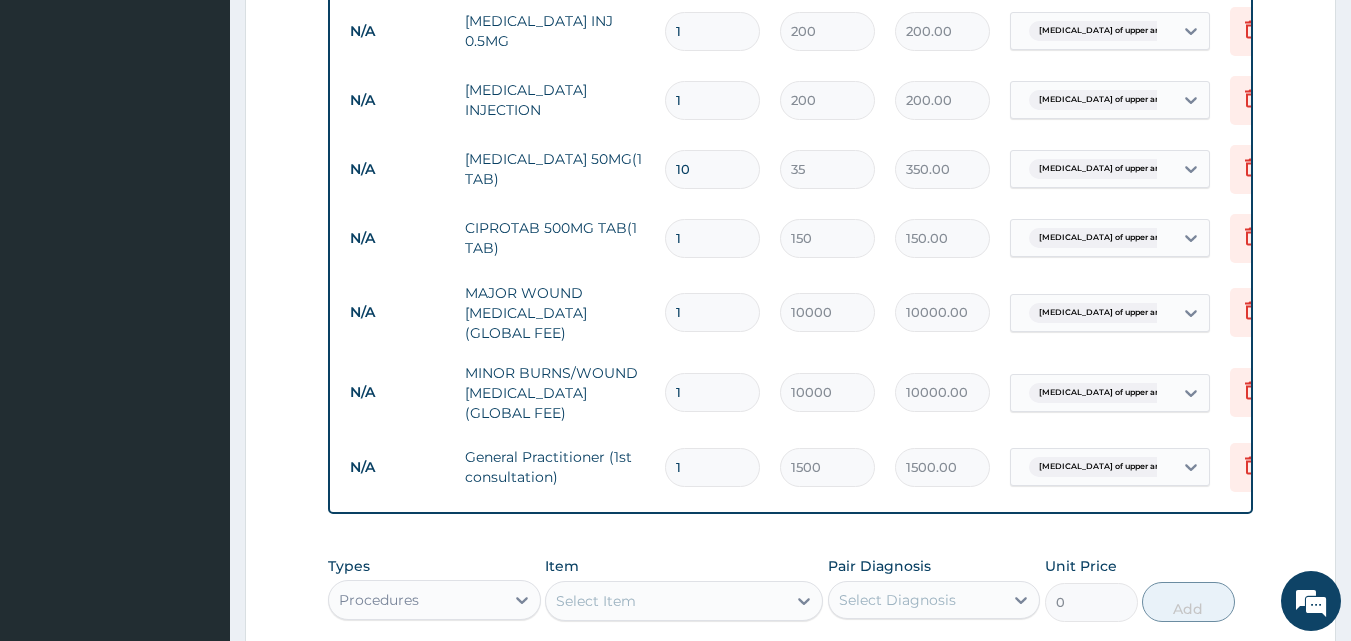 type on "10" 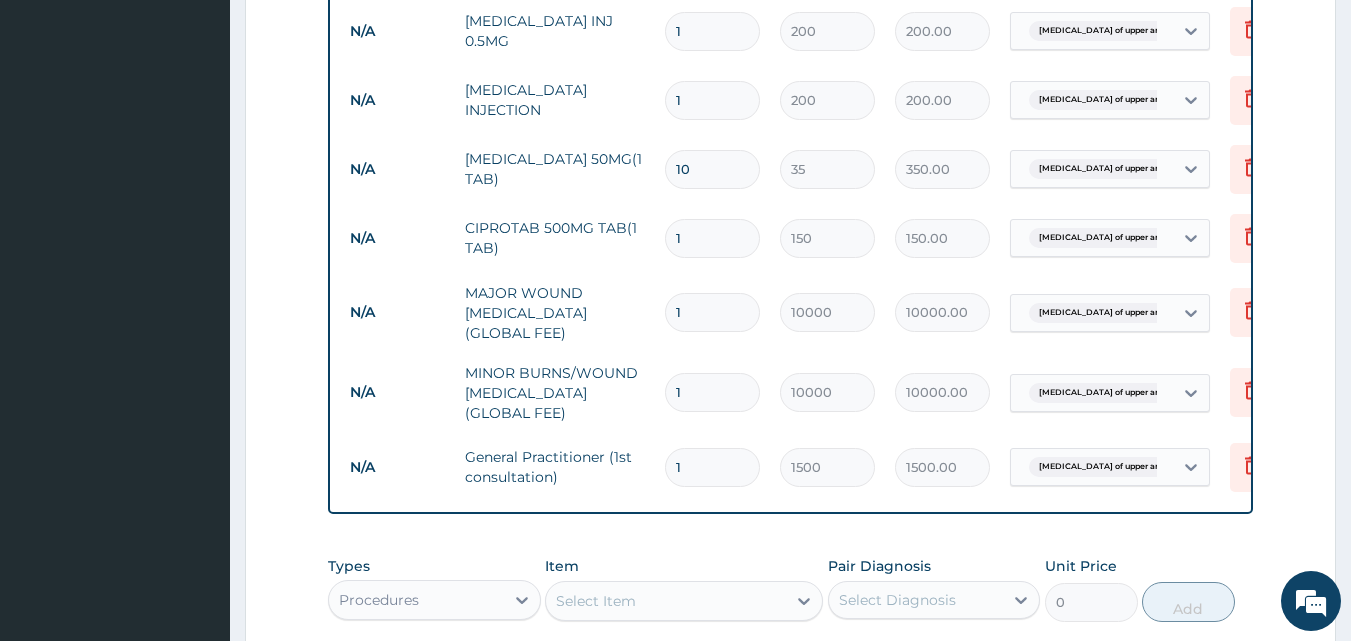 type on "10" 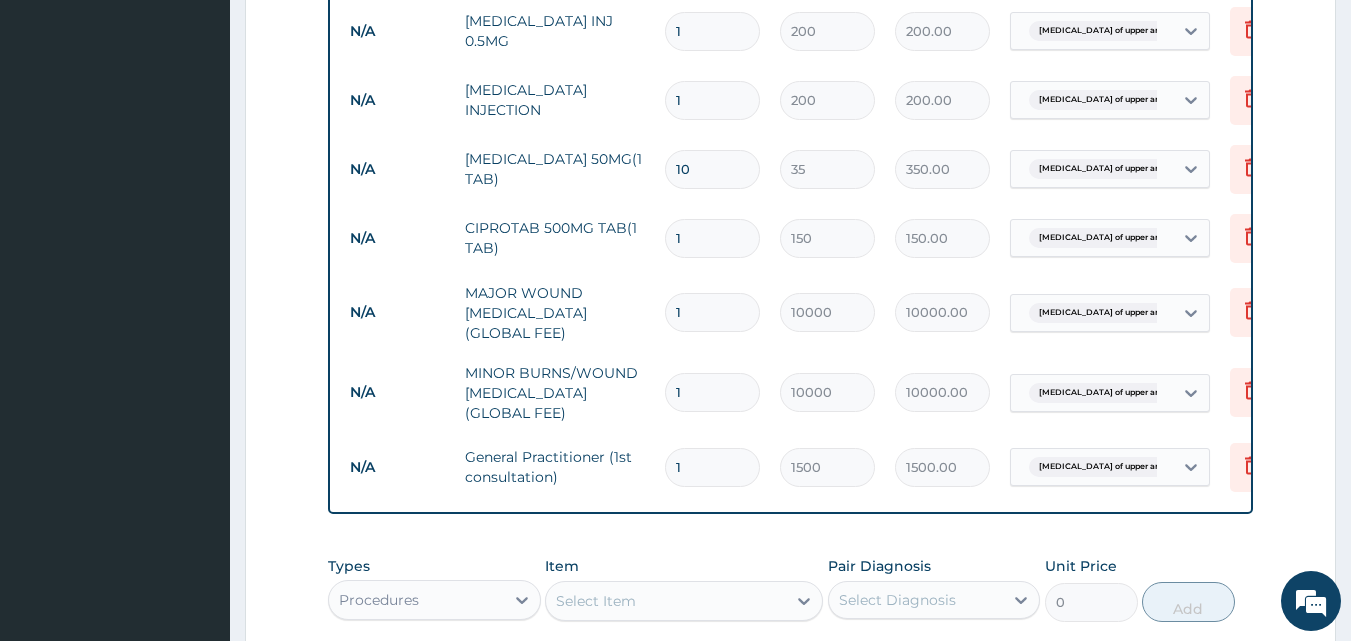 type on "1500.00" 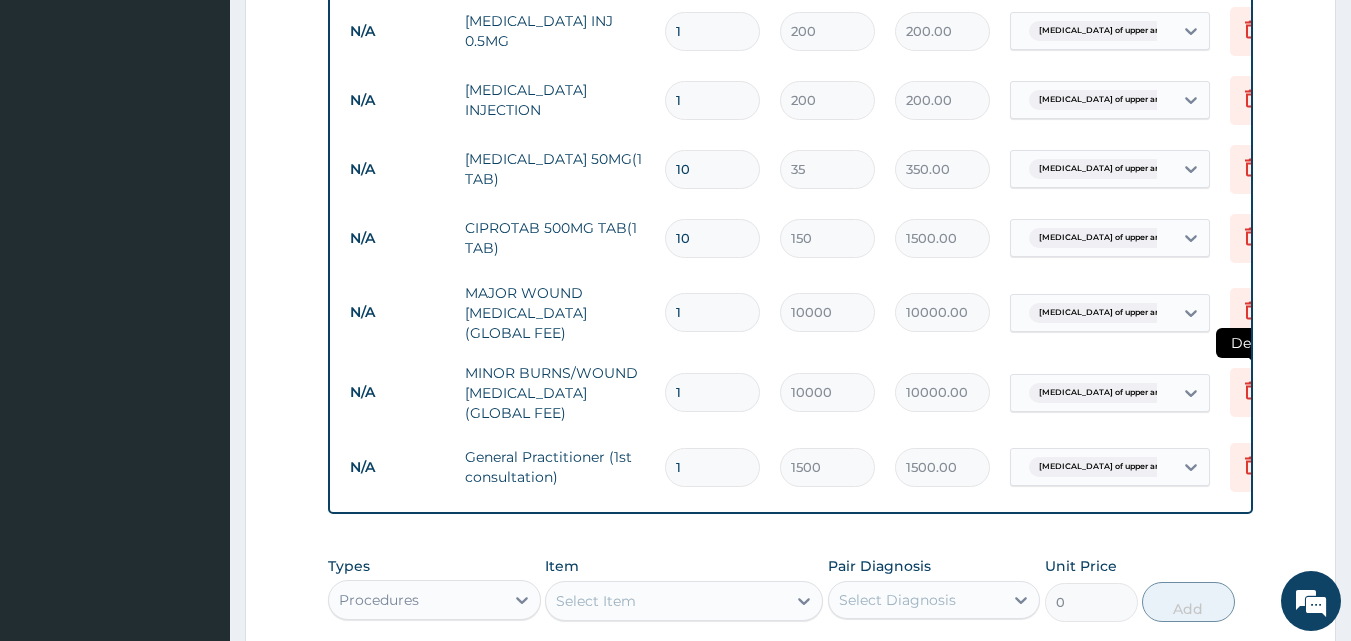 type on "10" 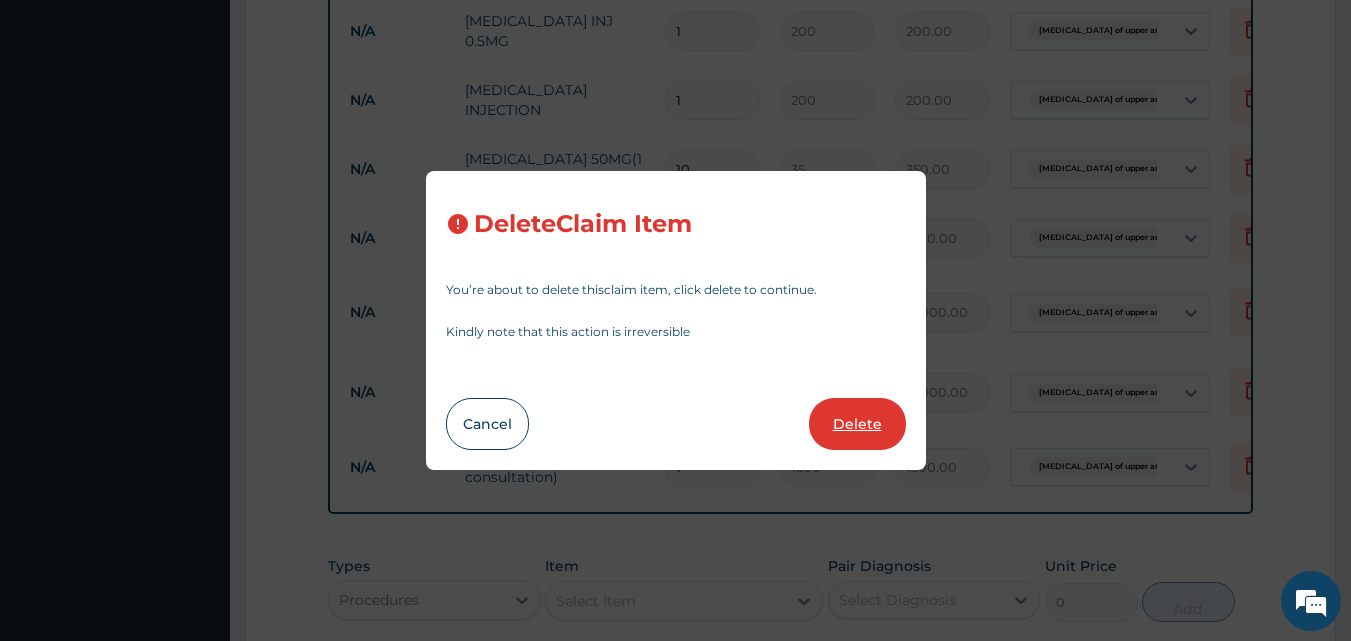 click on "Delete" at bounding box center (857, 424) 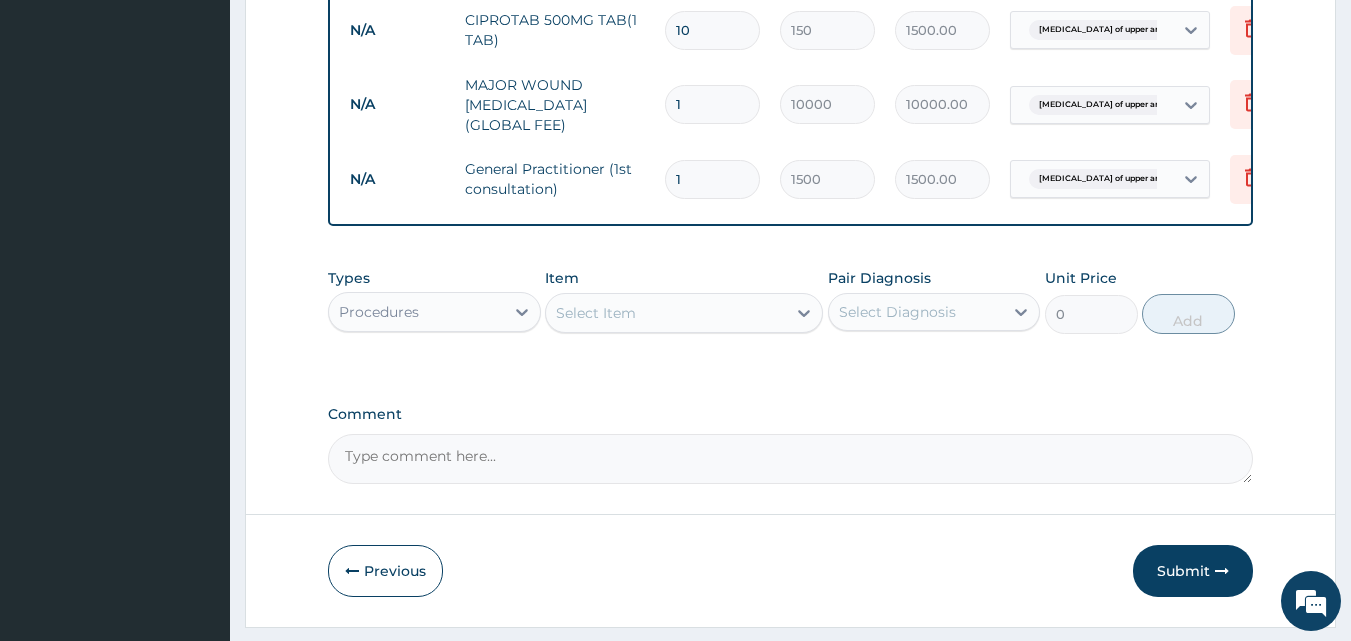 scroll, scrollTop: 1077, scrollLeft: 0, axis: vertical 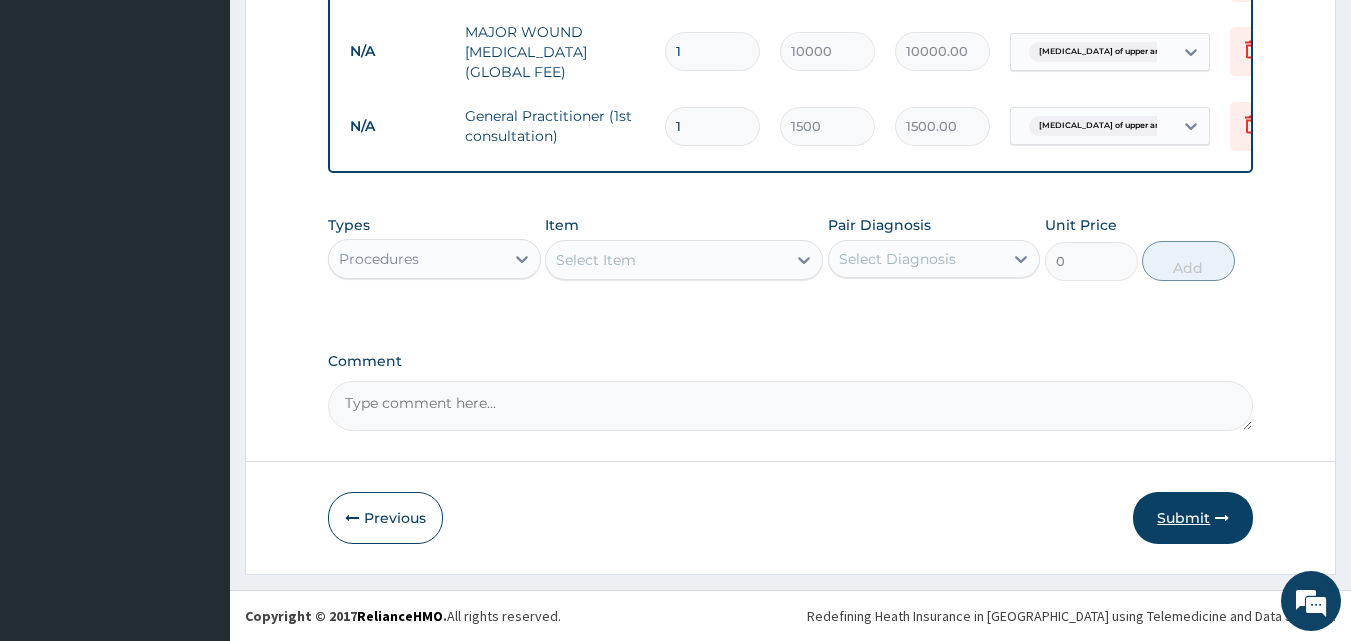 click on "Submit" at bounding box center (1193, 518) 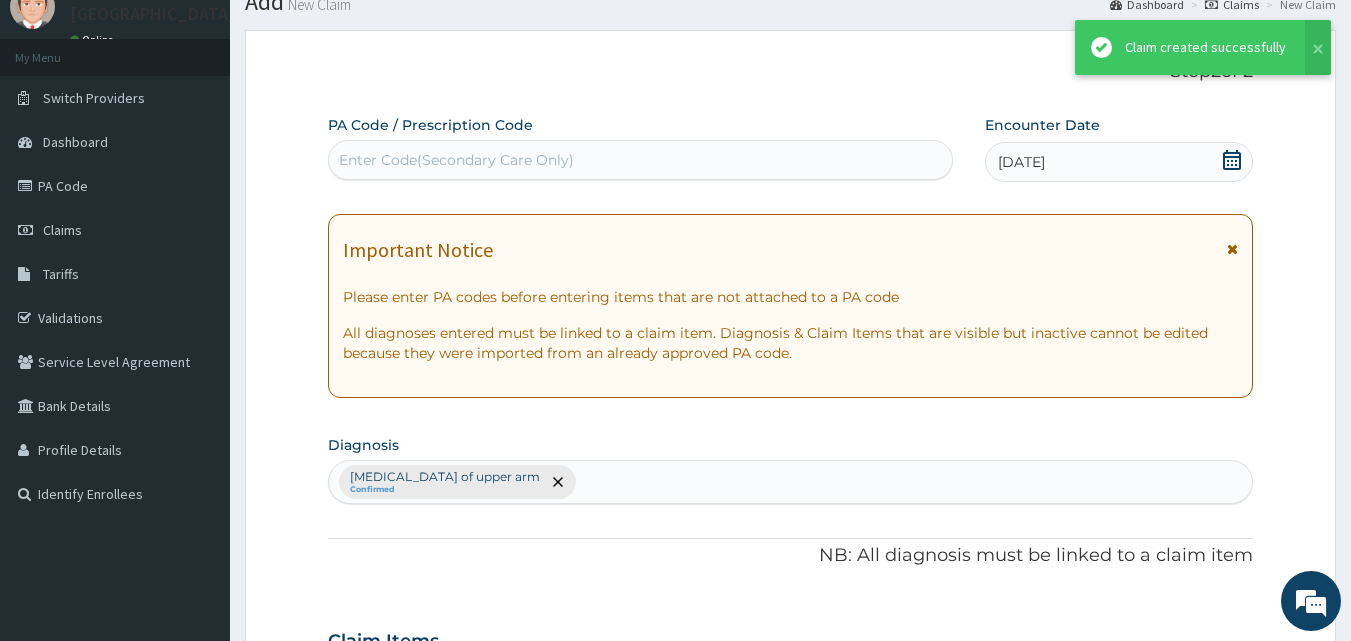scroll, scrollTop: 1077, scrollLeft: 0, axis: vertical 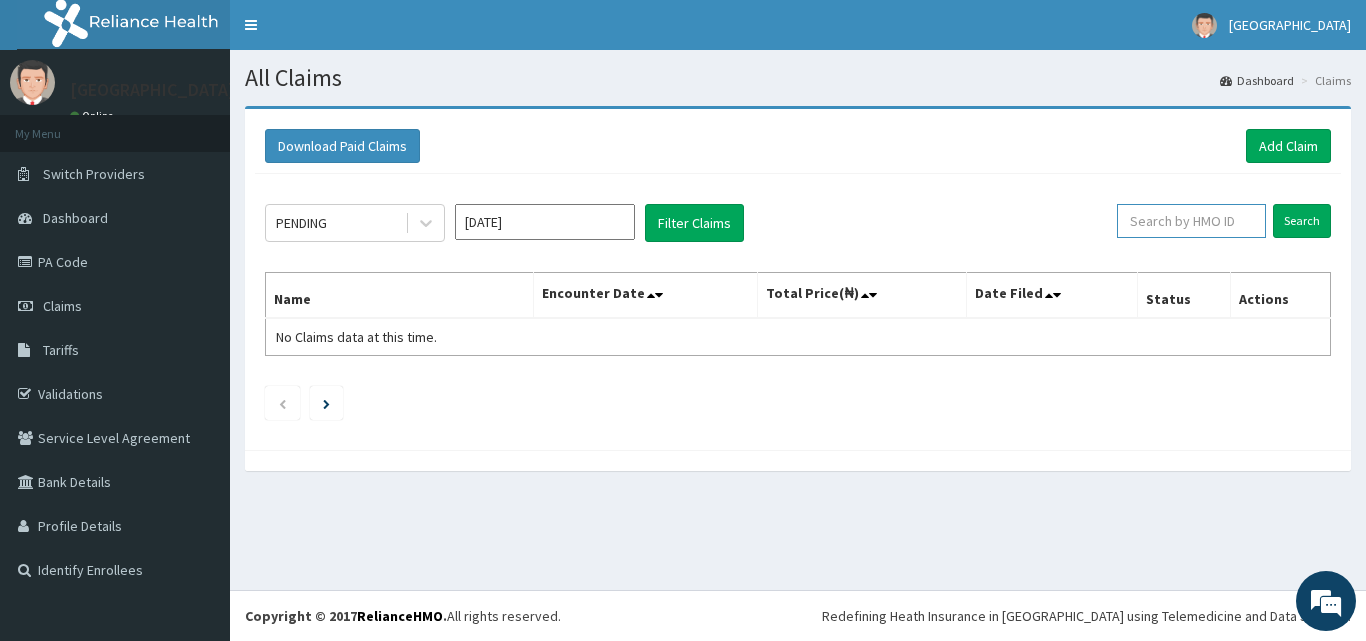 click at bounding box center [1191, 221] 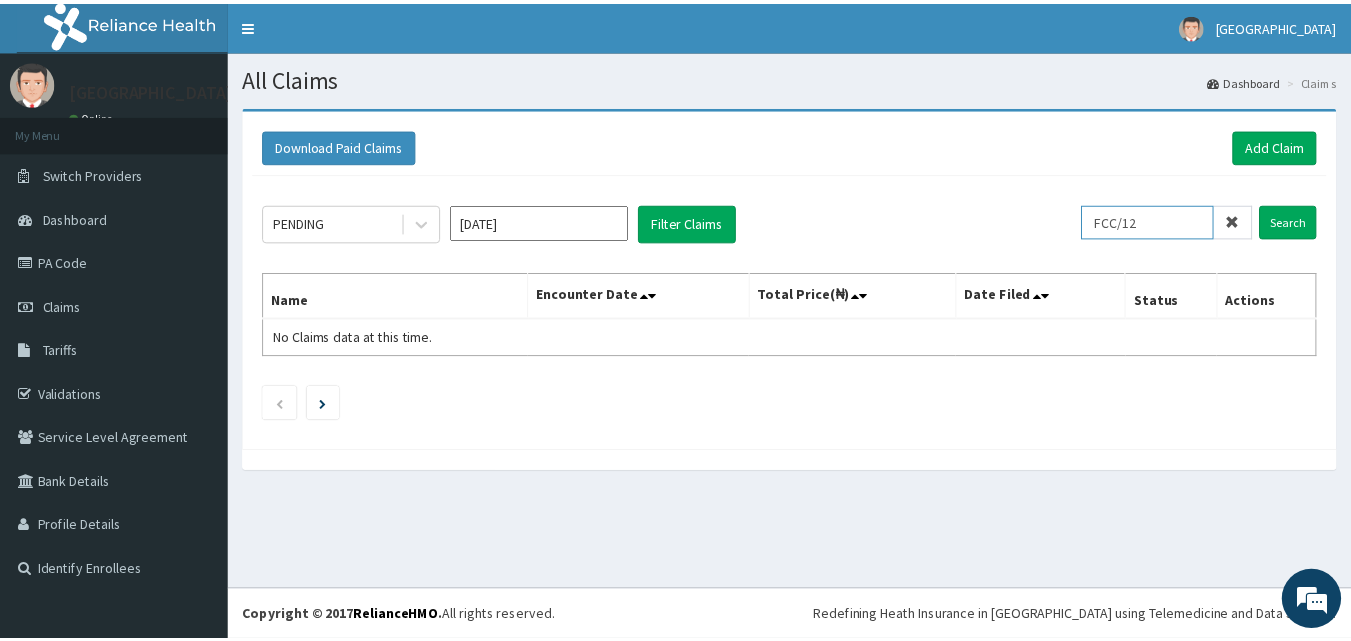 scroll, scrollTop: 0, scrollLeft: 0, axis: both 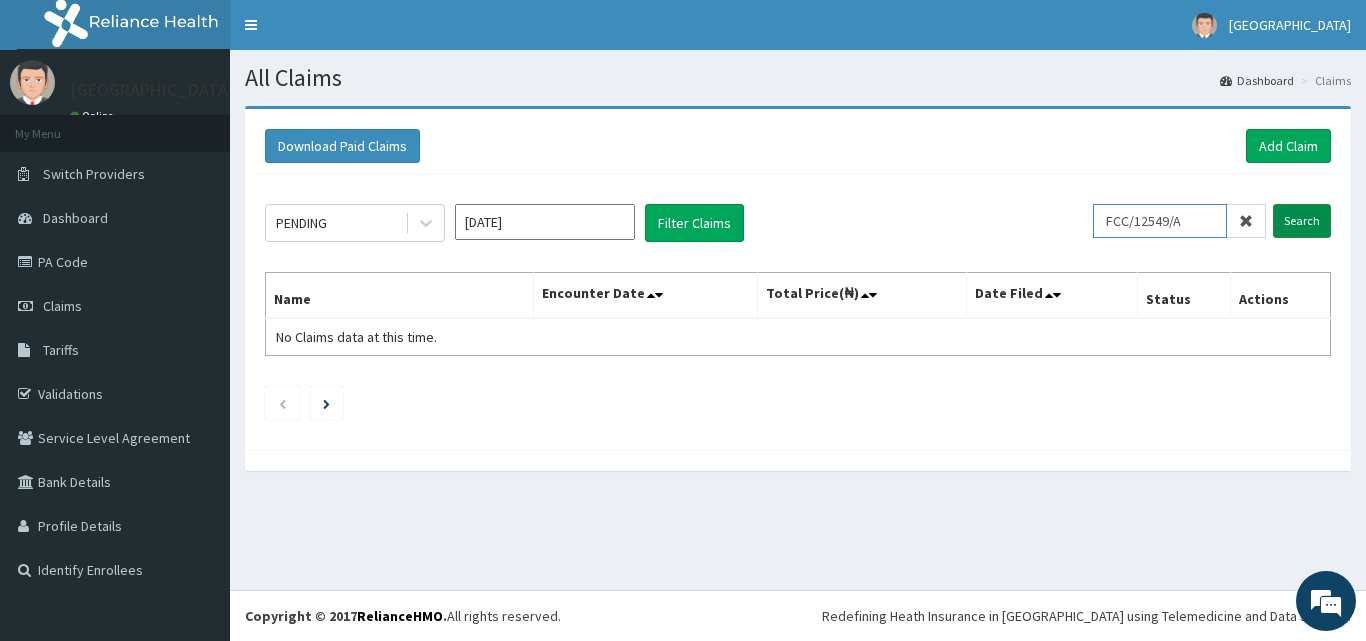 type on "FCC/12549/A" 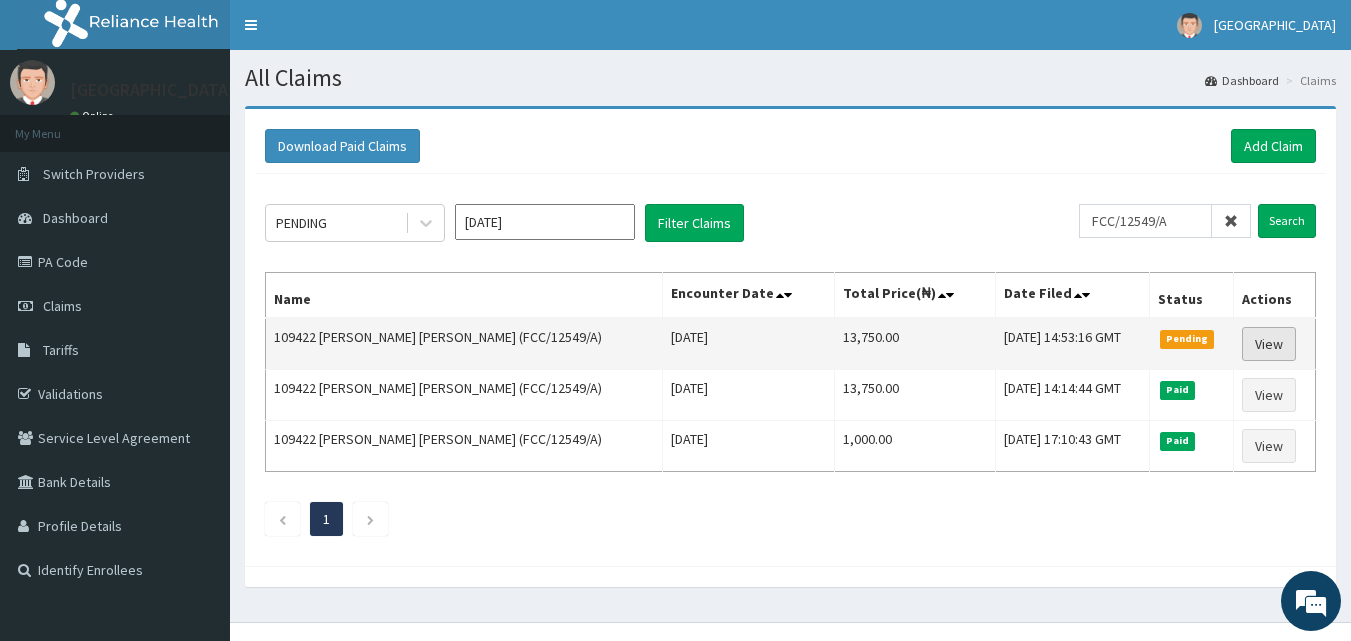 click on "View" at bounding box center (1269, 344) 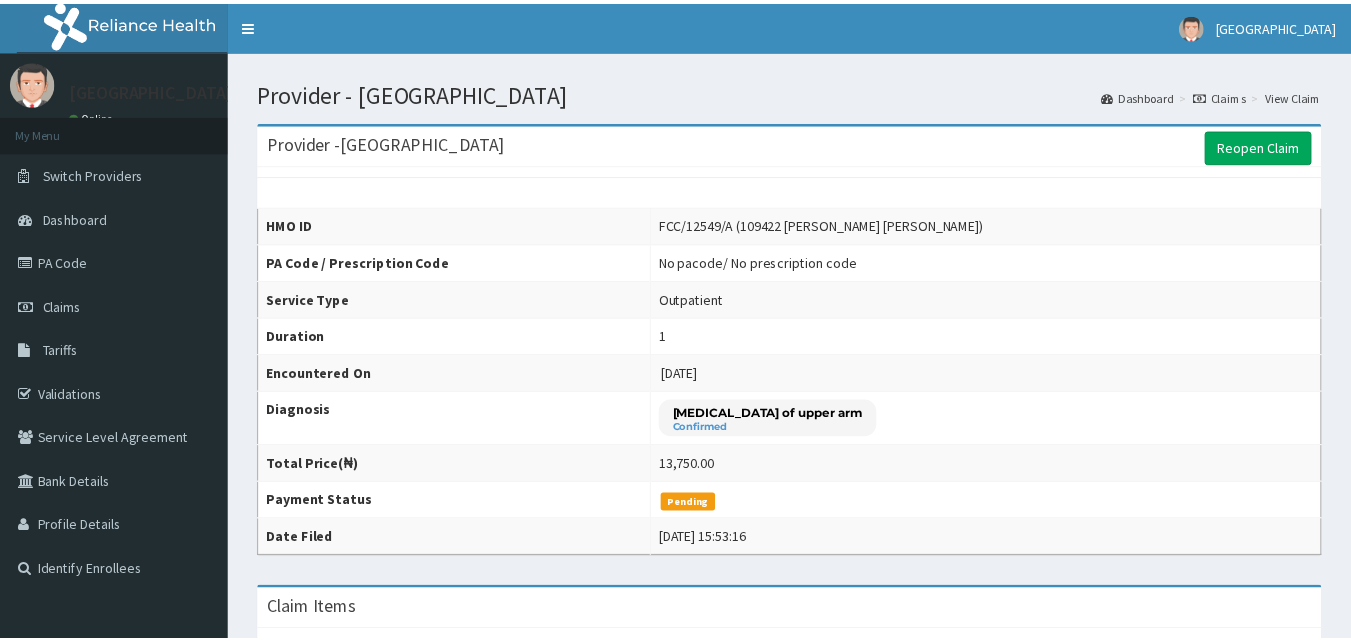 scroll, scrollTop: 0, scrollLeft: 0, axis: both 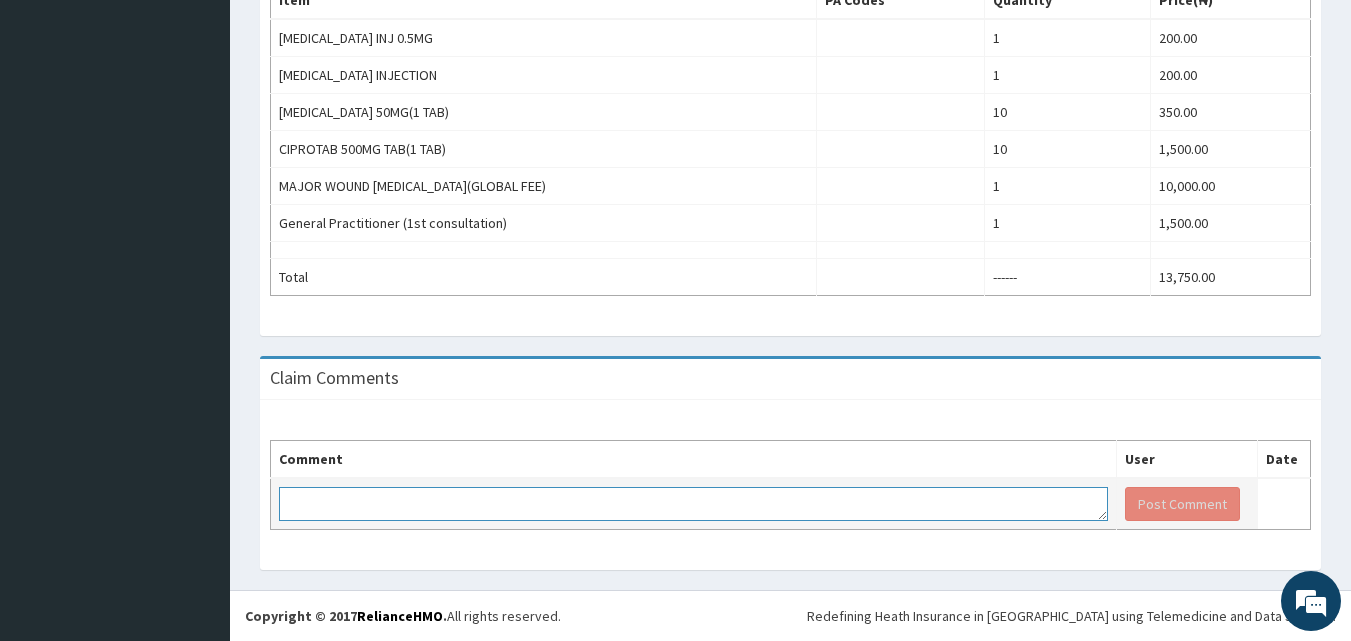 click at bounding box center [693, 504] 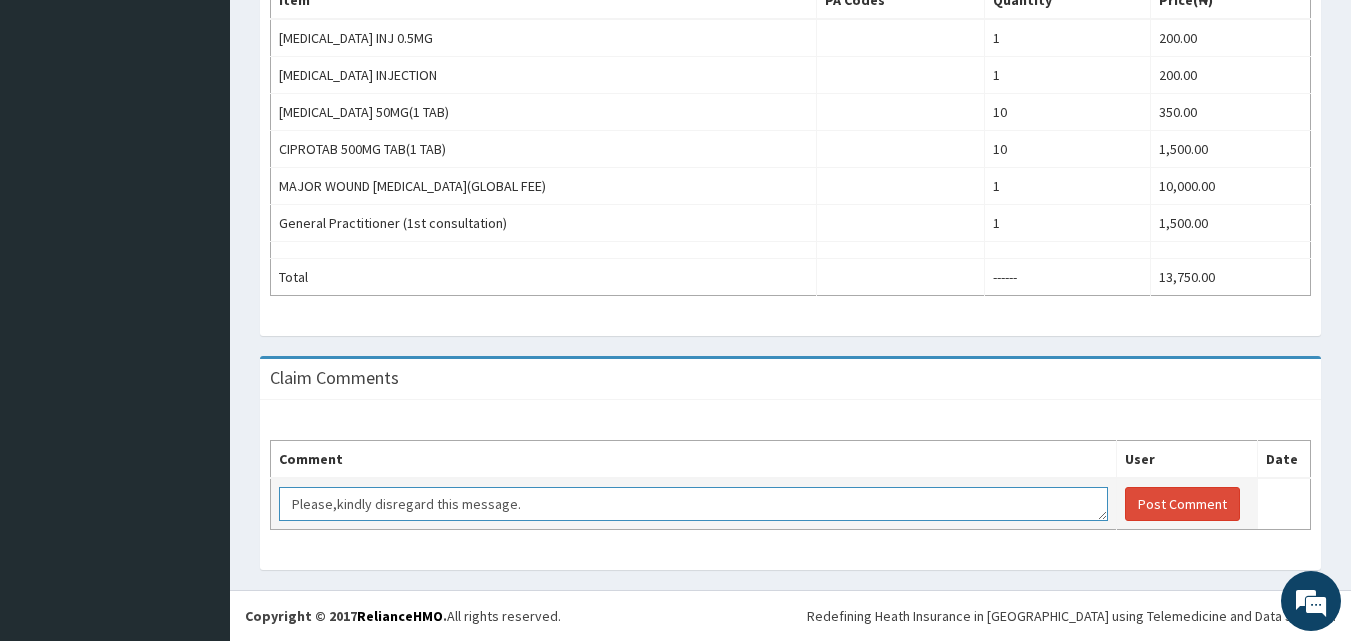 click on "Please,kindly disregard this message." at bounding box center [693, 504] 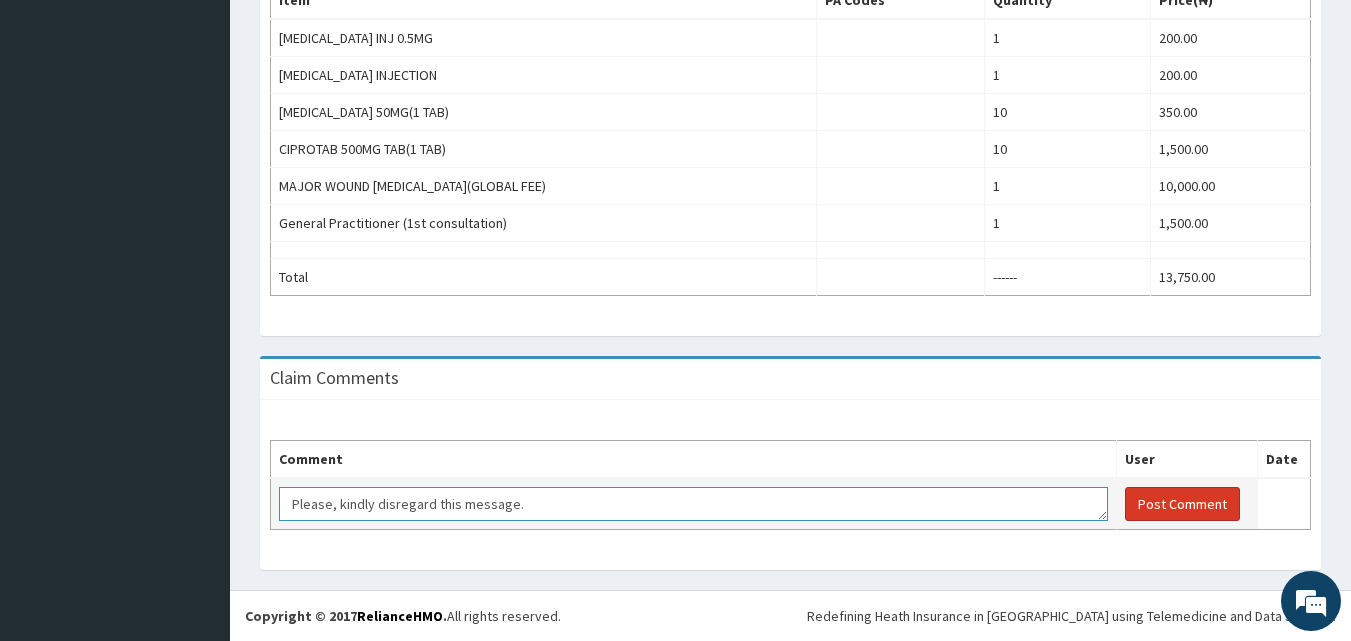 type on "Please, kindly disregard this message." 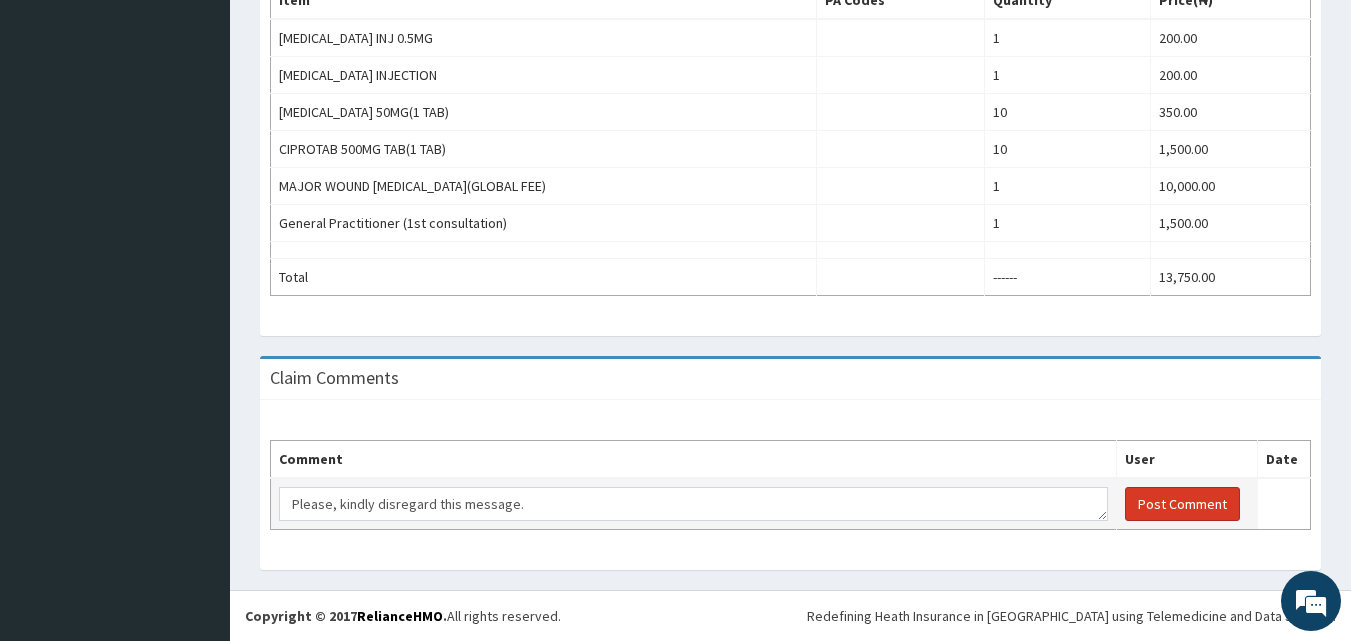 click on "Post Comment" at bounding box center (1182, 504) 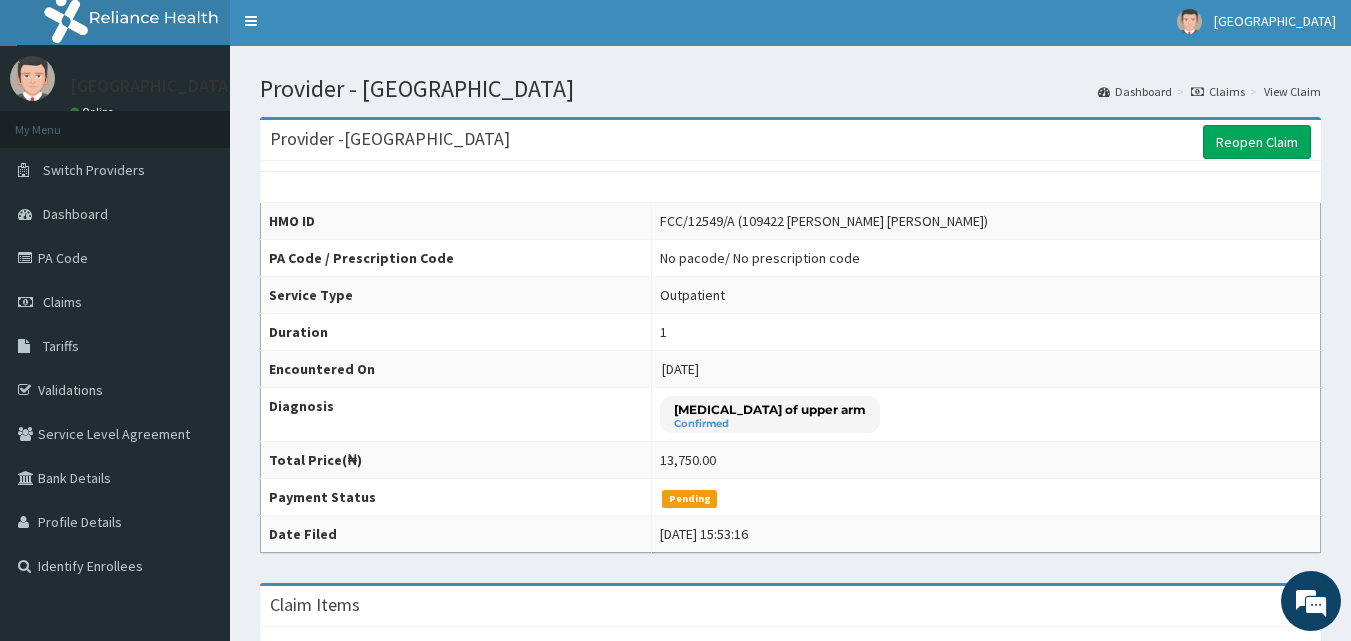 scroll, scrollTop: 0, scrollLeft: 0, axis: both 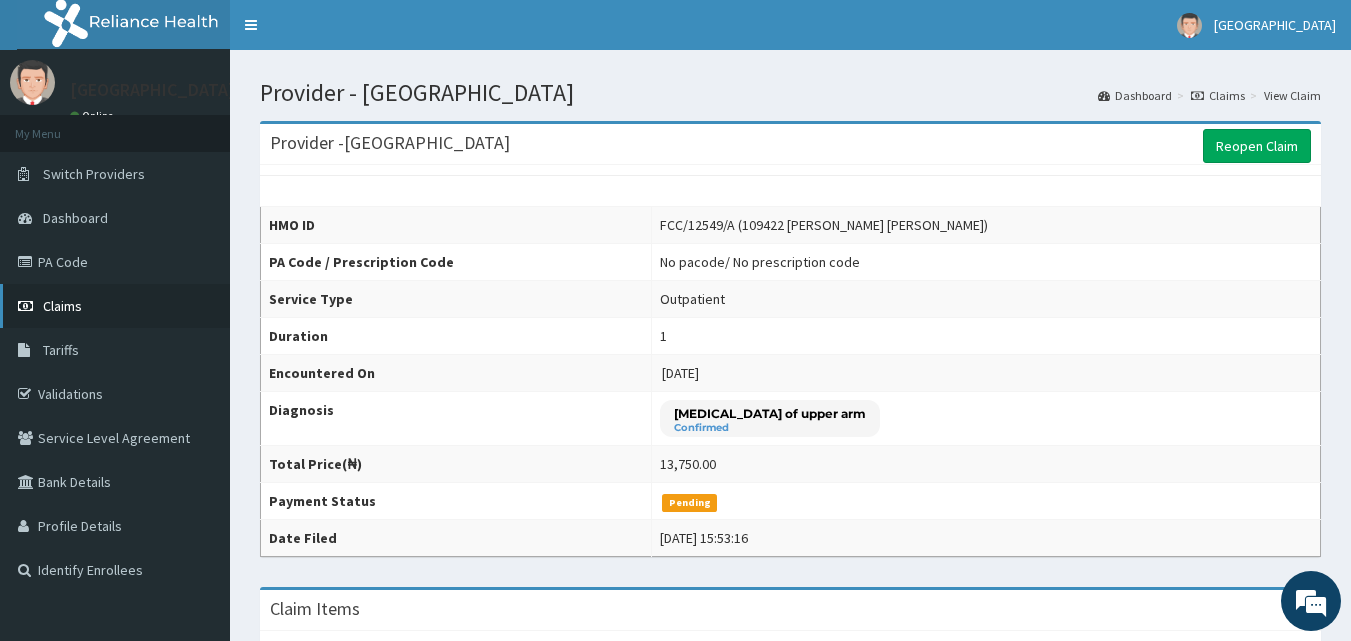 click on "Claims" at bounding box center [115, 306] 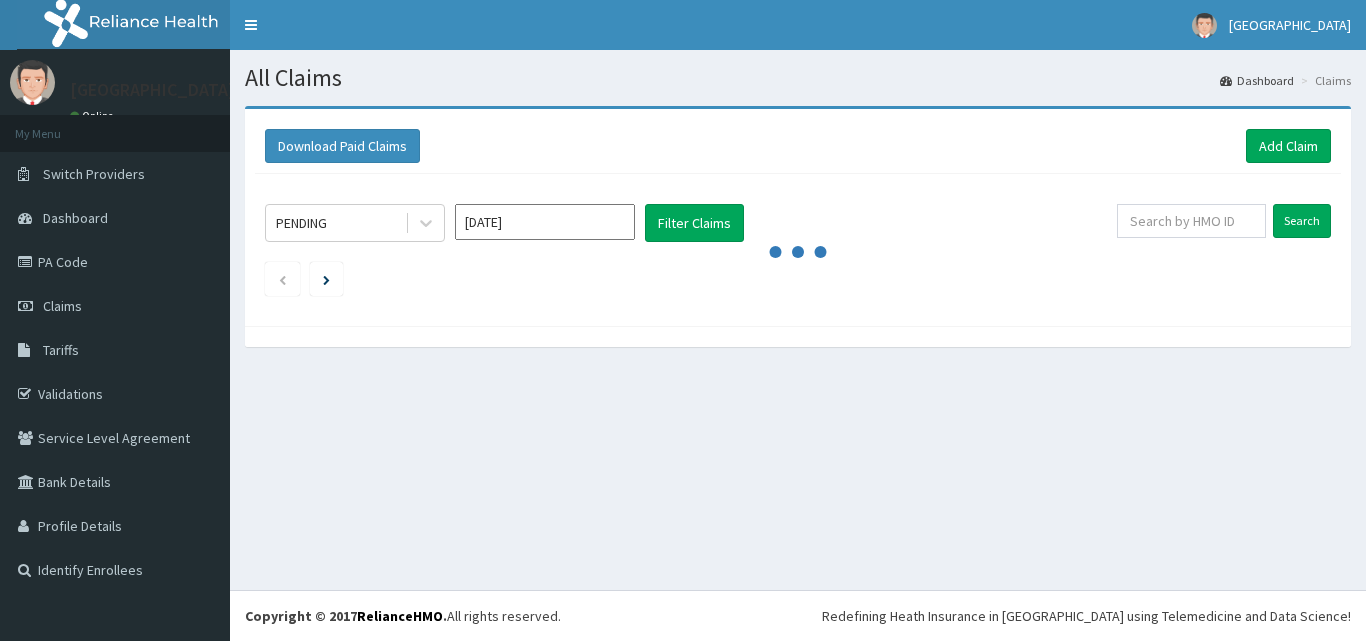 scroll, scrollTop: 0, scrollLeft: 0, axis: both 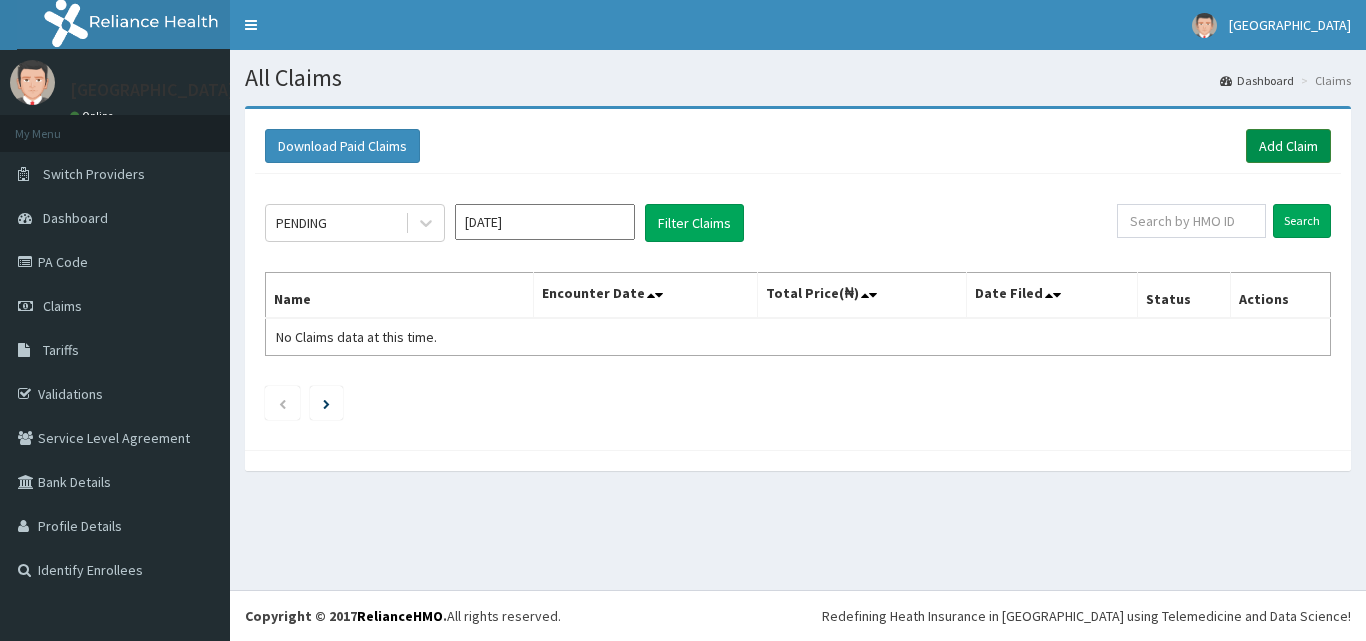 click on "Add Claim" at bounding box center [1288, 146] 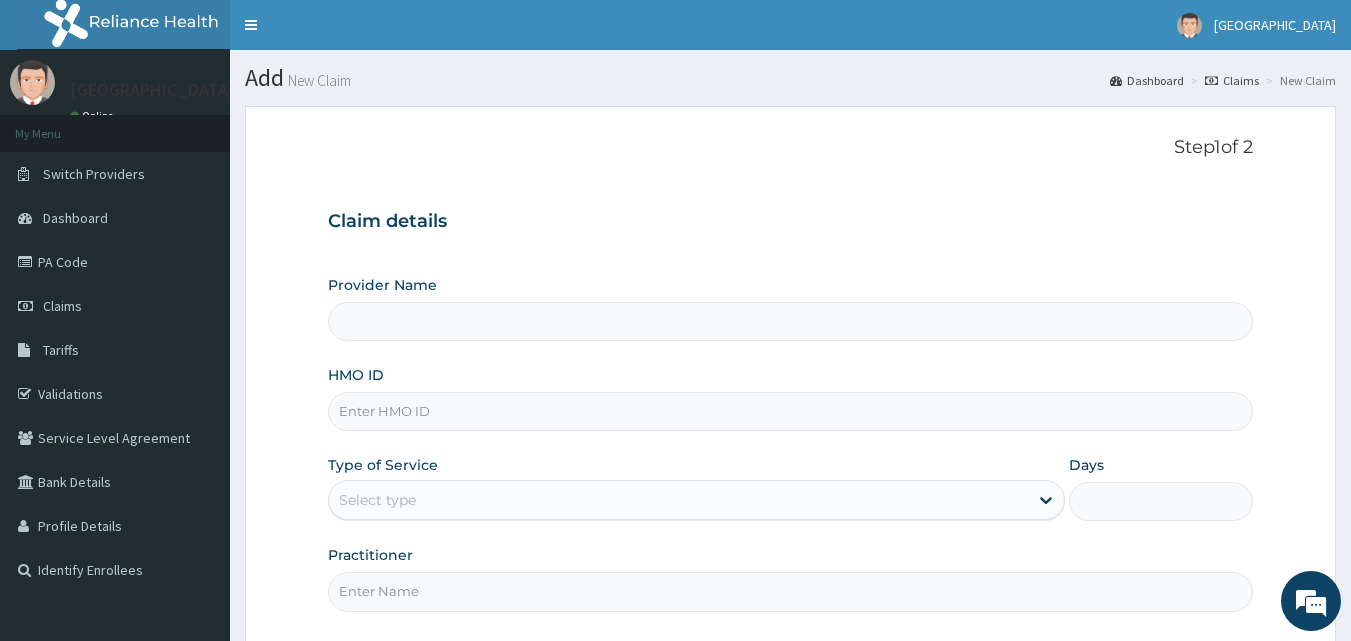 scroll, scrollTop: 0, scrollLeft: 0, axis: both 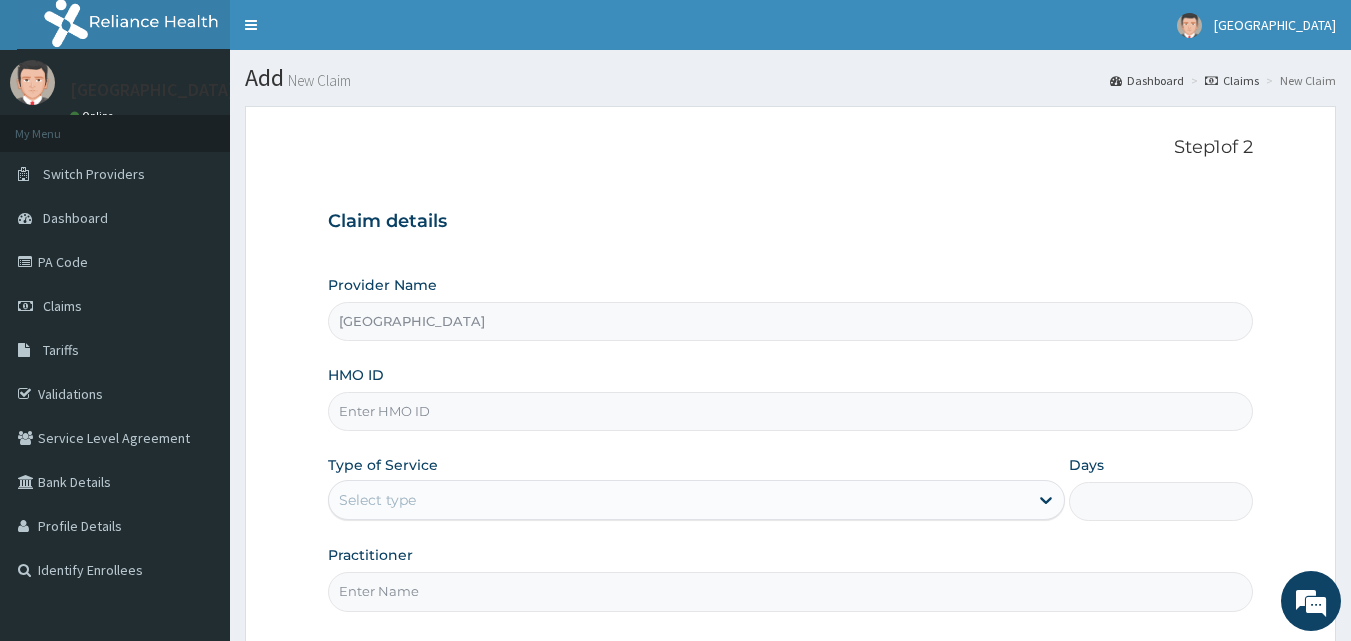 click on "HMO ID" at bounding box center [791, 411] 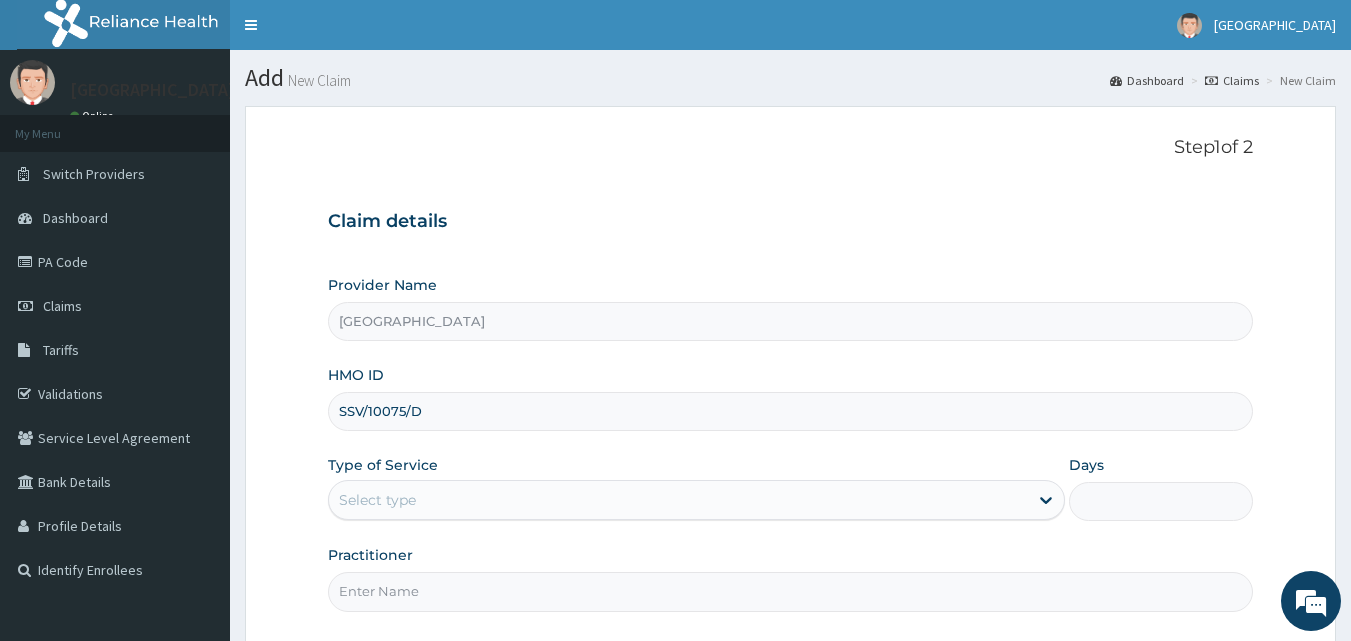 type on "SSV/10075/D" 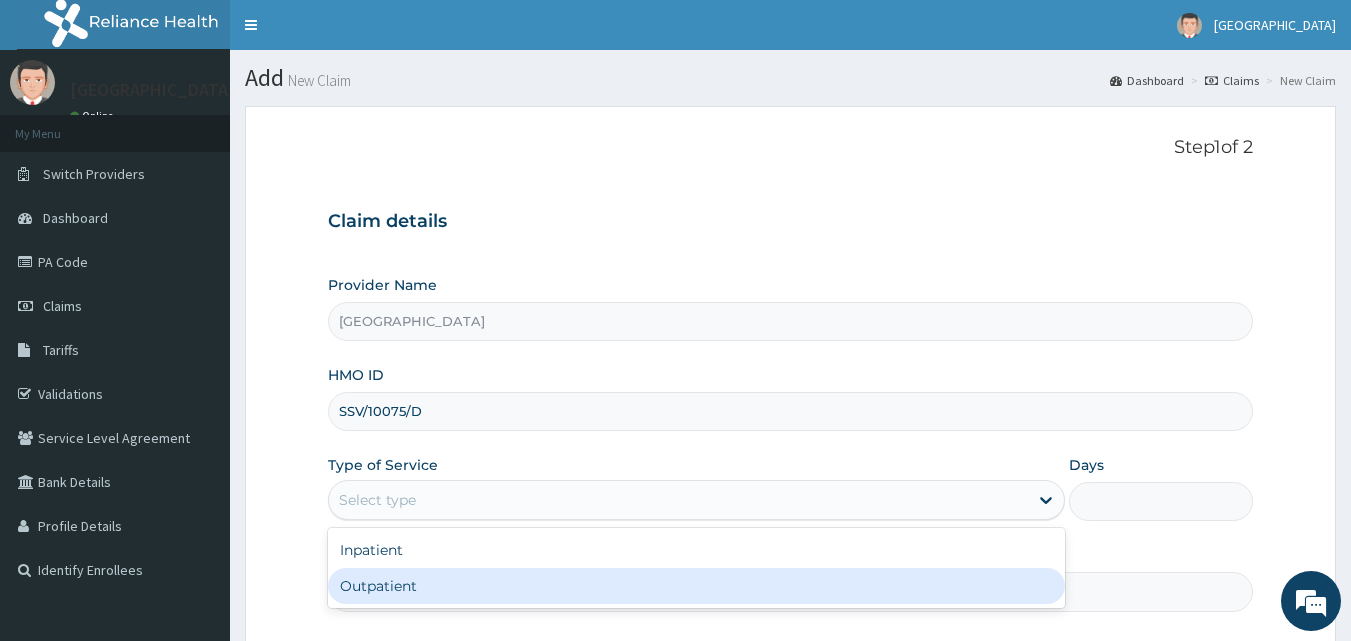 click on "Outpatient" at bounding box center (696, 586) 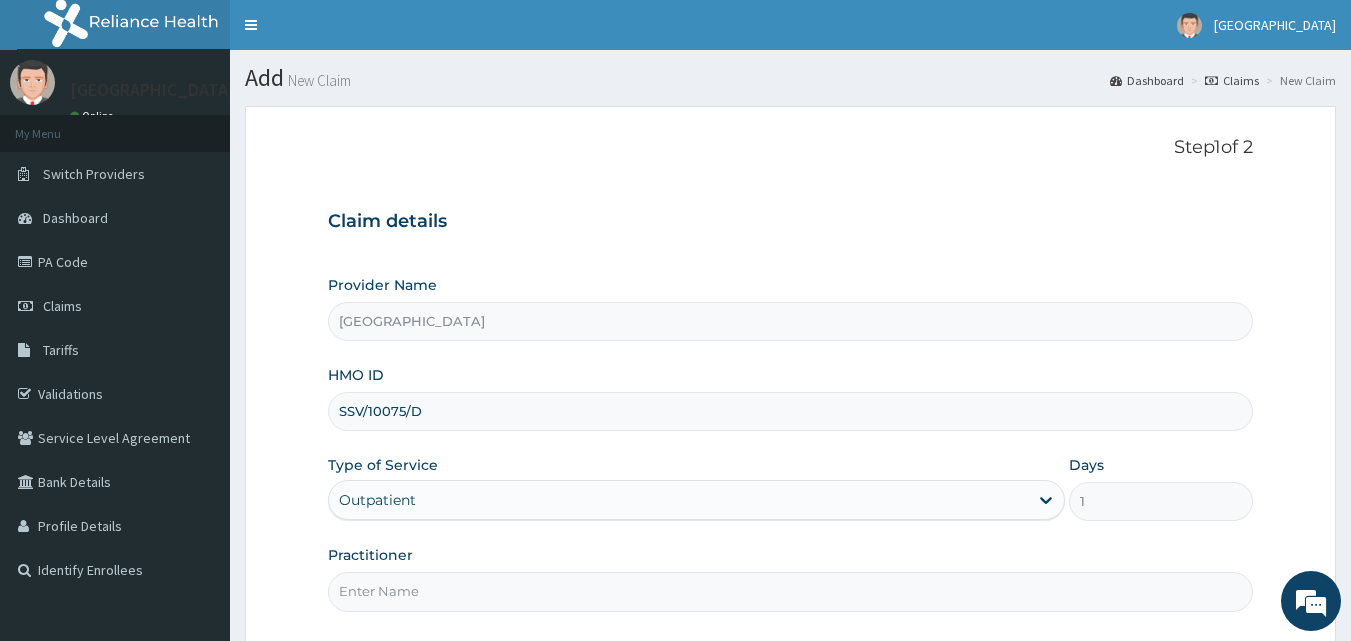 click on "Practitioner" at bounding box center [791, 591] 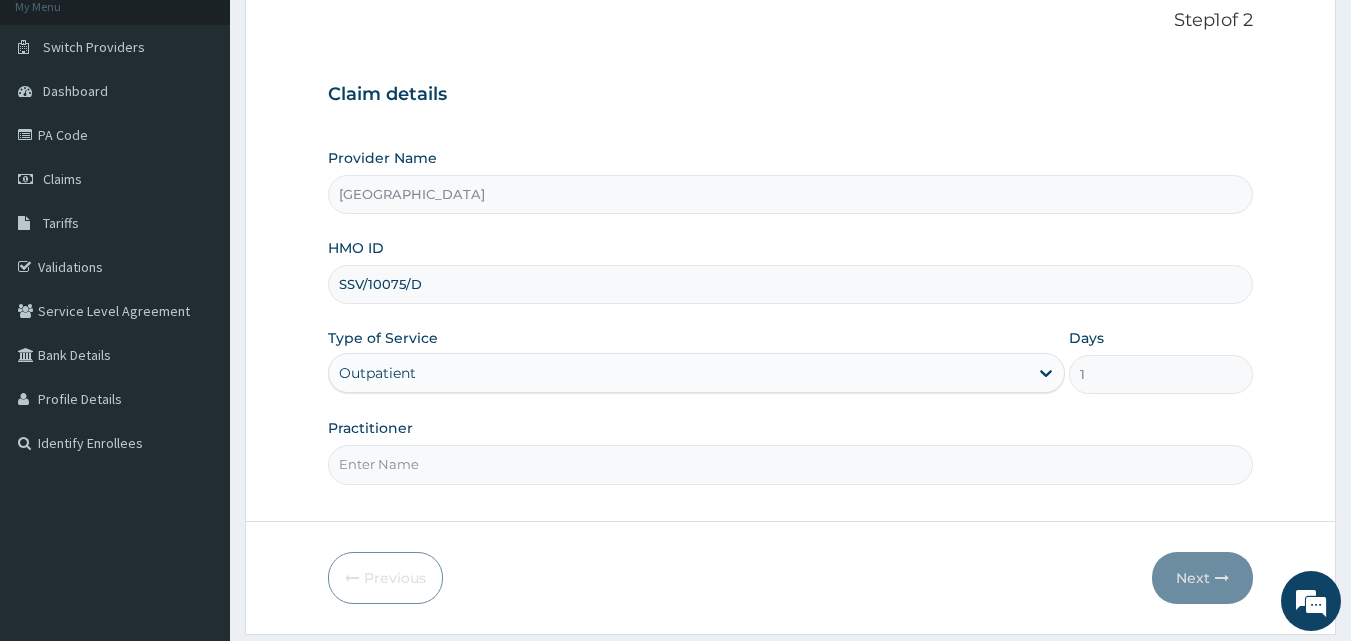scroll, scrollTop: 187, scrollLeft: 0, axis: vertical 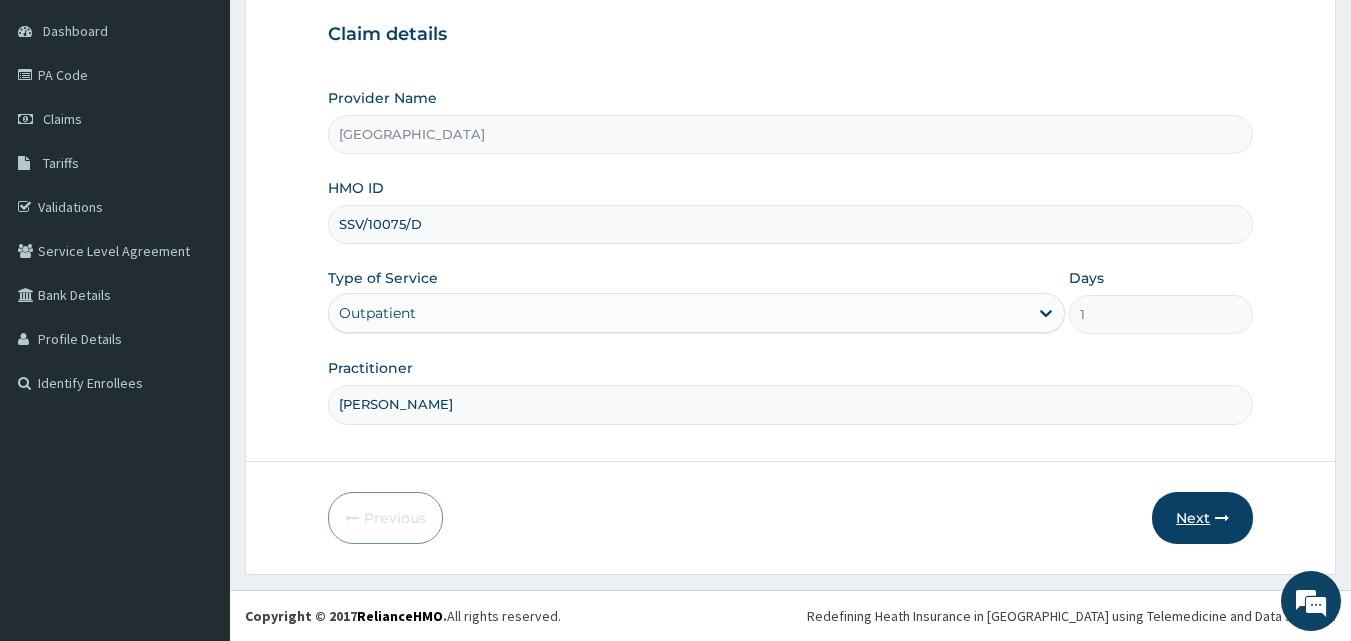 type on "Dr.Jimoh" 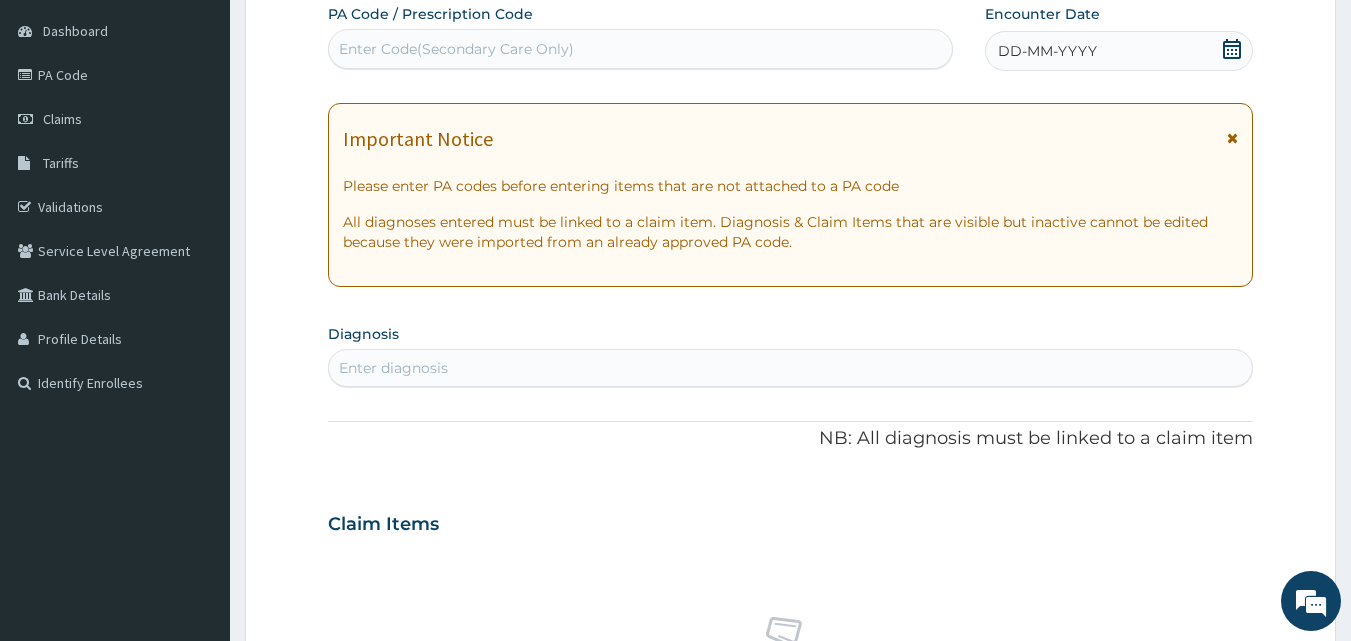 click 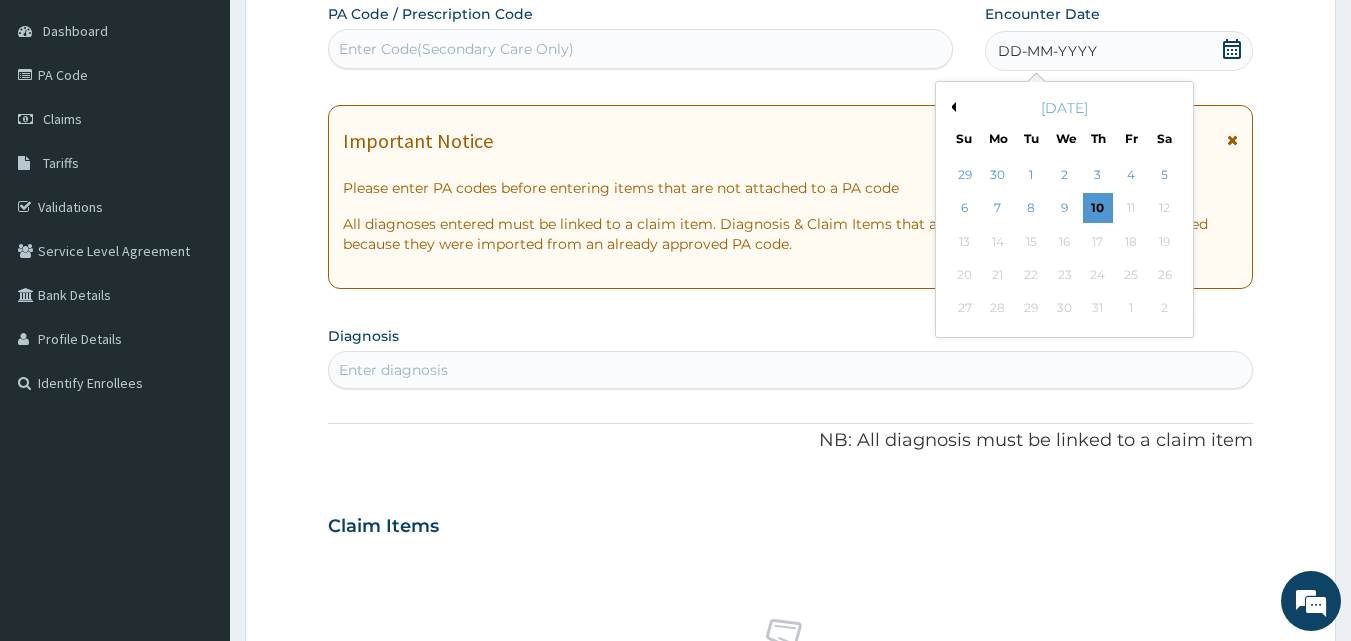 click on "Previous Month" at bounding box center [951, 107] 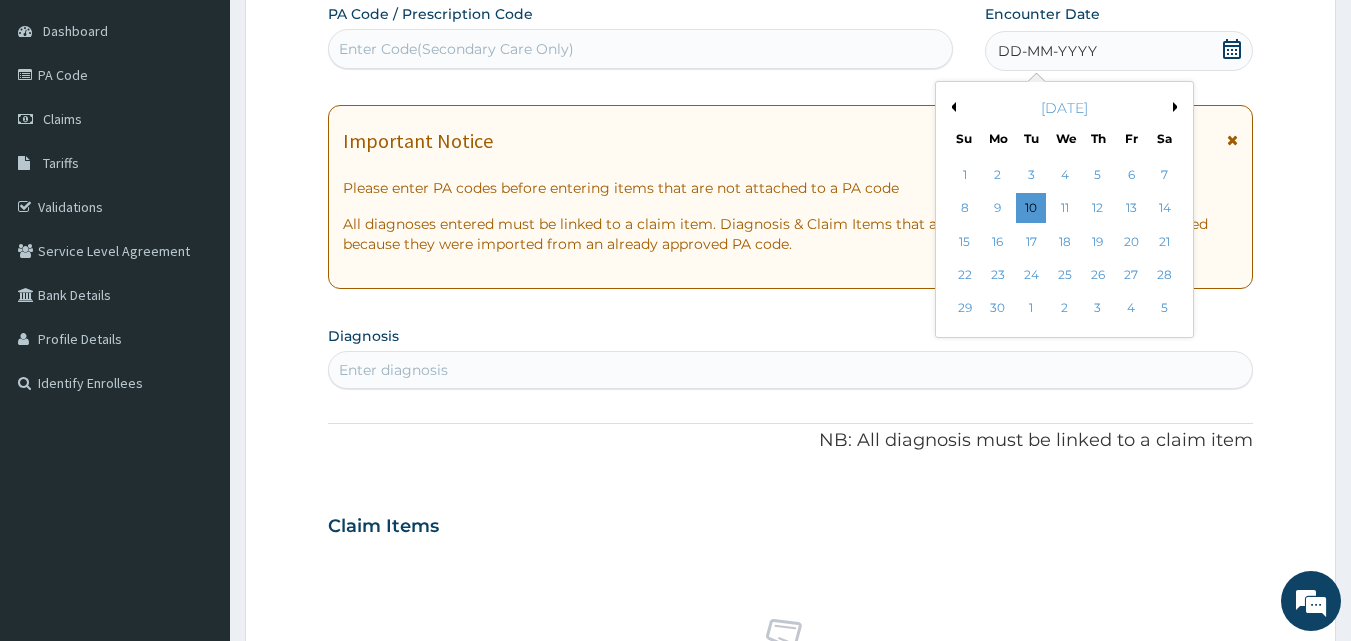 click on "Previous Month" at bounding box center (951, 107) 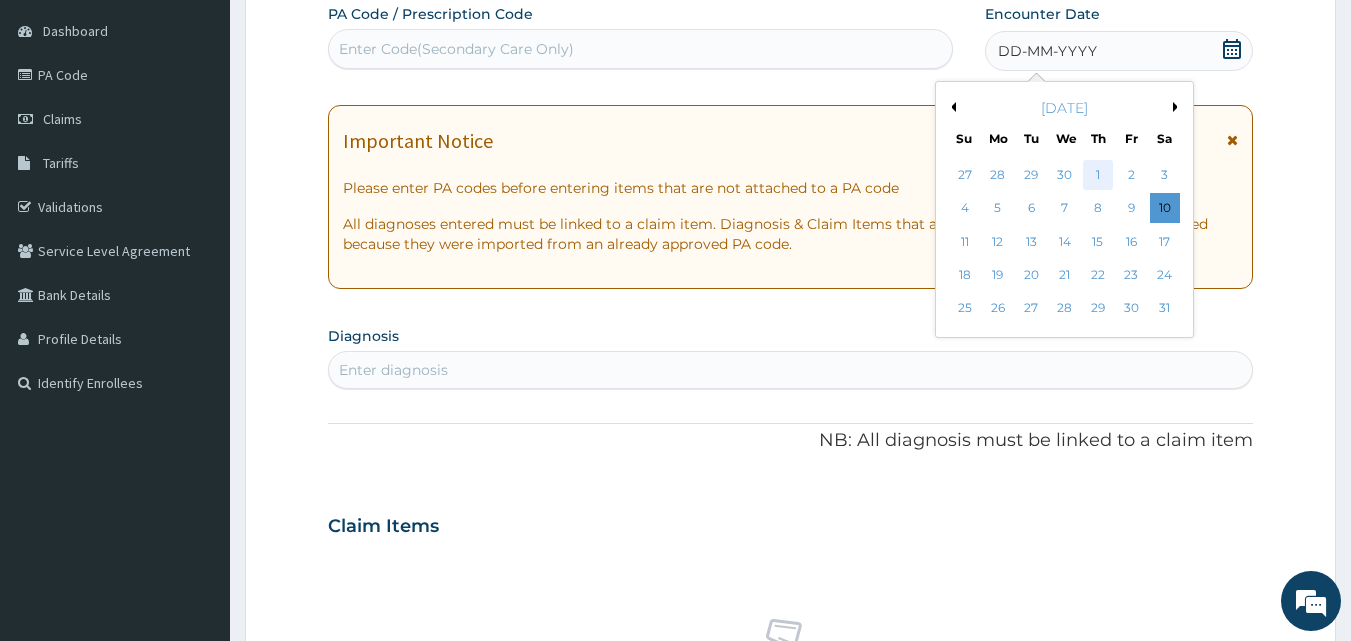 click on "1" at bounding box center (1098, 175) 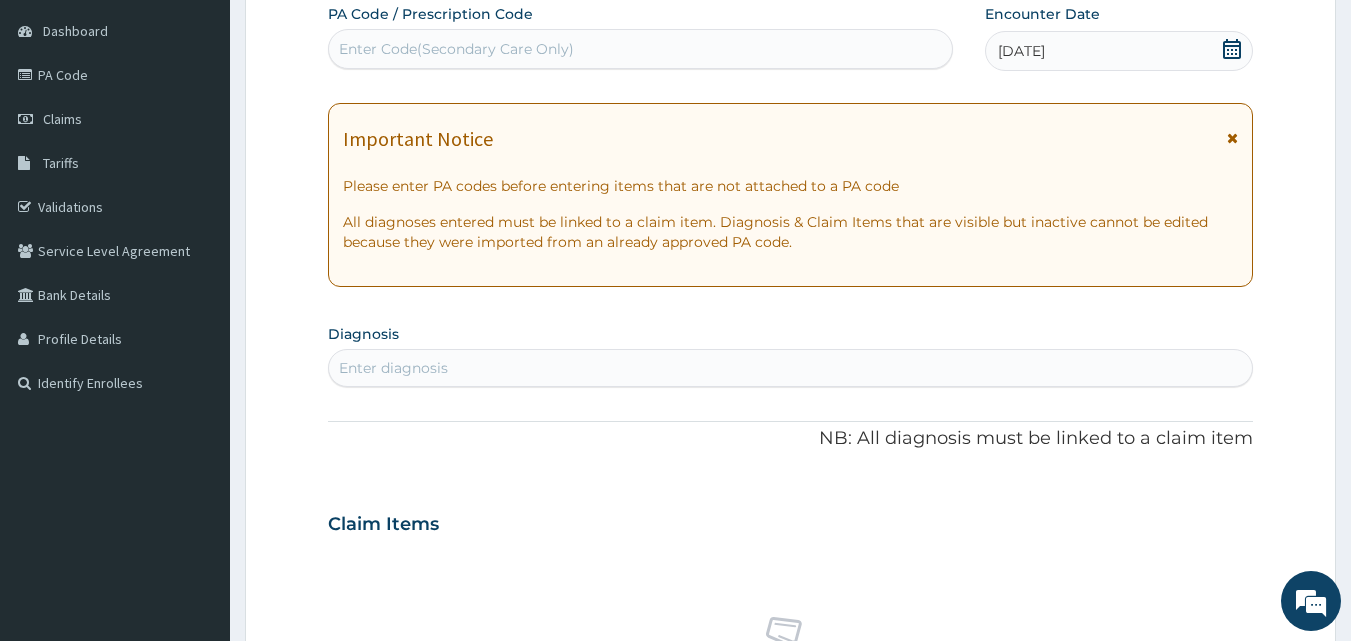 click on "Enter diagnosis" at bounding box center (791, 368) 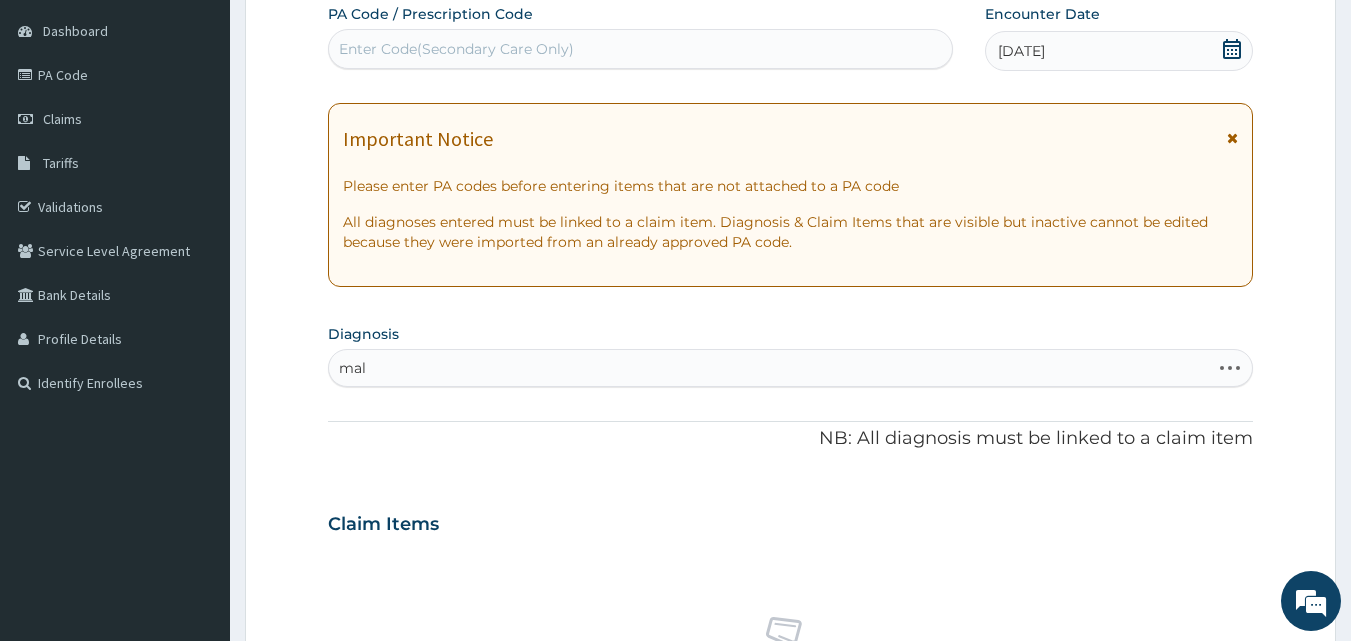 type on "mala" 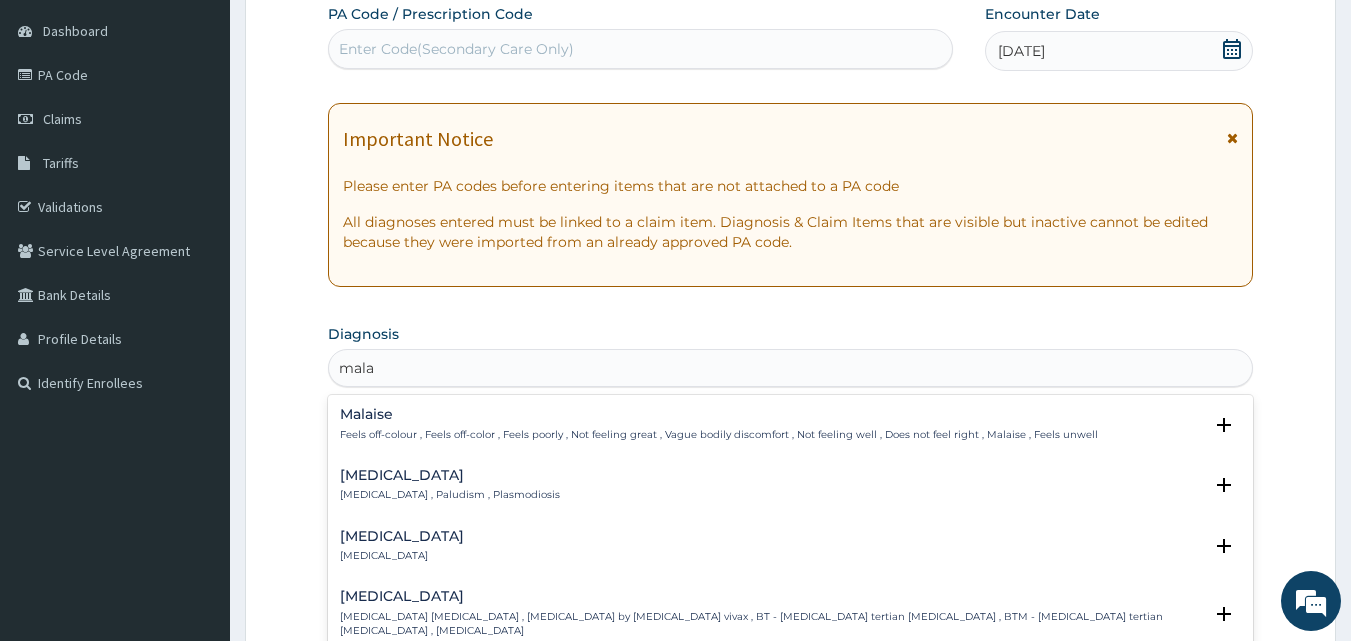 click on "Malaria Malaria , Paludism , Plasmodiosis" at bounding box center (791, 485) 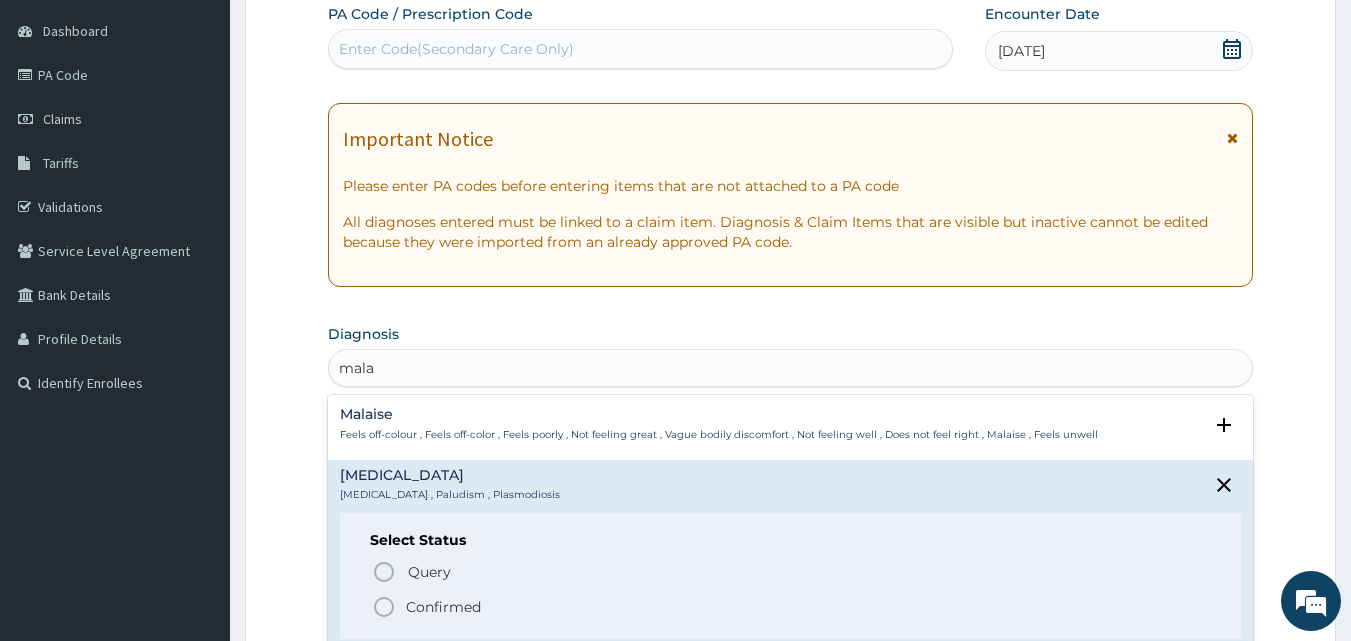 click on "Confirmed" at bounding box center (792, 607) 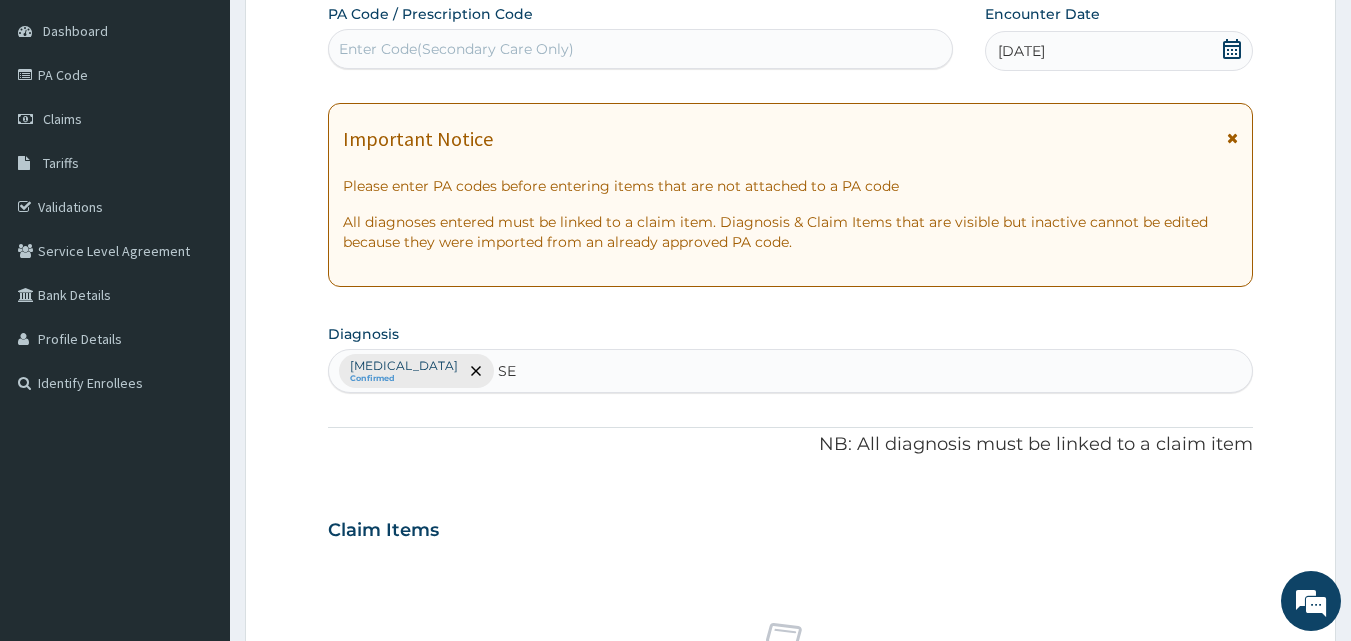 type on "SEP" 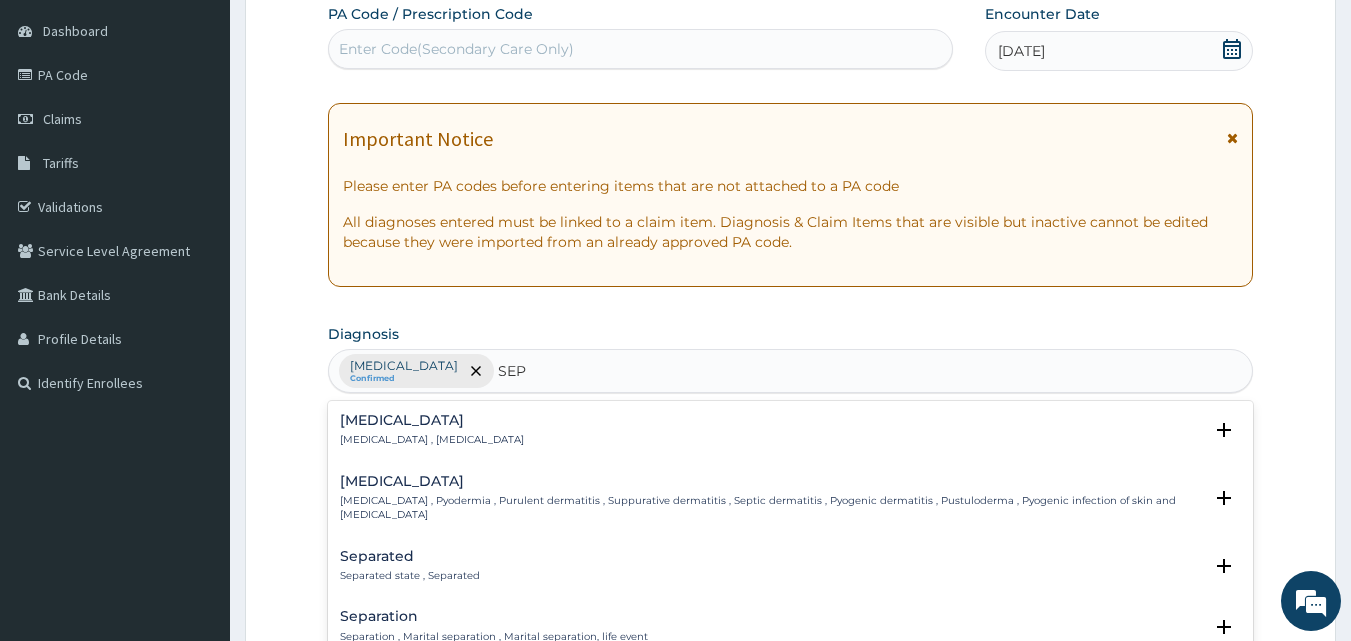 click on "Sepsis Systemic infection , Sepsis" at bounding box center (791, 430) 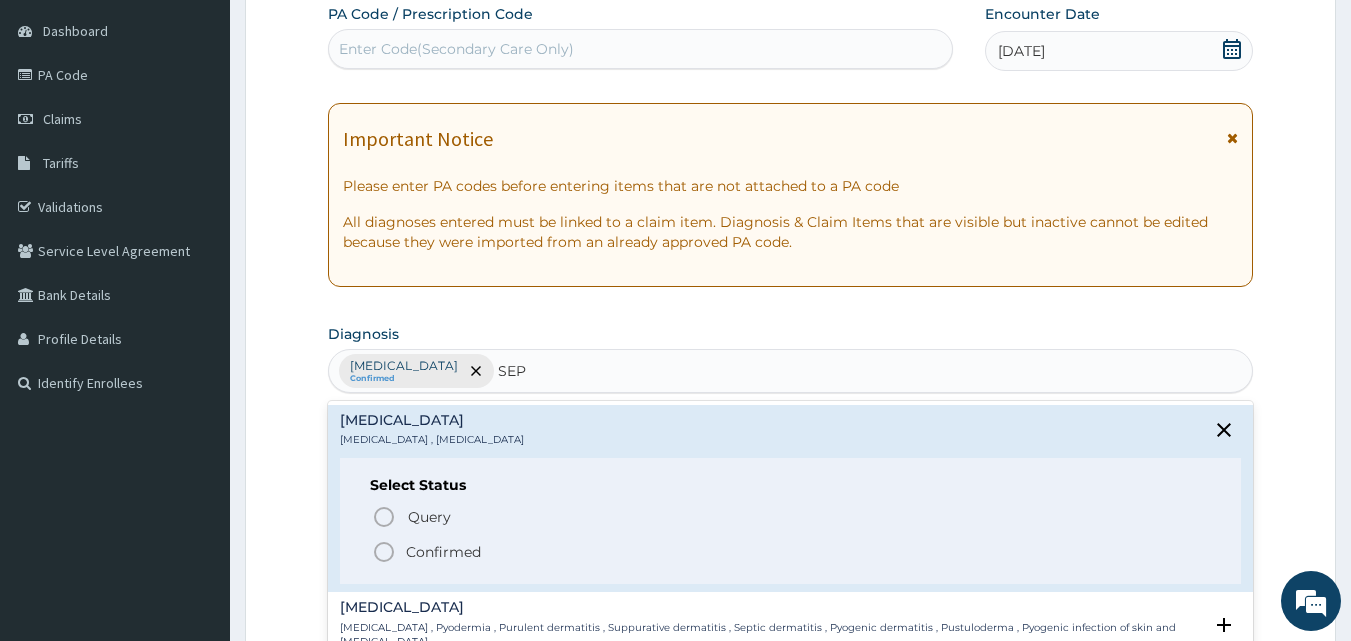 click on "Confirmed" at bounding box center [443, 552] 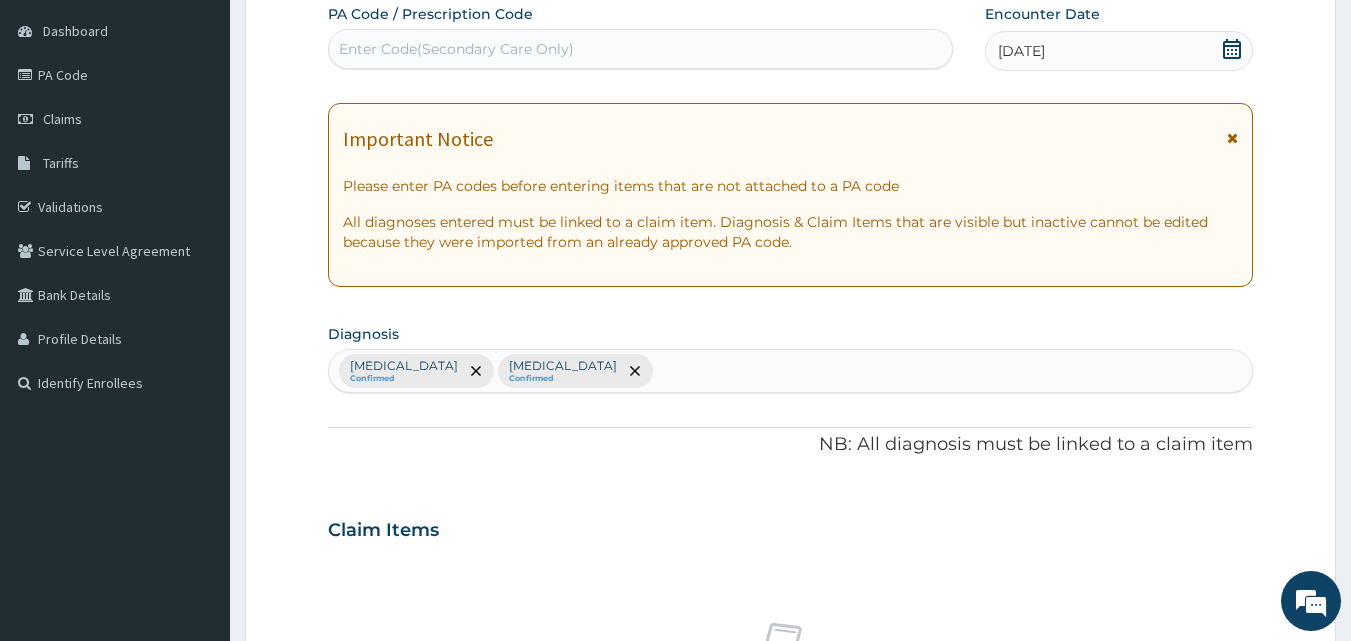 click on "Claim Items" at bounding box center [791, 526] 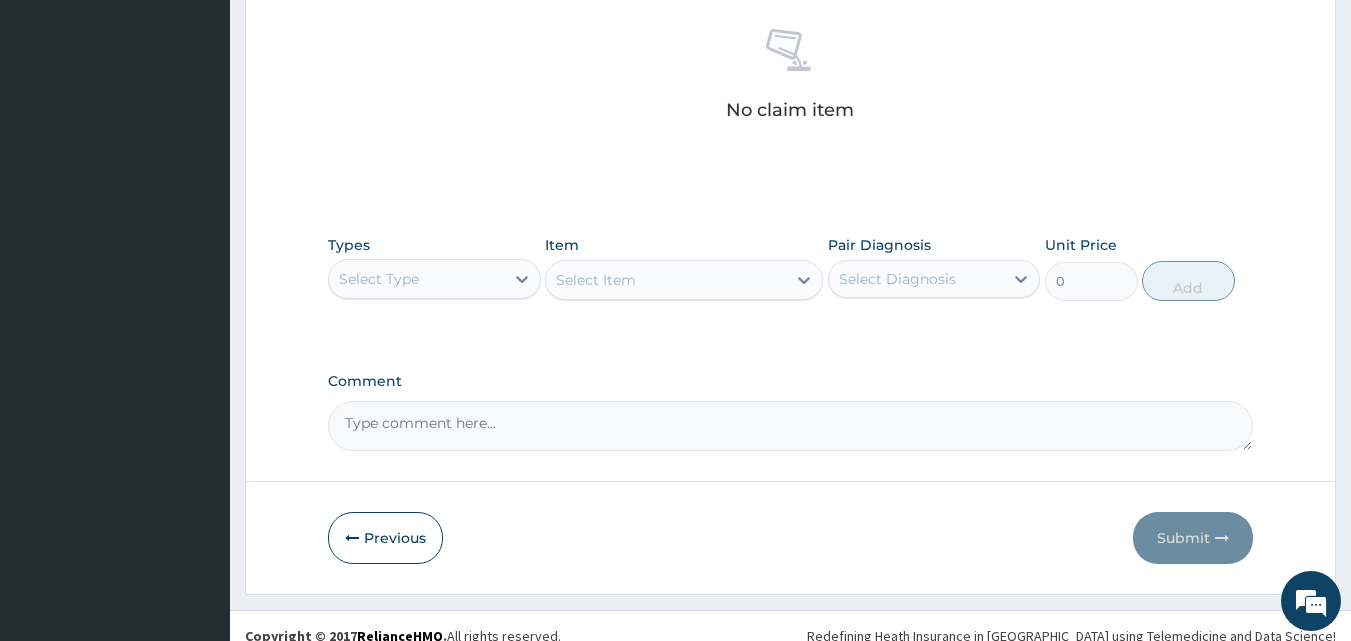 scroll, scrollTop: 801, scrollLeft: 0, axis: vertical 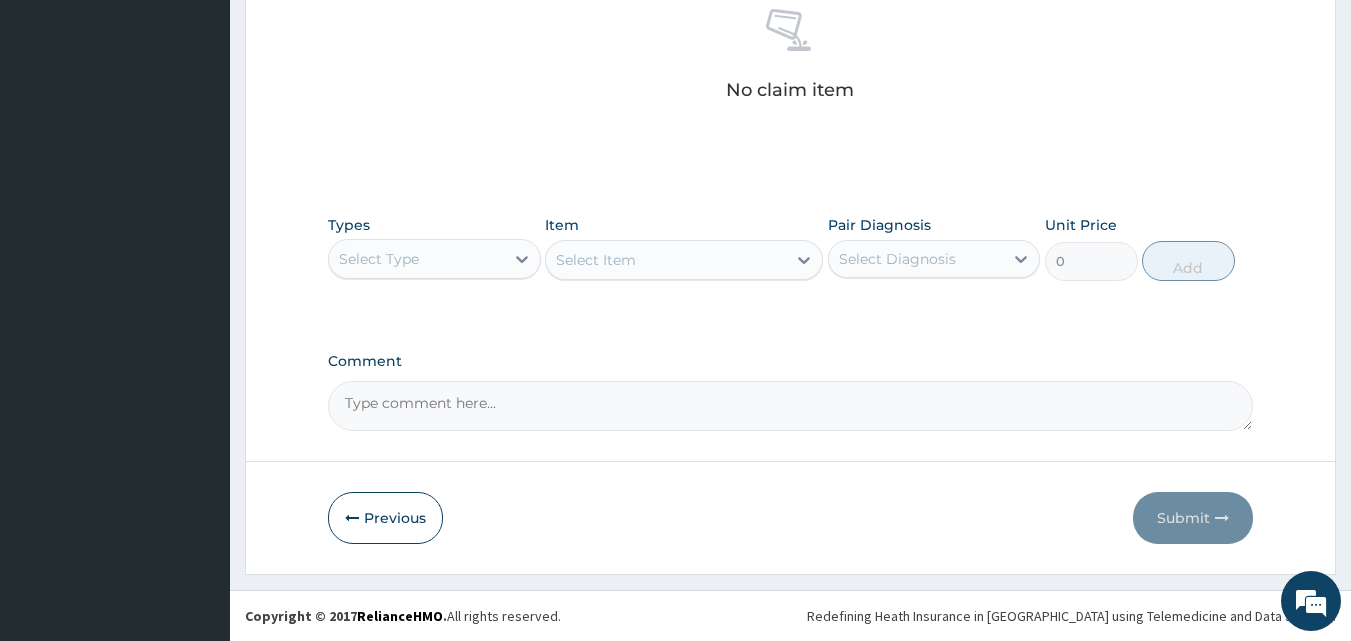click on "Select Type" at bounding box center [416, 259] 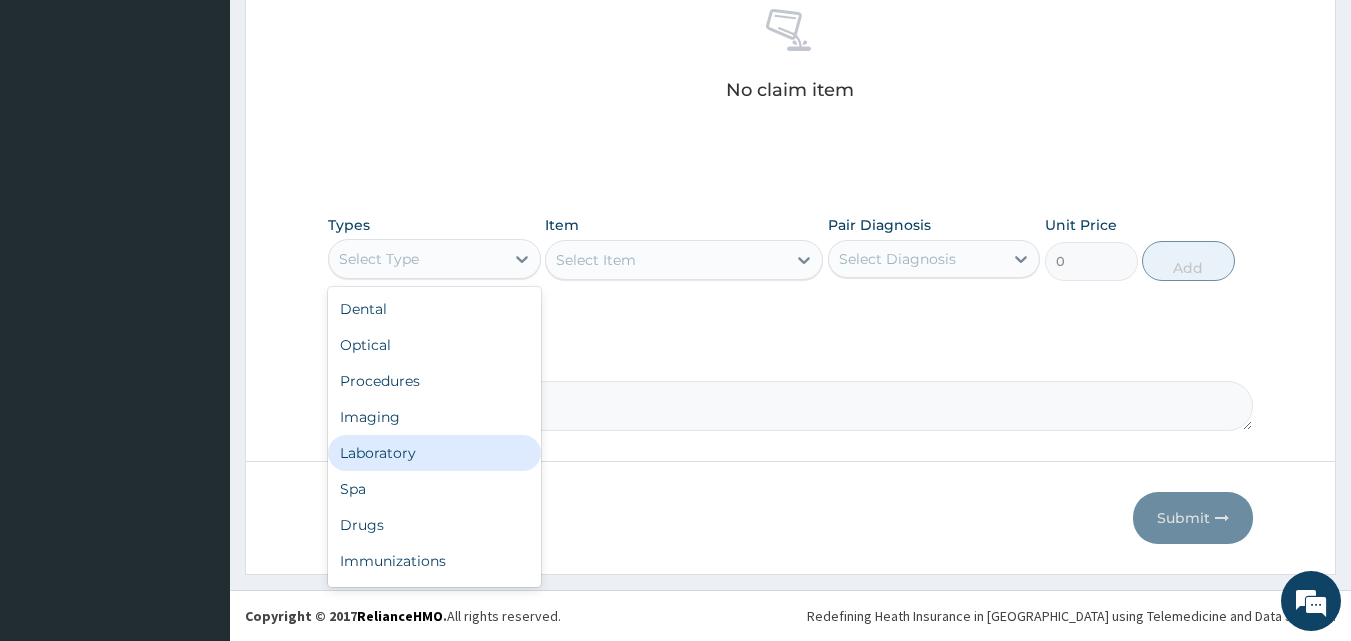 click on "Laboratory" at bounding box center (434, 453) 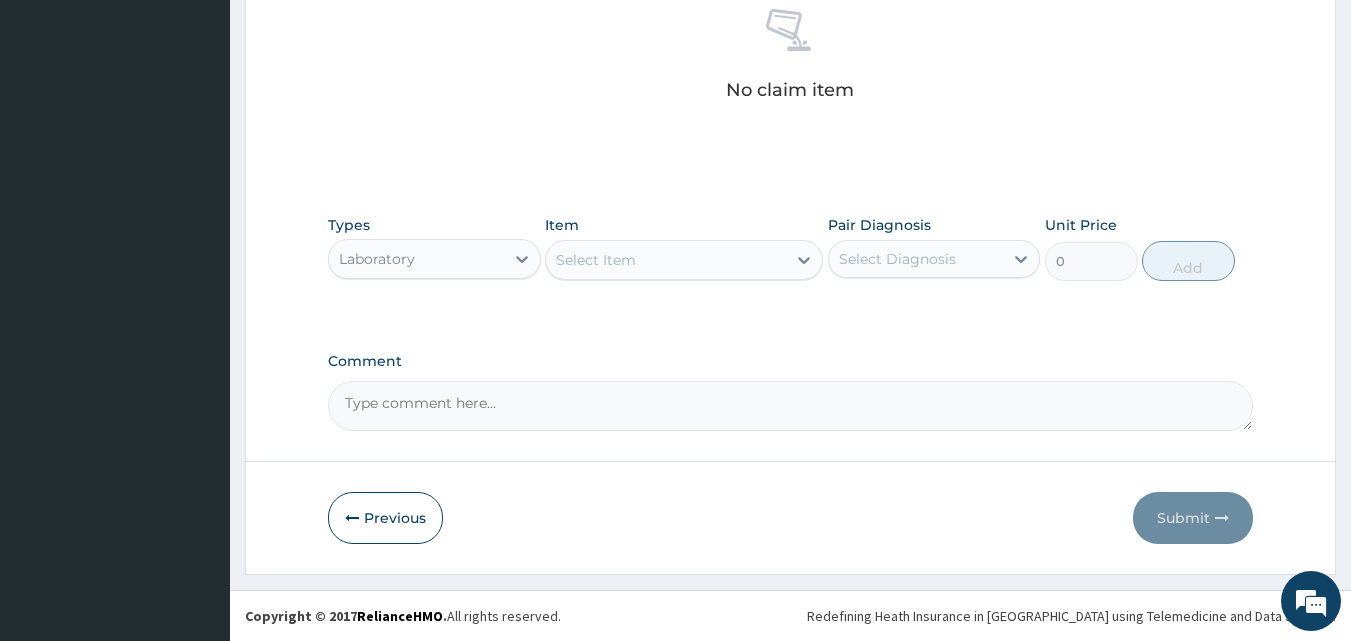 click on "Select Item" at bounding box center [596, 260] 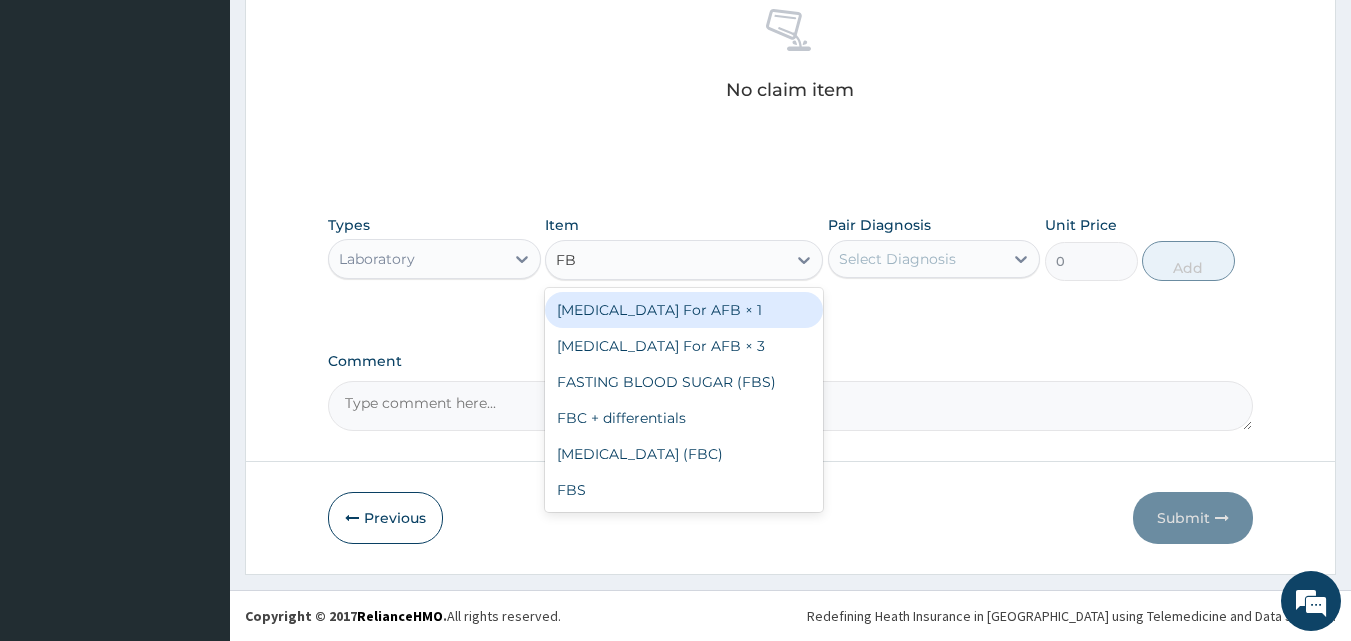 type on "FBC" 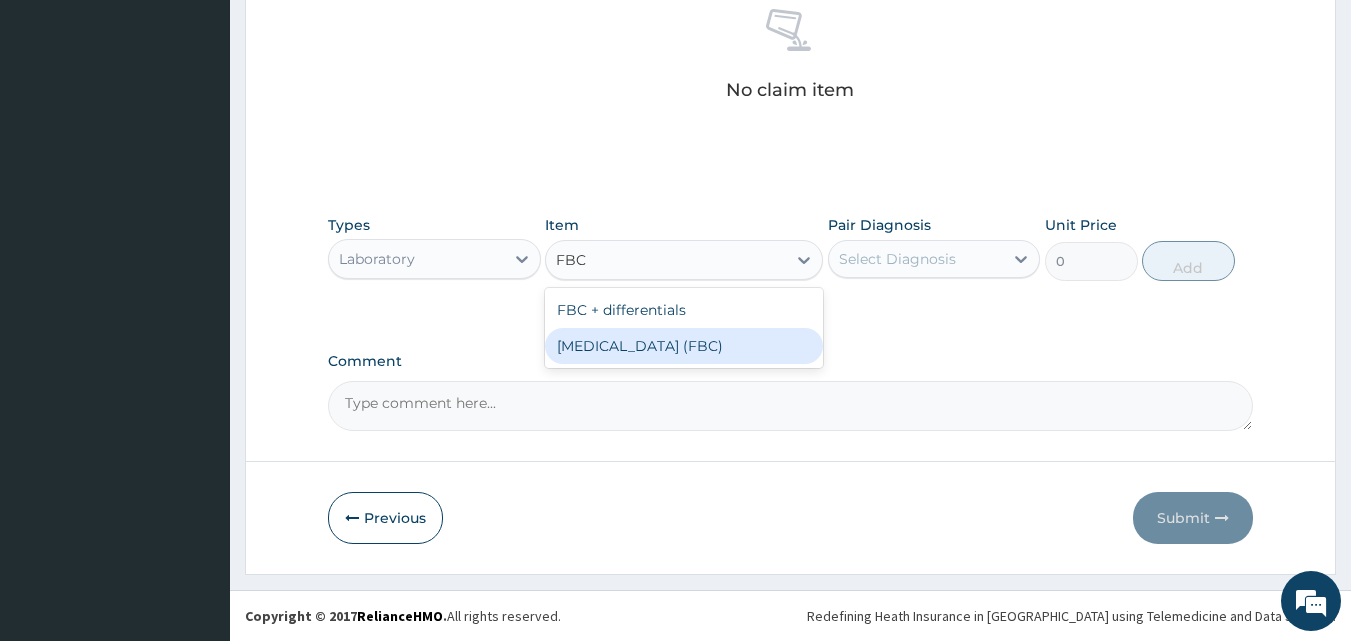 click on "[MEDICAL_DATA] (FBC)" at bounding box center [684, 346] 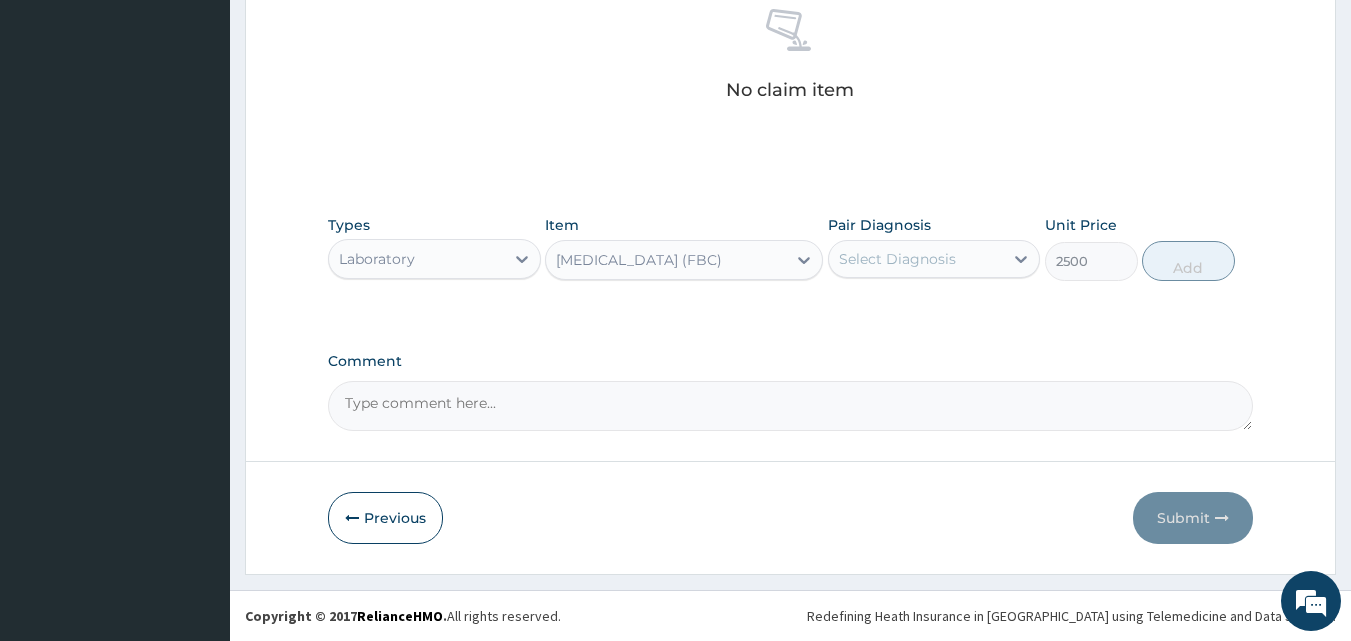 click on "Select Diagnosis" at bounding box center (897, 259) 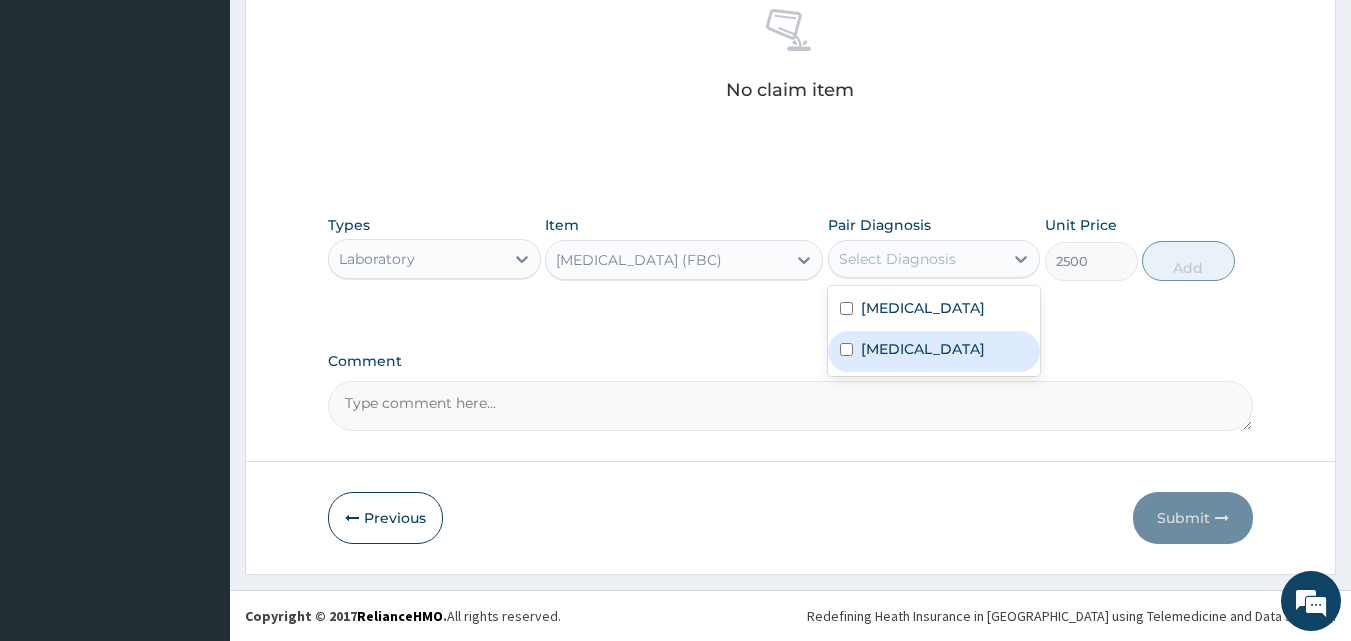 click on "Sepsis" at bounding box center (934, 351) 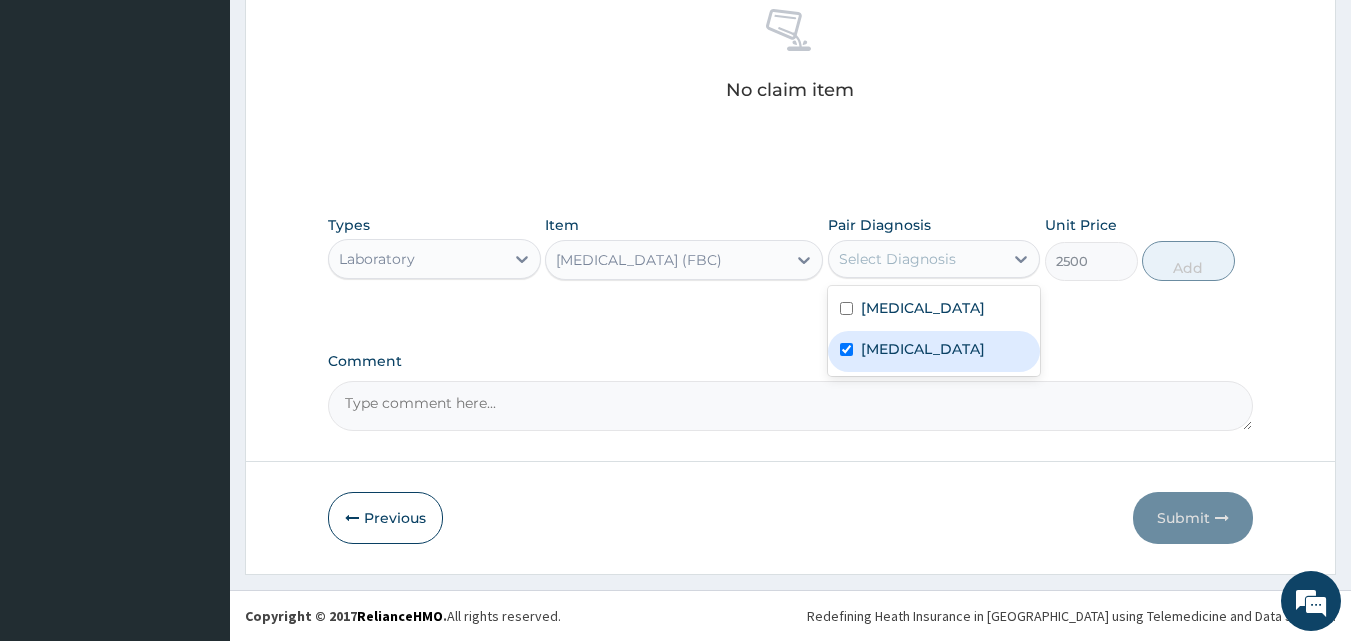 checkbox on "true" 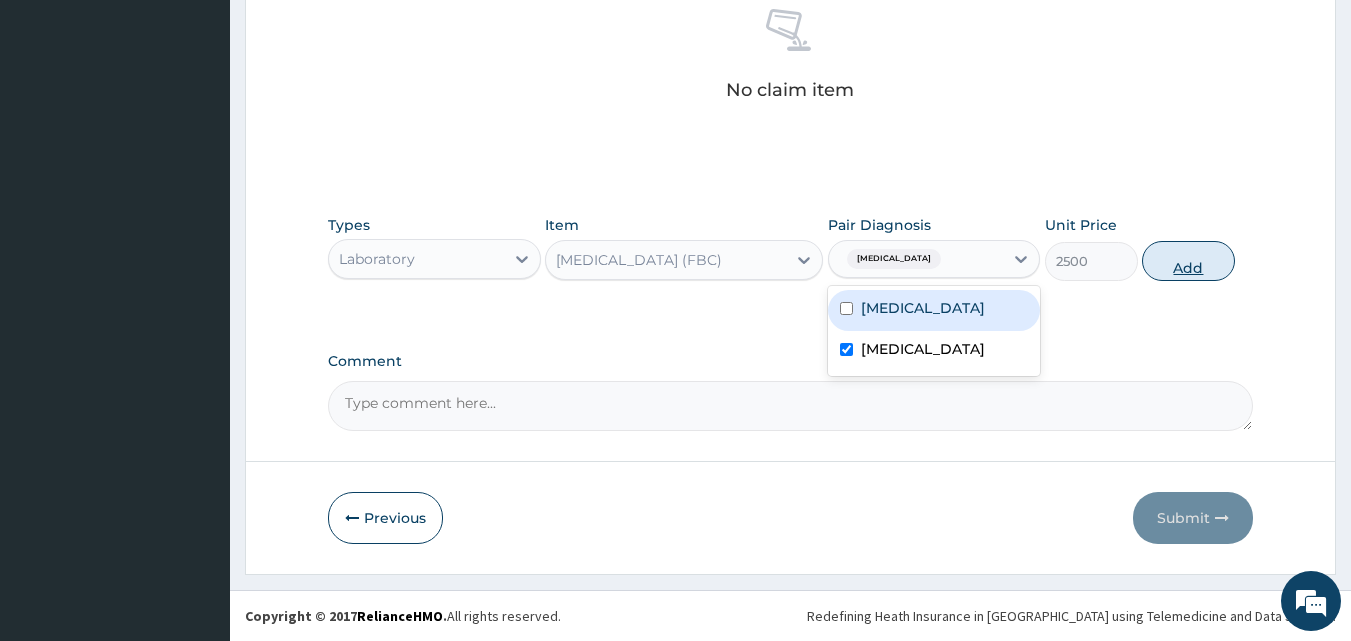 click on "Add" at bounding box center (1188, 261) 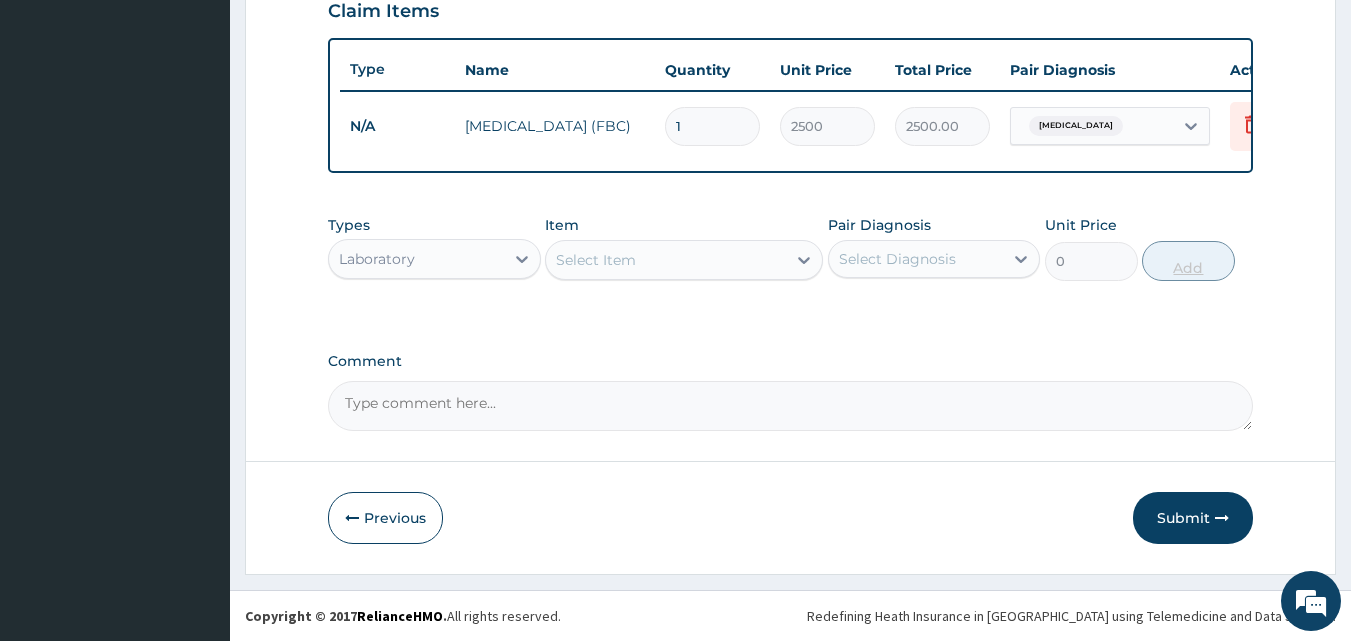scroll, scrollTop: 721, scrollLeft: 0, axis: vertical 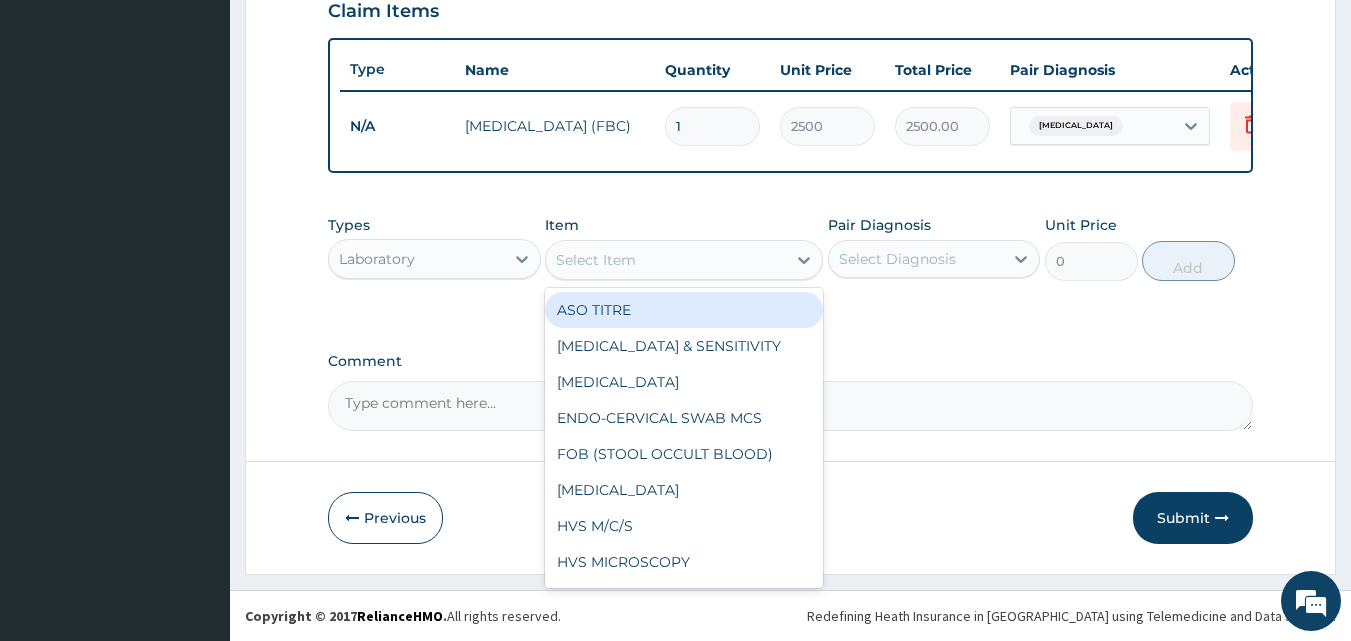 click on "Select Item" at bounding box center [666, 260] 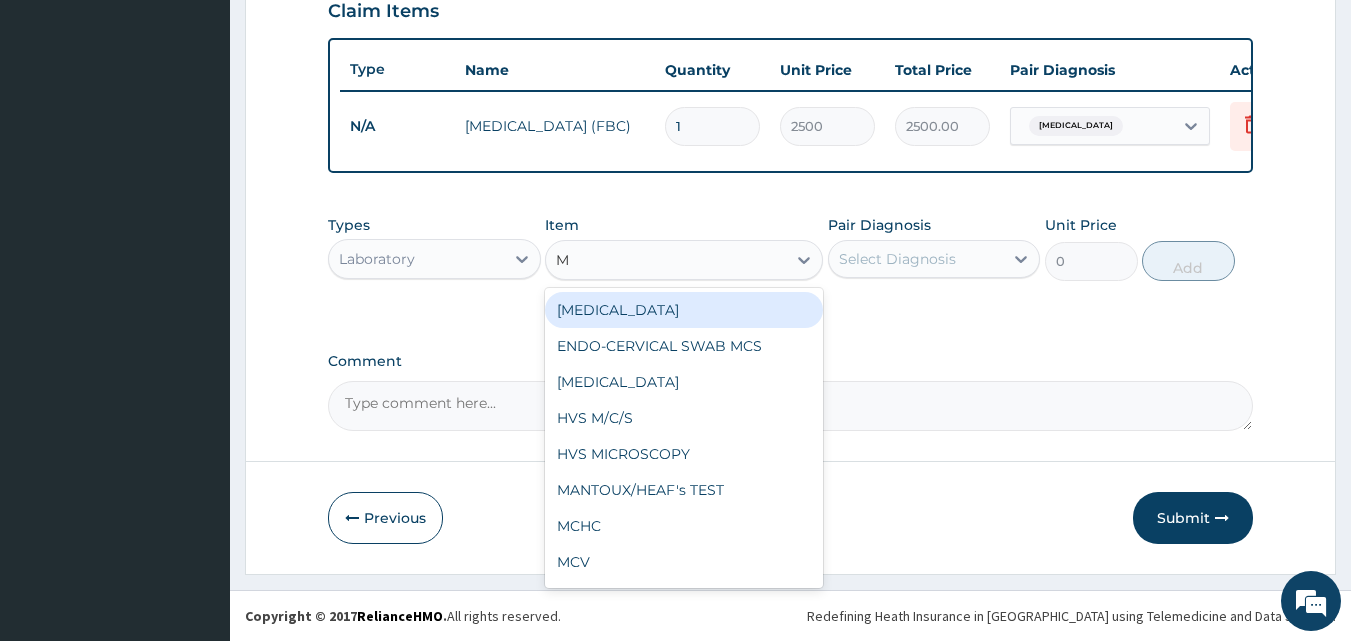 type on "MP" 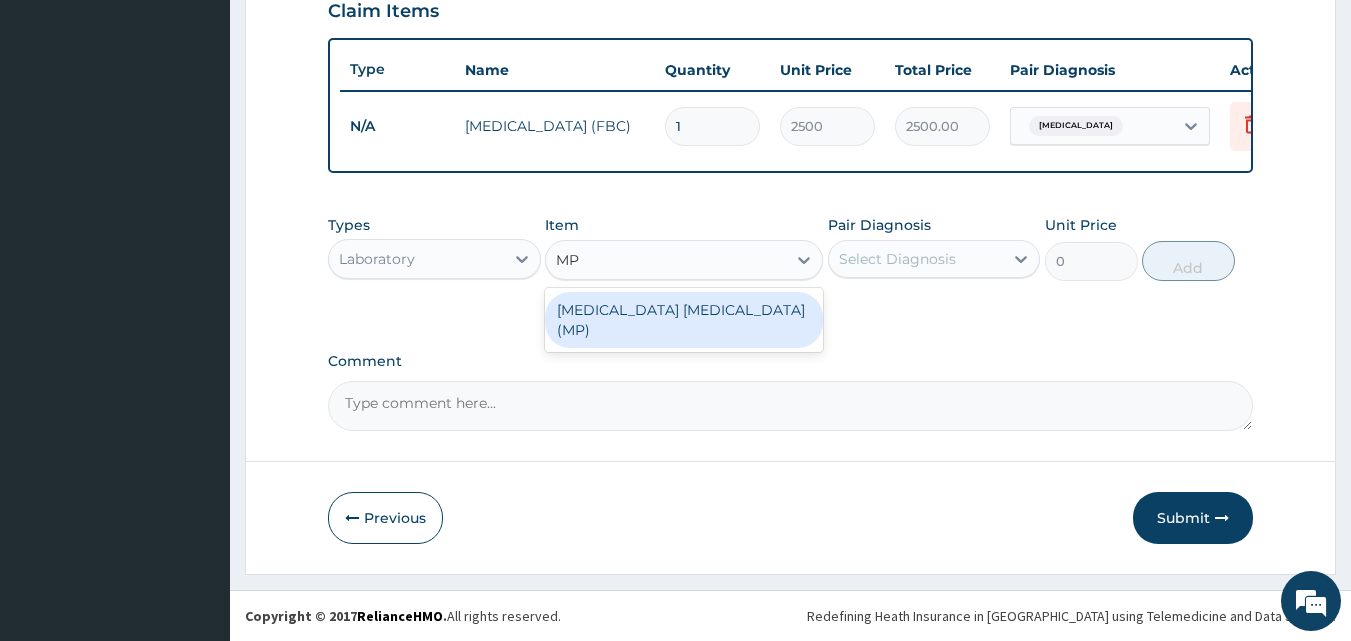 click on "[MEDICAL_DATA] [MEDICAL_DATA] (MP)" at bounding box center [684, 320] 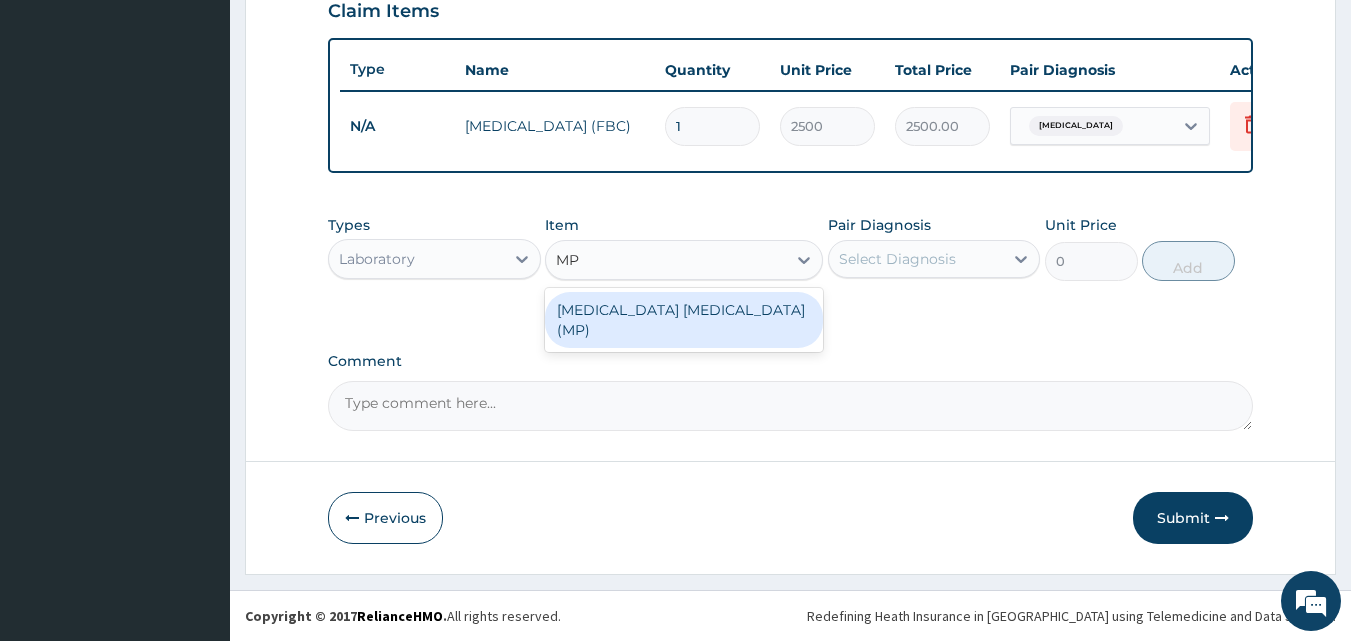 type 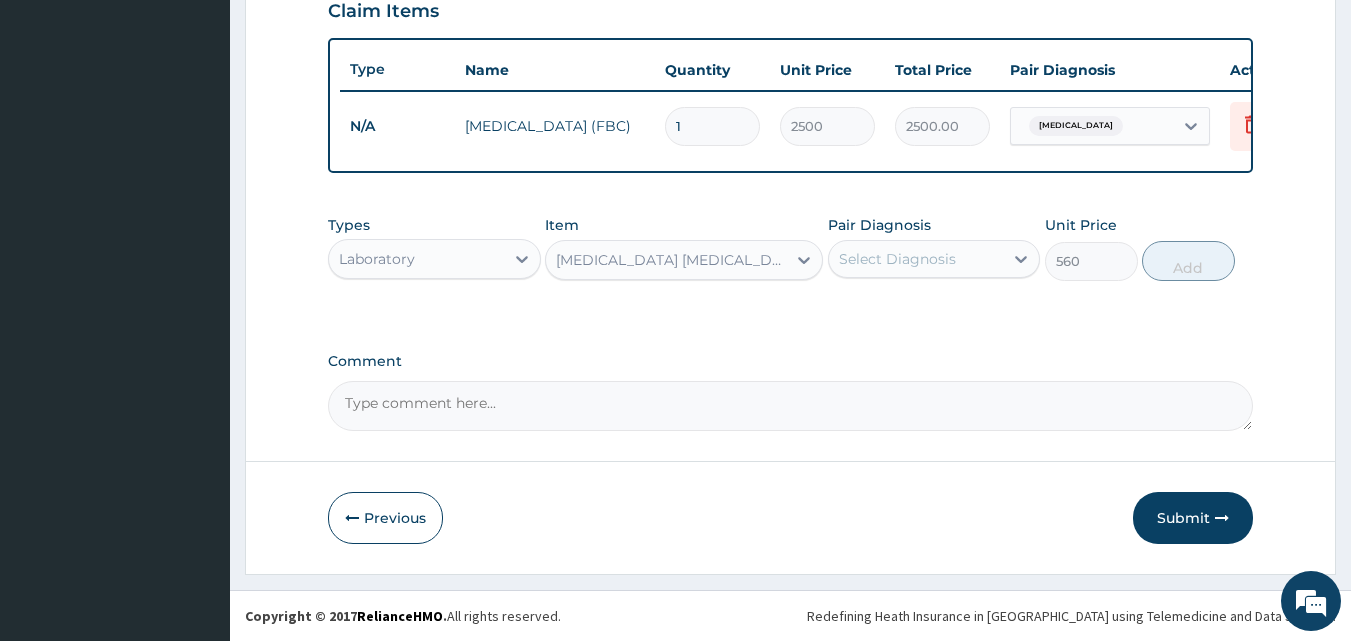click on "Pair Diagnosis" at bounding box center [879, 225] 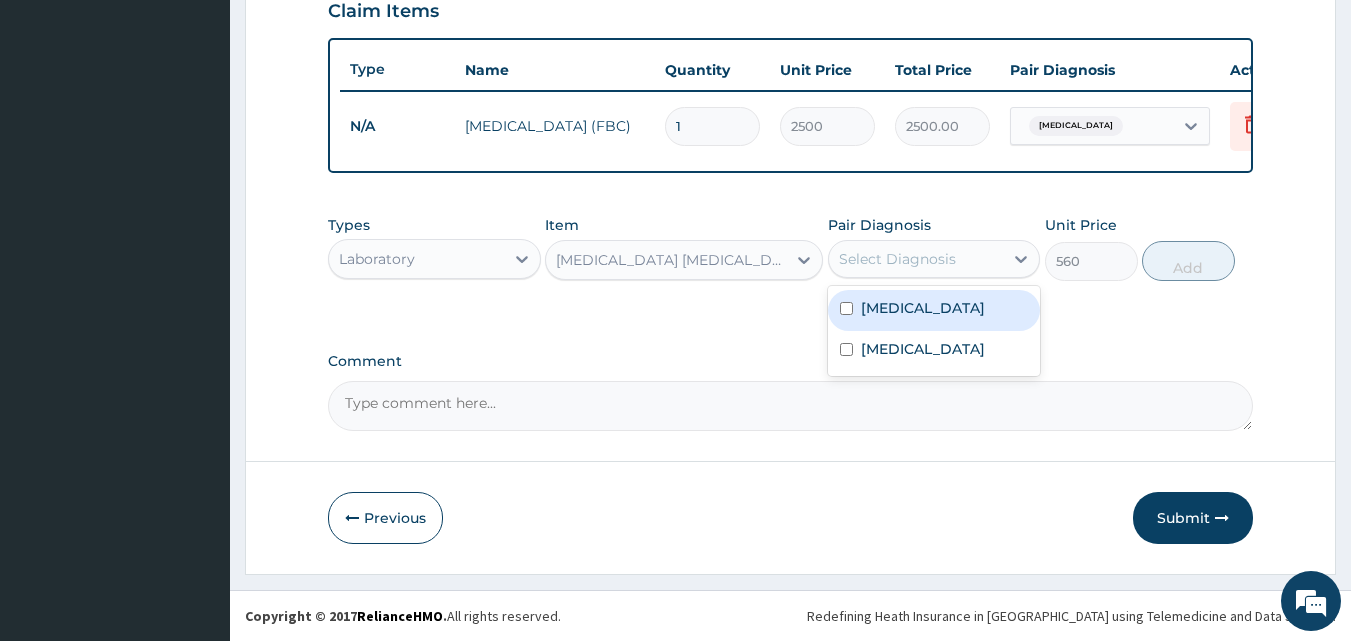 click on "Select Diagnosis" at bounding box center [934, 259] 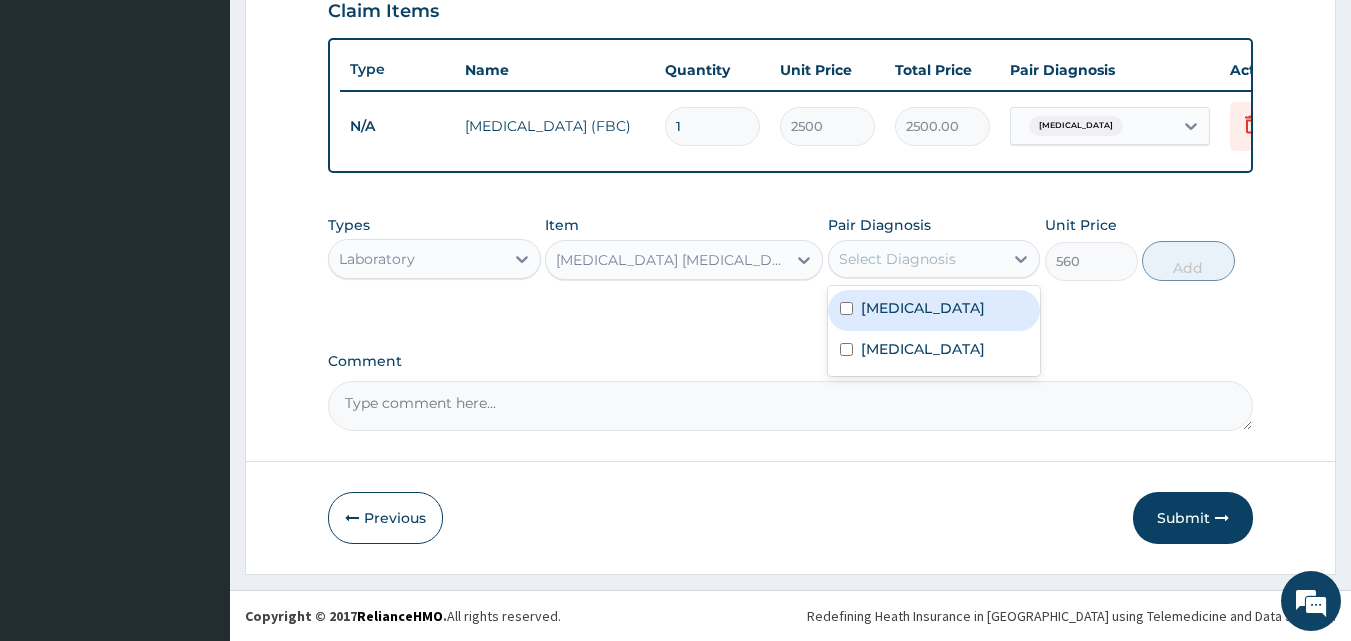 click on "[MEDICAL_DATA]" at bounding box center (934, 310) 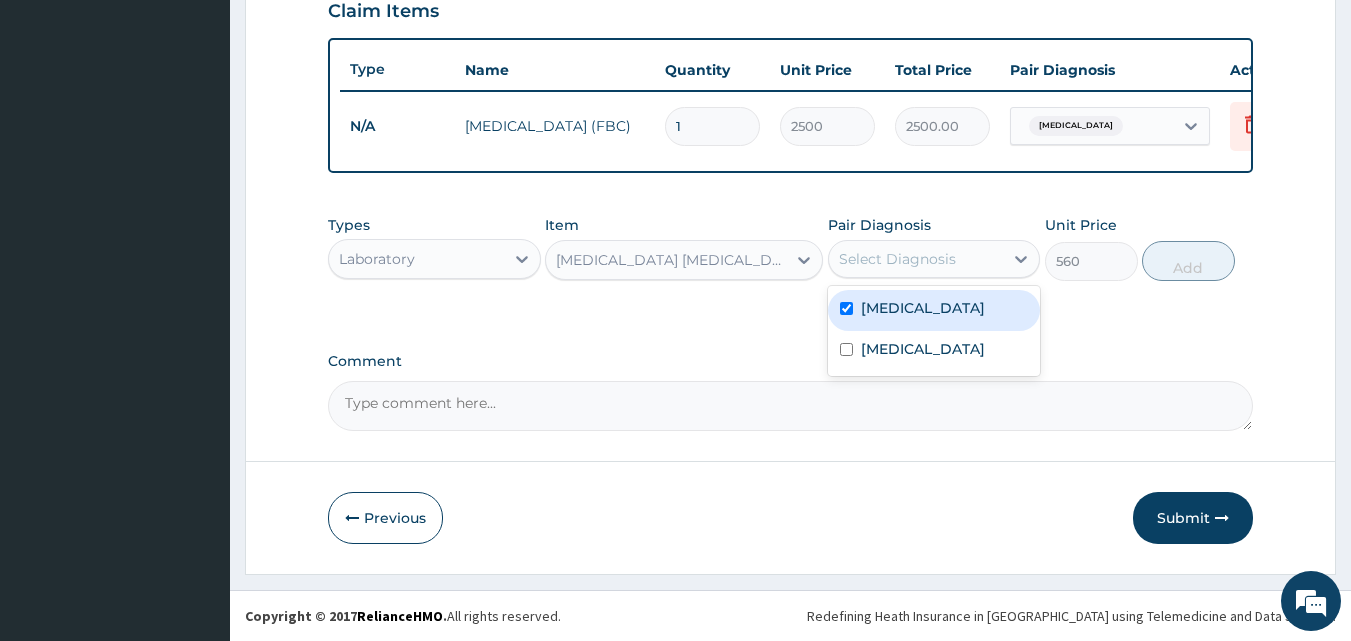 checkbox on "true" 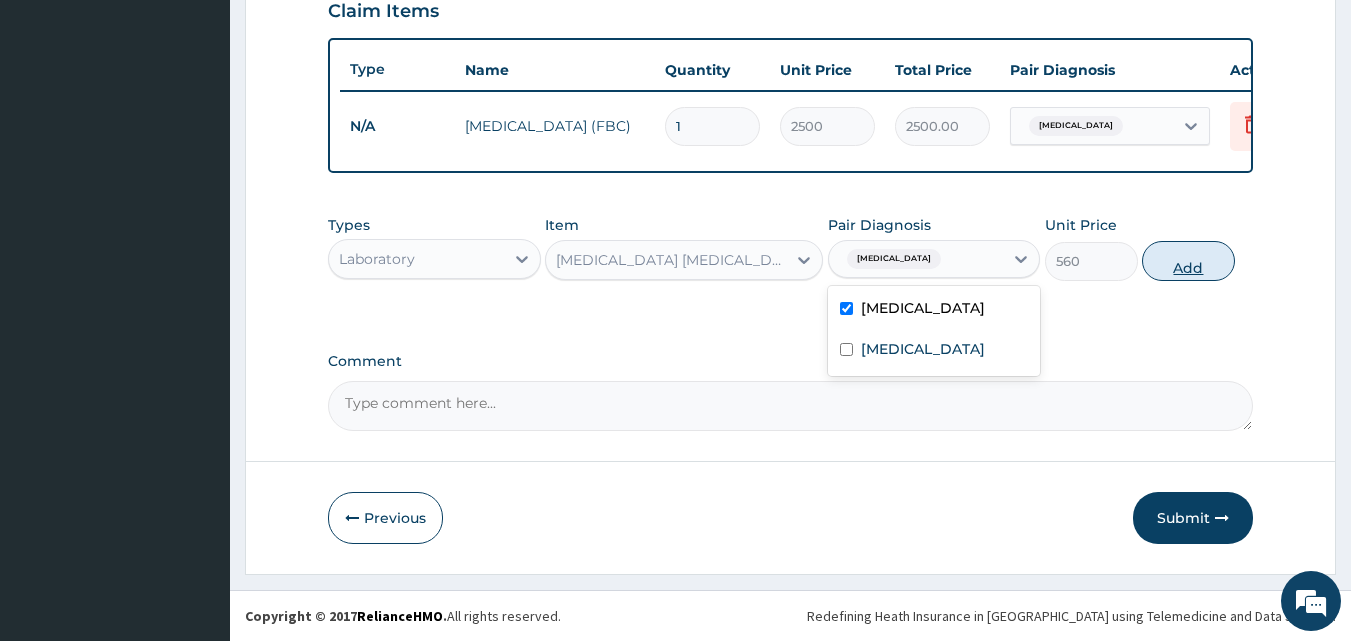 click on "Add" at bounding box center [1188, 261] 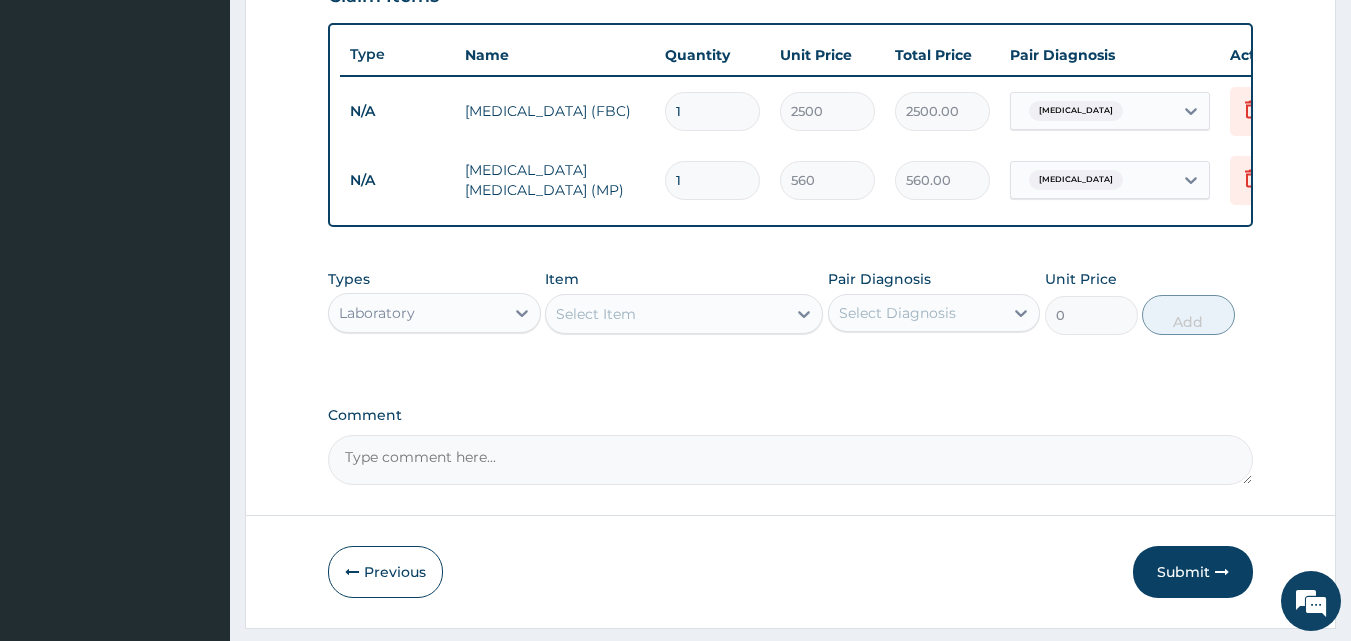 click on "Select Item" at bounding box center (666, 314) 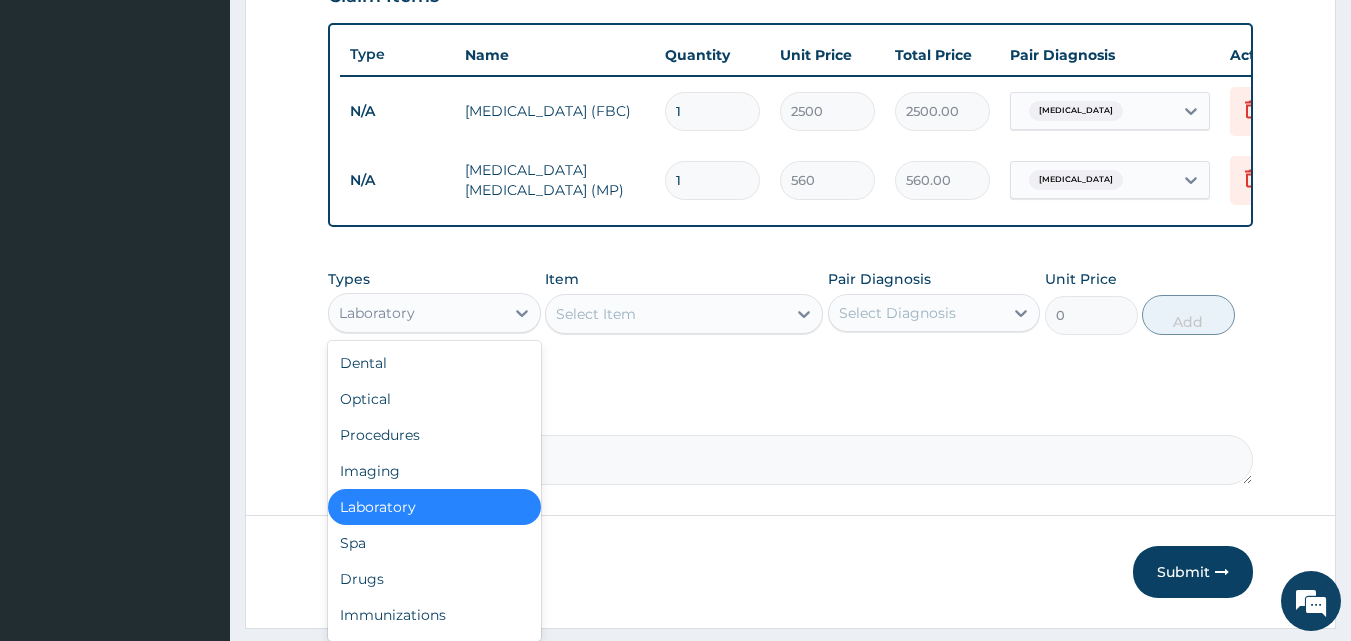 click on "Laboratory" at bounding box center (377, 313) 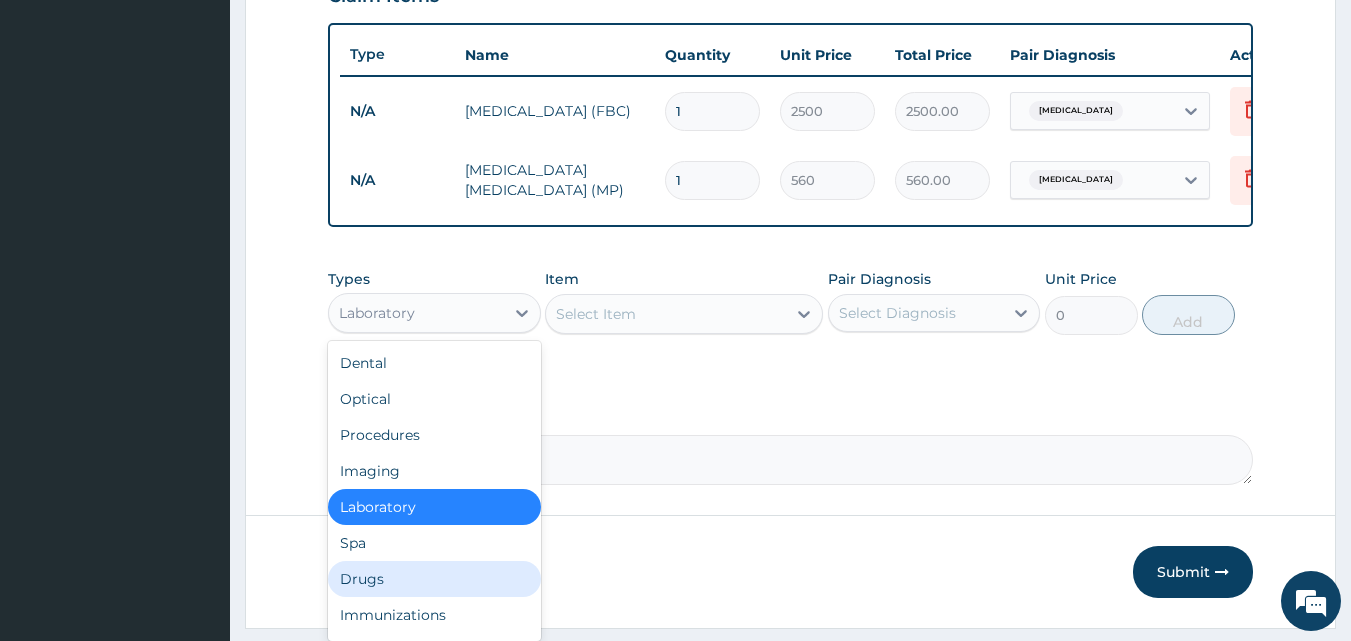 click on "Drugs" at bounding box center [434, 579] 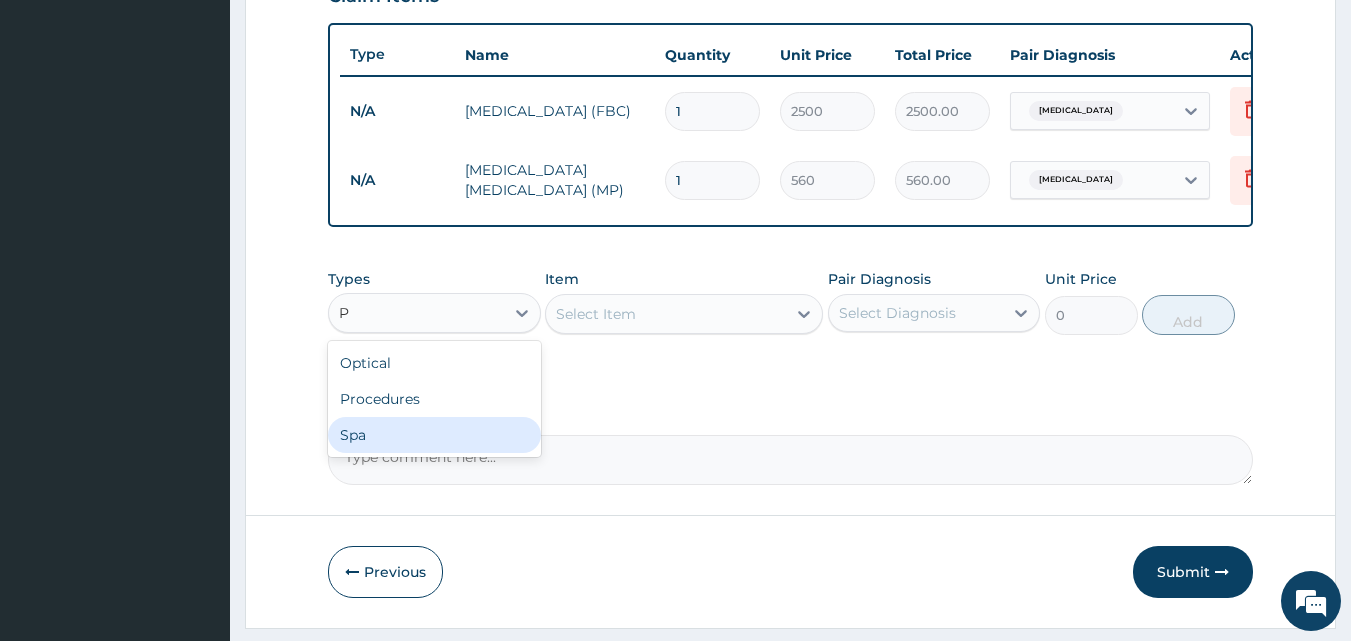 type on "P" 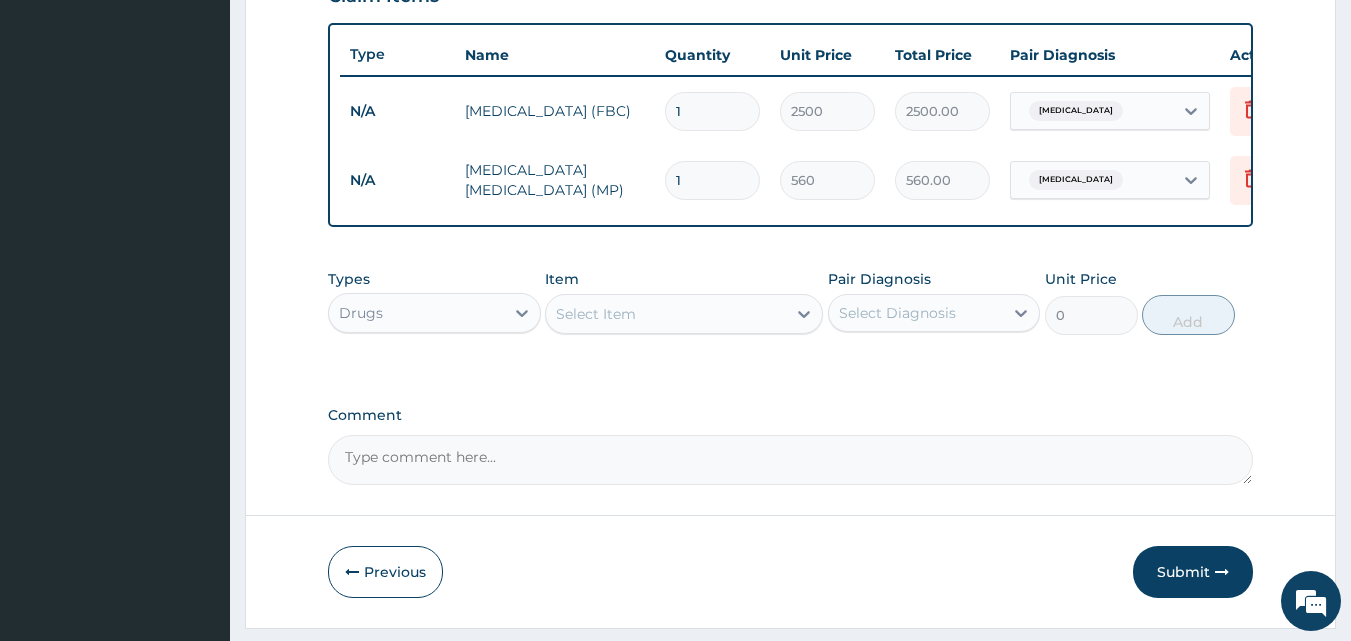 click on "Types Drugs Item Select Item Pair Diagnosis Select Diagnosis Unit Price 0 Add" at bounding box center (791, 317) 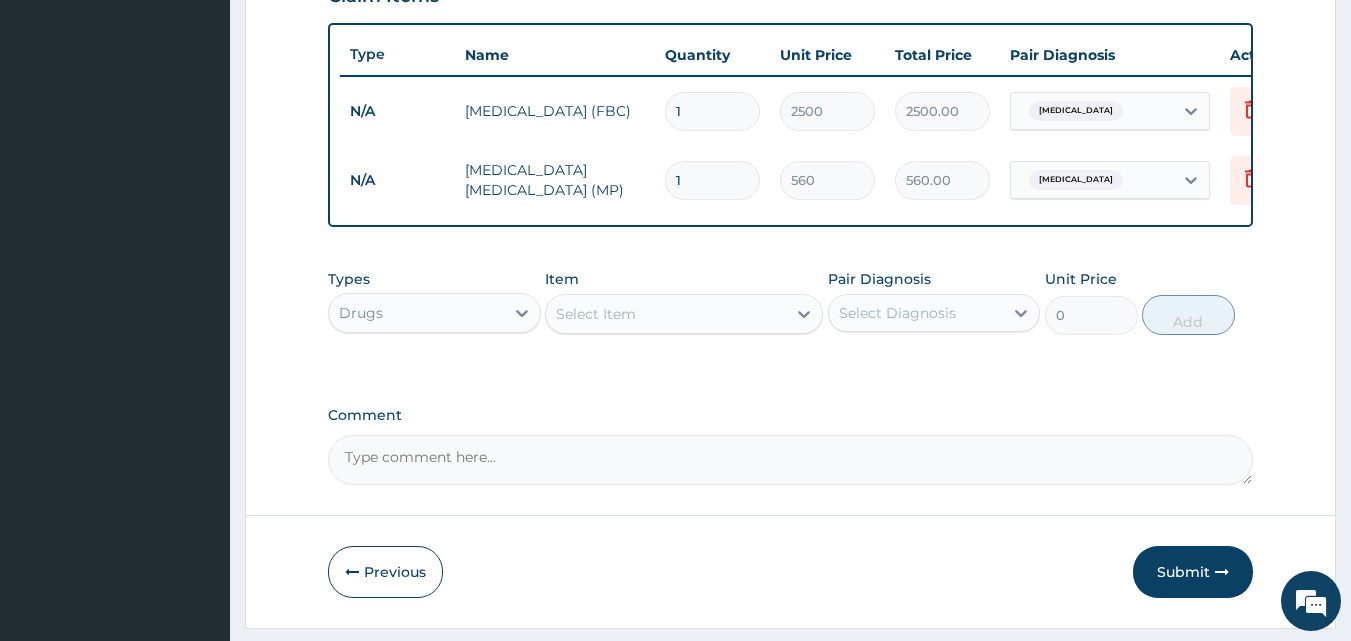 click on "Item Select Item" at bounding box center (684, 302) 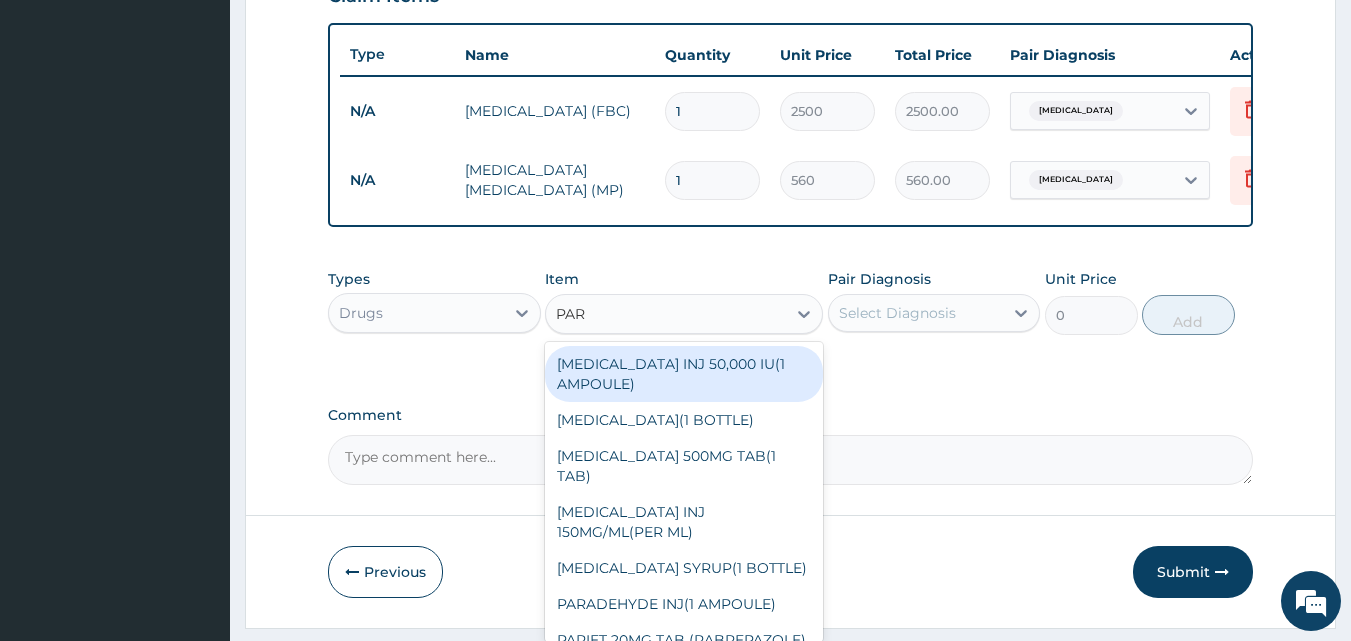 type on "PARA" 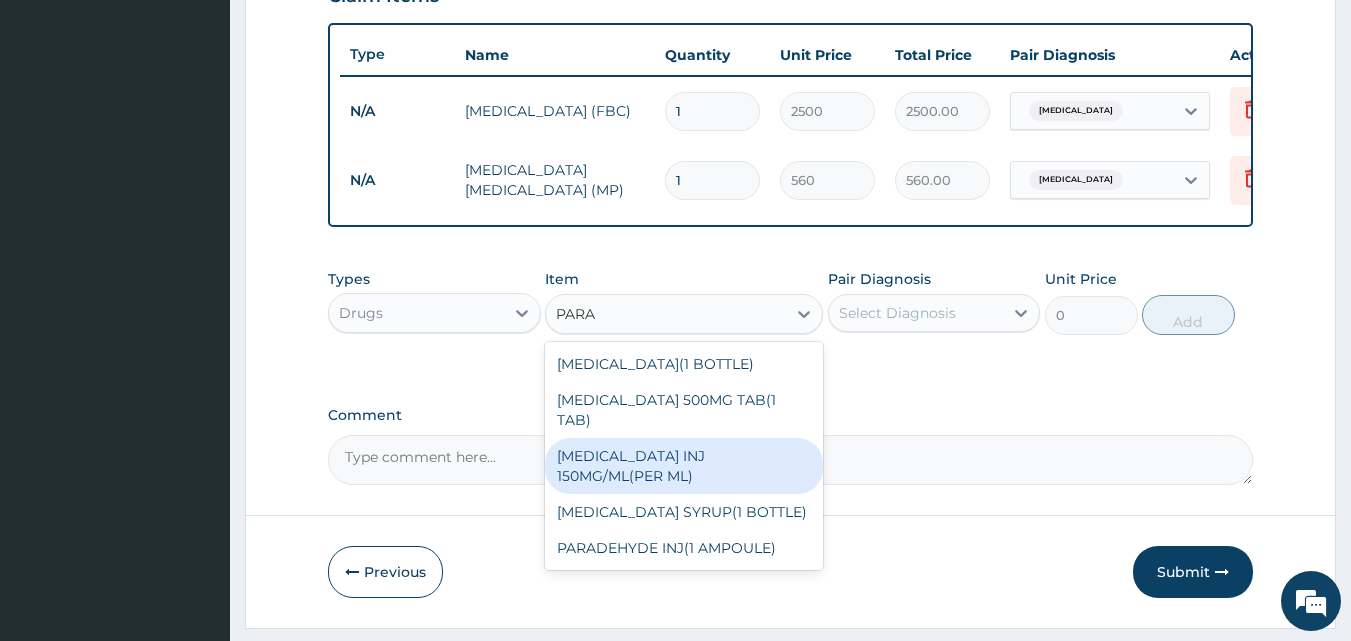 click on "[MEDICAL_DATA] INJ 150MG/ML(PER ML)" at bounding box center (684, 466) 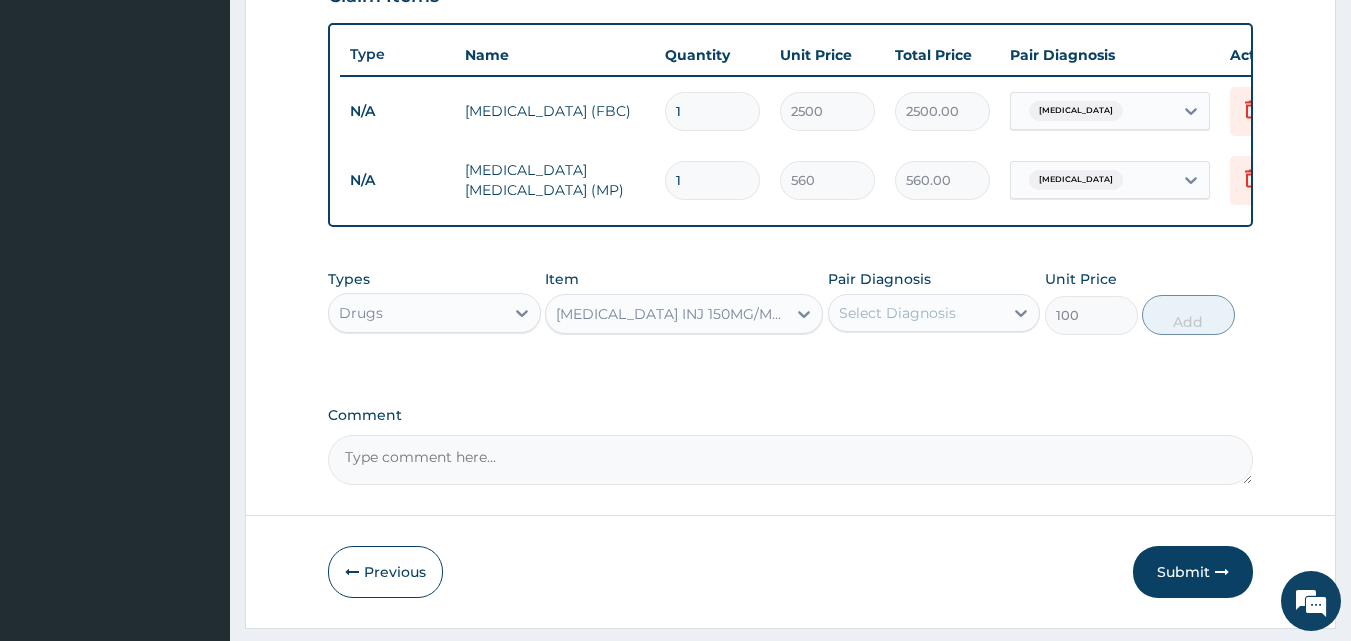 click on "Select Diagnosis" at bounding box center [897, 313] 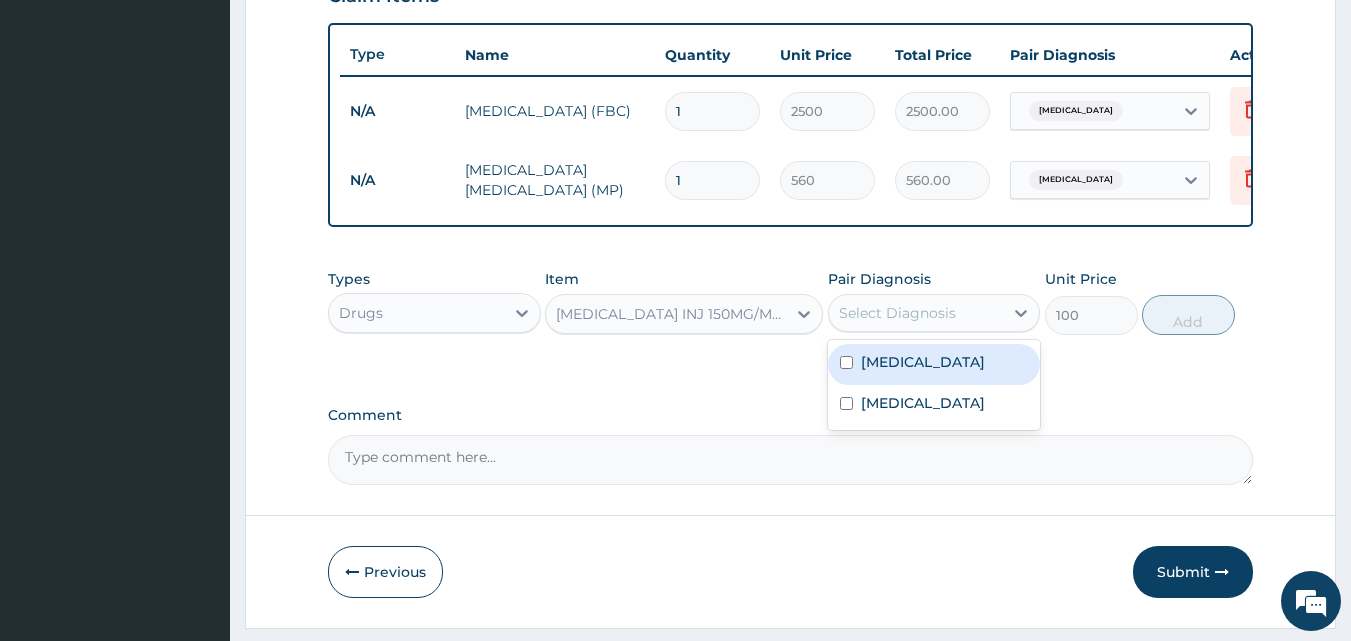 click on "[MEDICAL_DATA]" at bounding box center (934, 364) 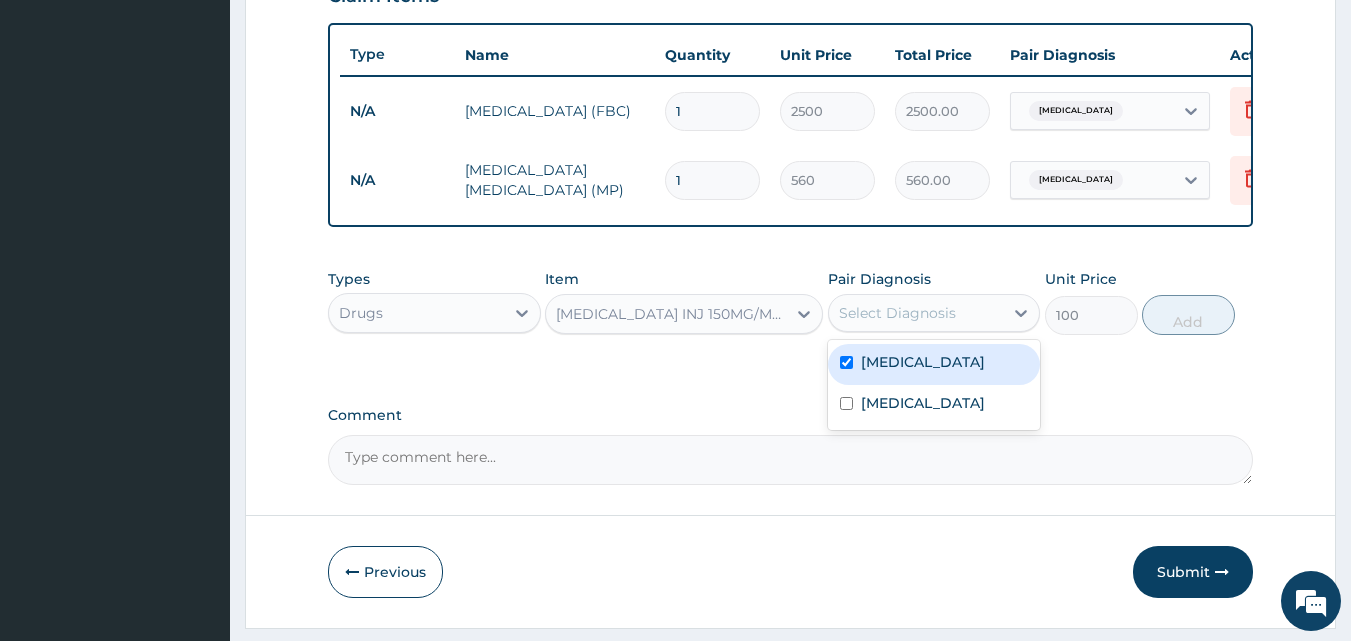 checkbox on "true" 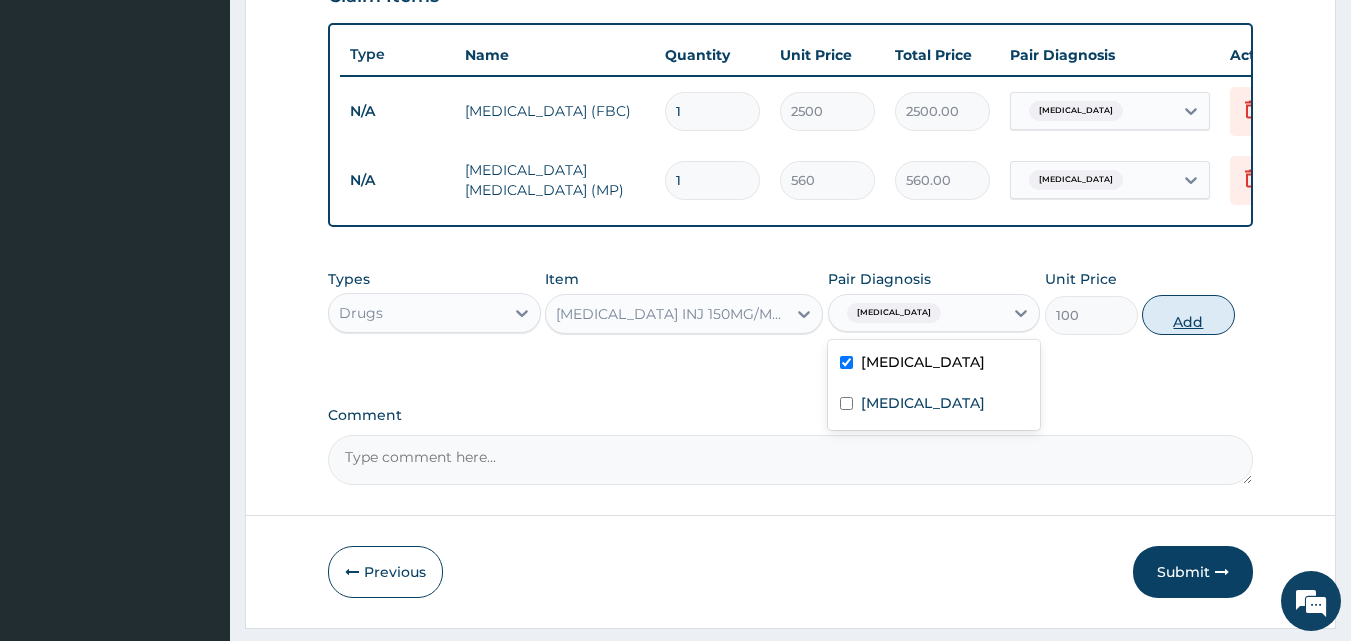 click on "Add" at bounding box center (1188, 315) 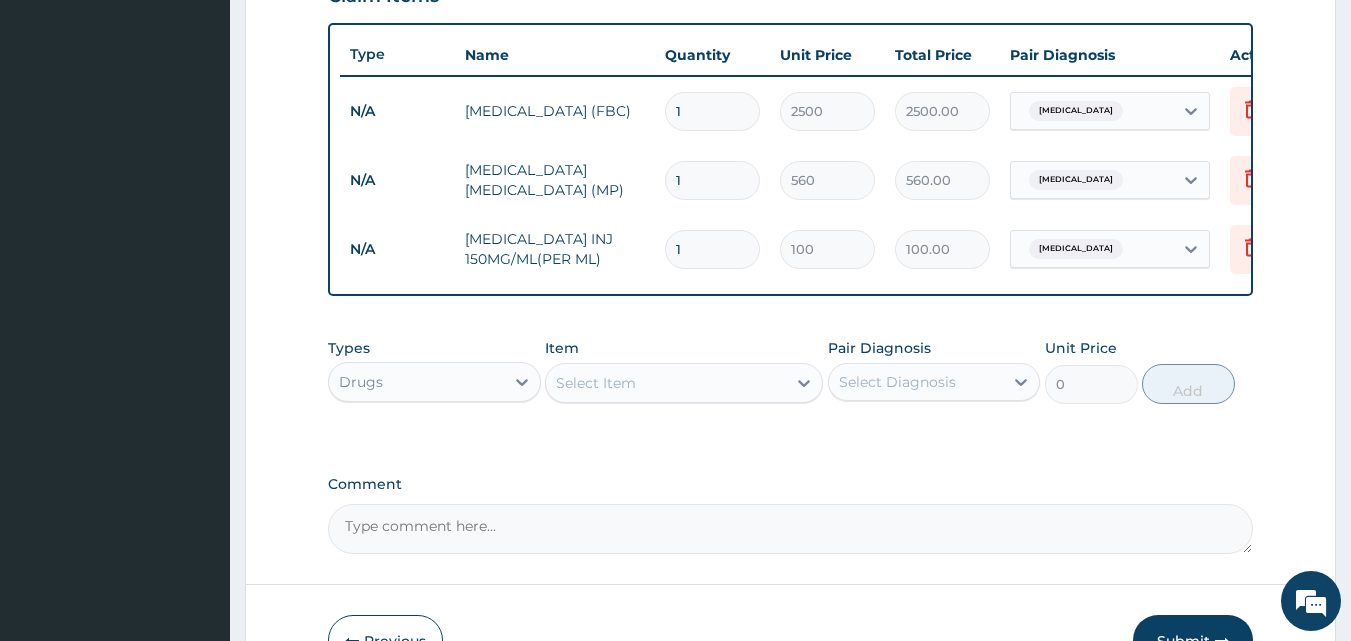 click on "Select Item" at bounding box center (666, 383) 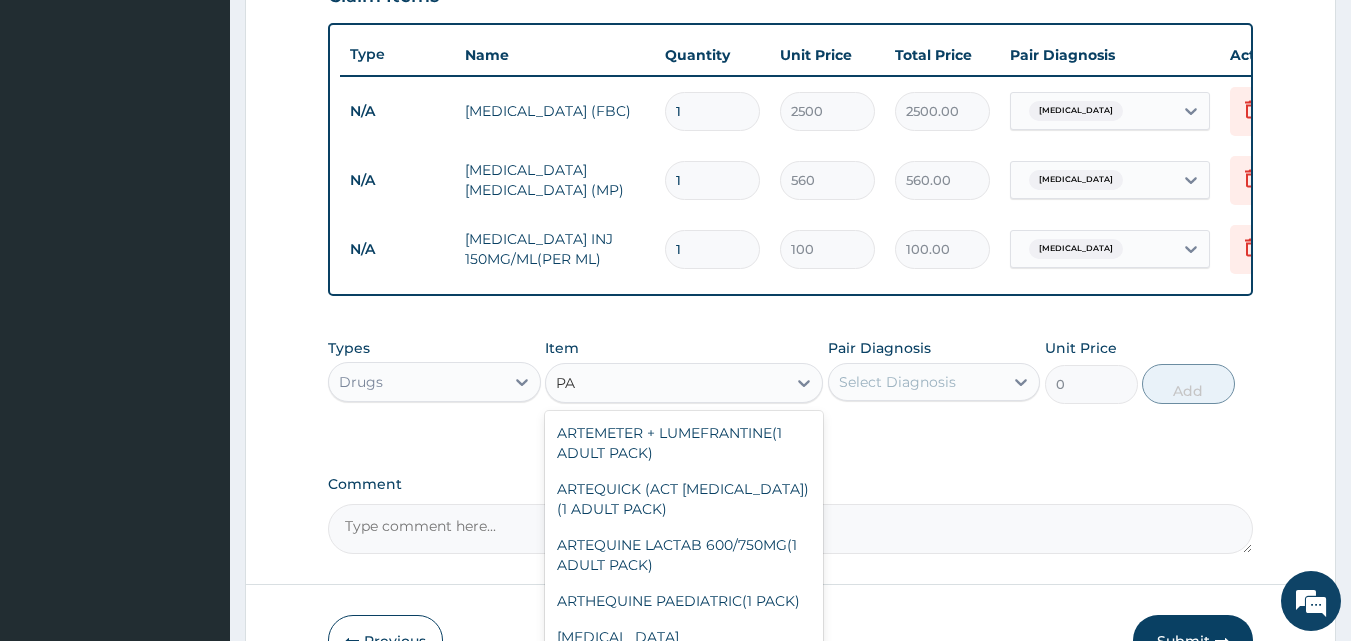 type on "P" 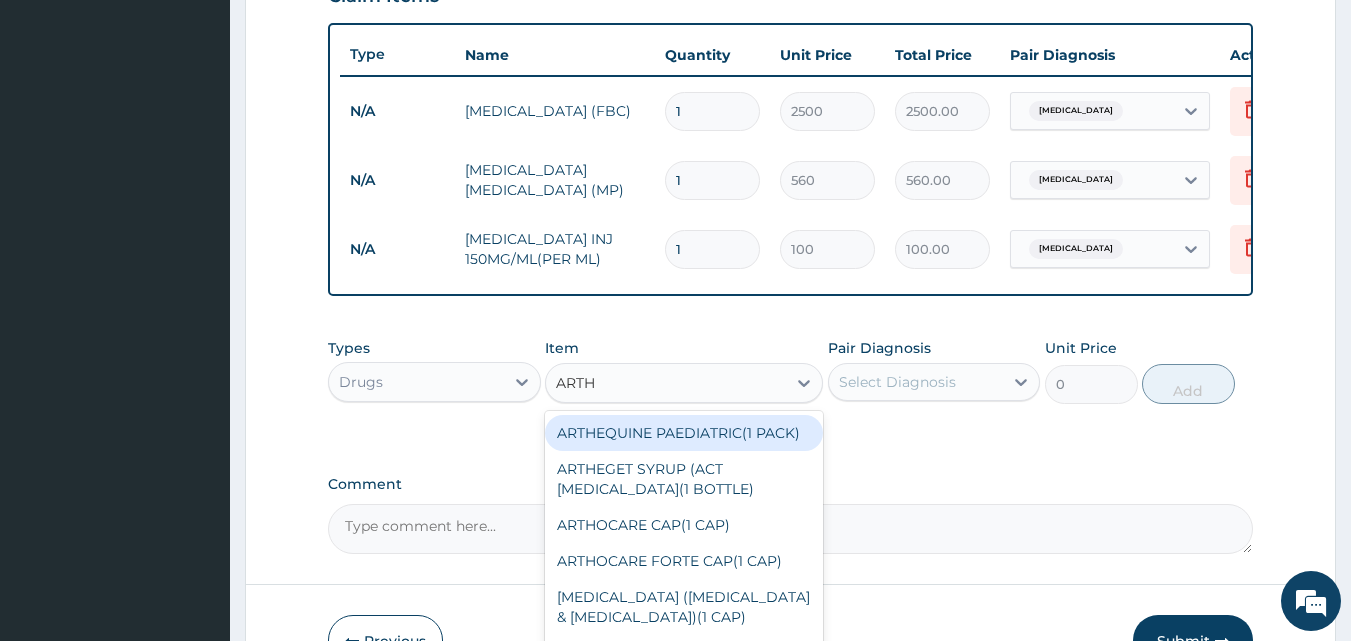type on "ARTHE" 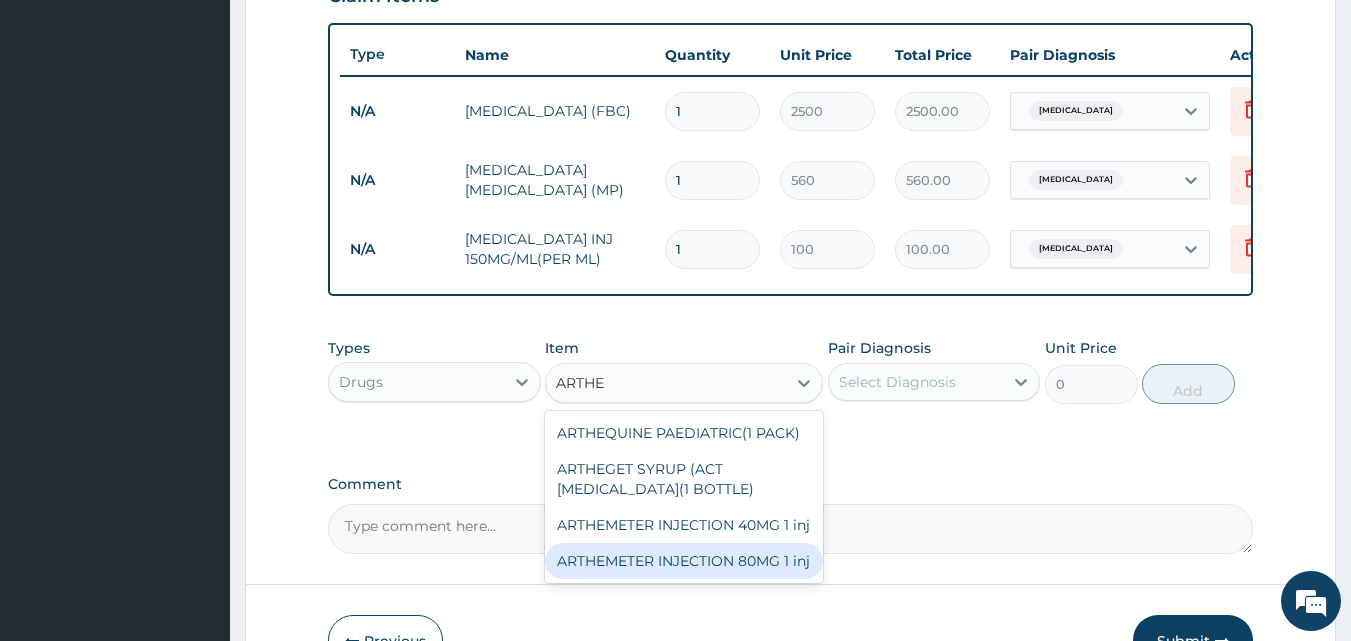 click on "ARTHEMETER INJECTION 80MG 1 inj" at bounding box center (684, 561) 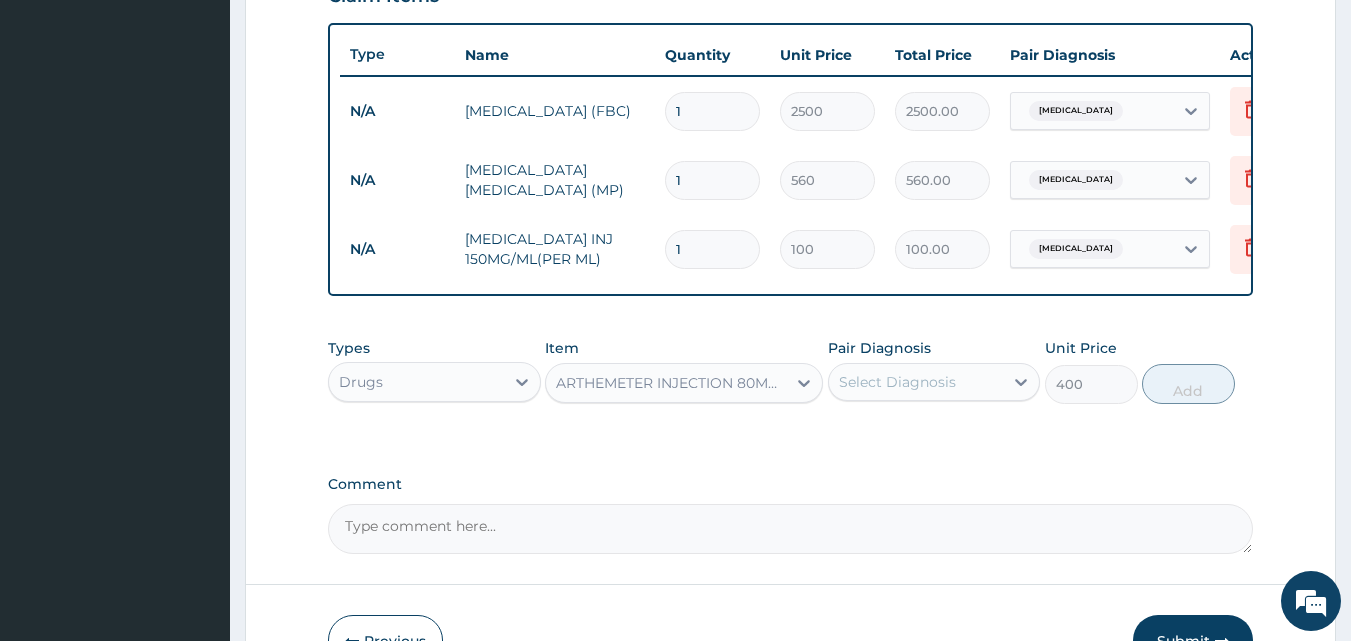click on "Pair Diagnosis Select Diagnosis" at bounding box center (934, 371) 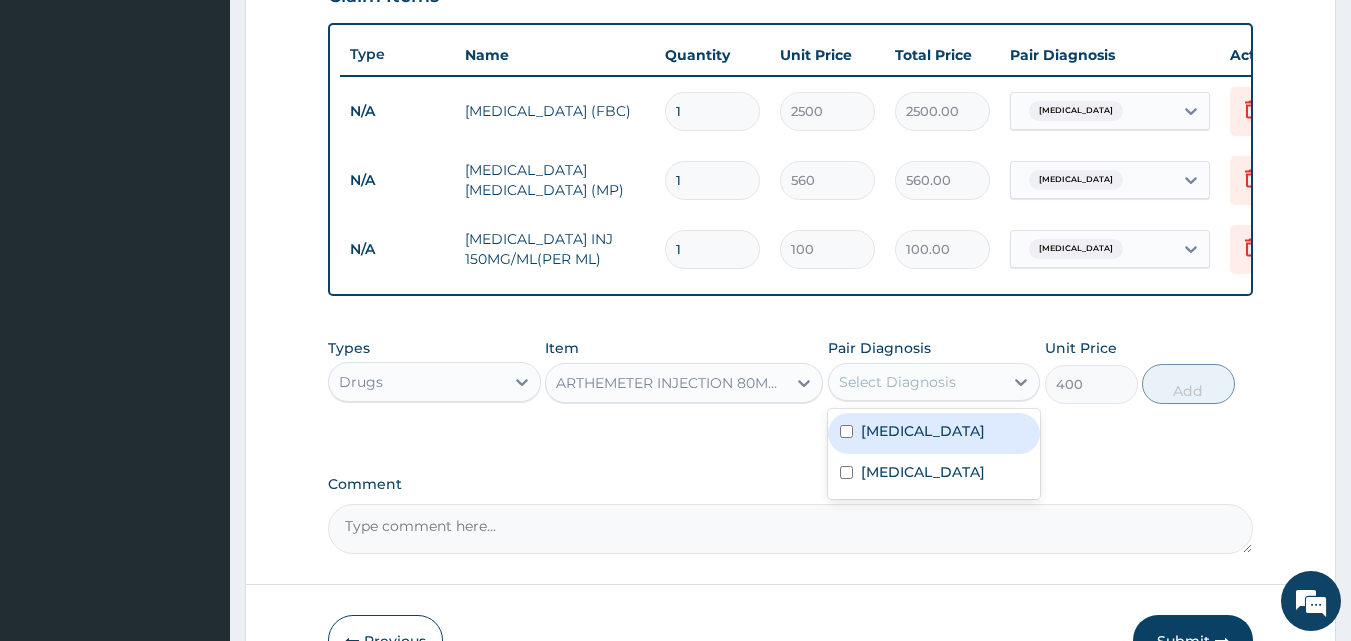 click on "[MEDICAL_DATA]" at bounding box center (934, 433) 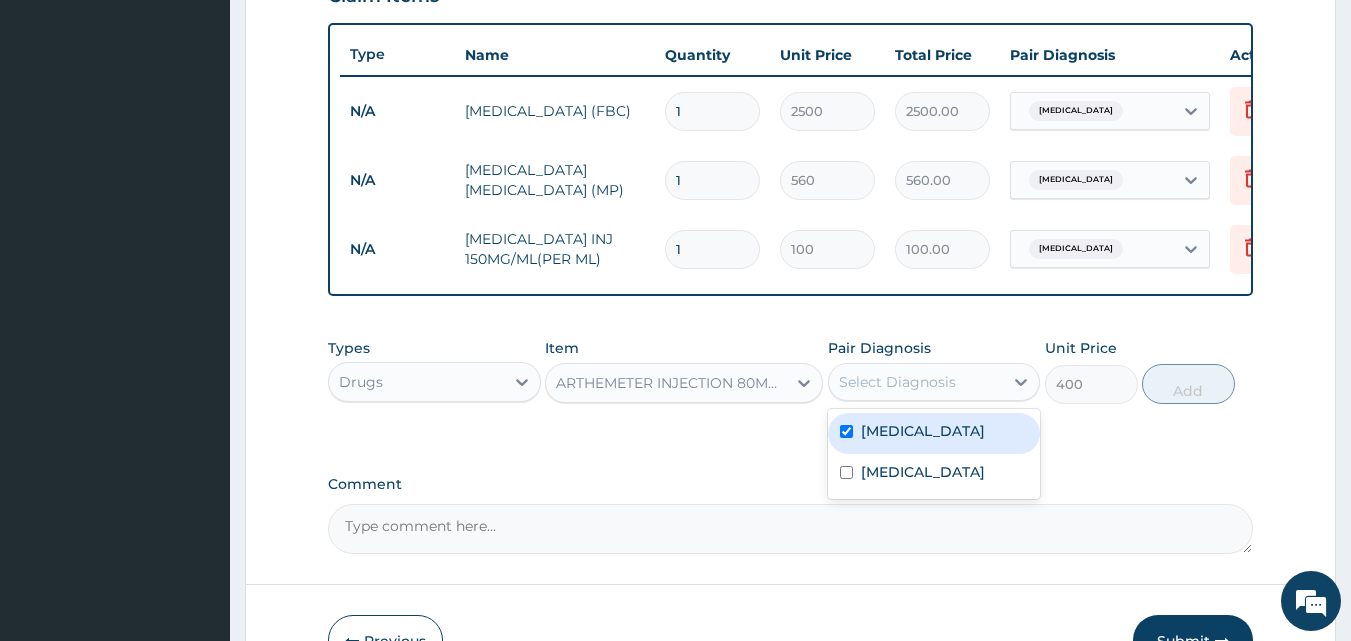 checkbox on "true" 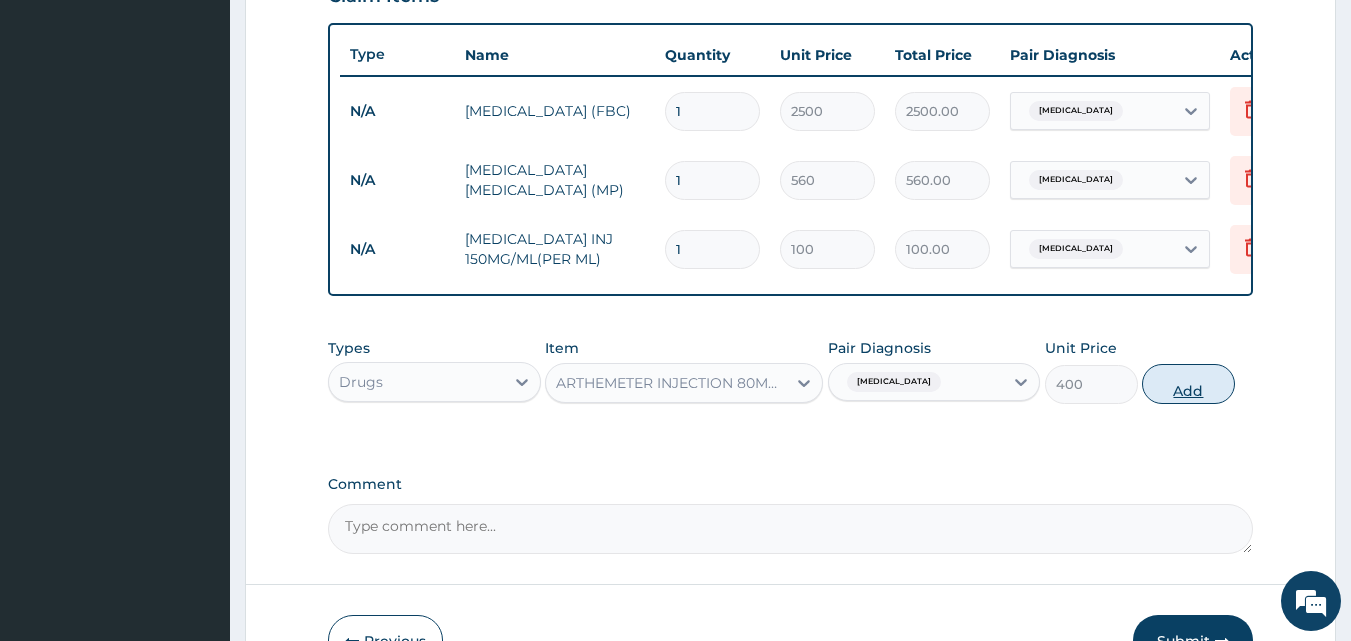click on "Add" at bounding box center [1188, 384] 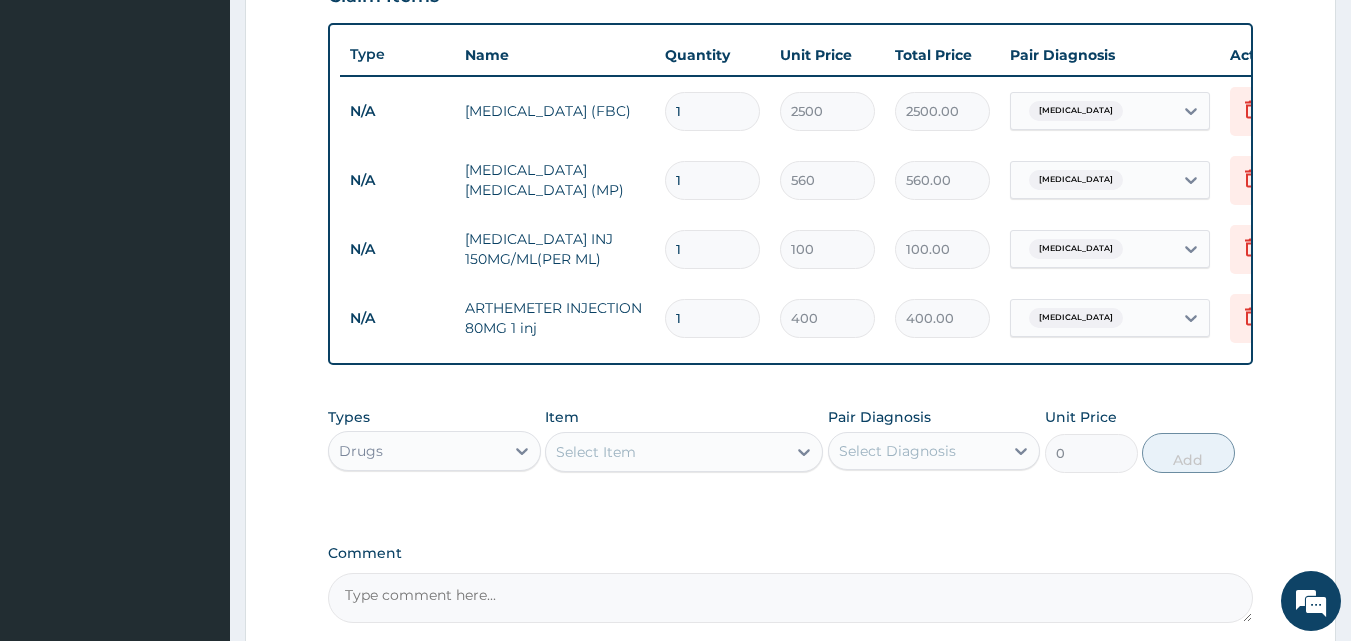 click on "Select Item" at bounding box center (666, 452) 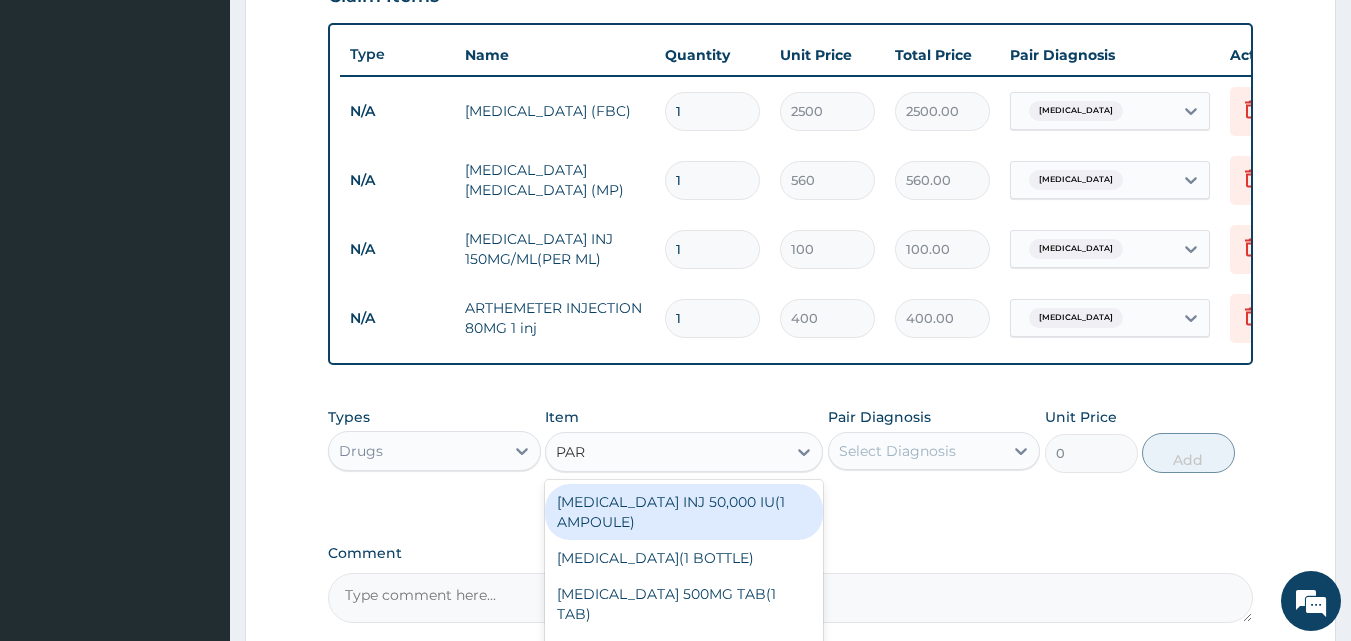 type on "PARA" 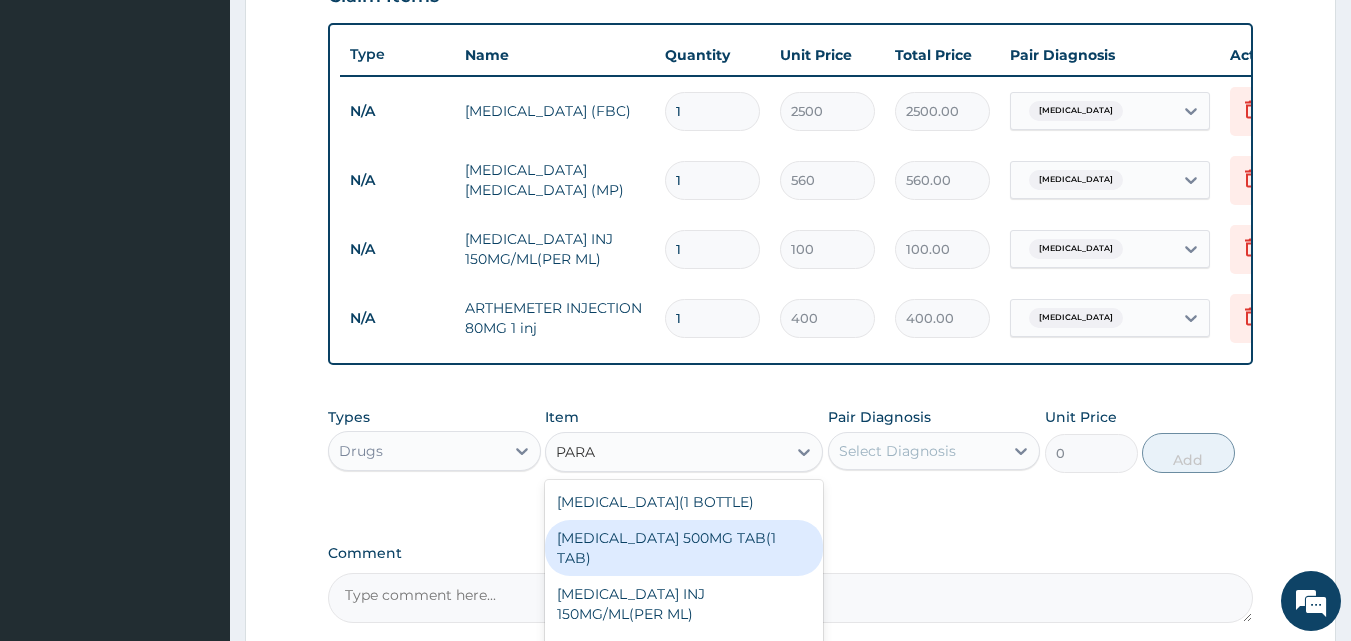 click on "[MEDICAL_DATA] 500MG TAB(1 TAB)" at bounding box center [684, 548] 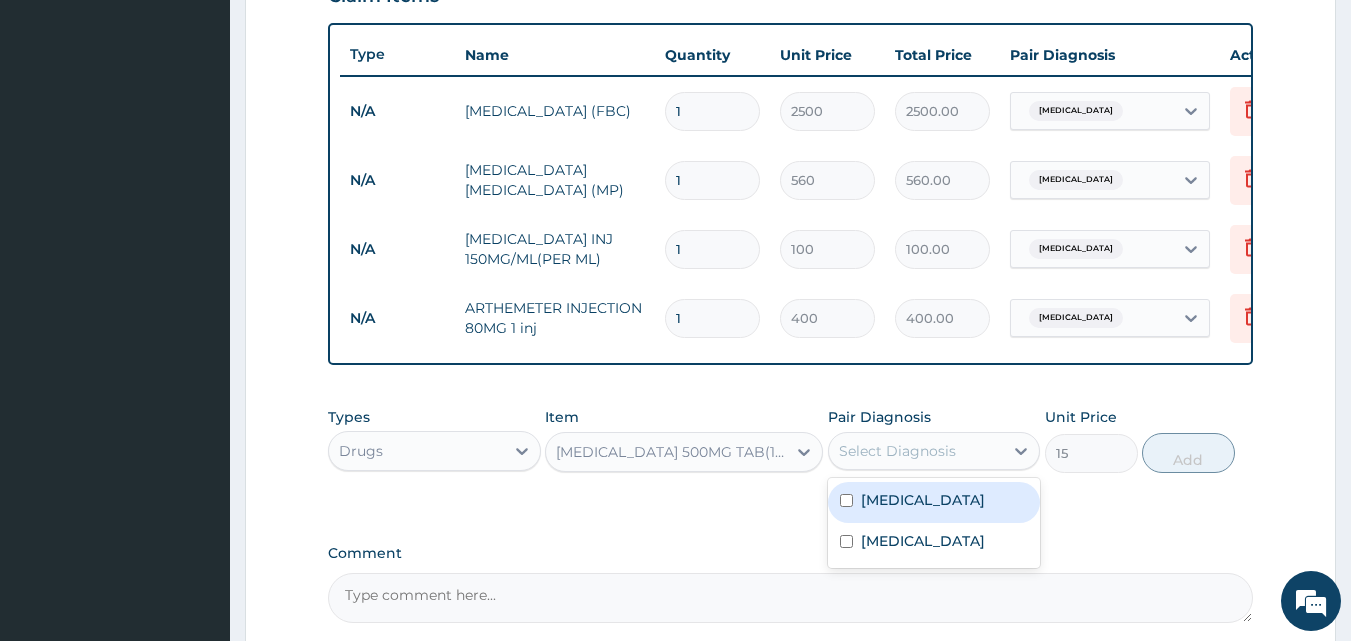 click on "Select Diagnosis" at bounding box center [916, 451] 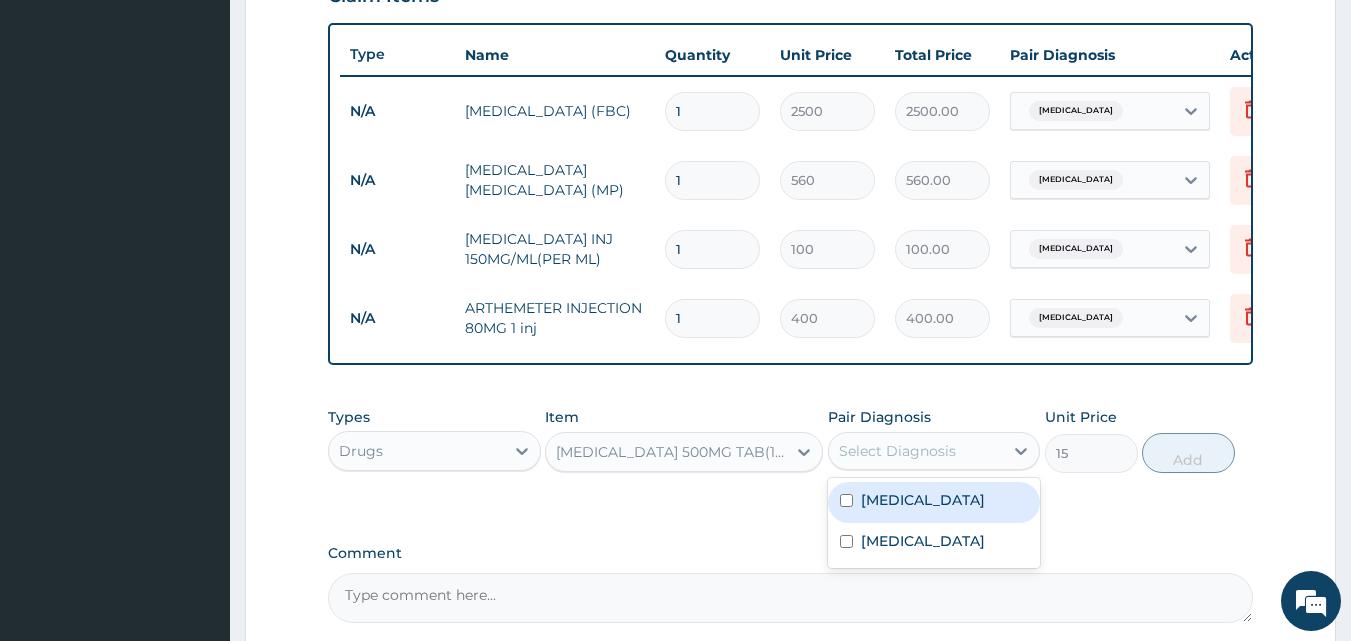 click on "[MEDICAL_DATA]" at bounding box center (923, 500) 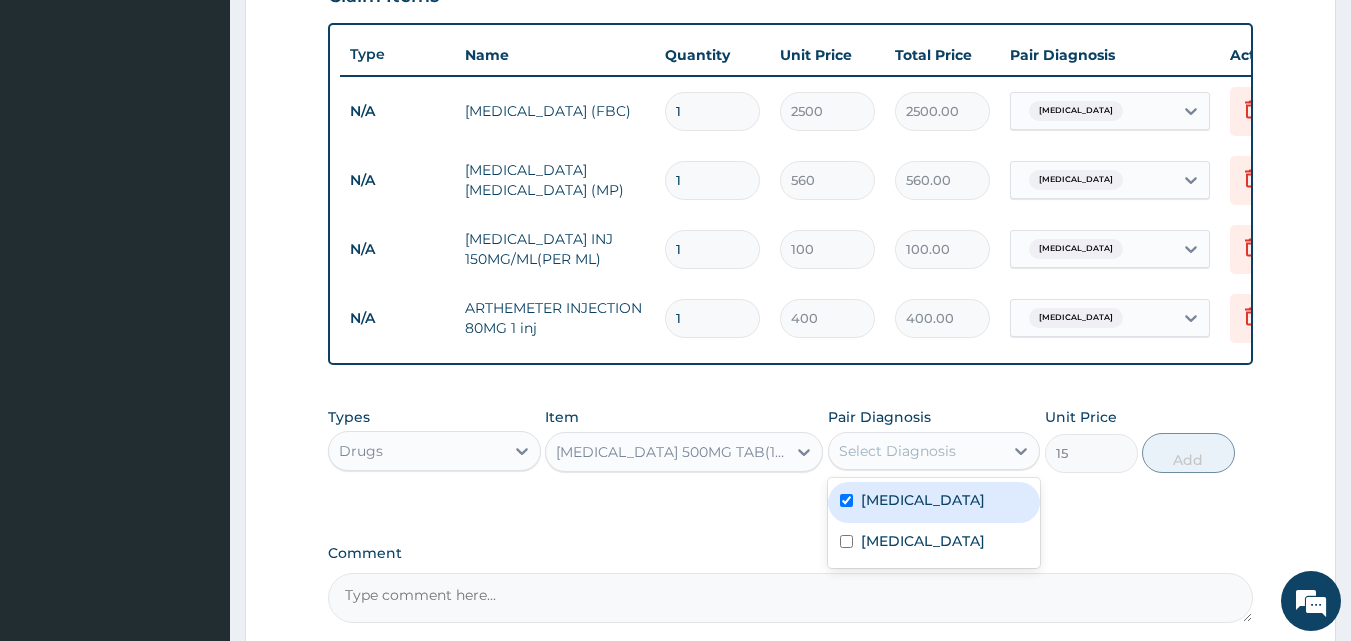 checkbox on "true" 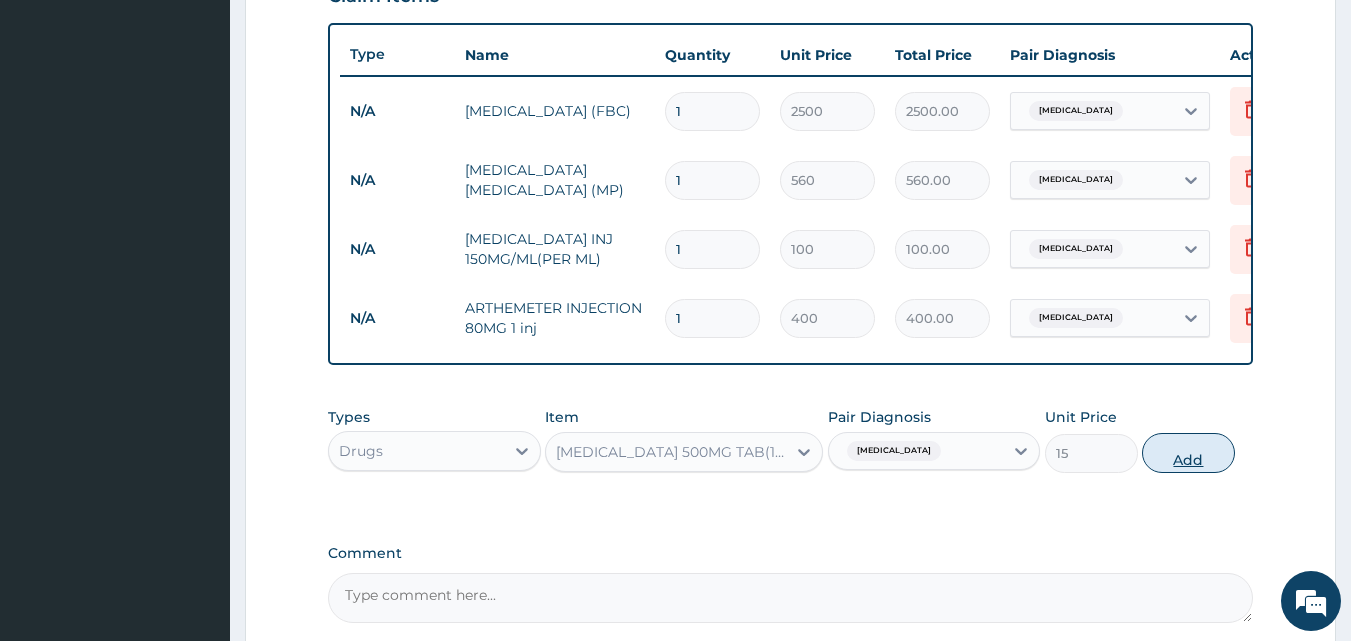 click on "Add" at bounding box center (1188, 453) 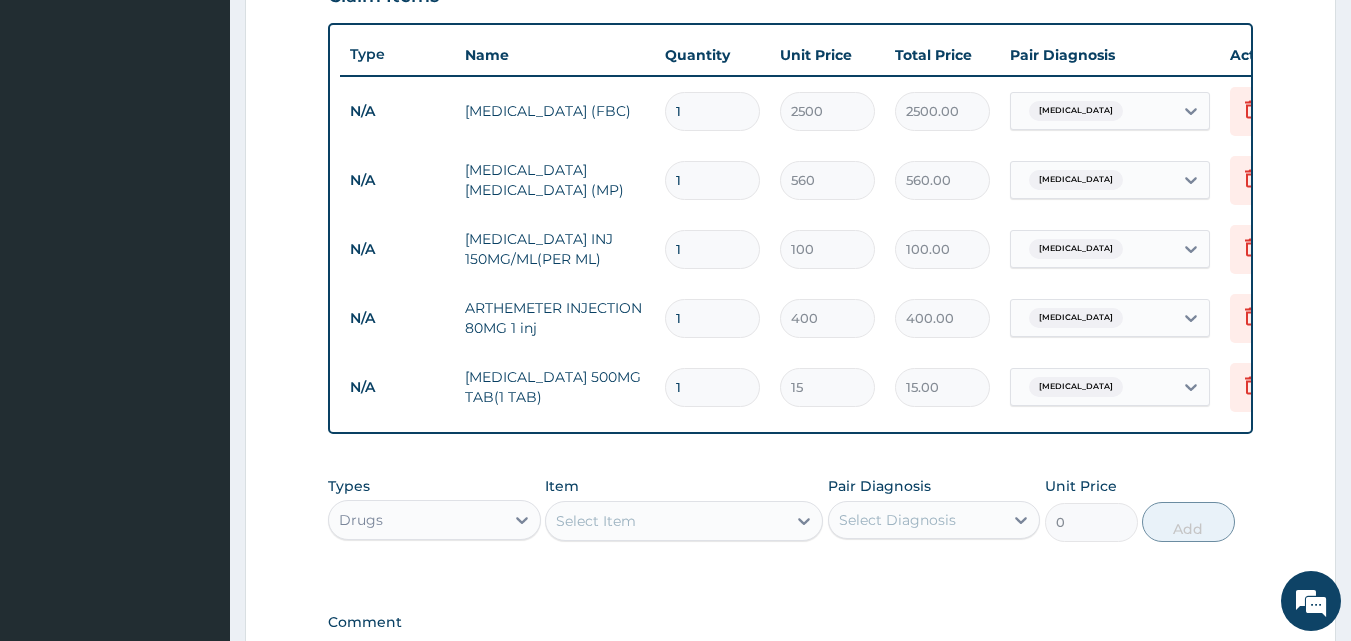 click on "Select Item" at bounding box center [666, 521] 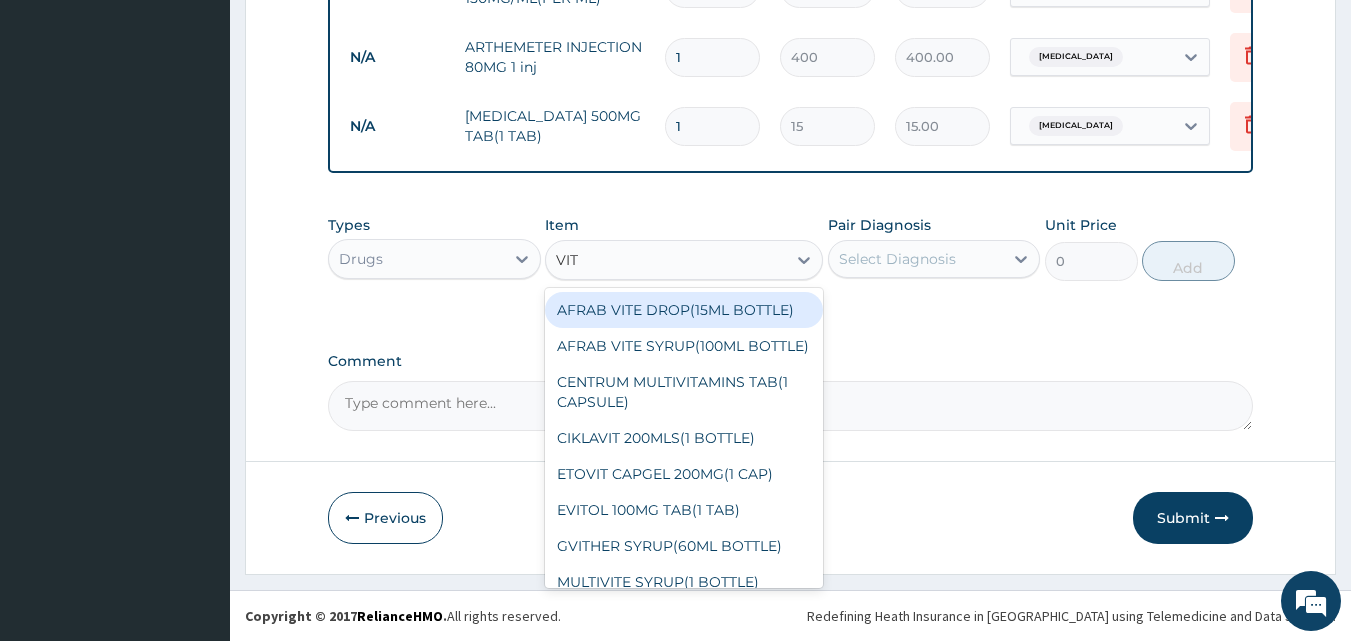 scroll, scrollTop: 997, scrollLeft: 0, axis: vertical 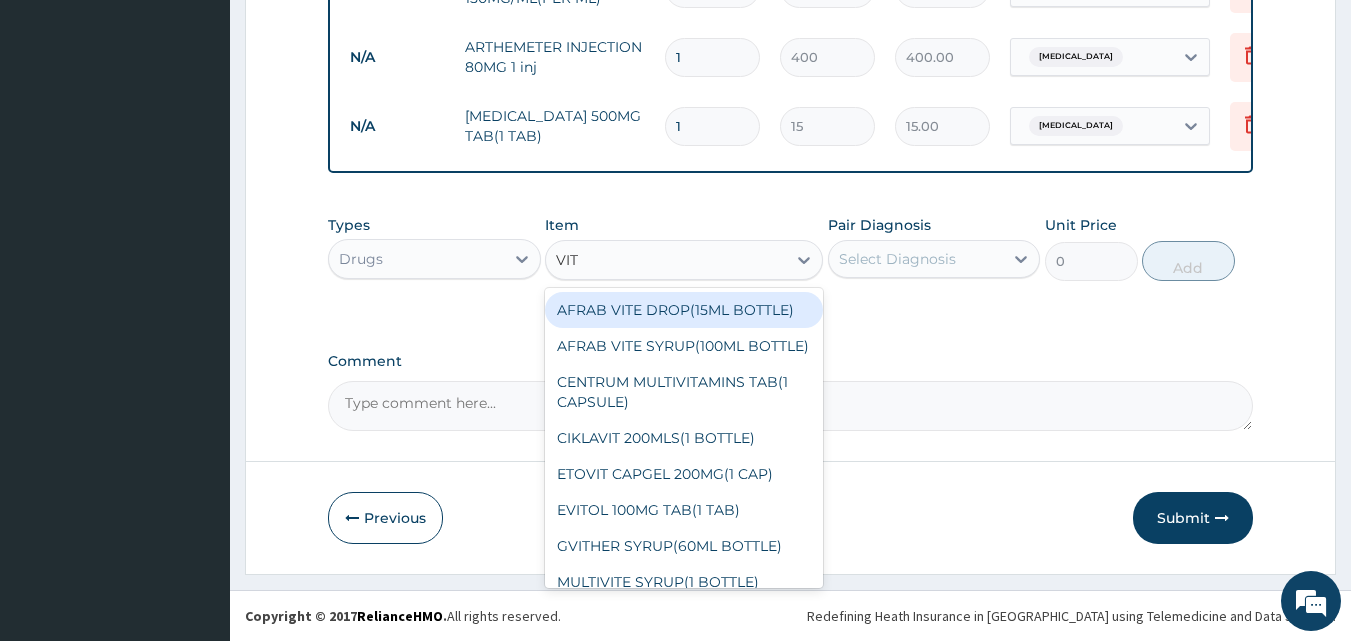 type on "VITA" 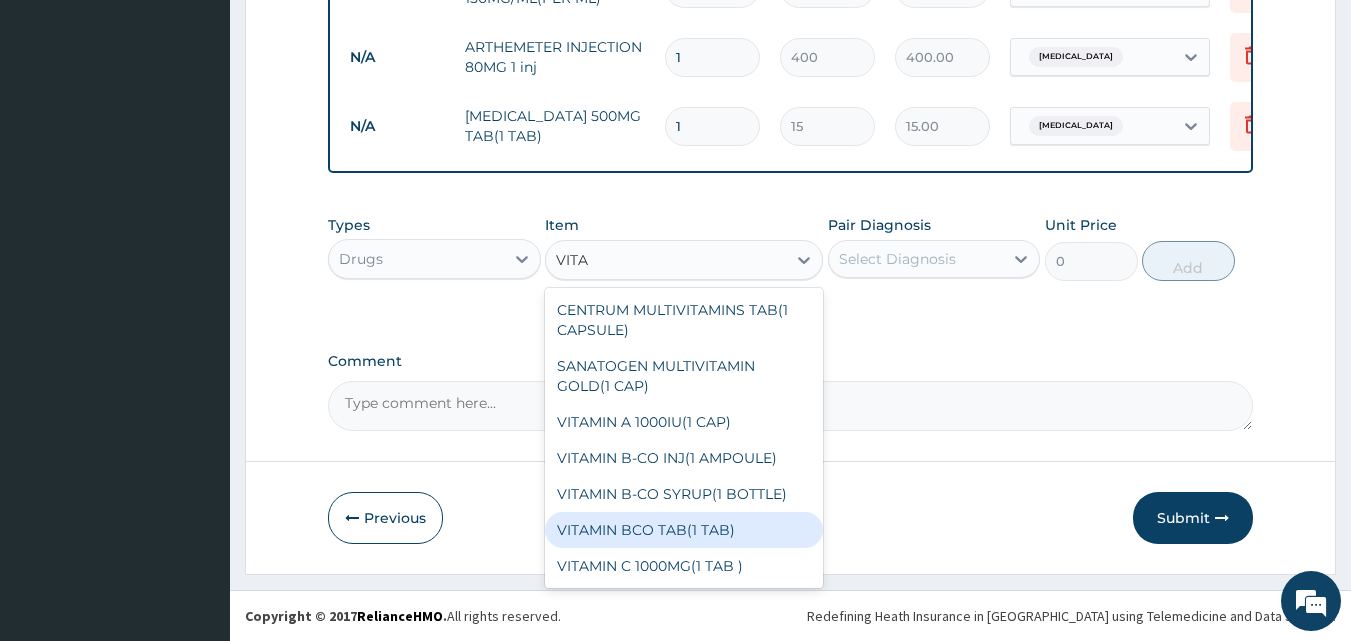 click on "VITAMIN BCO TAB(1 TAB)" at bounding box center (684, 530) 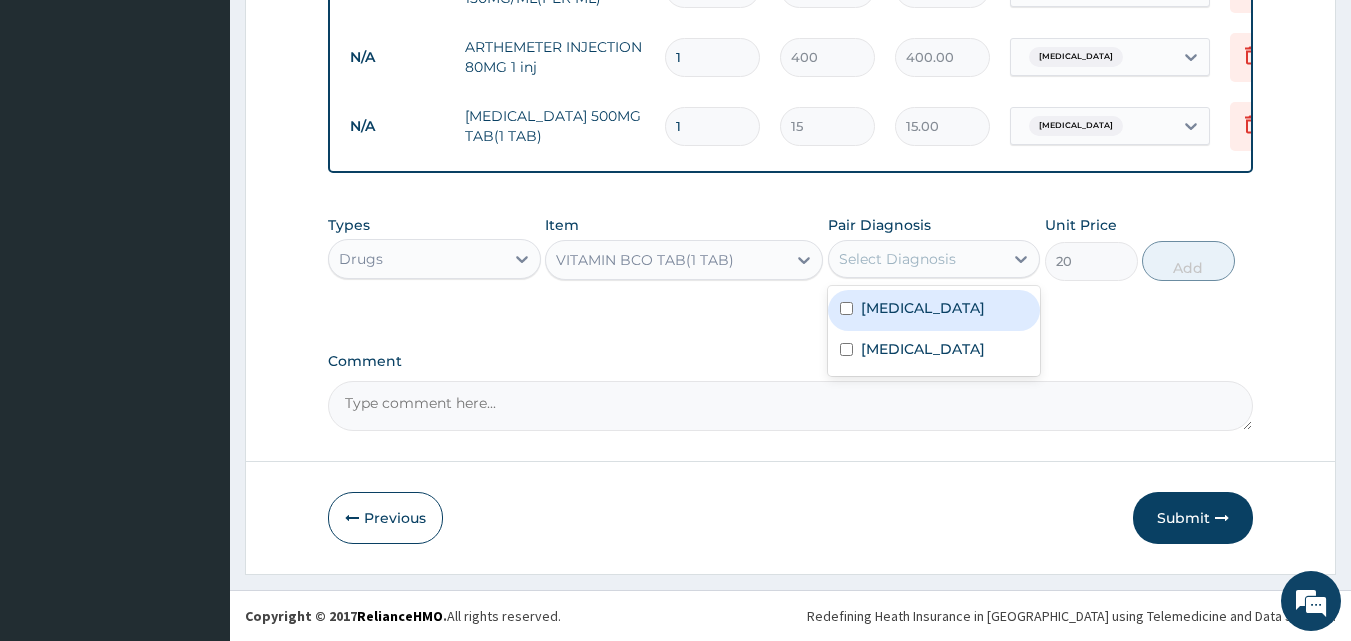 click on "Select Diagnosis" at bounding box center (916, 259) 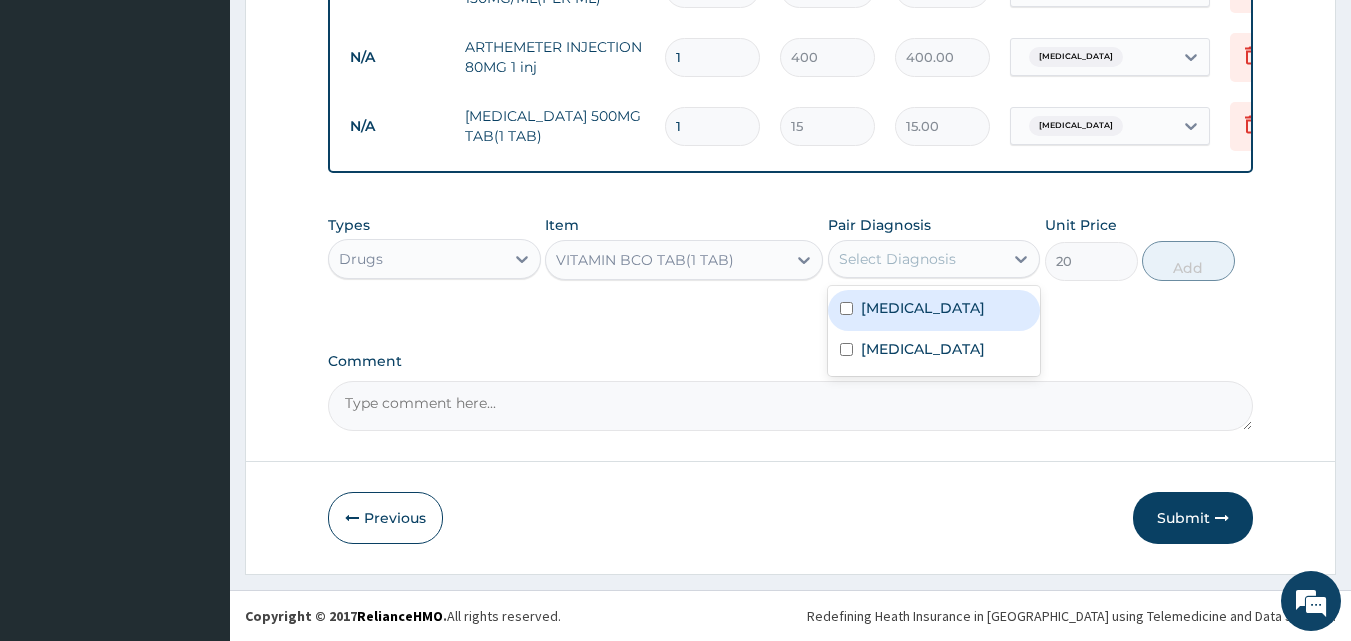 click on "[MEDICAL_DATA]" at bounding box center [923, 308] 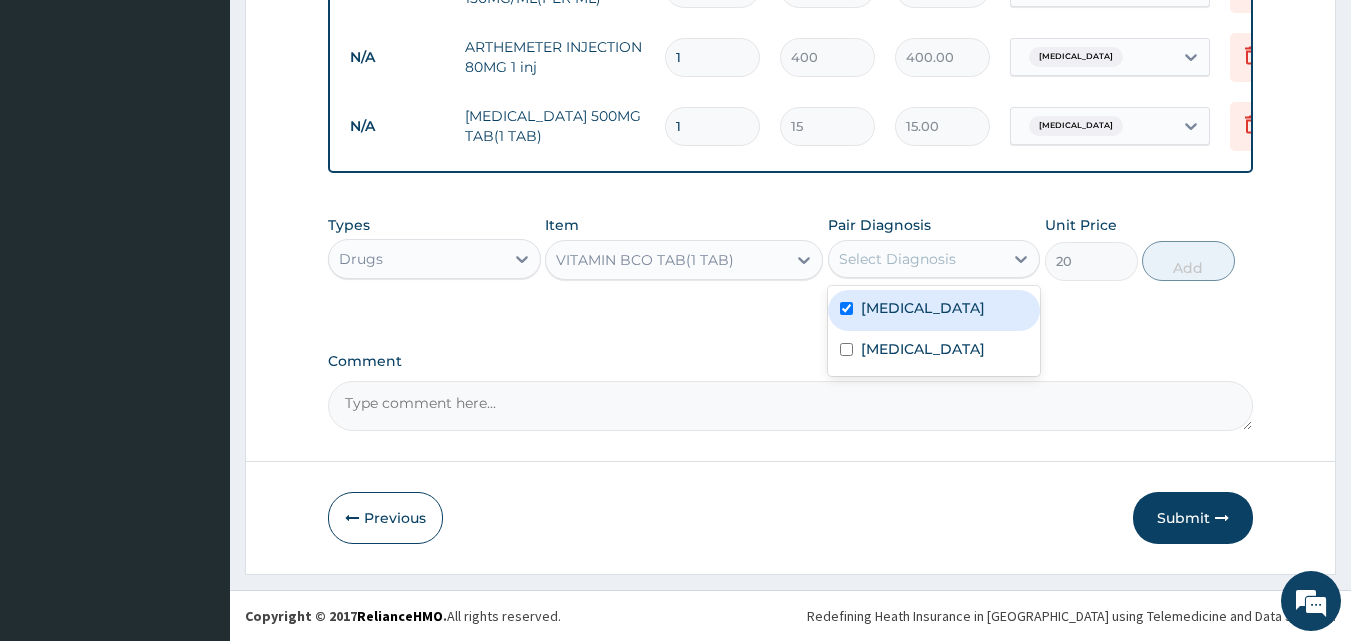 checkbox on "true" 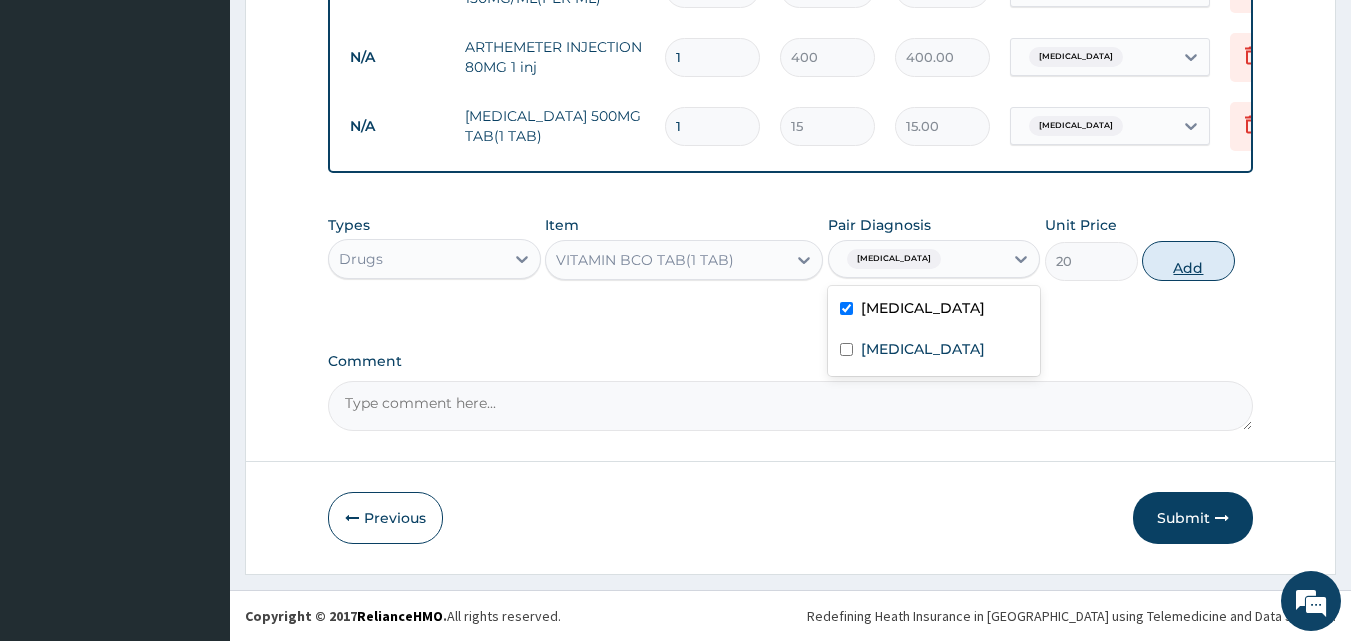 click on "Add" at bounding box center [1188, 261] 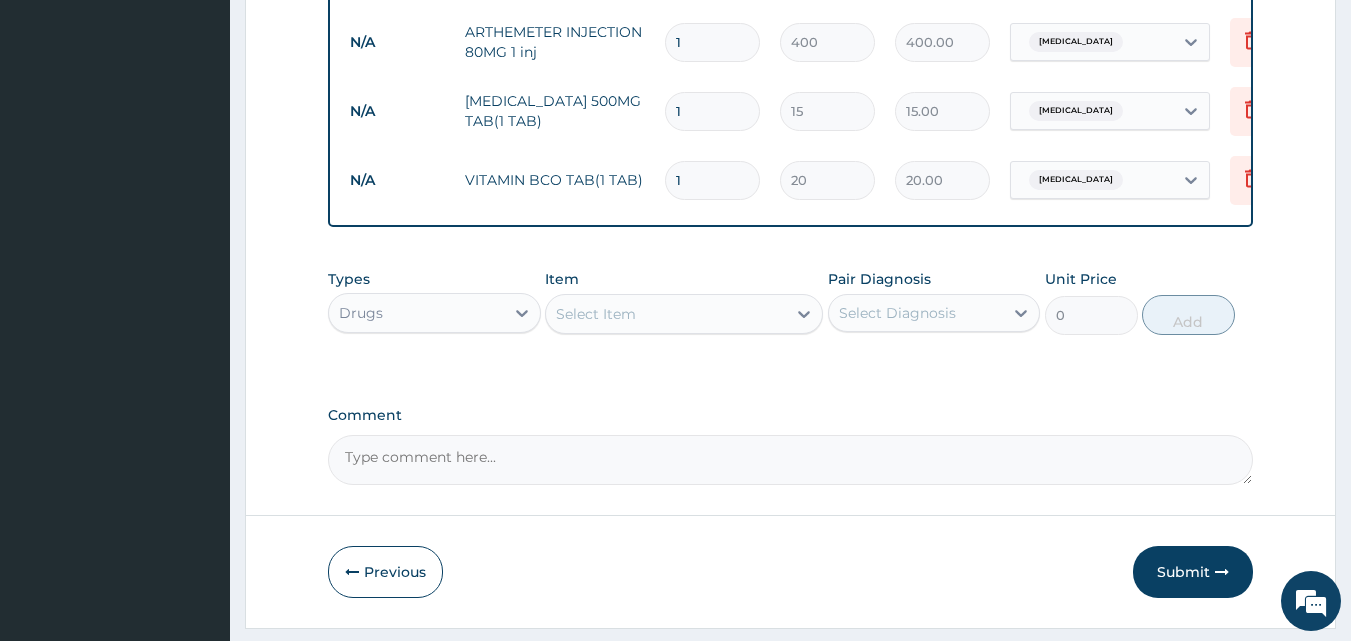 click on "Select Item" at bounding box center [684, 314] 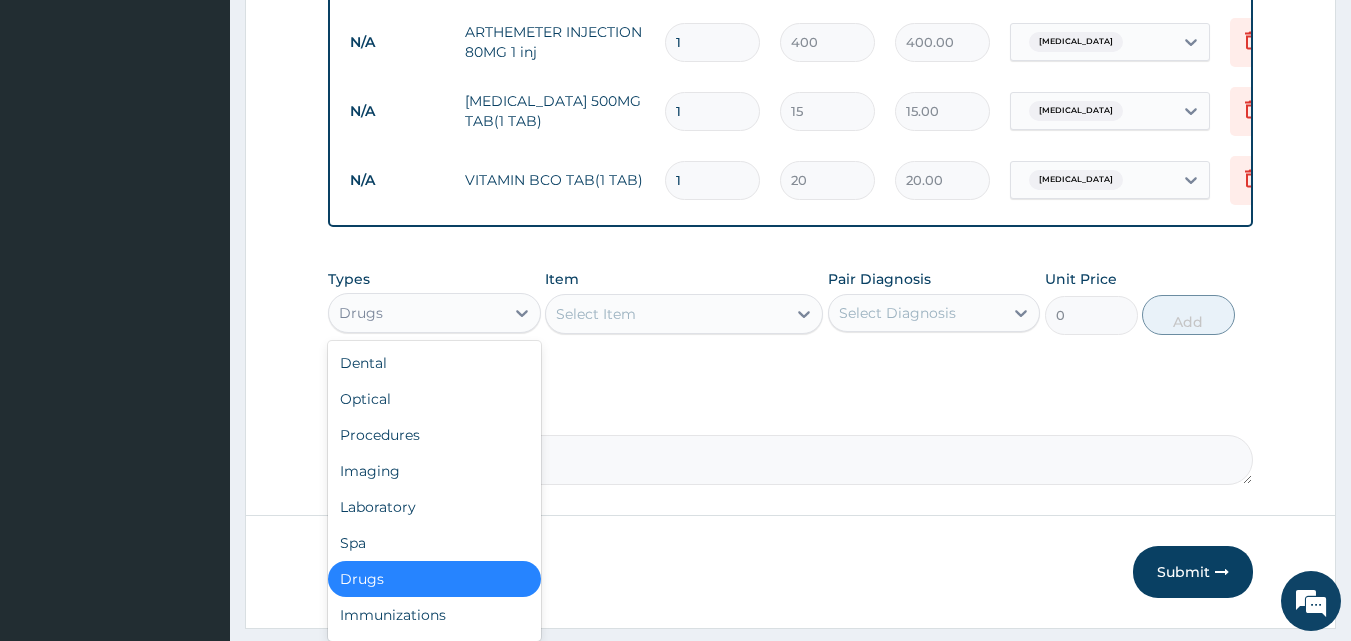 click on "Drugs" at bounding box center (416, 313) 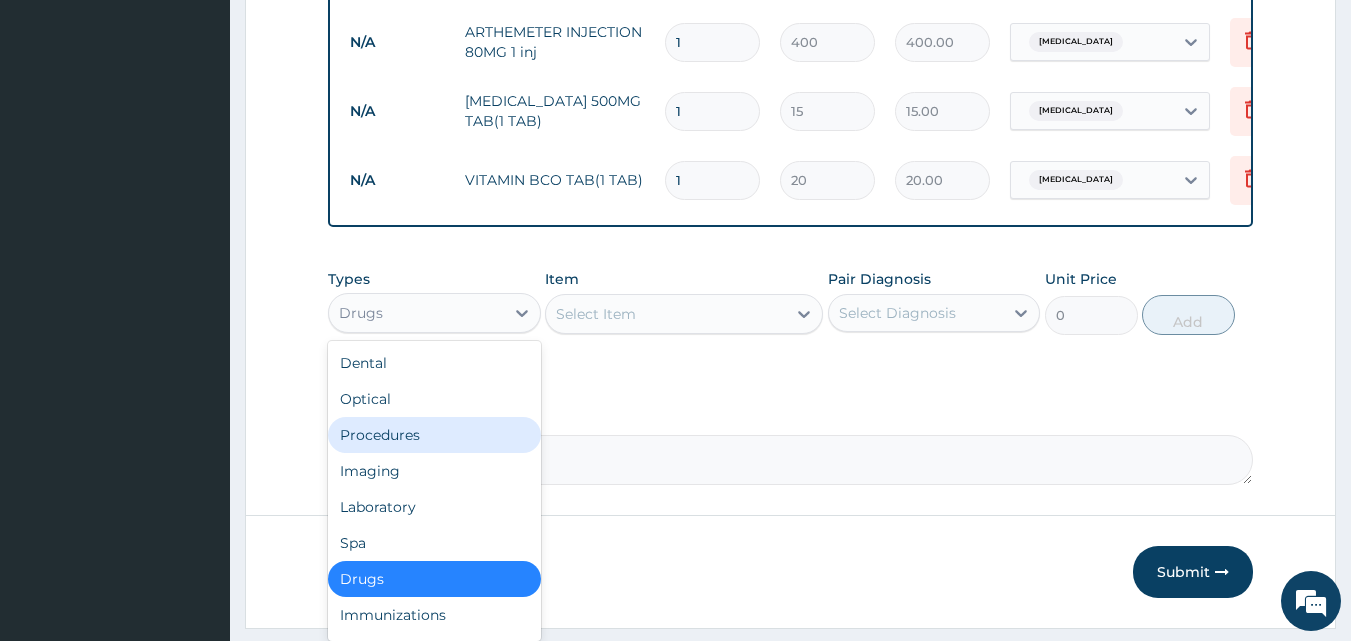 click on "Procedures" at bounding box center (434, 435) 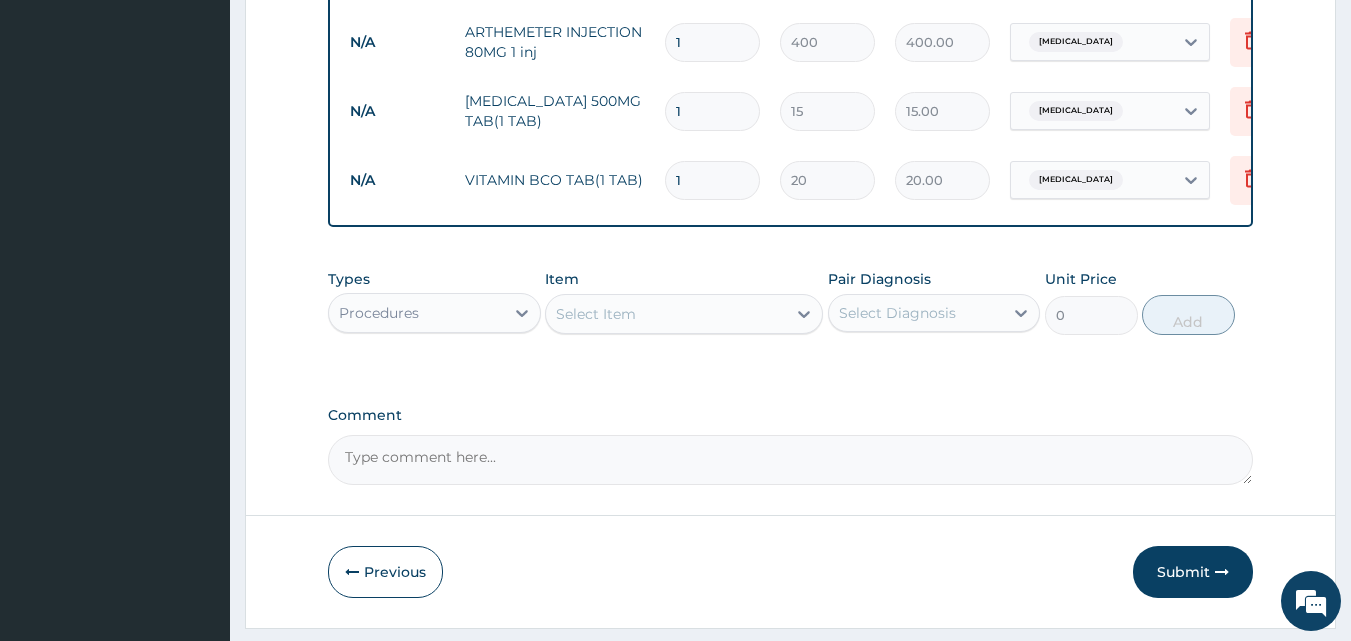click on "Select Item" at bounding box center [596, 314] 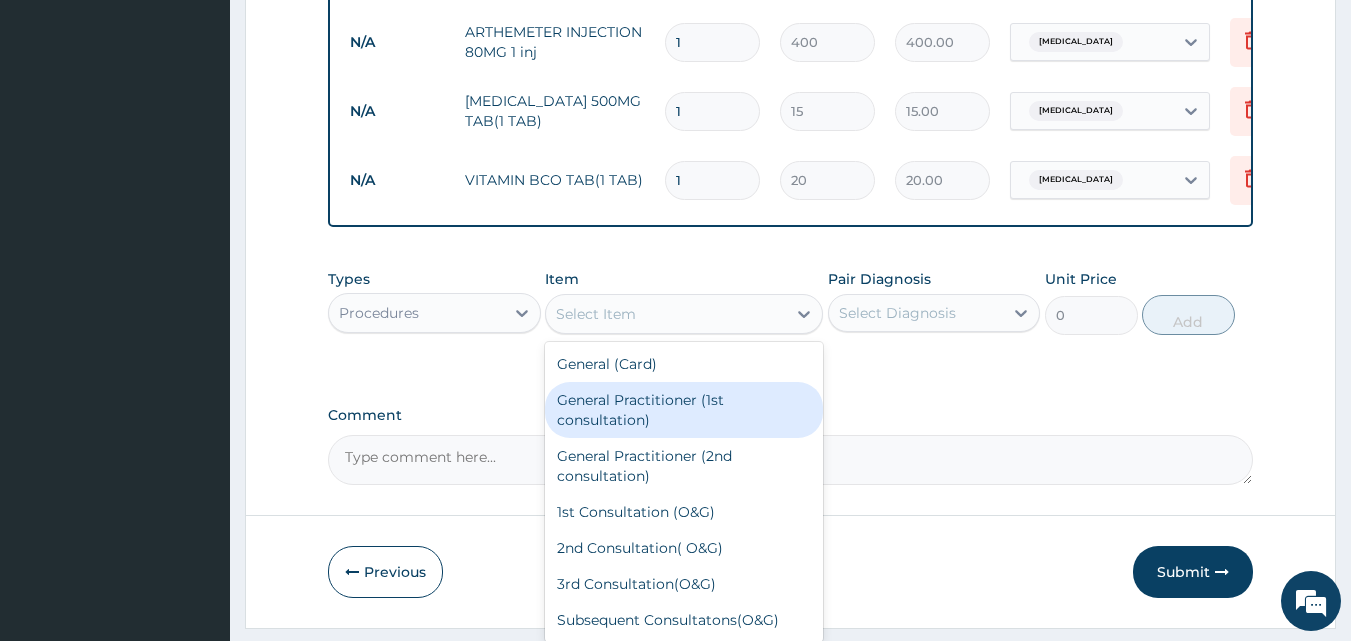 click on "General Practitioner (1st consultation)" at bounding box center [684, 410] 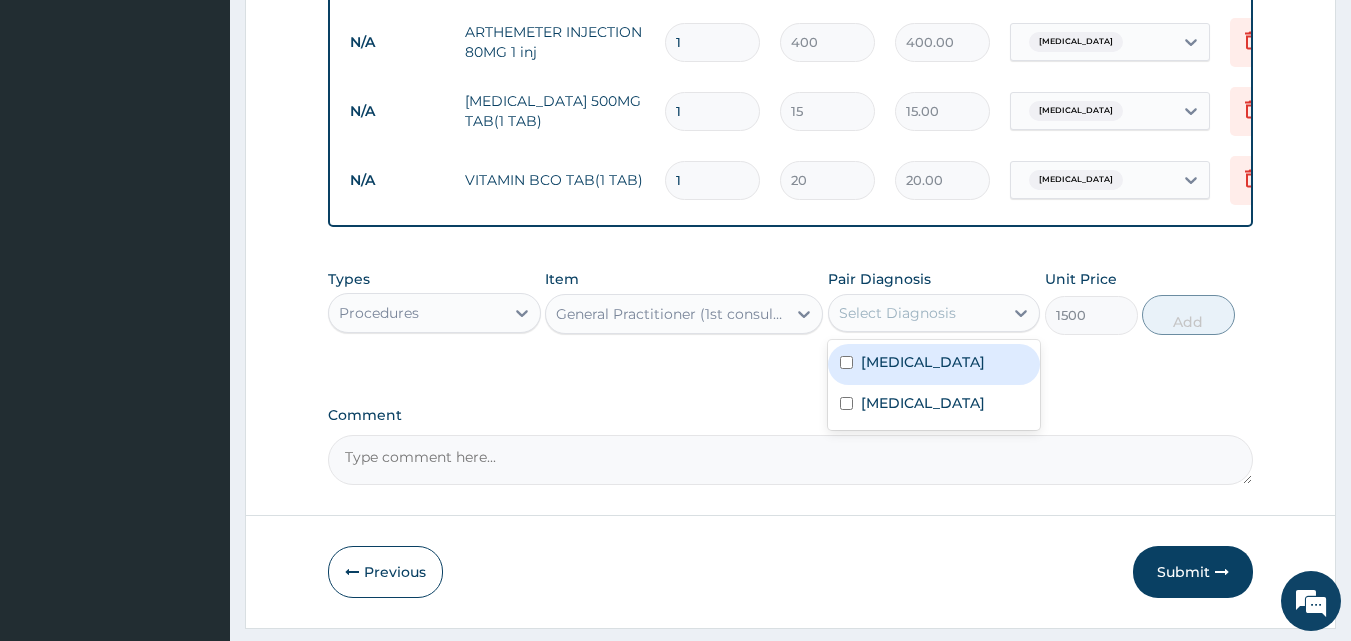 click on "Select Diagnosis" at bounding box center [934, 313] 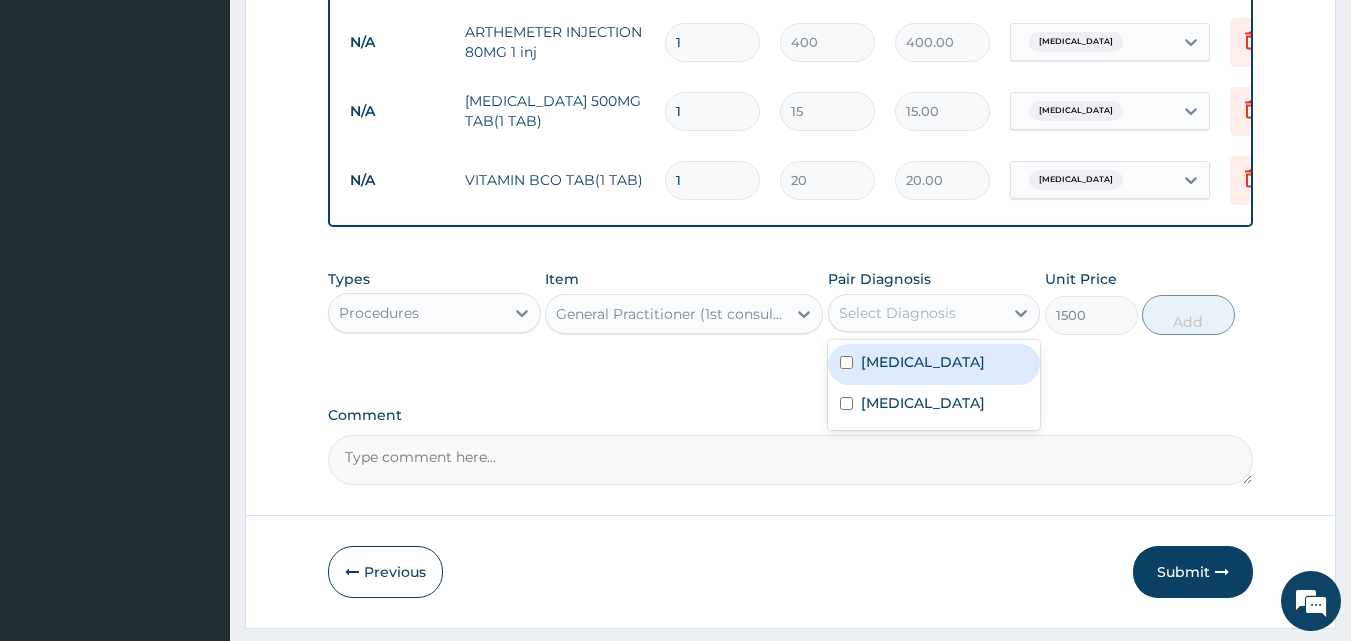 click on "Select Diagnosis" at bounding box center [897, 313] 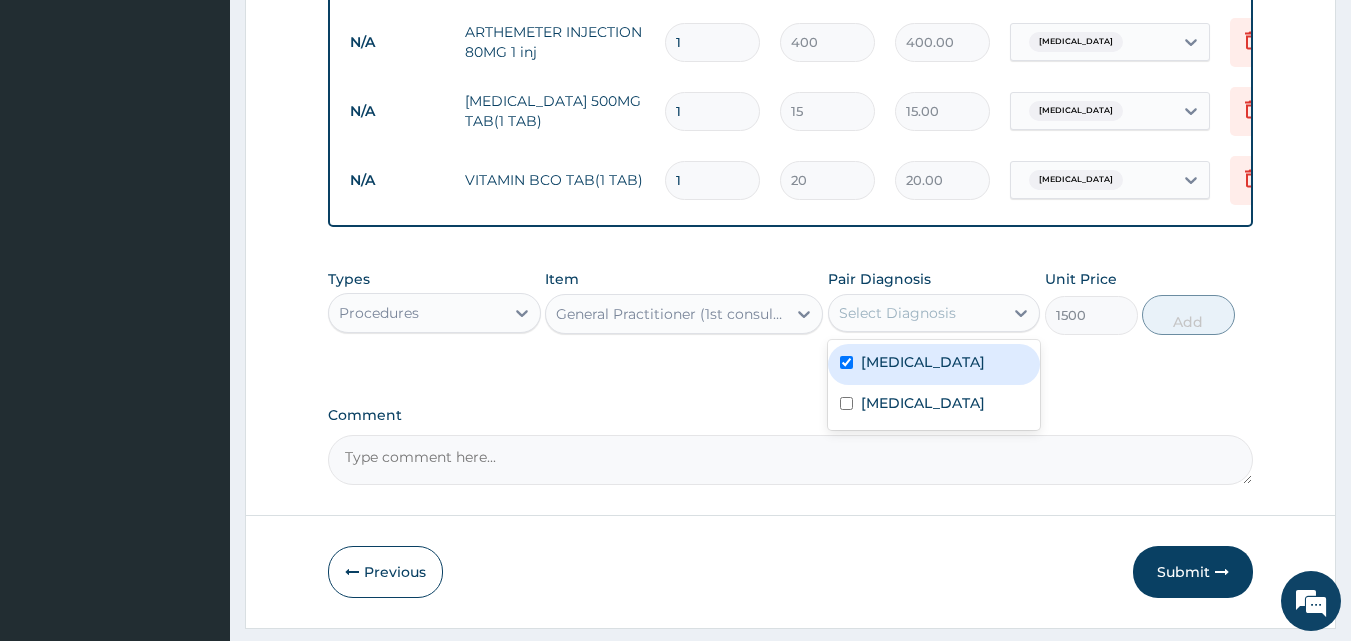 checkbox on "true" 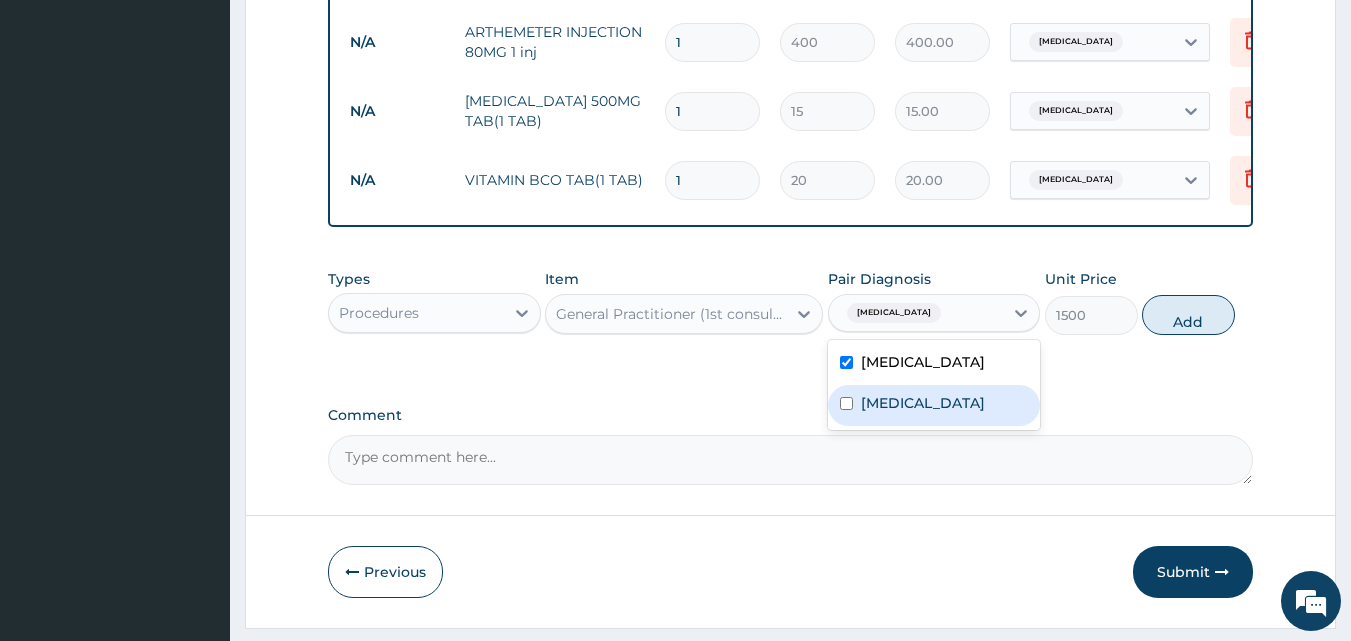 click on "Sepsis" at bounding box center (923, 403) 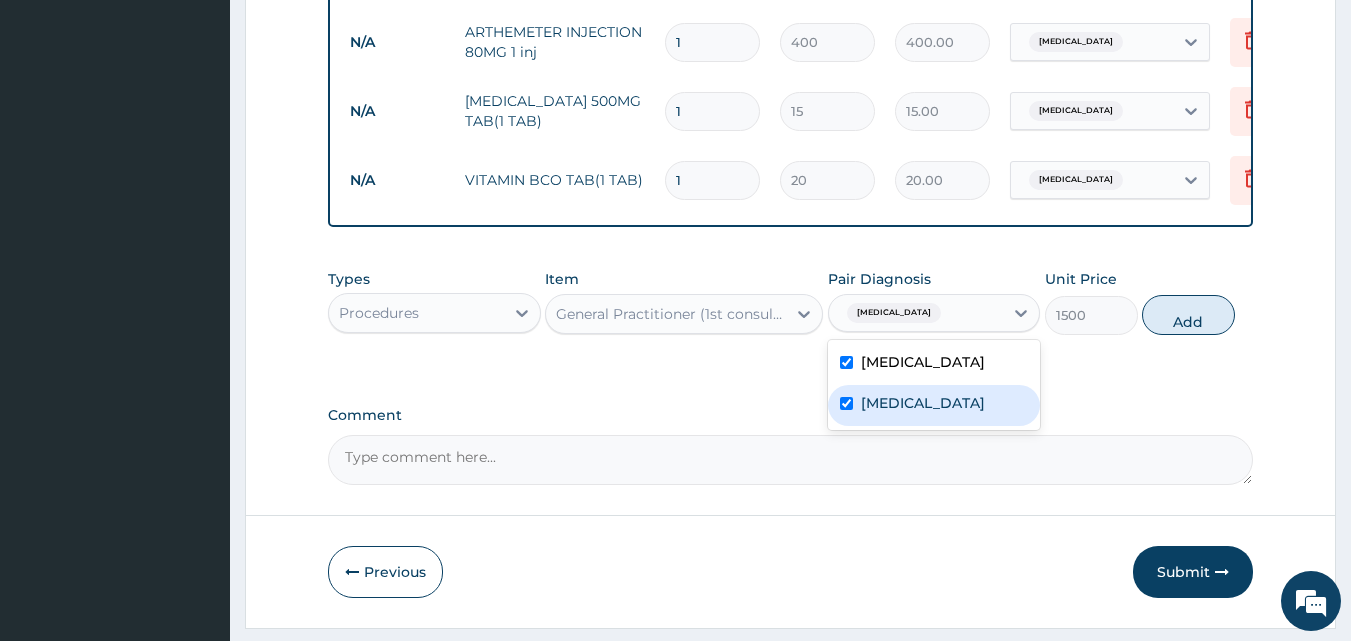 checkbox on "true" 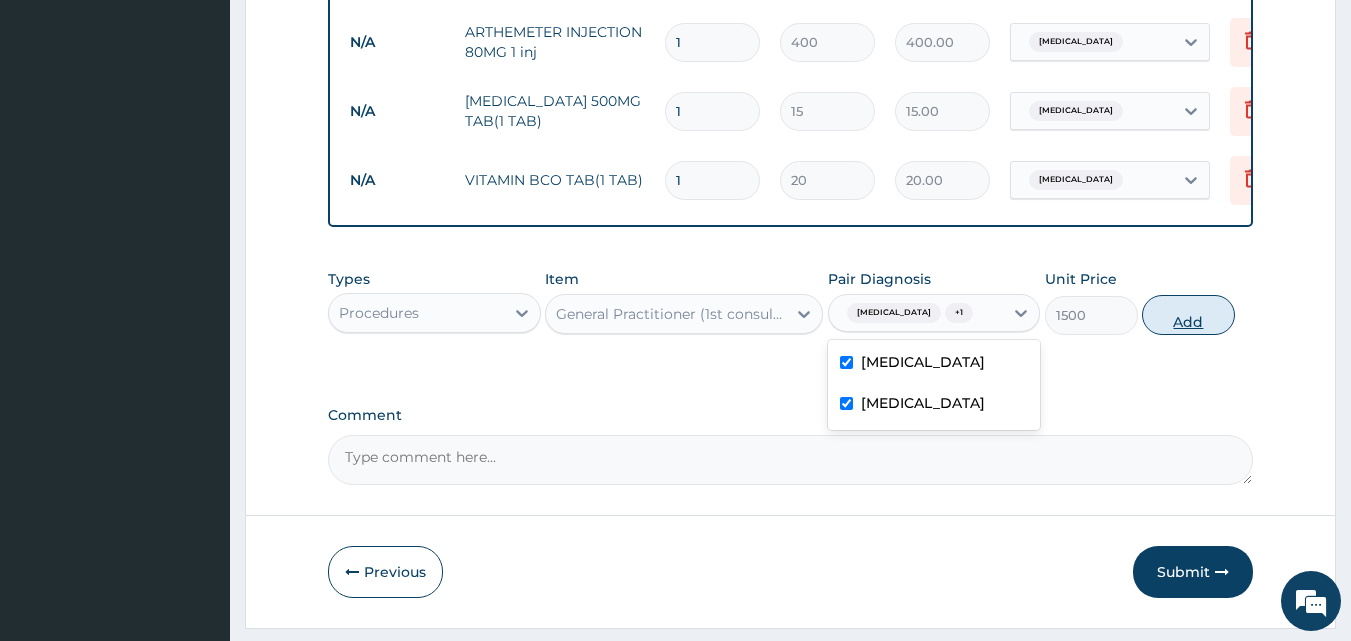 click on "Add" at bounding box center (1188, 315) 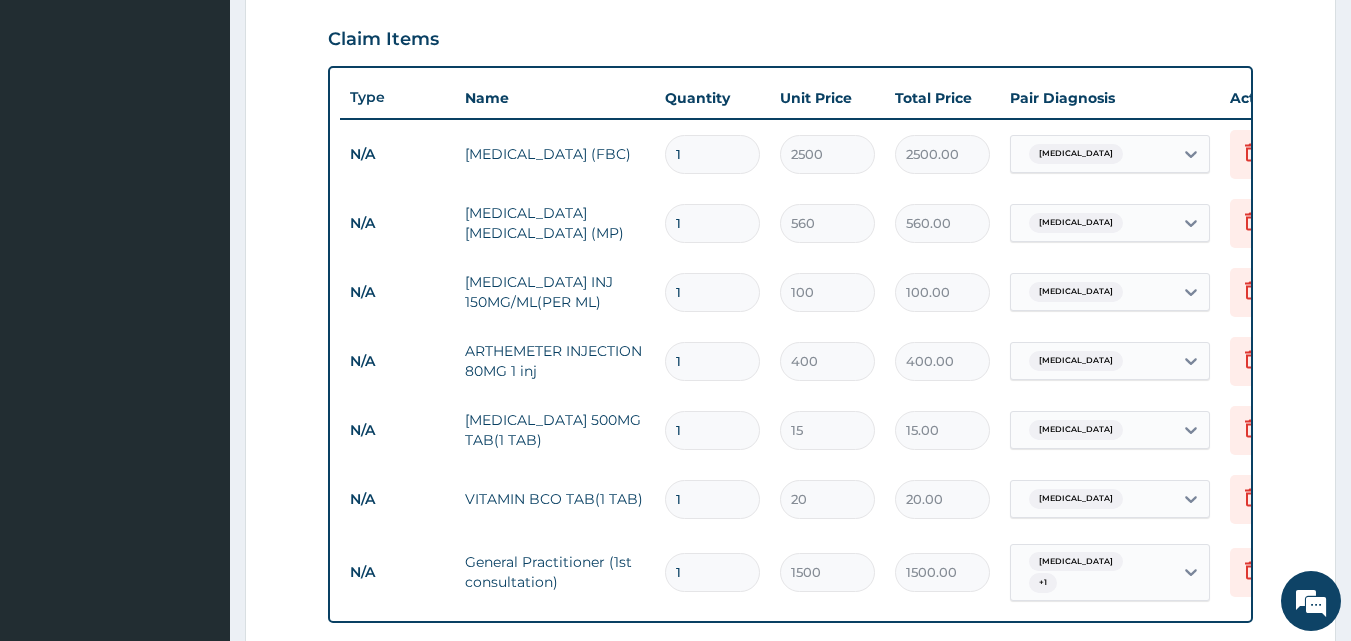 scroll, scrollTop: 677, scrollLeft: 0, axis: vertical 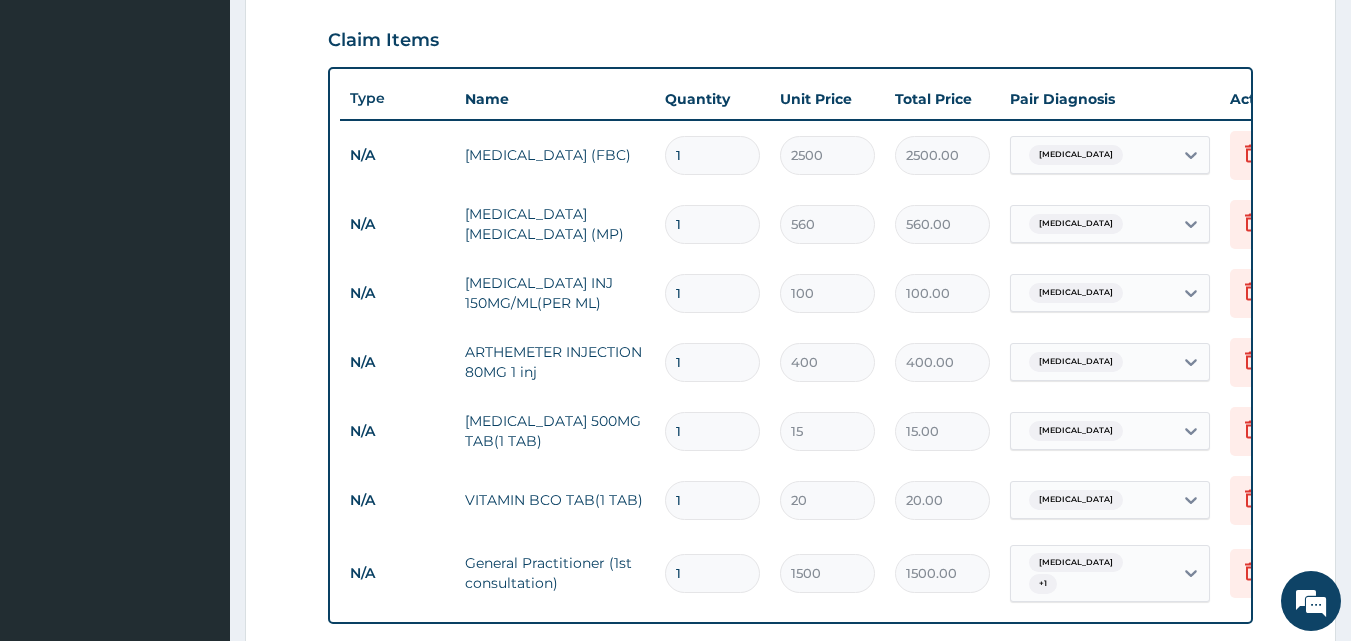 click on "1" at bounding box center [712, 293] 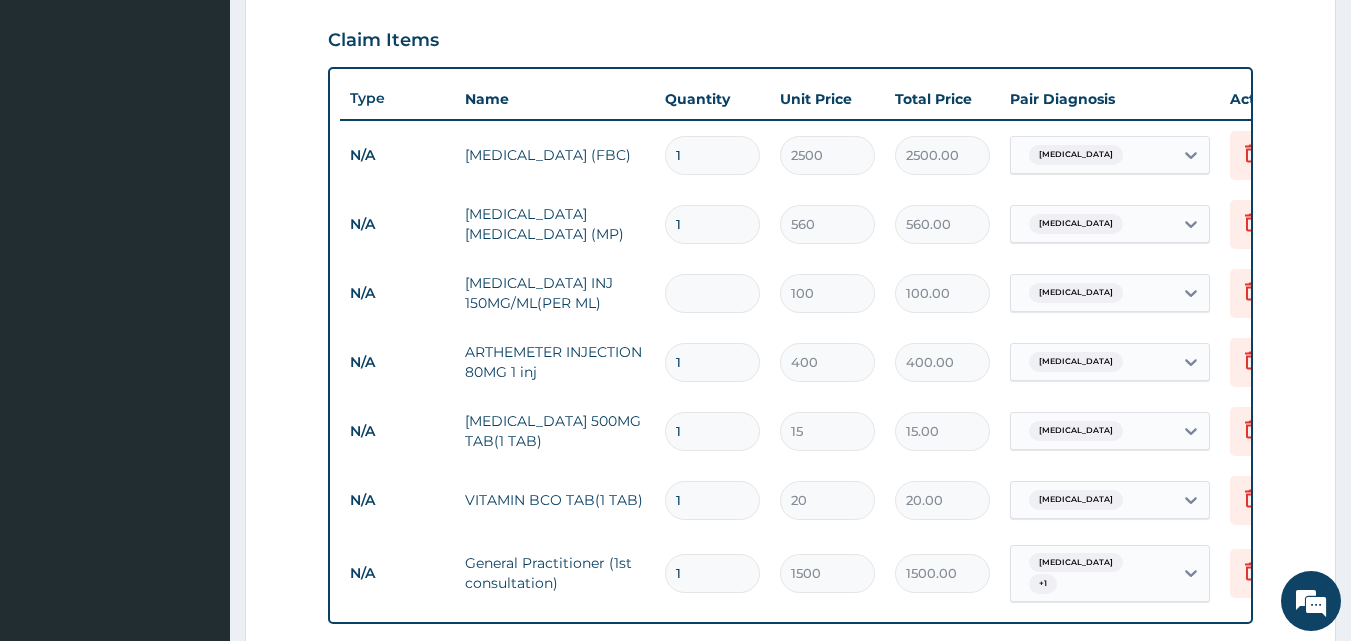 type on "0.00" 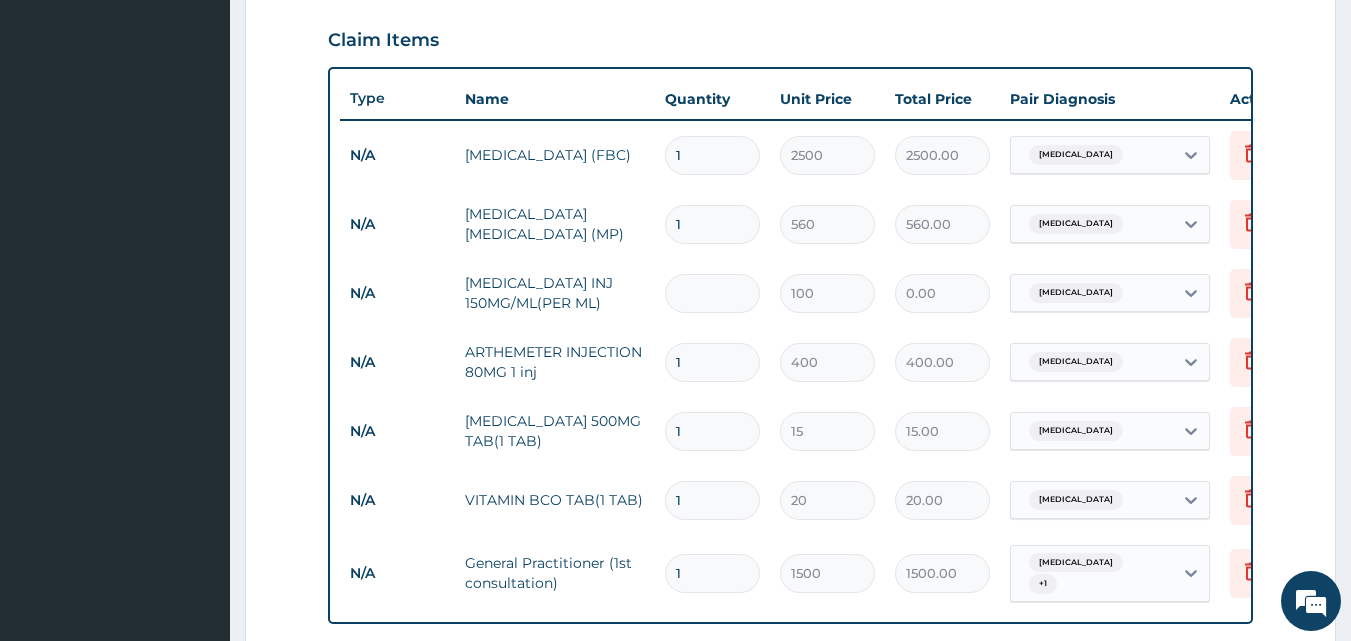 type on "2" 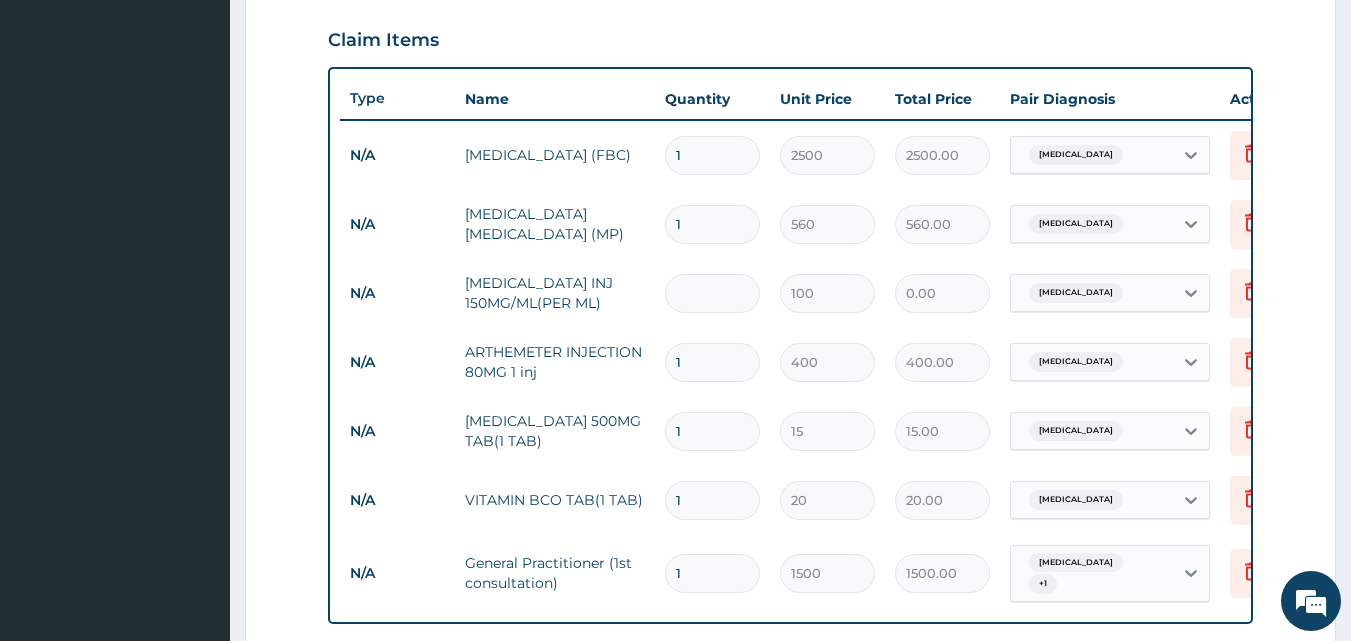 type on "200.00" 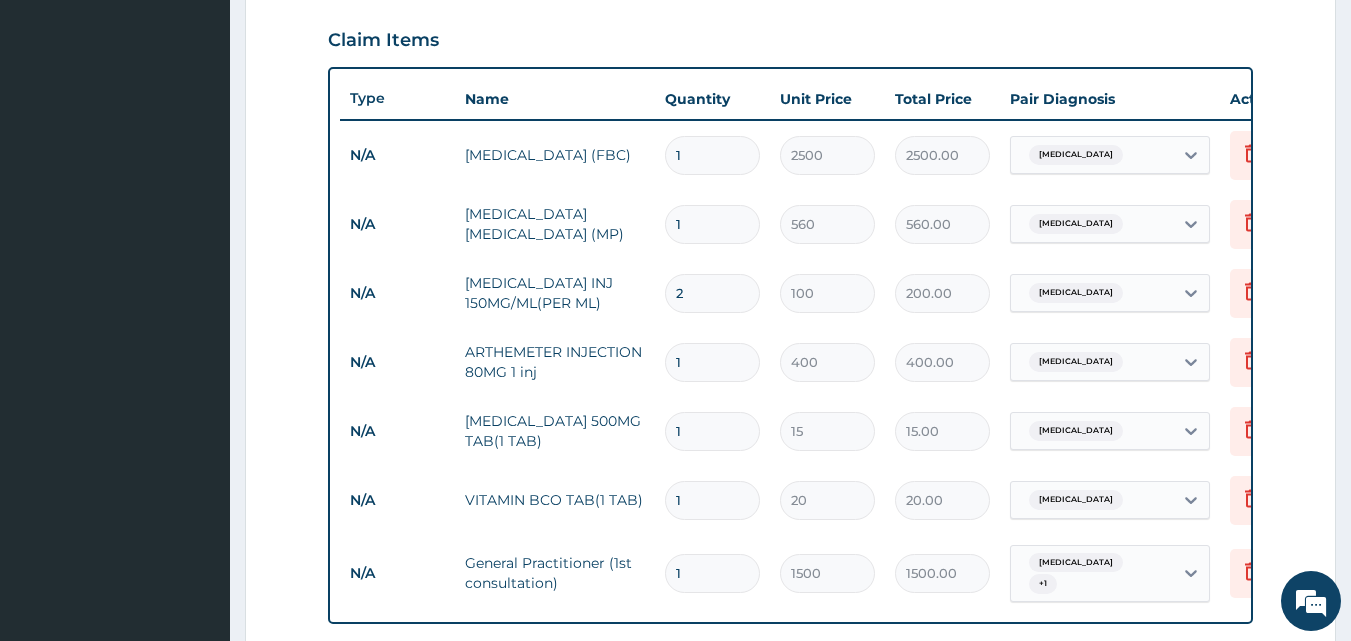 type on "2" 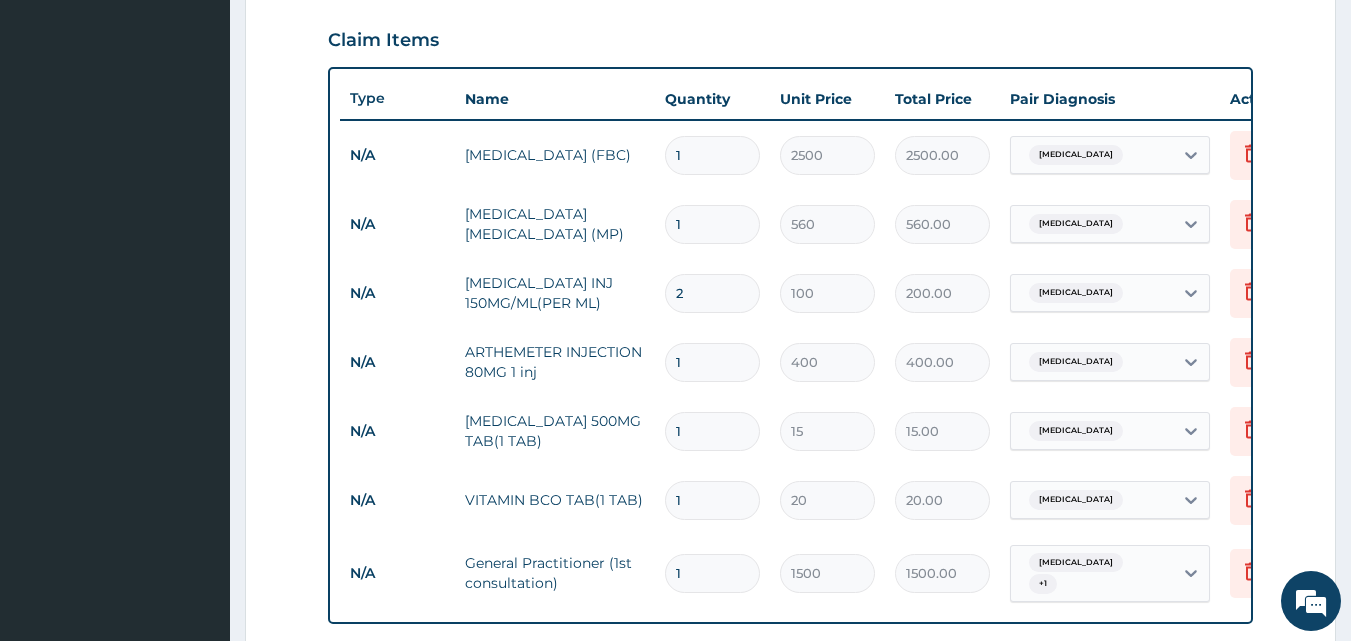 click on "1" at bounding box center [712, 362] 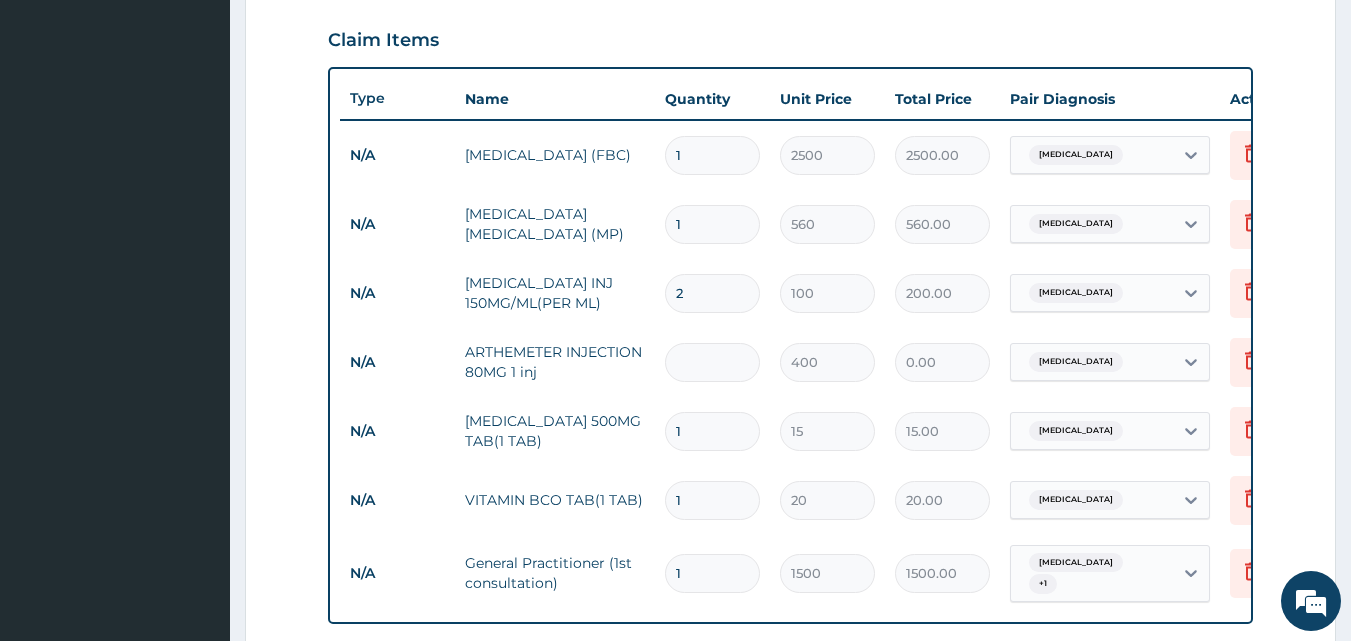 type on "2" 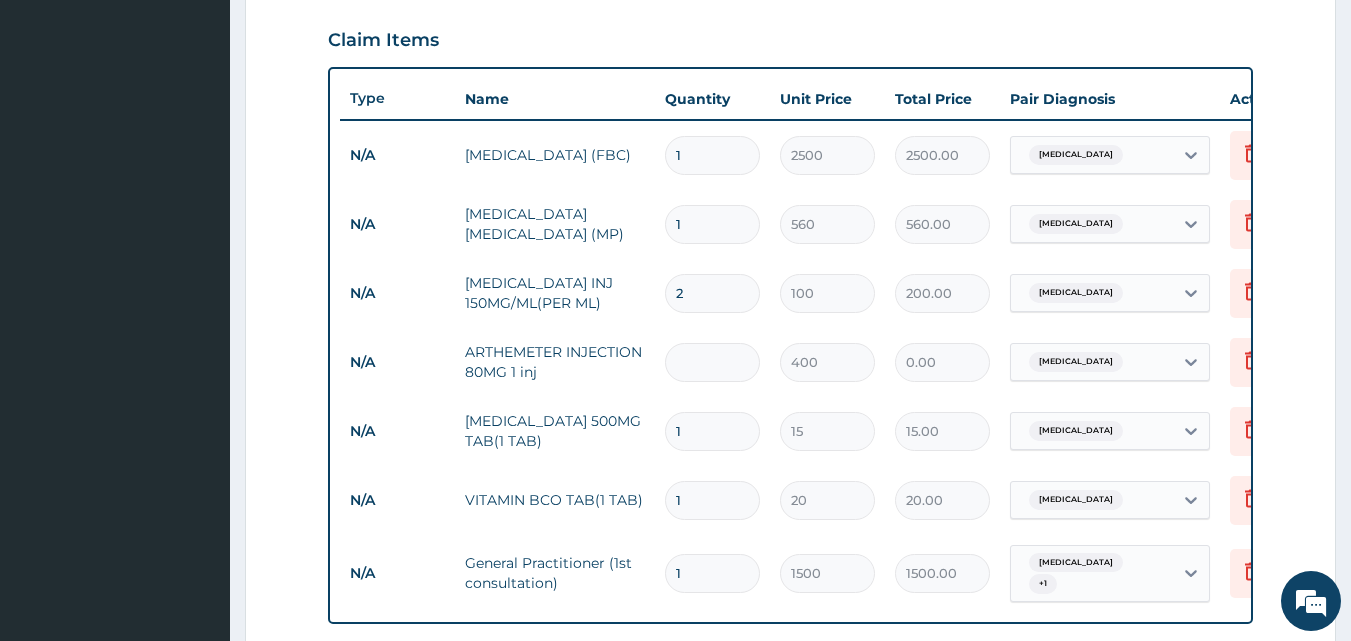 type on "800.00" 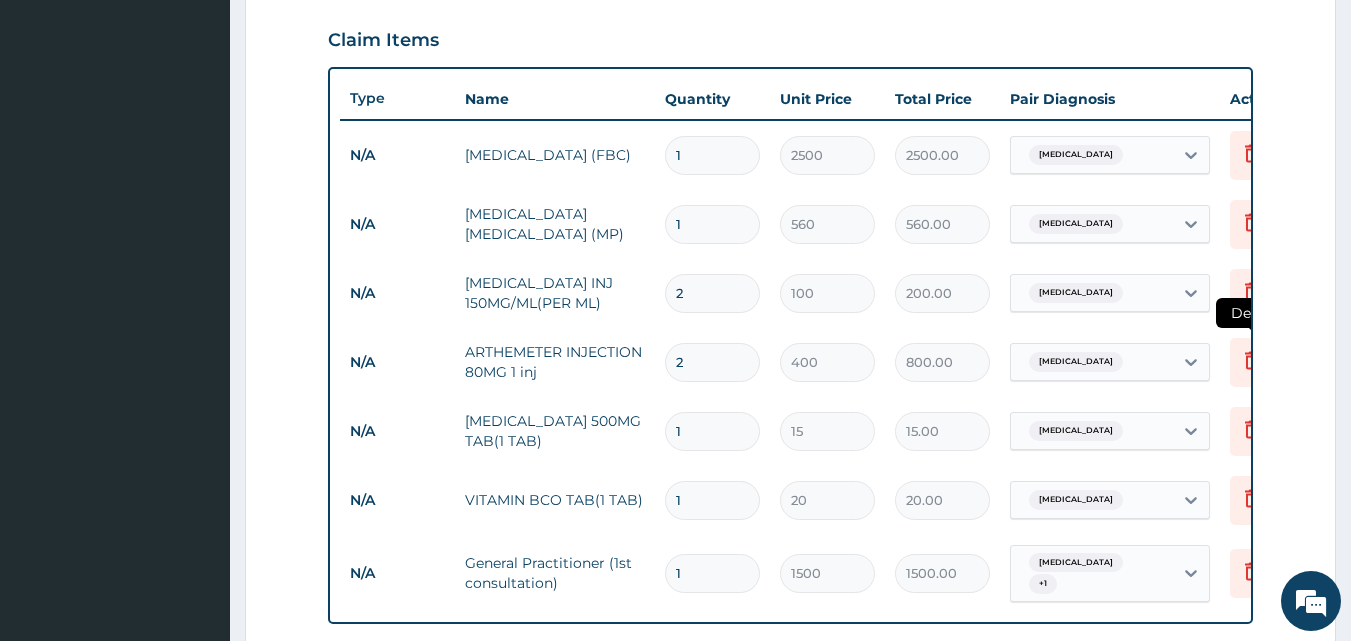 click at bounding box center (1252, 362) 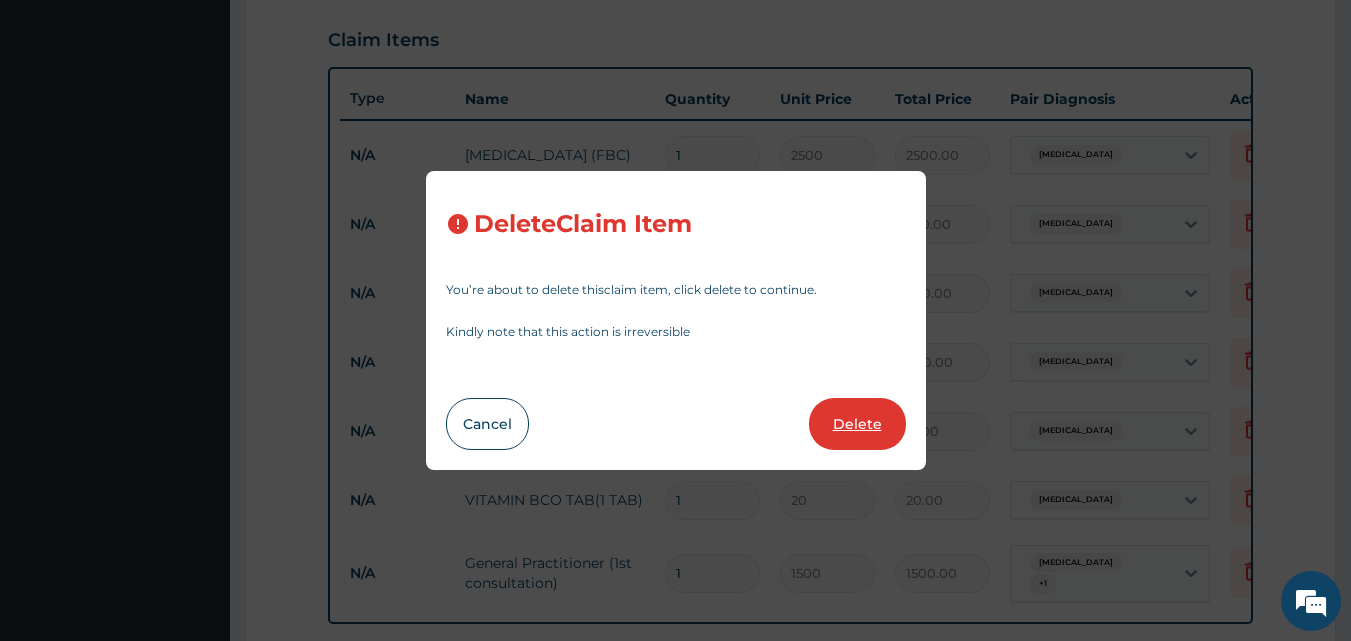 click on "Delete" at bounding box center (857, 424) 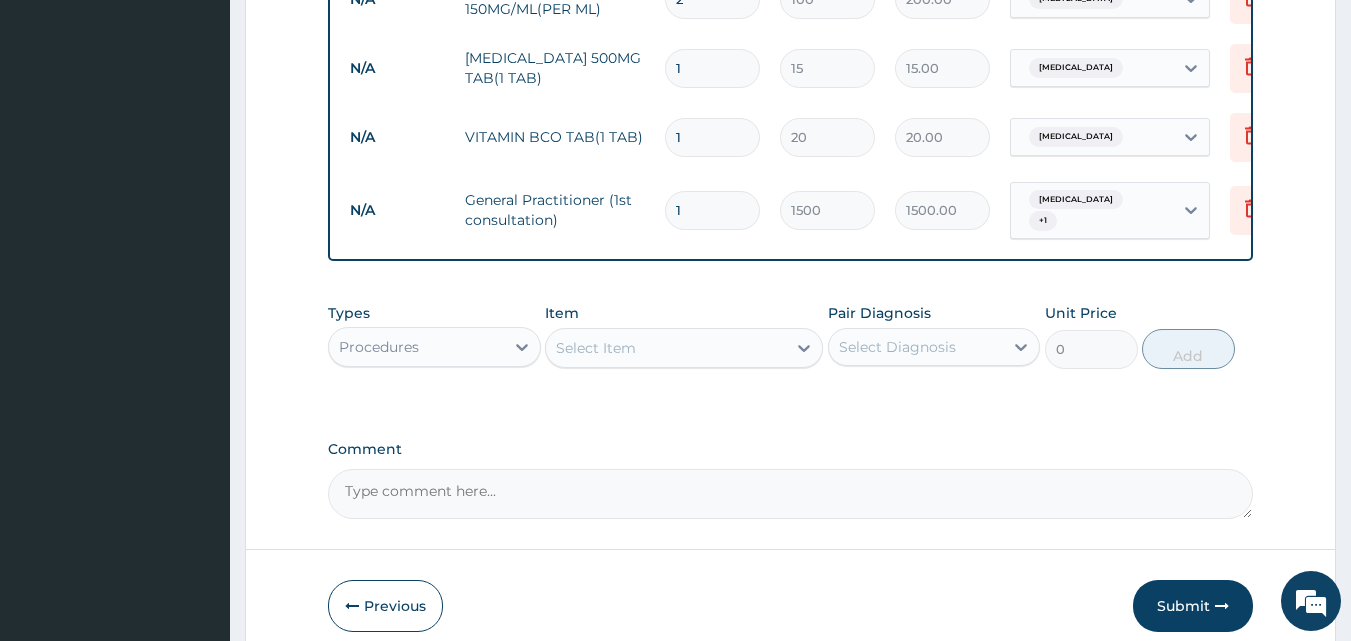 scroll, scrollTop: 997, scrollLeft: 0, axis: vertical 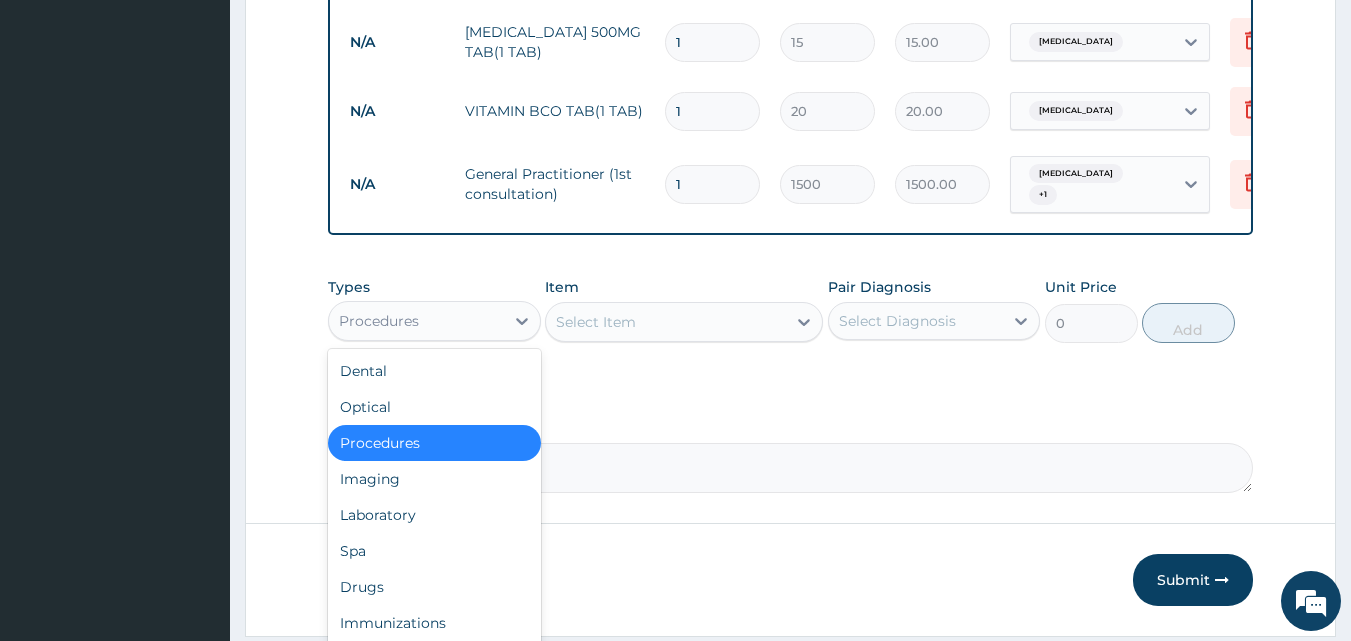 click on "Procedures" at bounding box center (434, 321) 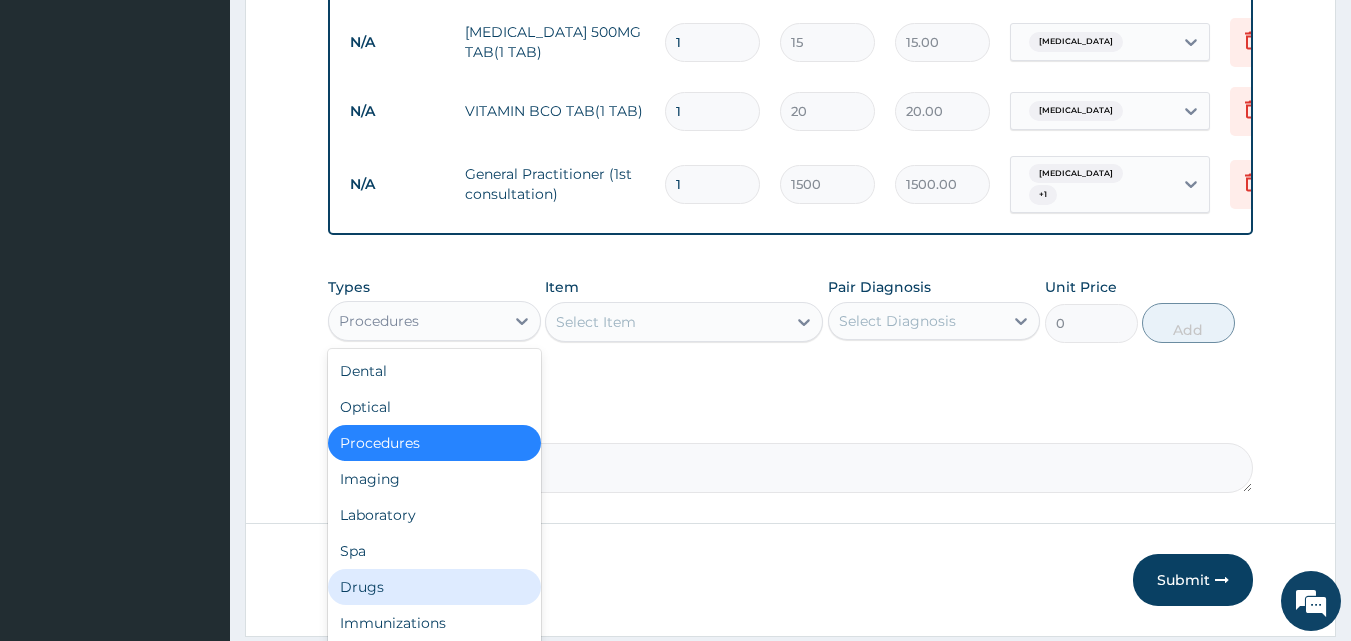 click on "Drugs" at bounding box center (434, 587) 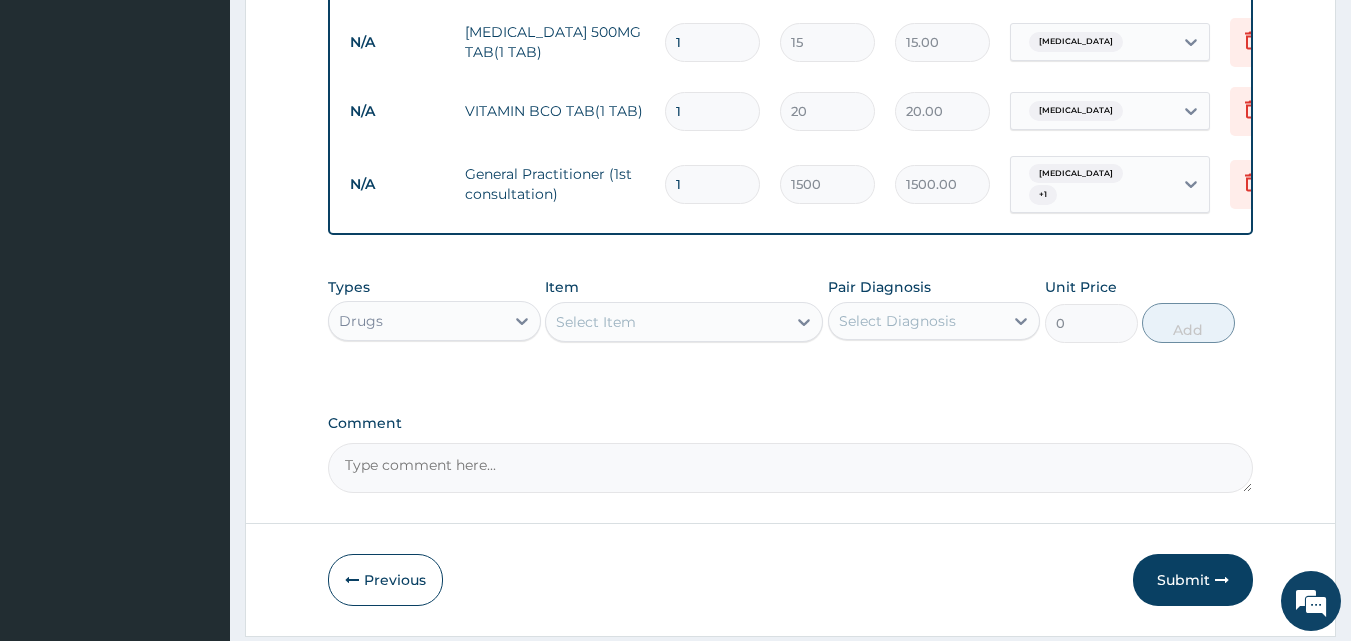 click on "Select Item" at bounding box center (666, 322) 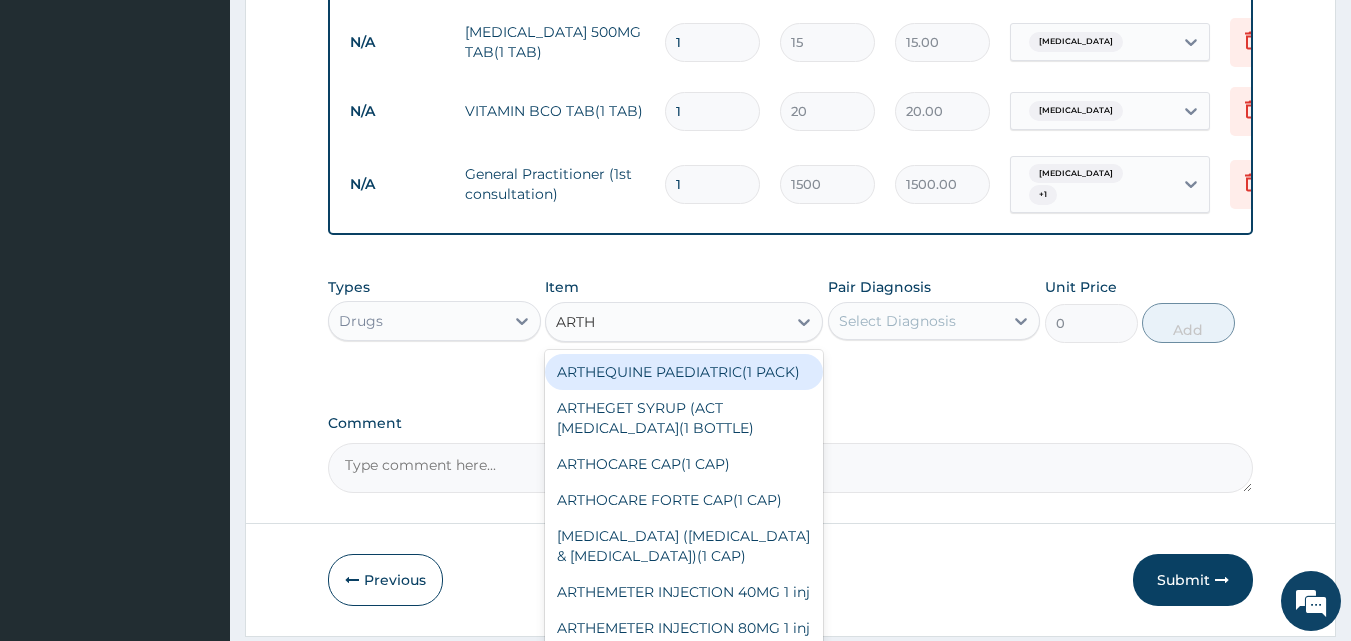 type on "ARTHE" 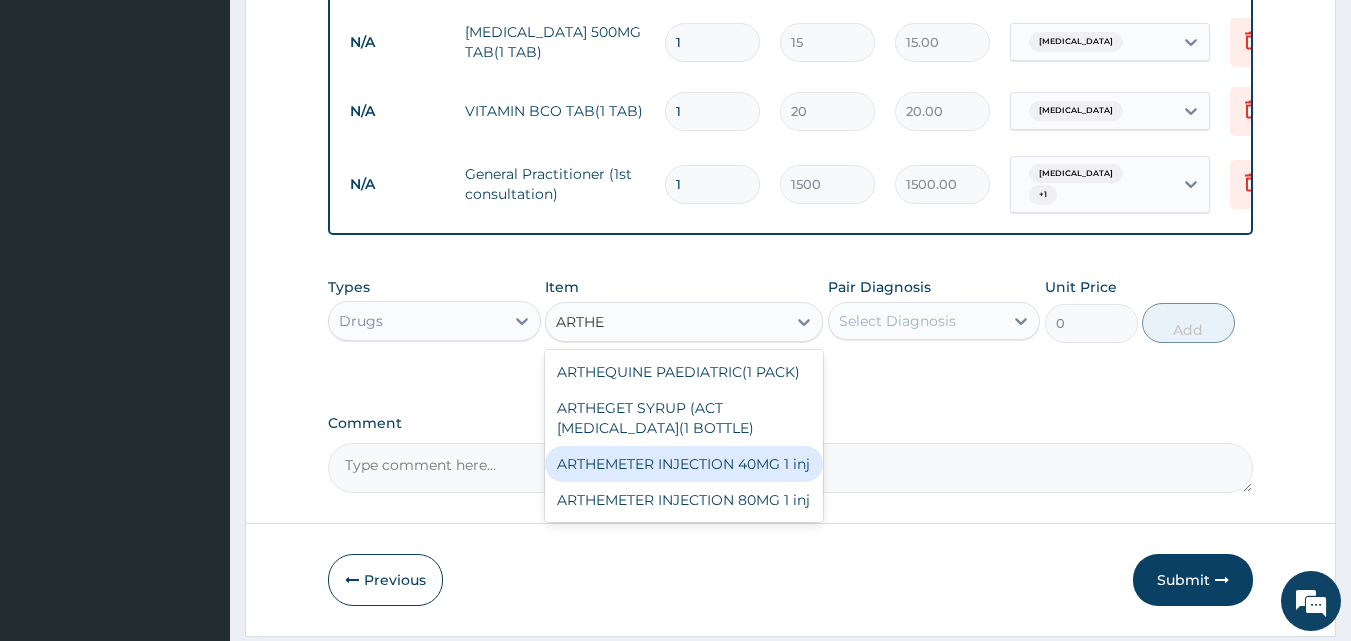 click on "ARTHEMETER INJECTION 40MG 1 inj" at bounding box center [684, 464] 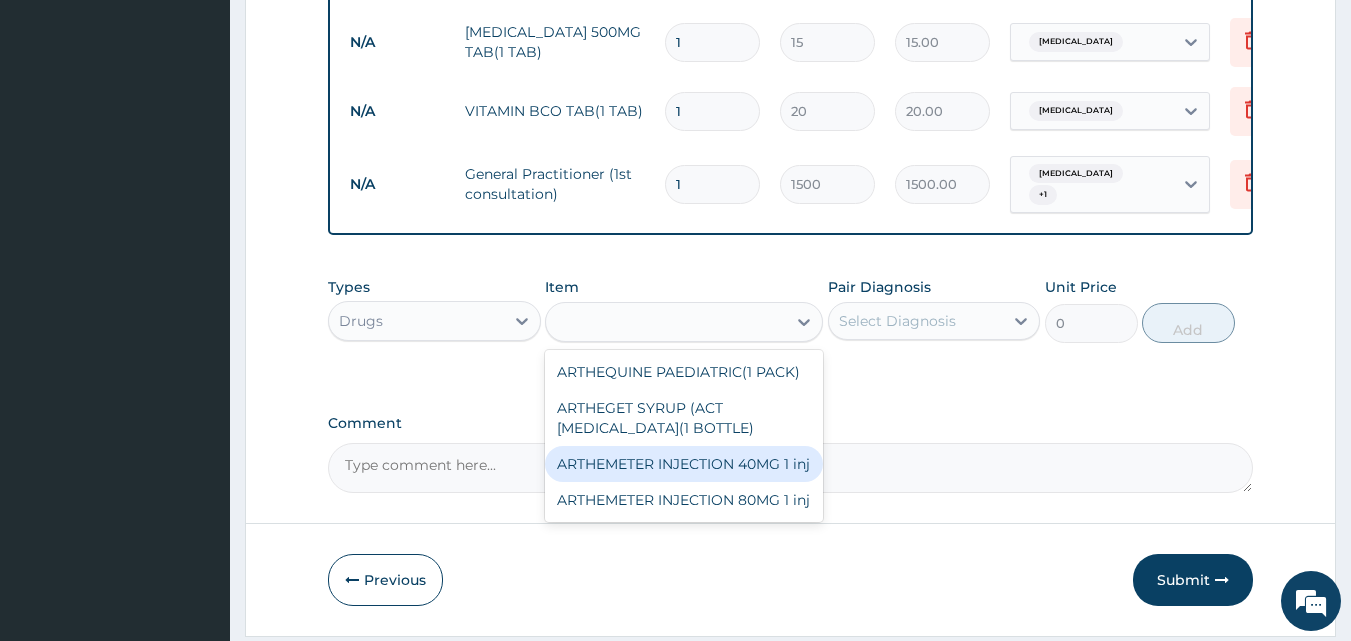 type on "300" 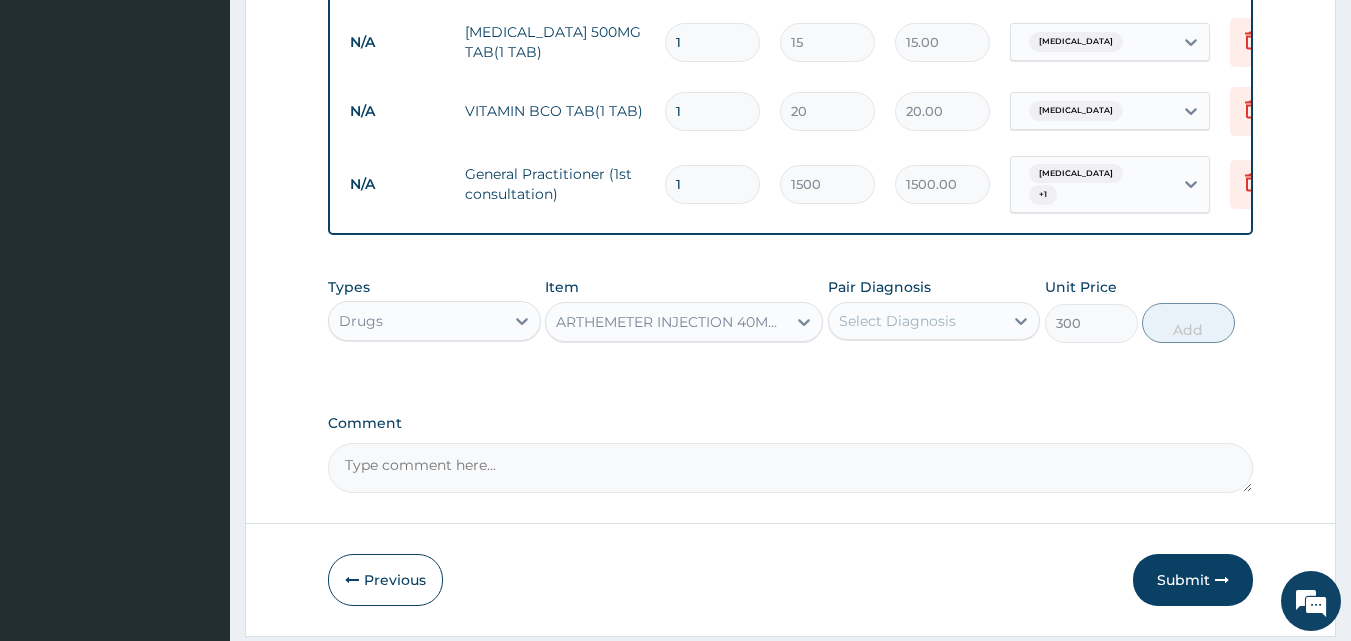 click on "Select Diagnosis" at bounding box center (897, 321) 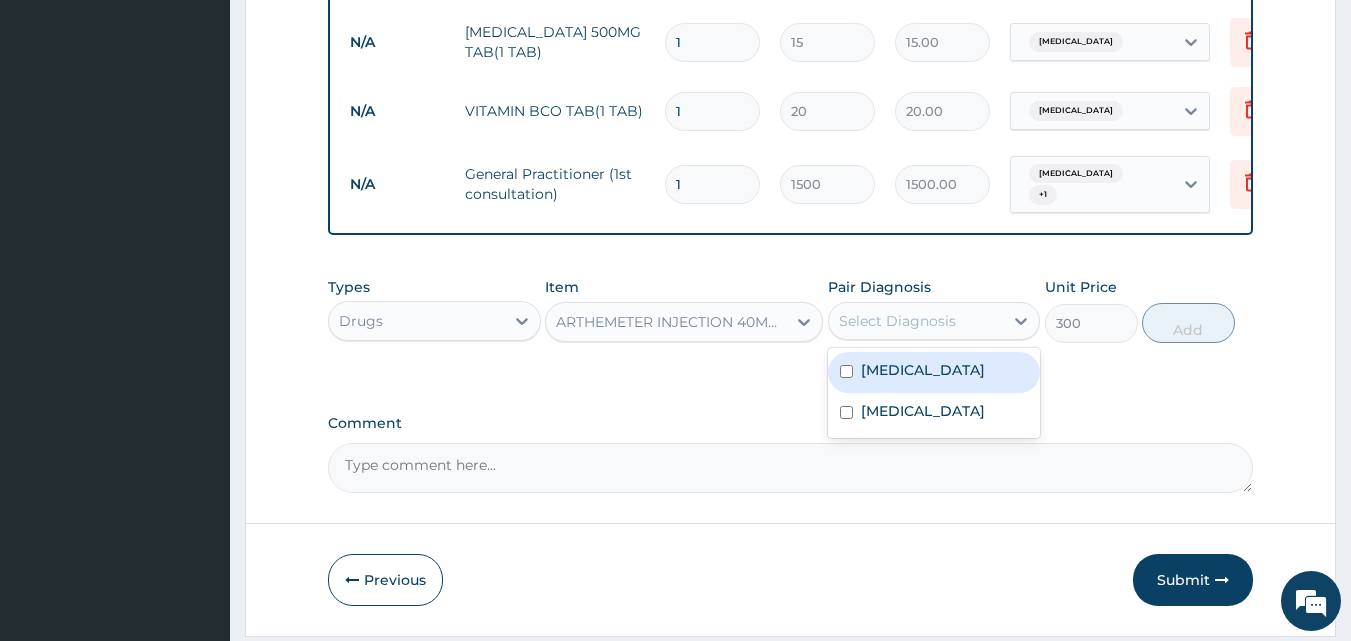 click on "[MEDICAL_DATA]" at bounding box center [923, 370] 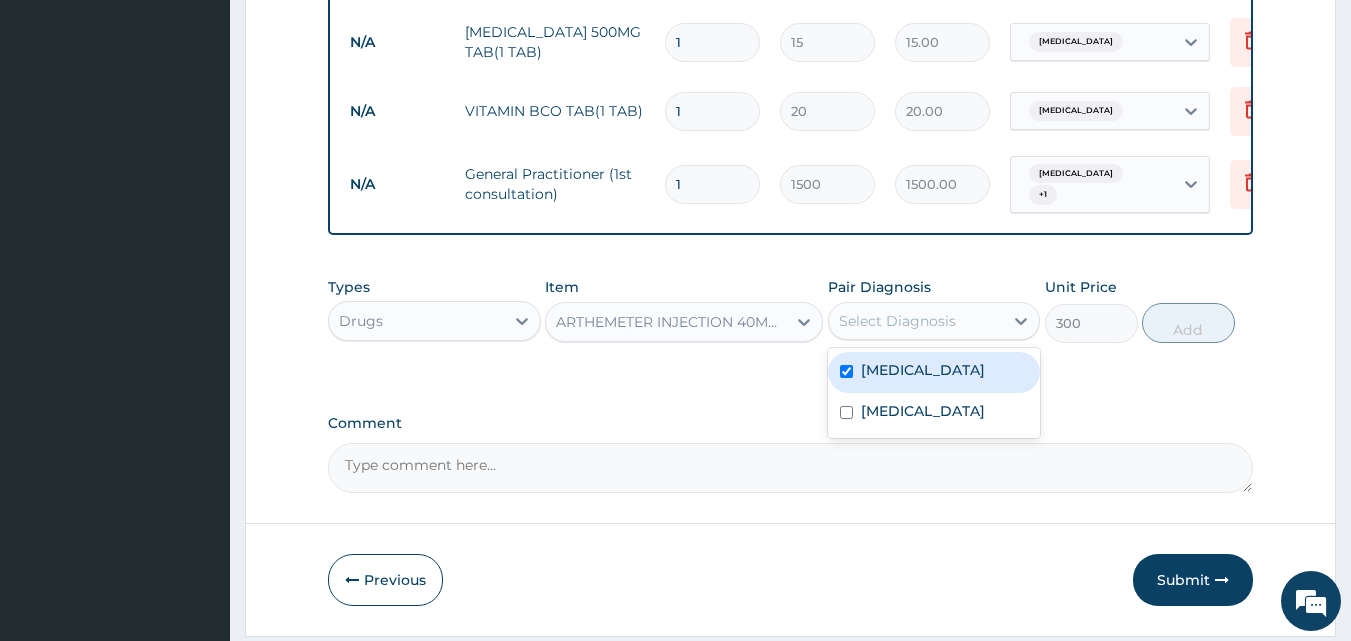 checkbox on "true" 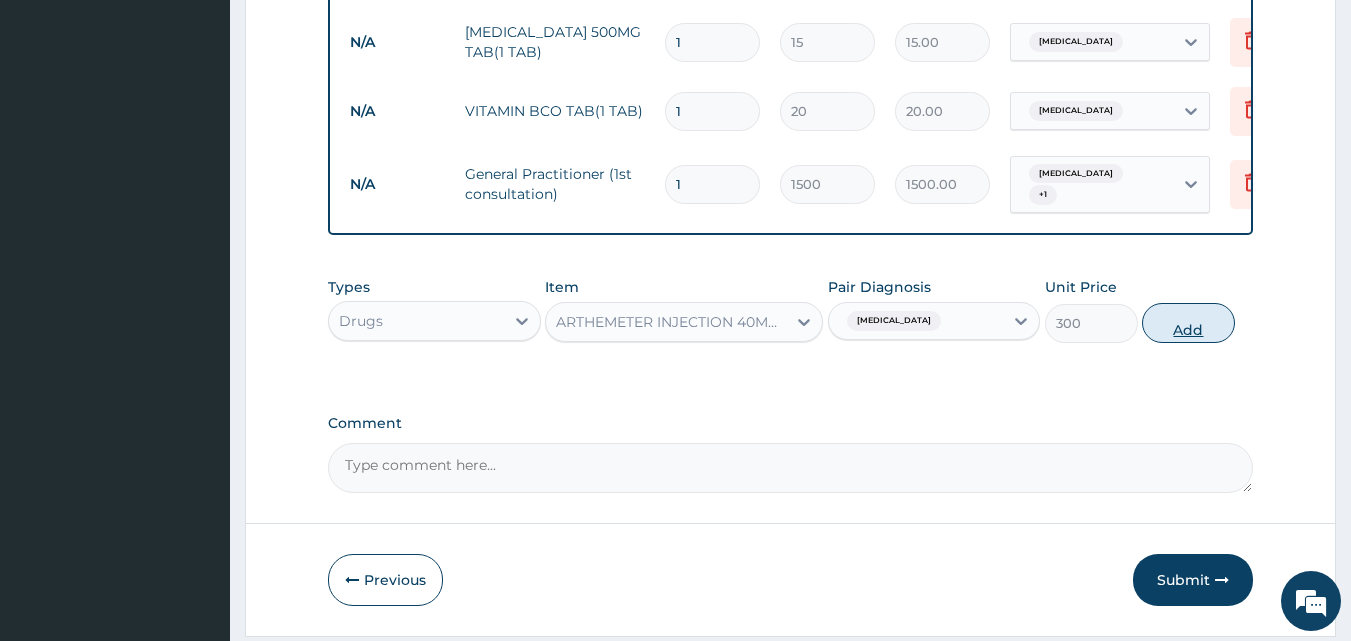 click on "Add" at bounding box center [1188, 323] 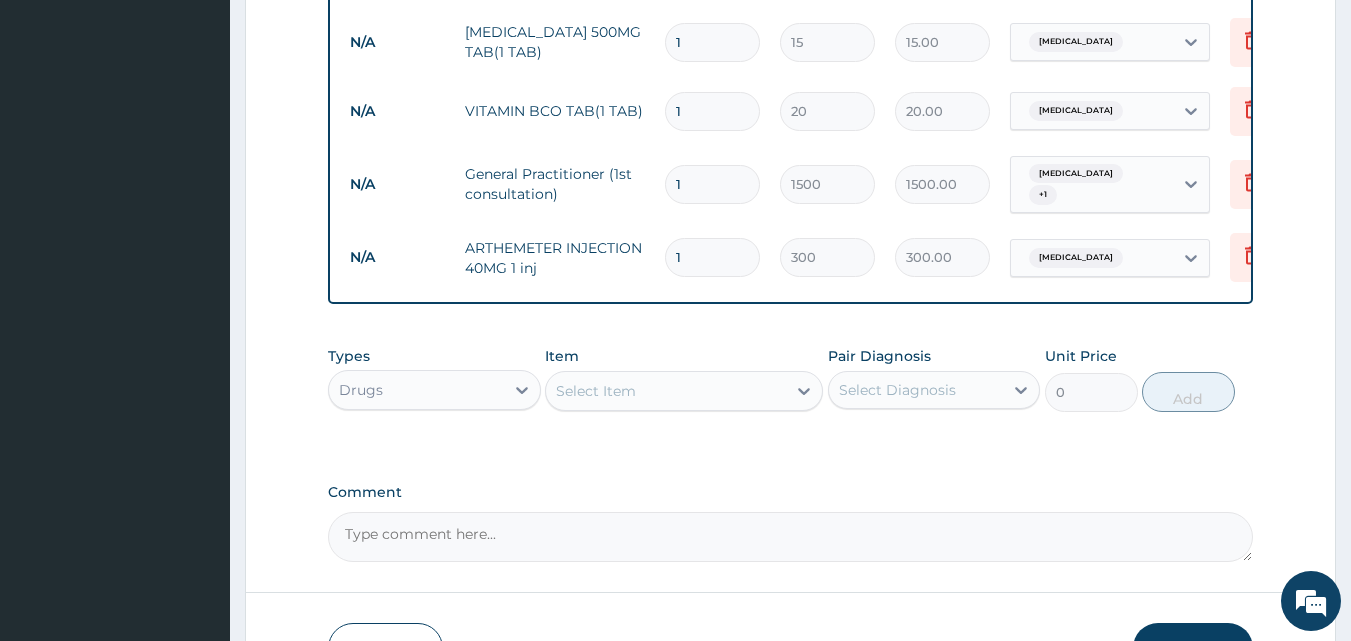 type 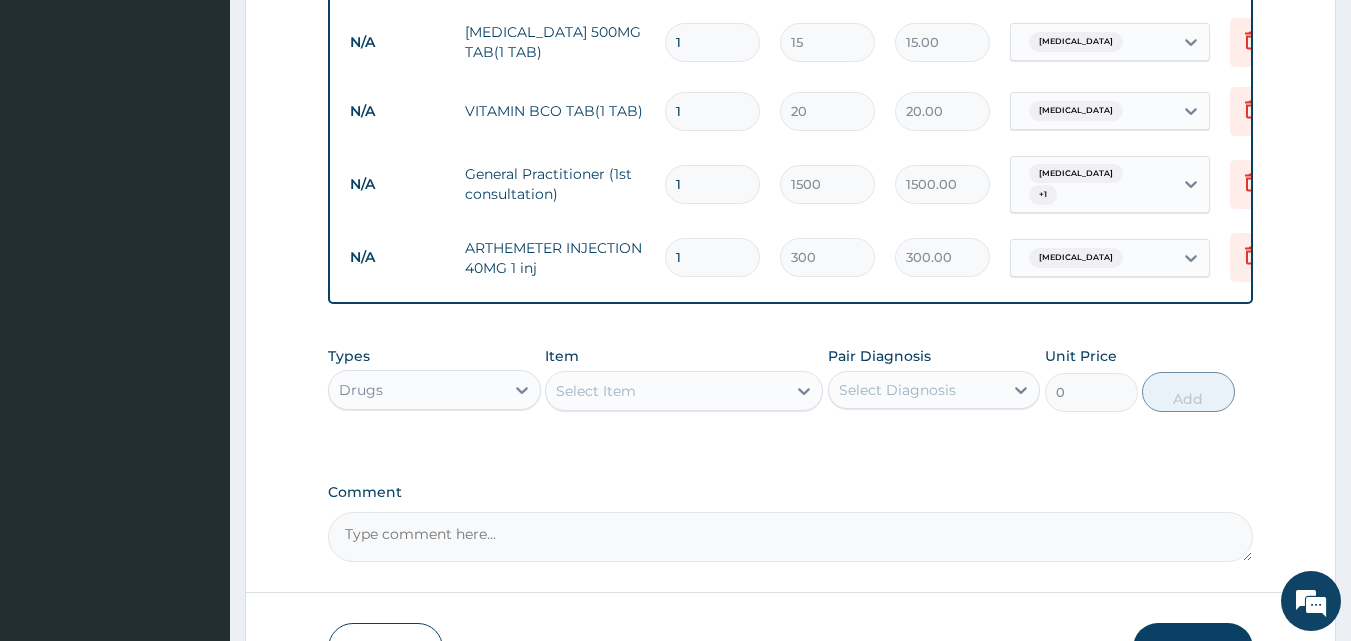 type on "0.00" 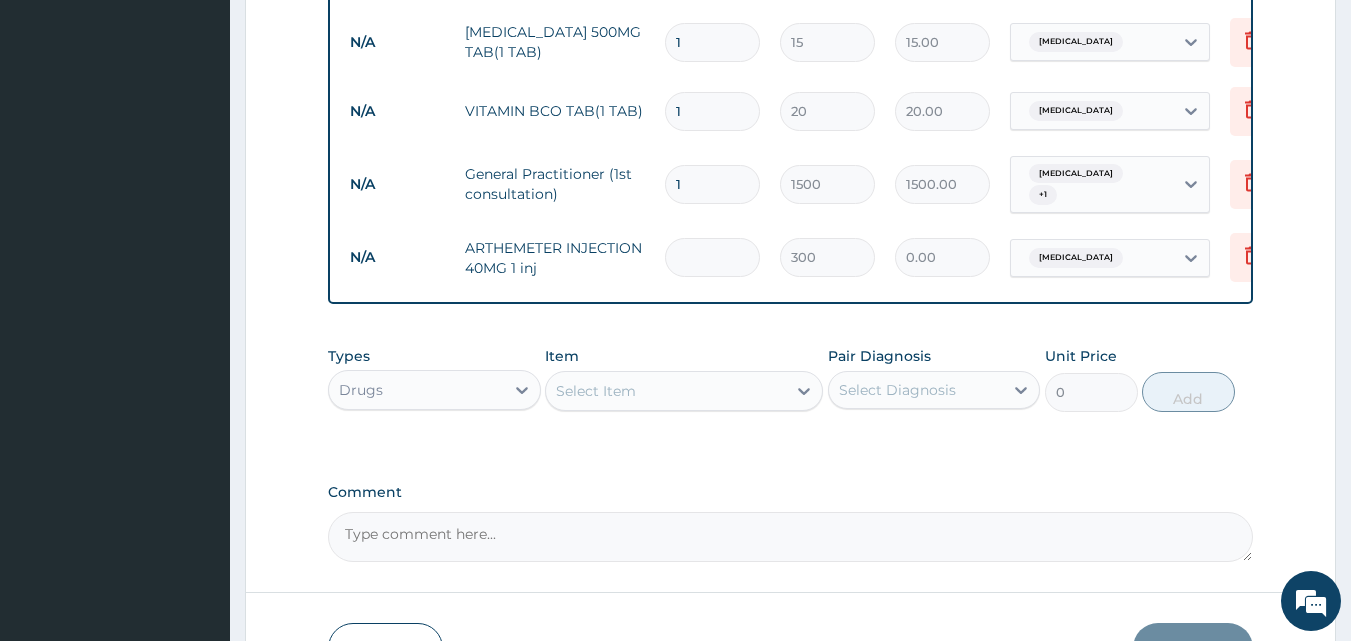 type on "6" 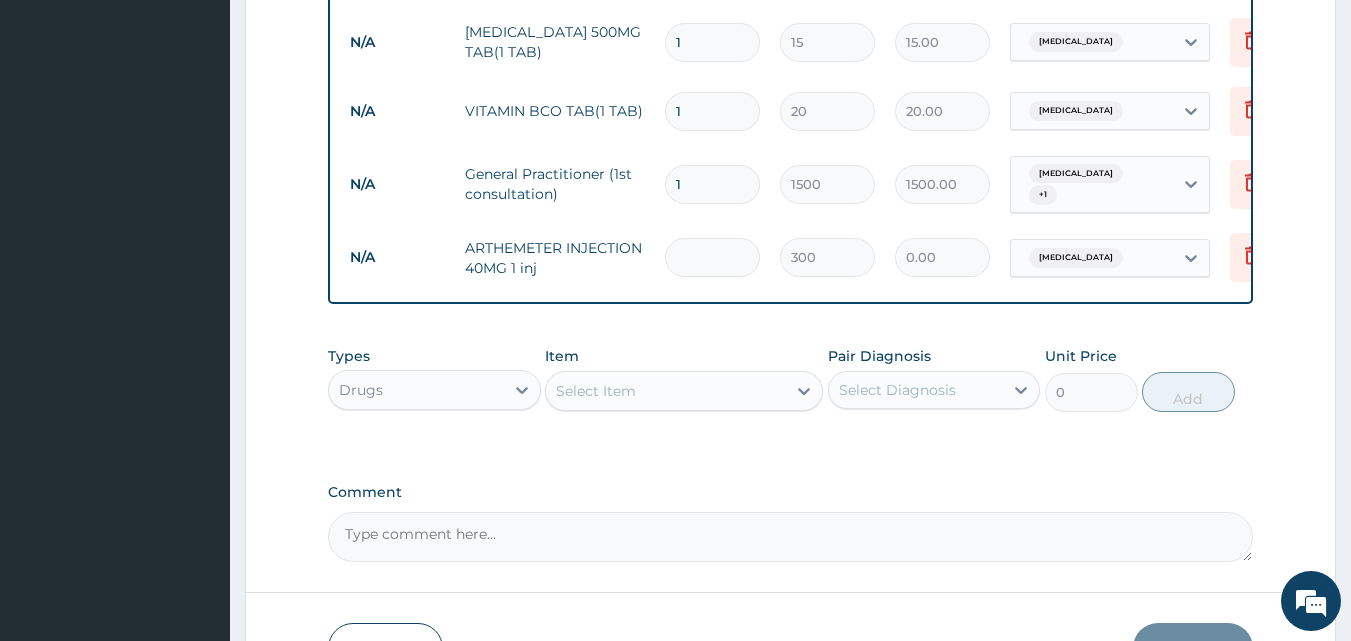 type on "1800.00" 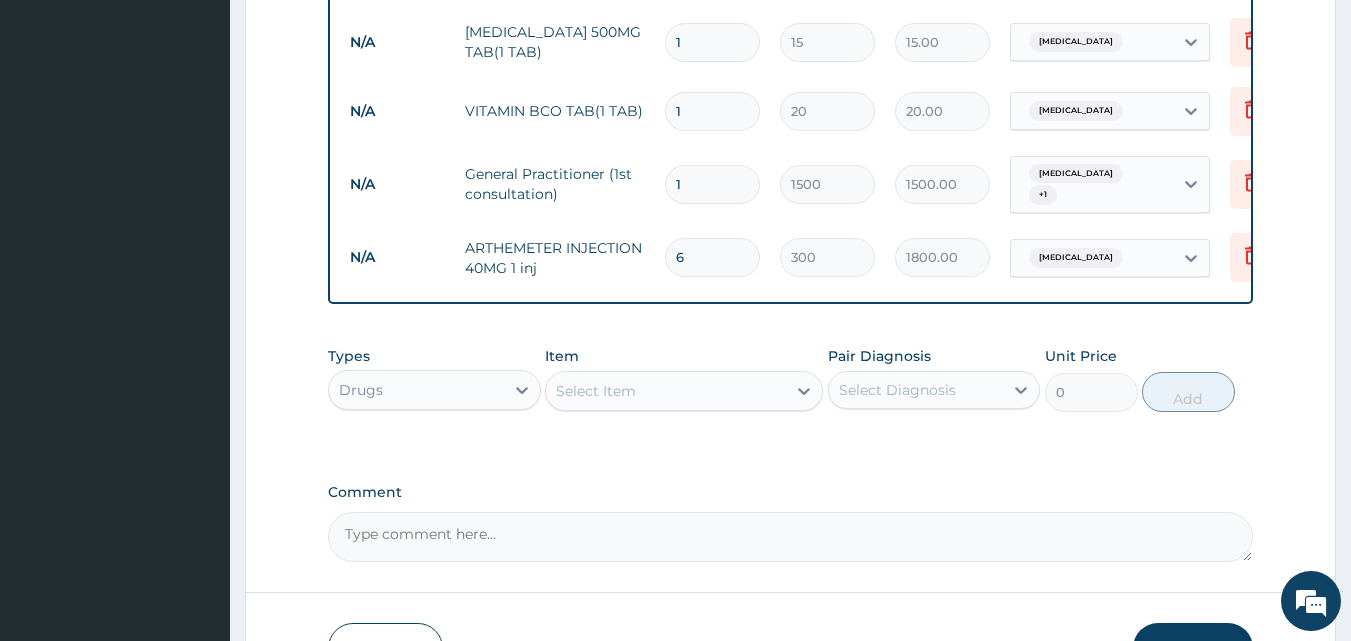 type 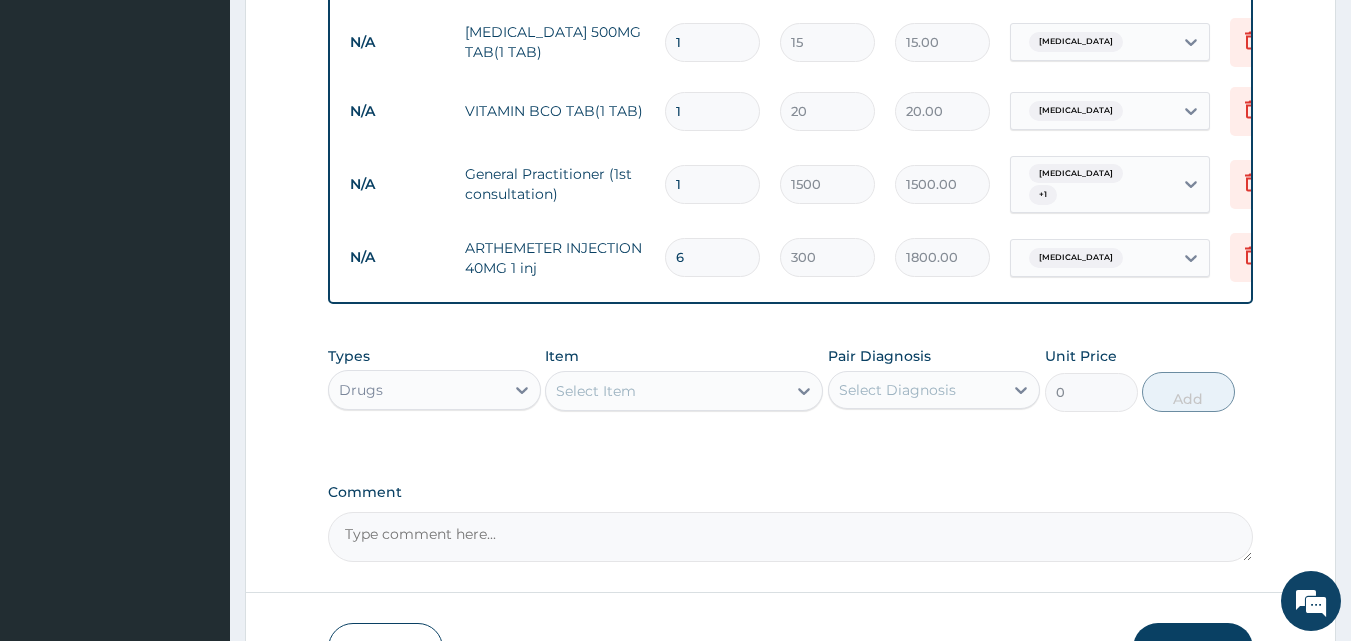 type on "0.00" 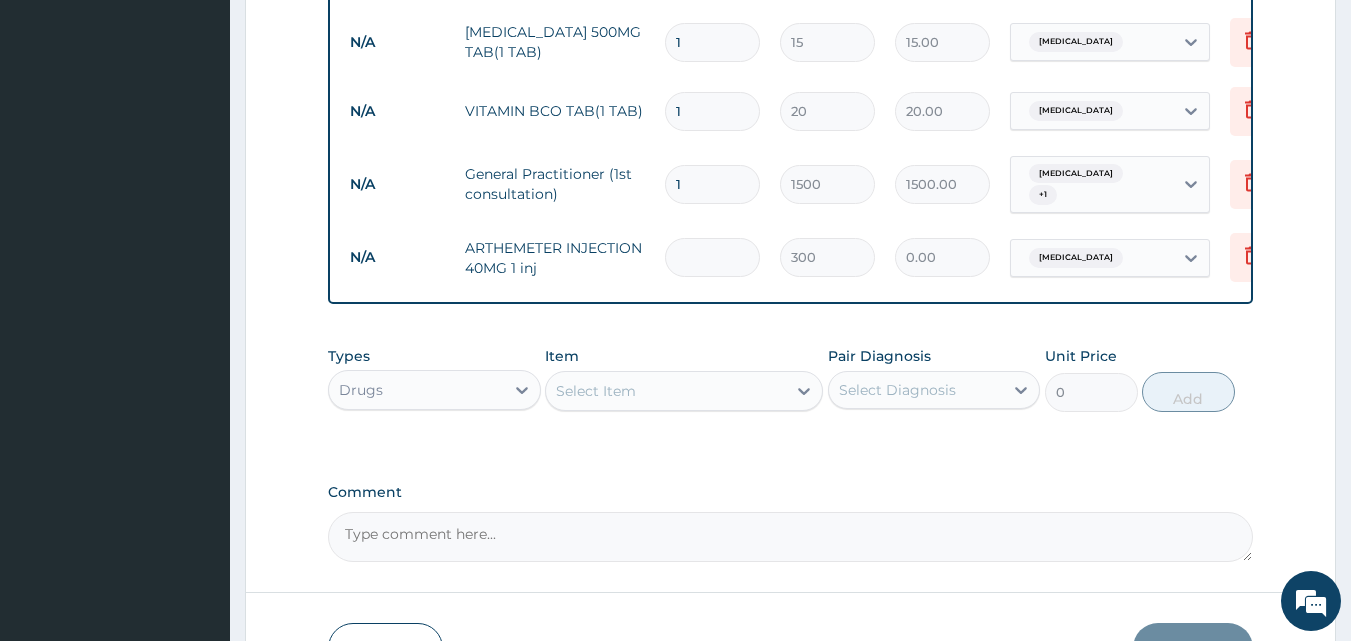 type on "5" 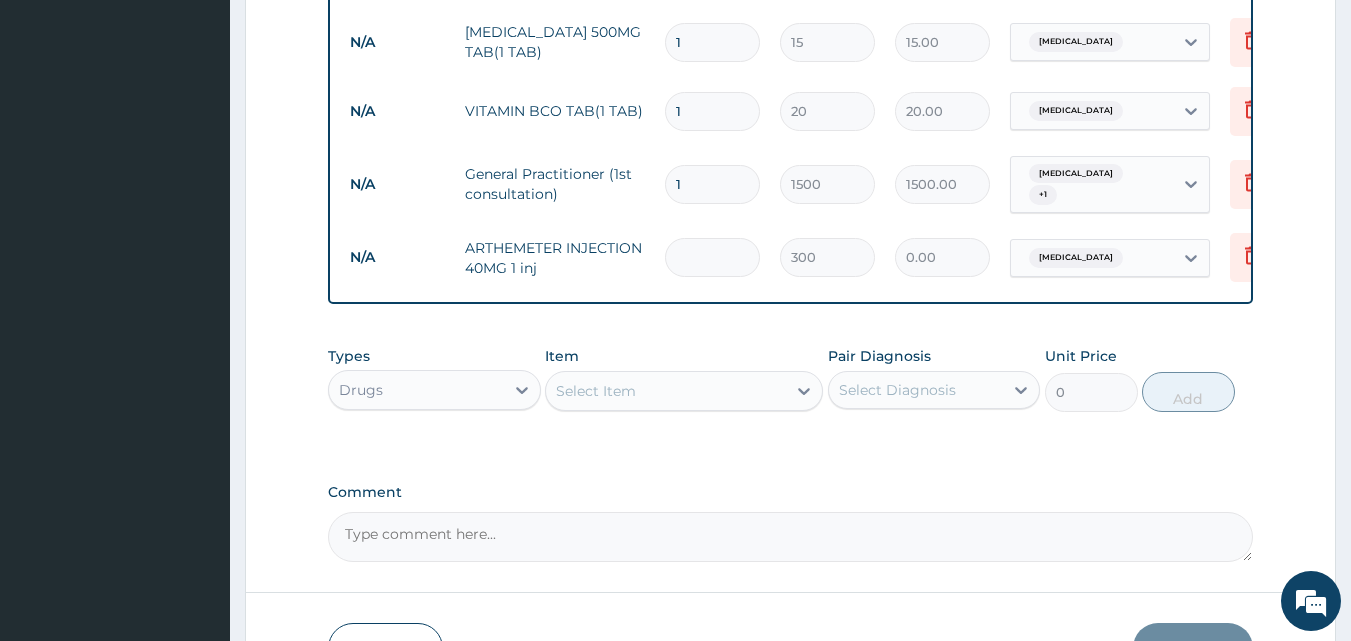 type on "1500.00" 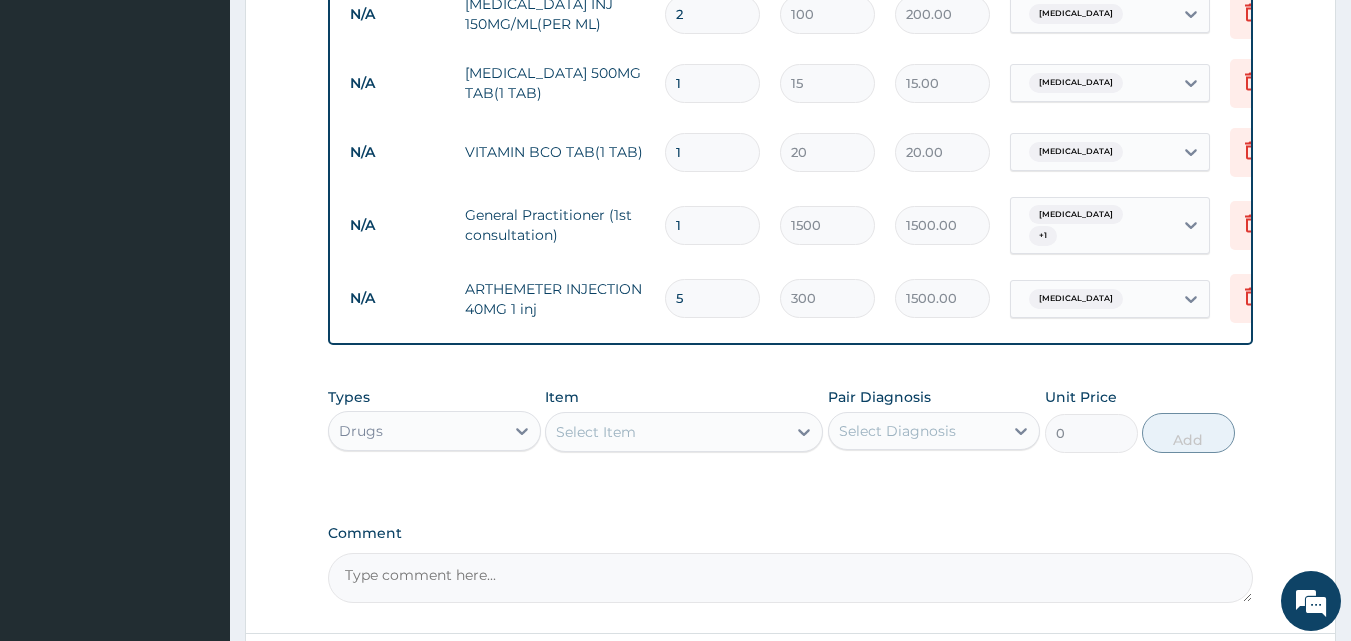 scroll, scrollTop: 917, scrollLeft: 0, axis: vertical 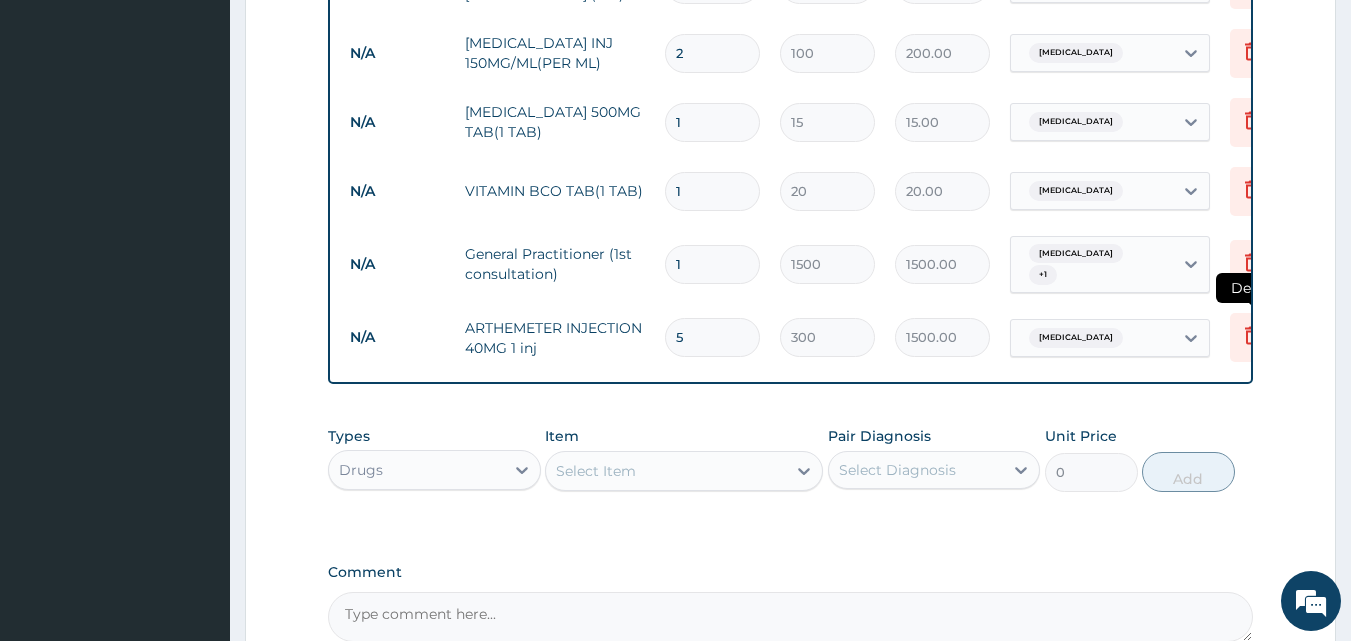 type on "5" 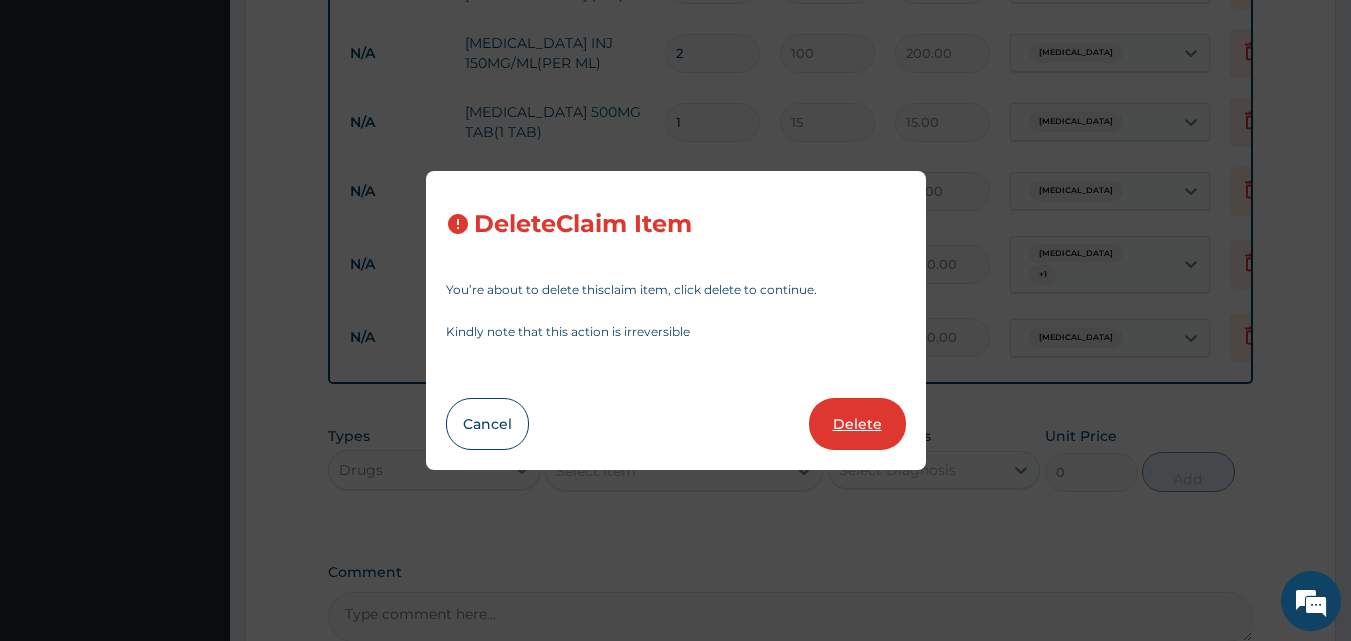 click on "Delete" at bounding box center (857, 424) 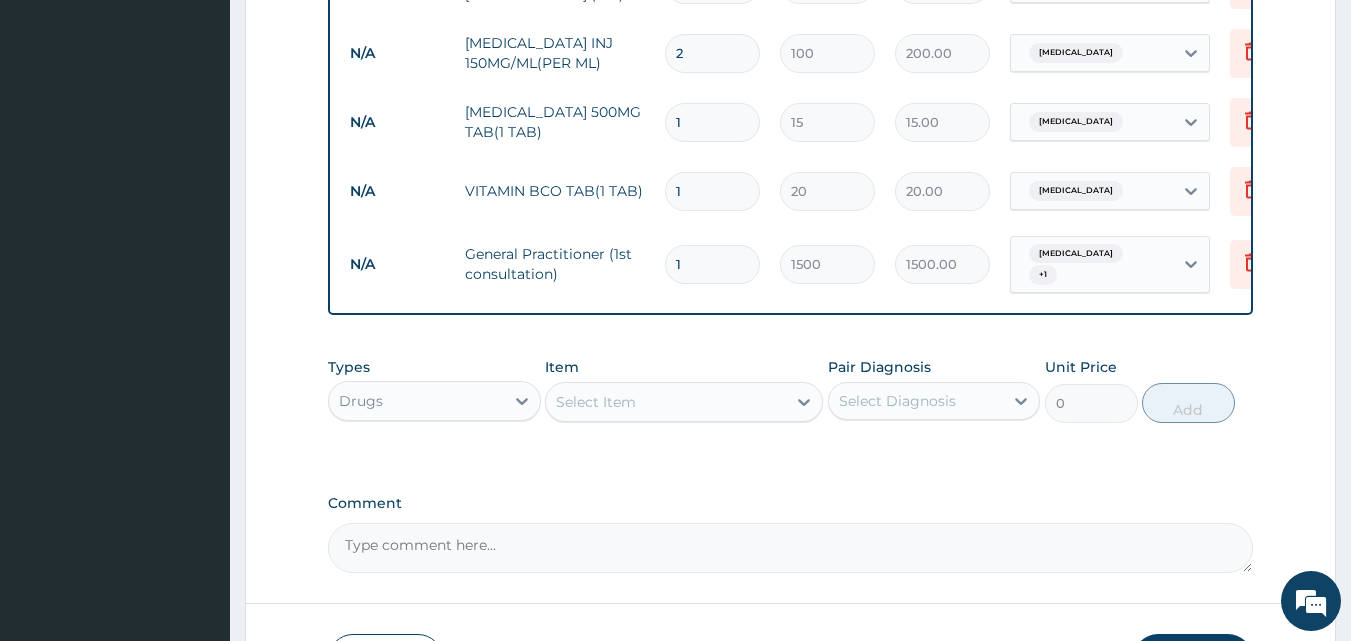 click on "Select Item" at bounding box center [666, 402] 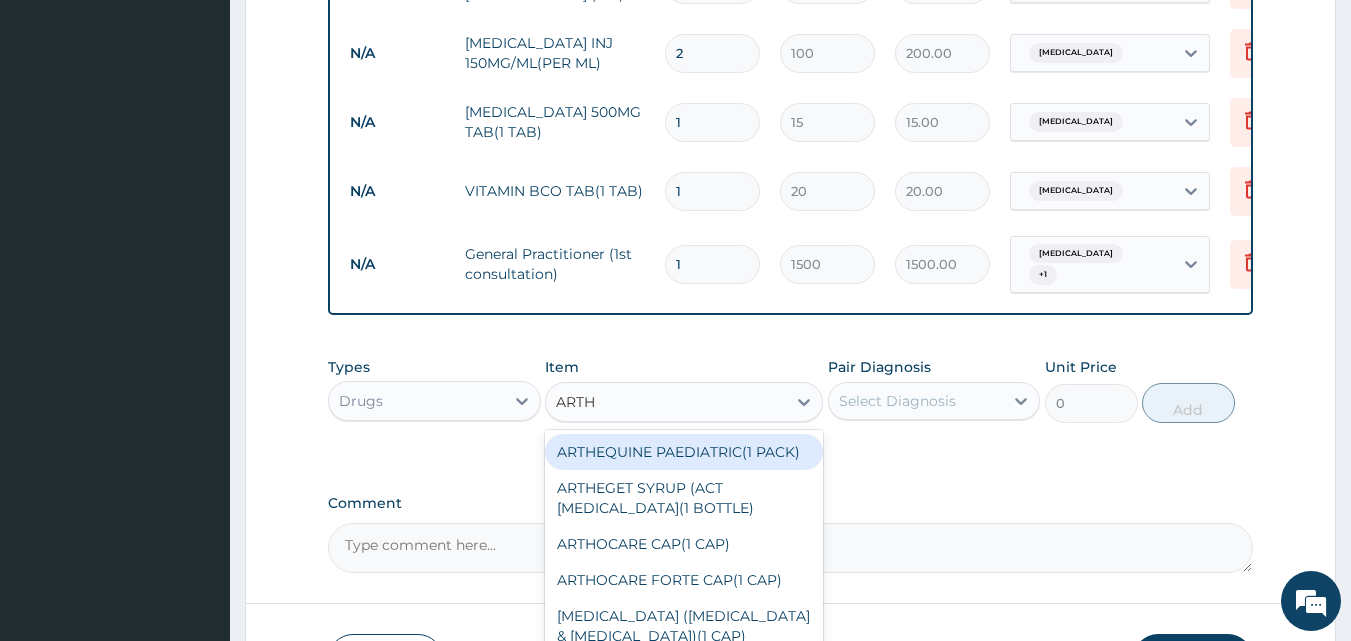type on "ARTHE" 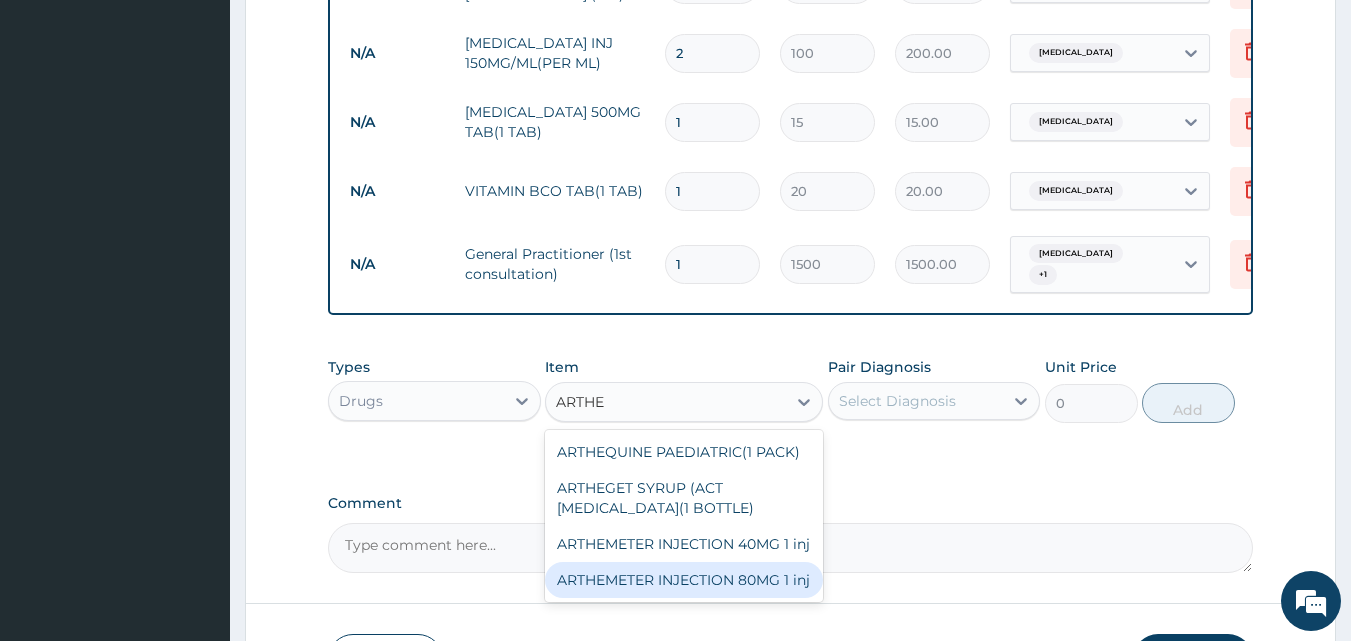 click on "ARTHEMETER INJECTION 80MG 1 inj" at bounding box center [684, 580] 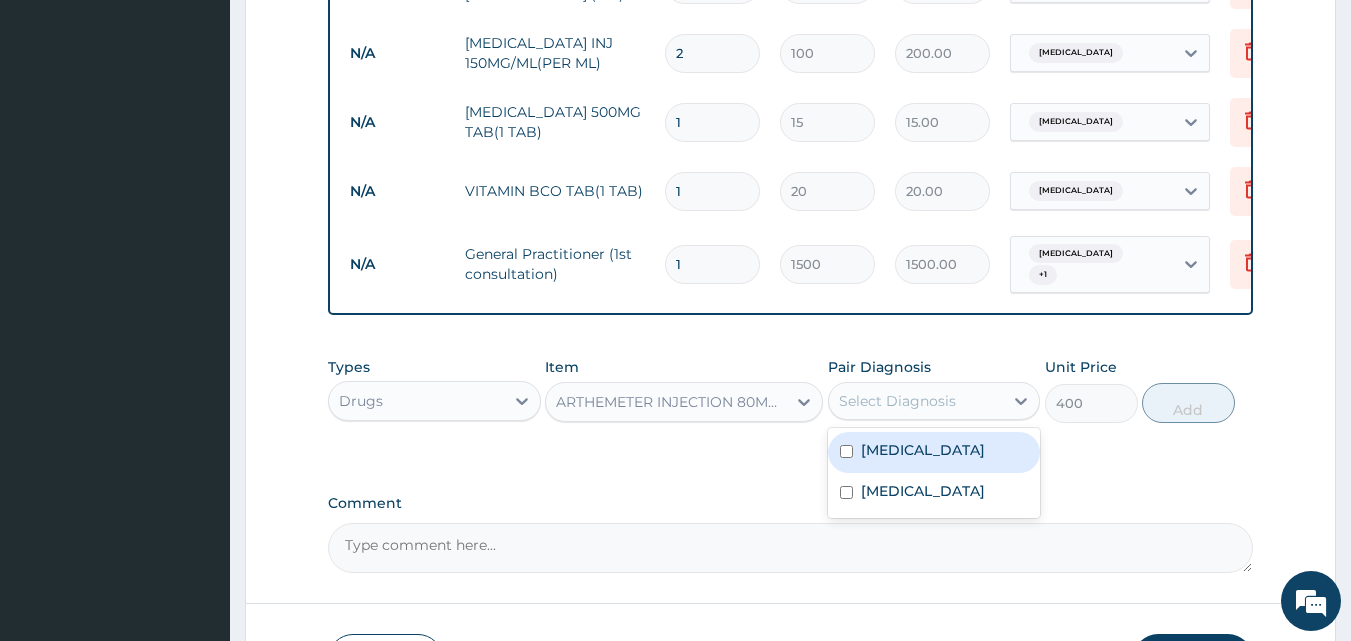 drag, startPoint x: 936, startPoint y: 391, endPoint x: 923, endPoint y: 447, distance: 57.48913 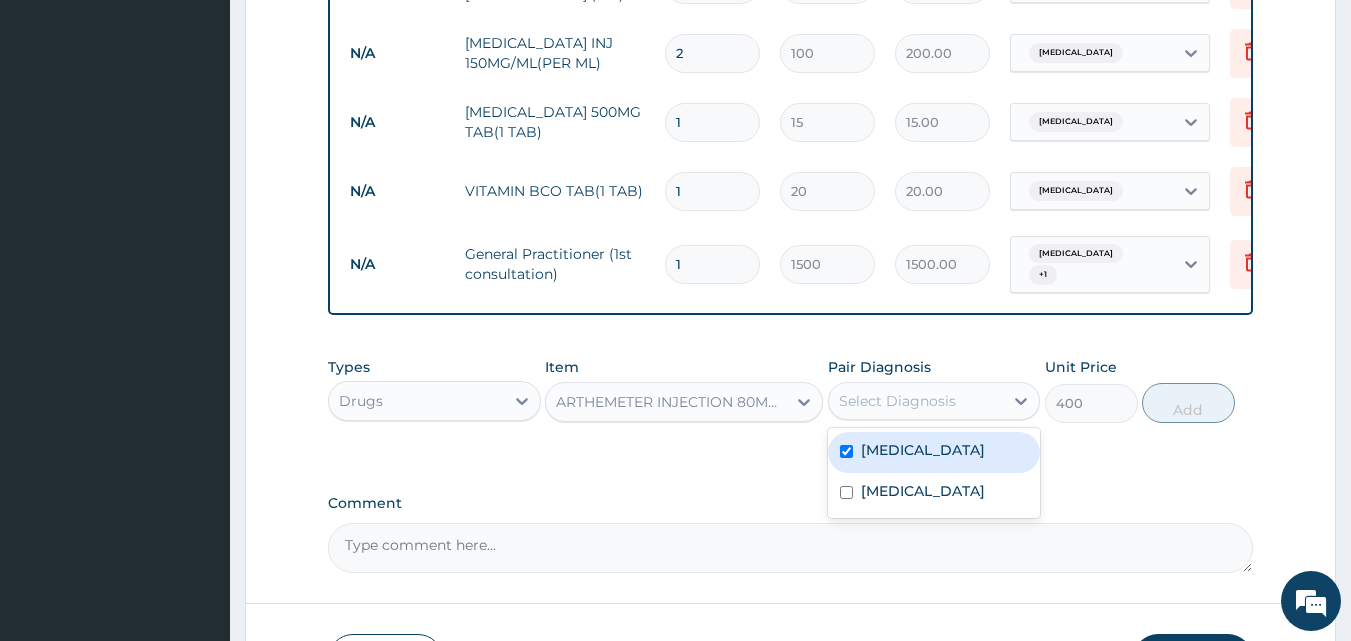 checkbox on "true" 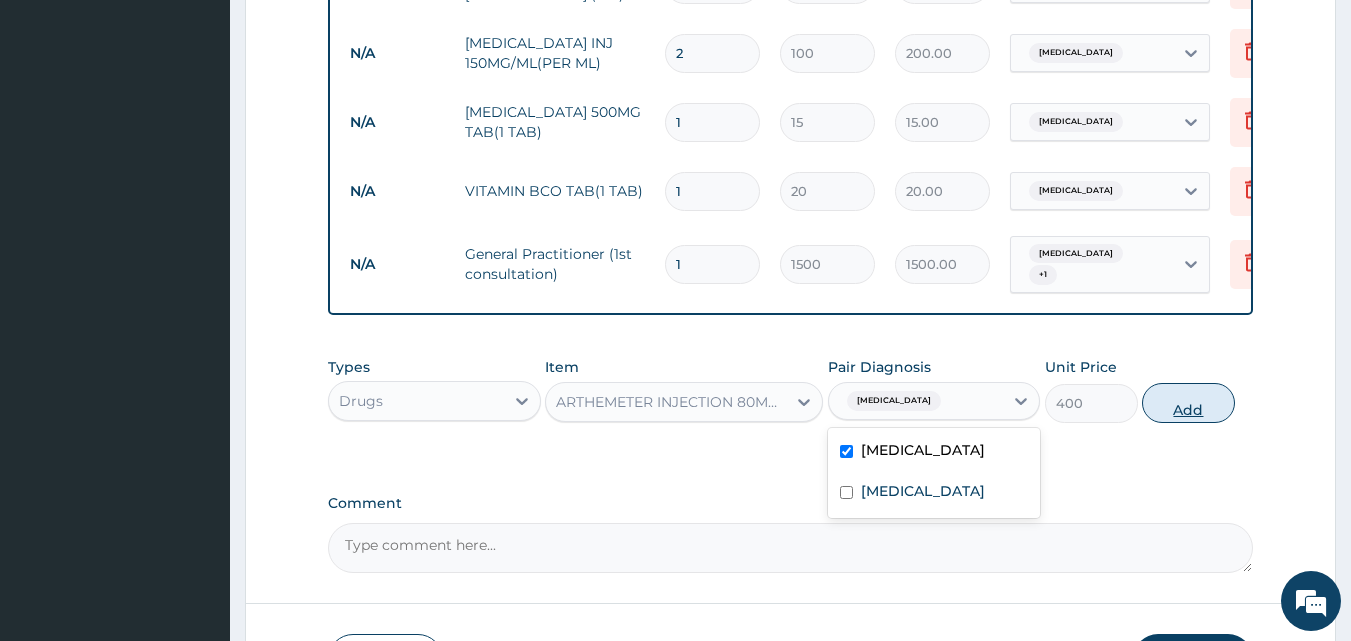 click on "Add" at bounding box center (1188, 403) 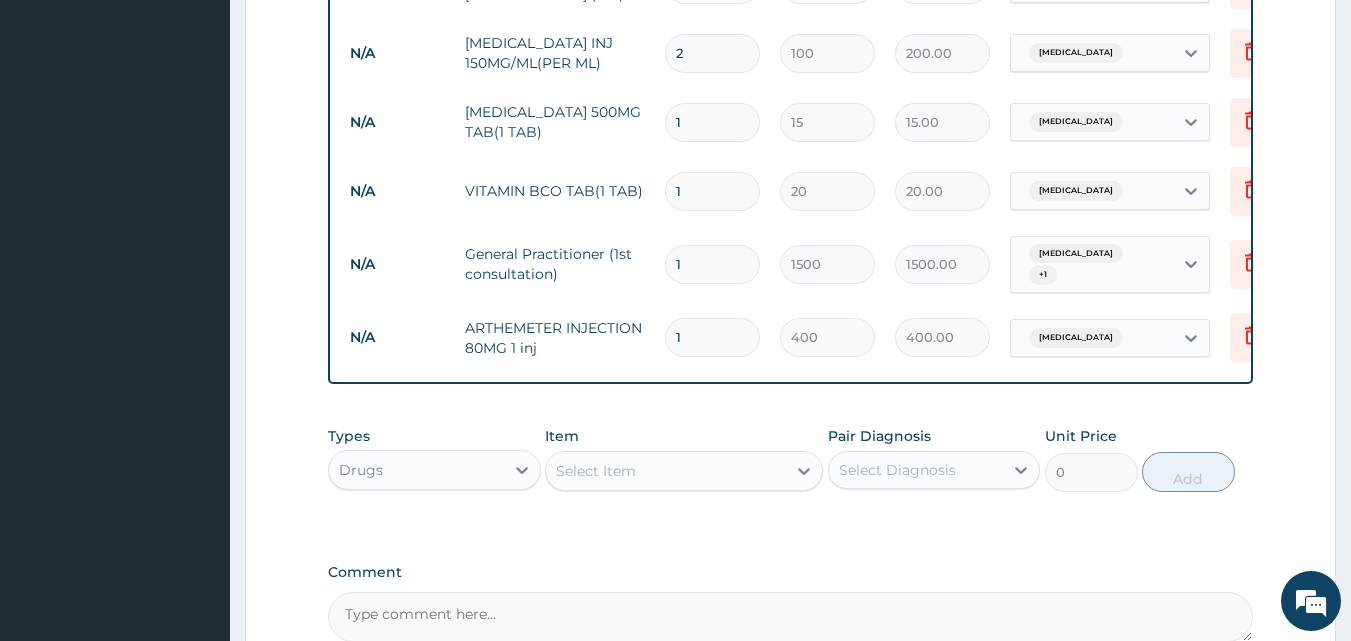 type 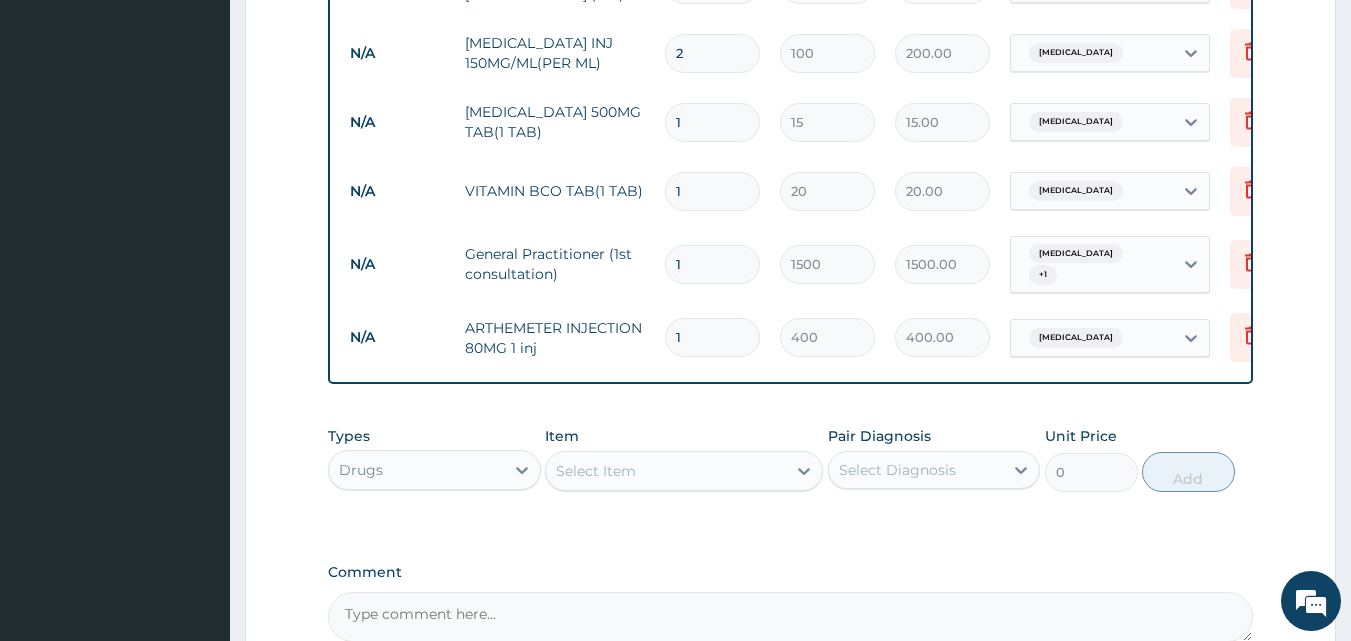 type on "0.00" 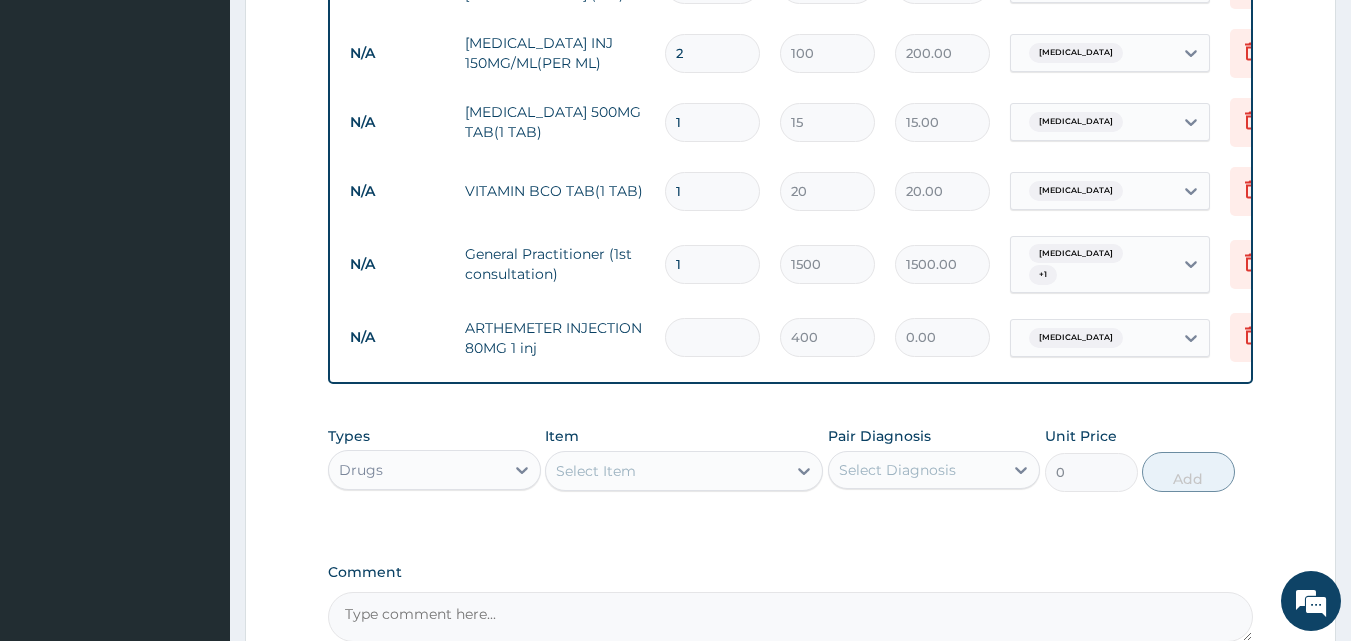 type on "3" 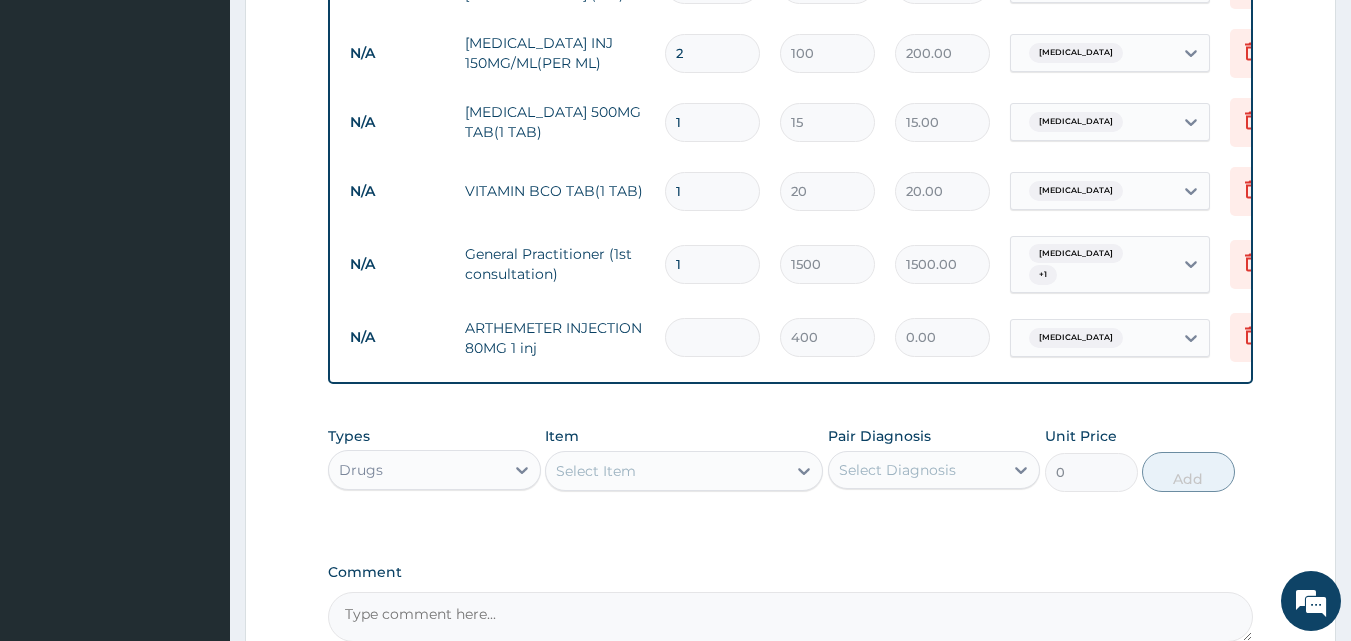 type on "1200.00" 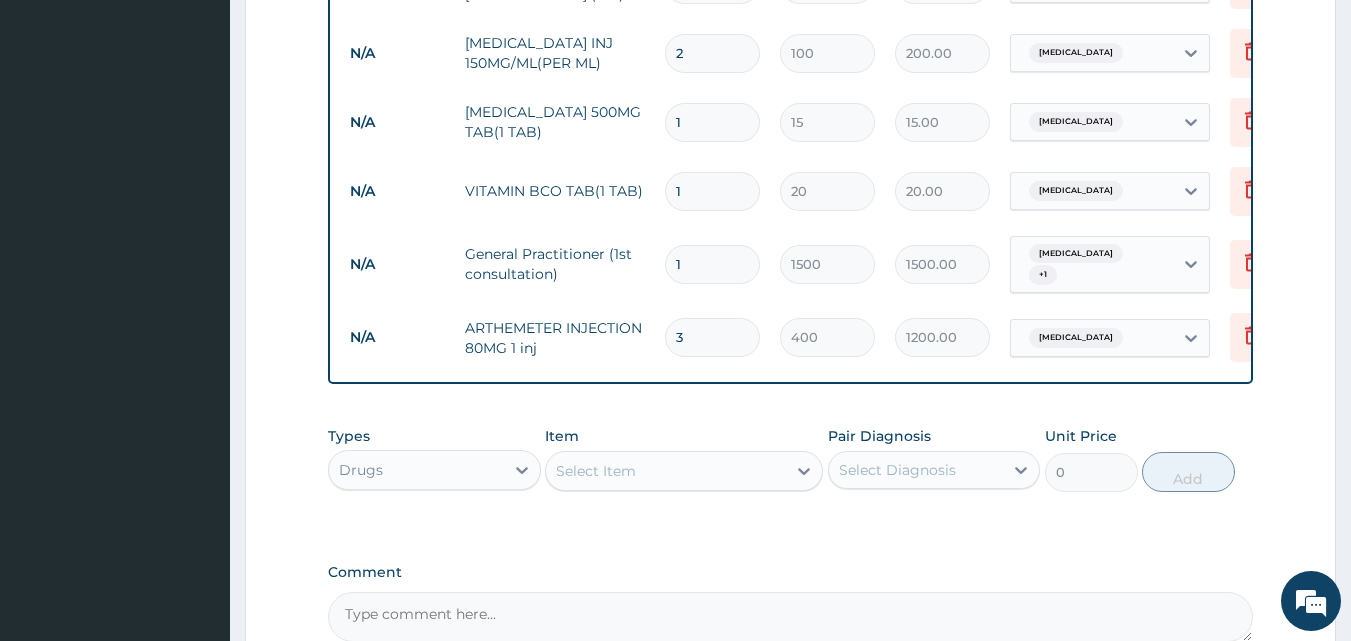 type on "3" 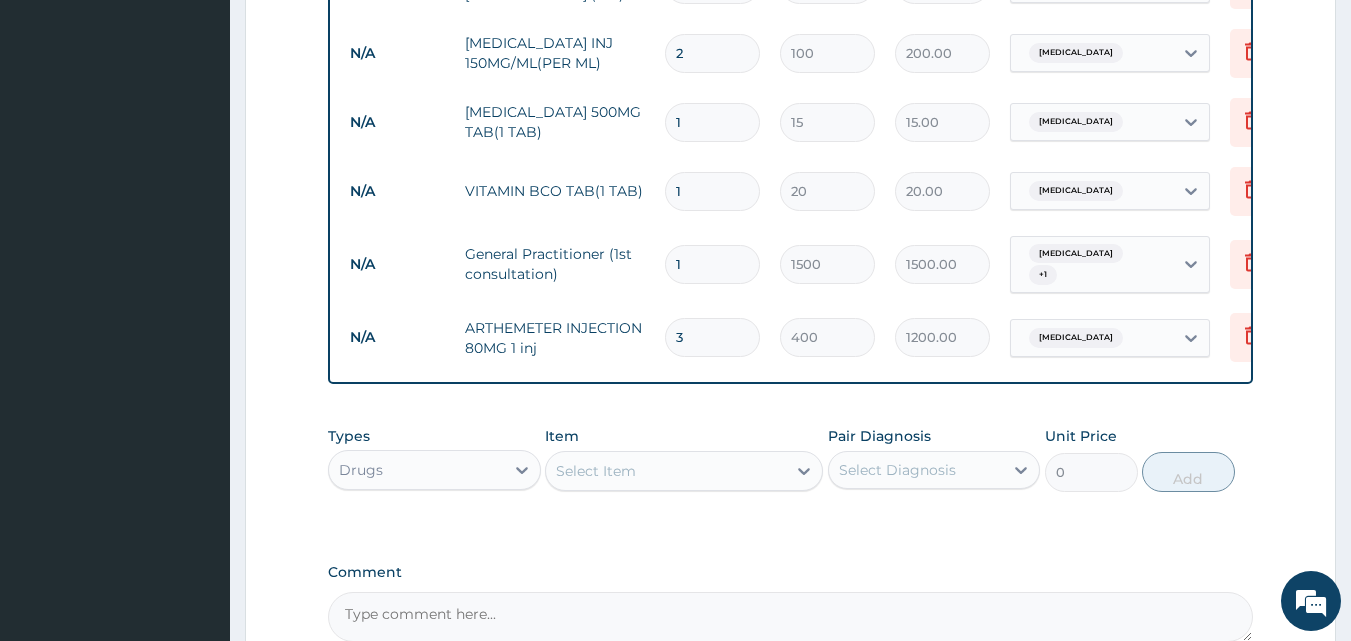type on "18" 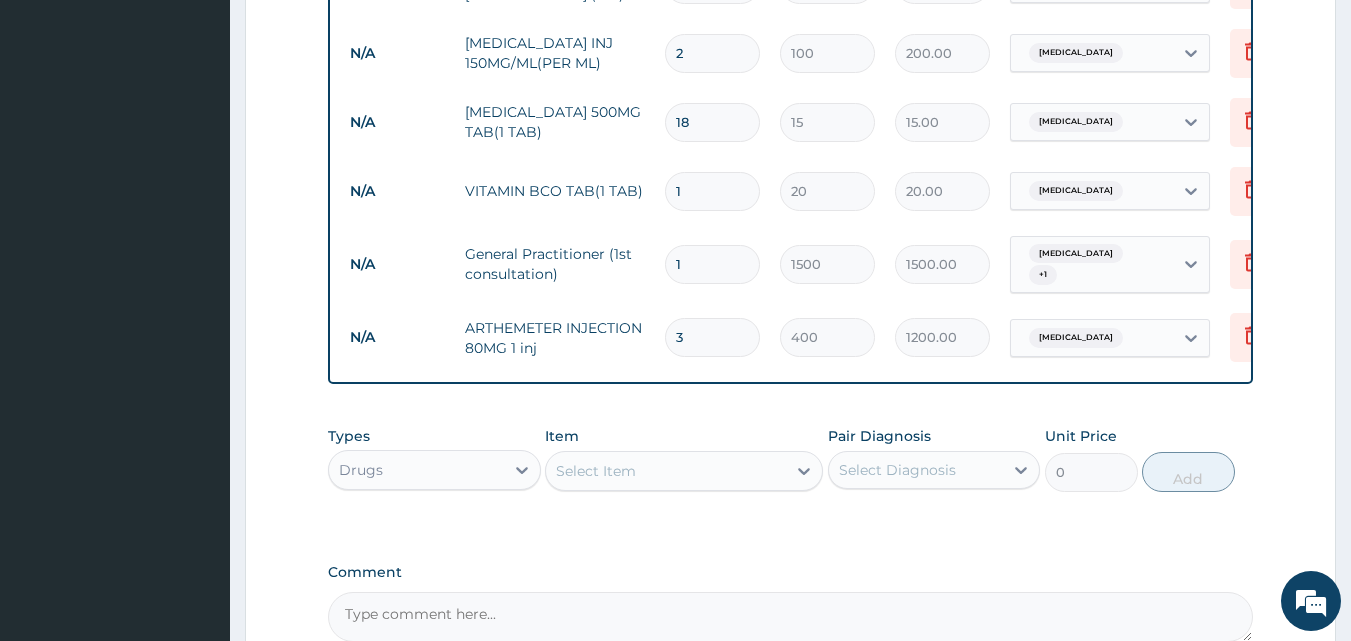 type on "270.00" 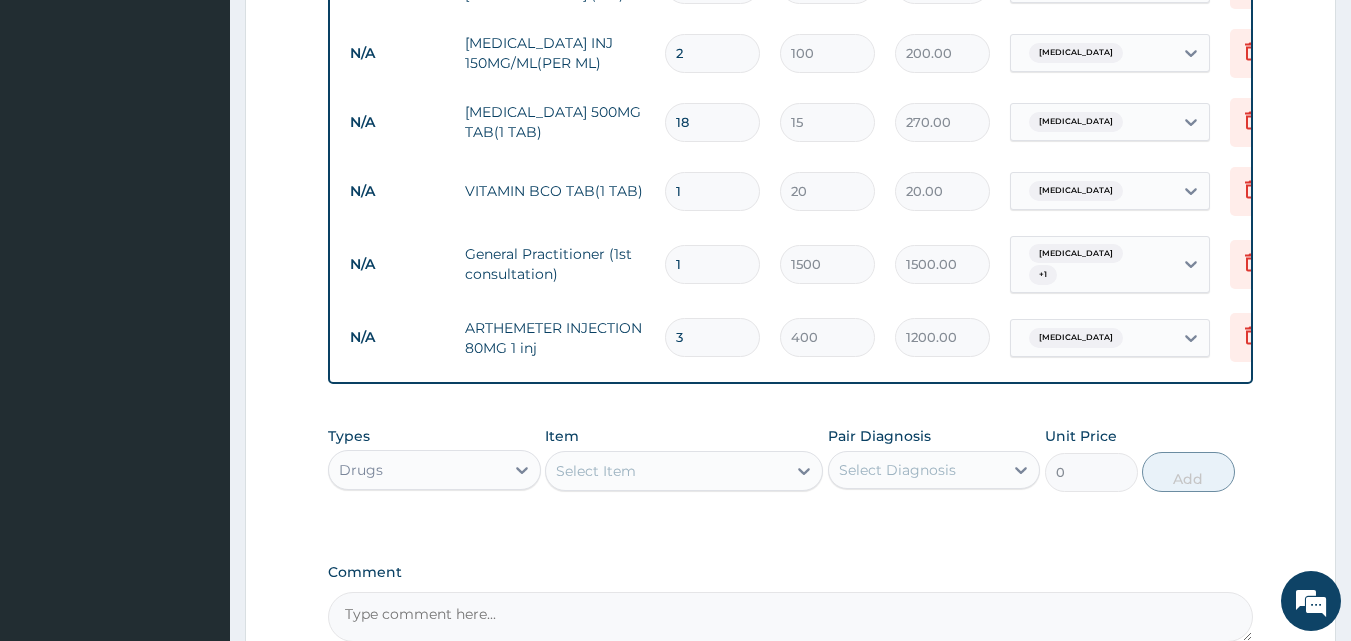 type on "18" 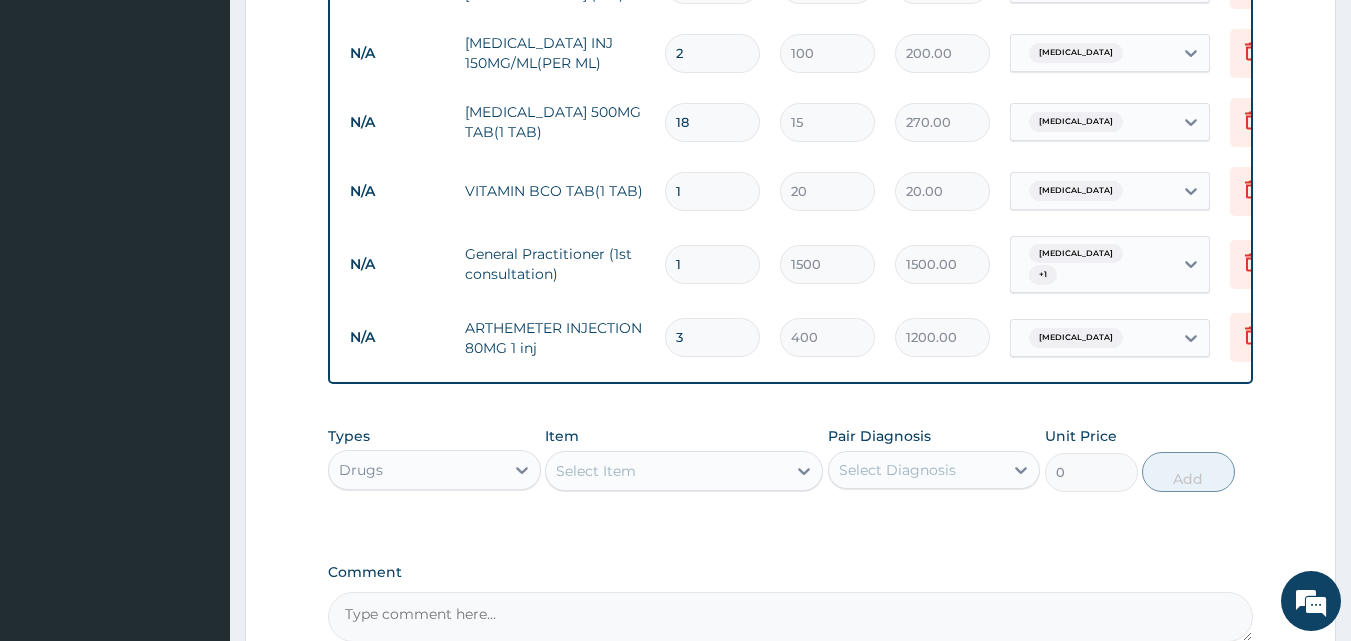 type on "18" 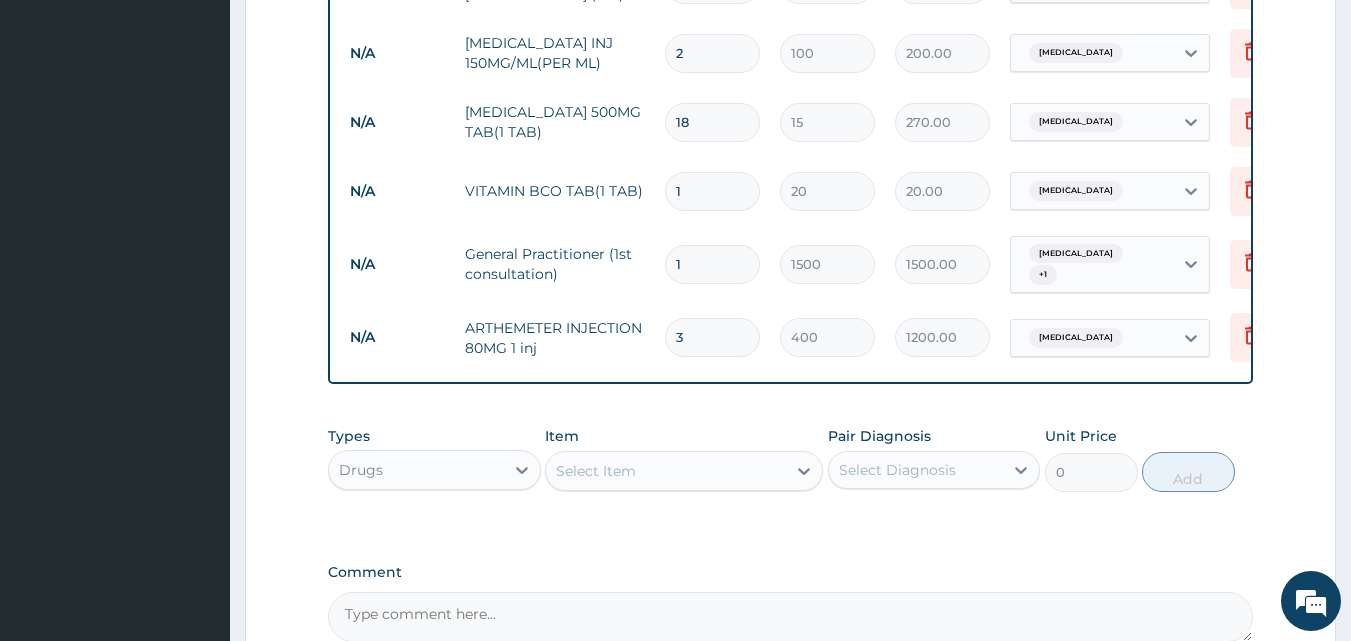 type on "360.00" 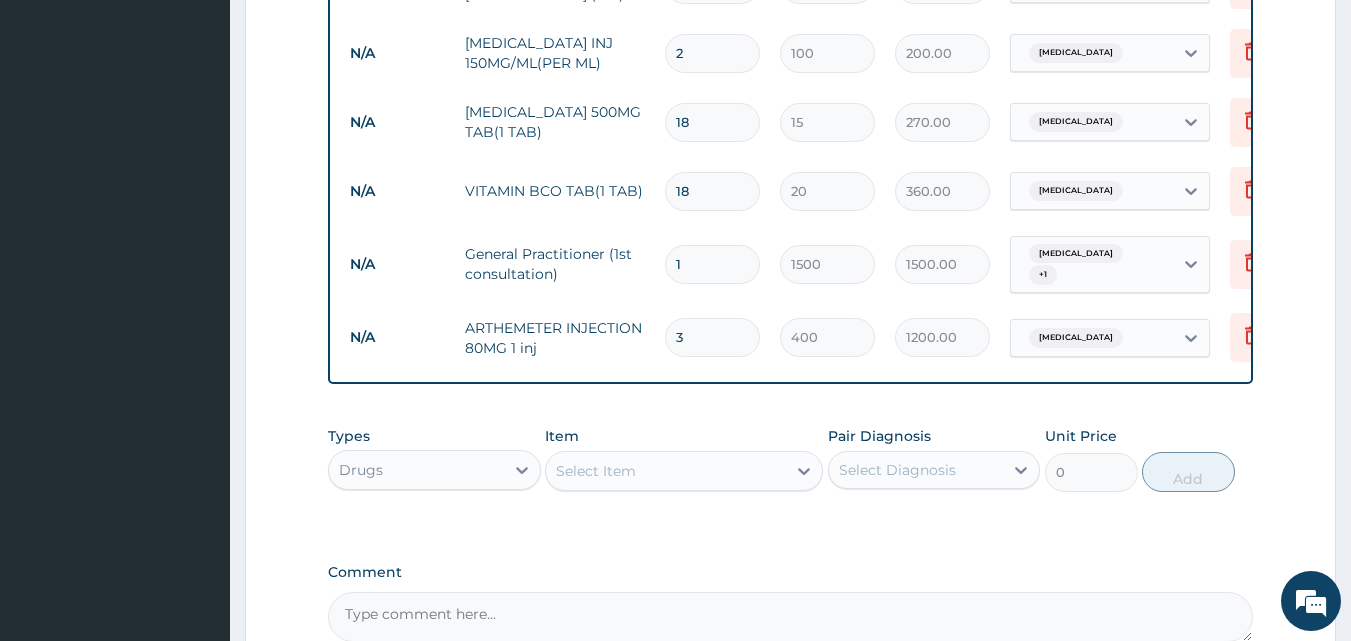 type on "1" 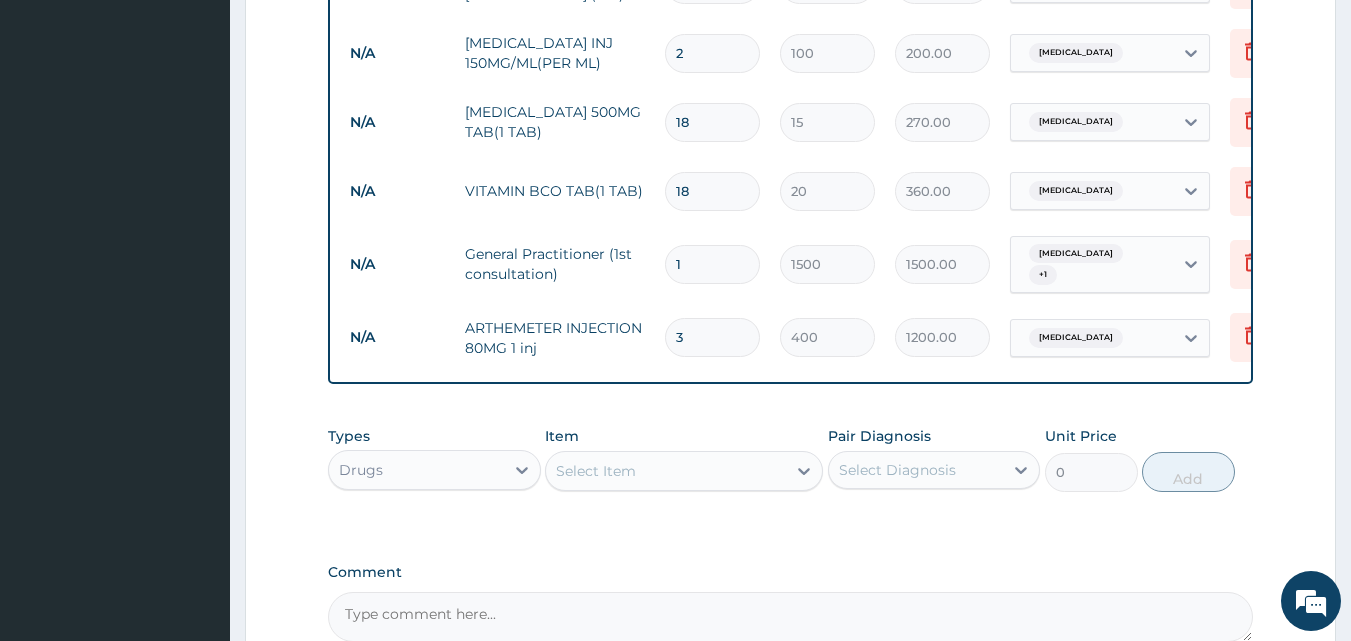 type on "20.00" 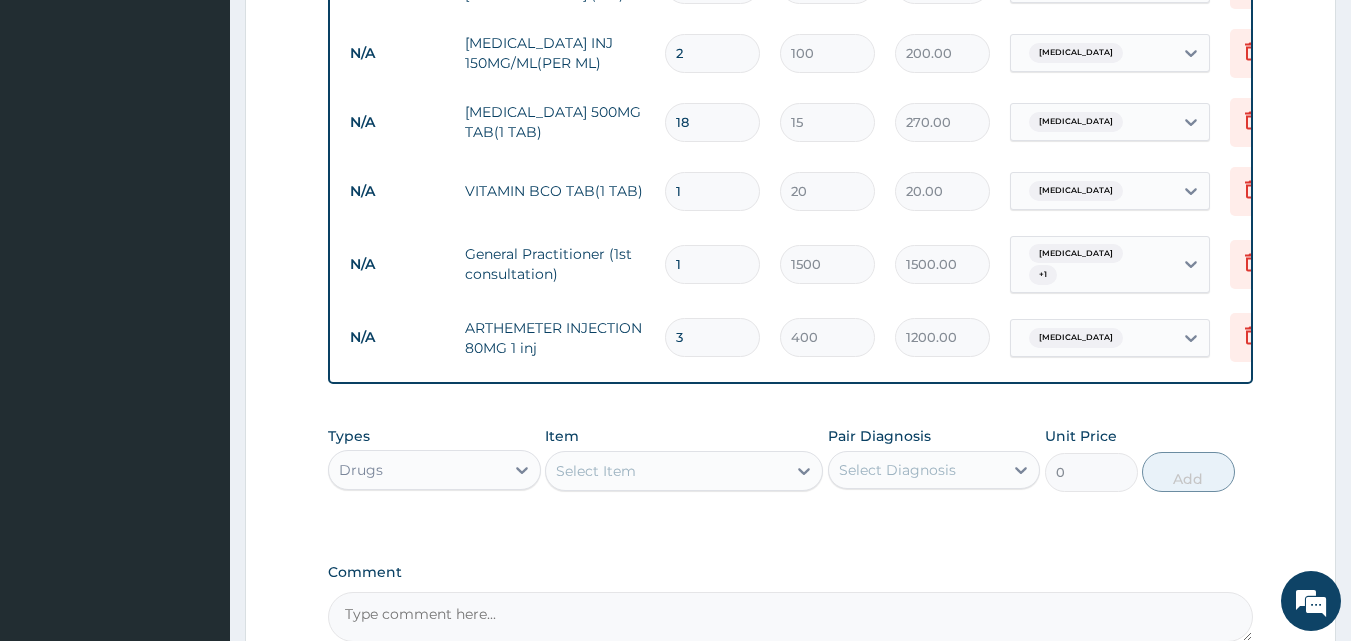 type 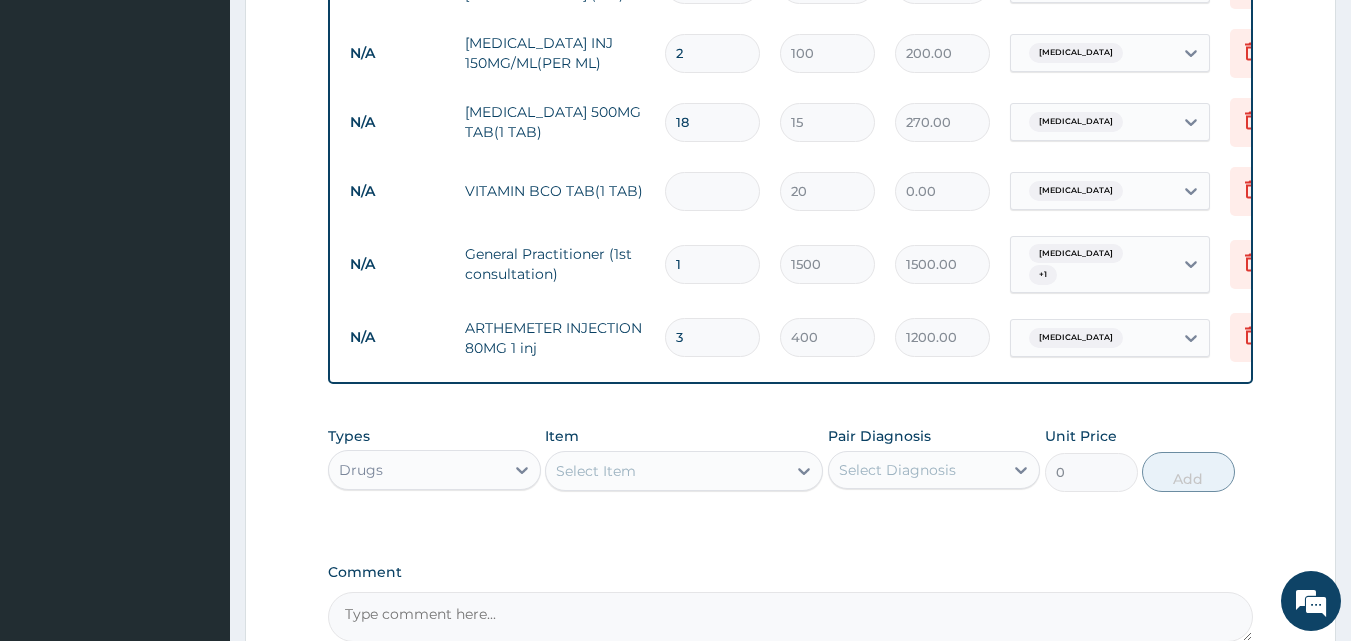 type on "6" 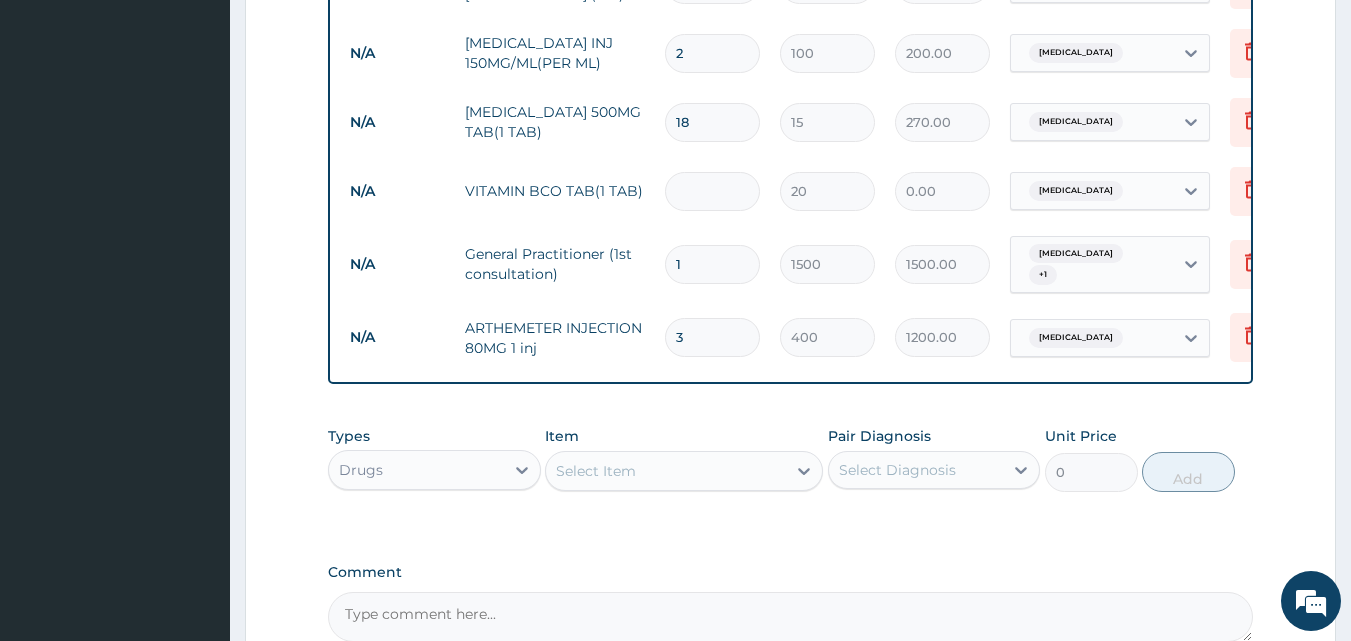 type on "120.00" 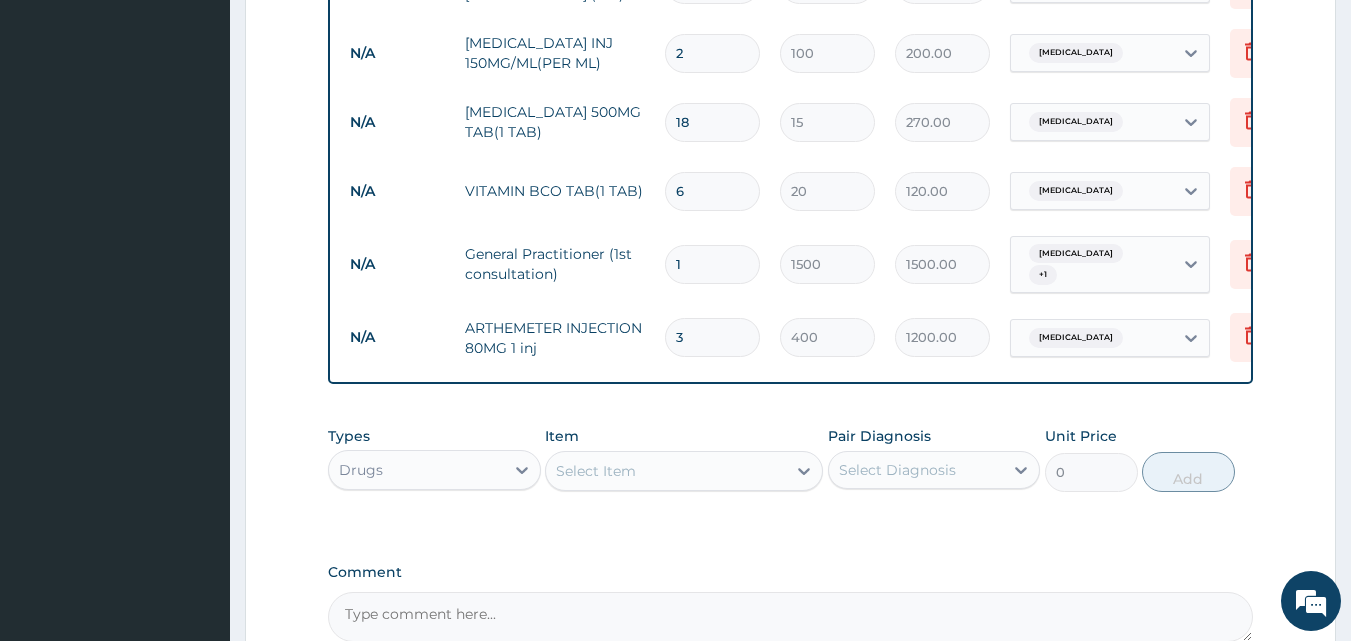 scroll, scrollTop: 1135, scrollLeft: 0, axis: vertical 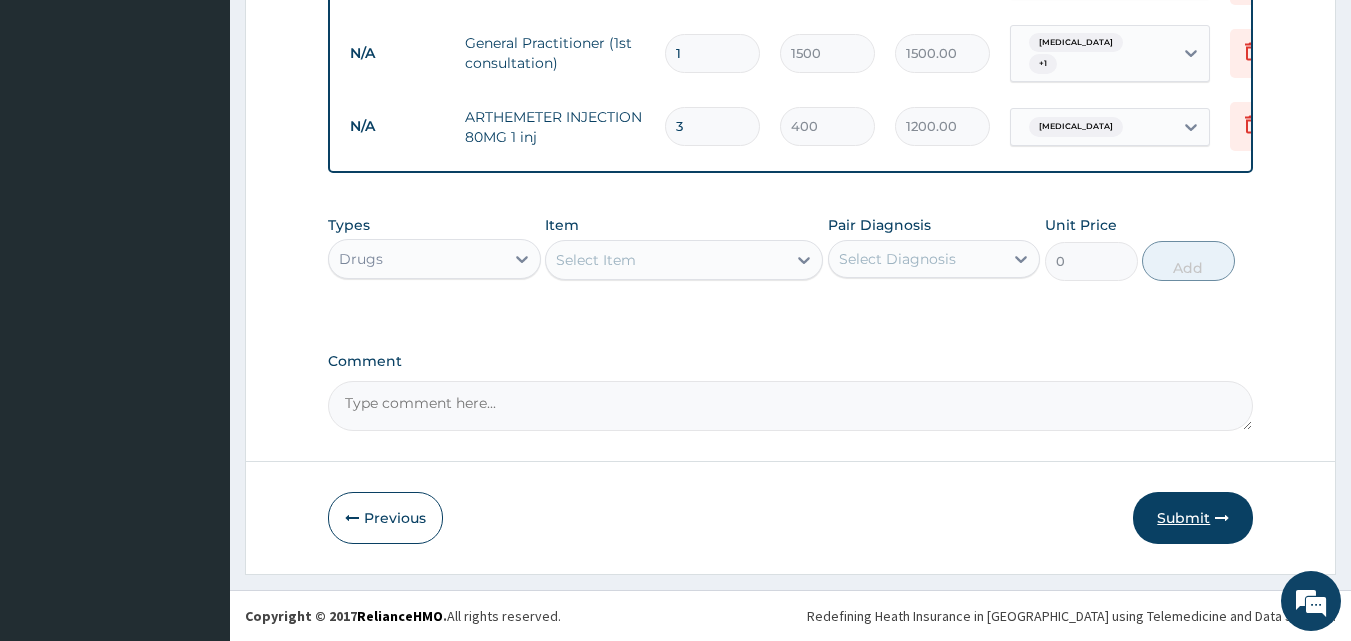 type on "6" 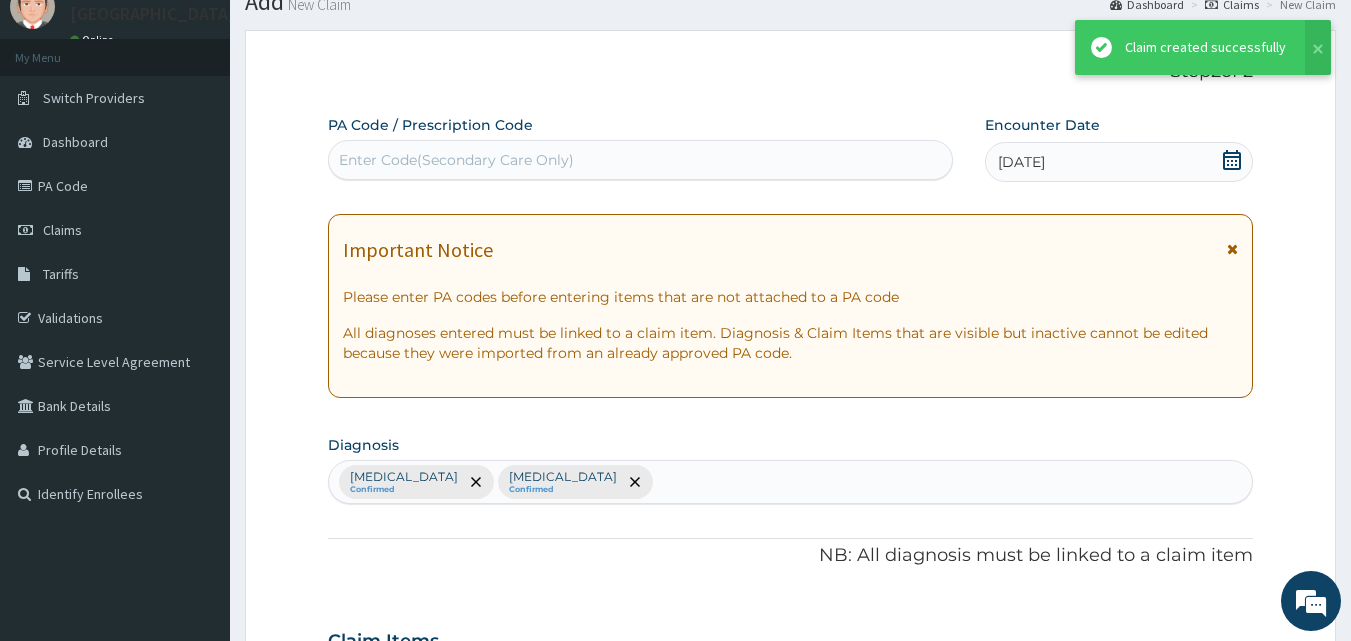 scroll, scrollTop: 1135, scrollLeft: 0, axis: vertical 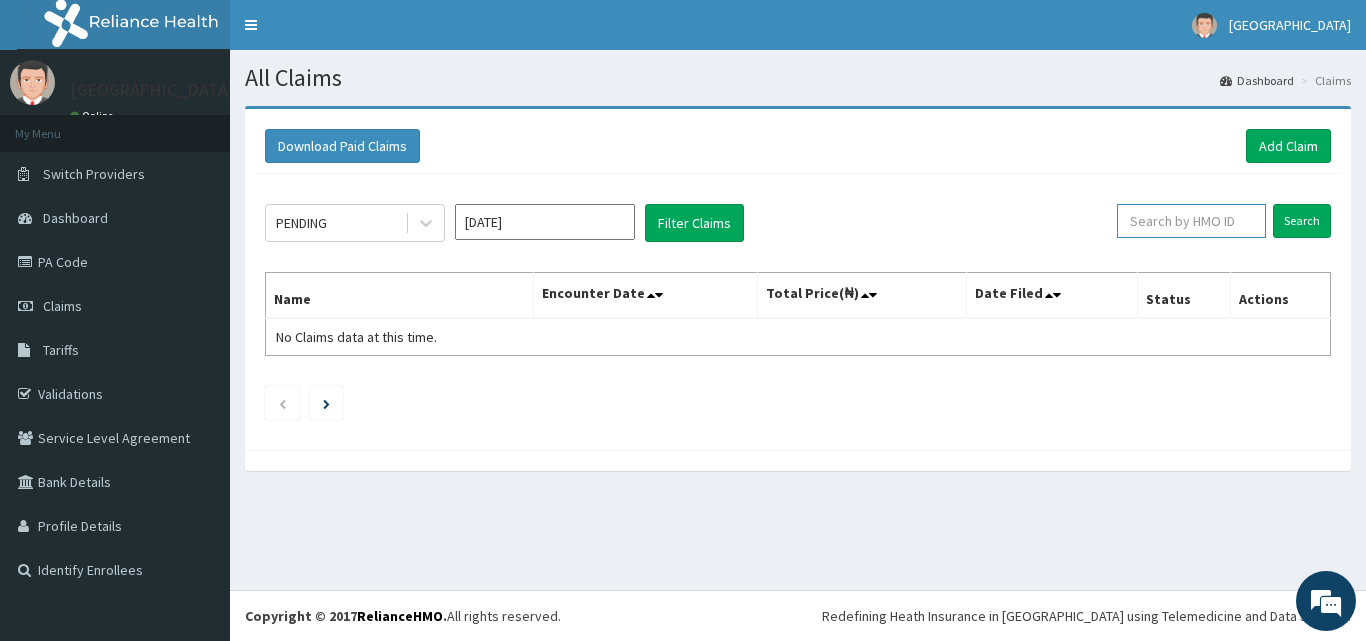 click at bounding box center [1191, 221] 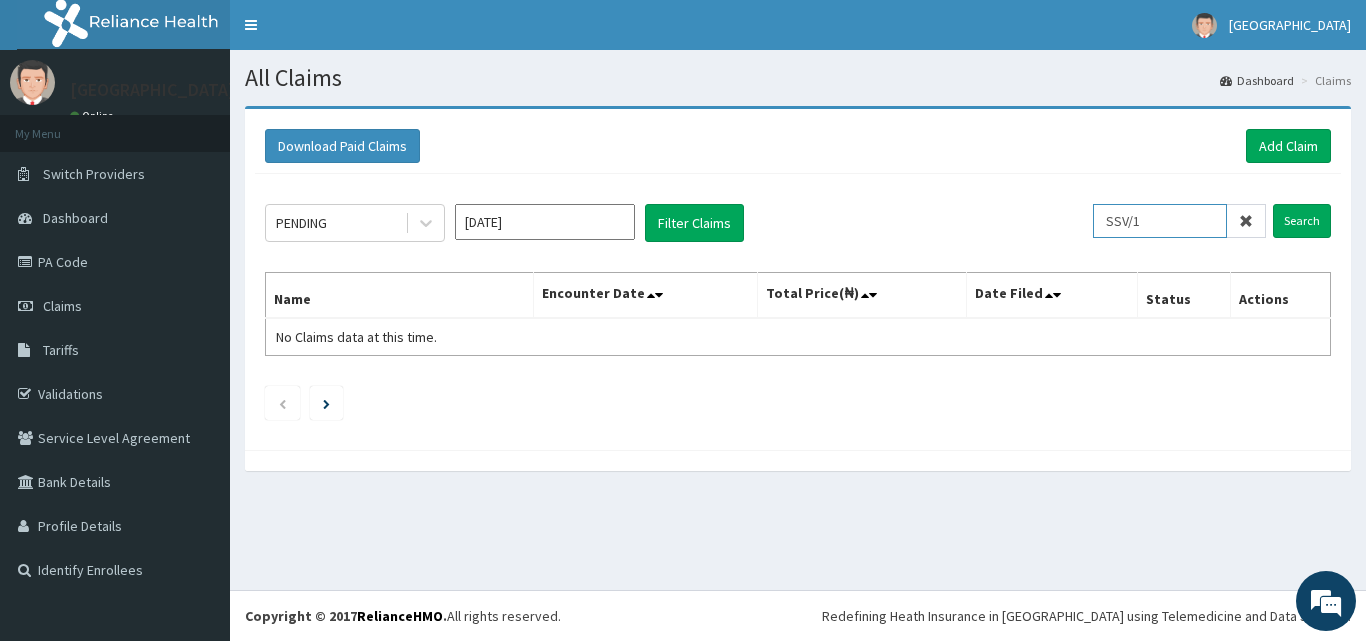scroll, scrollTop: 0, scrollLeft: 0, axis: both 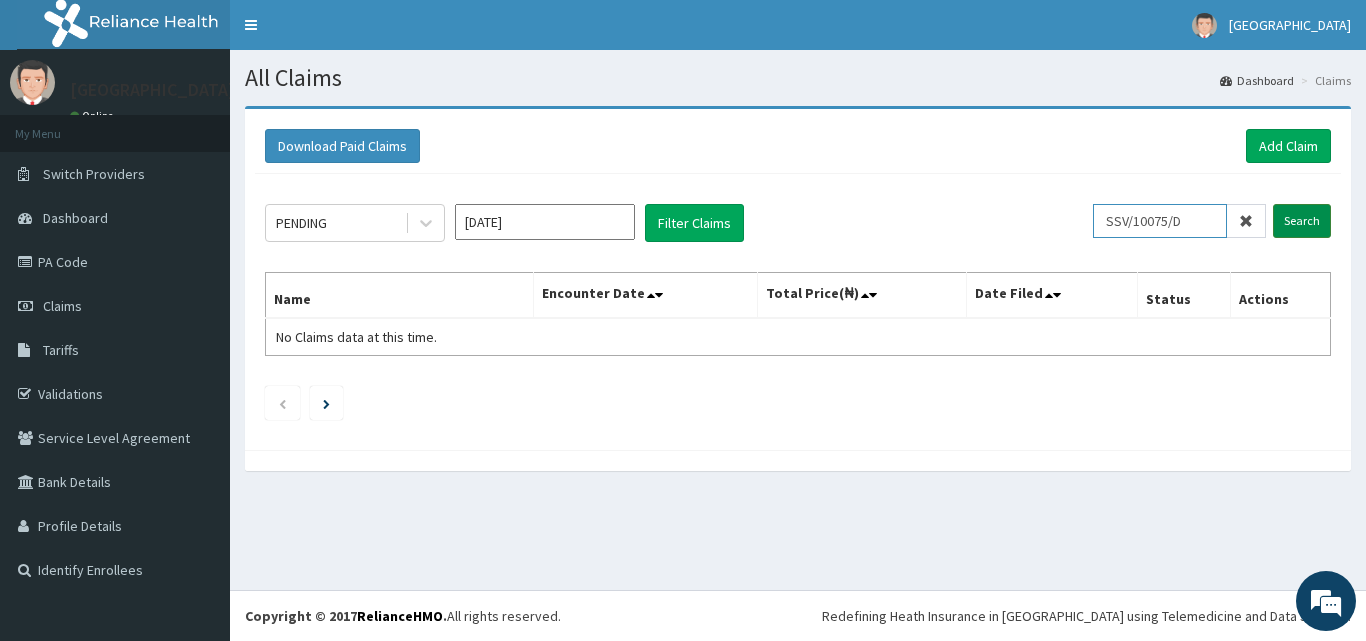 type on "SSV/10075/D" 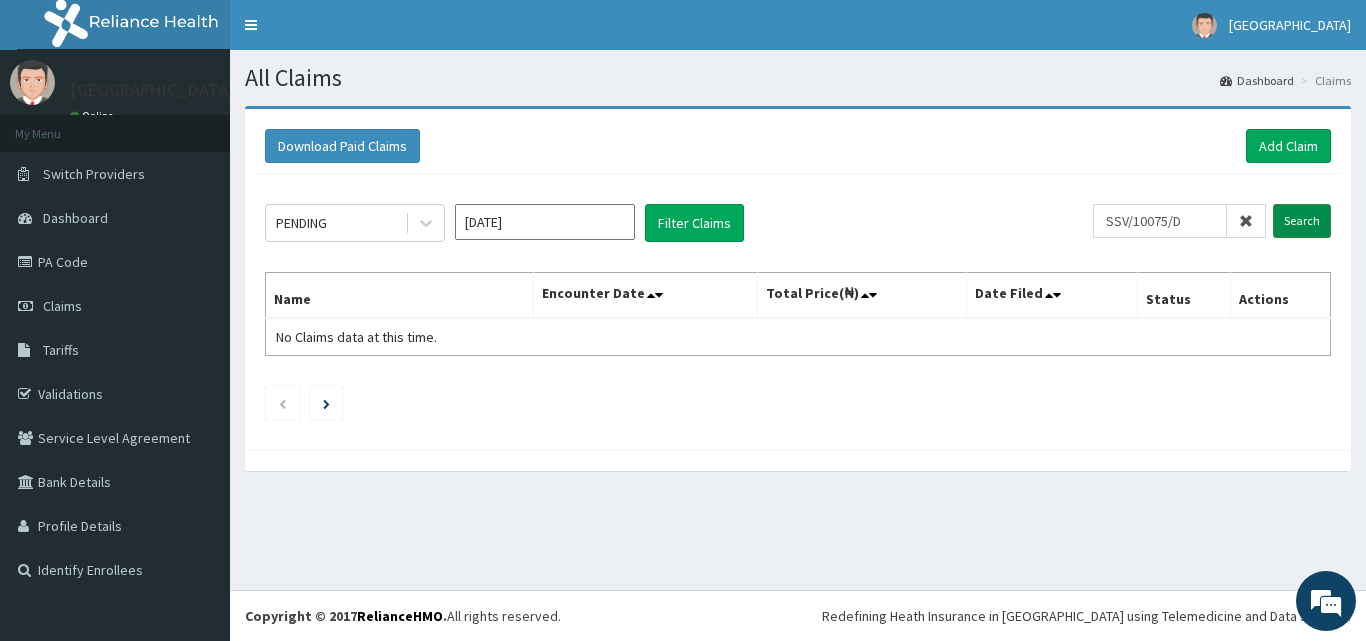 click on "Search" at bounding box center [1302, 221] 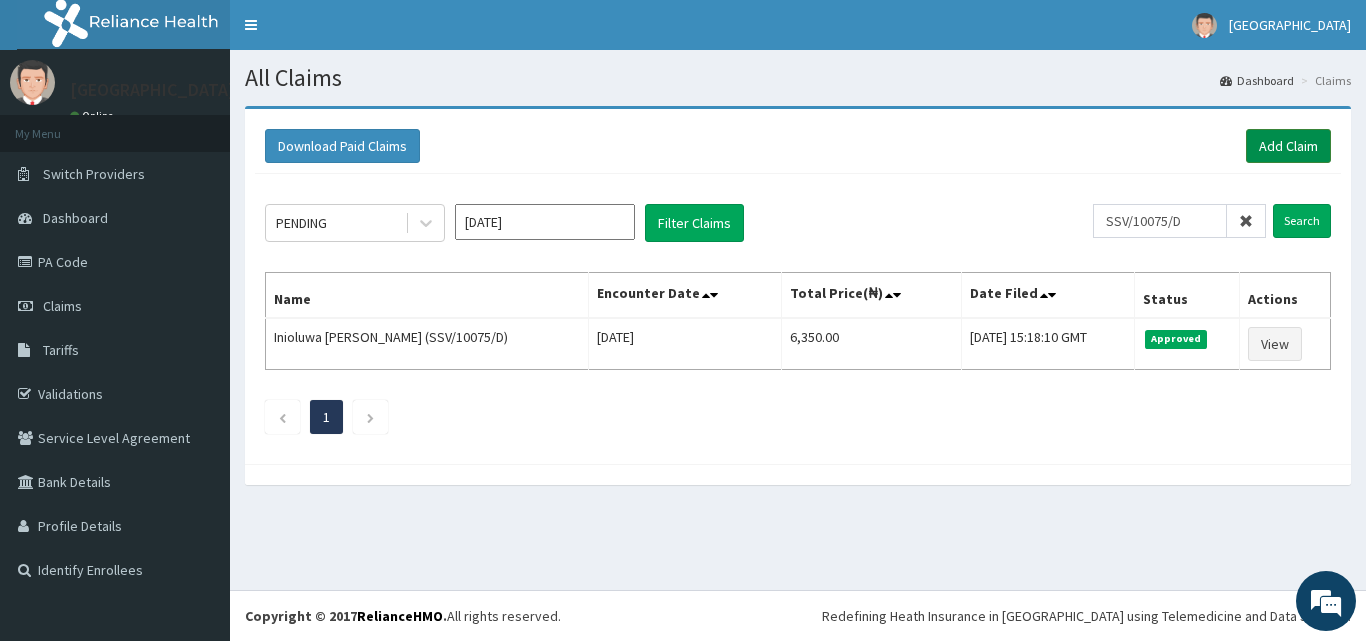 click on "Add Claim" at bounding box center (1288, 146) 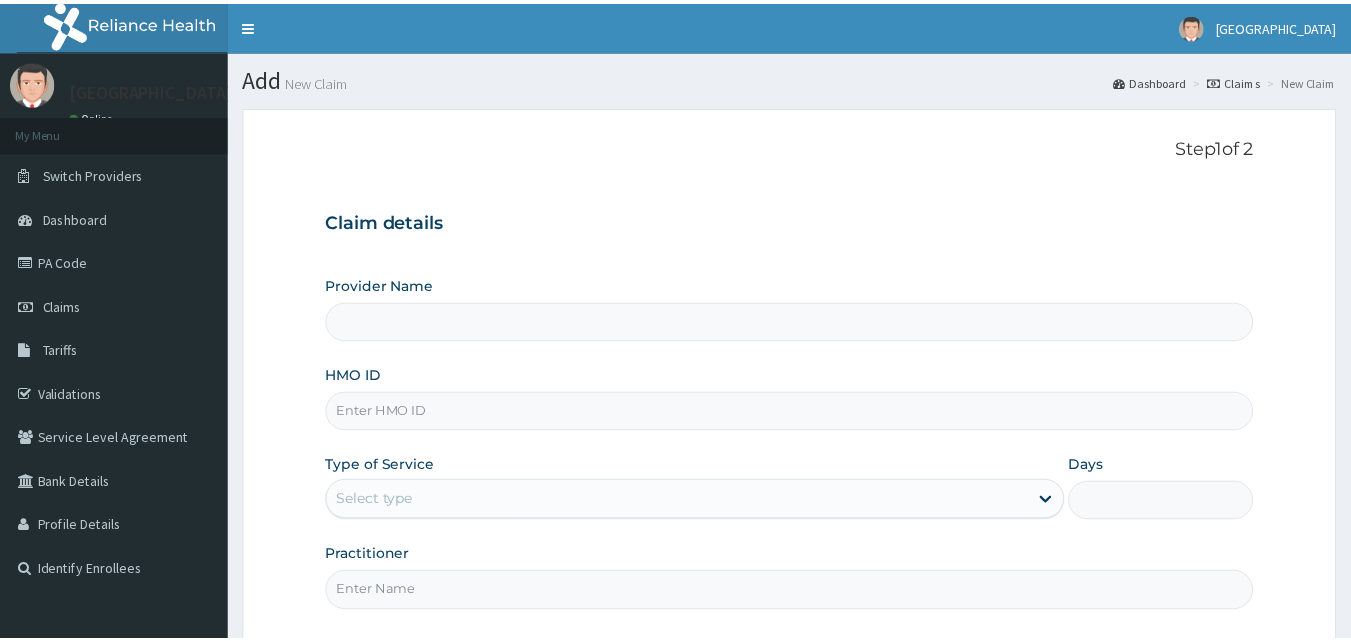 scroll, scrollTop: 0, scrollLeft: 0, axis: both 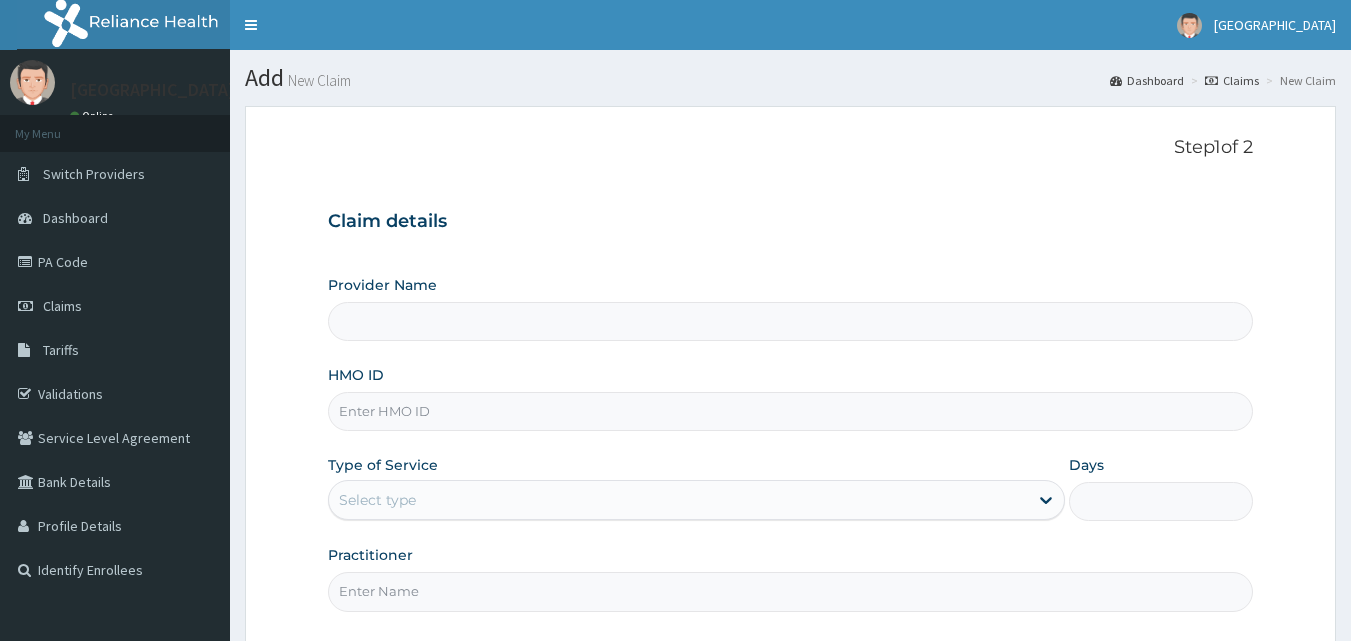 type on "[GEOGRAPHIC_DATA]" 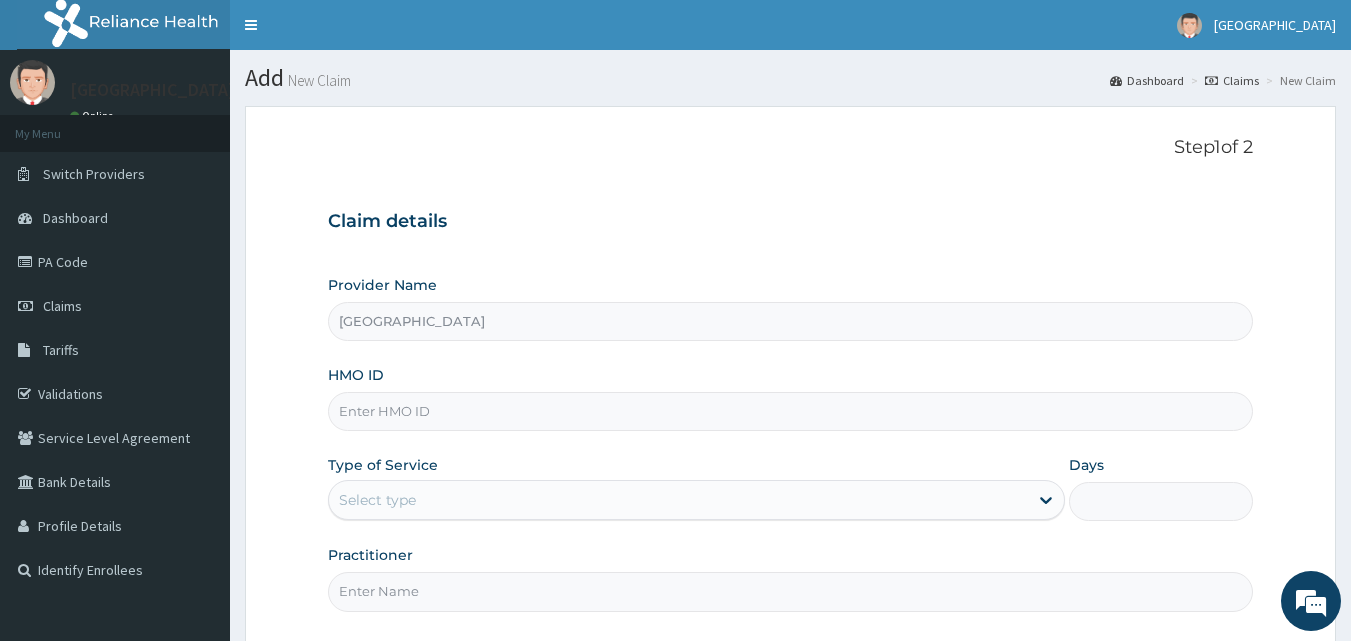 scroll, scrollTop: 0, scrollLeft: 0, axis: both 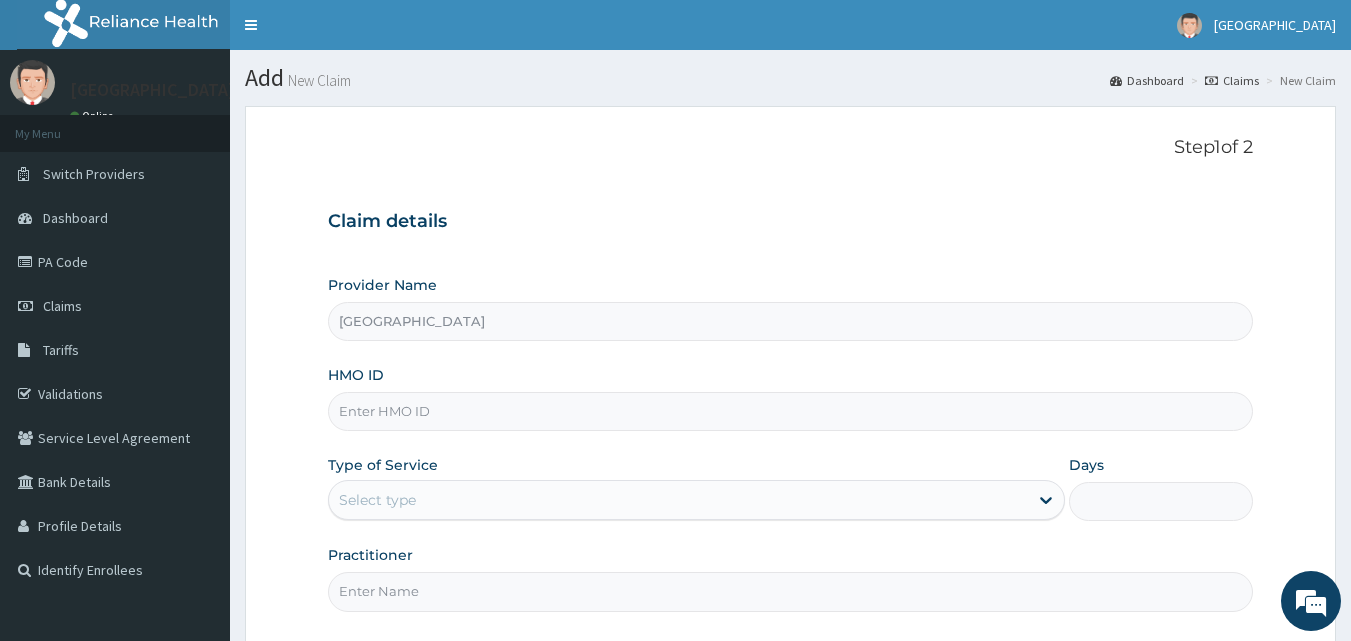 click on "HMO ID" at bounding box center (791, 411) 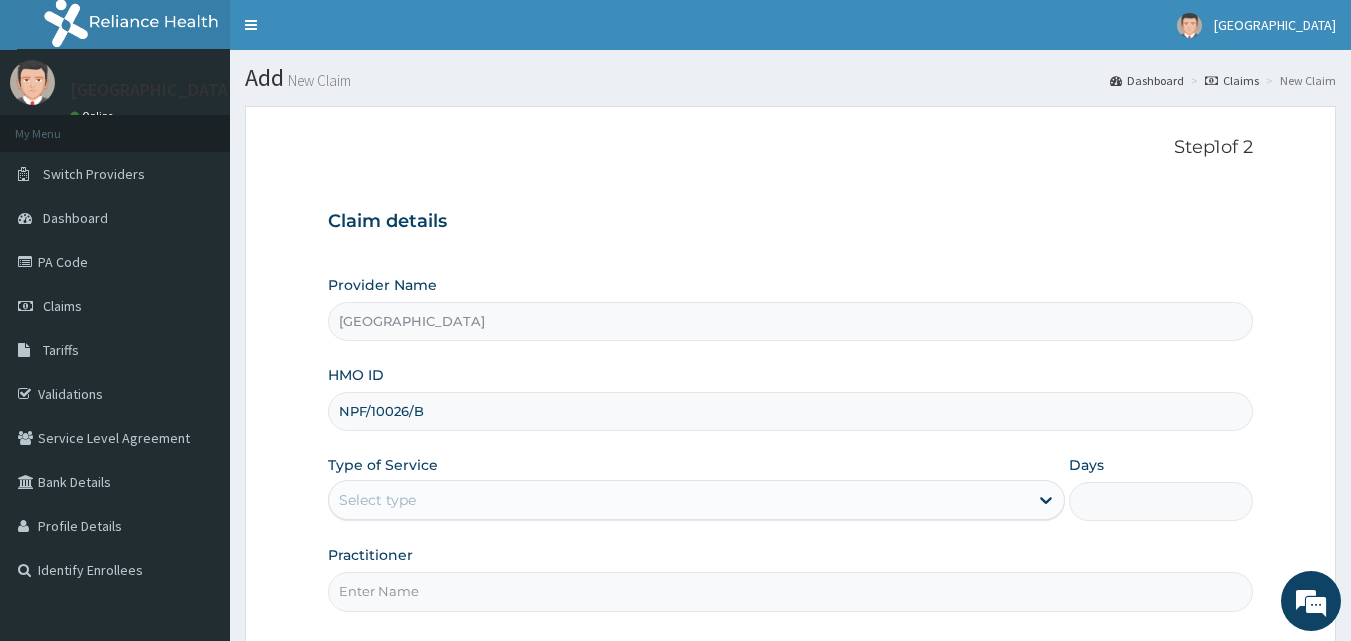 type on "NPF/10026/B" 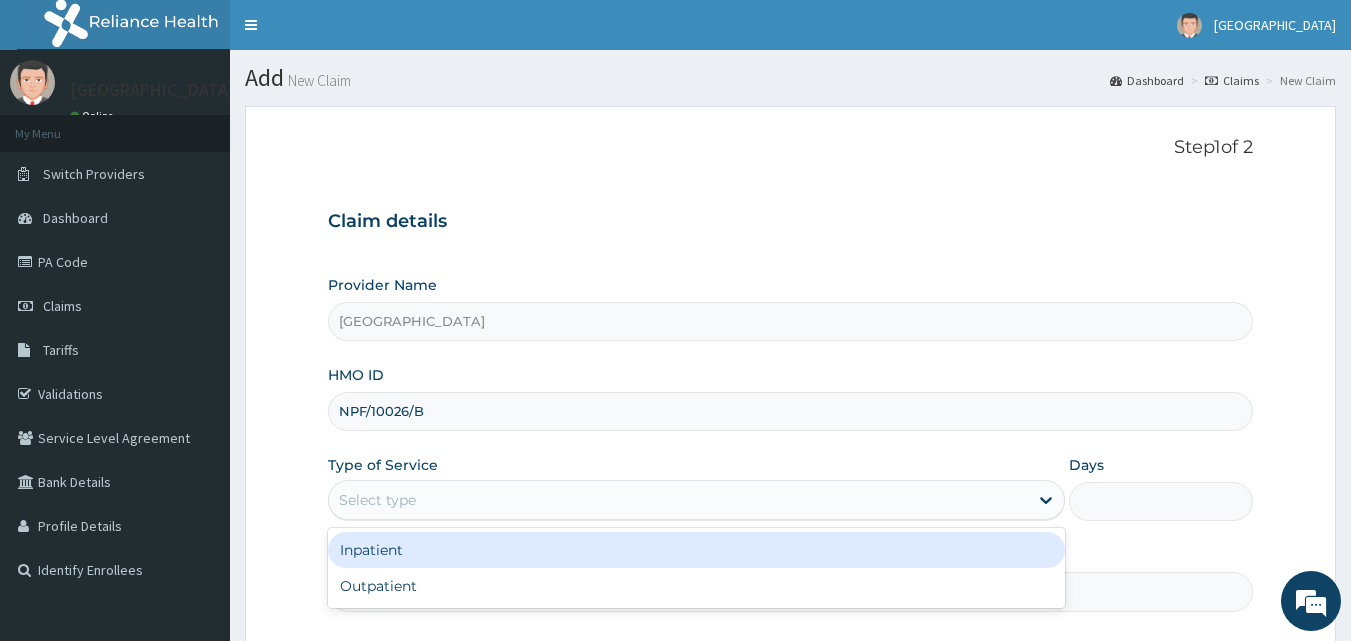 click on "Select type" at bounding box center [678, 500] 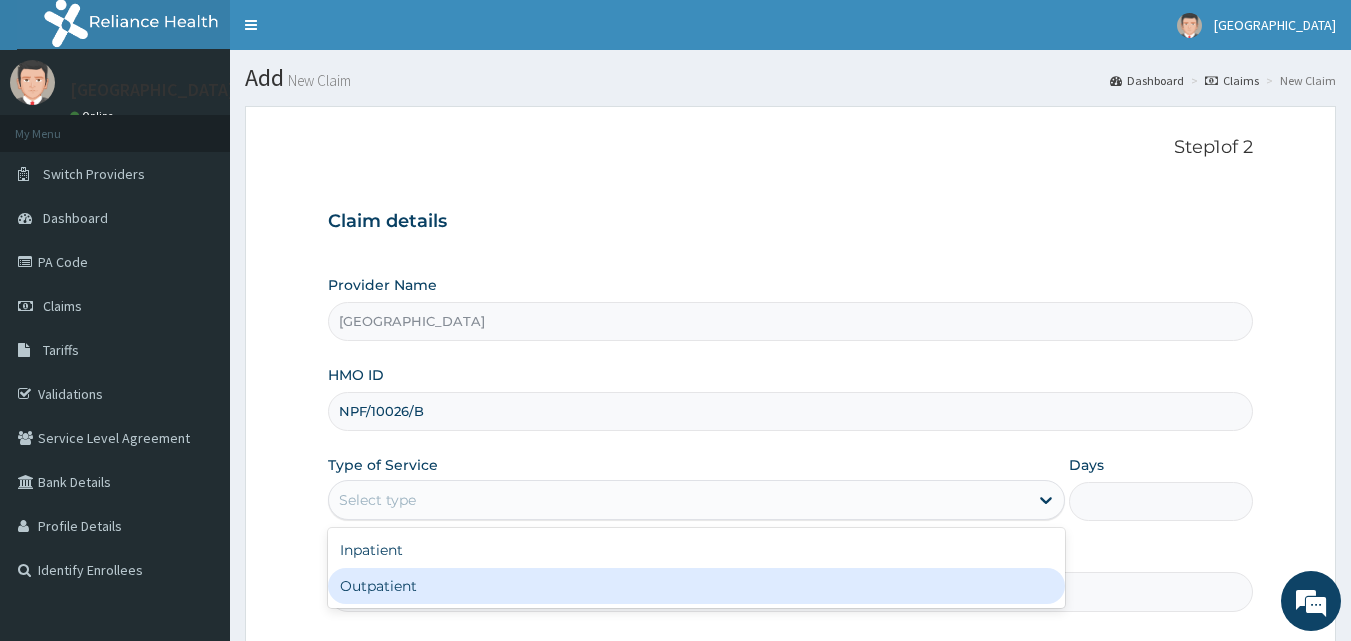 click on "Outpatient" at bounding box center [696, 586] 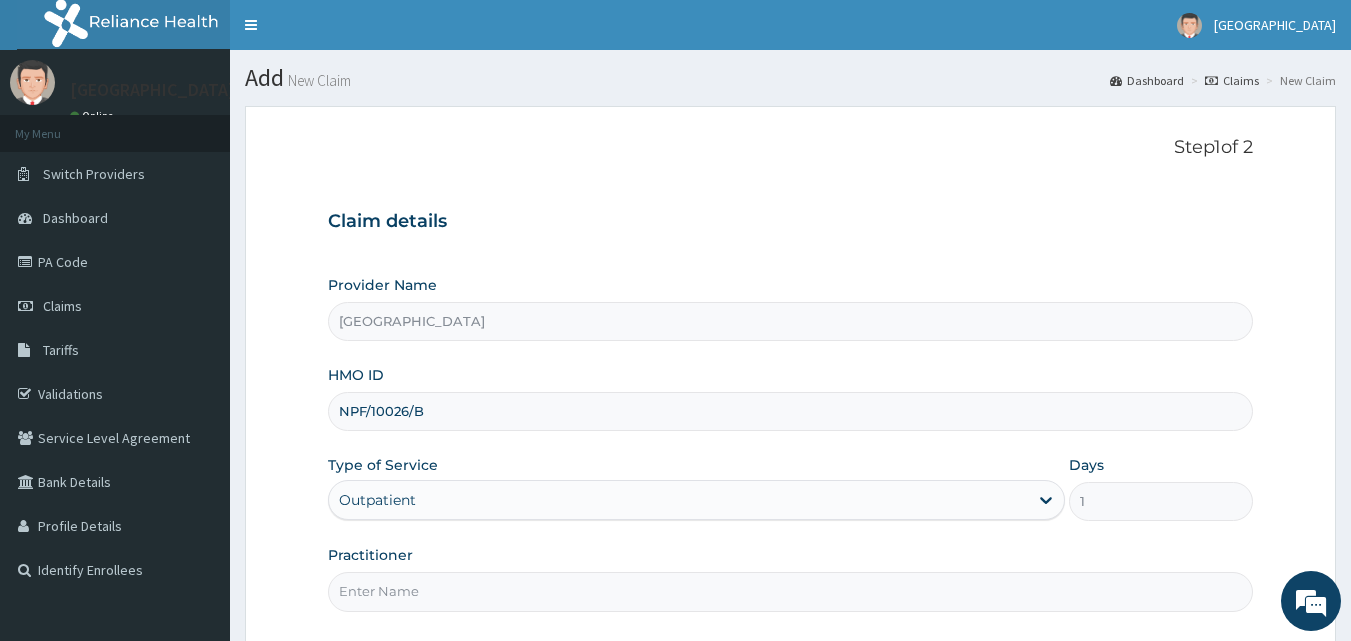 click on "Practitioner" at bounding box center [791, 591] 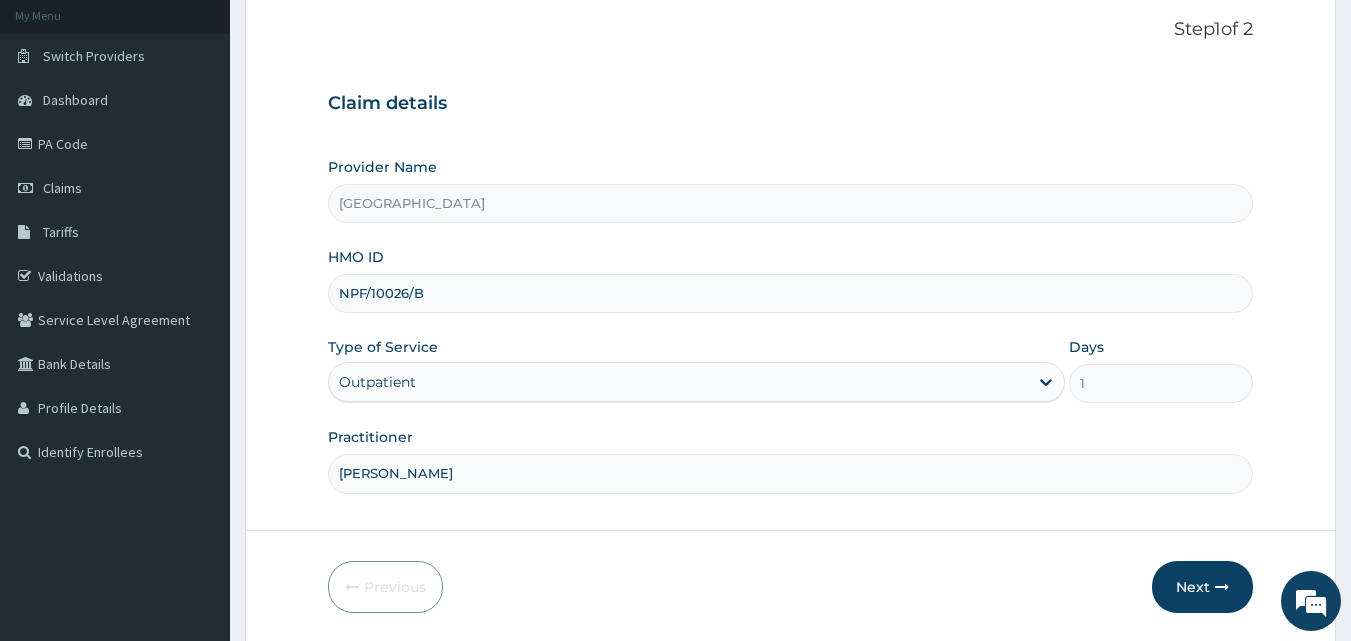 scroll, scrollTop: 187, scrollLeft: 0, axis: vertical 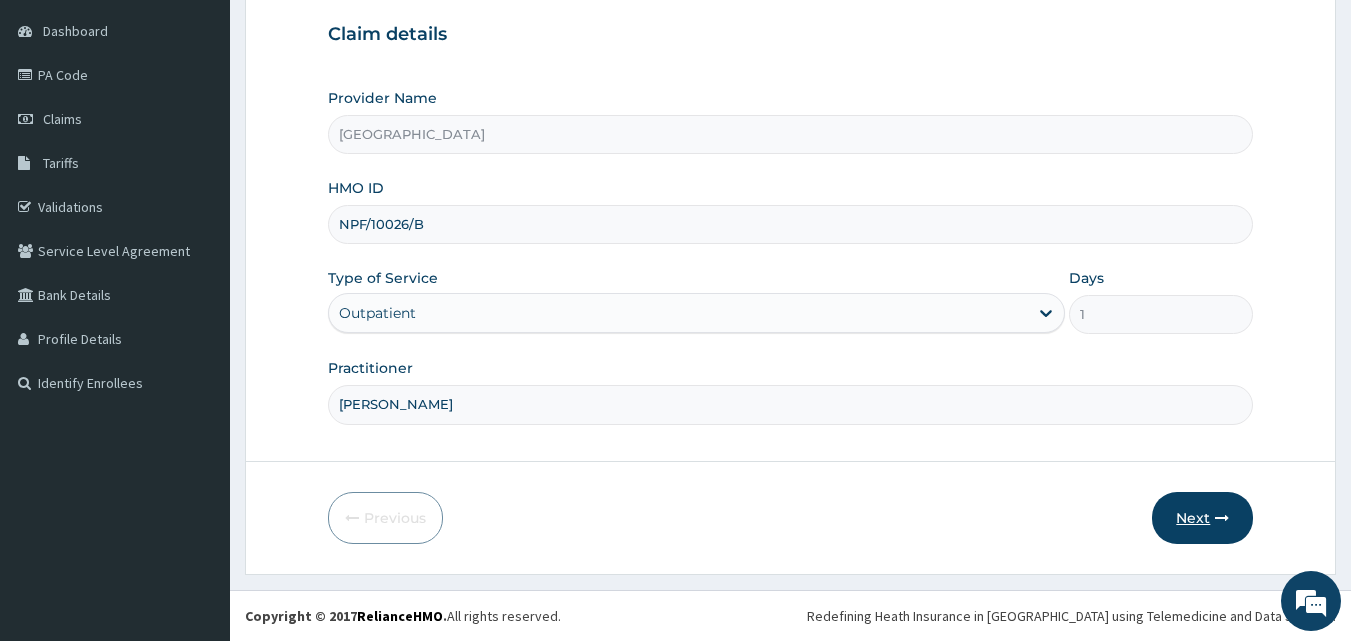 type on "Dr.Lawal" 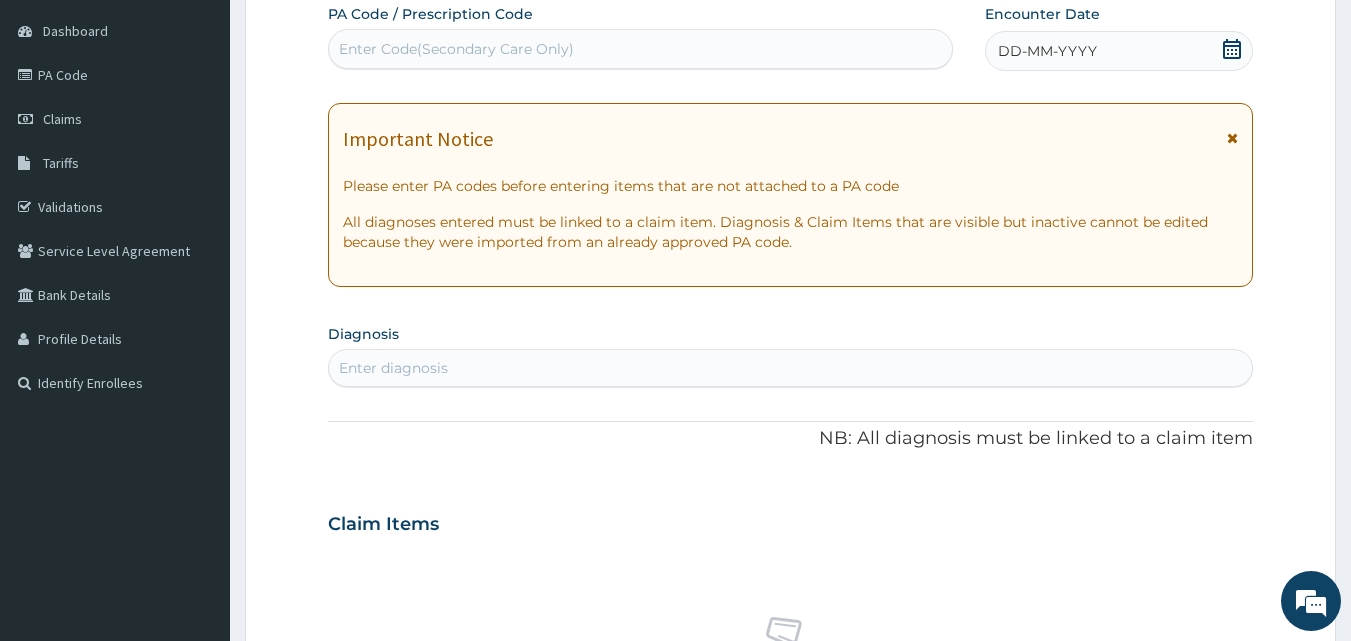 click 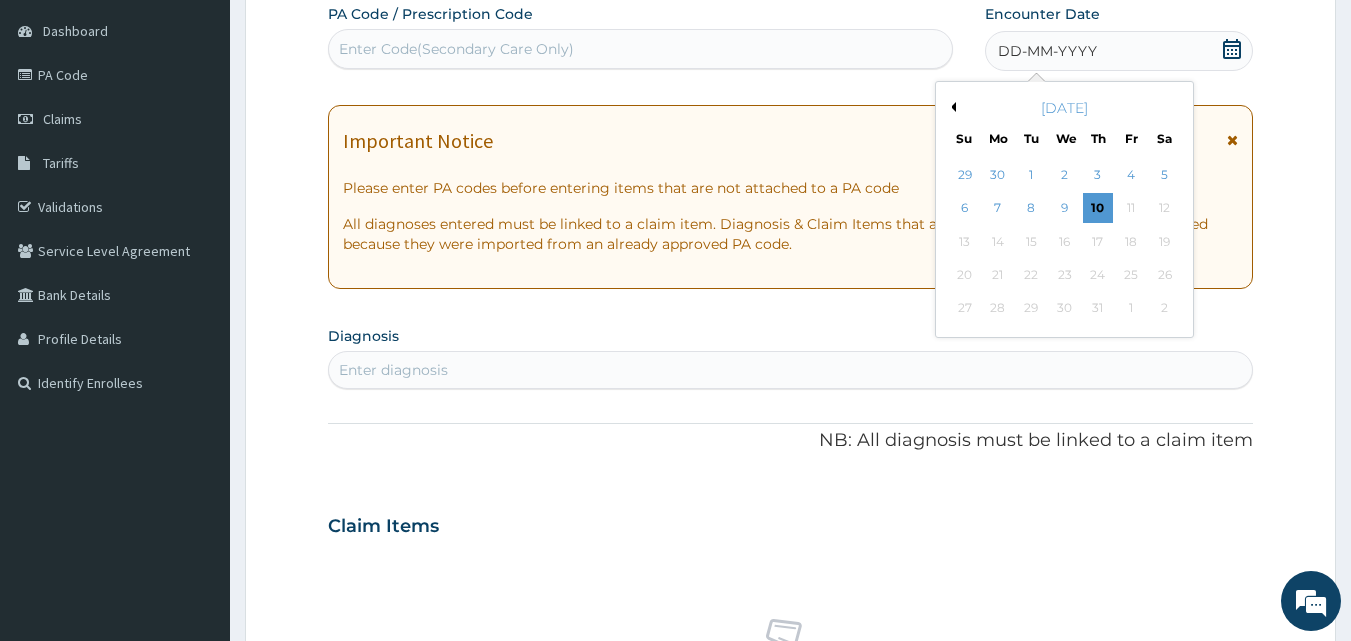 click on "Previous Month" at bounding box center [951, 107] 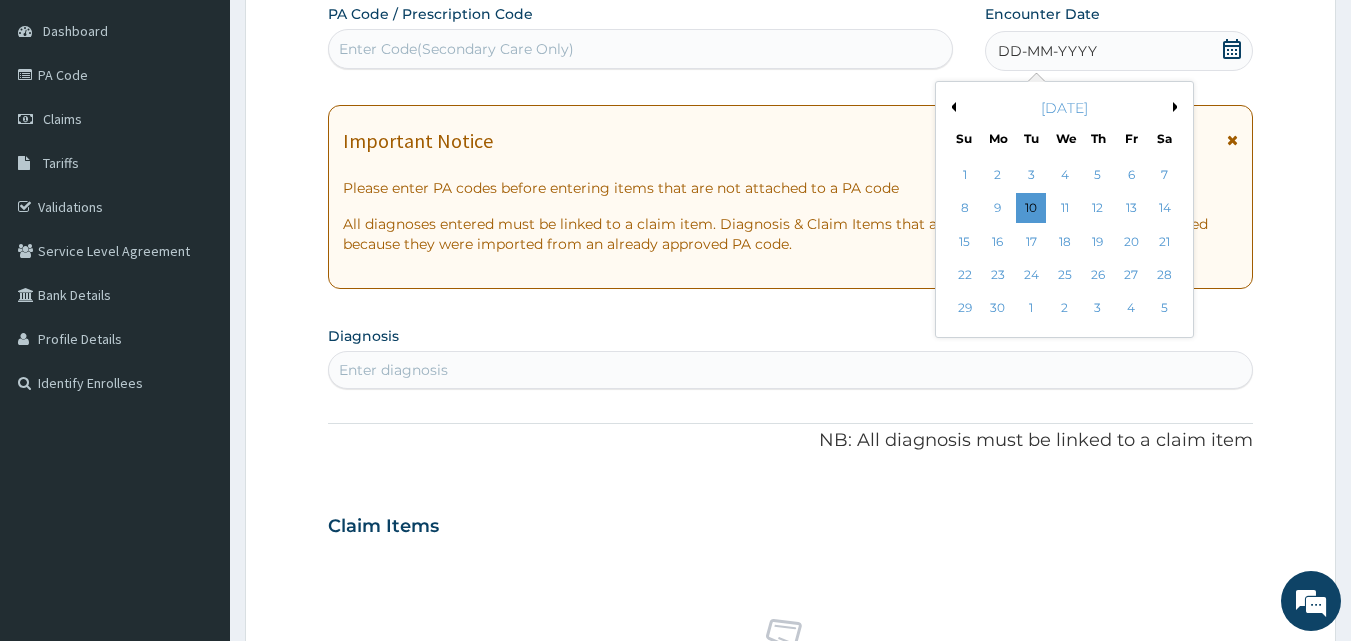 click on "Previous Month" at bounding box center (951, 107) 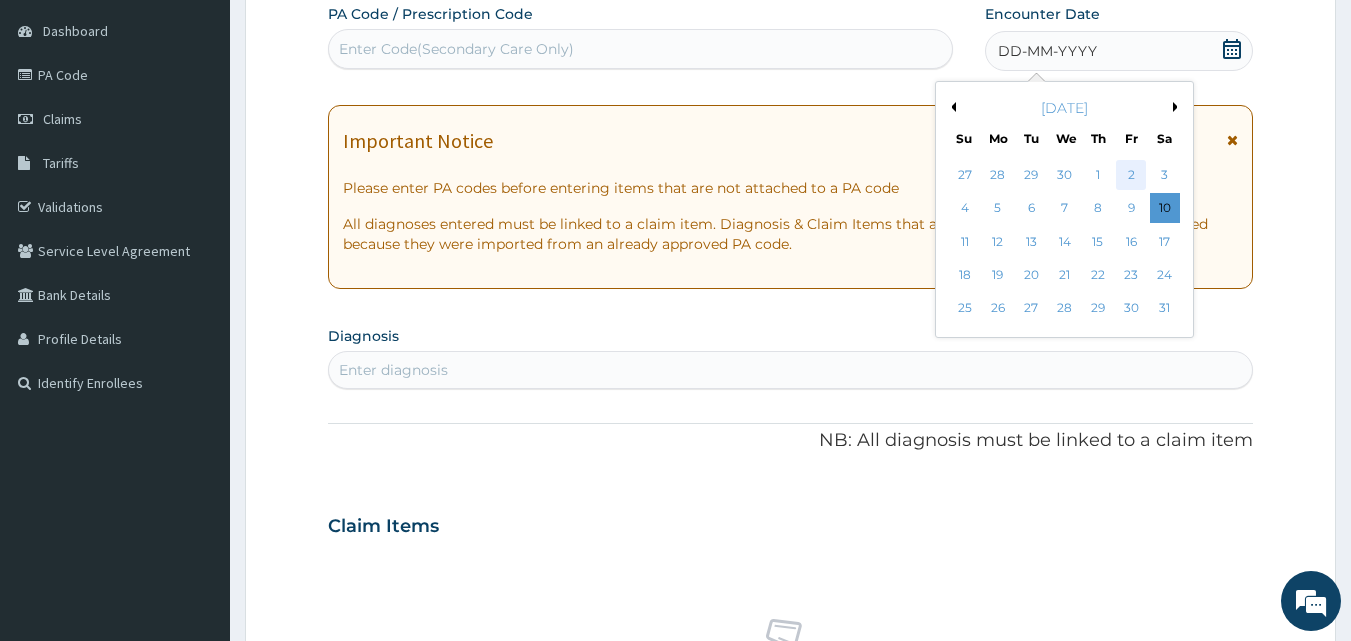 click on "2" at bounding box center (1131, 175) 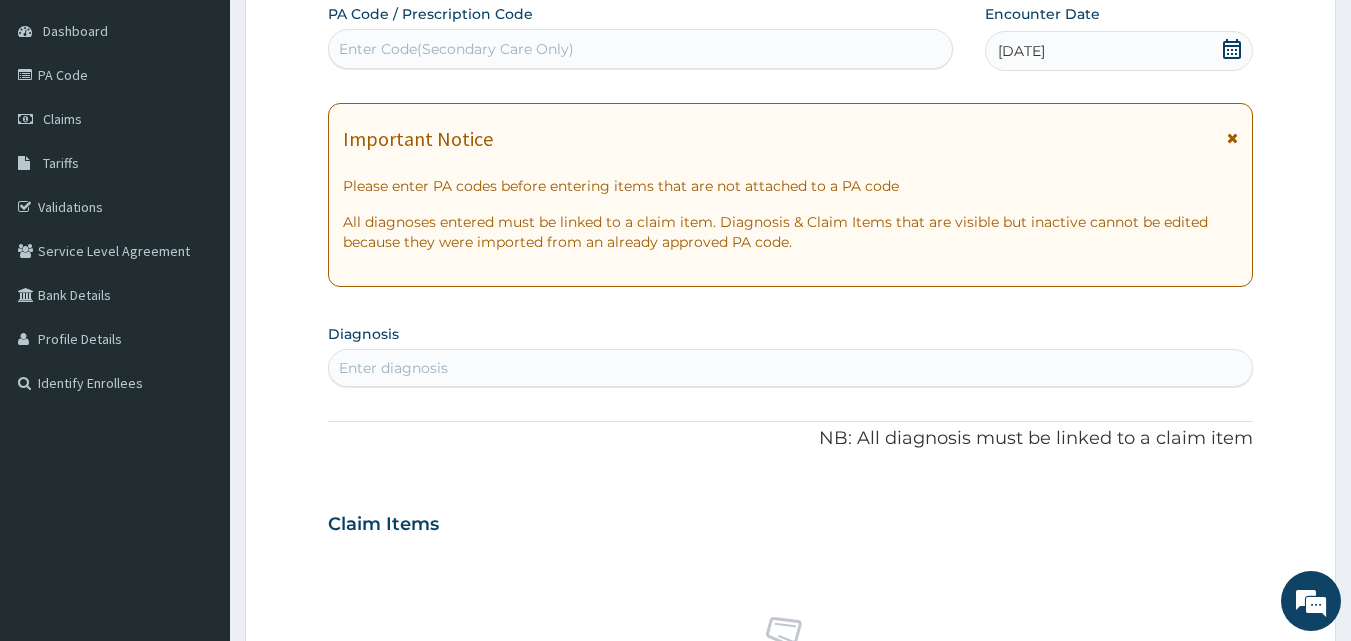 click on "Enter diagnosis" at bounding box center (791, 368) 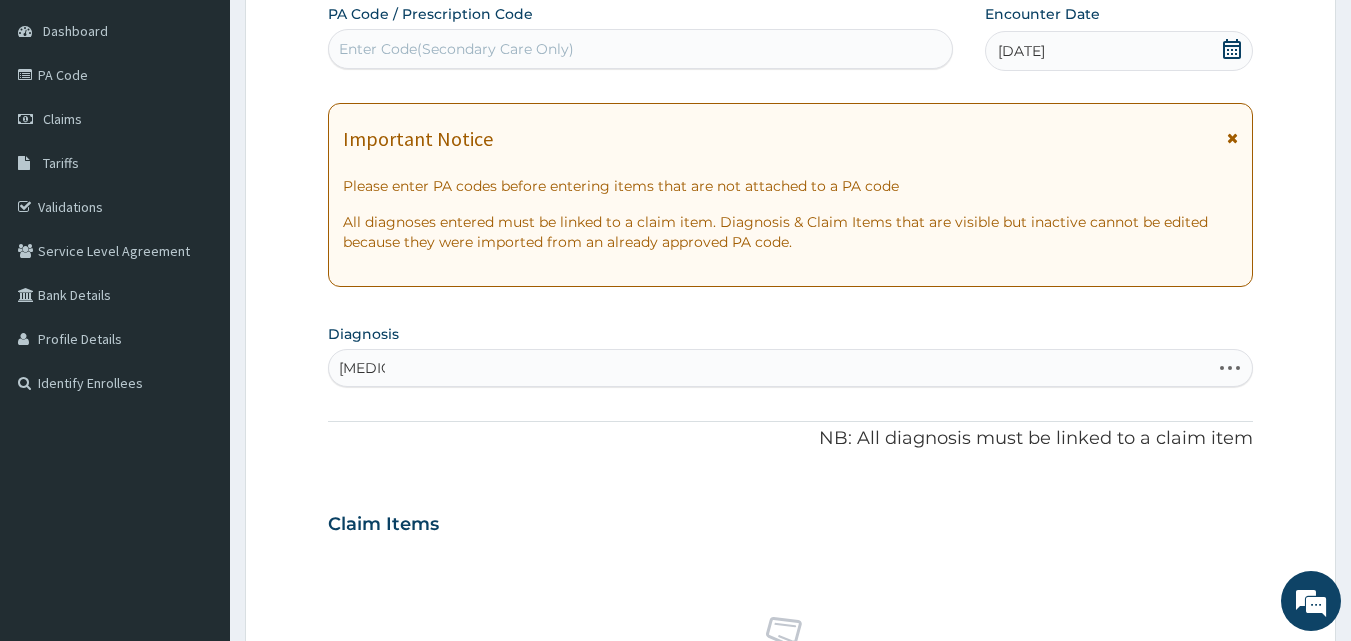 type on "AMENO" 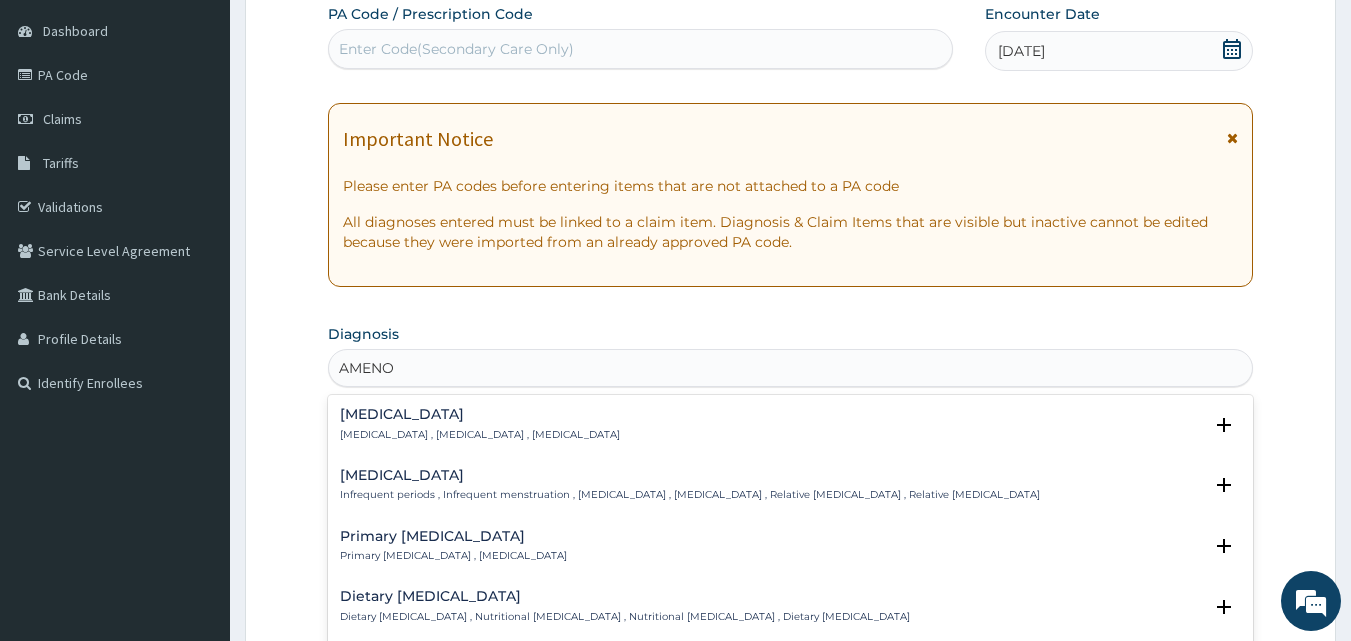 click on "Amenorrhea Amenorrhea , Absence of menstruation , Amenorrhoea" at bounding box center (791, 424) 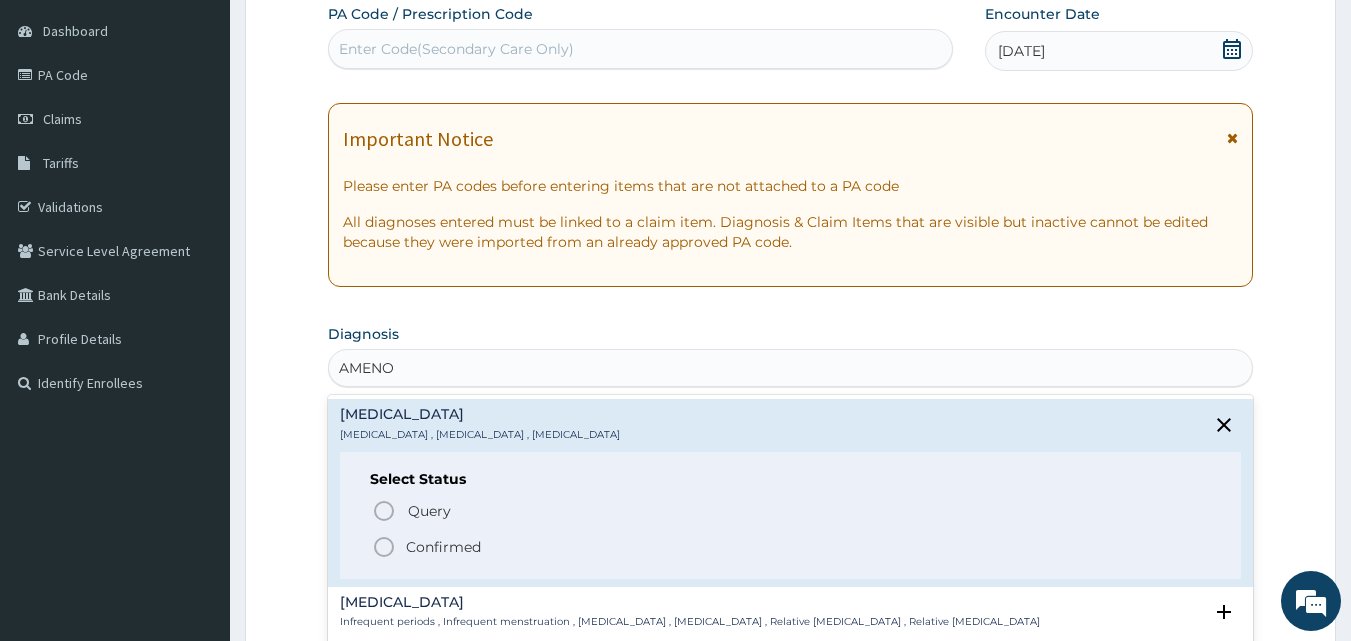 click on "Confirmed" at bounding box center [443, 547] 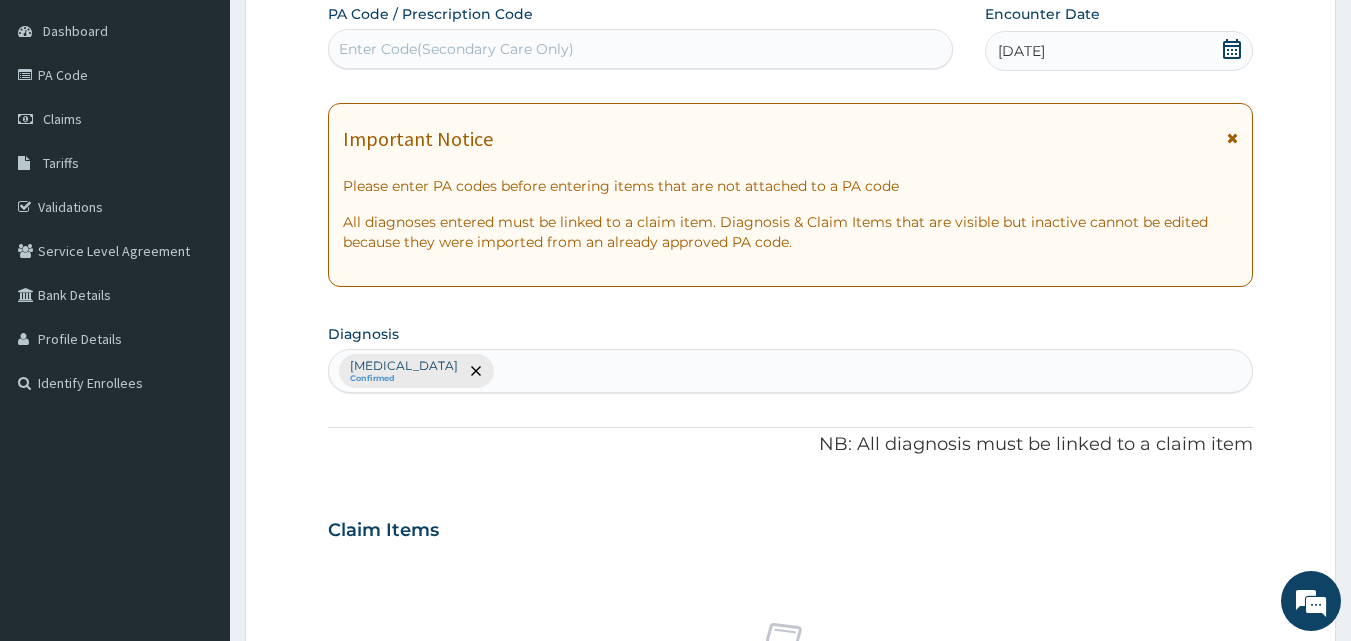 click on "Confirmed" at bounding box center (404, 379) 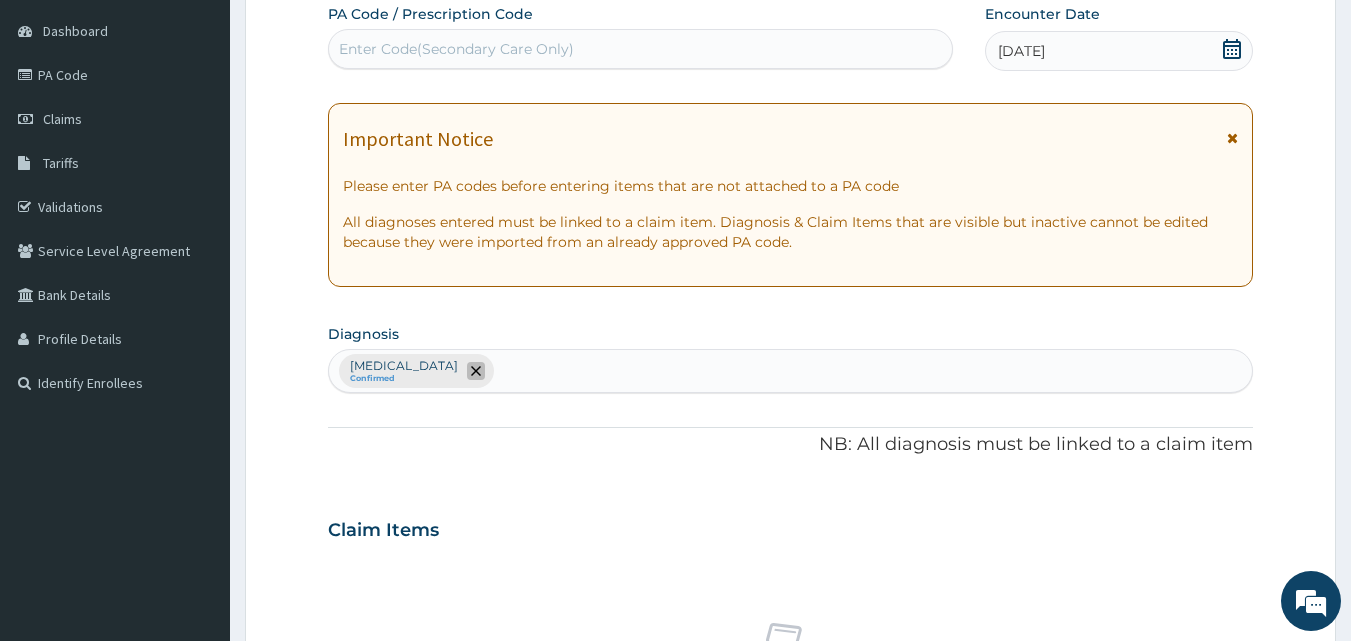 click at bounding box center (476, 371) 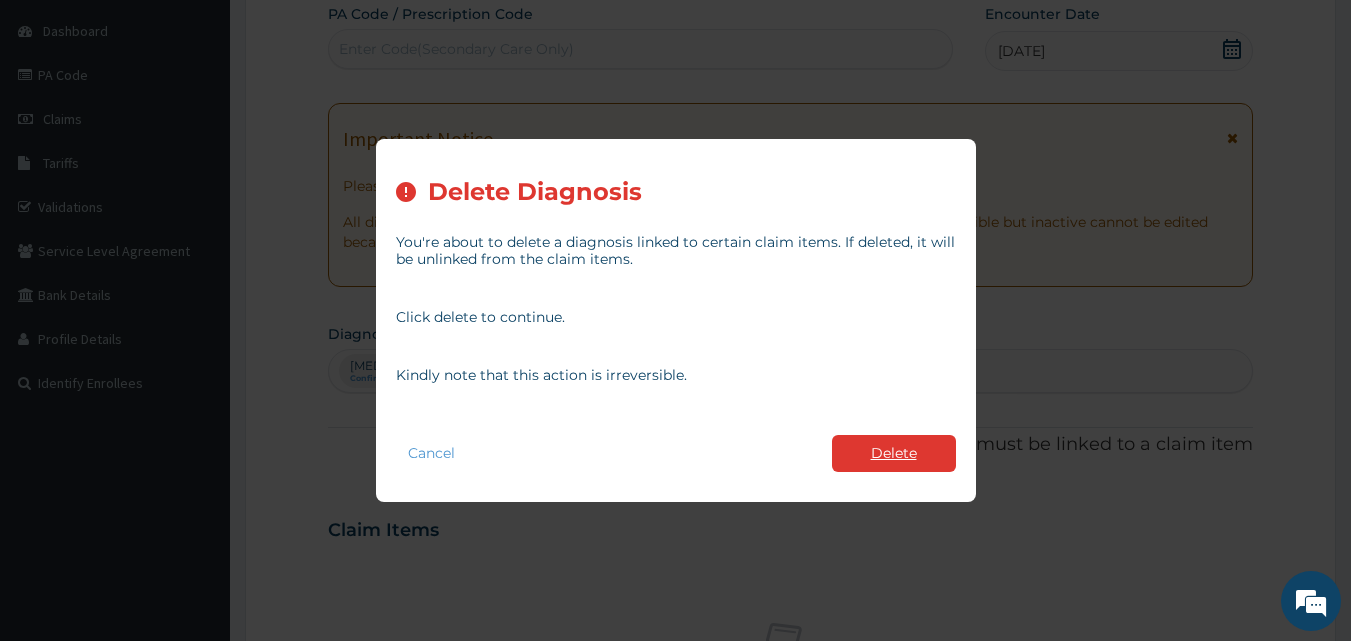 click on "Delete" at bounding box center (894, 453) 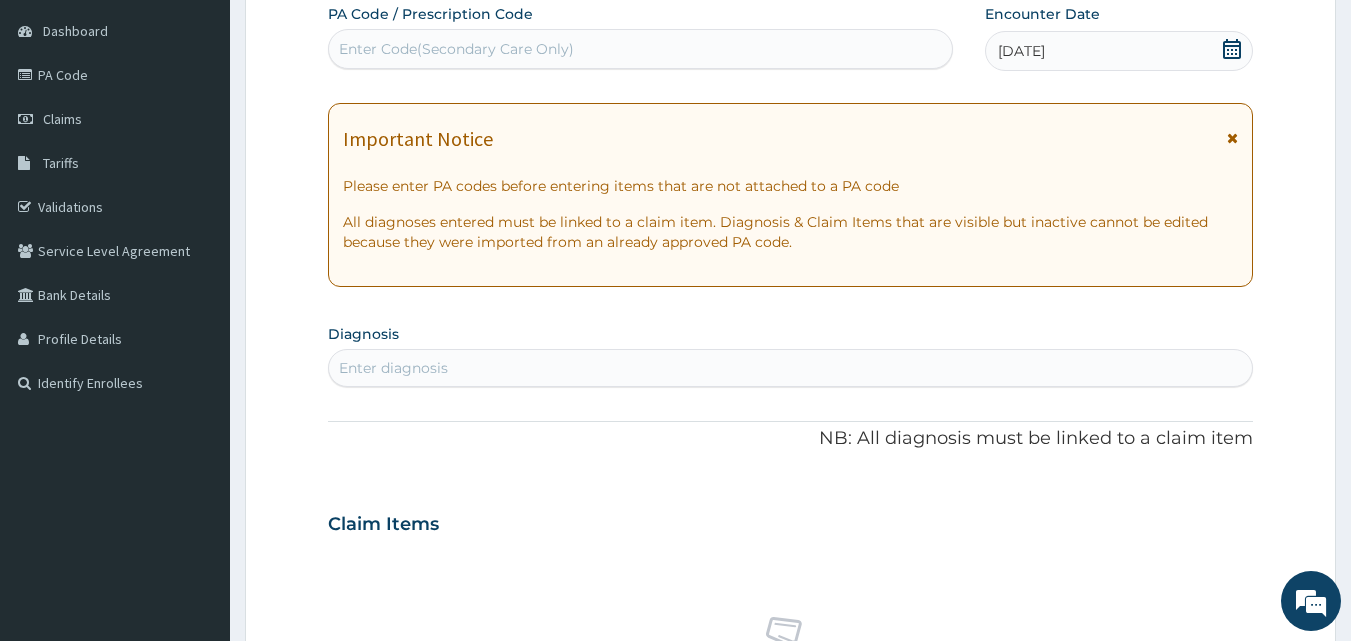 click on "Enter diagnosis" at bounding box center (791, 368) 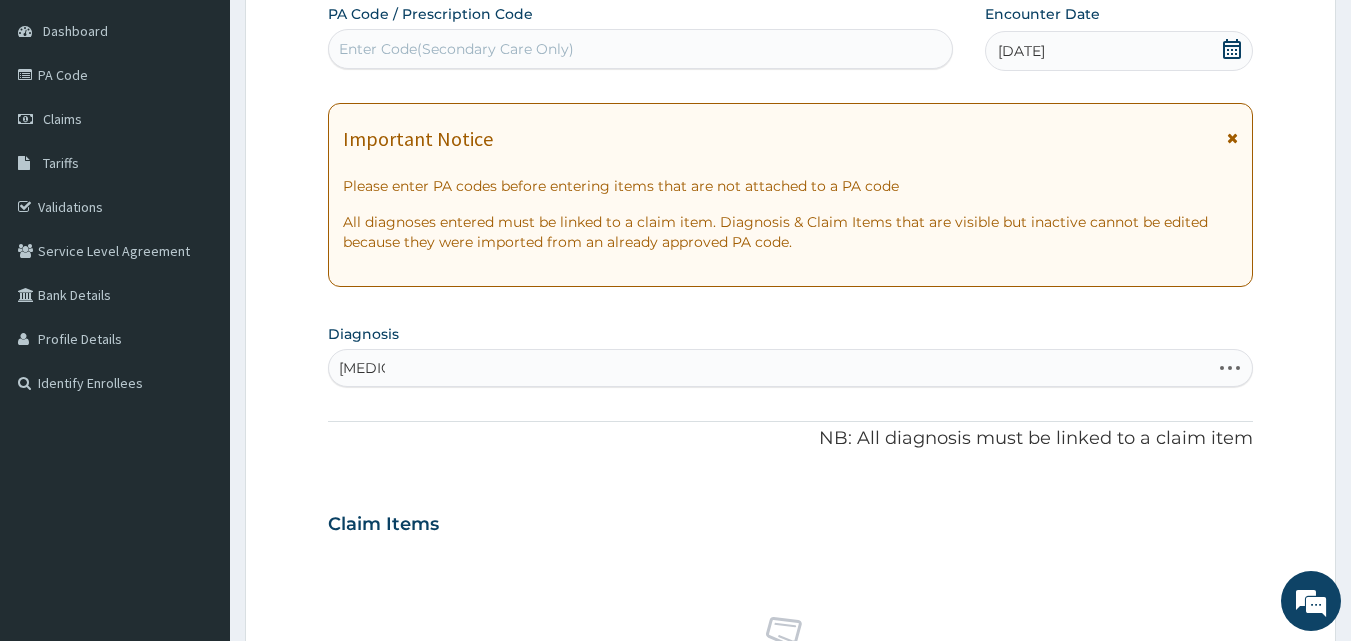 type on "AMENO" 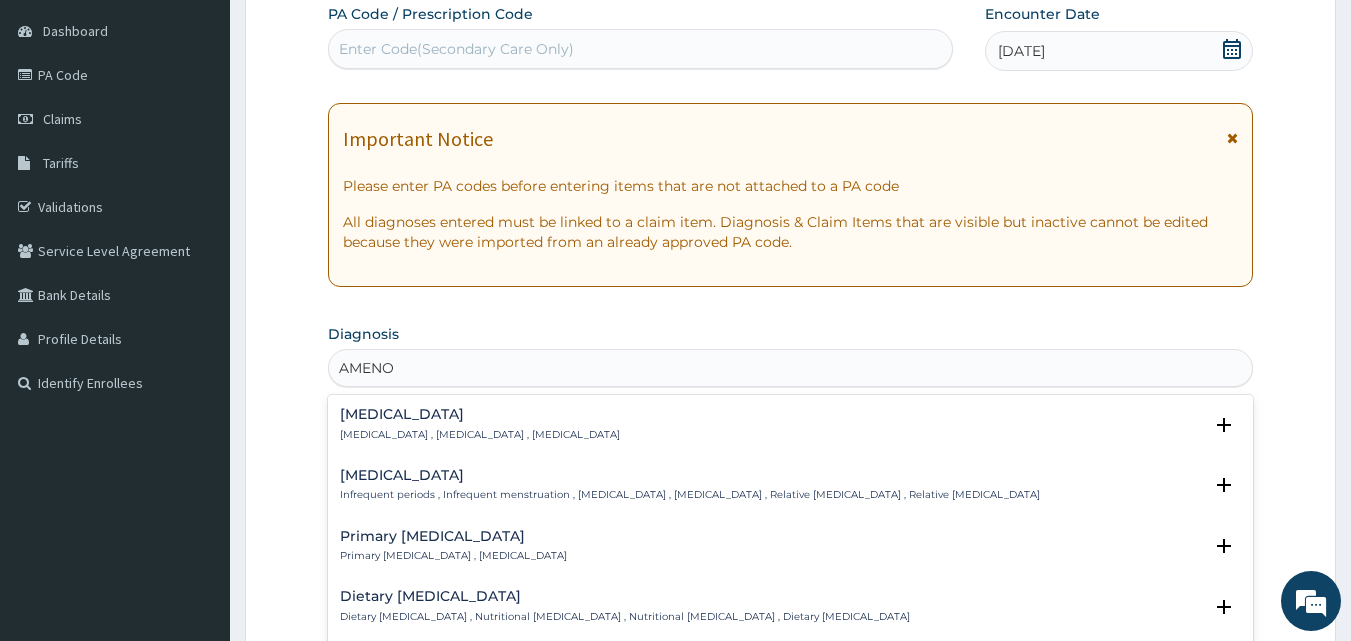 click on "Amenorrhea Amenorrhea , Absence of menstruation , Amenorrhoea Select Status Query Query covers suspected (?), Keep in view (kiv), Ruled out (r/o) Confirmed" at bounding box center [791, 429] 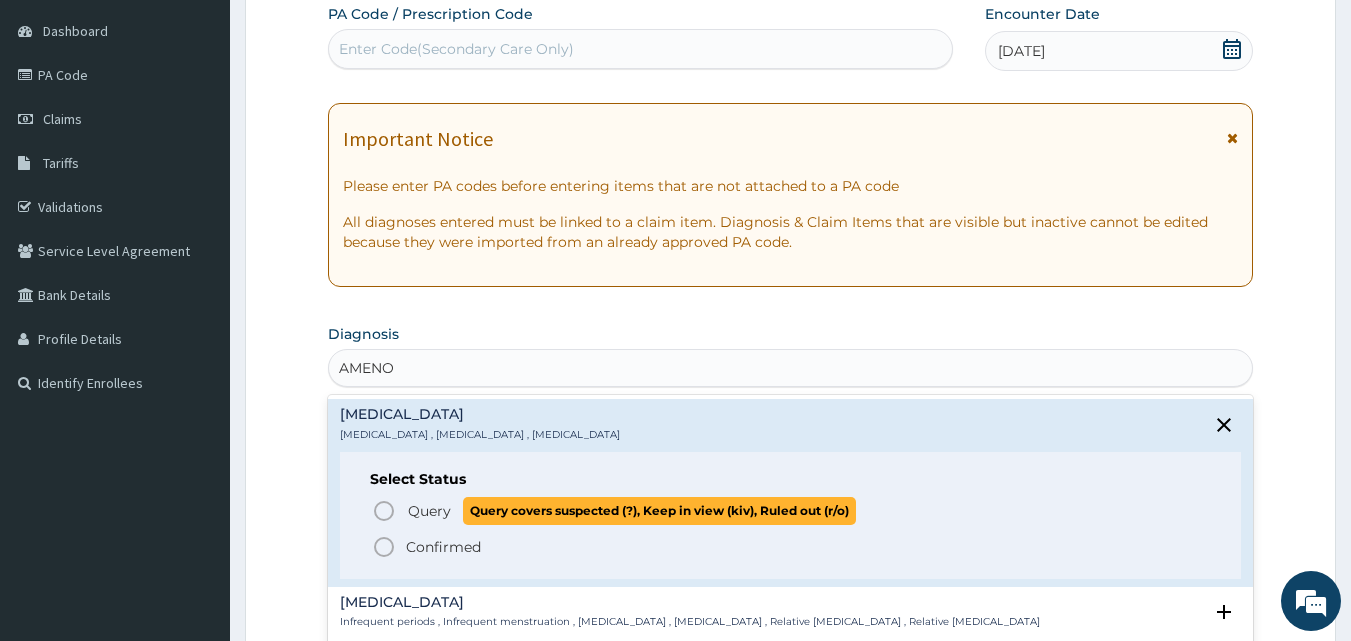 click on "Query covers suspected (?), Keep in view (kiv), Ruled out (r/o)" at bounding box center [659, 510] 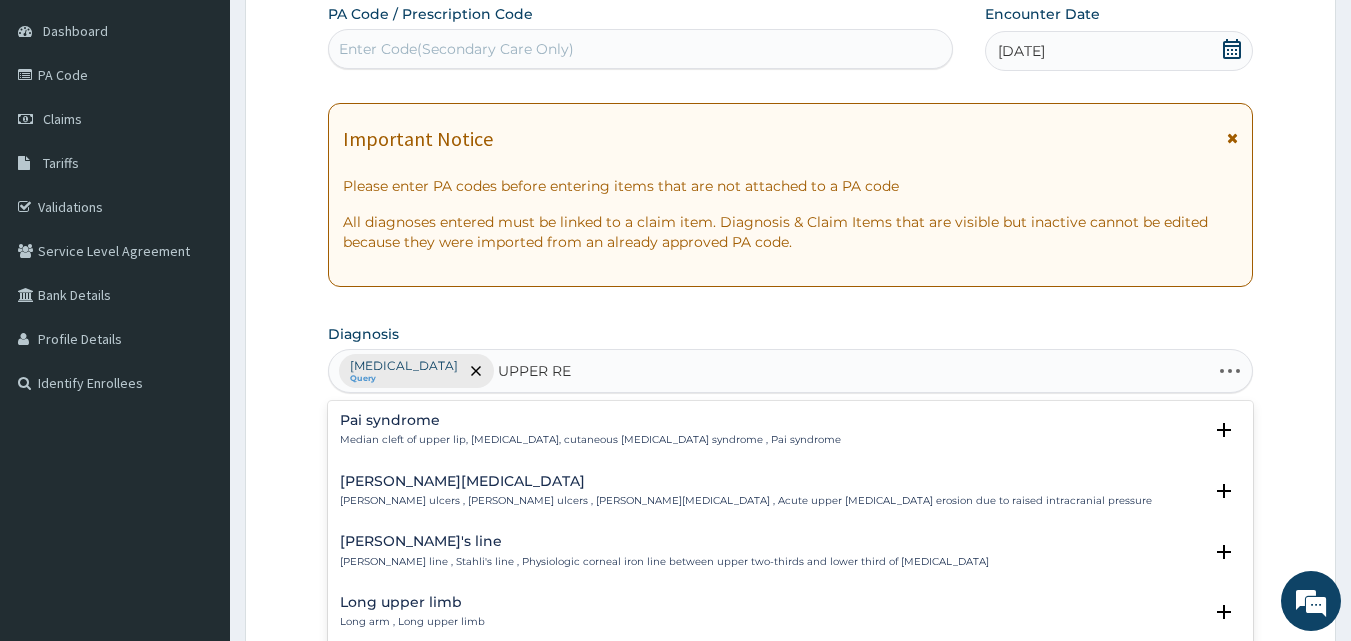 type on "UPPER RES" 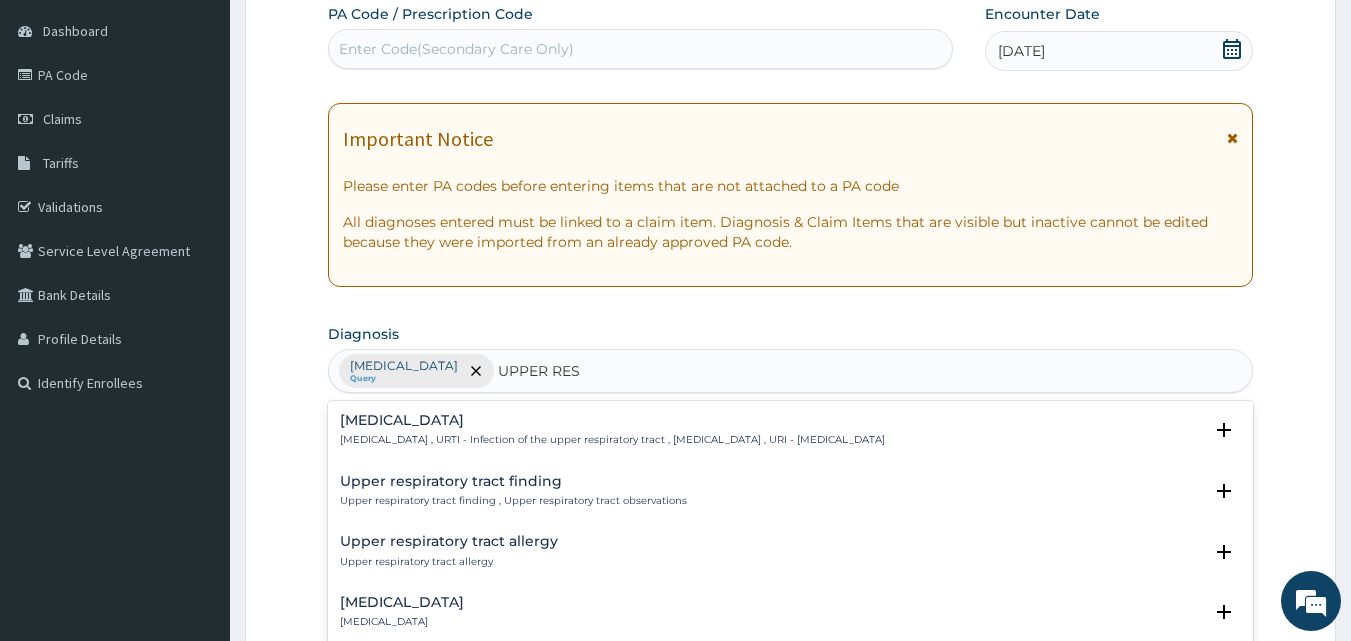 click on "[MEDICAL_DATA]" at bounding box center [612, 420] 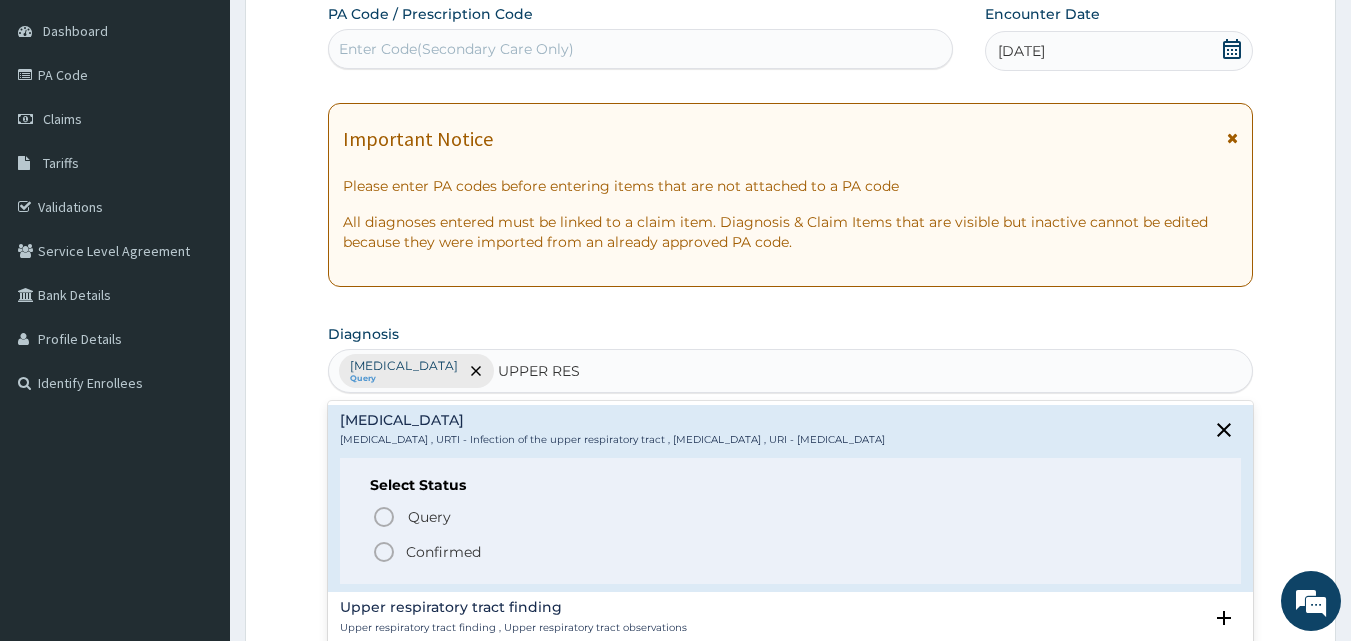click on "Confirmed" at bounding box center [443, 552] 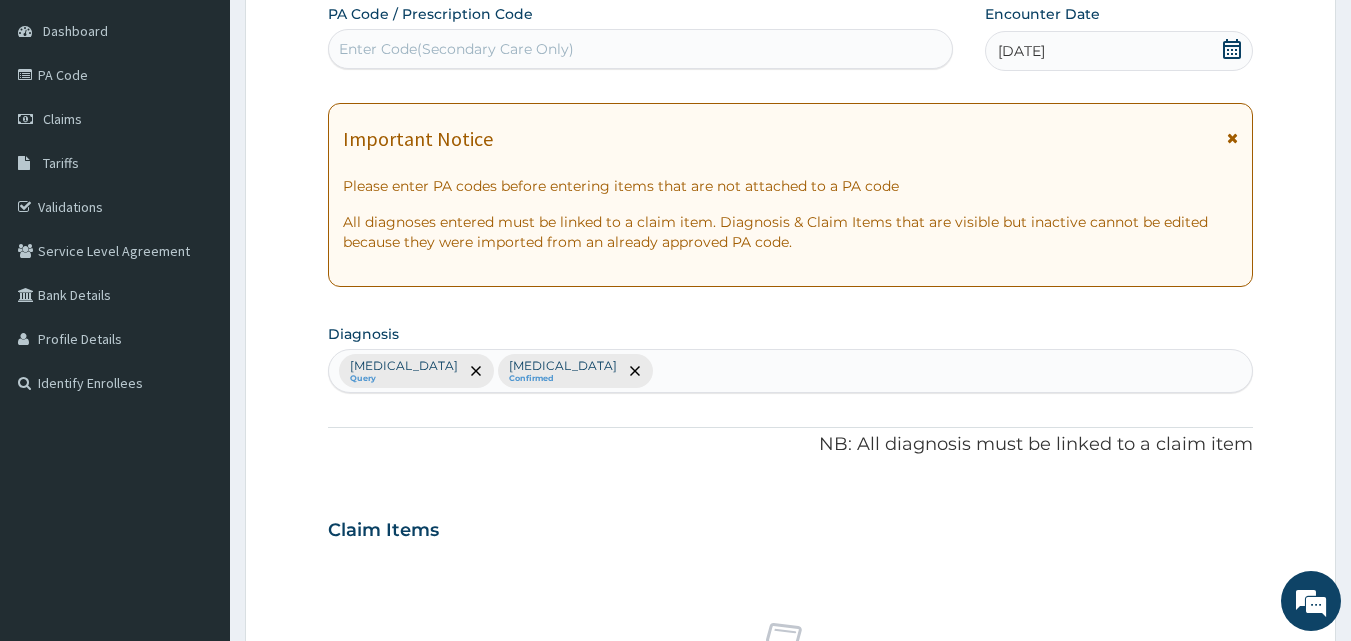 click on "Claim Items" at bounding box center [791, 526] 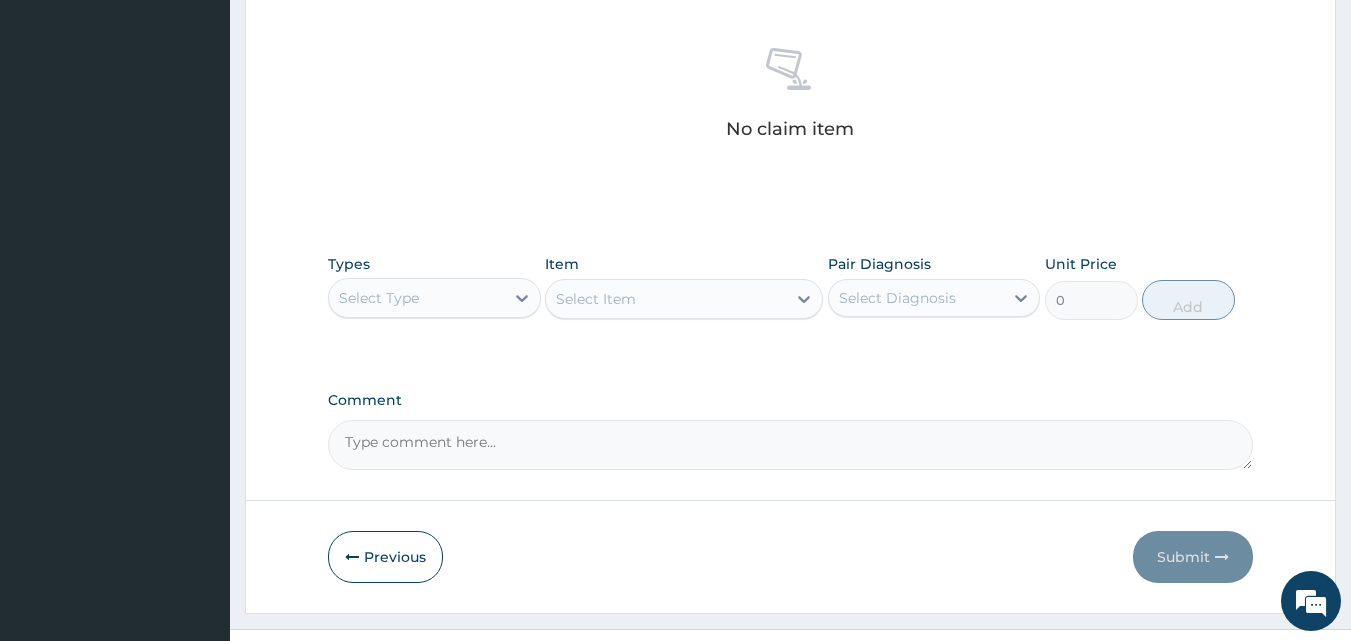 scroll, scrollTop: 787, scrollLeft: 0, axis: vertical 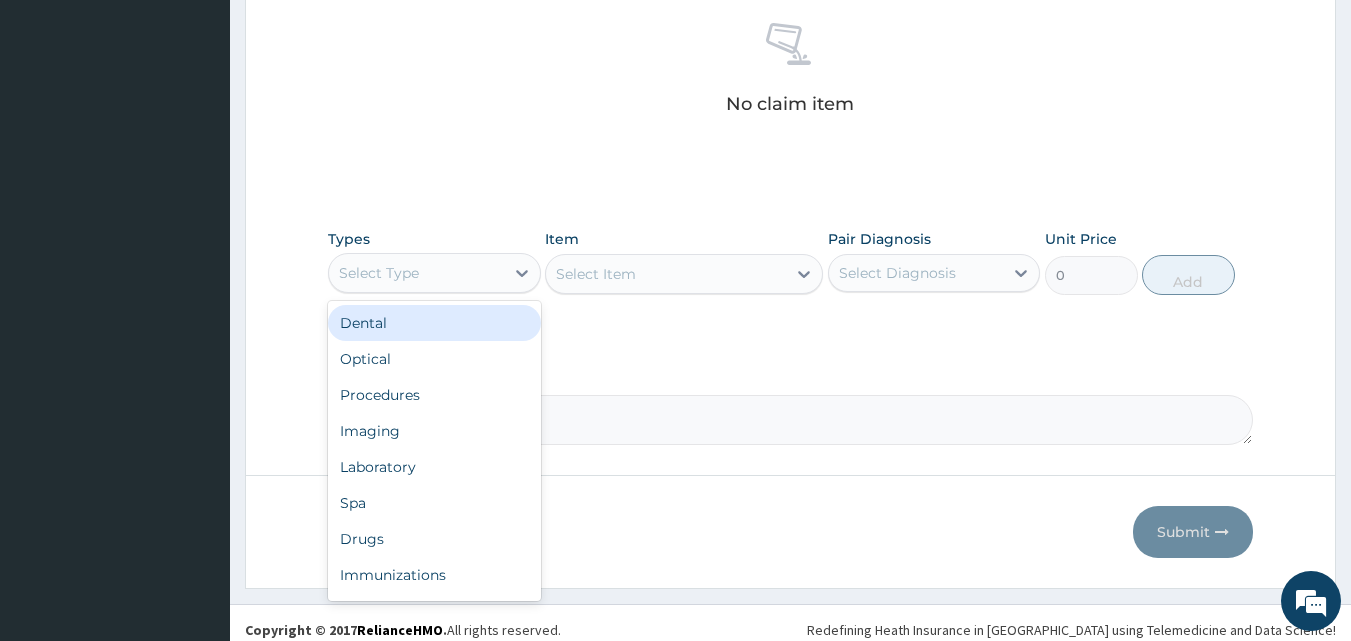 click on "Select Type" at bounding box center (416, 273) 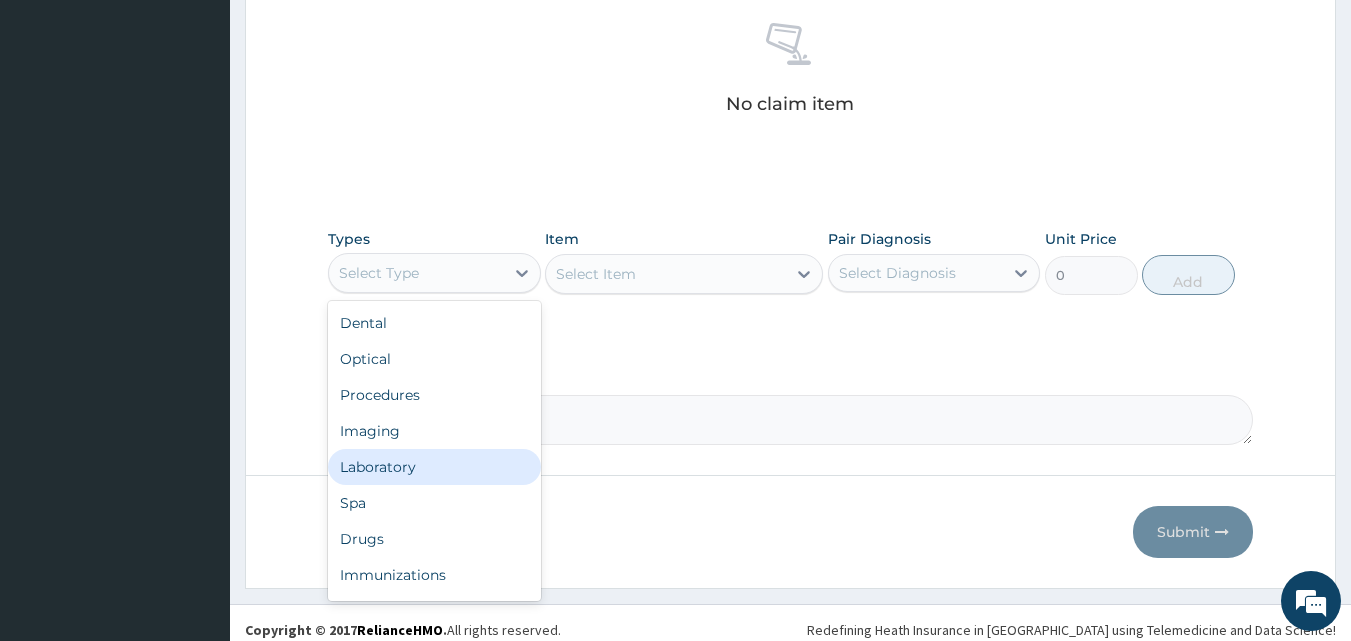 click on "Laboratory" at bounding box center [434, 467] 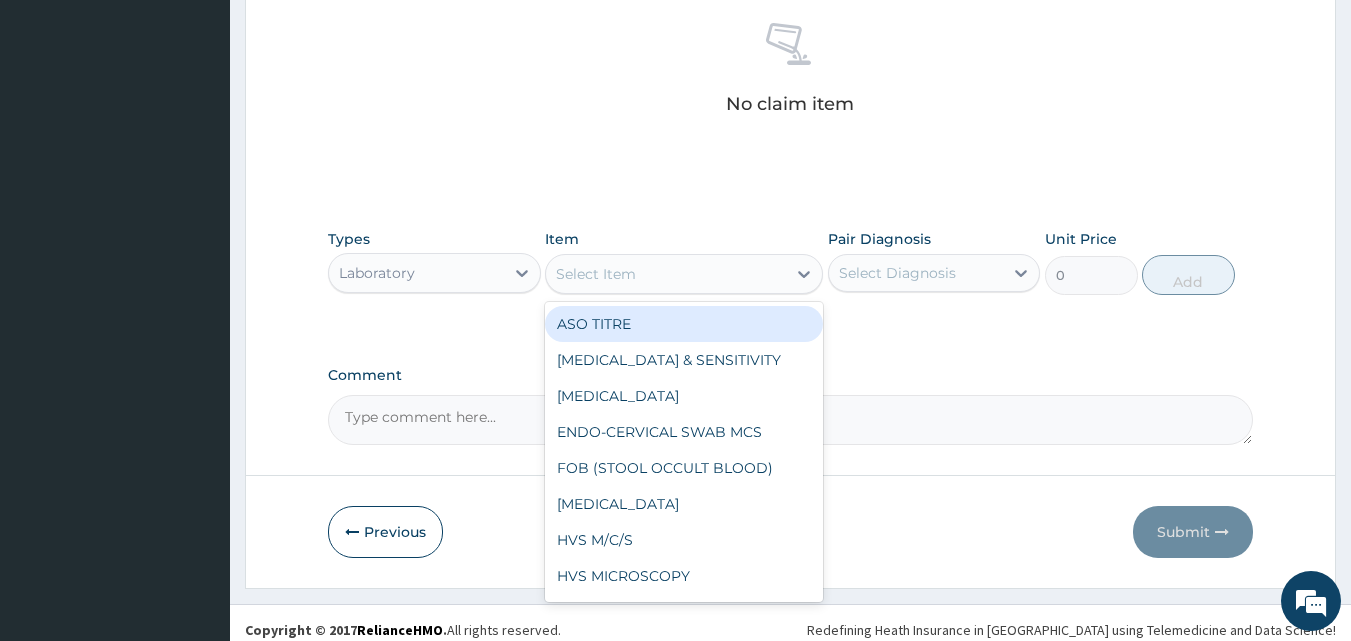 click on "Select Item" at bounding box center (666, 274) 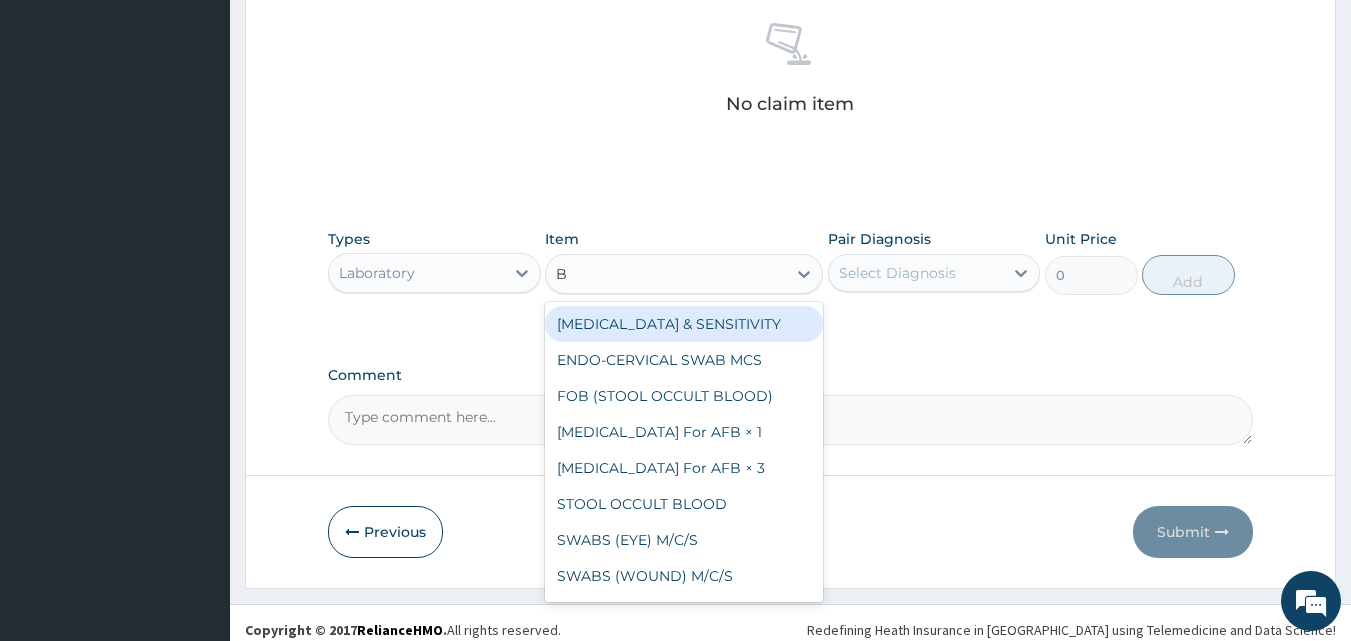 type on "B" 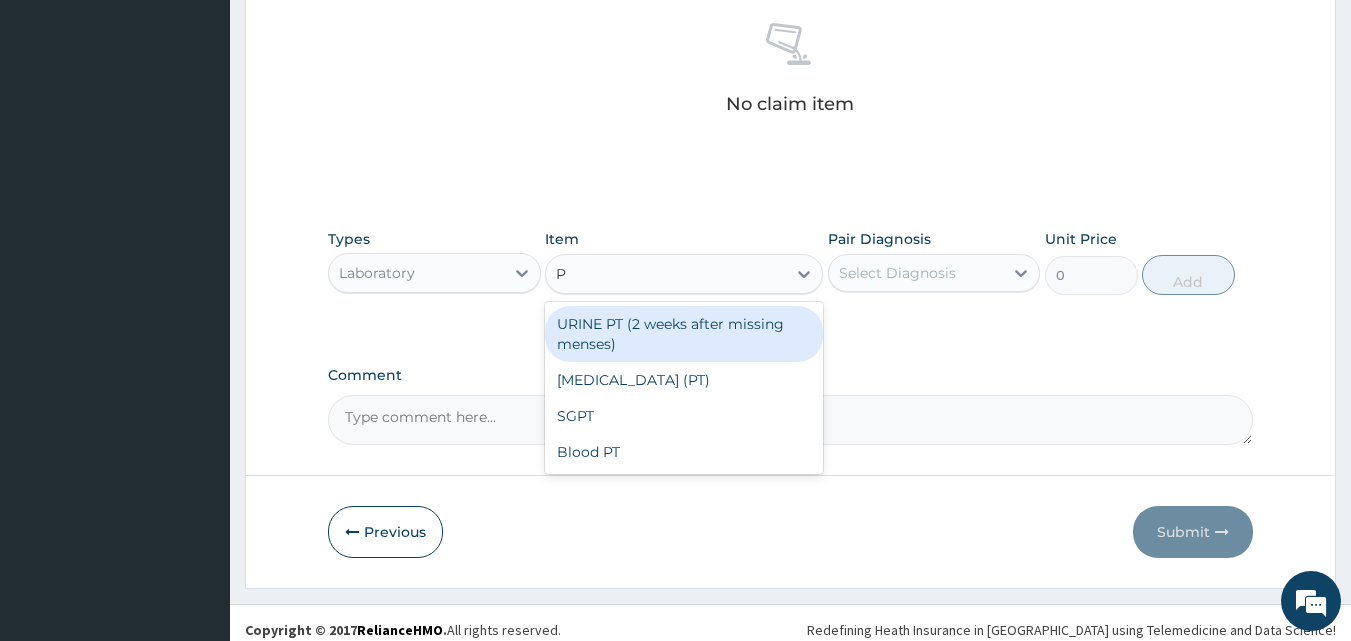 type on "PT" 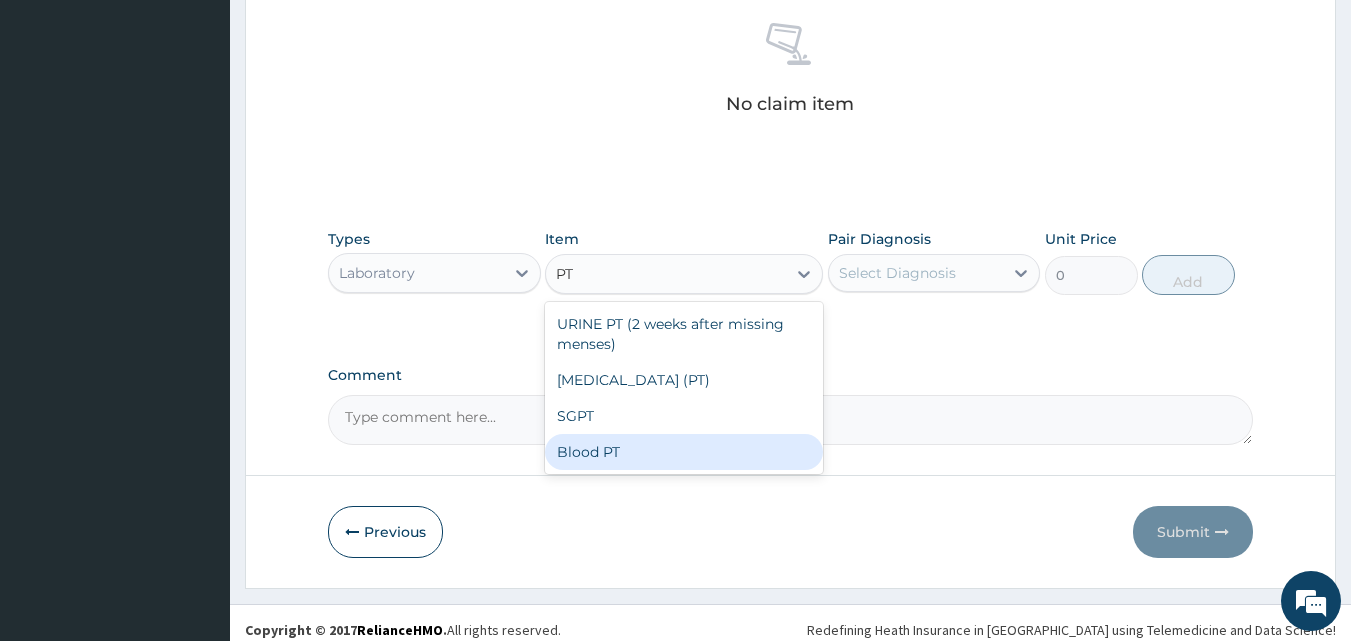 click on "Blood PT" at bounding box center (684, 452) 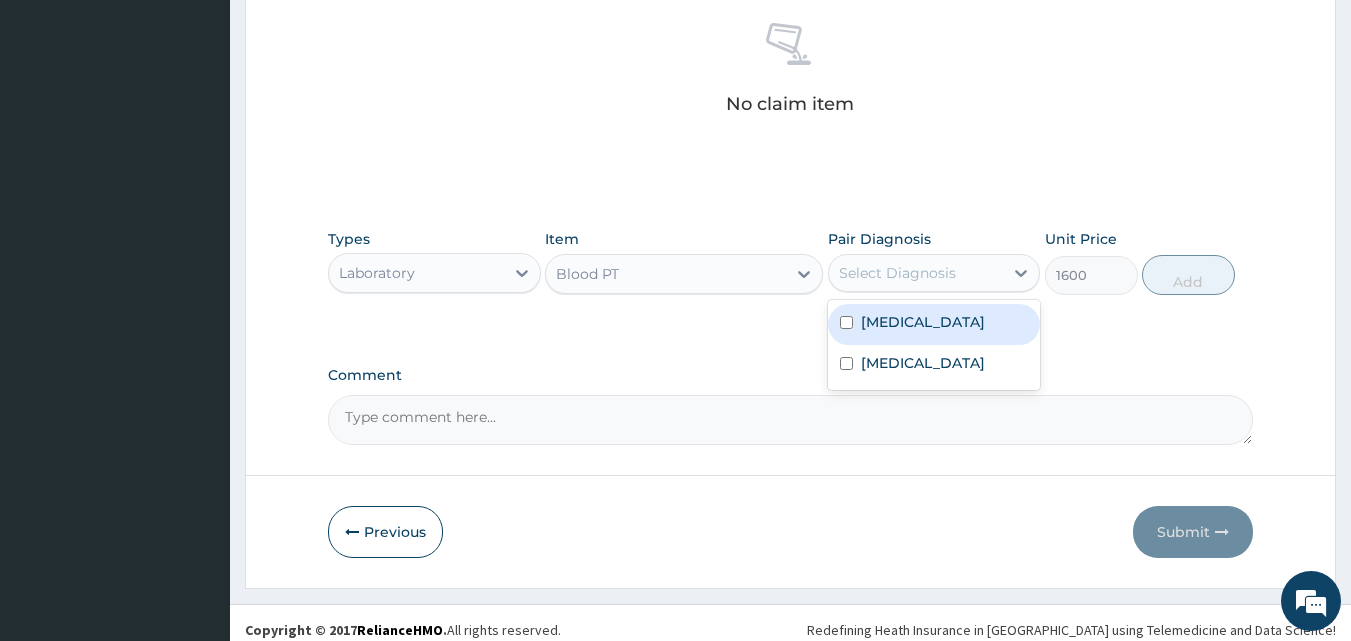 click on "Select Diagnosis" at bounding box center [934, 273] 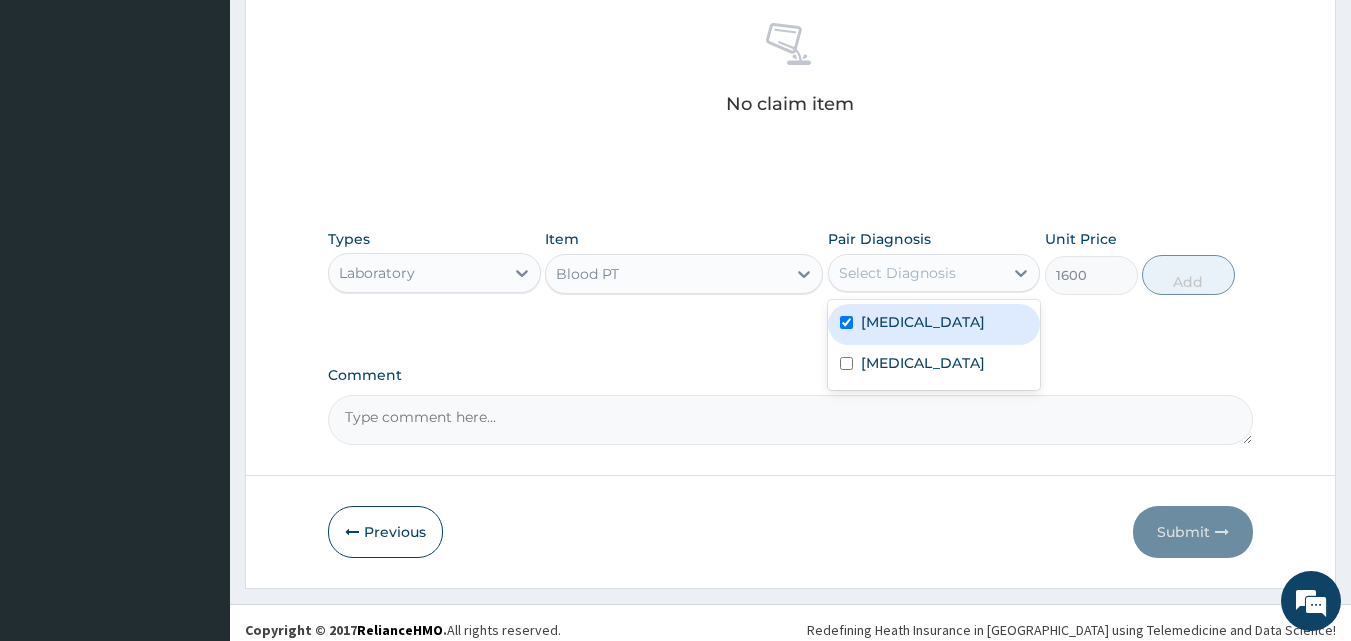 checkbox on "true" 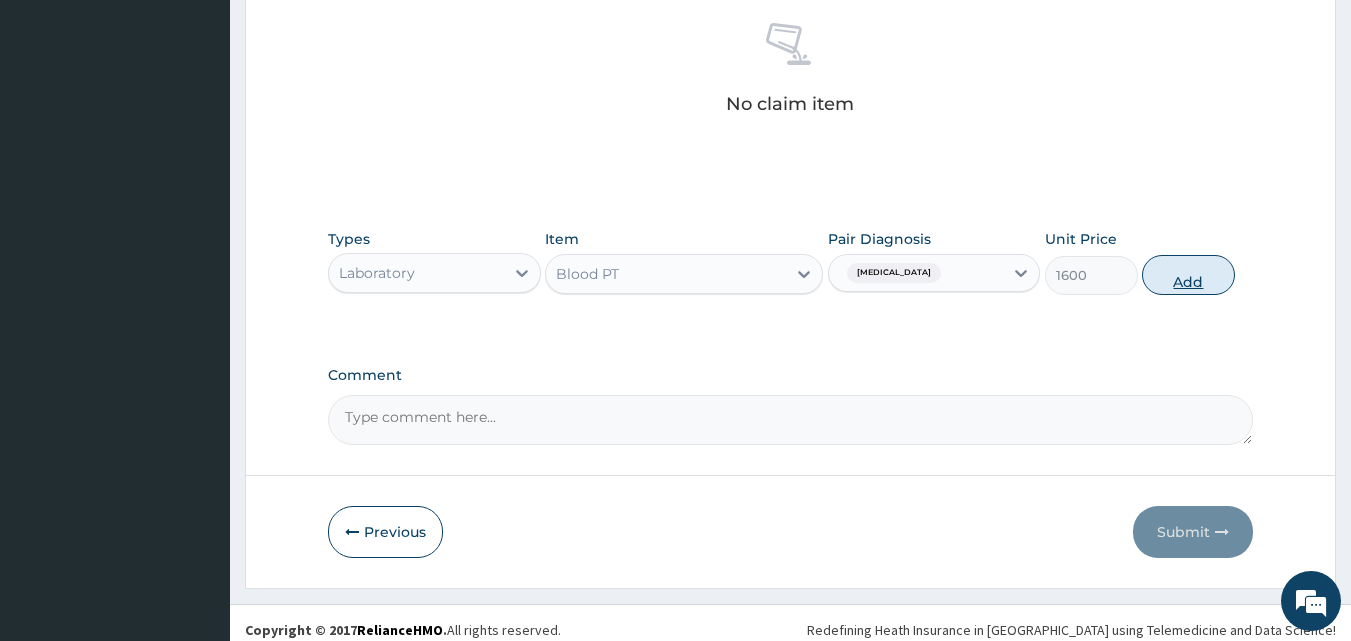 click on "Add" at bounding box center (1188, 275) 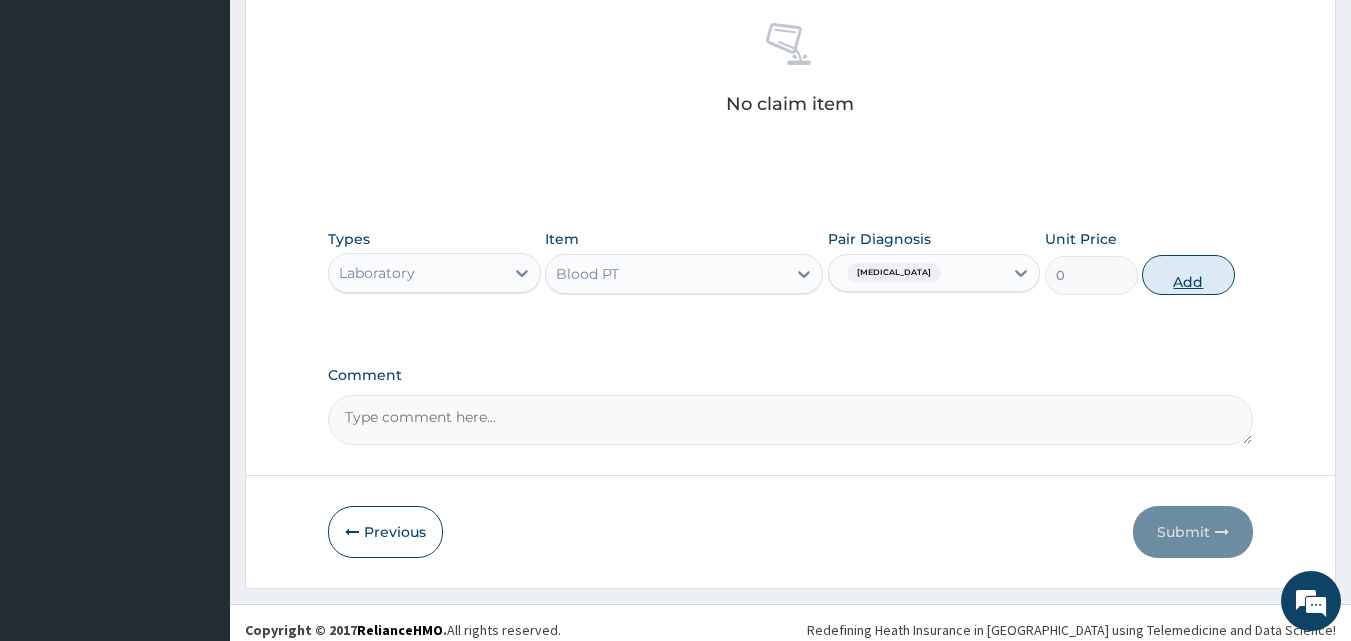 scroll, scrollTop: 721, scrollLeft: 0, axis: vertical 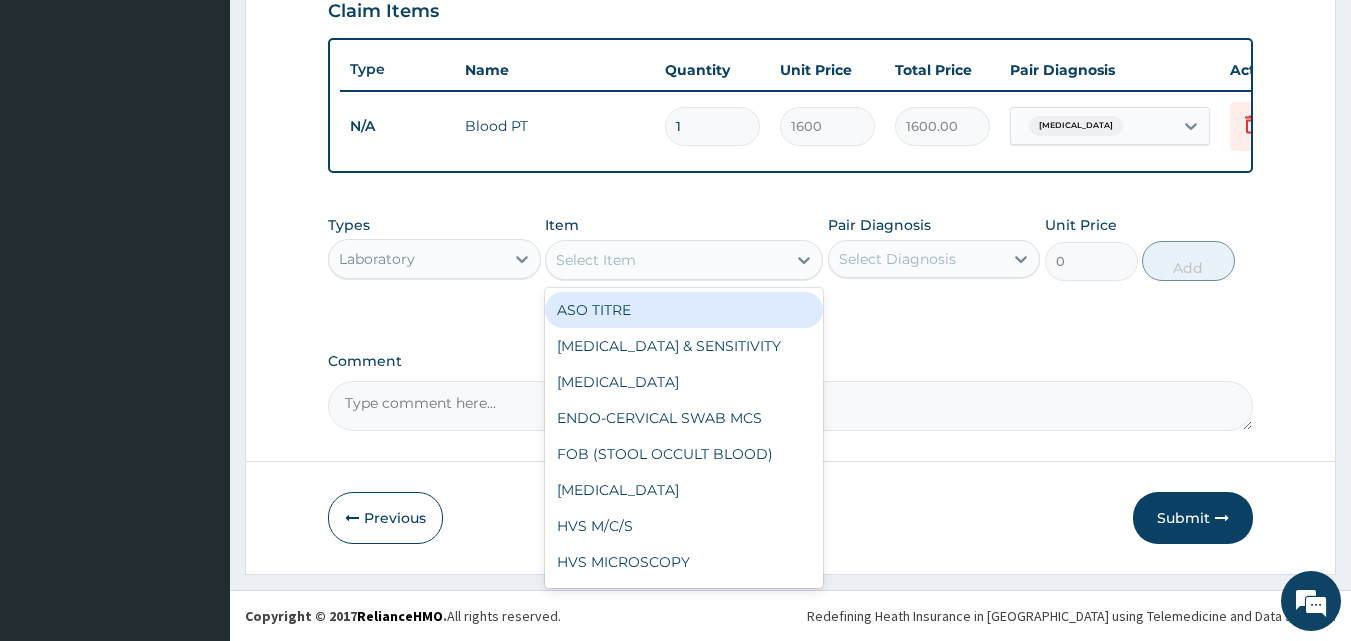 click on "Select Item" at bounding box center [666, 260] 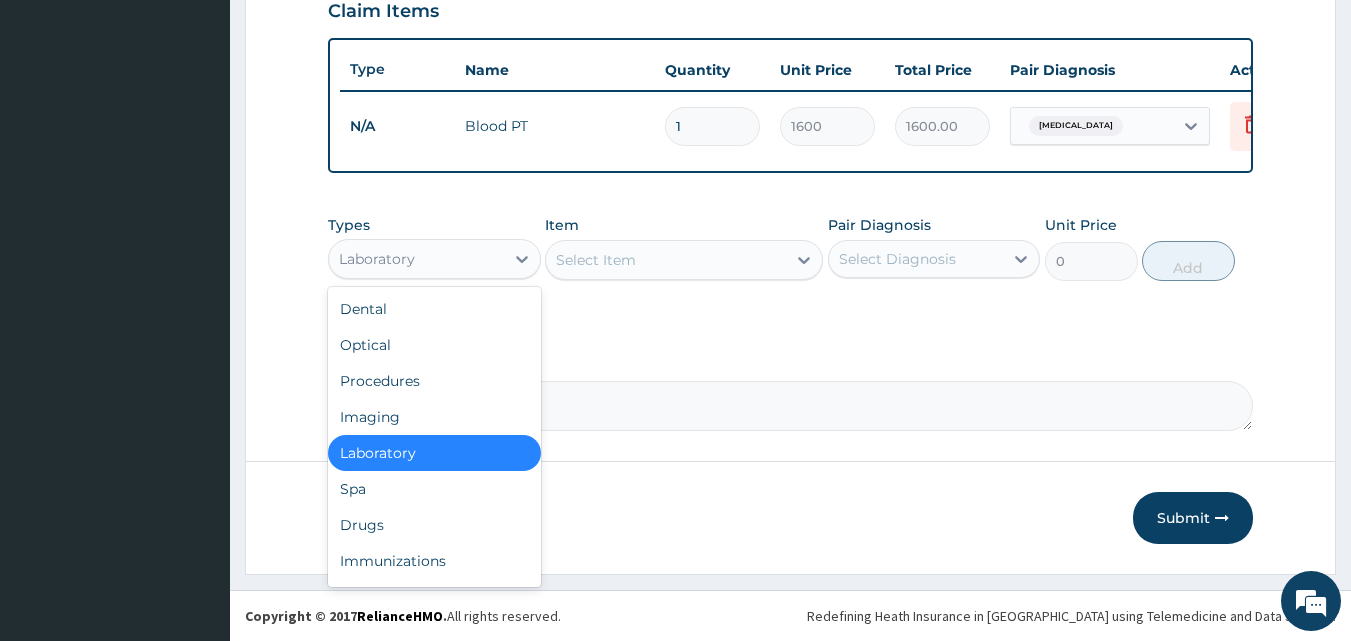 click on "Laboratory" at bounding box center (377, 259) 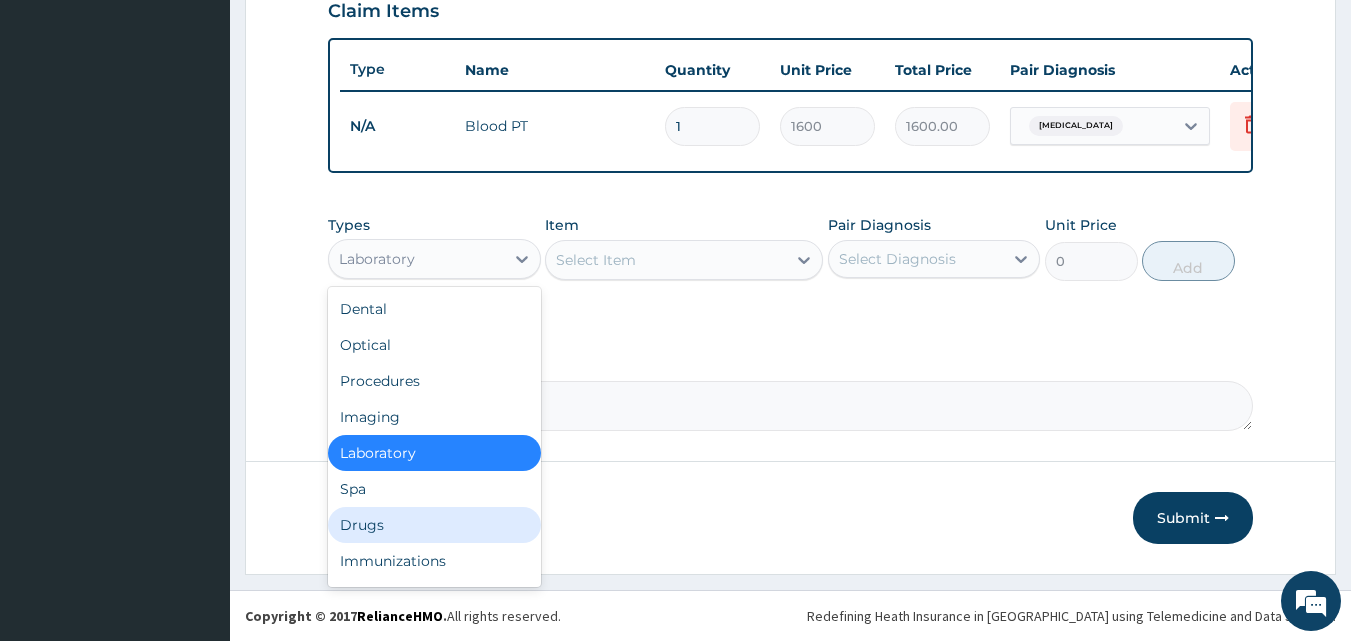 click on "Drugs" at bounding box center (434, 525) 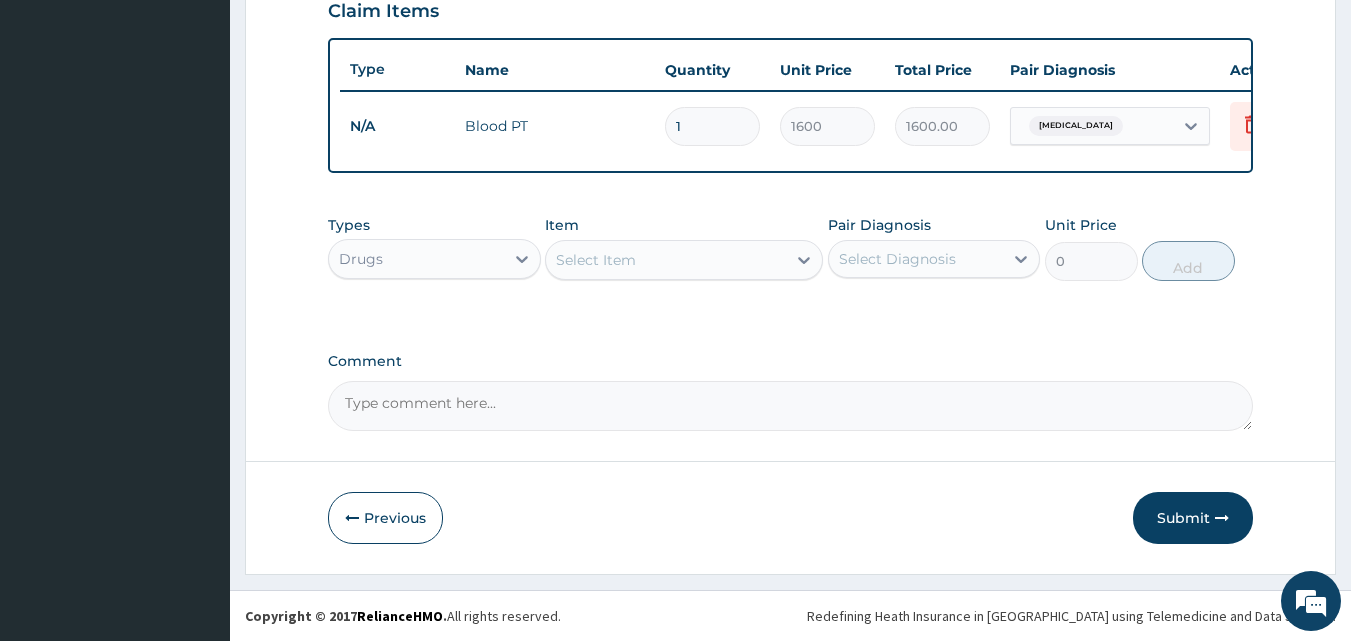 click on "Select Item" at bounding box center [666, 260] 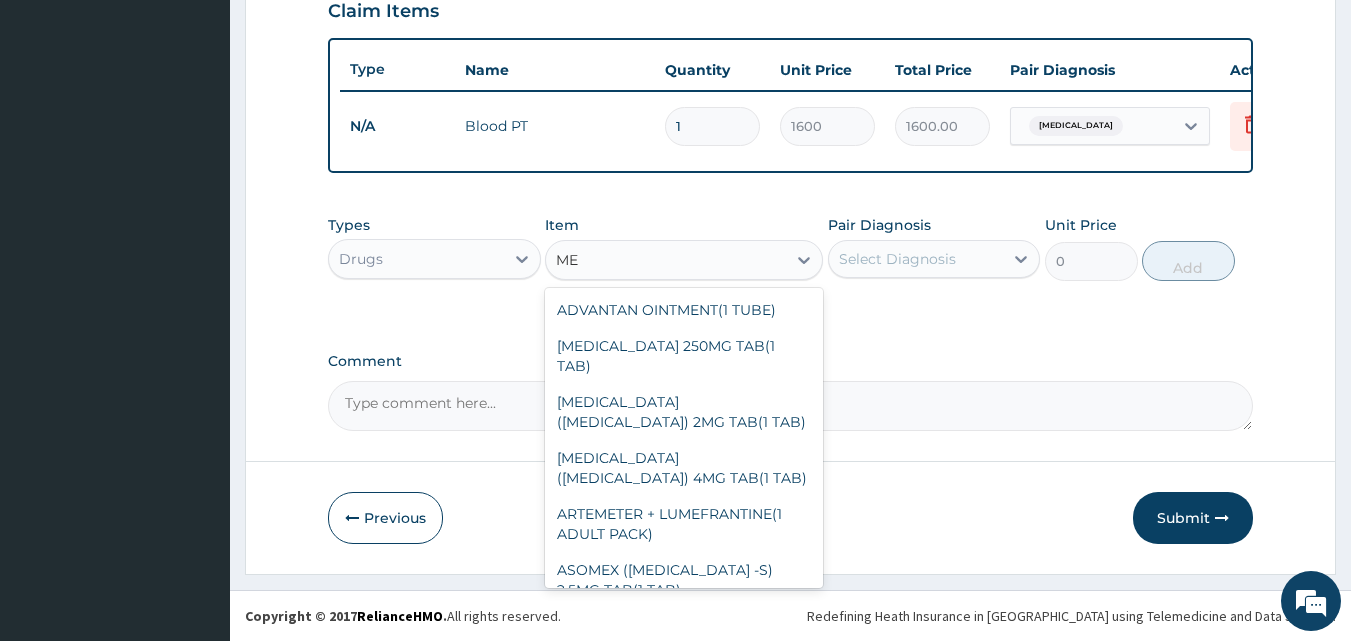 type on "M" 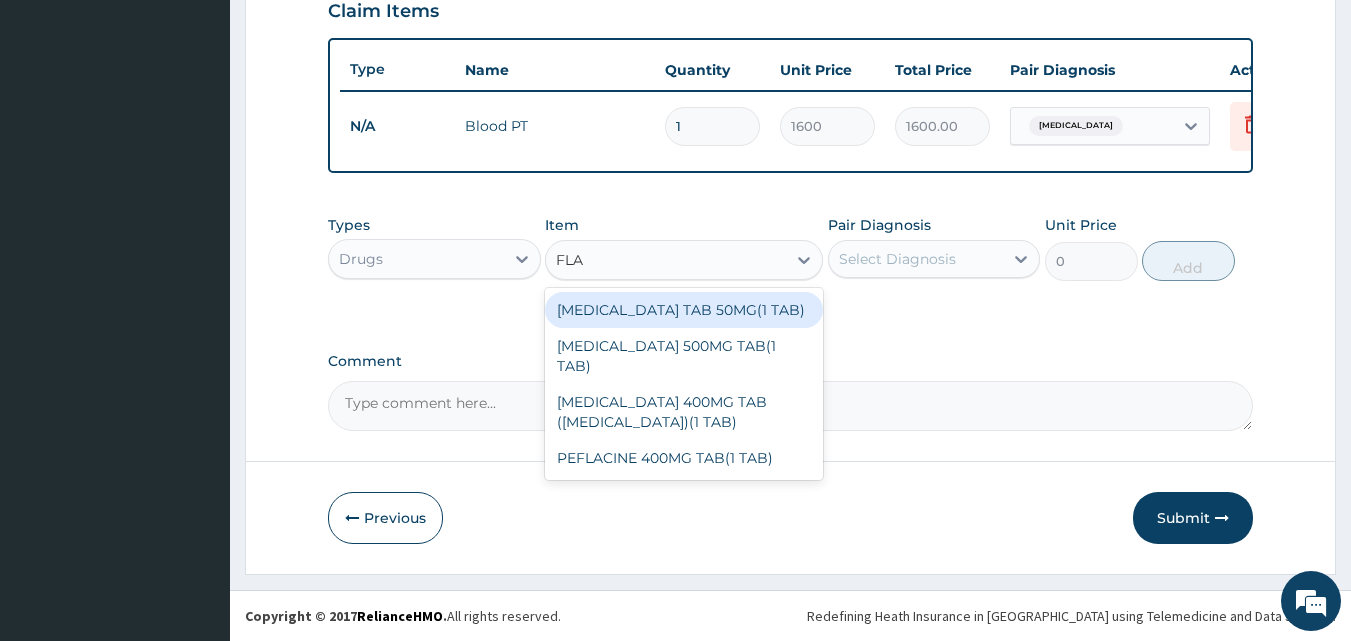 type on "FLAG" 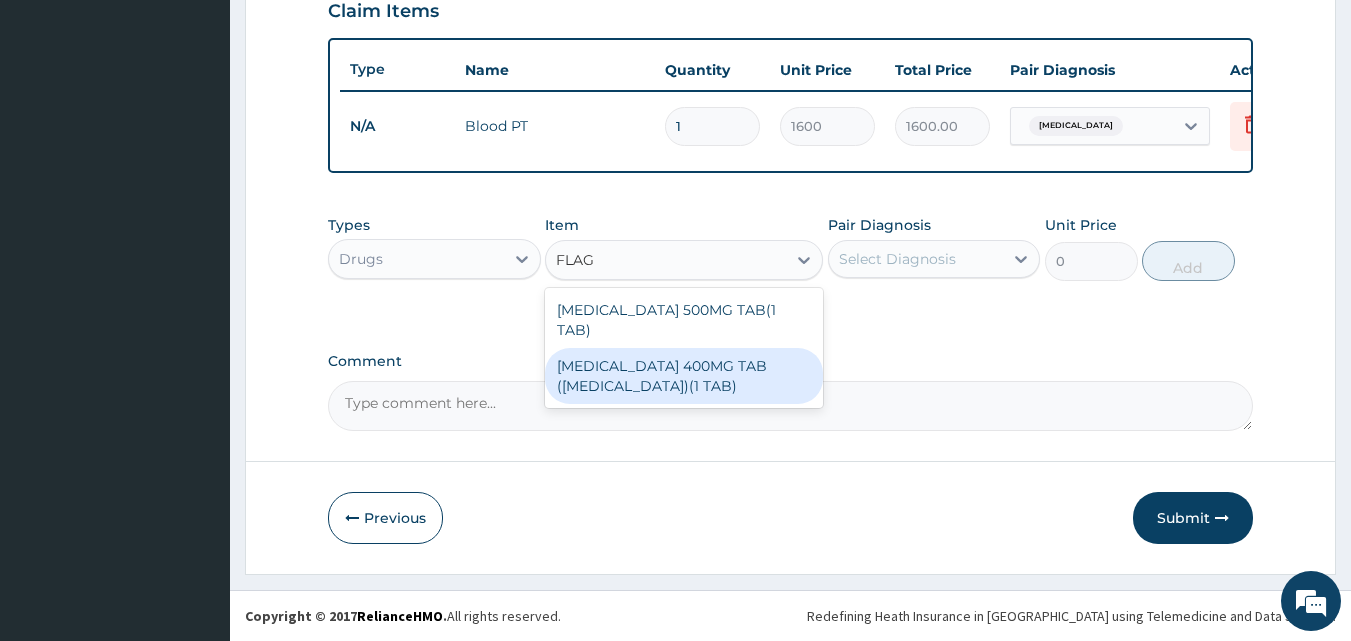 click on "[MEDICAL_DATA] 400MG TAB ([MEDICAL_DATA])(1 TAB)" at bounding box center (684, 376) 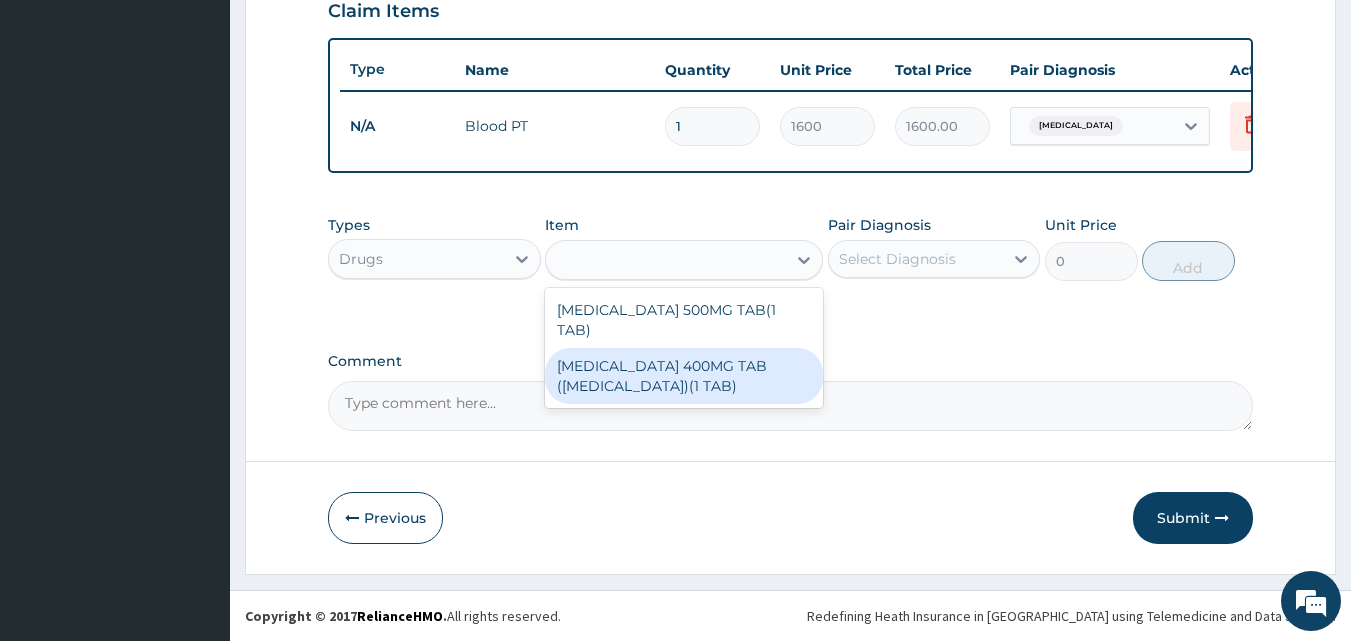 type on "20" 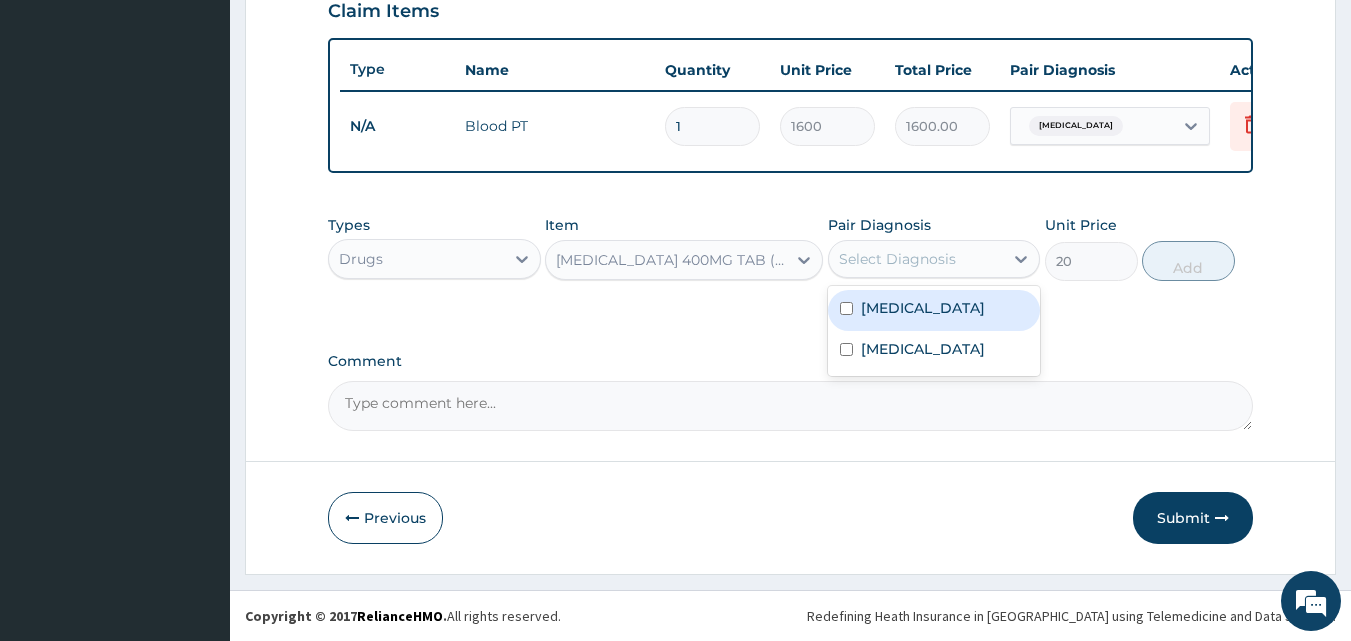 click on "Select Diagnosis" at bounding box center [897, 259] 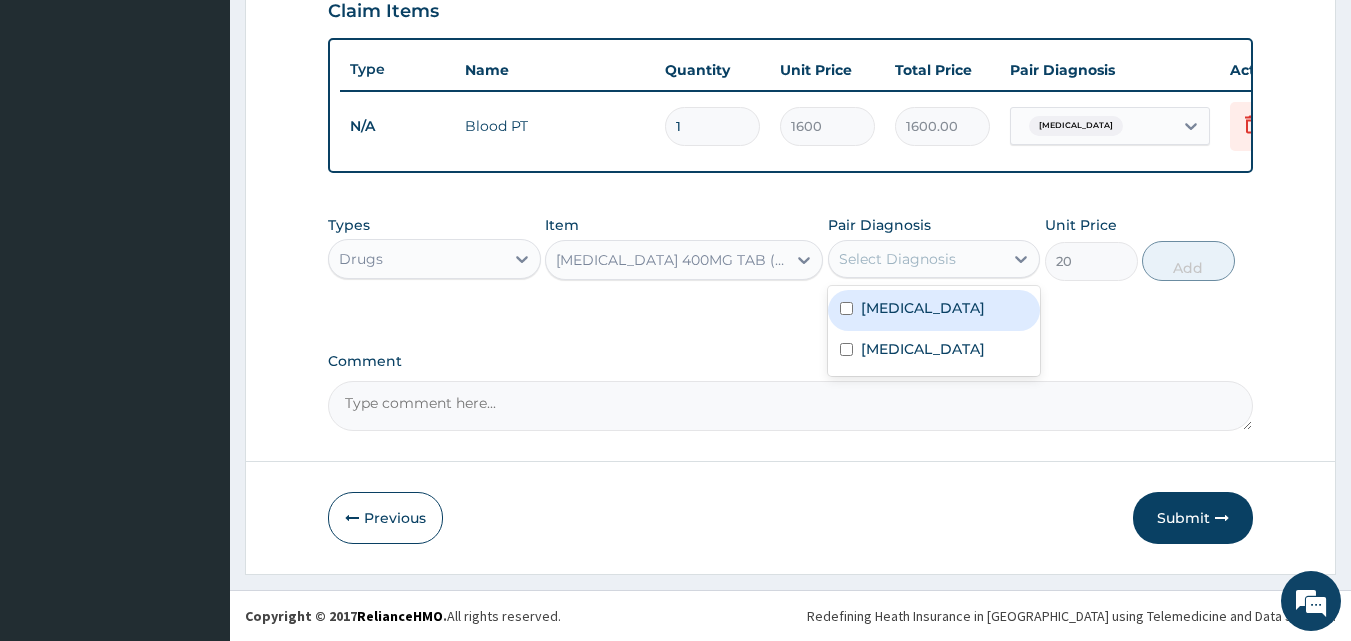 click on "Amenorrhea" at bounding box center (923, 308) 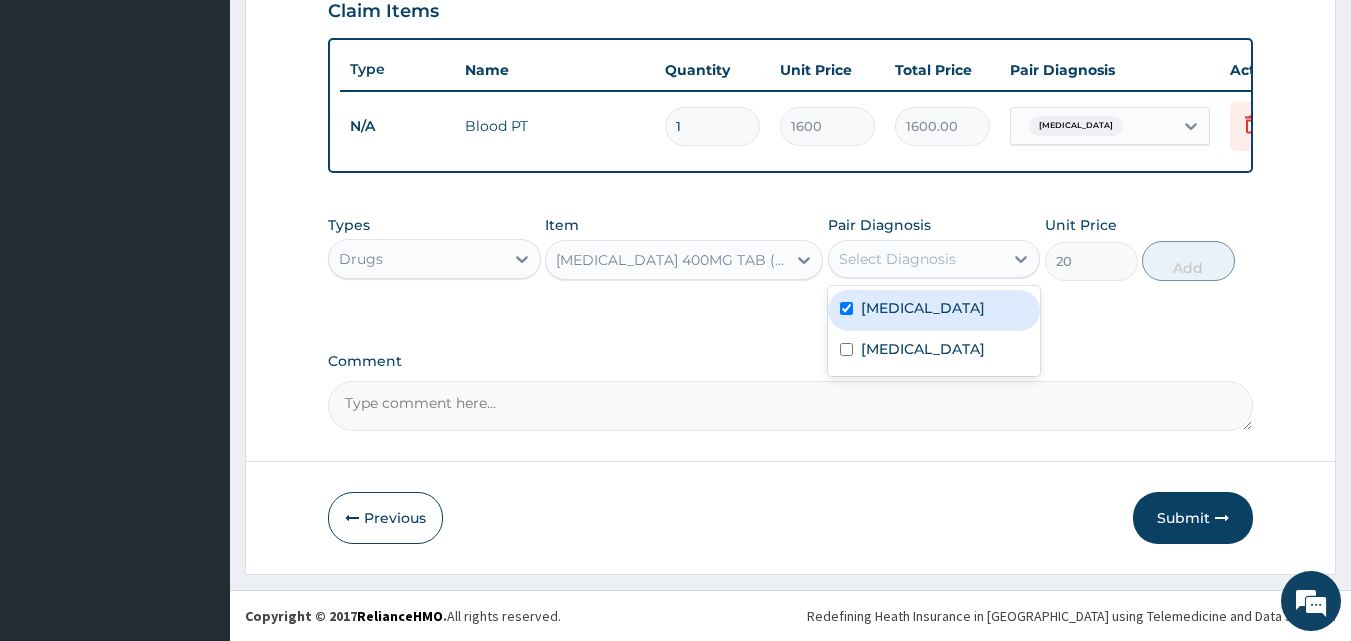 checkbox on "true" 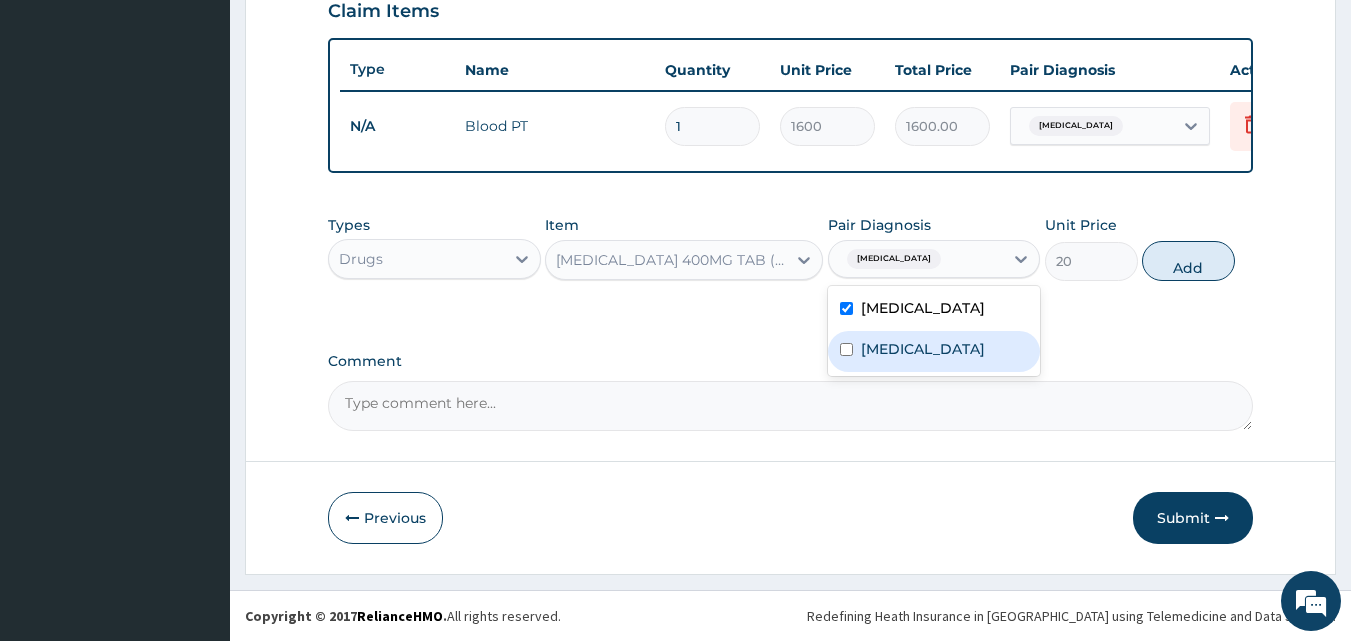click on "[MEDICAL_DATA]" at bounding box center (923, 349) 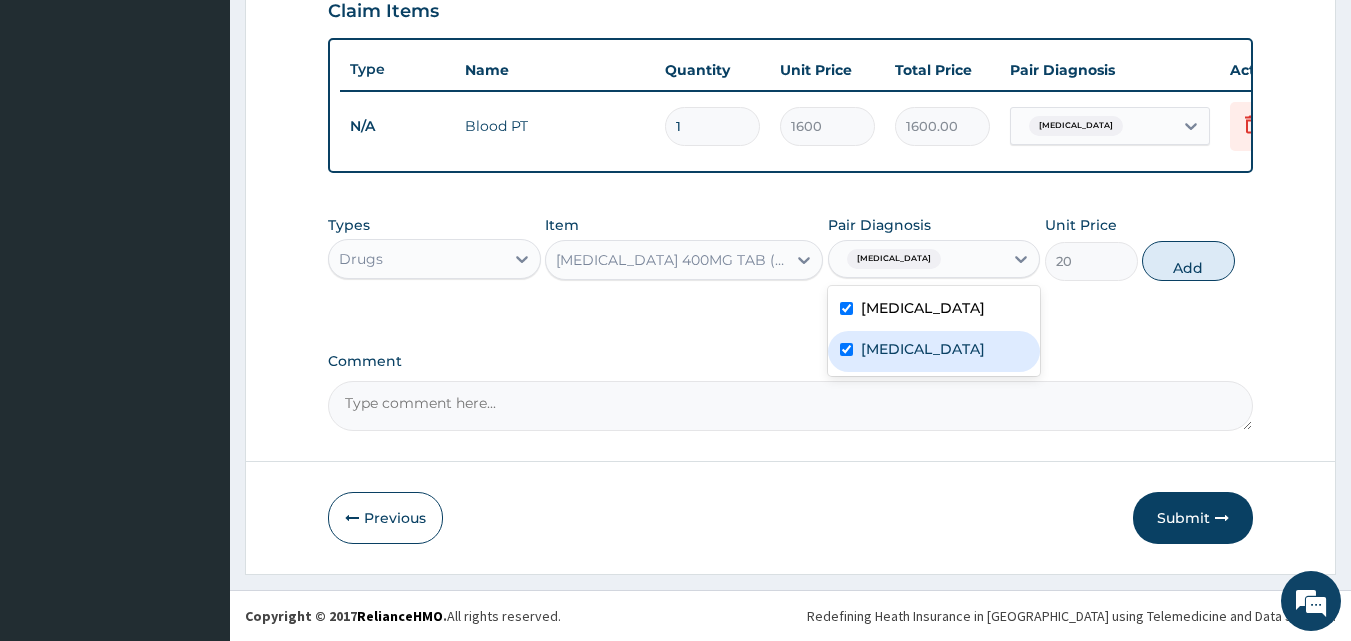 checkbox on "true" 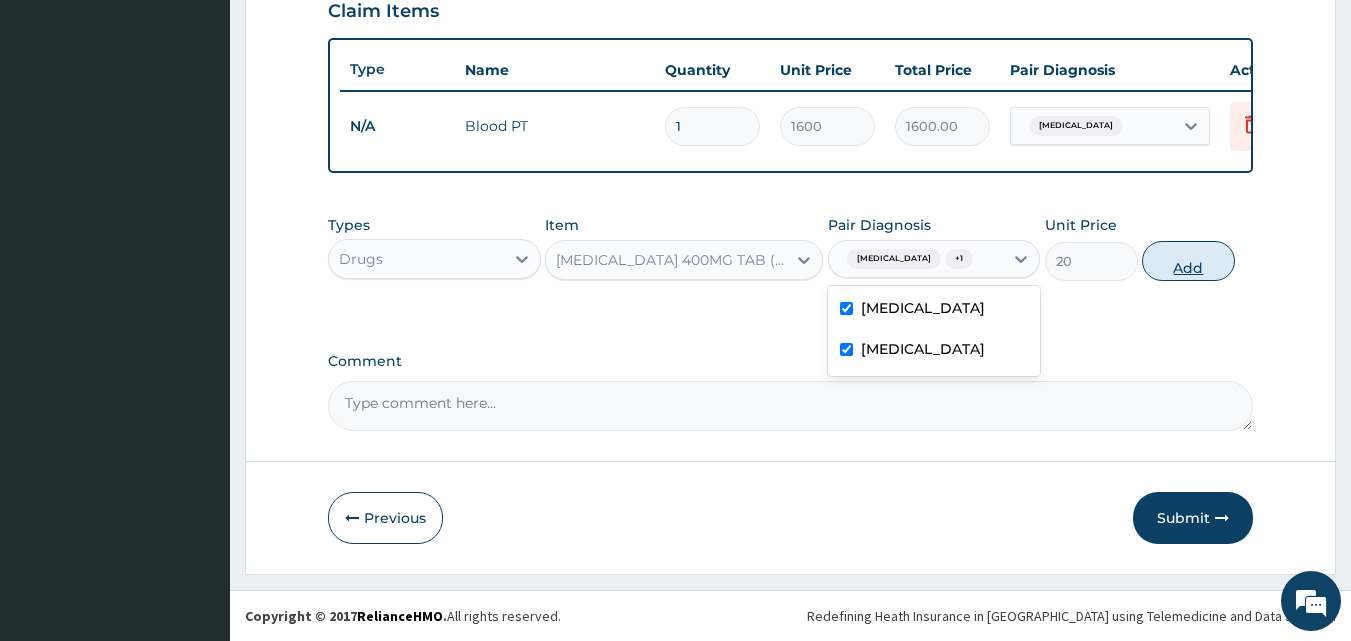 click on "Add" at bounding box center [1188, 261] 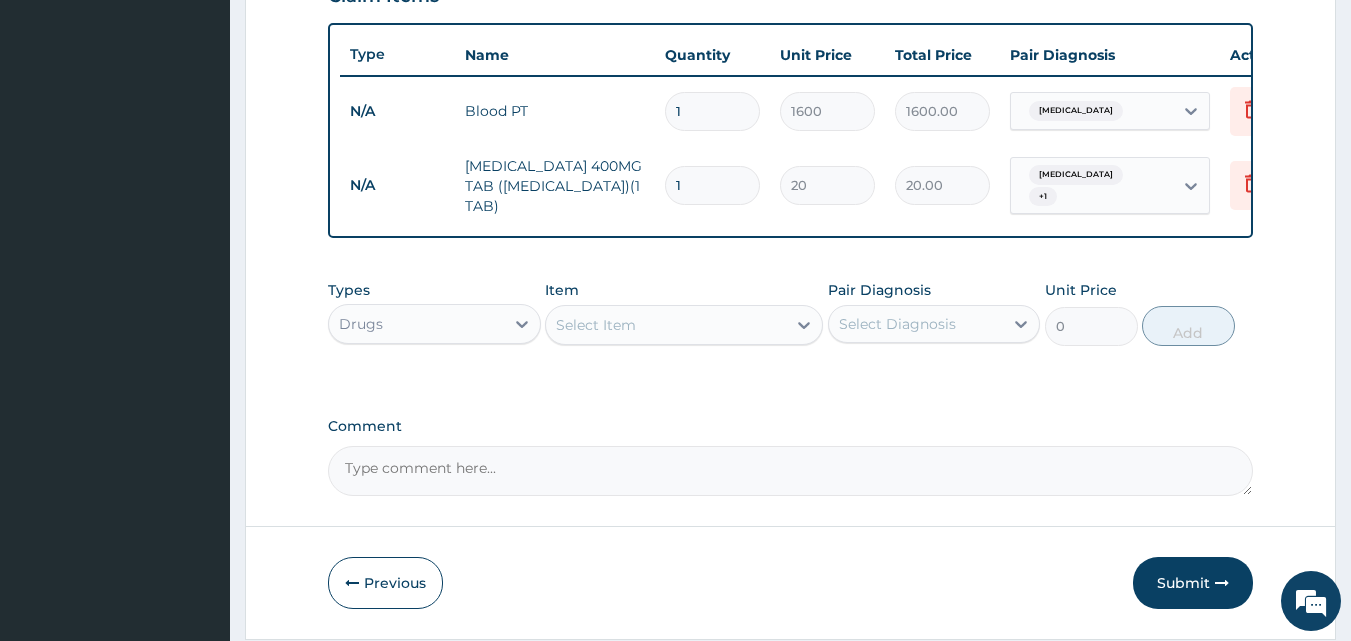 click on "Select Item" at bounding box center [666, 325] 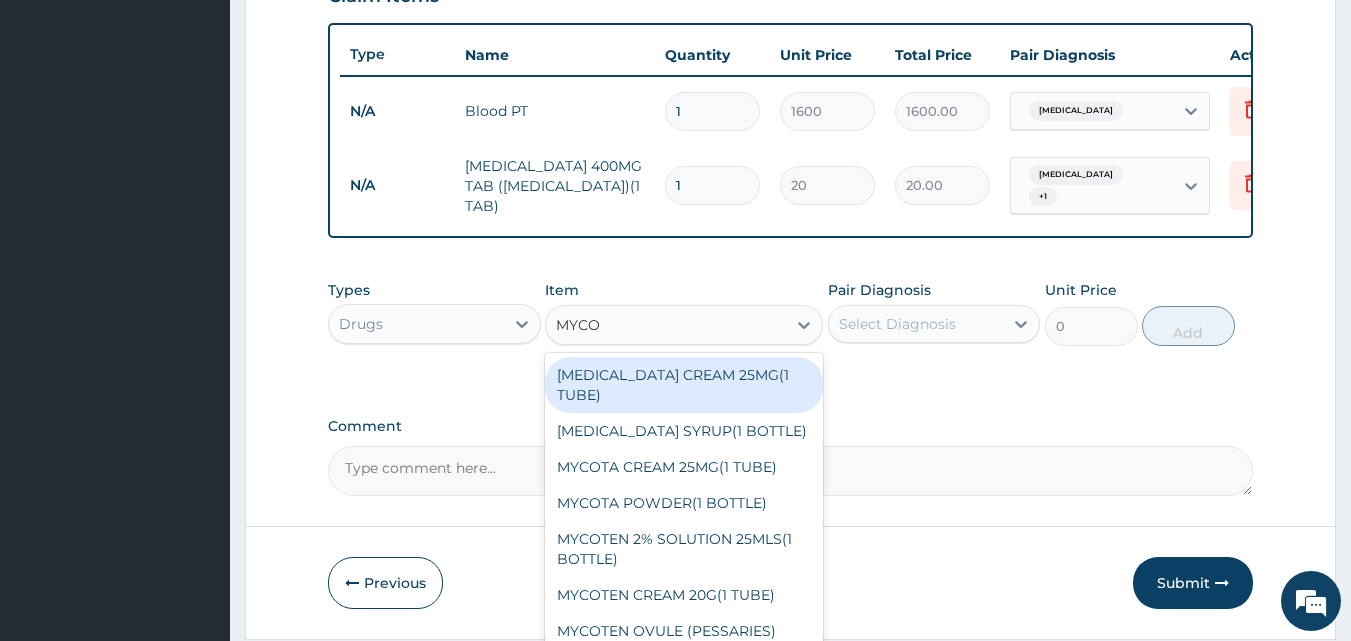 type on "MYCOT" 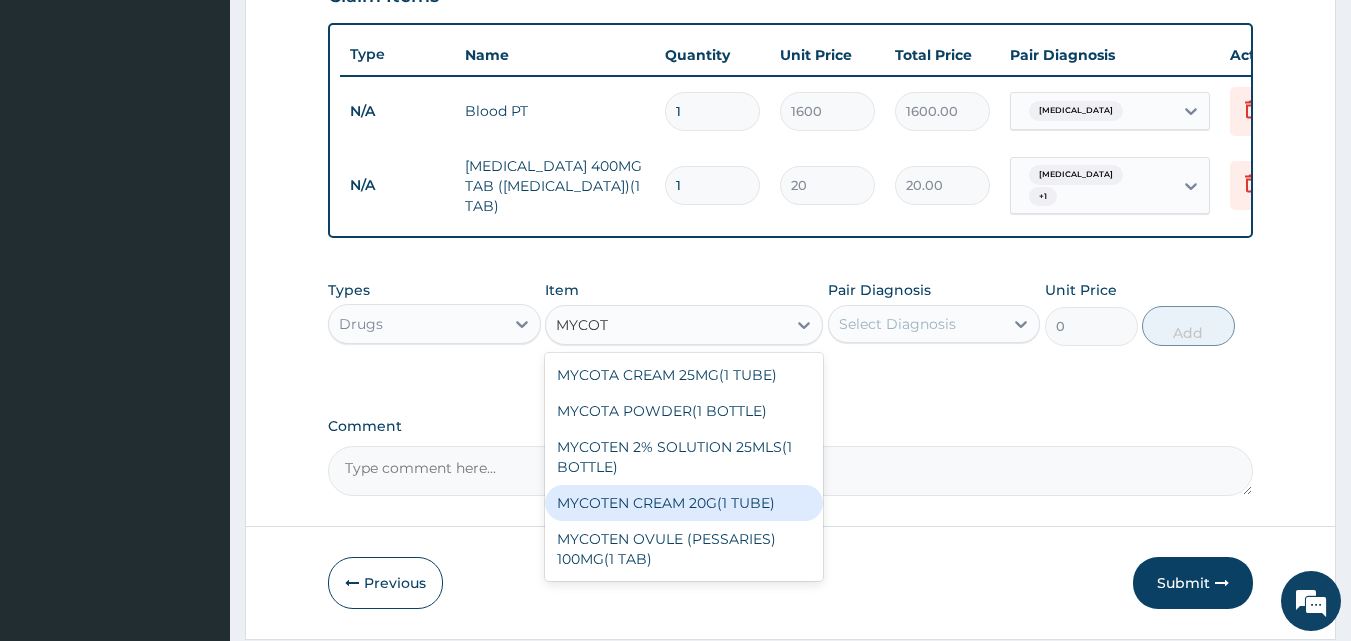 click on "MYCOTEN CREAM 20G(1 TUBE)" at bounding box center [684, 503] 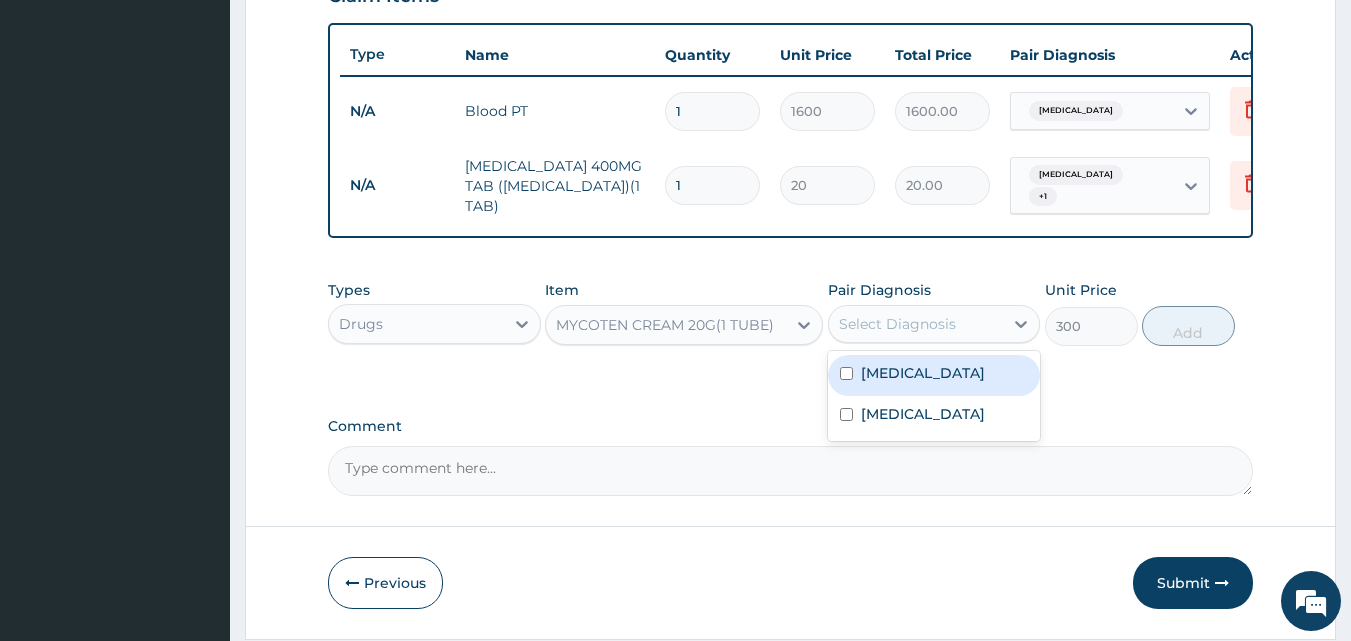 click on "Select Diagnosis" at bounding box center (916, 324) 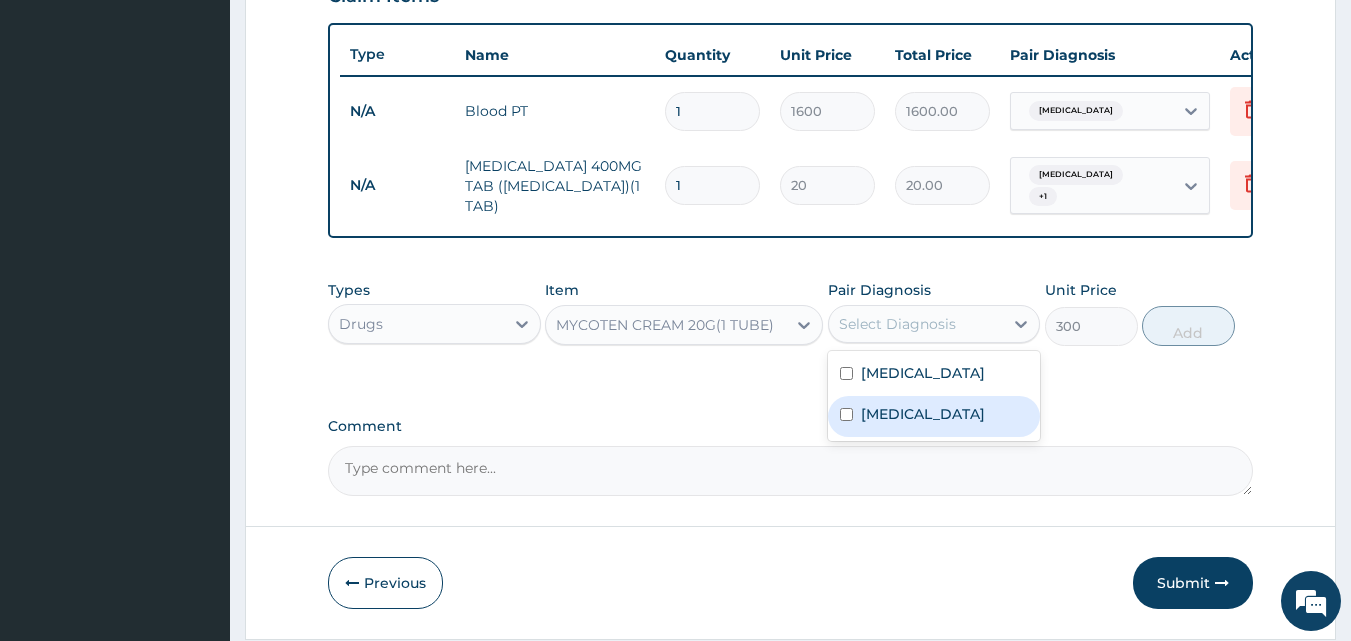 drag, startPoint x: 898, startPoint y: 401, endPoint x: 902, endPoint y: 440, distance: 39.20459 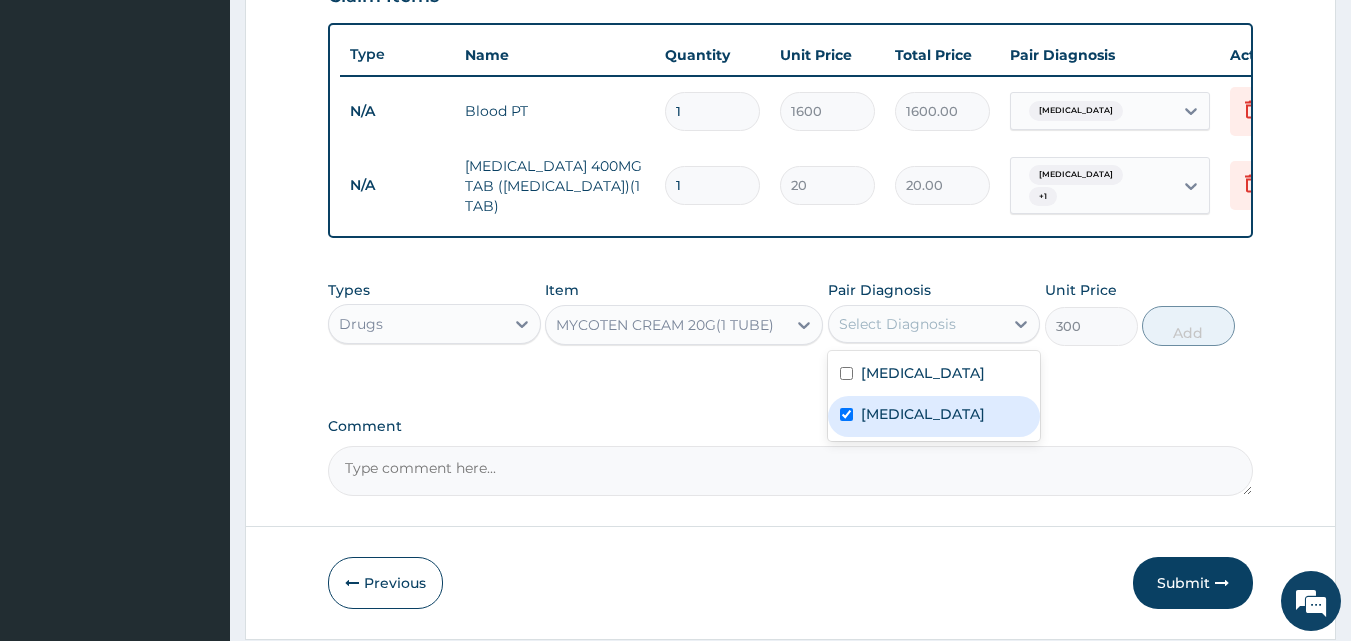 checkbox on "true" 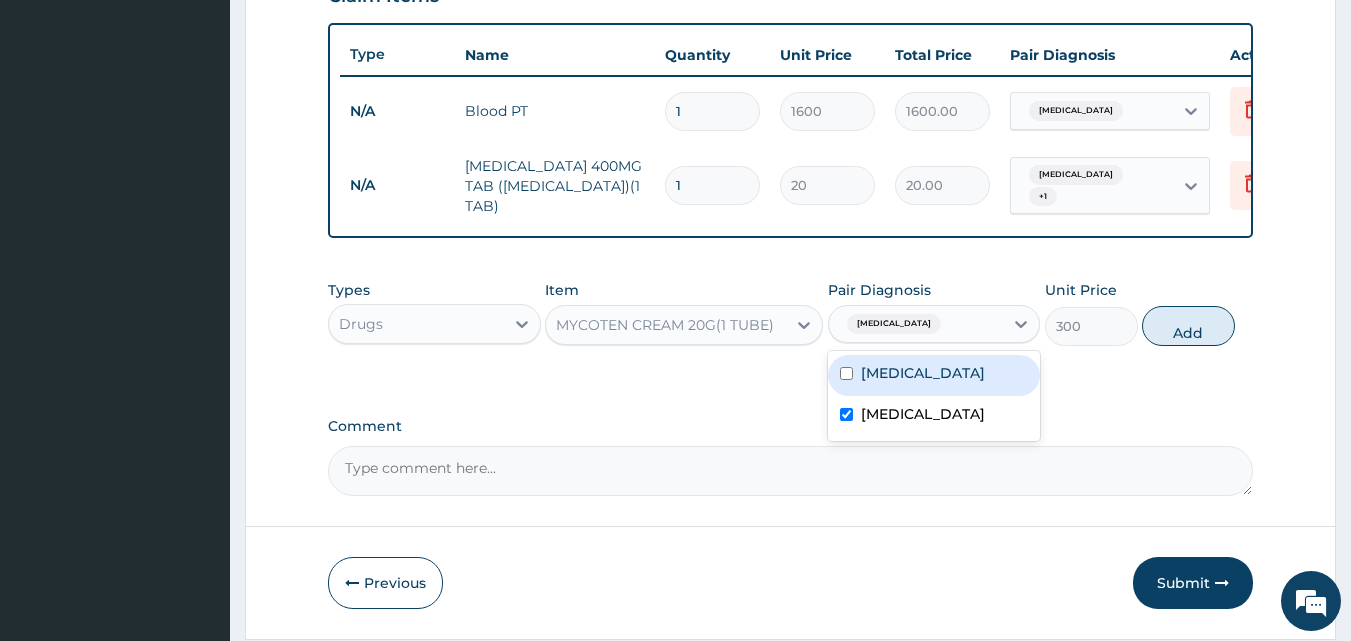 click on "Amenorrhea" at bounding box center [934, 375] 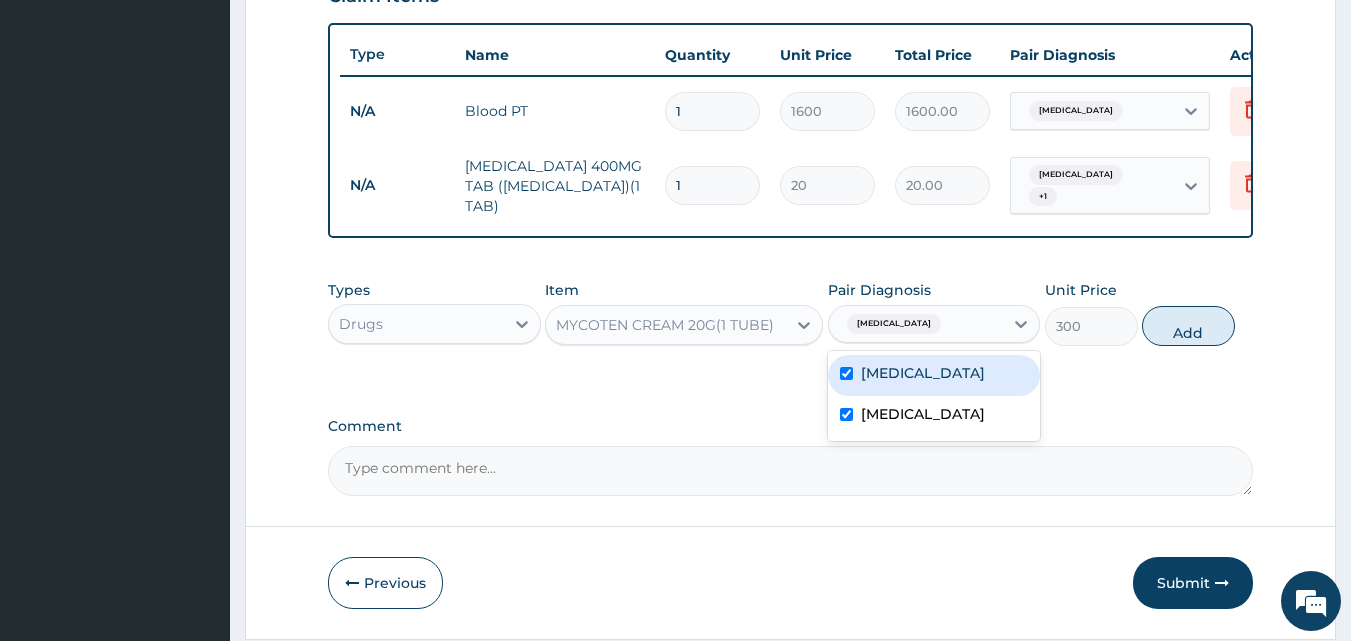 checkbox on "true" 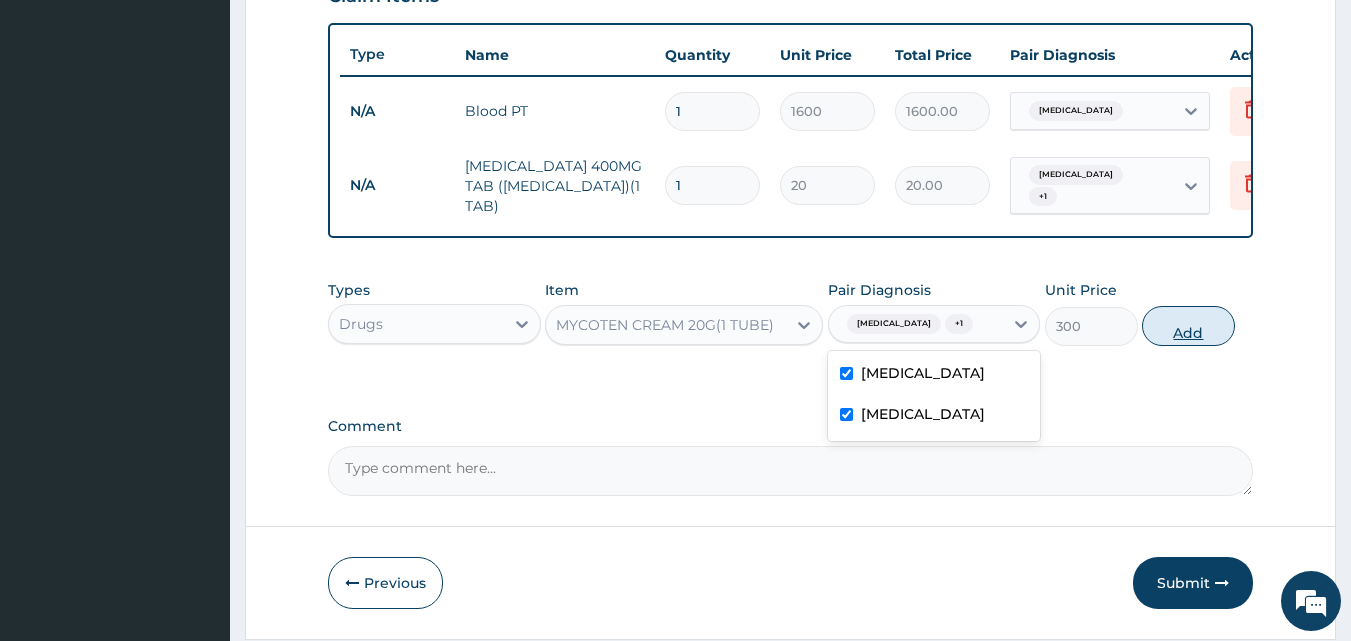 click on "Add" at bounding box center [1188, 326] 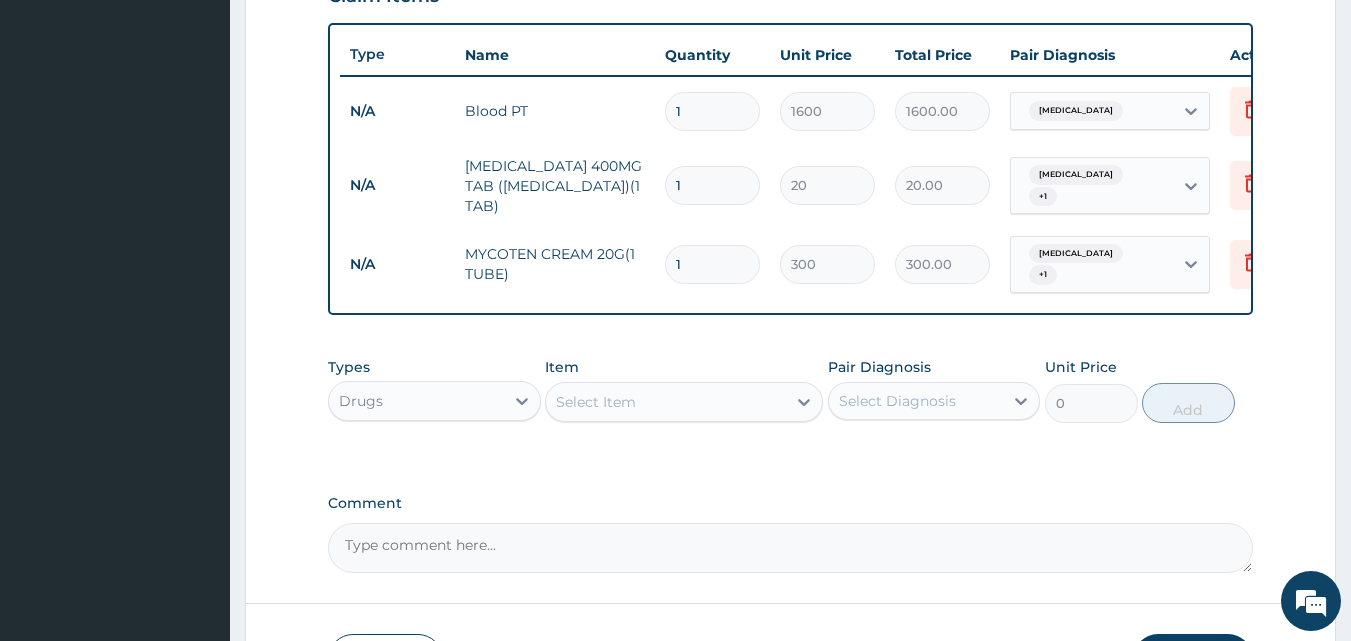 click on "Select Item" at bounding box center [666, 402] 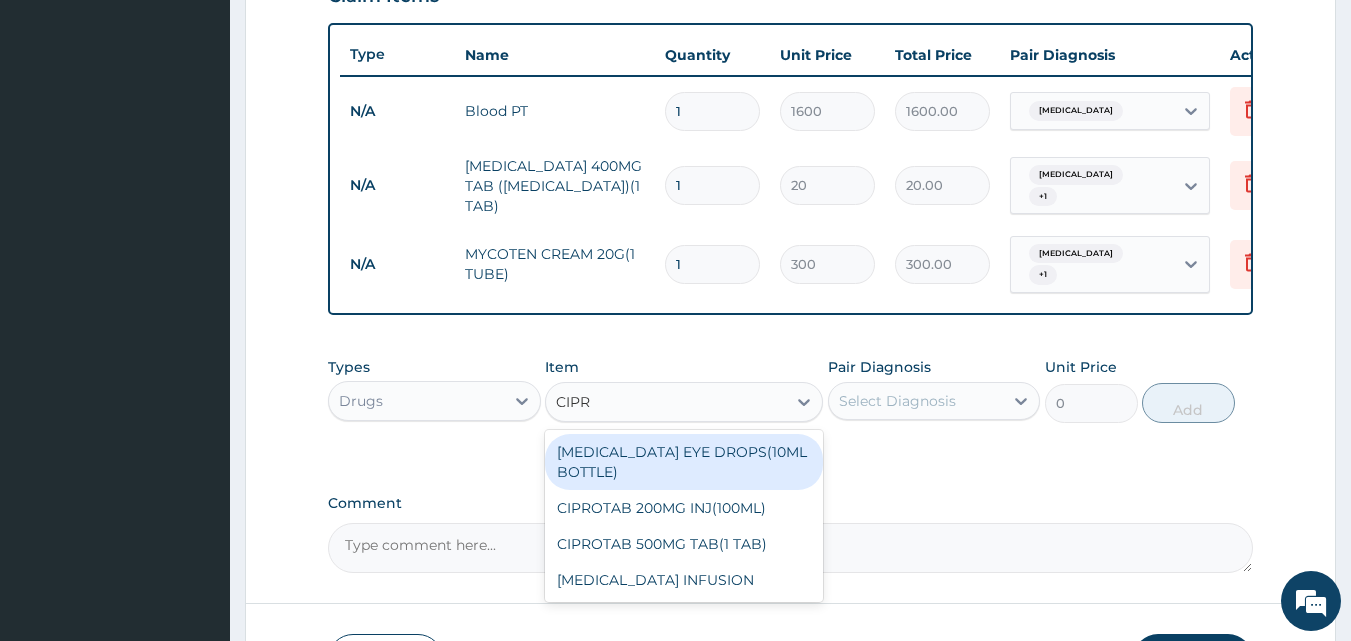 type on "CIPRO" 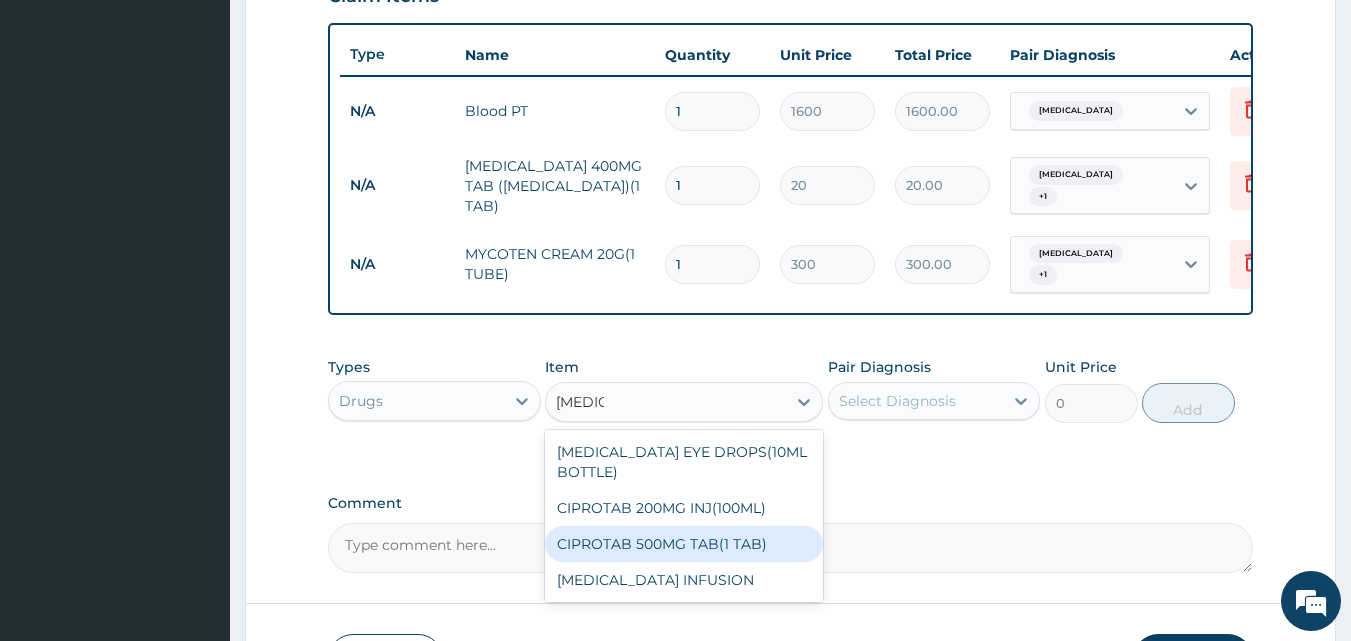 click on "CIPROTAB 500MG TAB(1 TAB)" at bounding box center [684, 544] 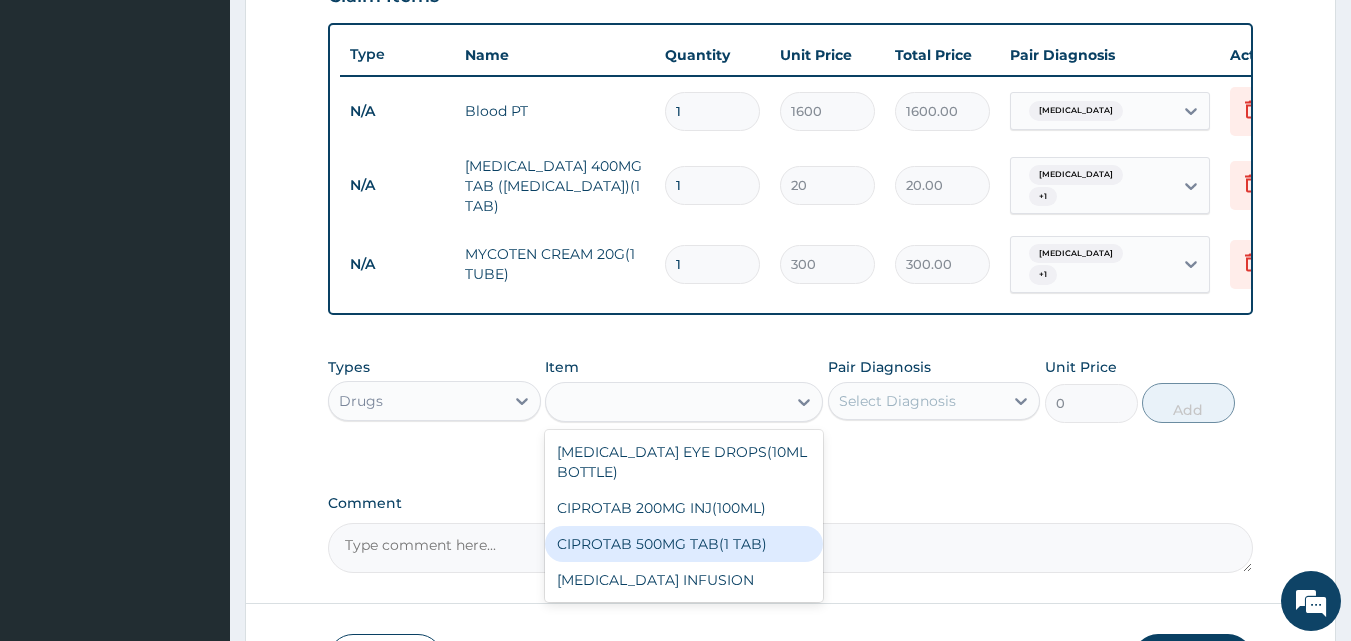 type on "150" 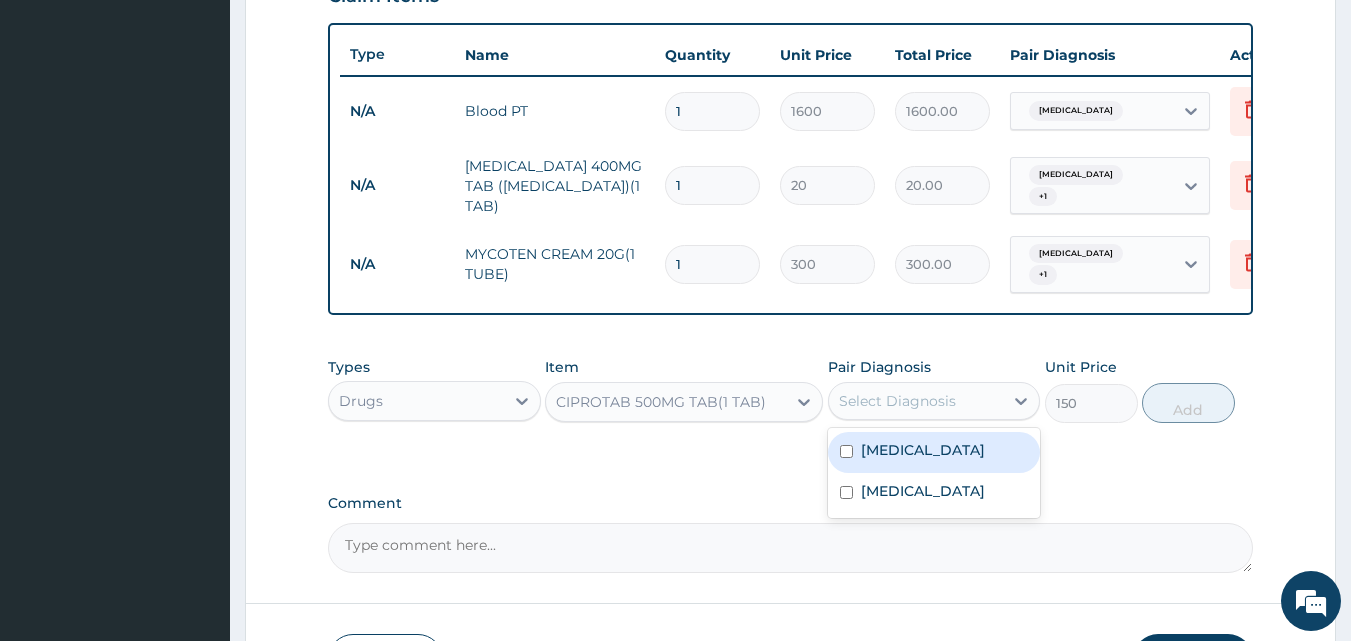 click on "Select Diagnosis" at bounding box center (916, 401) 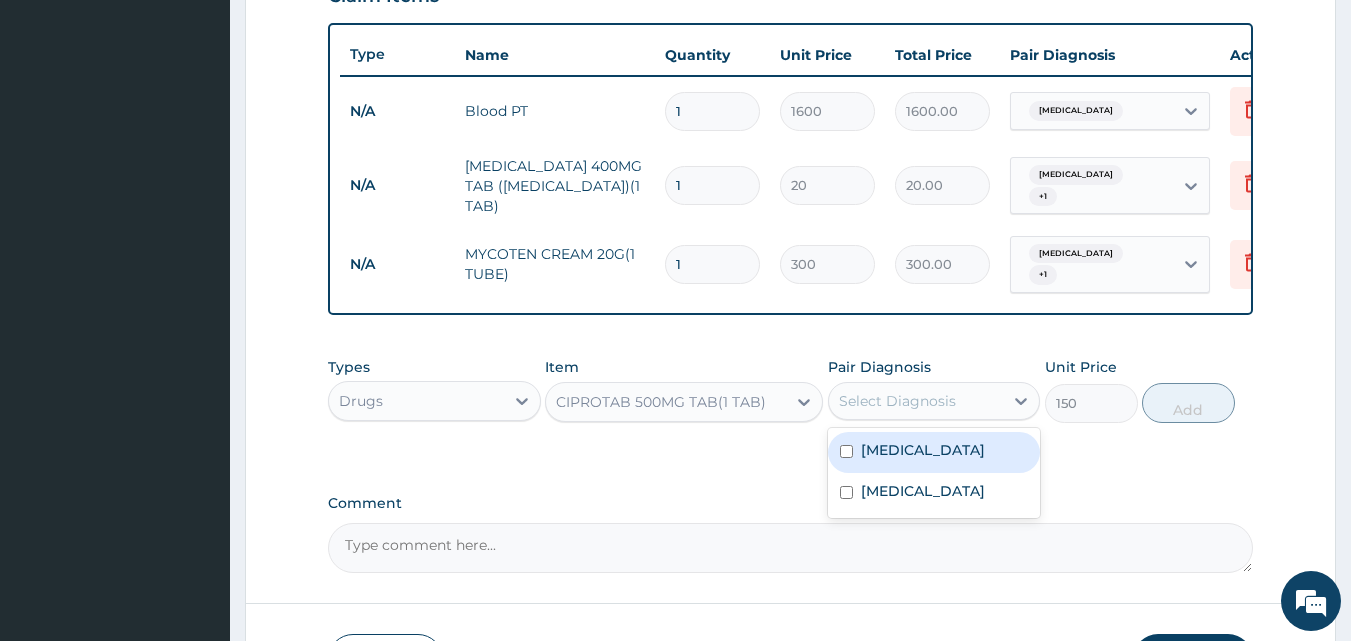 drag, startPoint x: 931, startPoint y: 469, endPoint x: 929, endPoint y: 505, distance: 36.05551 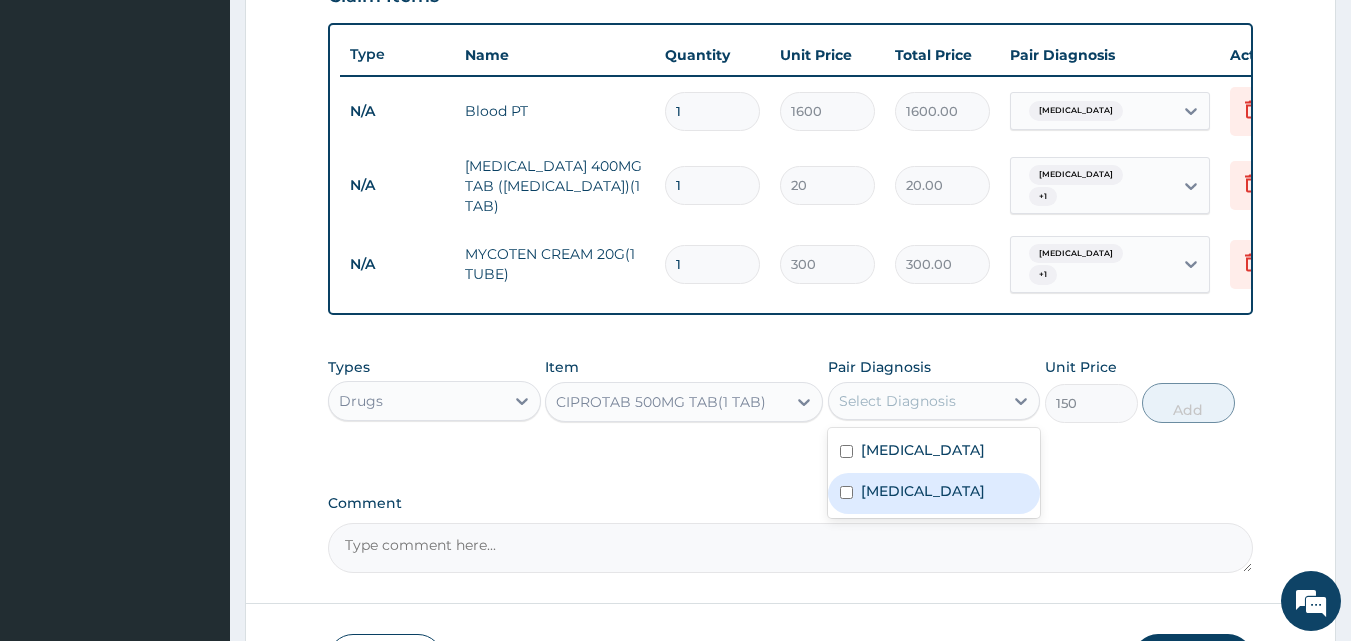 click on "[MEDICAL_DATA]" at bounding box center (923, 491) 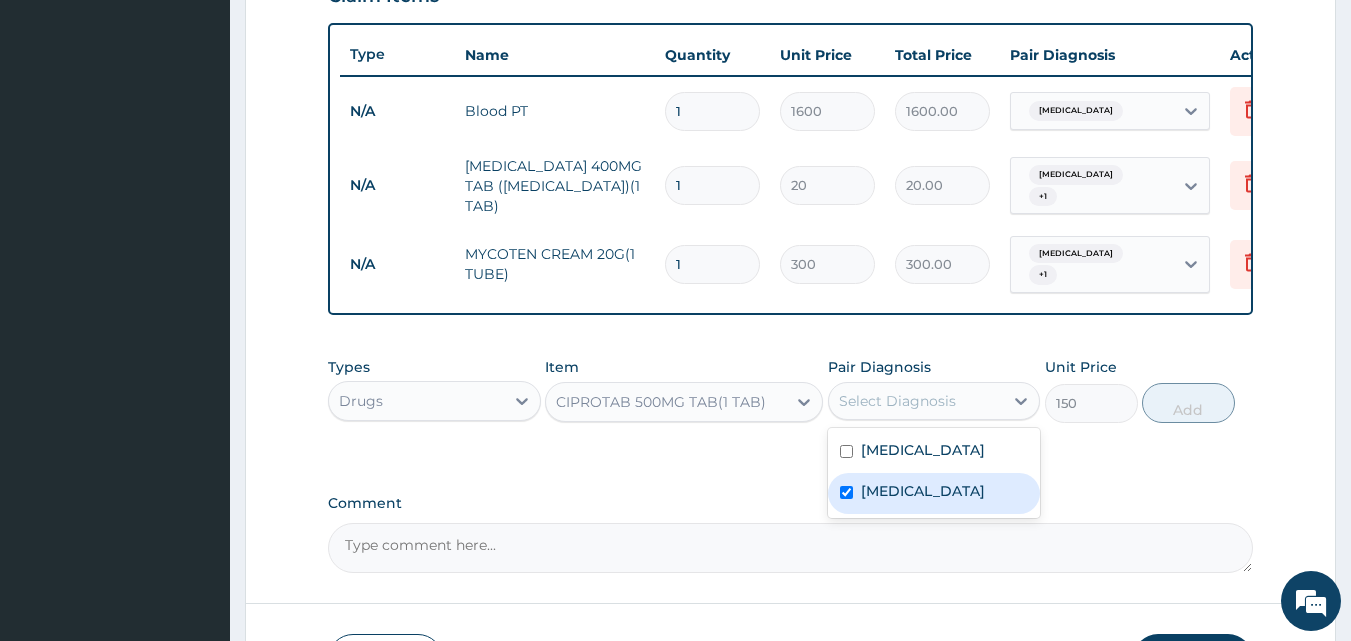 checkbox on "true" 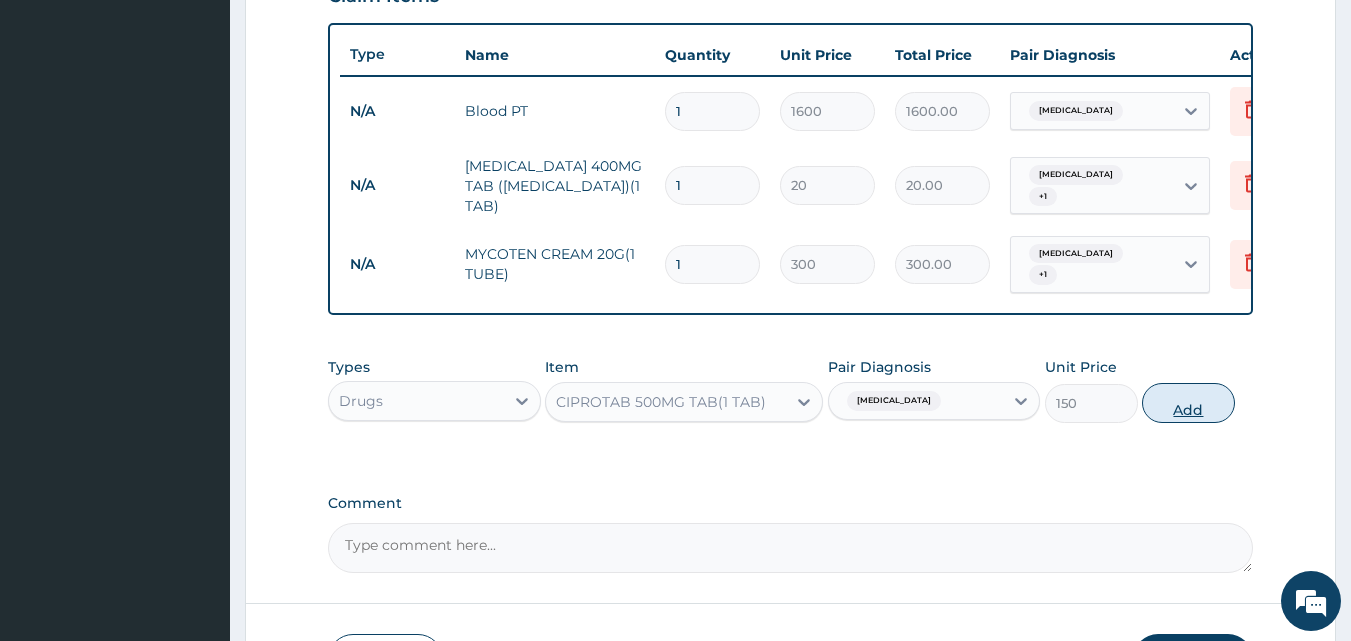 click on "Add" at bounding box center [1188, 403] 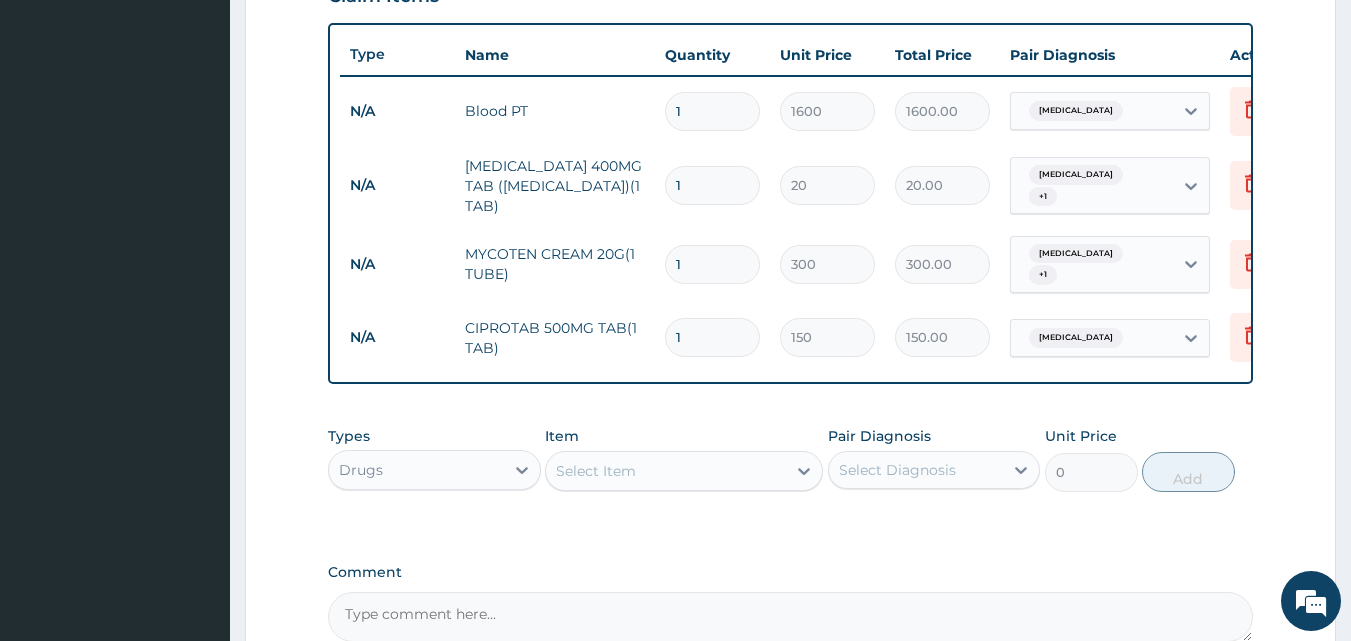 type on "10" 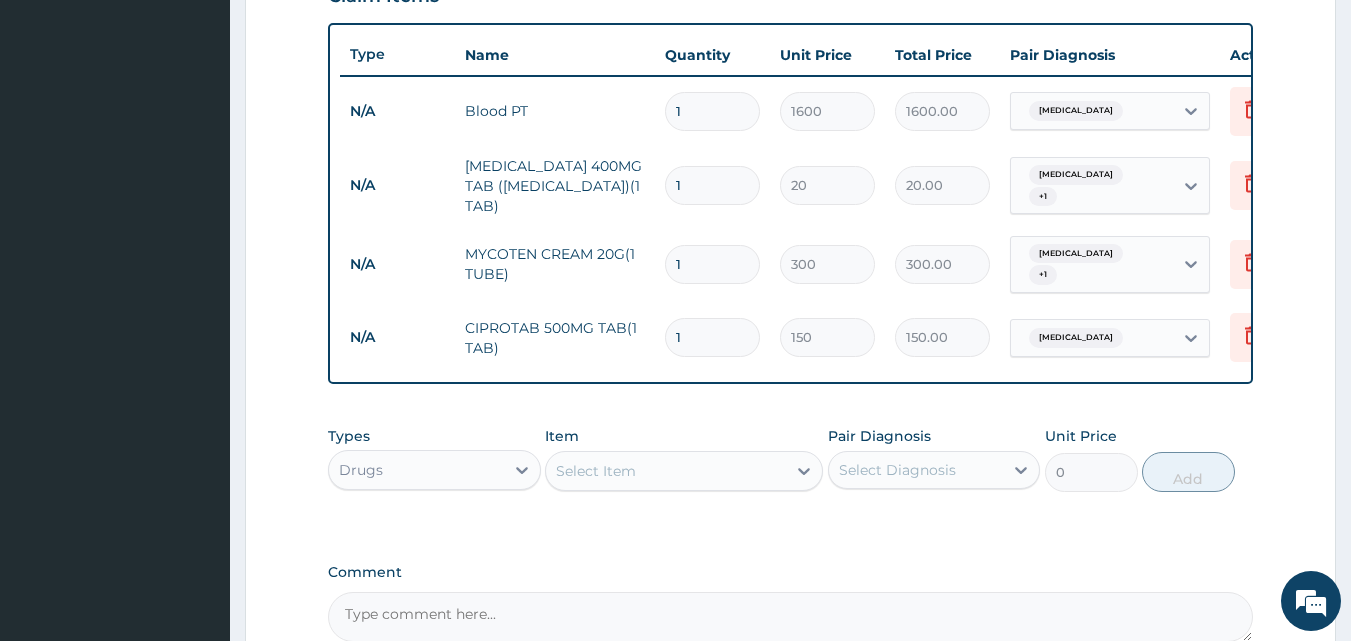 type on "1500.00" 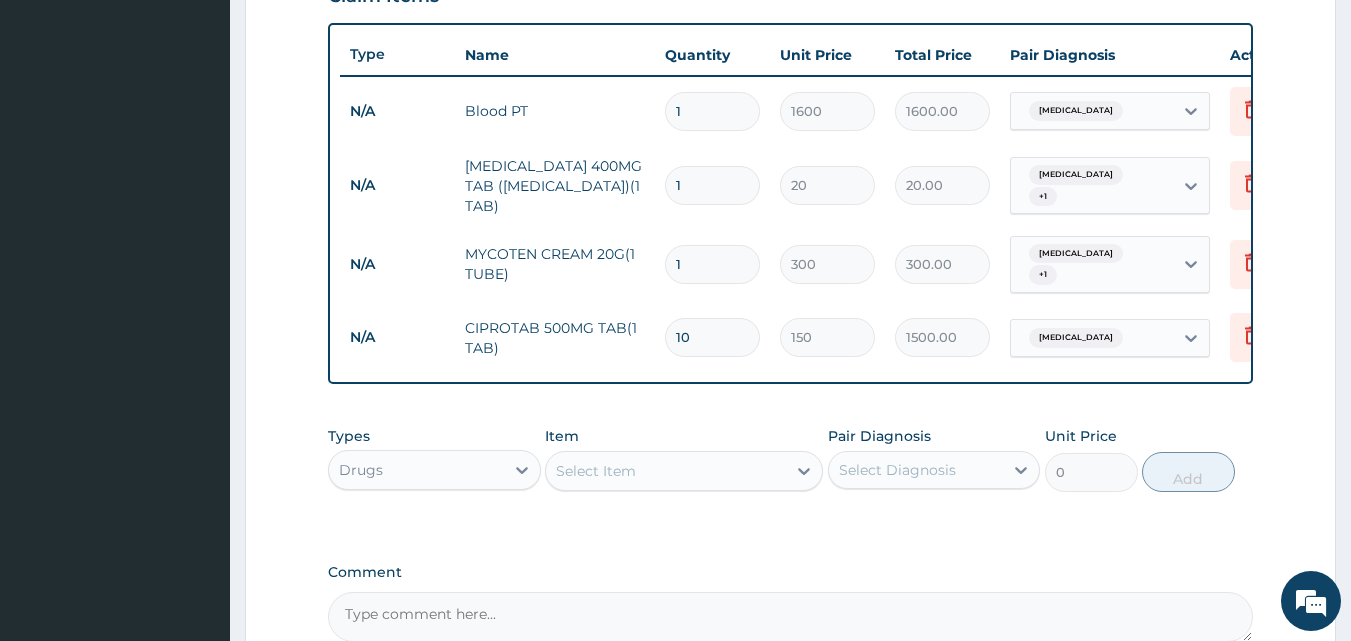 type on "10" 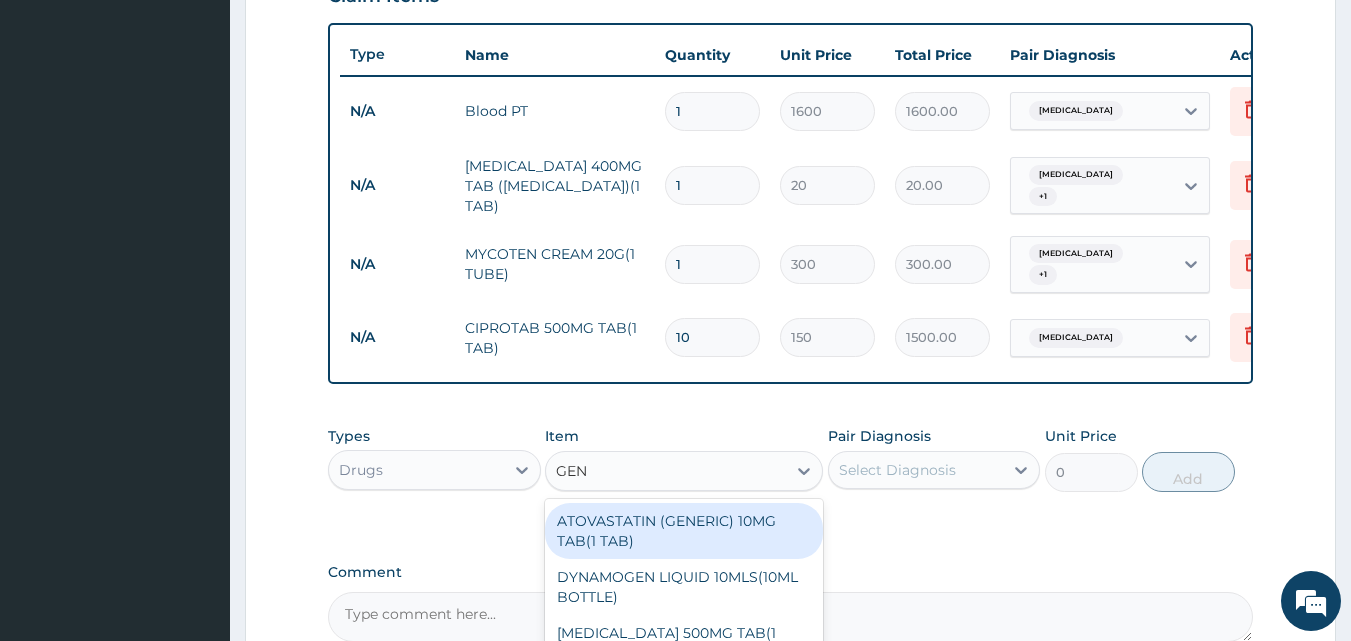 type on "GENT" 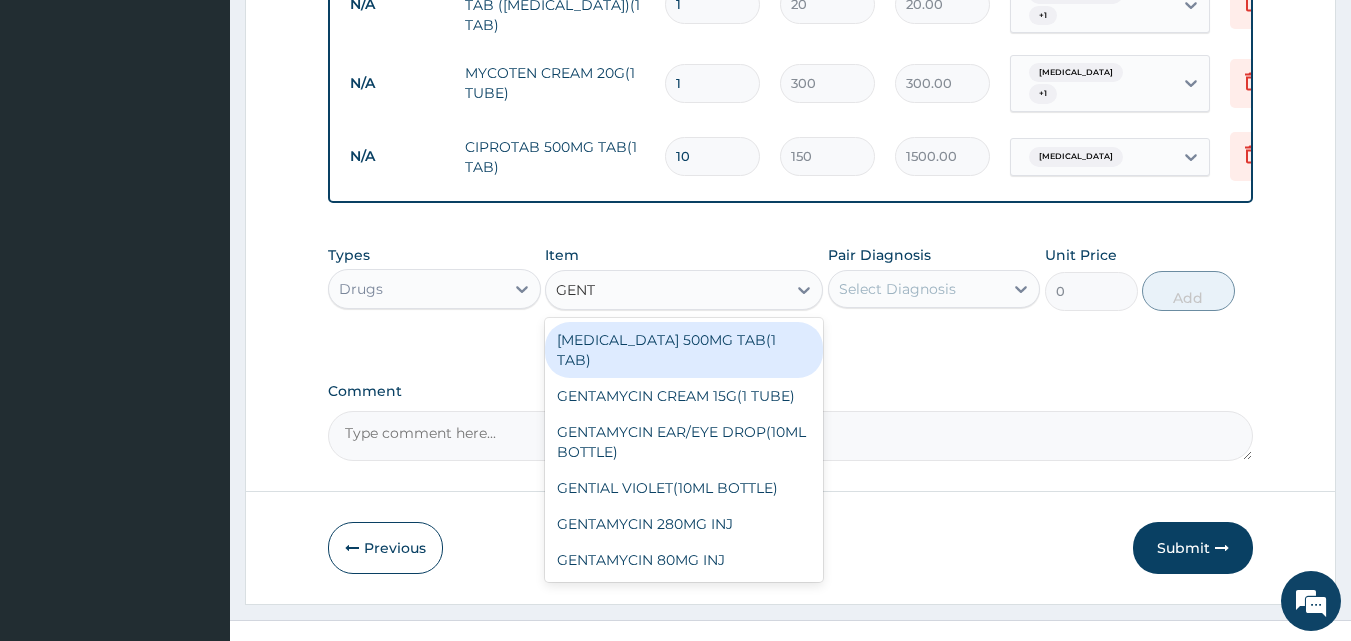 scroll, scrollTop: 921, scrollLeft: 0, axis: vertical 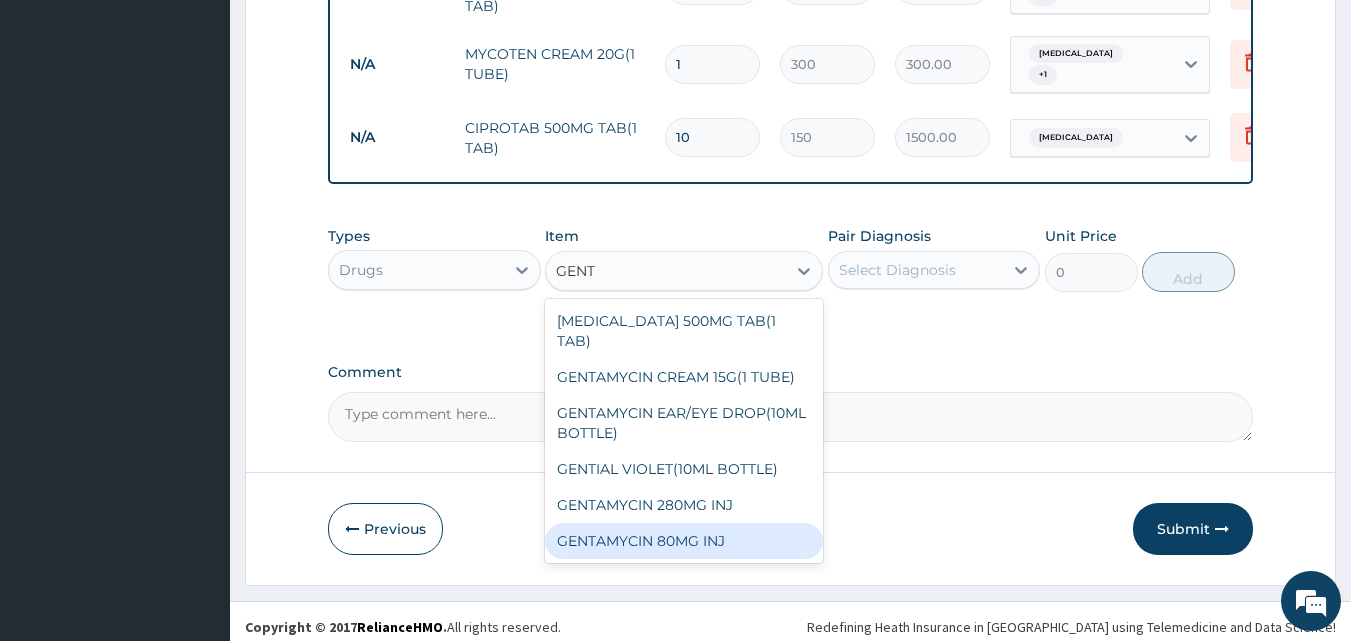 click on "GENTAMYCIN 80MG INJ" at bounding box center [684, 541] 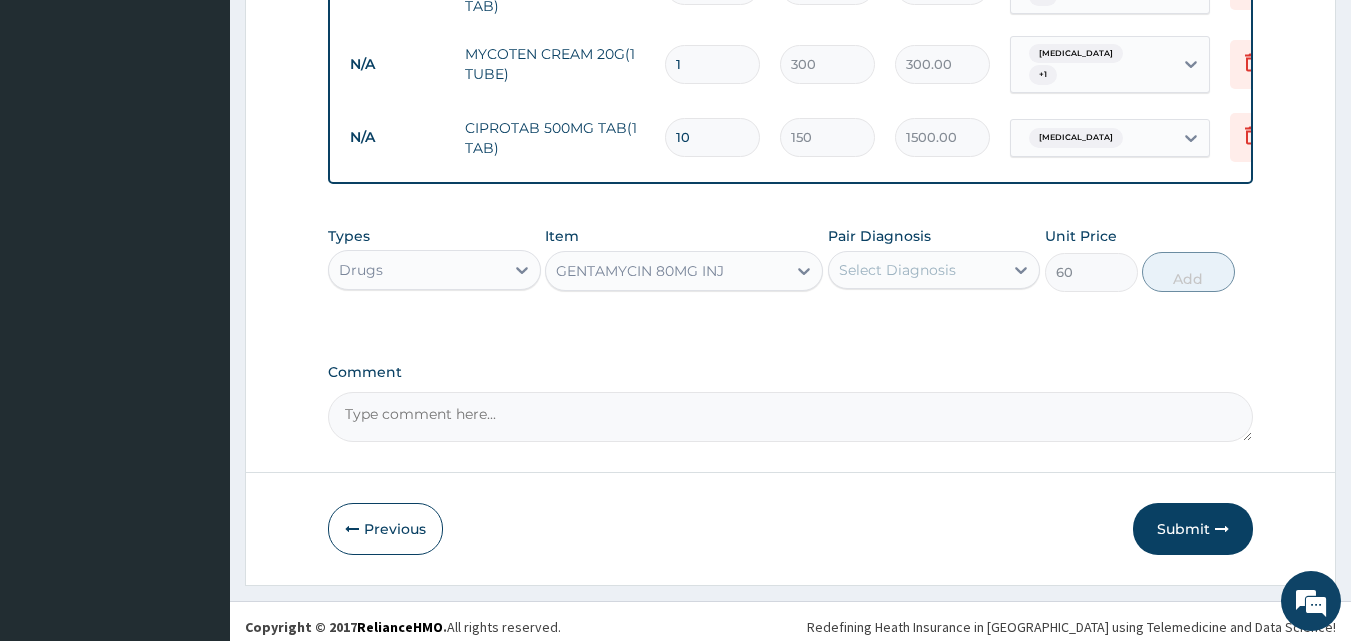 click on "Select Diagnosis" at bounding box center (897, 270) 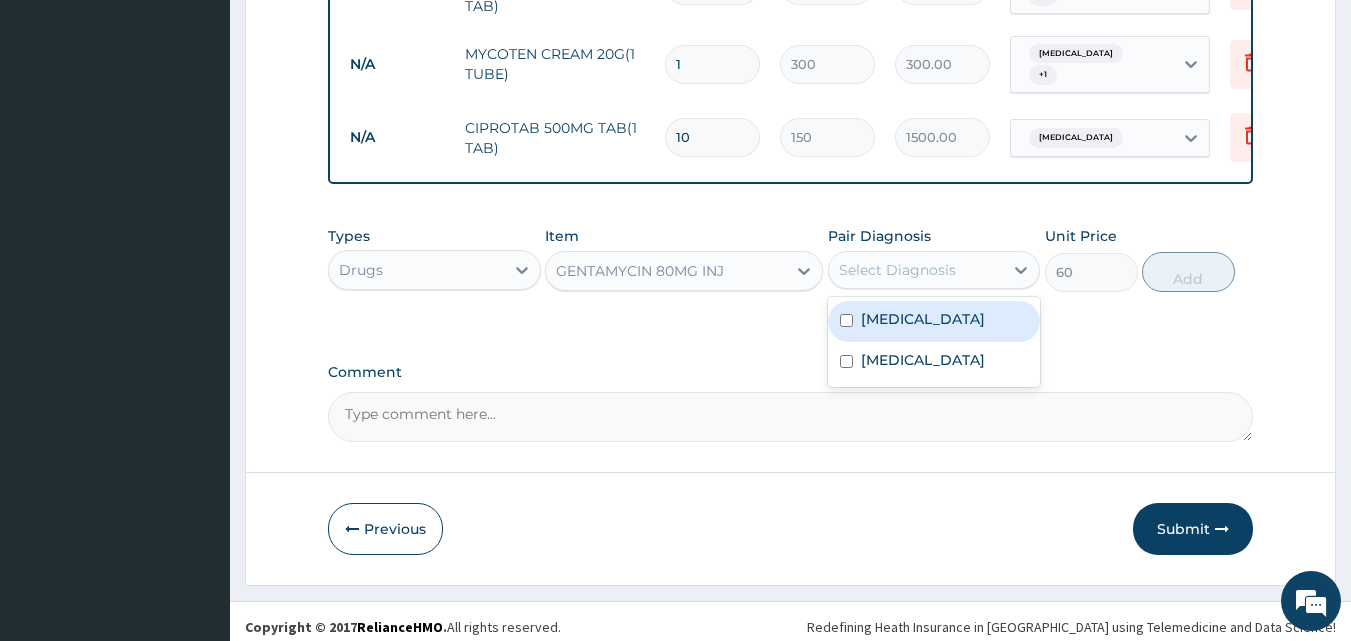 click on "Select Diagnosis" at bounding box center (897, 270) 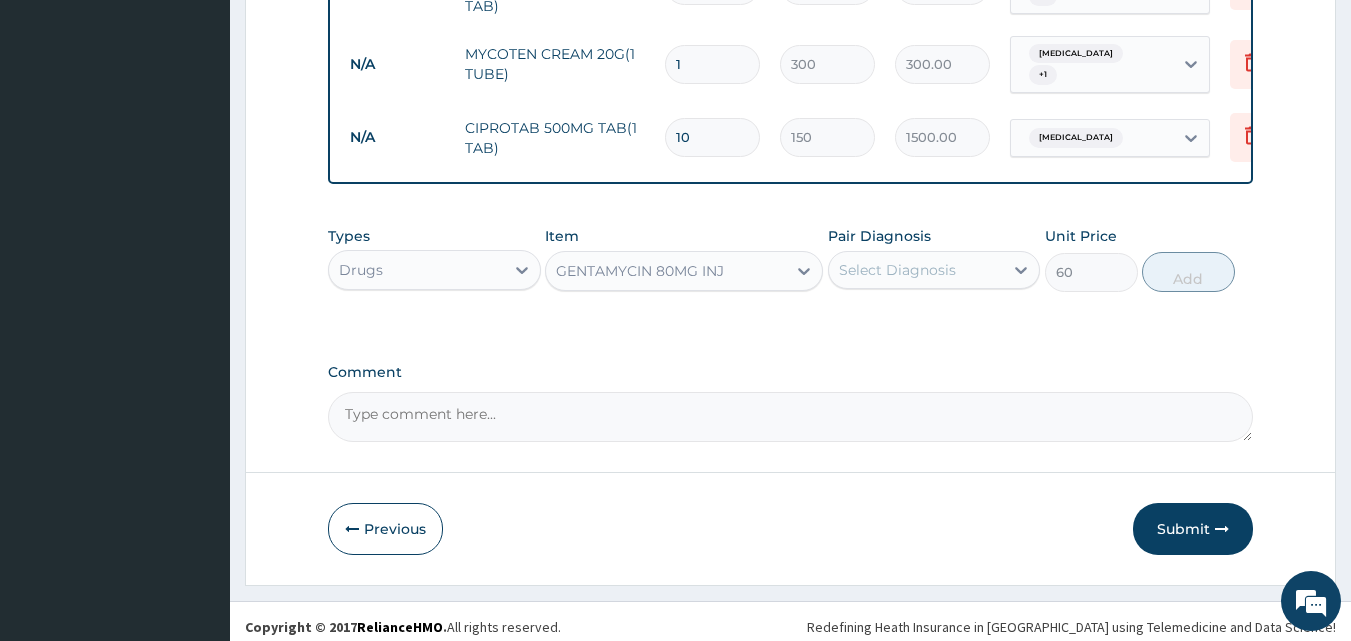 click on "Select Diagnosis" at bounding box center [897, 270] 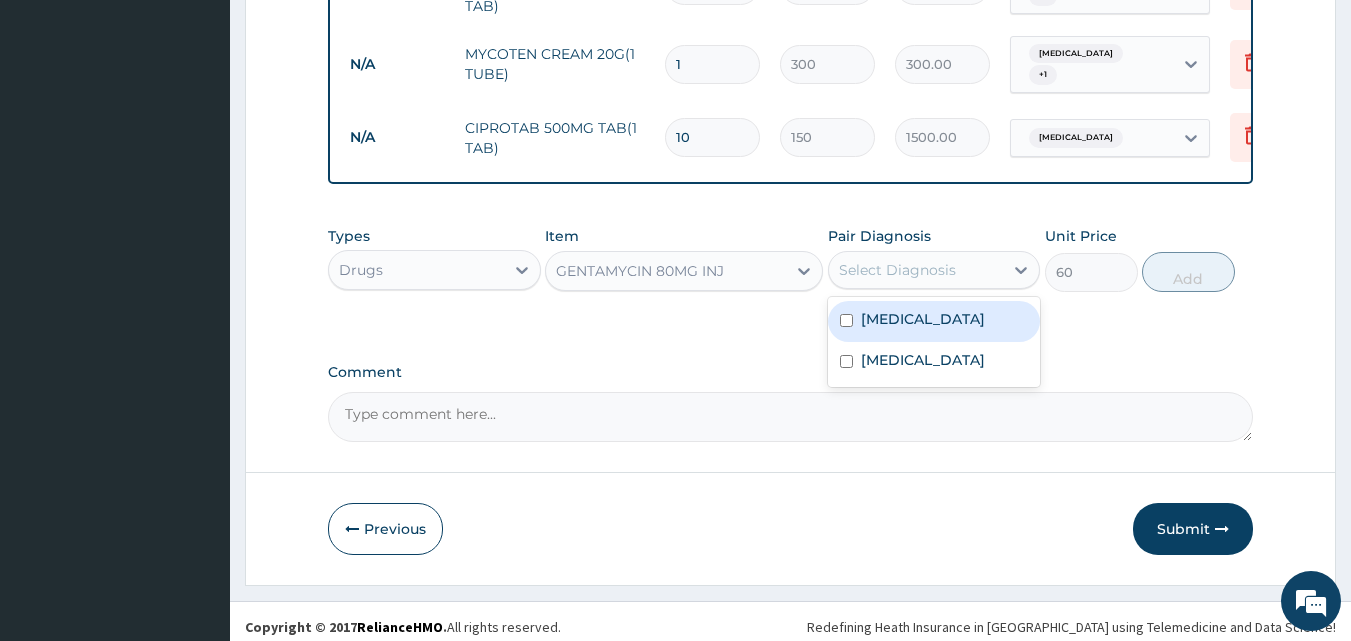 click on "Amenorrhea" at bounding box center (934, 321) 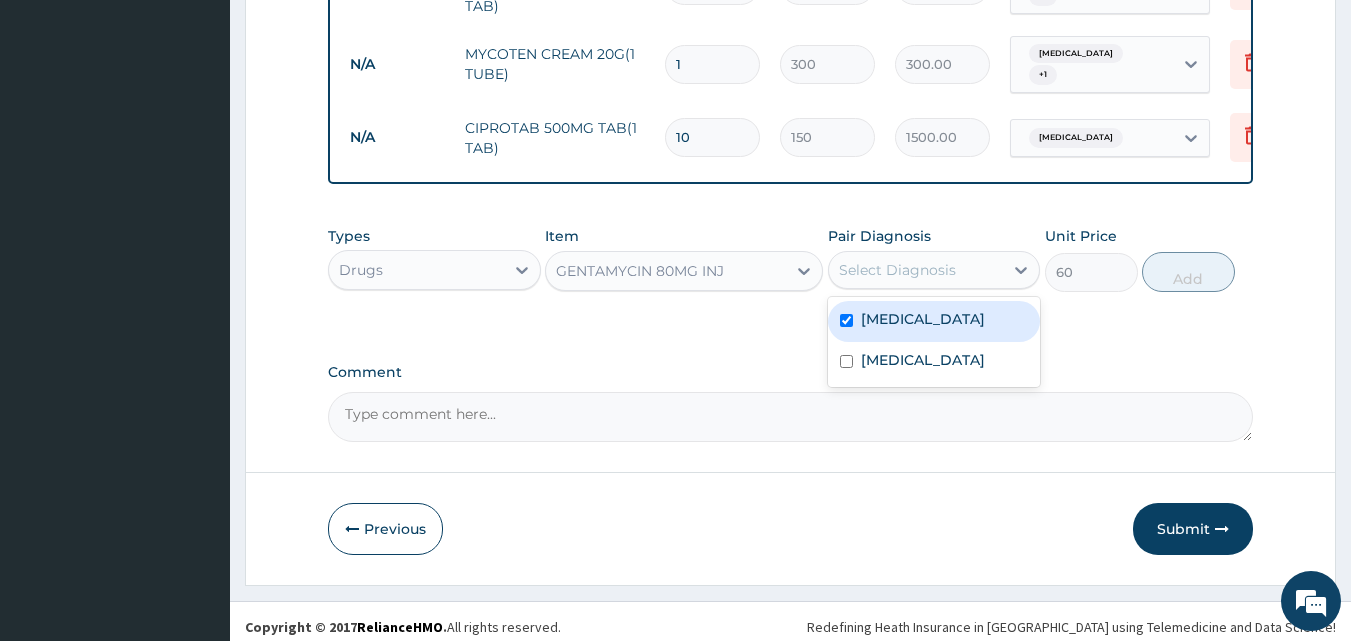 checkbox on "true" 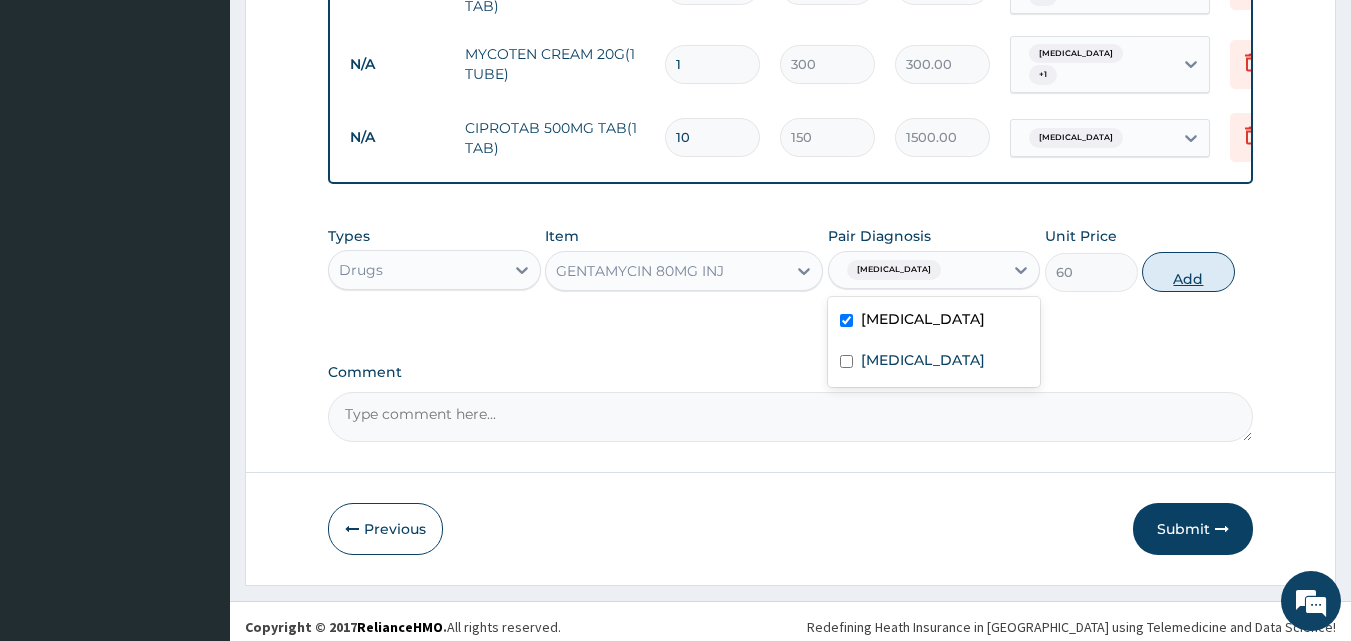 click on "Add" at bounding box center (1188, 272) 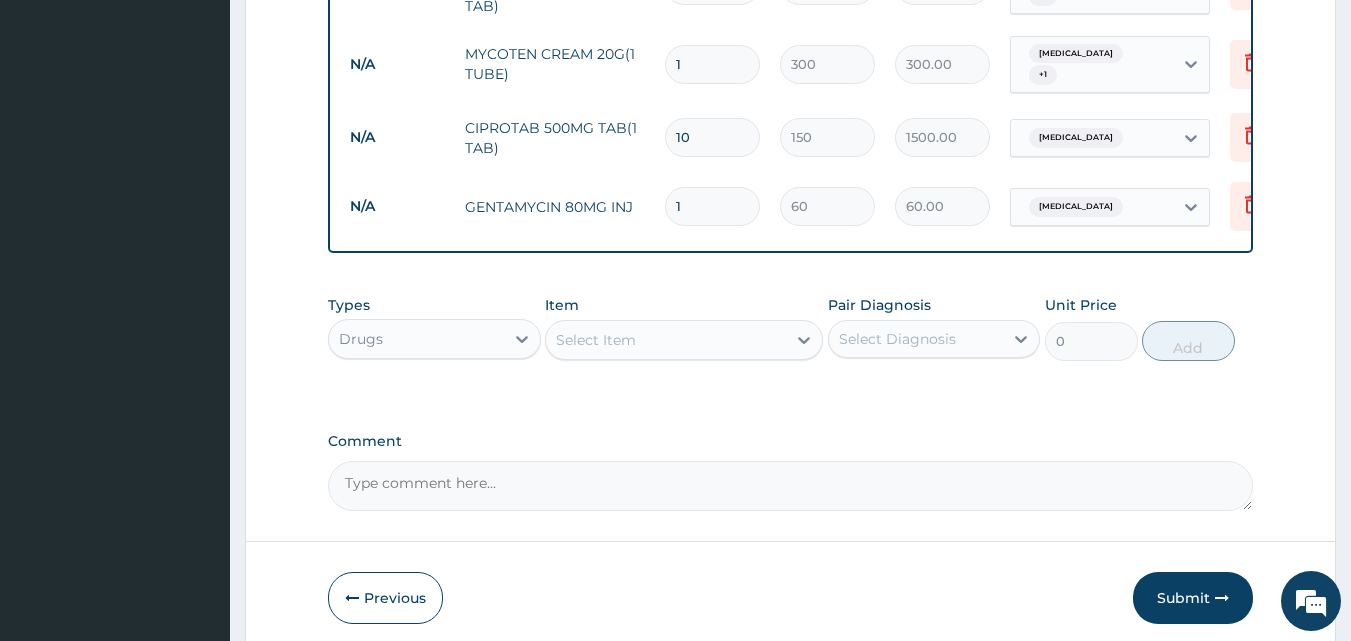 type 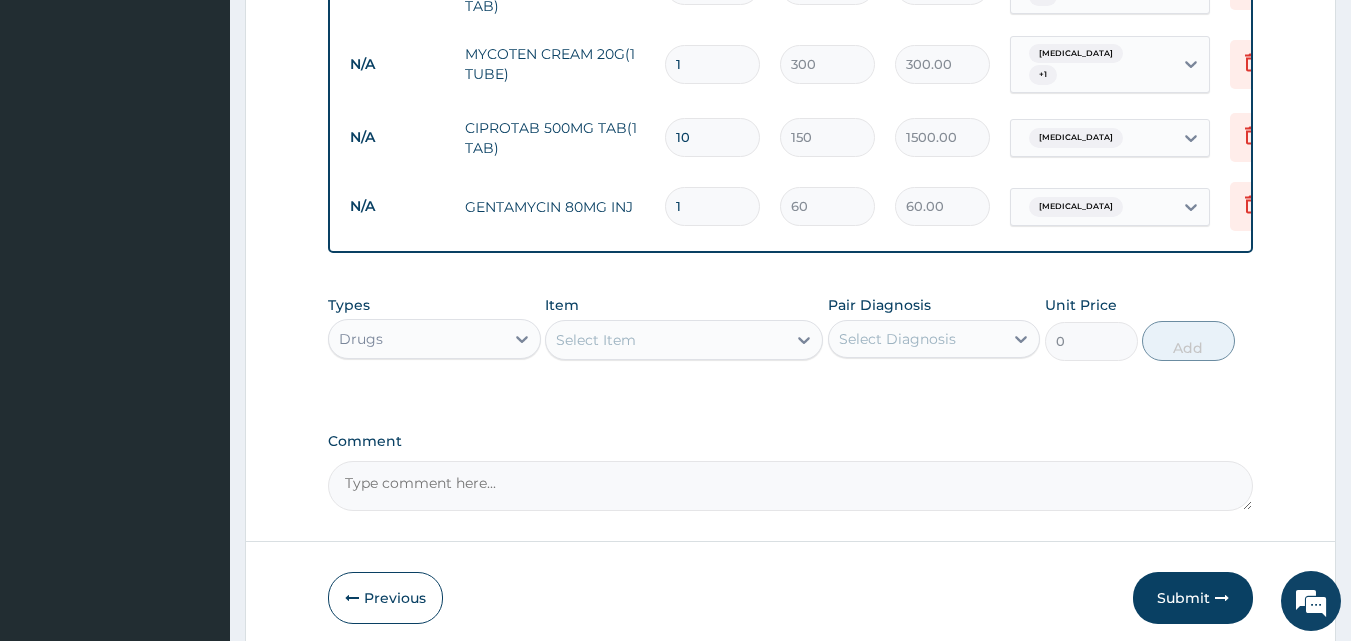 type on "0.00" 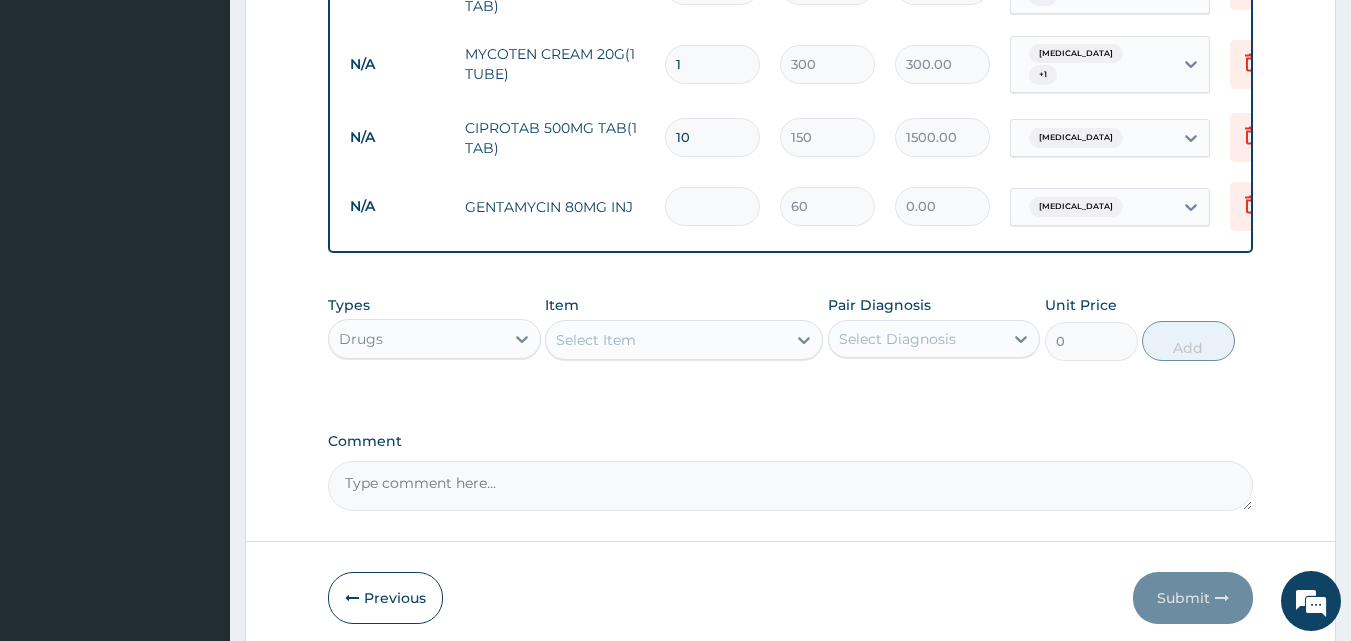 type on "2" 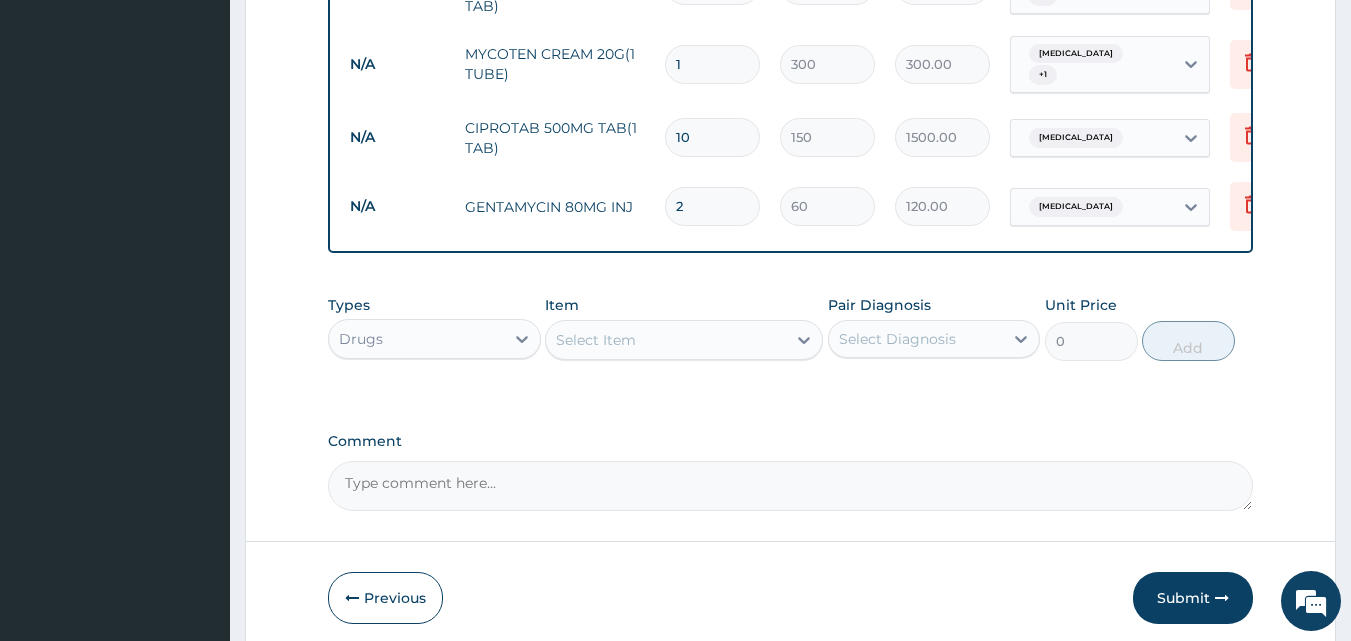 type on "2" 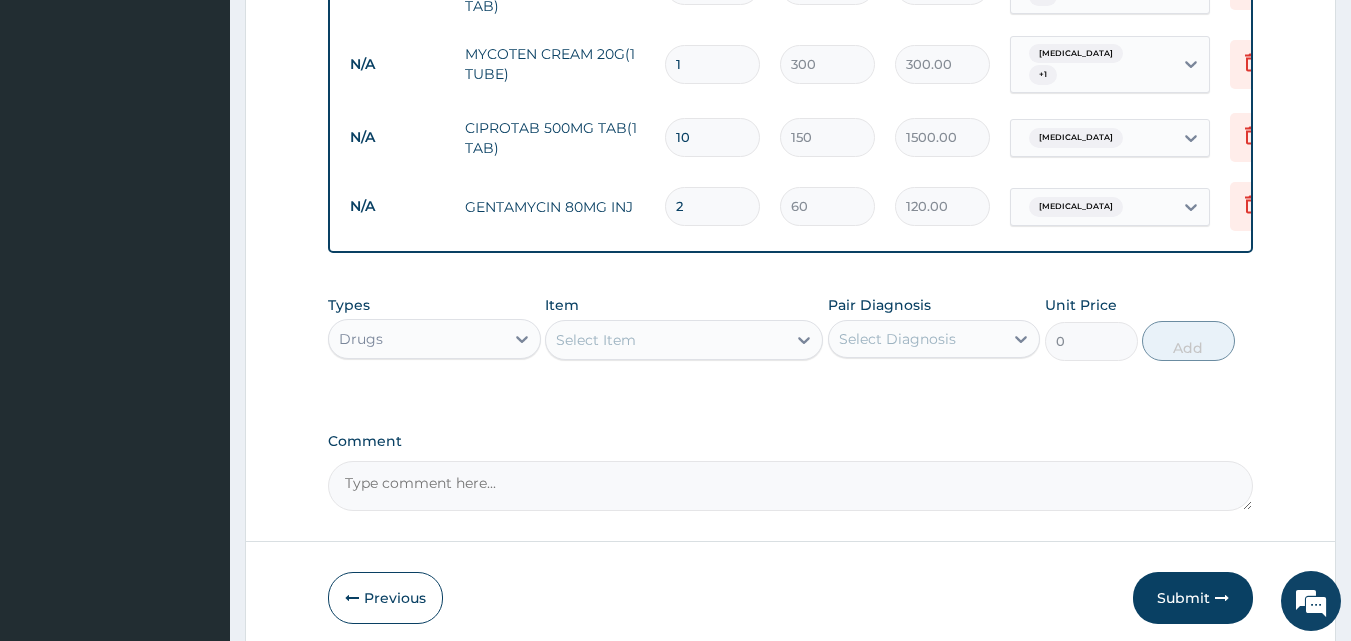 click on "Types Drugs" at bounding box center (434, 328) 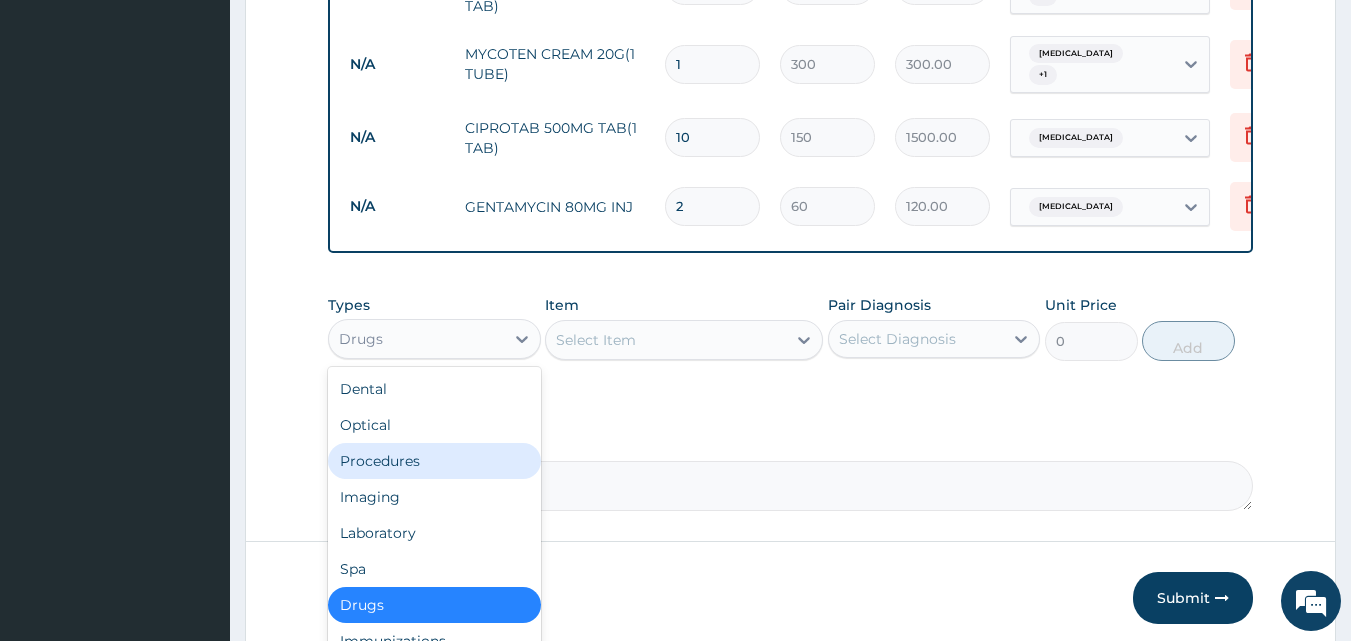 click on "Procedures" at bounding box center (434, 461) 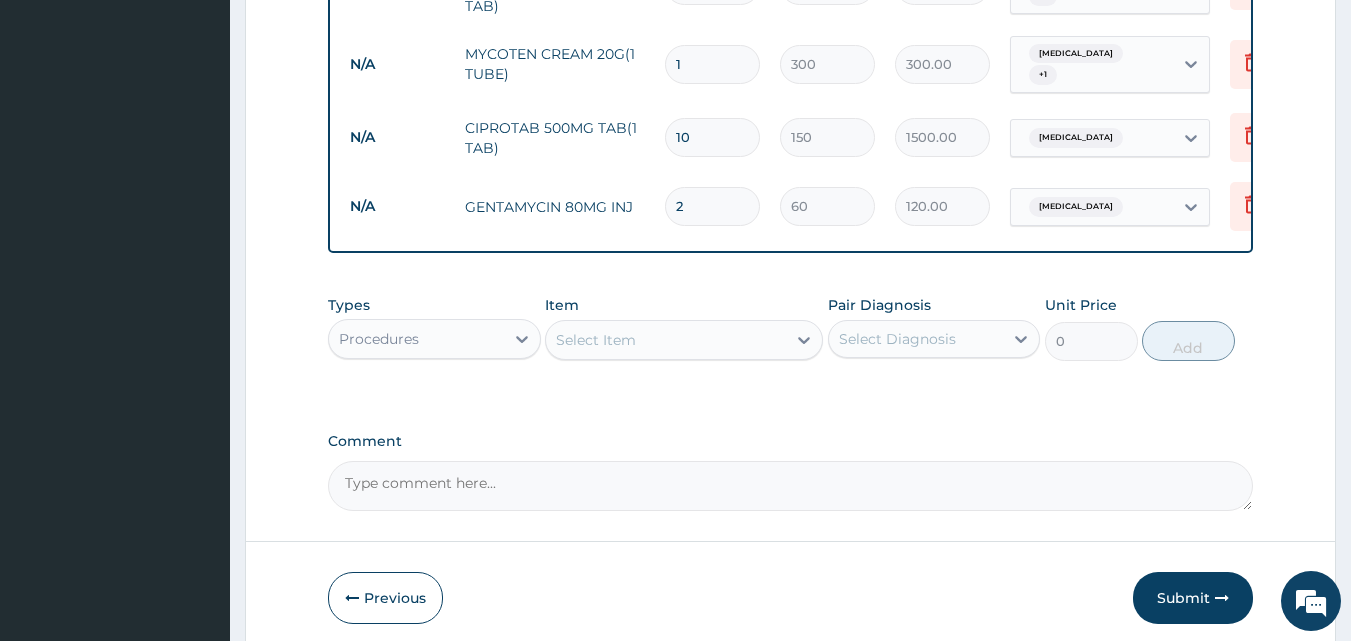 click on "Select Item" at bounding box center [666, 340] 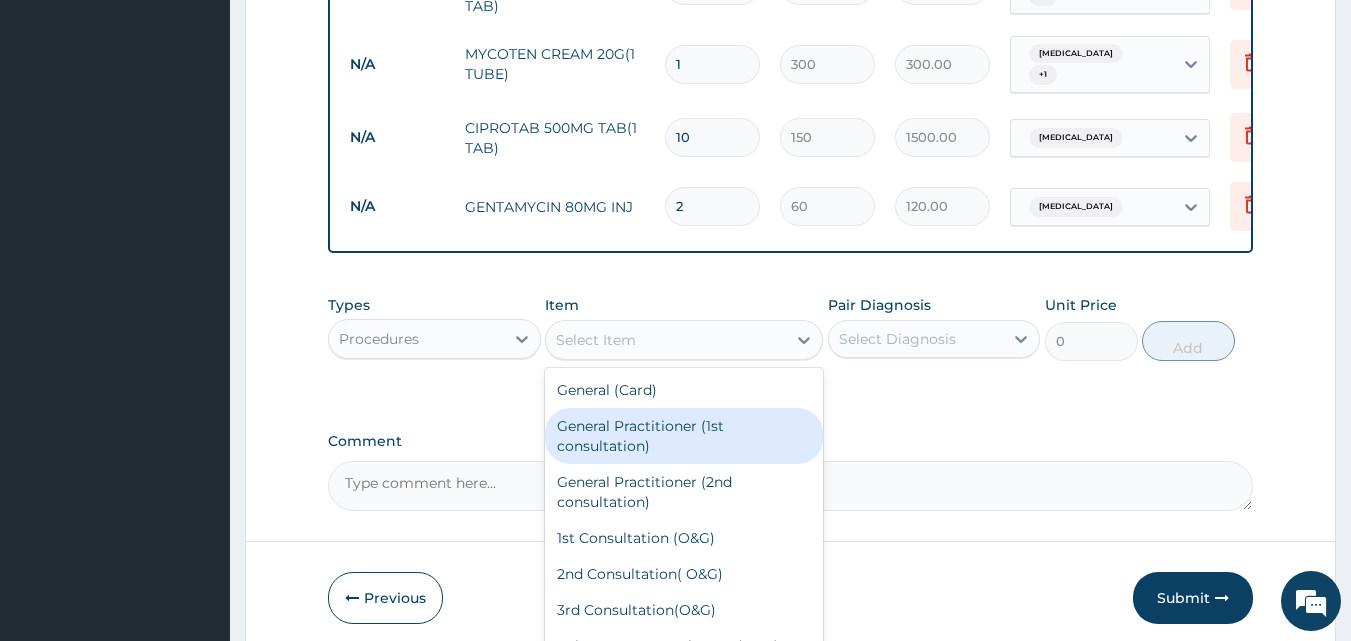 click on "General Practitioner (1st consultation)" at bounding box center (684, 436) 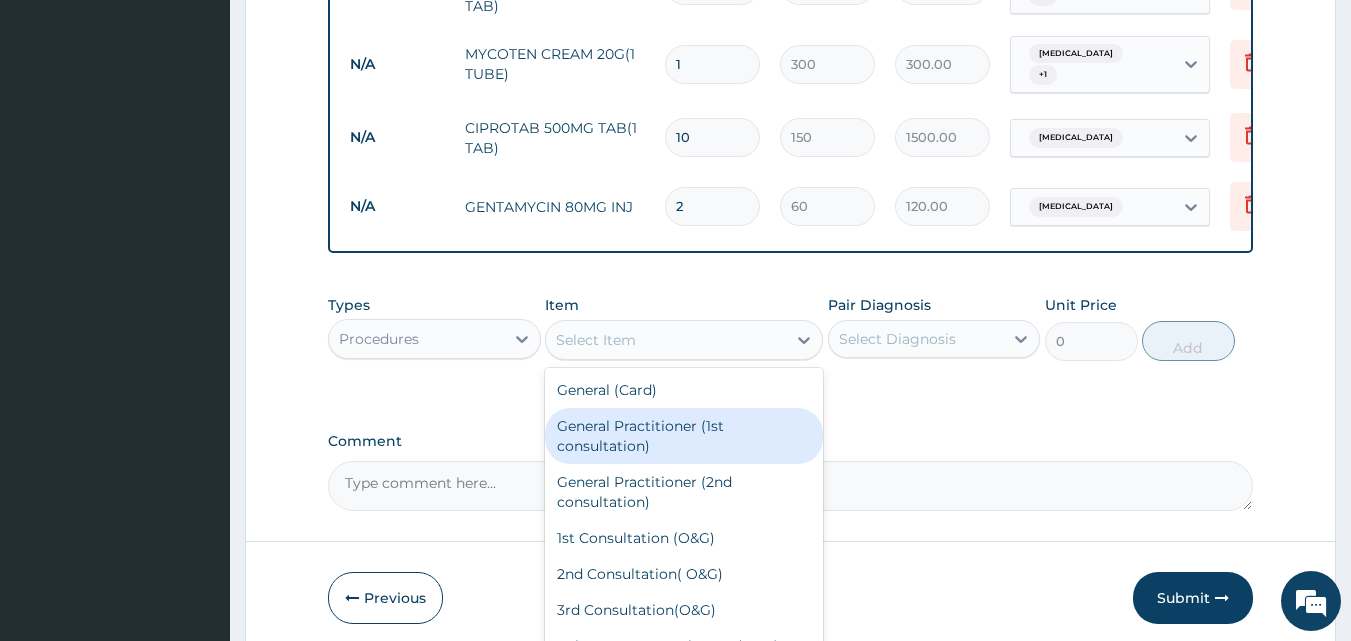 type on "1500" 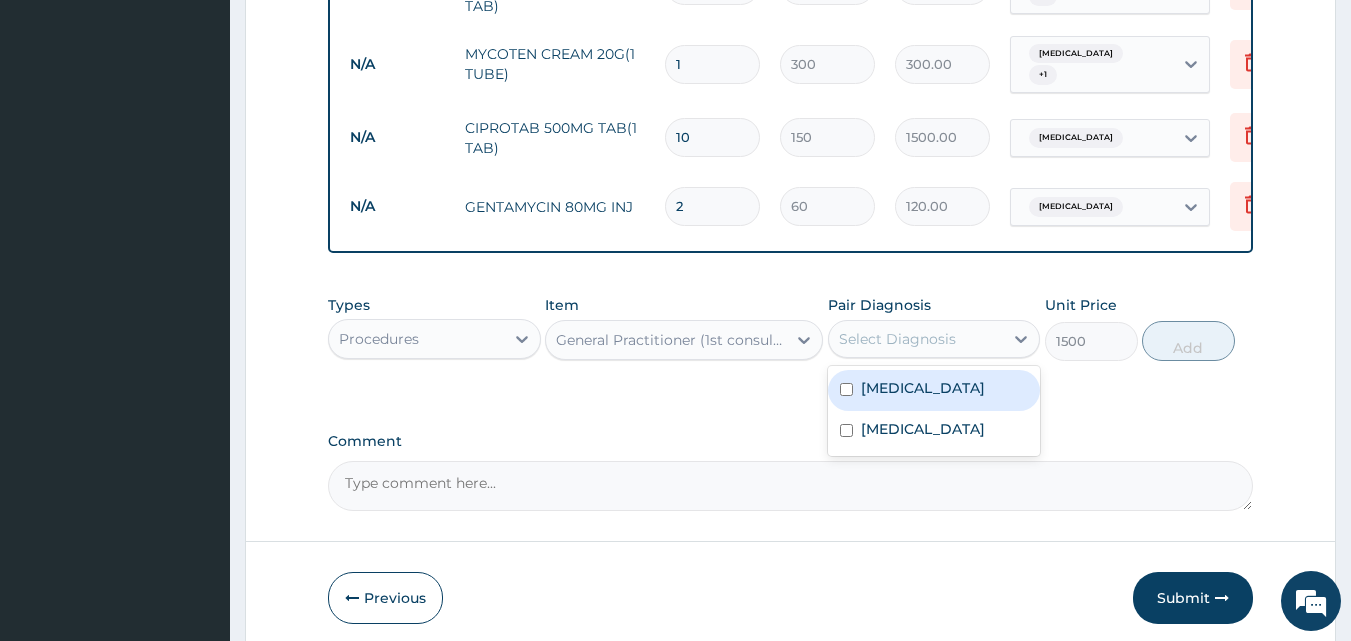 click on "Select Diagnosis" at bounding box center [897, 339] 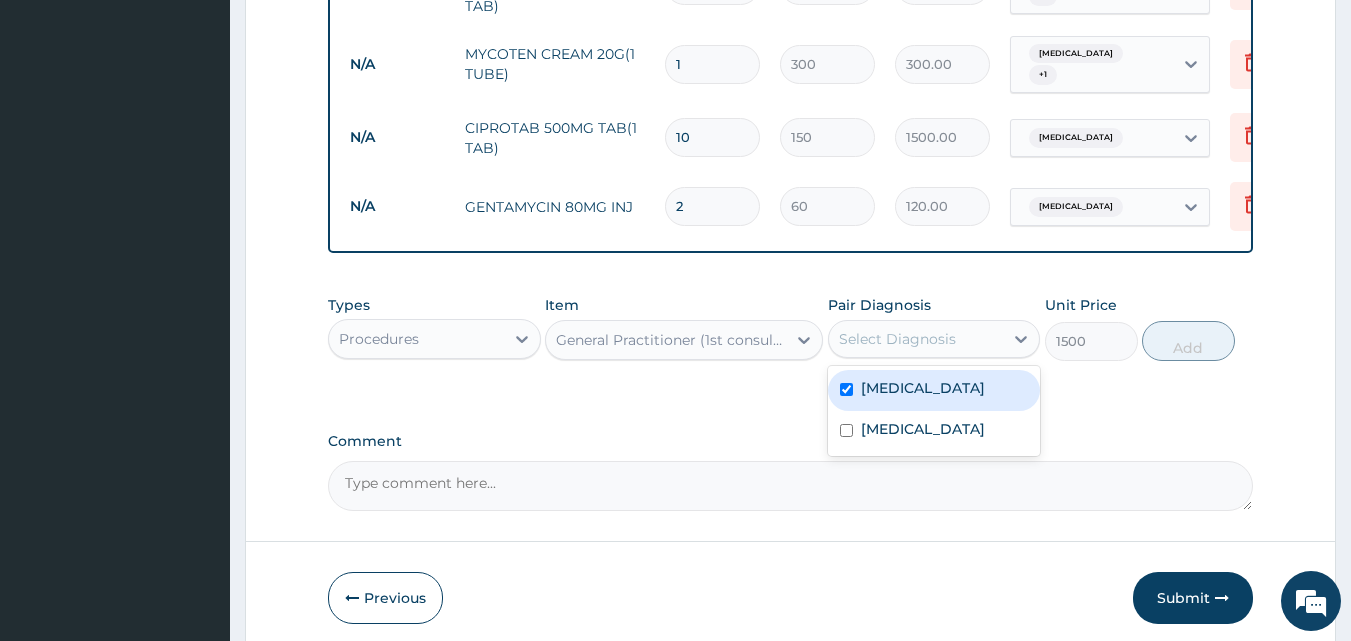 checkbox on "true" 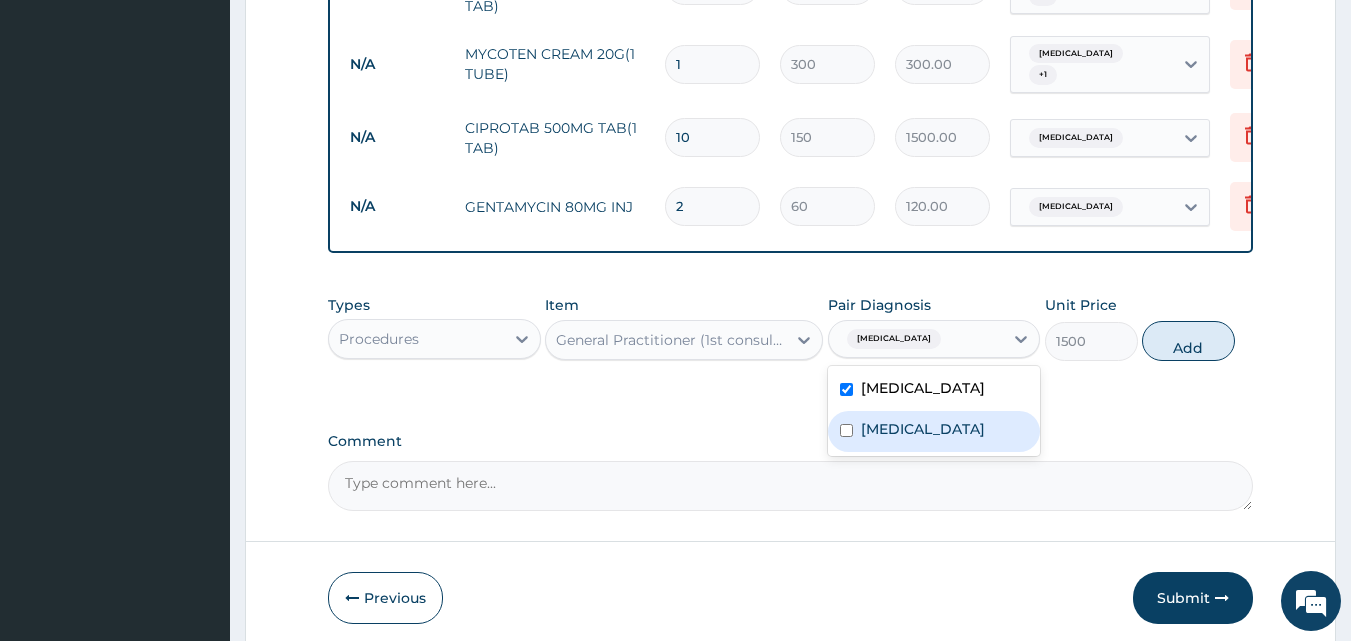 click on "[MEDICAL_DATA]" at bounding box center (923, 429) 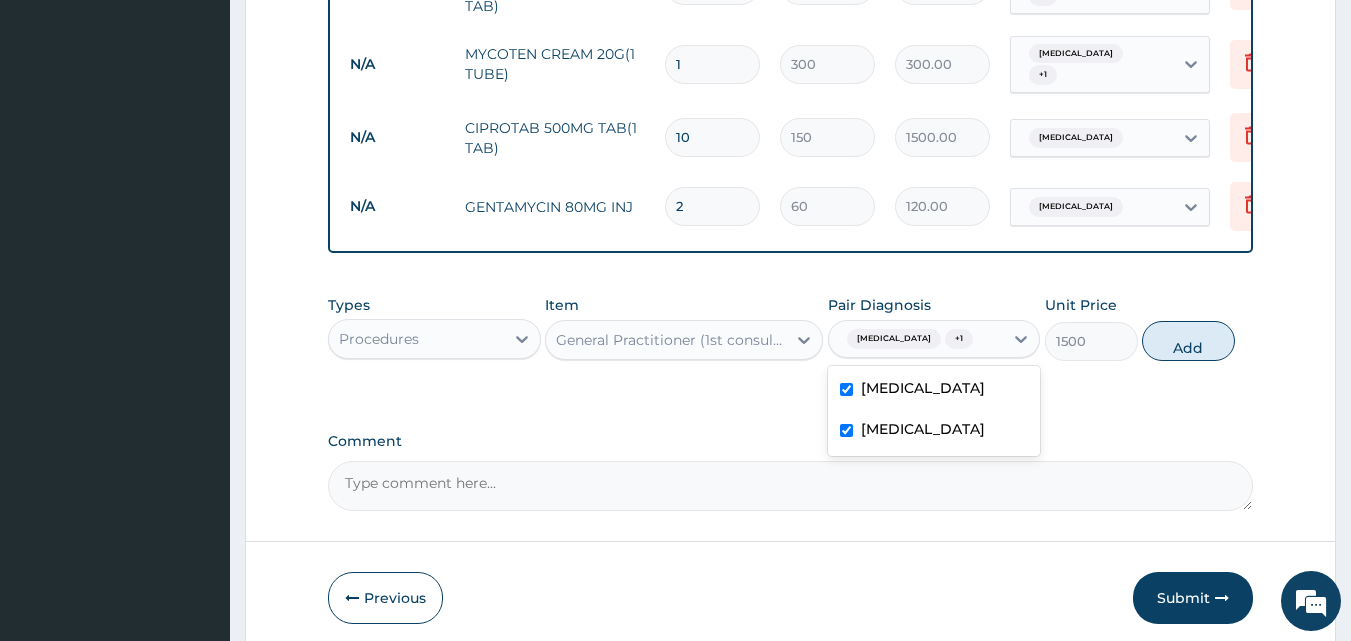 checkbox on "true" 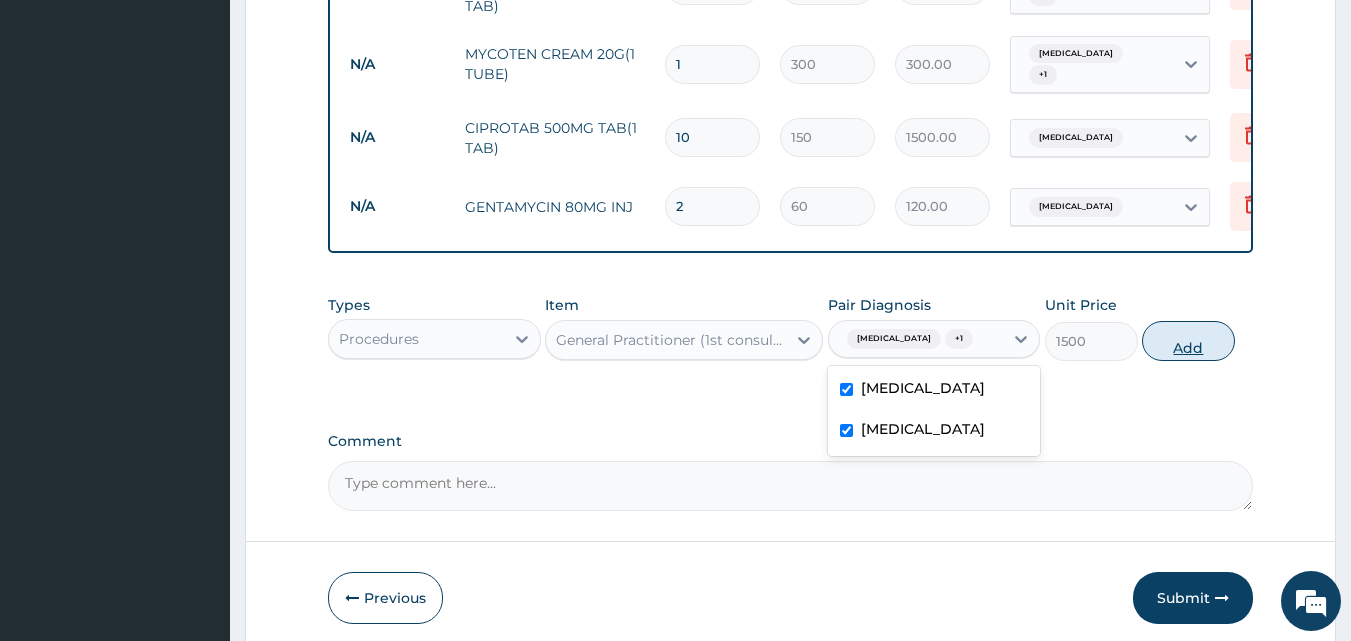 click on "Add" at bounding box center (1188, 341) 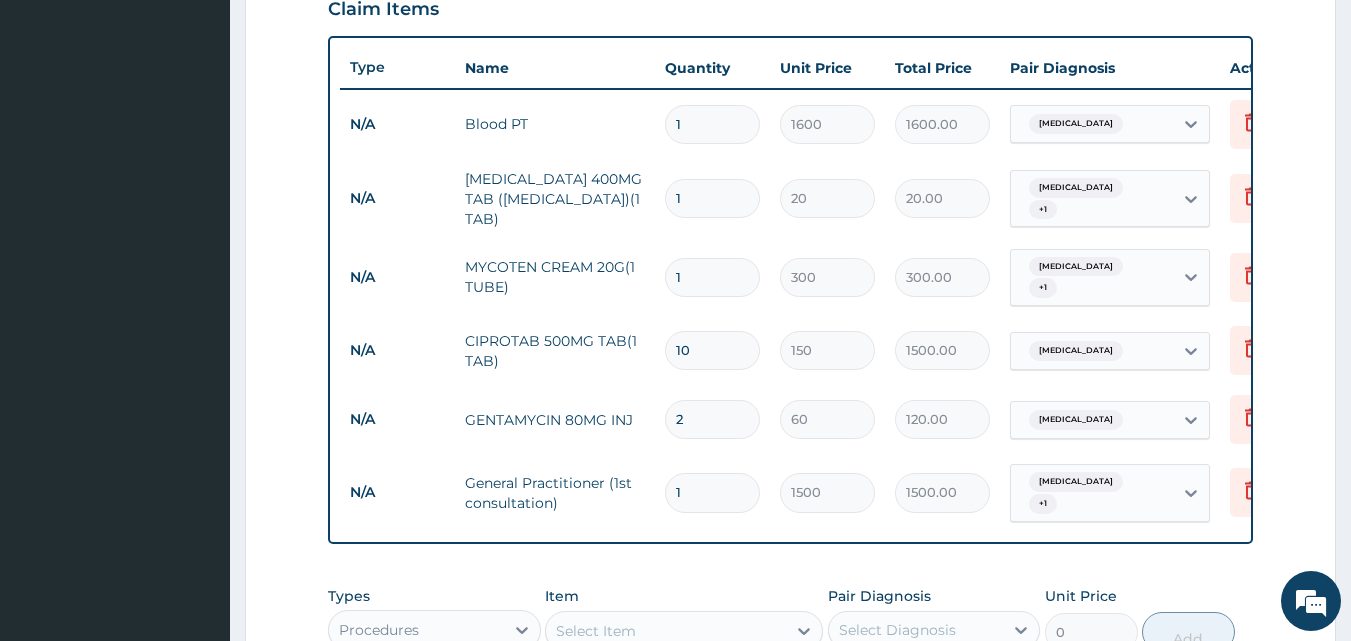 scroll, scrollTop: 681, scrollLeft: 0, axis: vertical 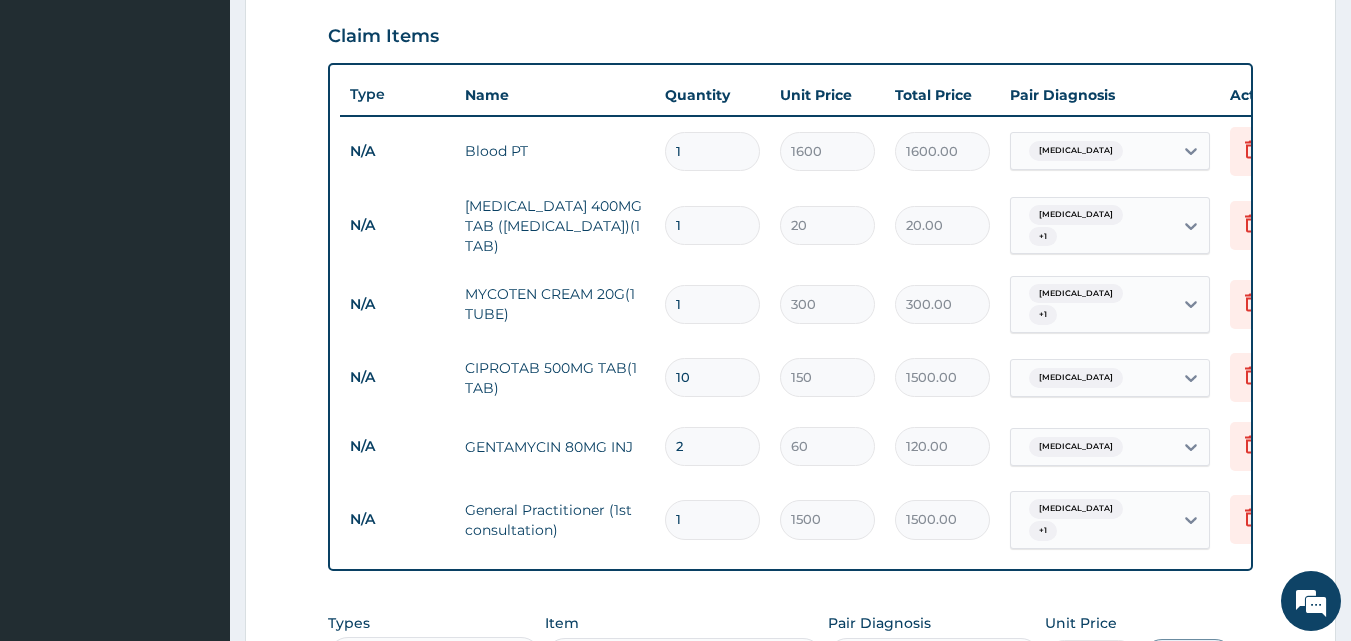 click on "1" at bounding box center (712, 225) 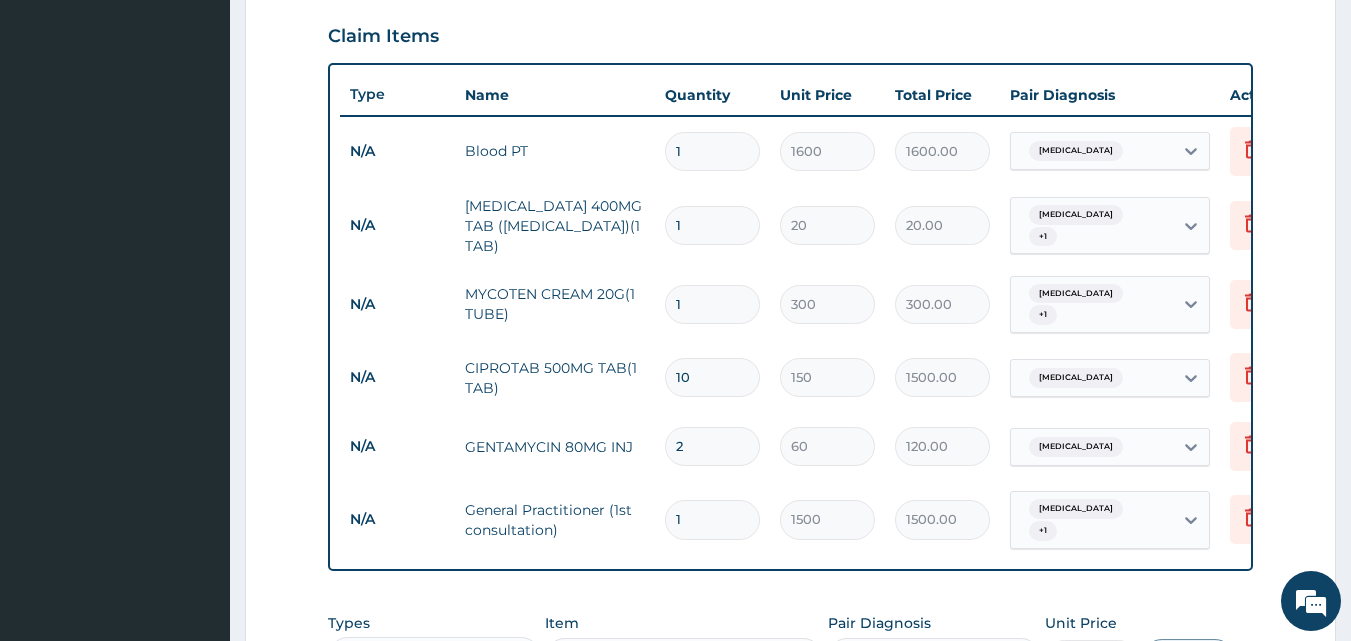 type on "15" 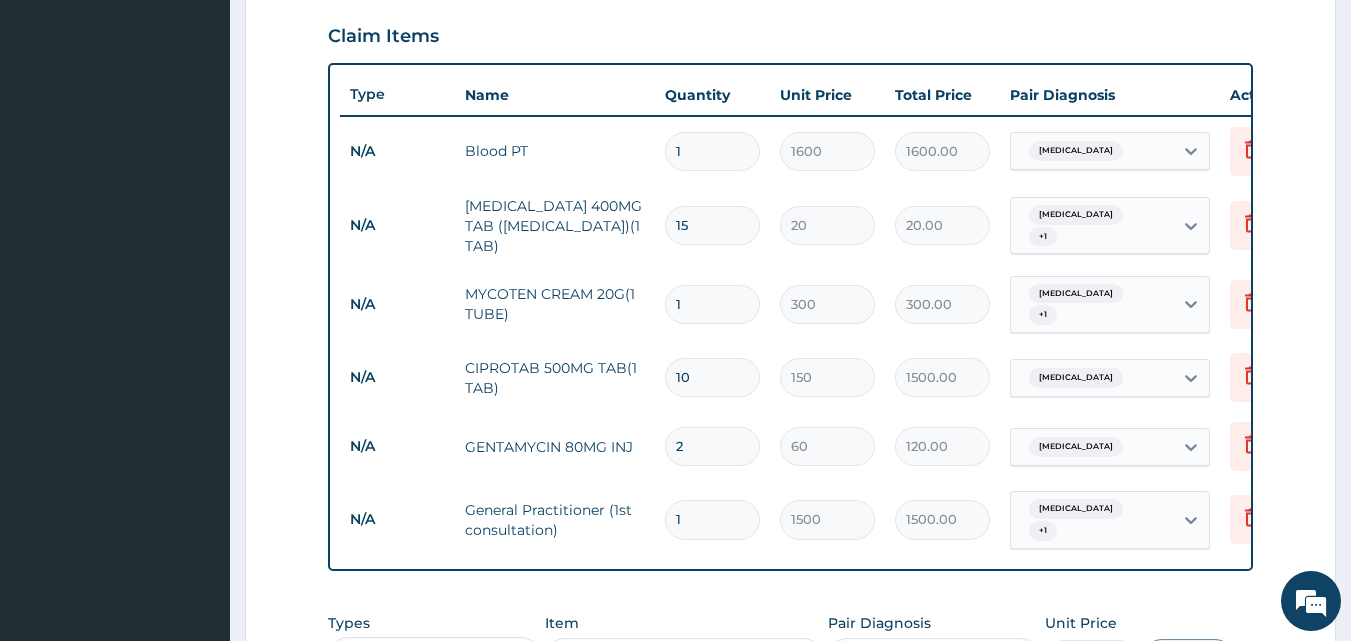 type on "300.00" 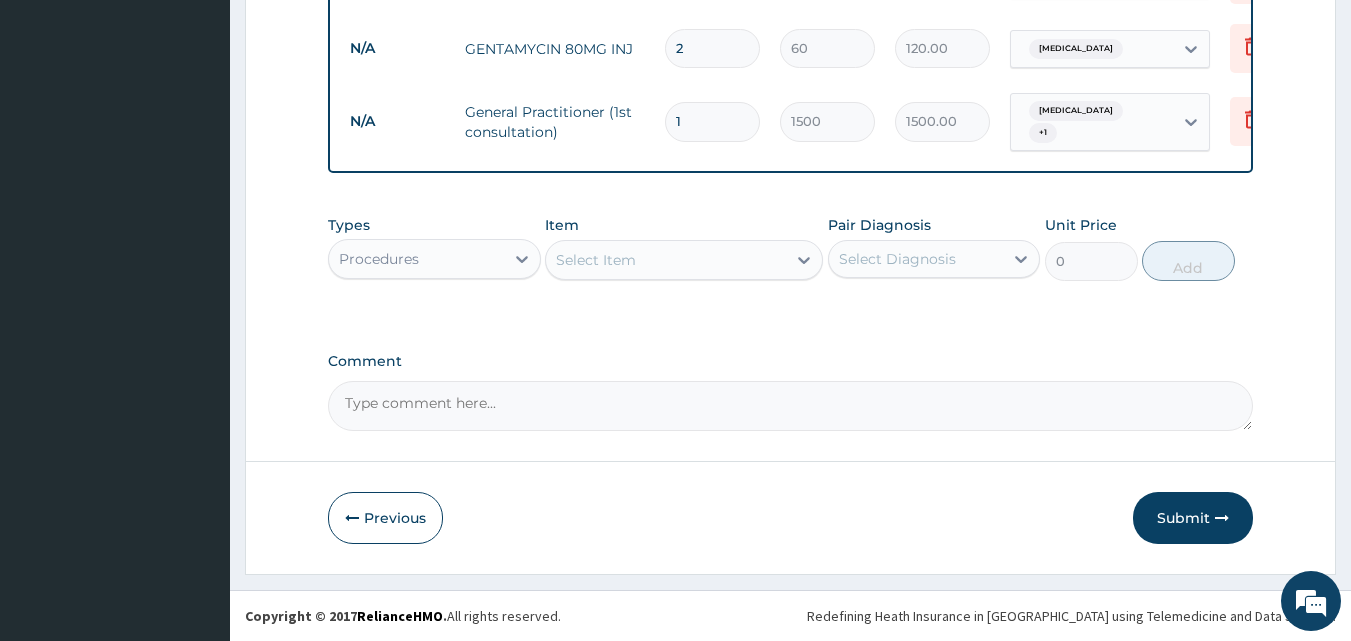 scroll, scrollTop: 1085, scrollLeft: 0, axis: vertical 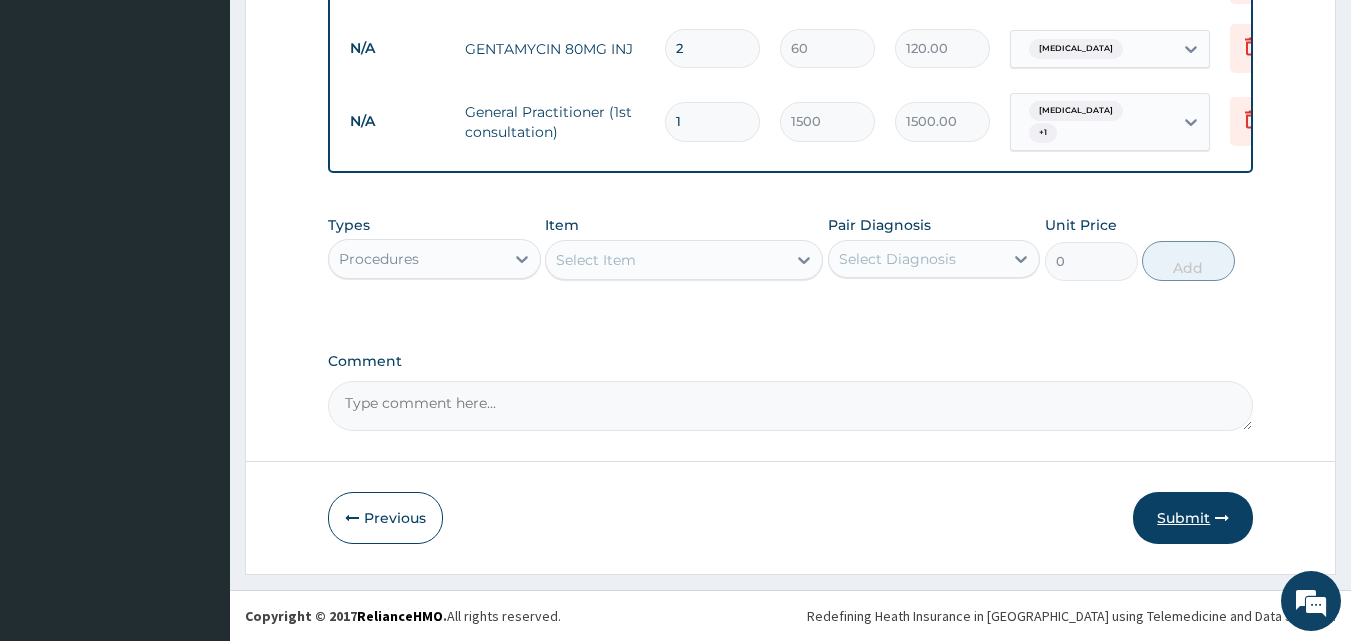 type on "15" 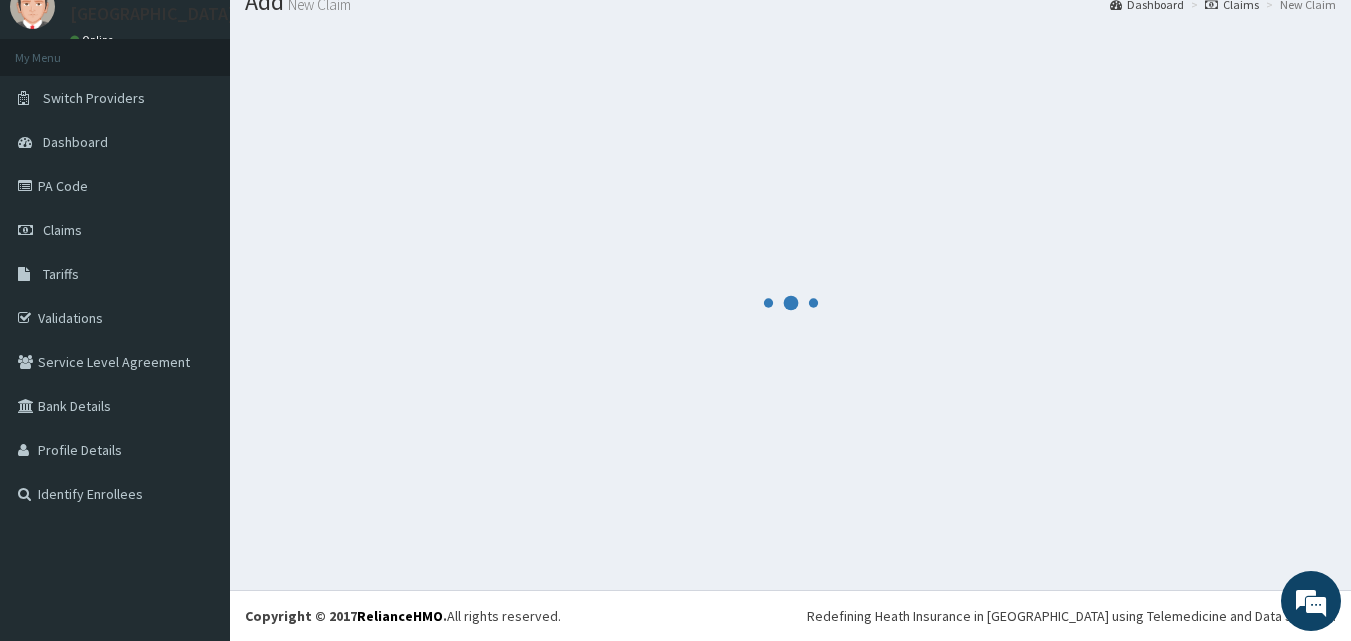 scroll, scrollTop: 1085, scrollLeft: 0, axis: vertical 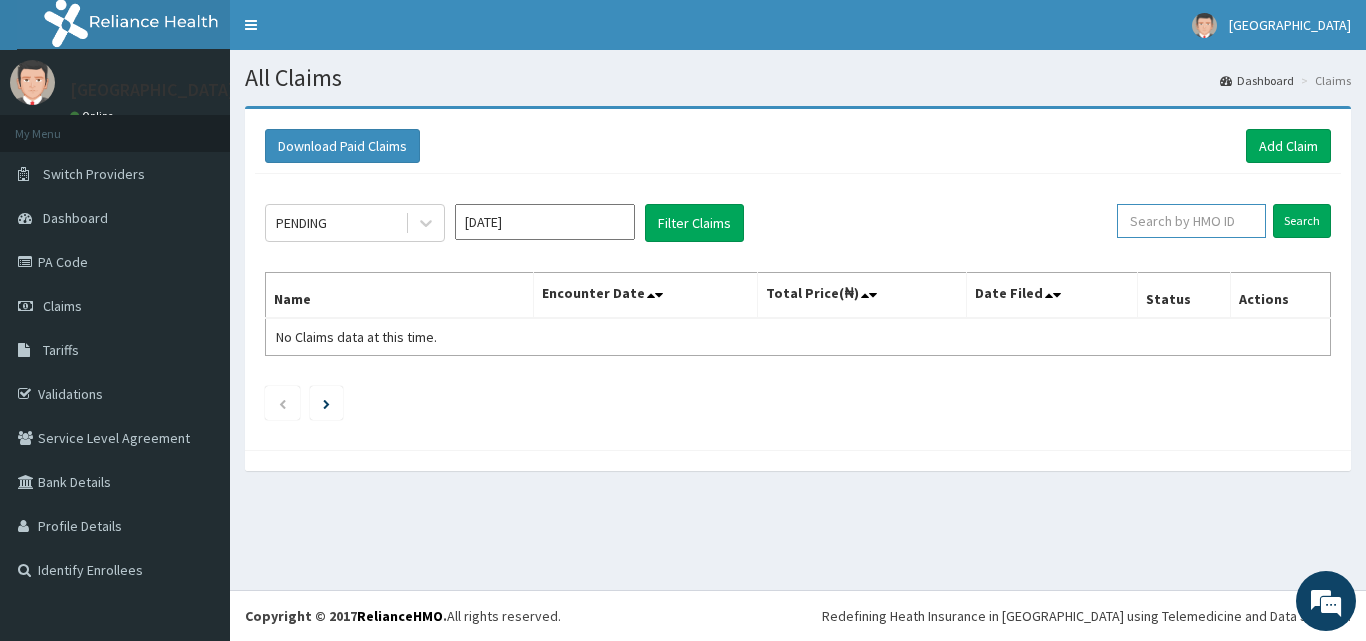 click at bounding box center [1191, 221] 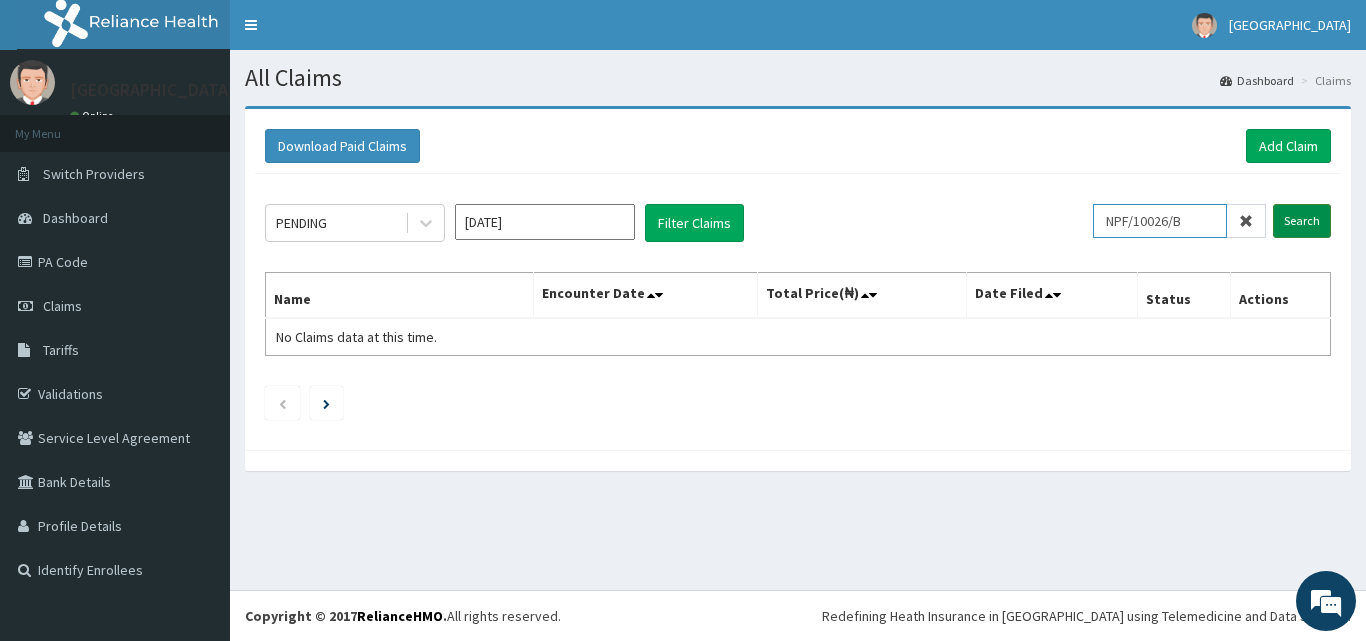 type on "NPF/10026/B" 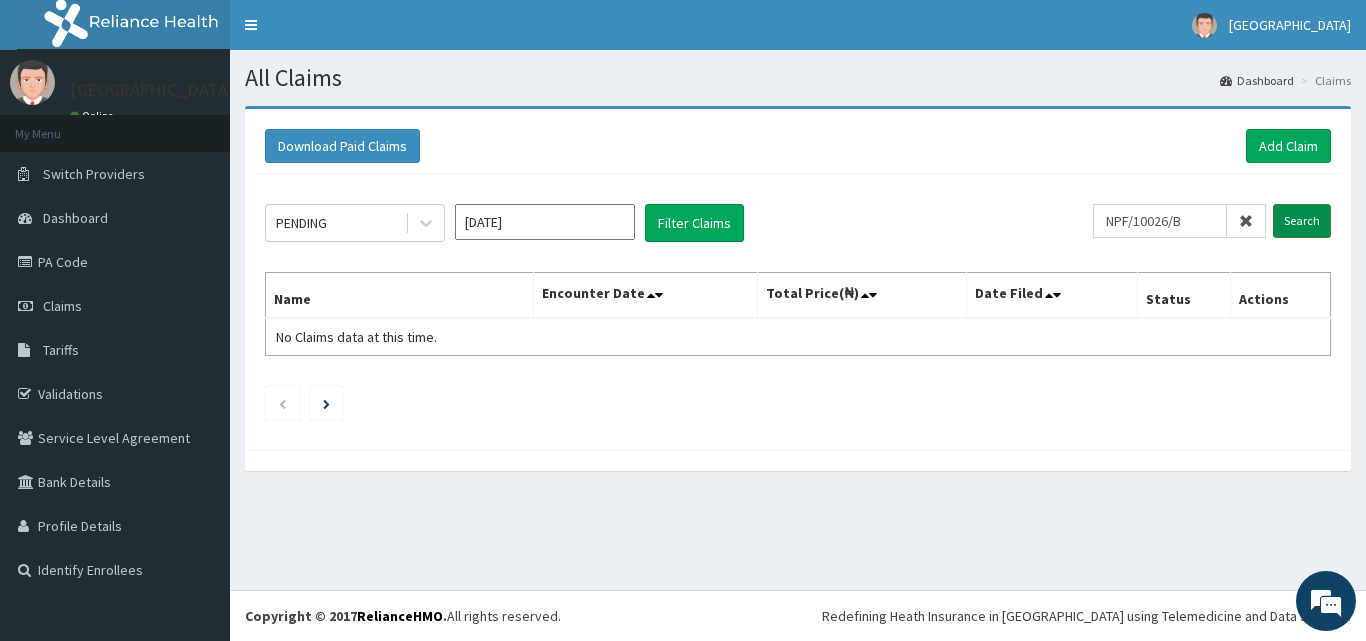 click on "Search" at bounding box center [1302, 221] 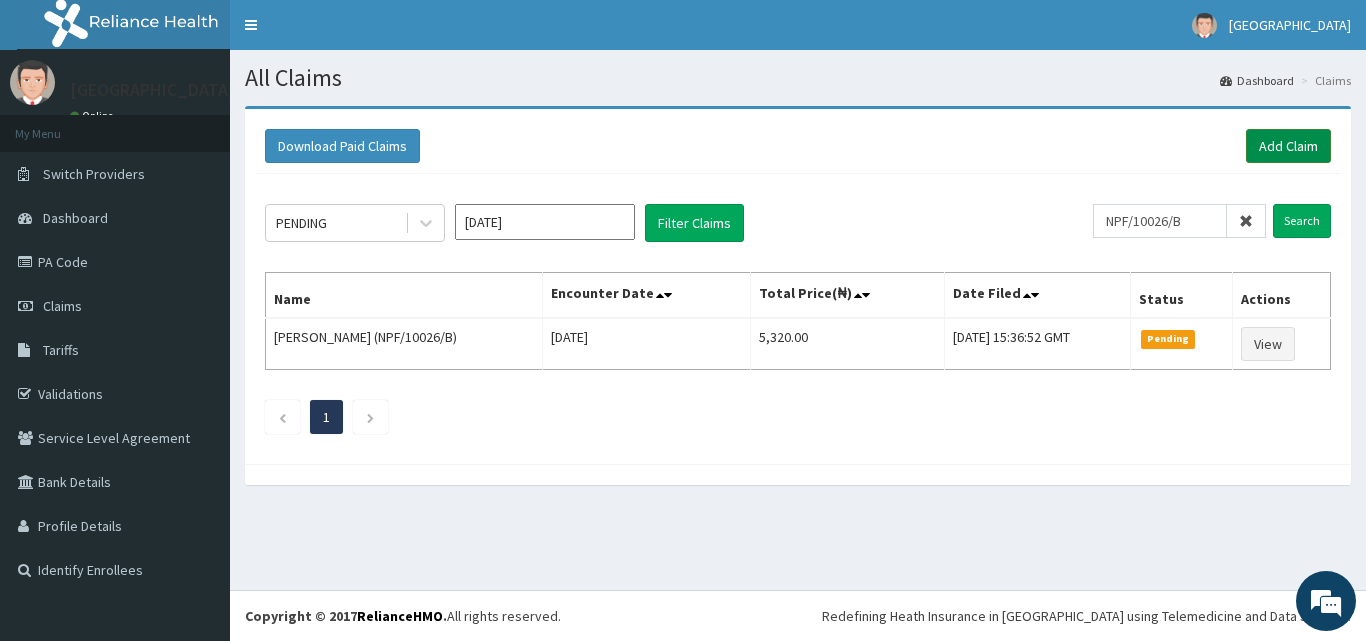 click on "Add Claim" at bounding box center [1288, 146] 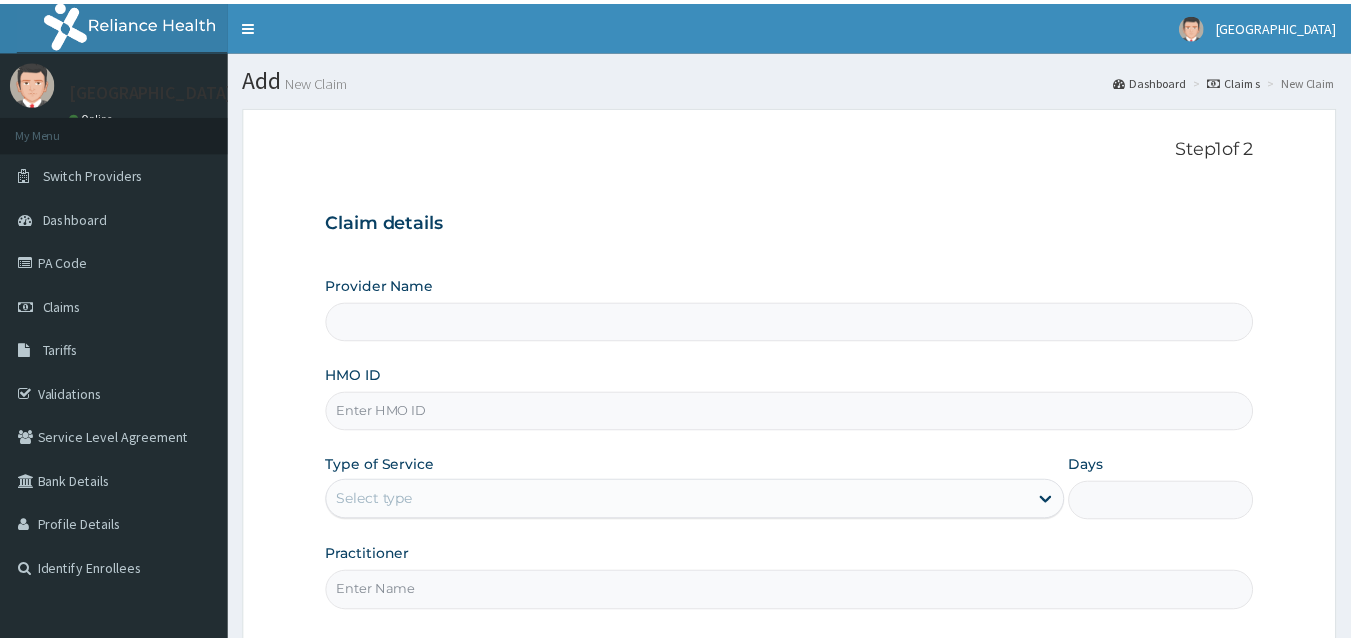 scroll, scrollTop: 0, scrollLeft: 0, axis: both 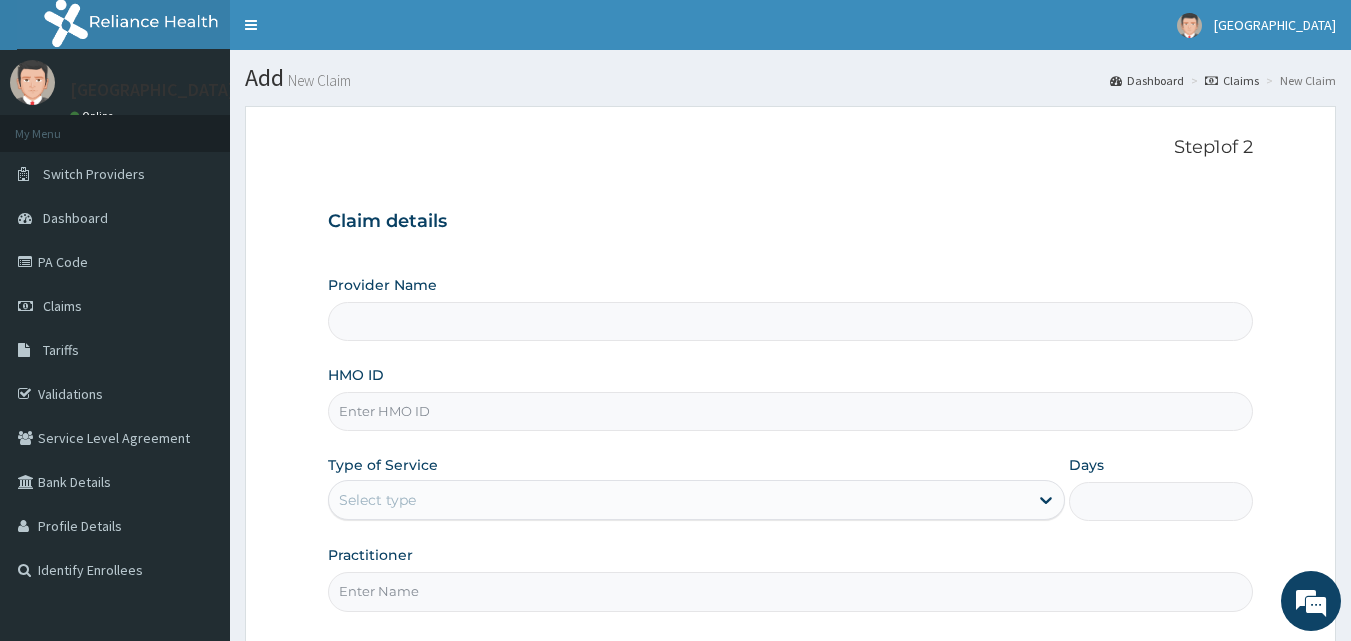 type on "[GEOGRAPHIC_DATA]" 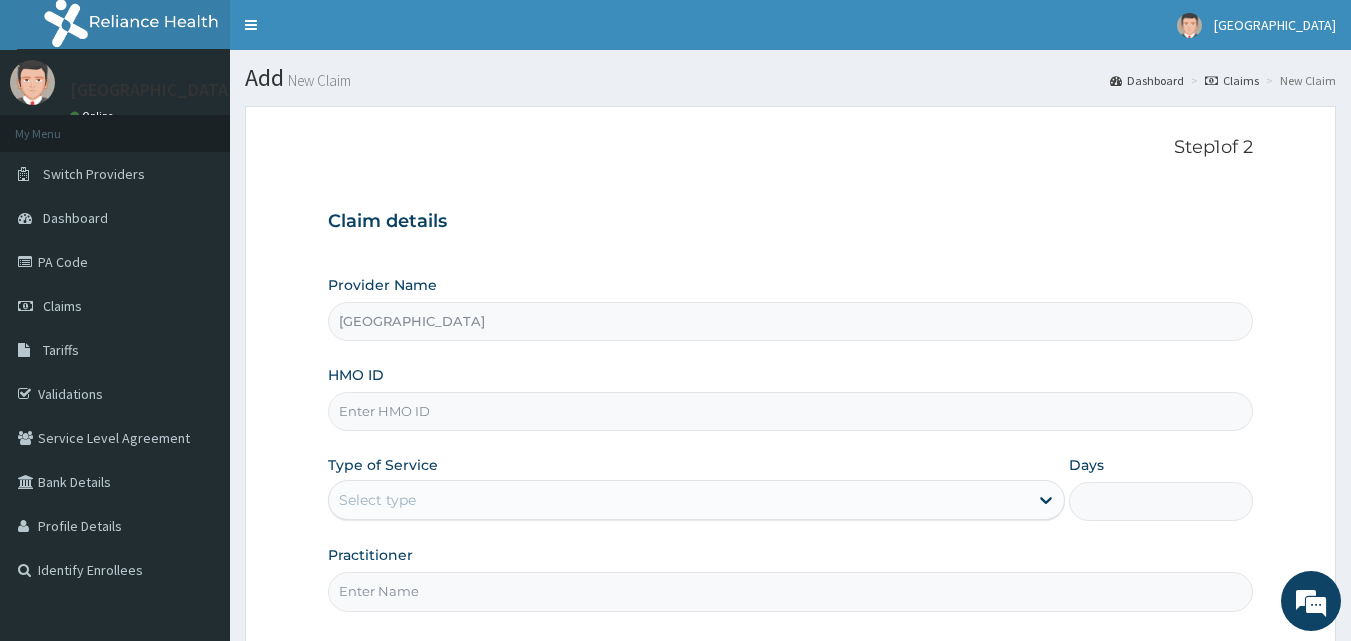 scroll, scrollTop: 0, scrollLeft: 0, axis: both 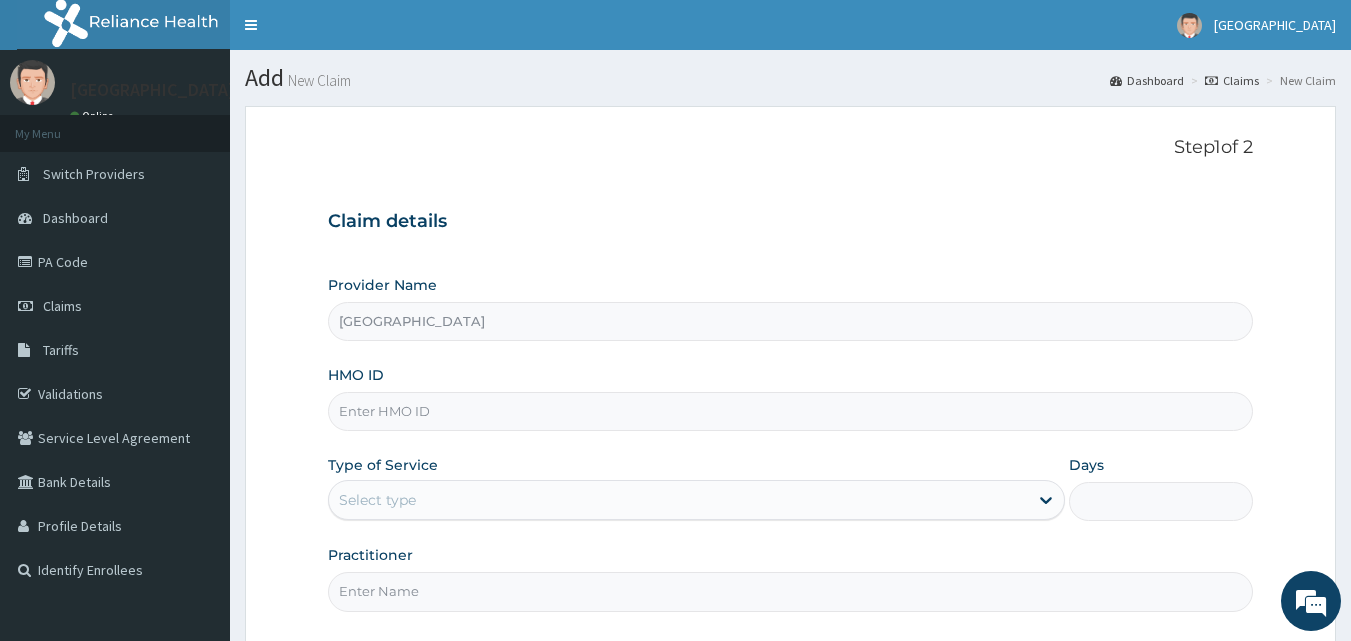 click on "HMO ID" at bounding box center [791, 411] 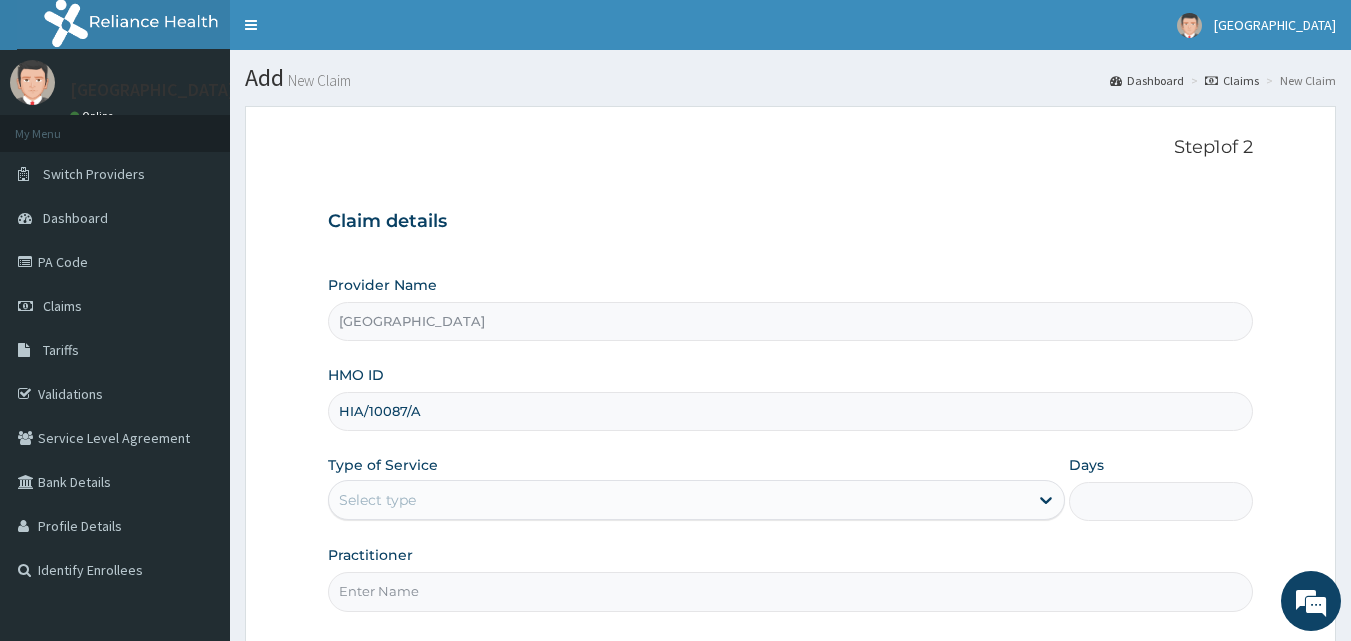 type on "HIA/10087/A" 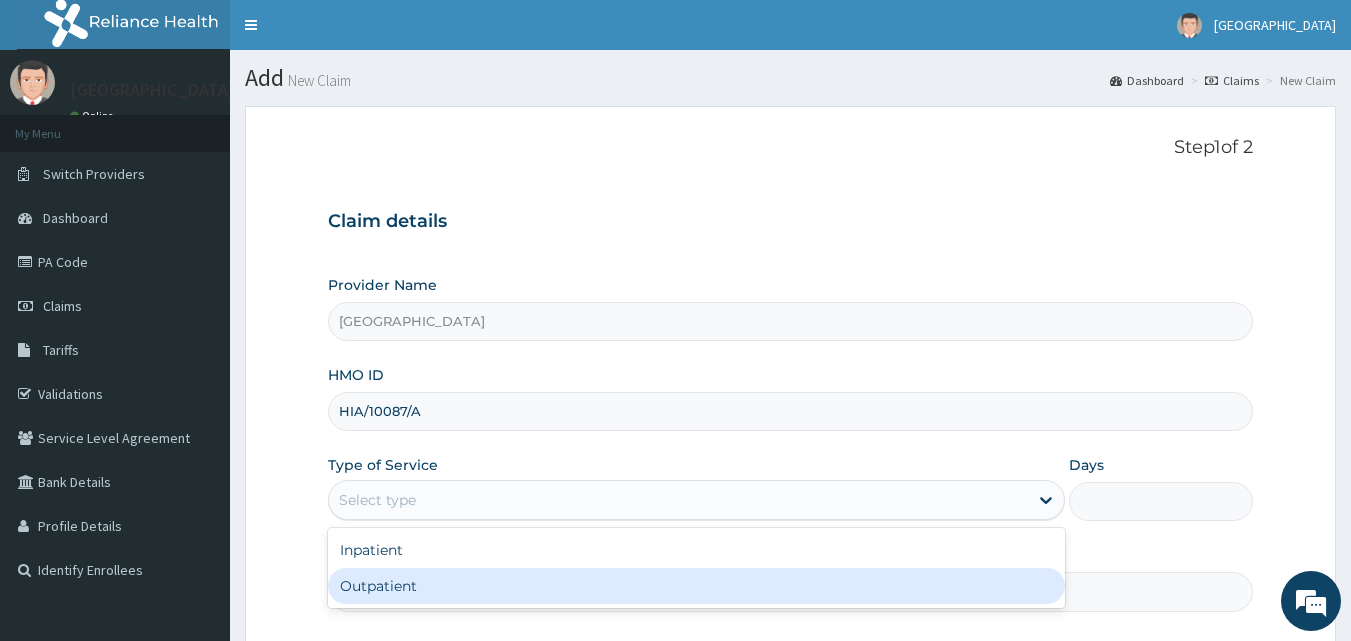 click on "Outpatient" at bounding box center (696, 586) 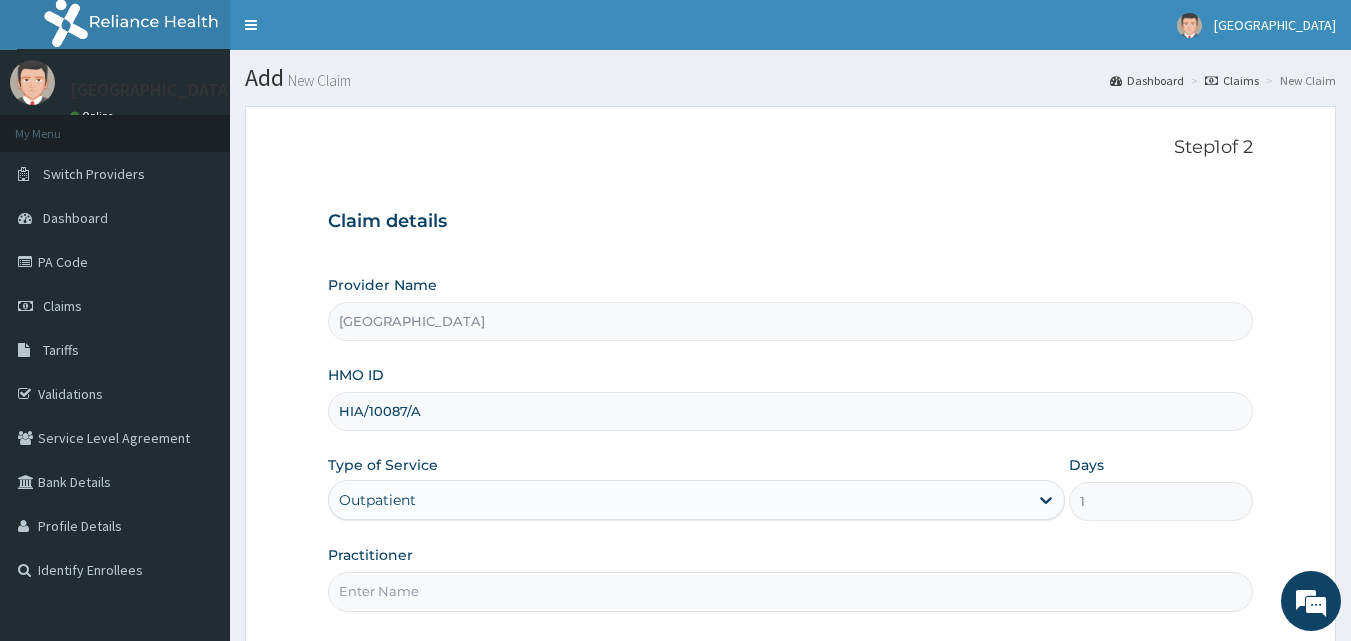 click on "Practitioner" at bounding box center (791, 591) 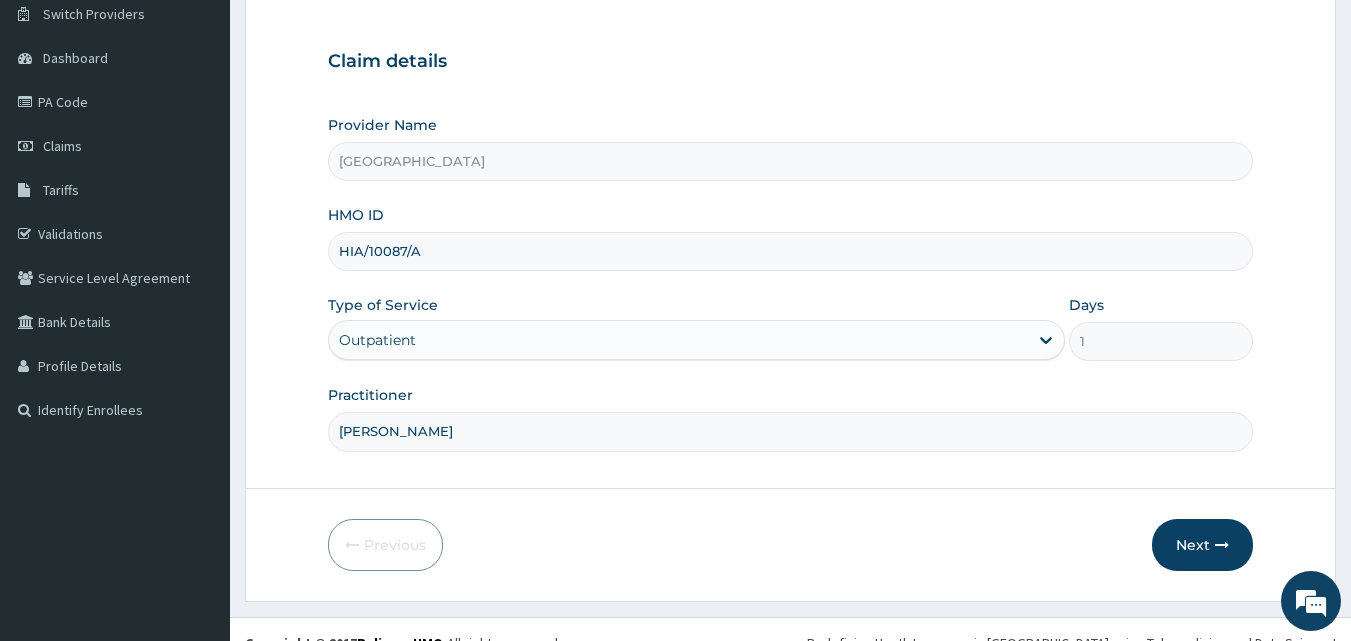 scroll, scrollTop: 187, scrollLeft: 0, axis: vertical 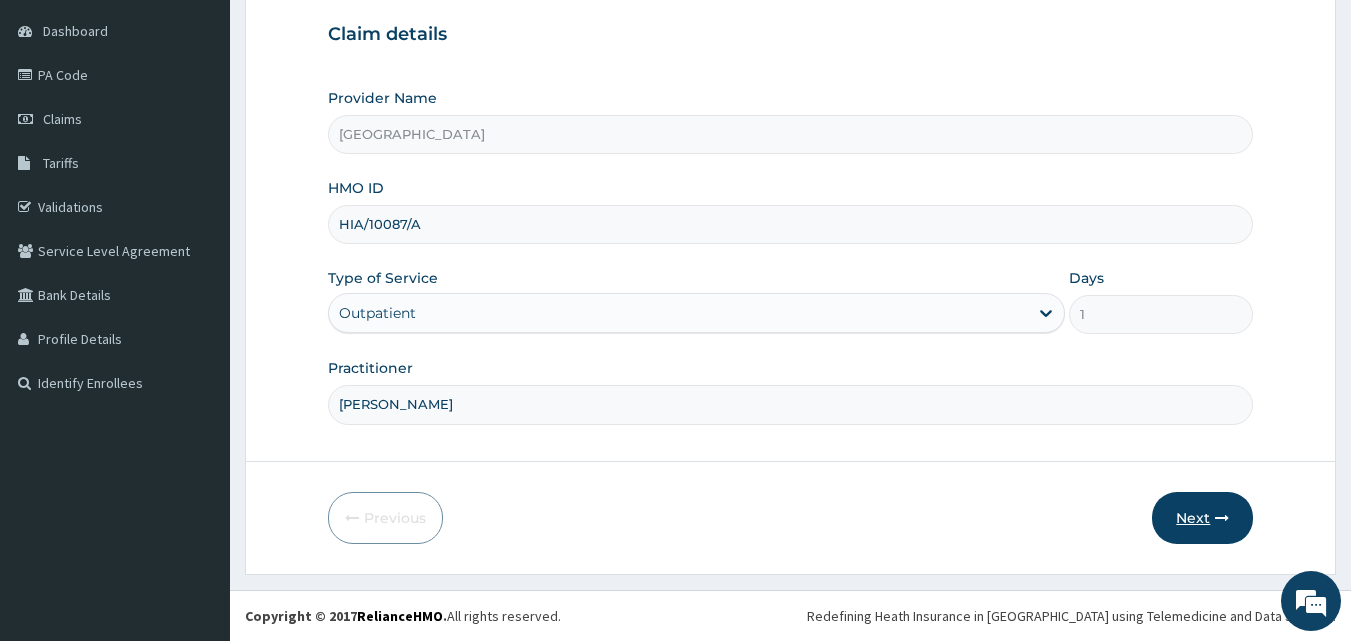 type on "[PERSON_NAME]" 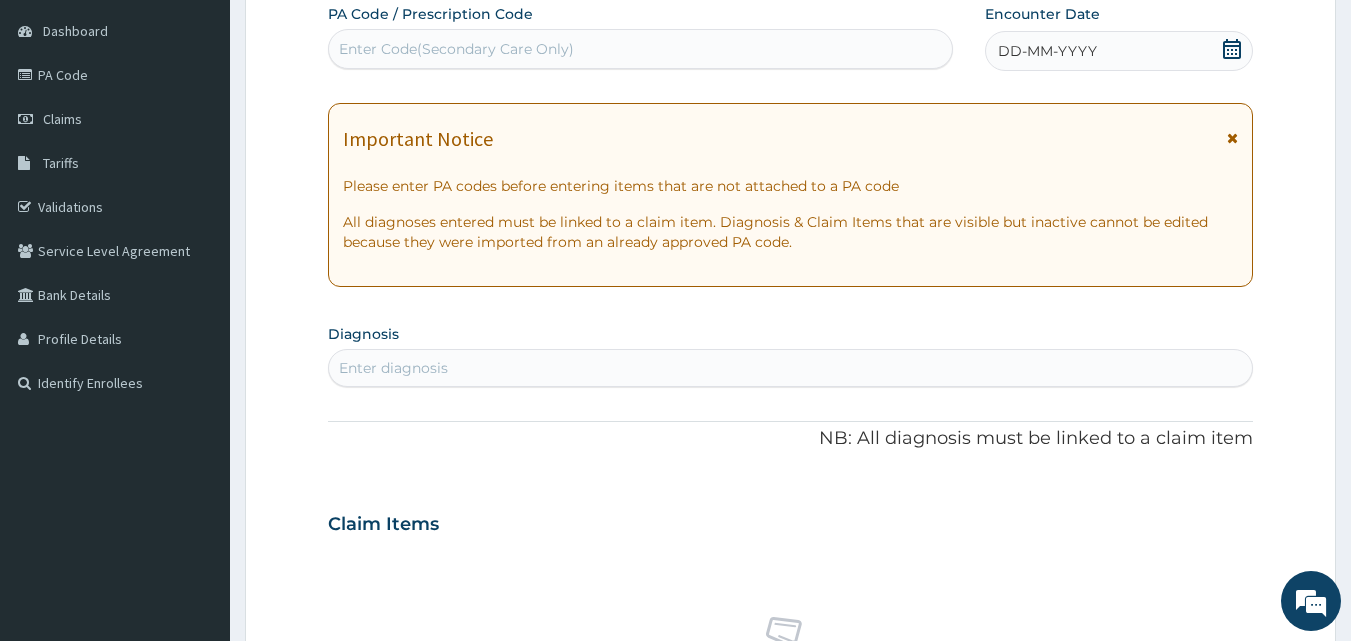 click 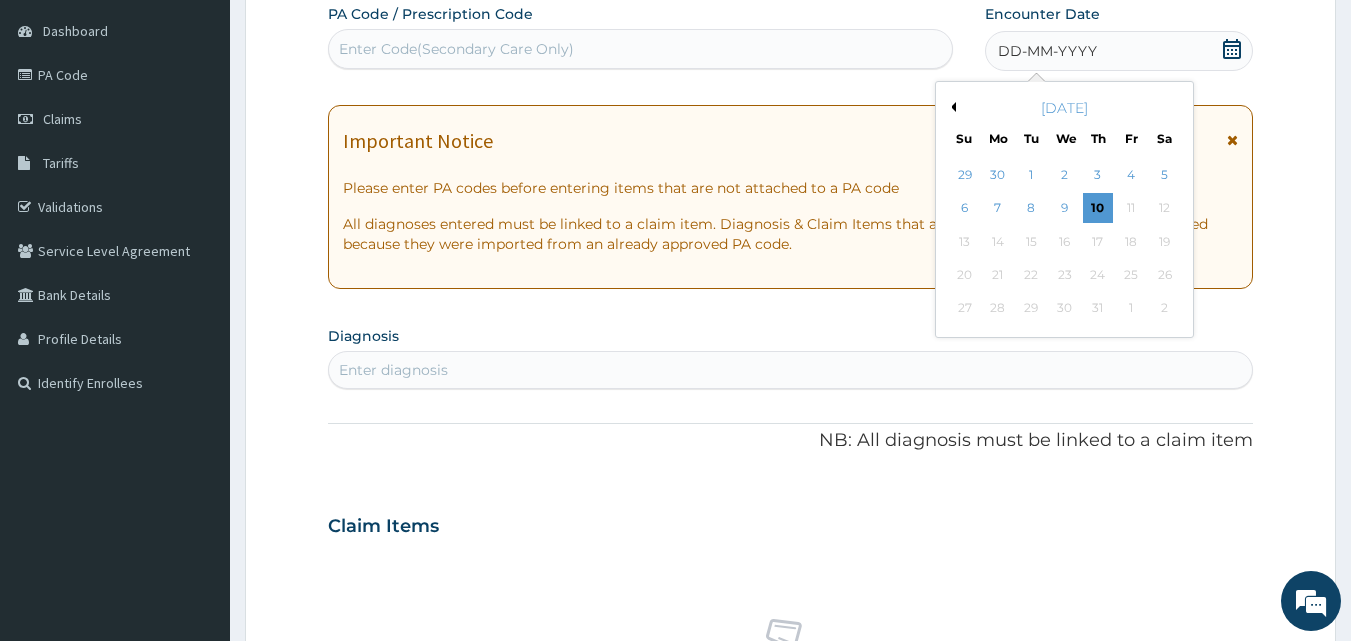 click on "[DATE]" at bounding box center (1064, 108) 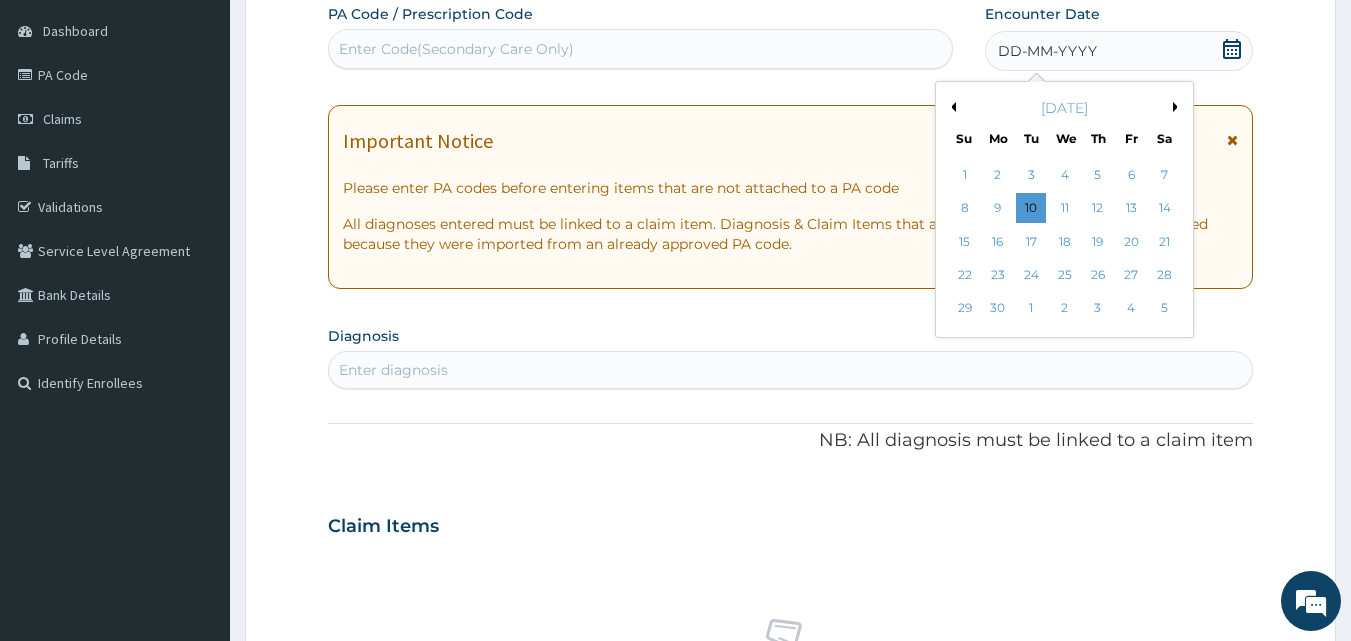 click on "Previous Month" at bounding box center (951, 107) 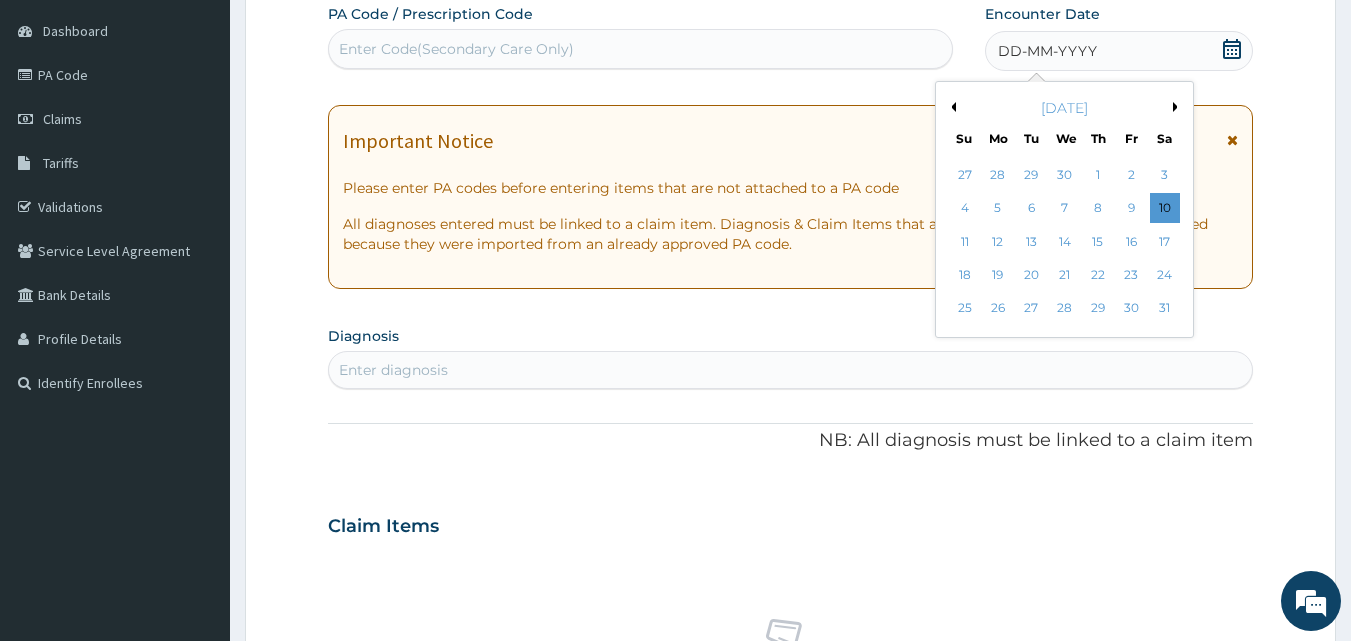 type 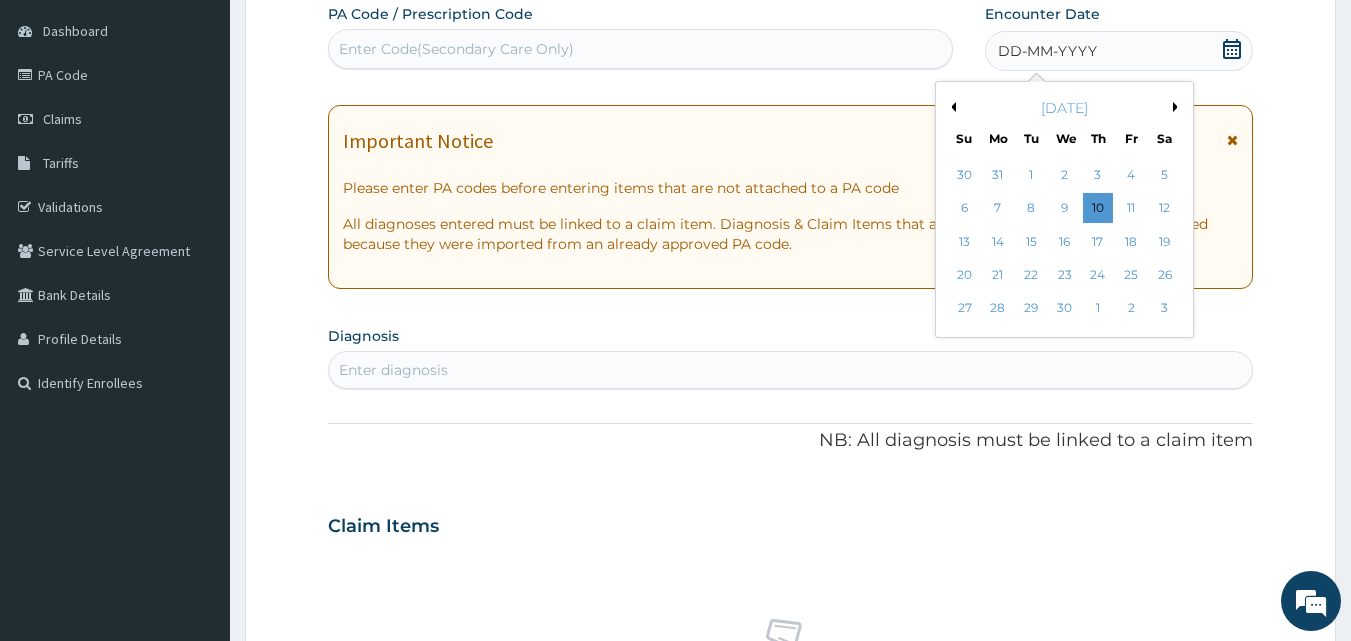 click on "Previous Month" at bounding box center [951, 107] 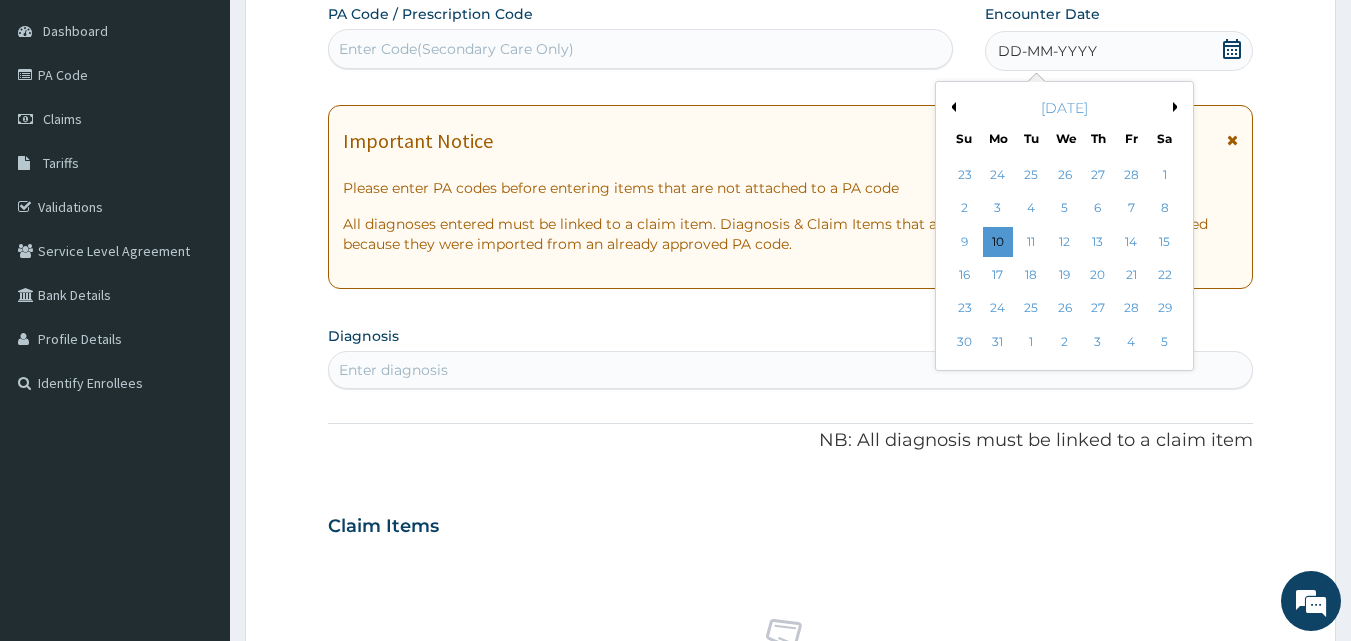 click on "[DATE]" at bounding box center (1064, 108) 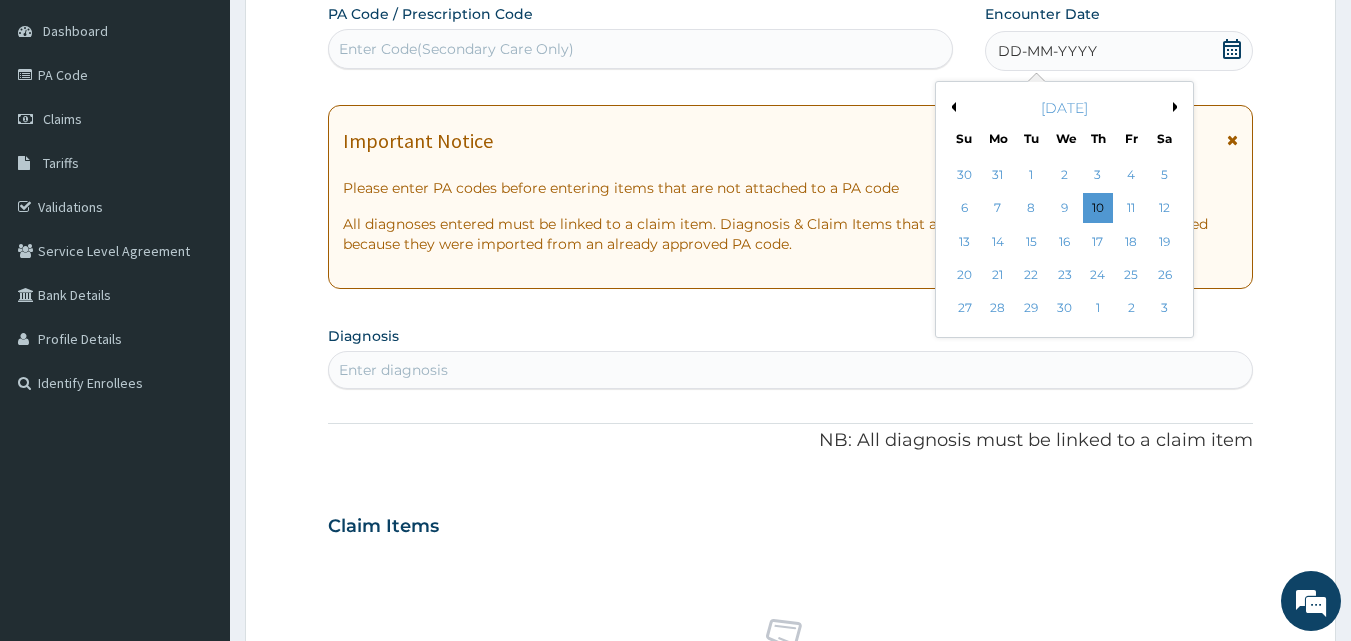 click on "Next Month" at bounding box center (1178, 107) 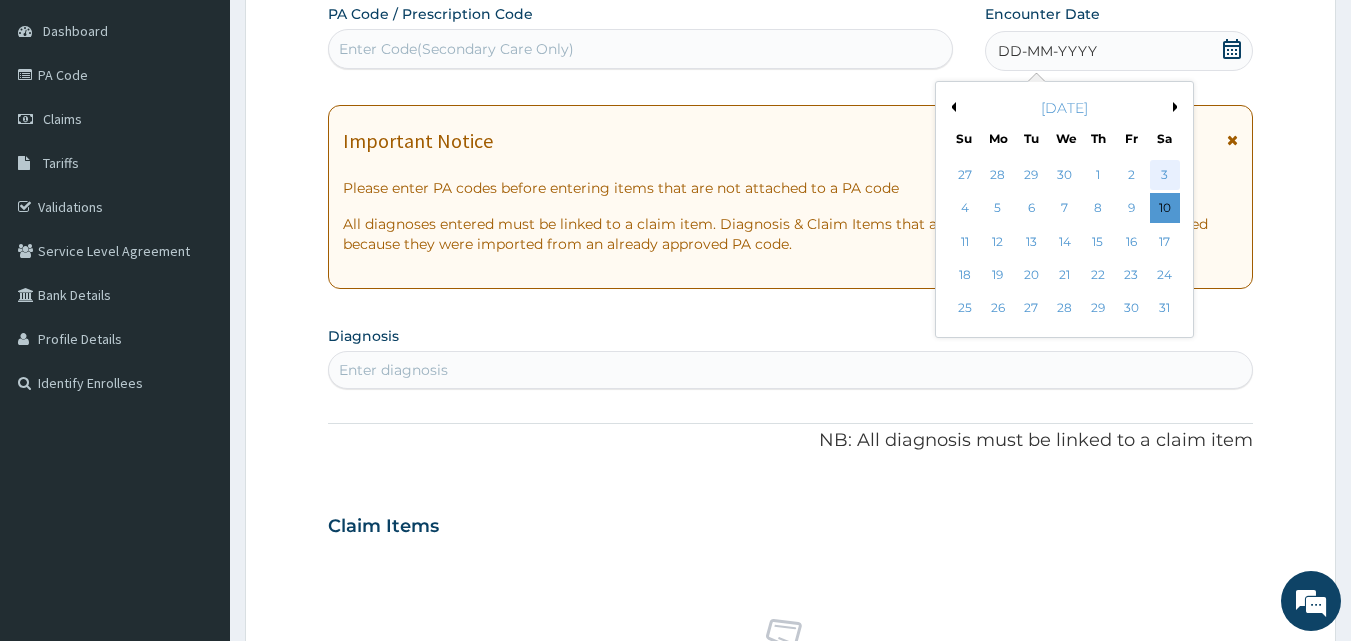 click on "3" at bounding box center [1165, 175] 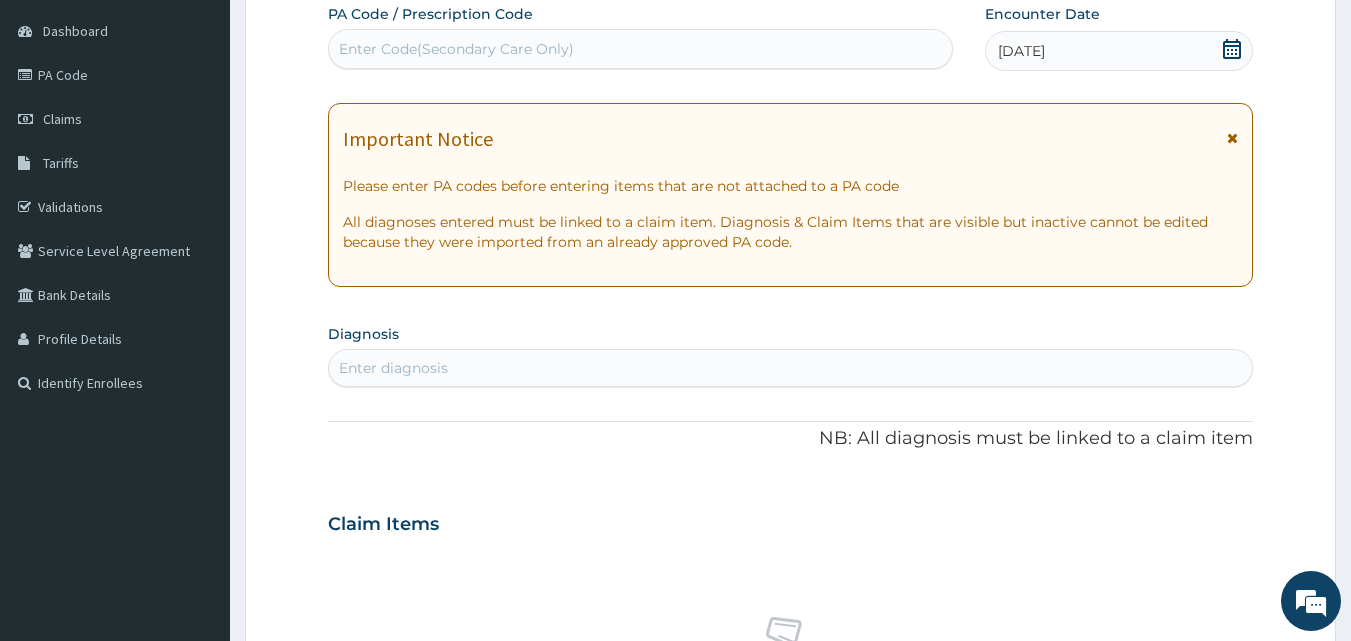 click on "Enter diagnosis" at bounding box center (791, 368) 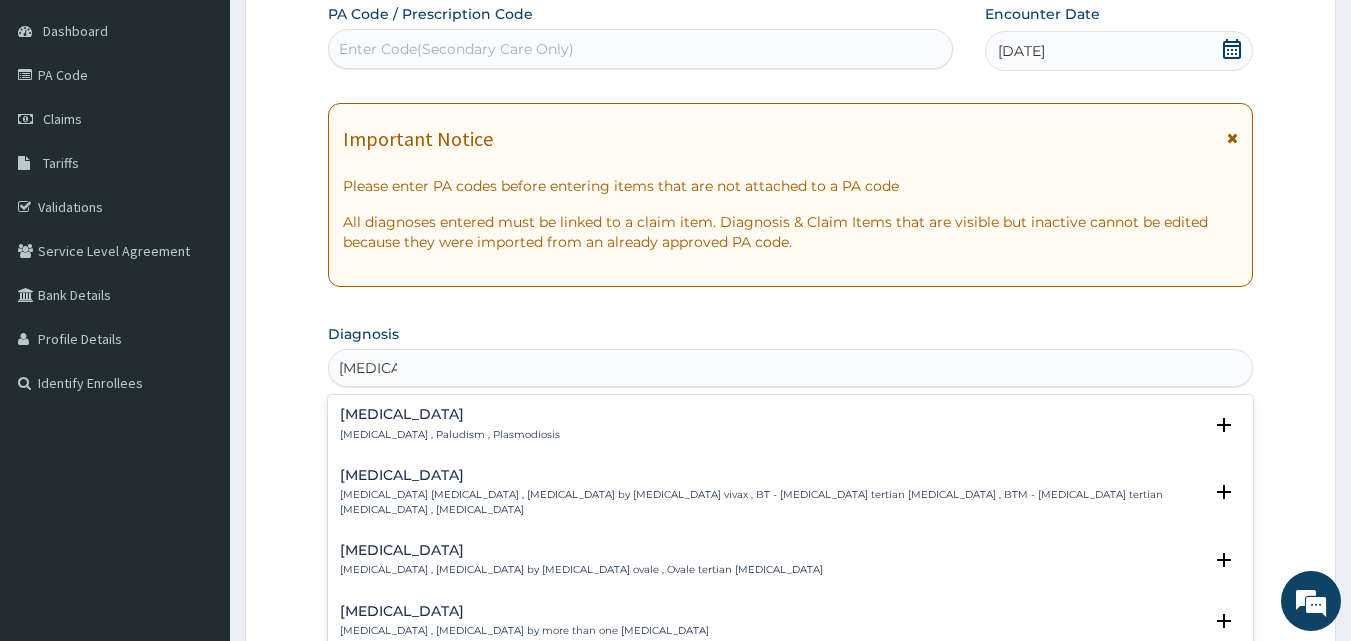type on "[MEDICAL_DATA] f" 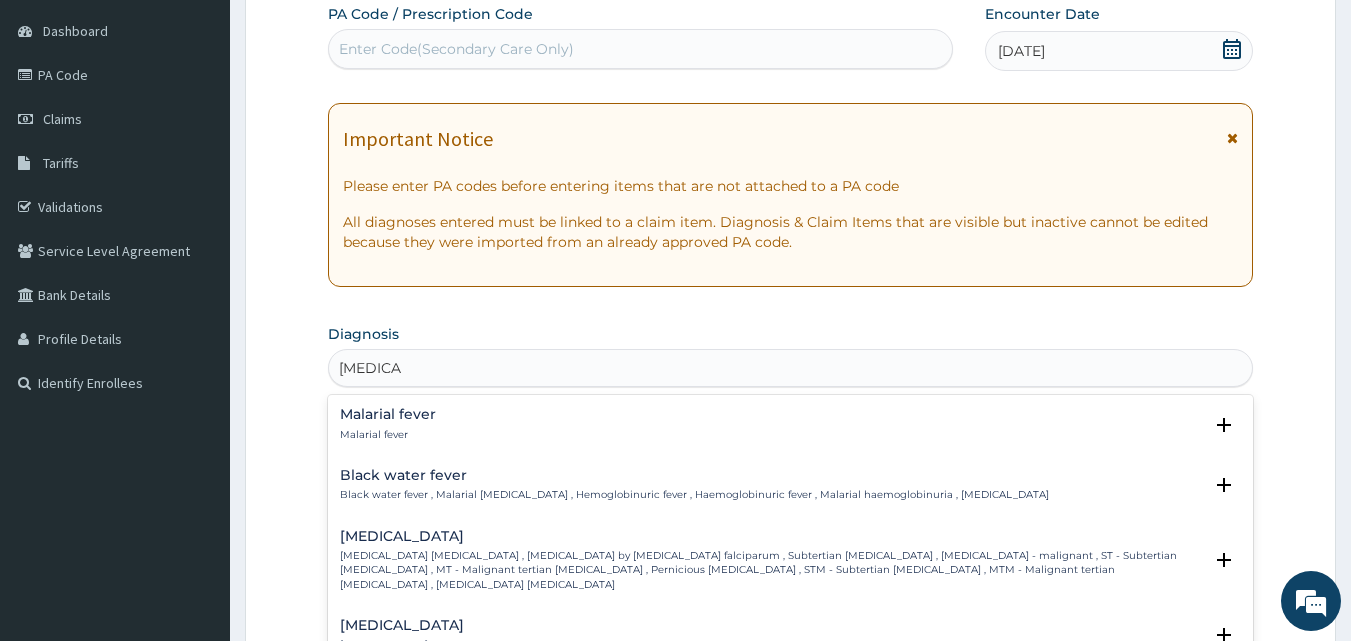 click on "Malarial fever Malarial fever Select Status Query Query covers suspected (?), Keep in view (kiv), Ruled out (r/o) Confirmed" at bounding box center (791, 429) 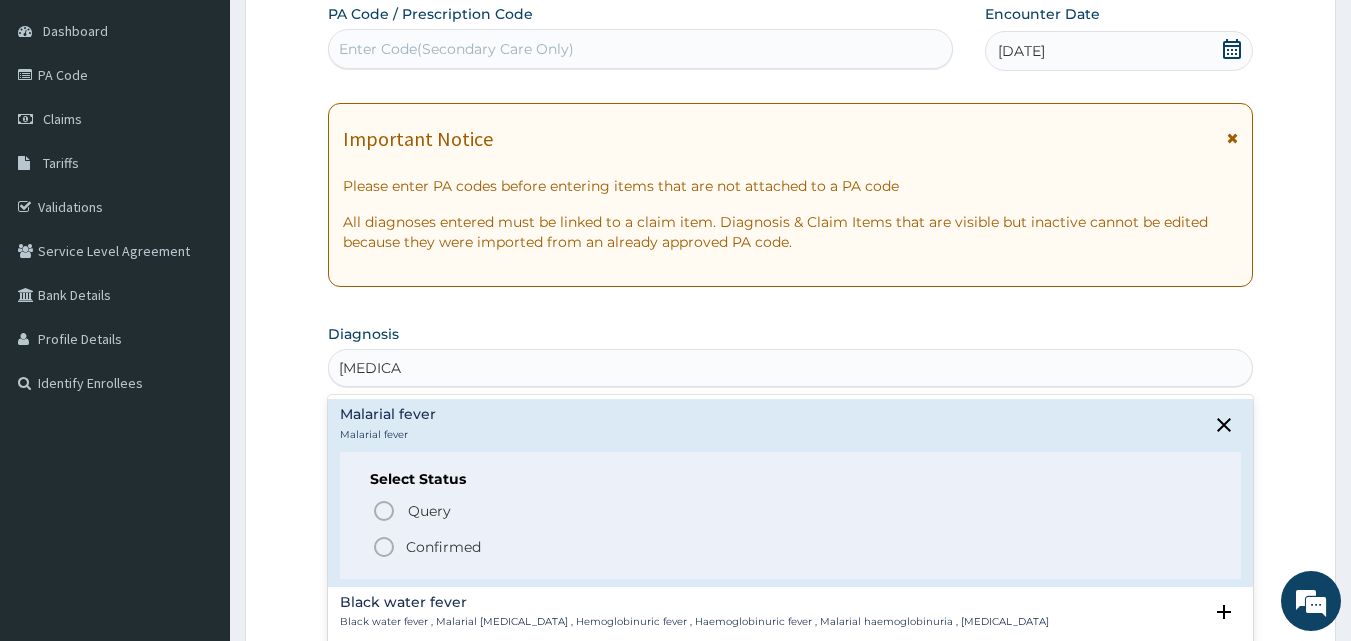 click on "Confirmed" at bounding box center (792, 547) 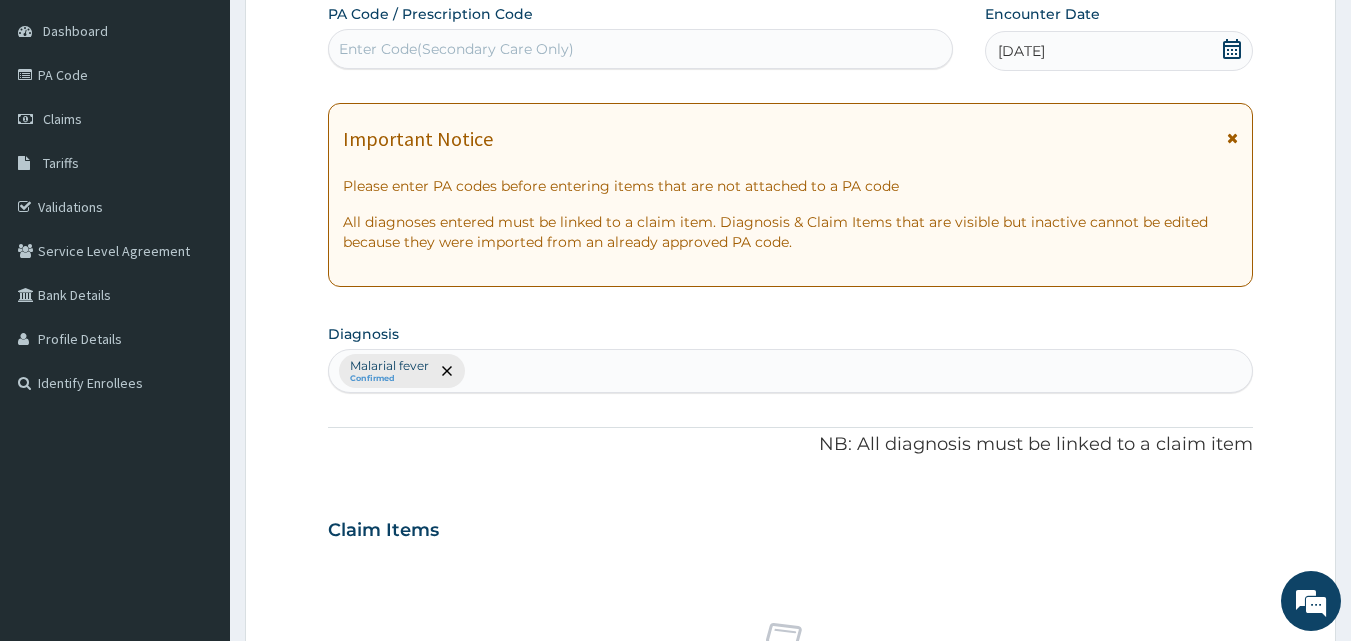 click on "PA Code / Prescription Code Enter Code(Secondary Care Only) Encounter Date [DATE] Important Notice Please enter PA codes before entering items that are not attached to a PA code   All diagnoses entered must be linked to a claim item. Diagnosis & Claim Items that are visible but inactive cannot be edited because they were imported from an already approved PA code. Diagnosis Malarial fever Confirmed NB: All diagnosis must be linked to a claim item Claim Items No claim item Types Select Type Item Select Item Pair Diagnosis Select Diagnosis Unit Price 0 Add Comment" at bounding box center (791, 524) 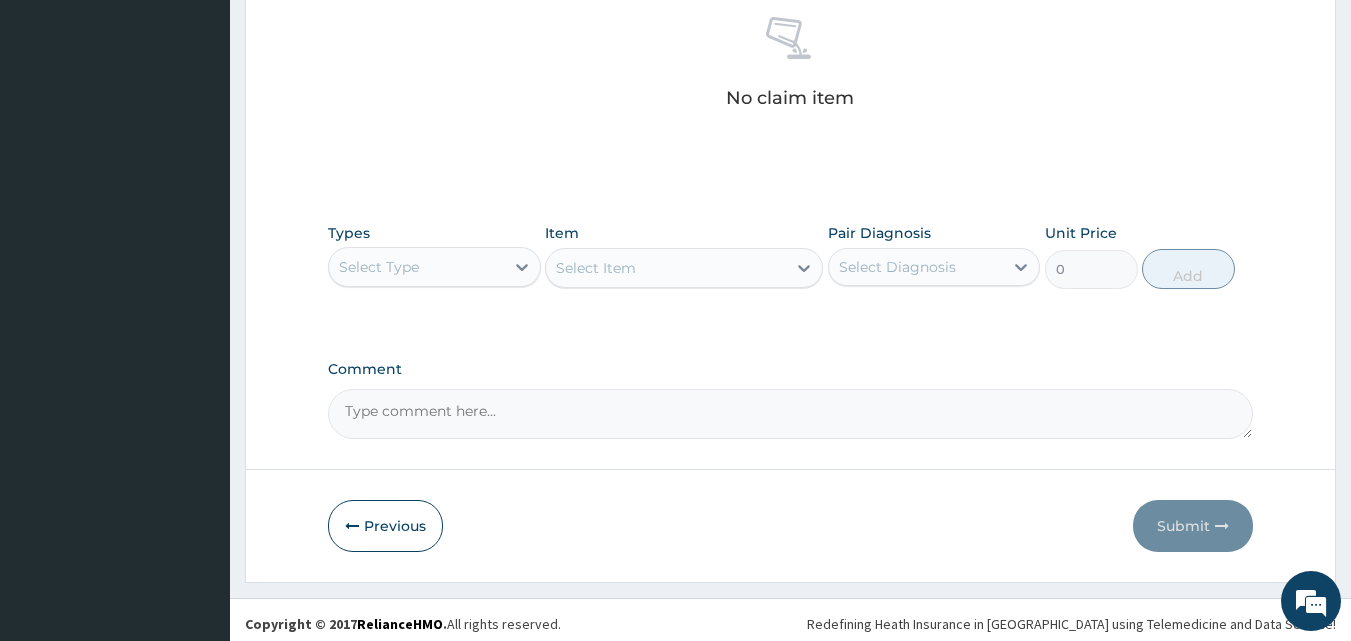 scroll, scrollTop: 801, scrollLeft: 0, axis: vertical 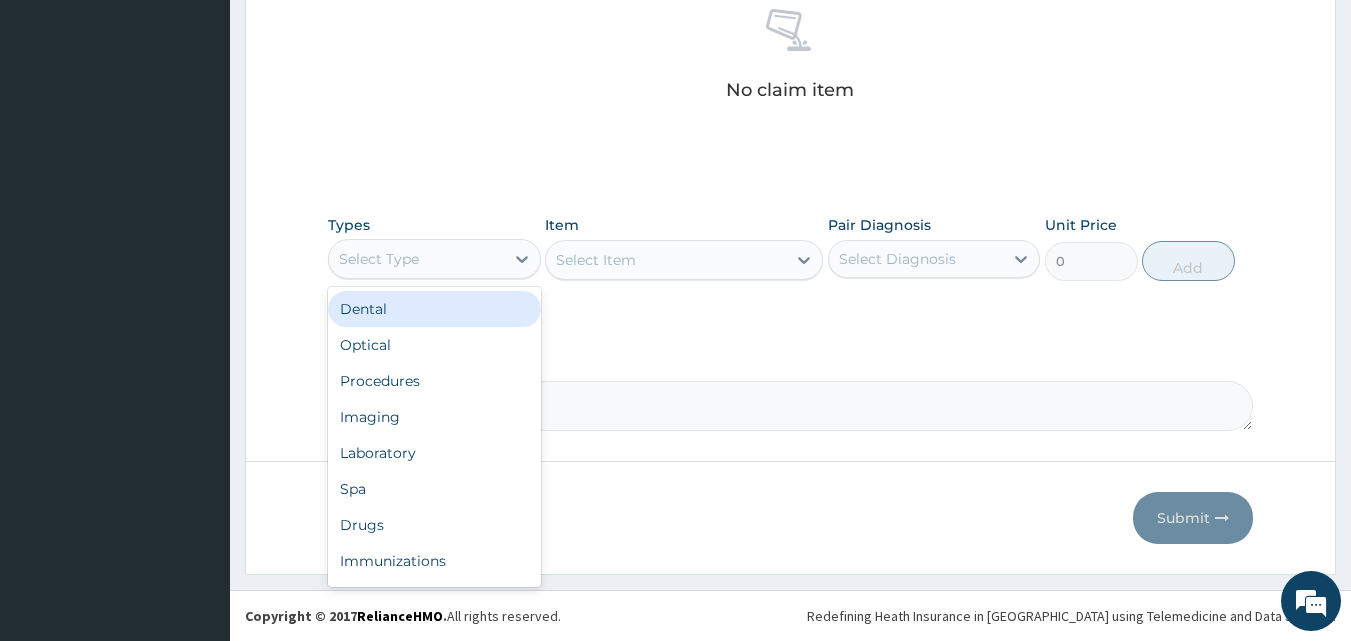 click on "Select Type" at bounding box center (416, 259) 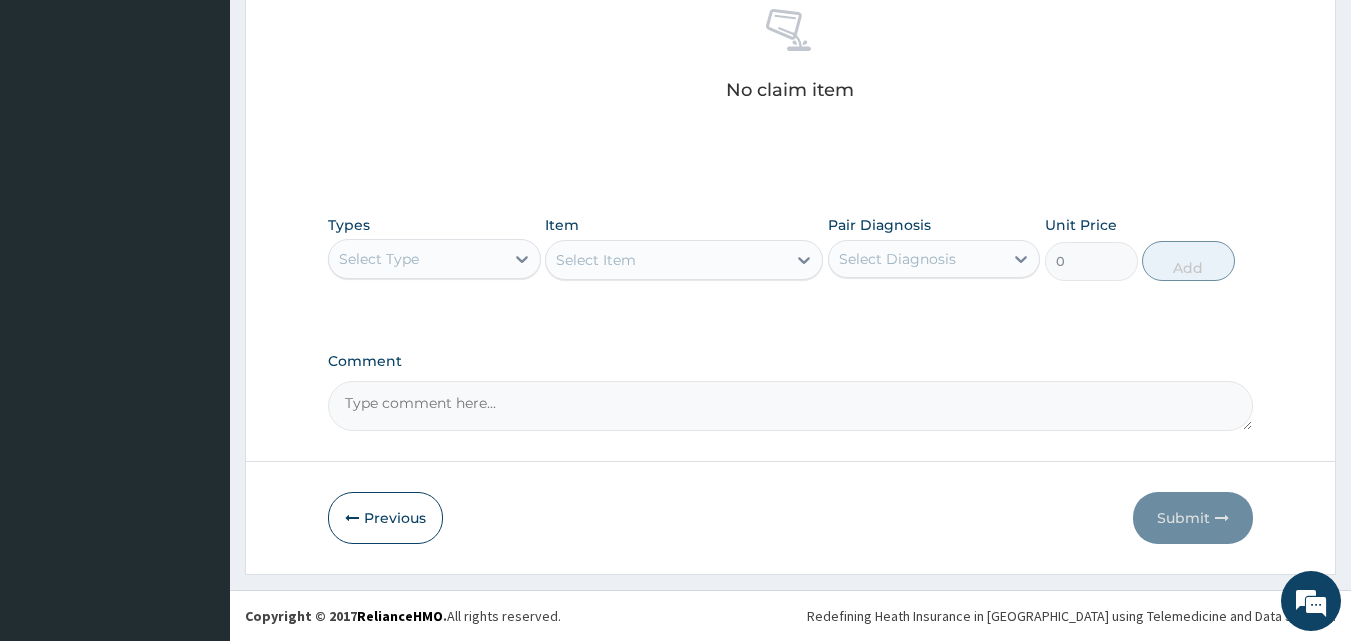 click on "Select Type" at bounding box center [416, 259] 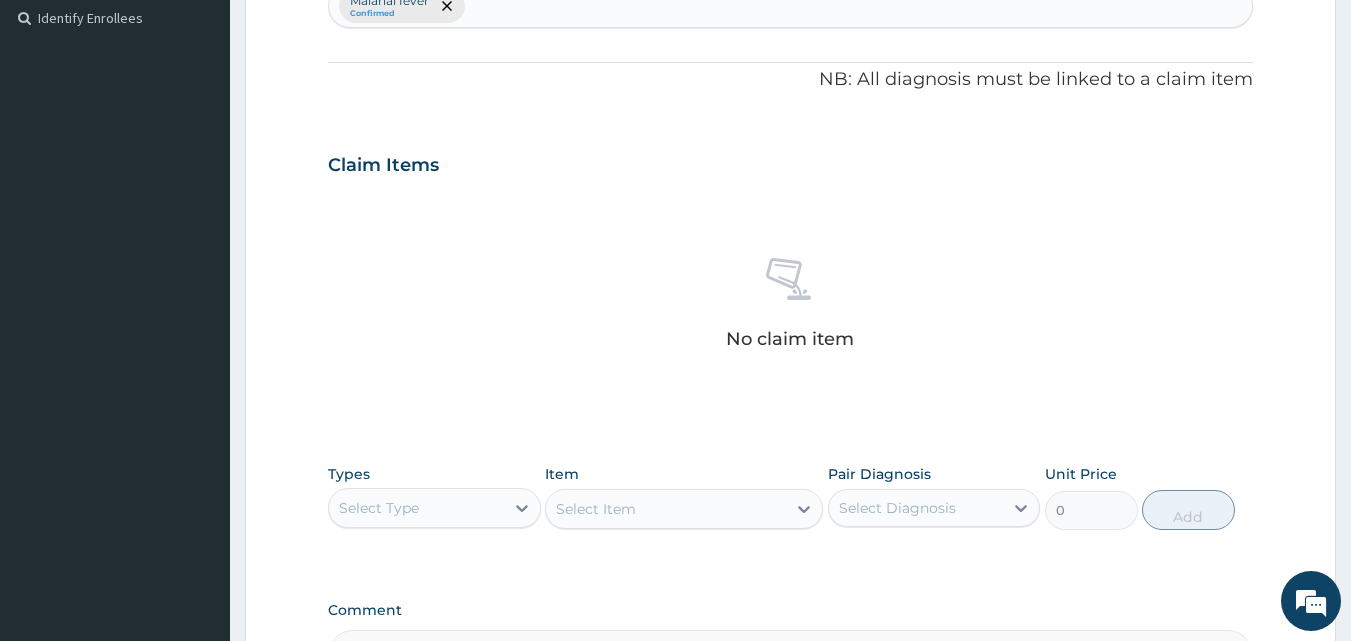 scroll, scrollTop: 481, scrollLeft: 0, axis: vertical 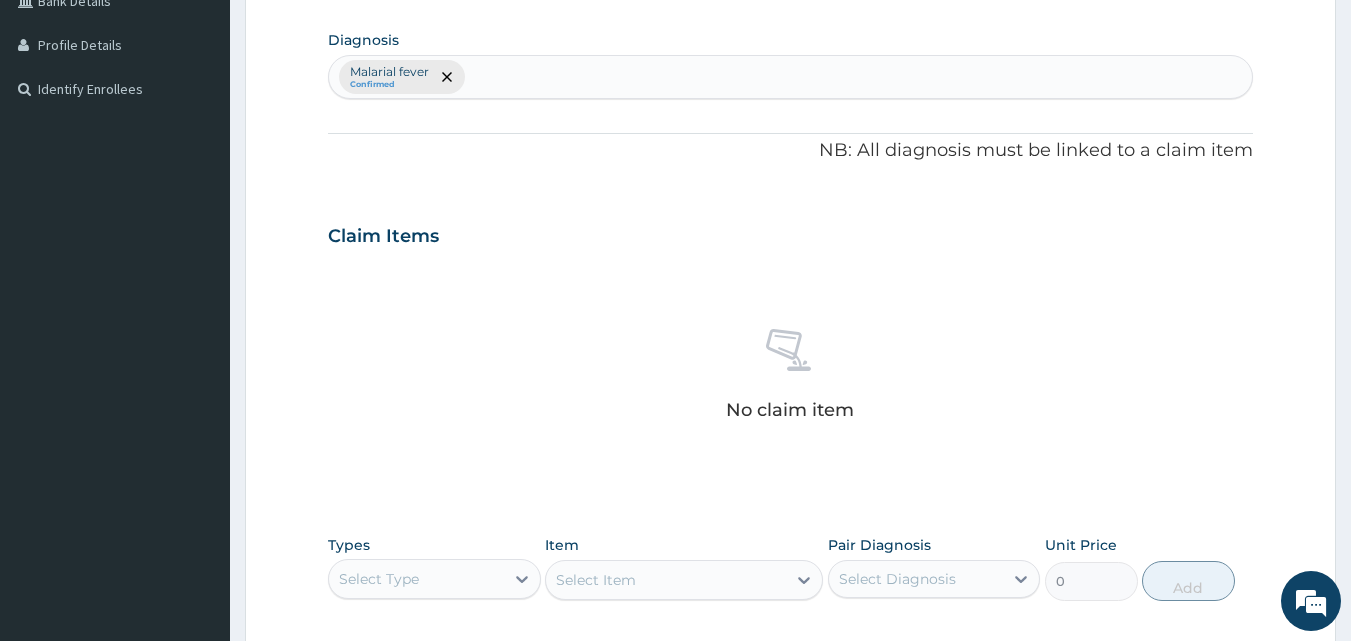 click on "Malarial fever Confirmed" at bounding box center [791, 77] 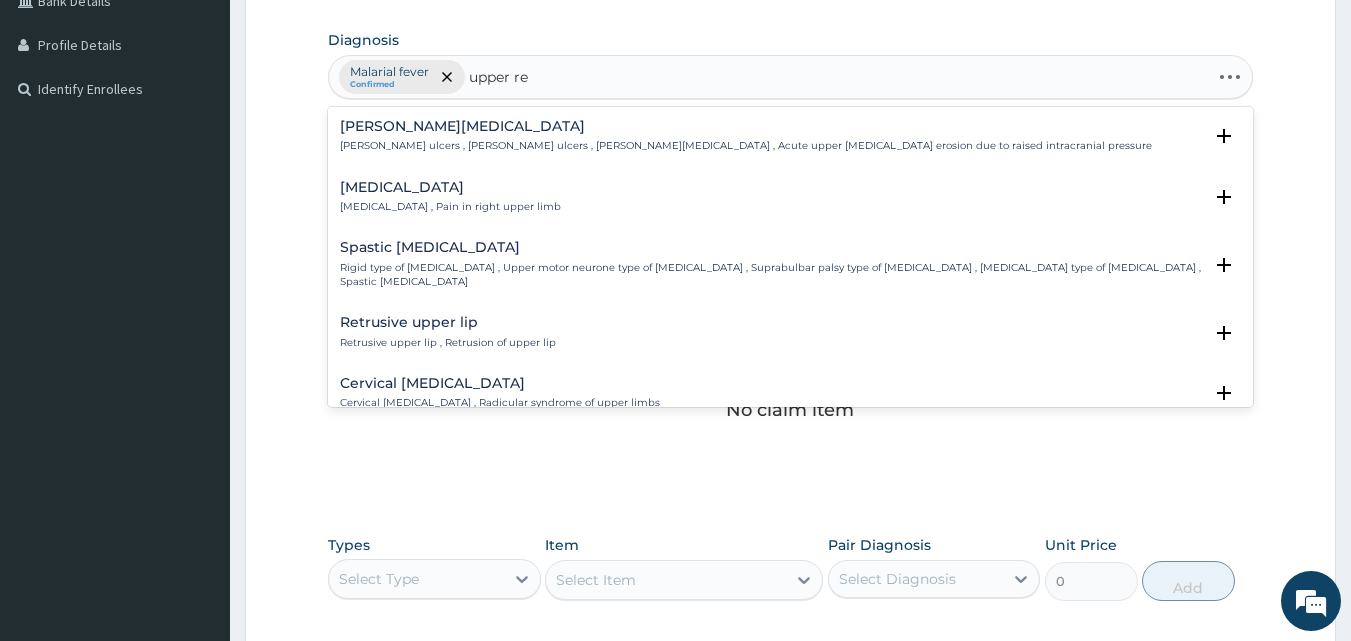 type on "upper res" 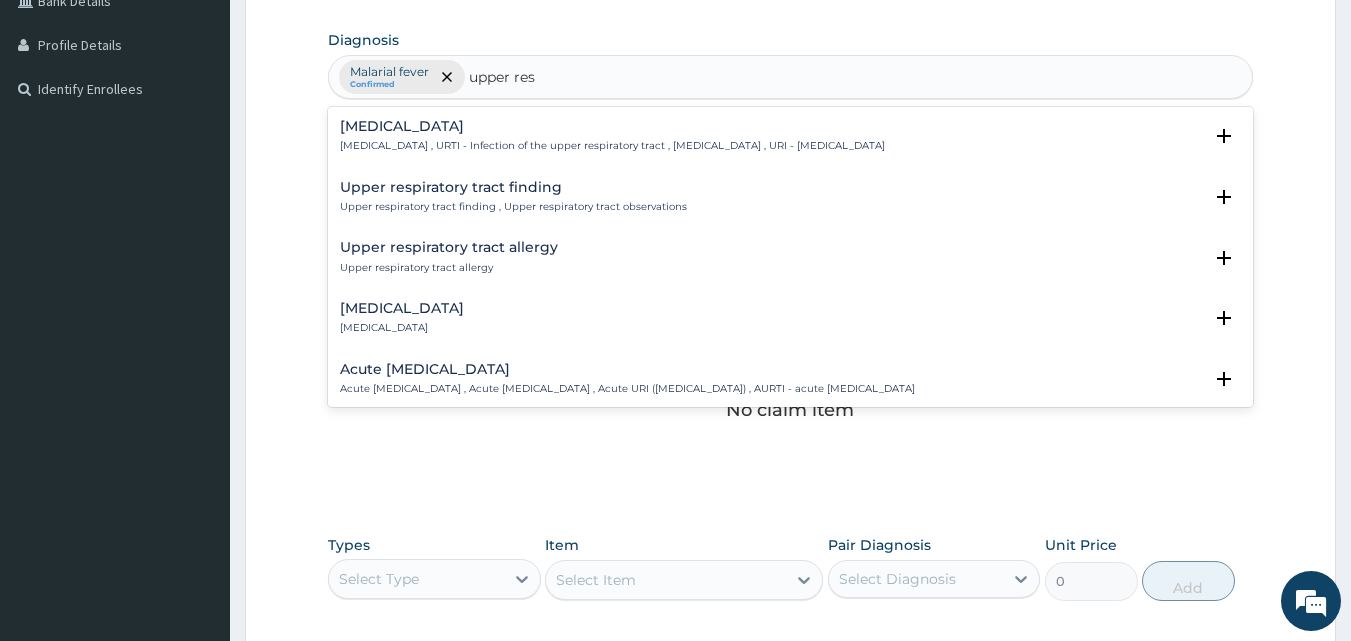 click on "[MEDICAL_DATA]" at bounding box center [612, 126] 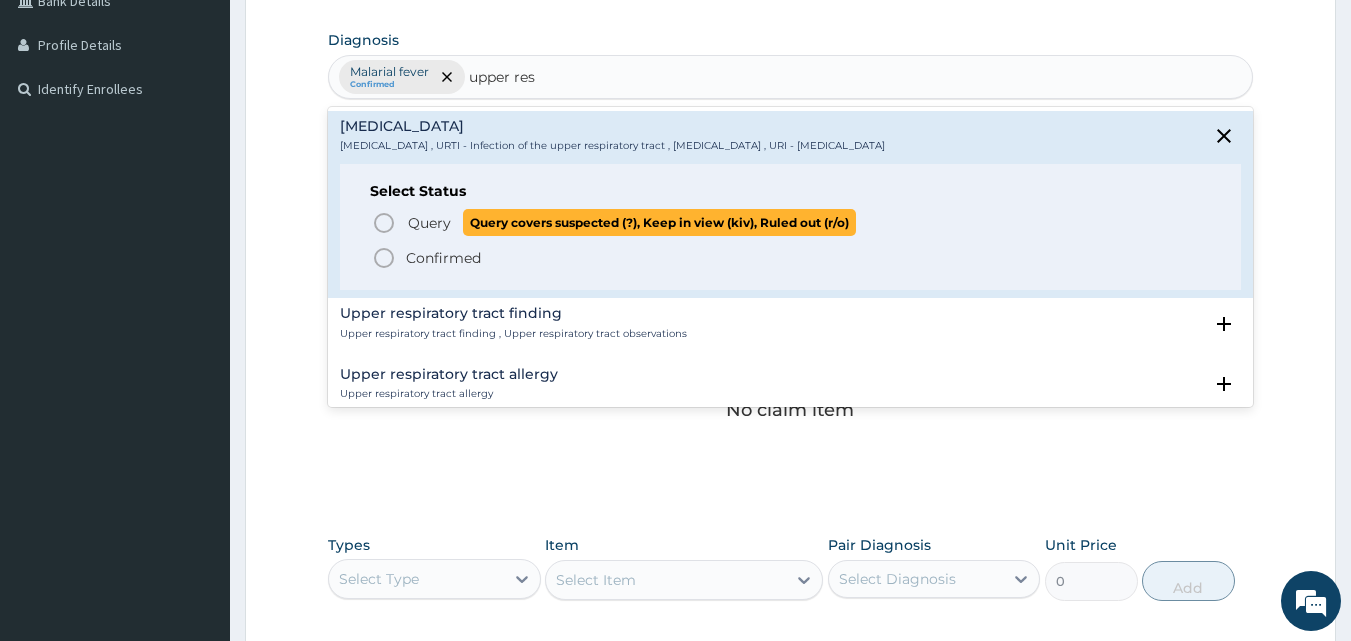 click on "Confirmed" at bounding box center [792, 258] 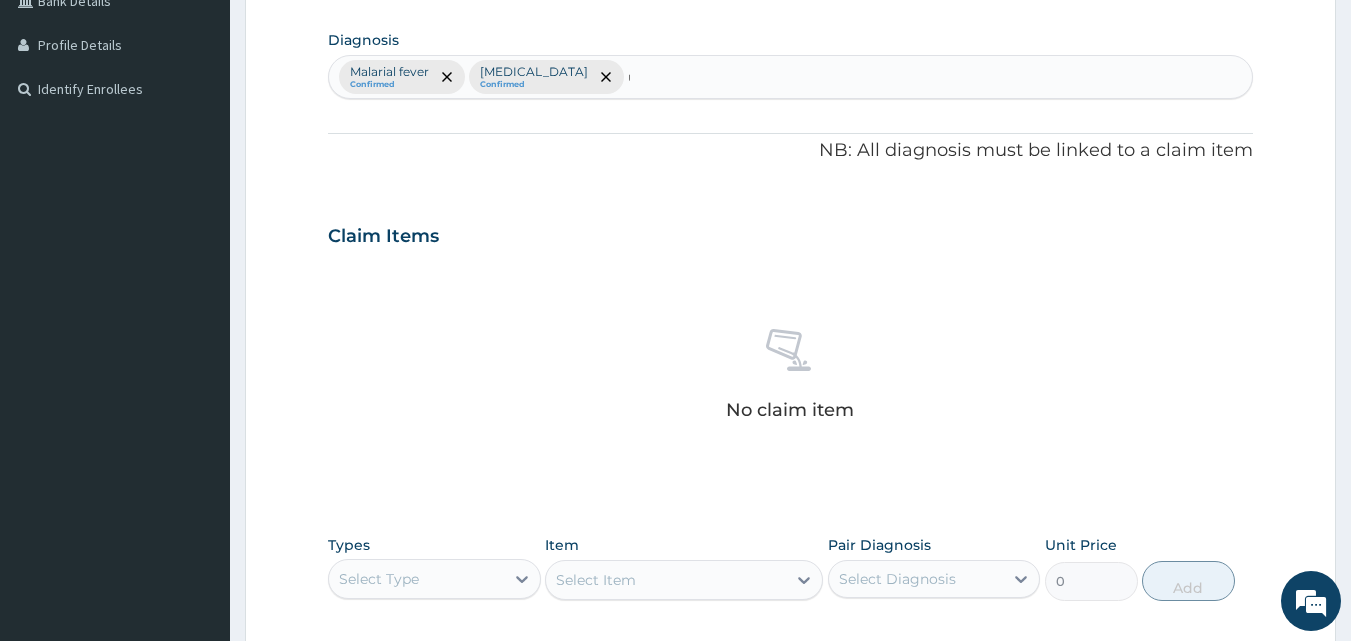 type 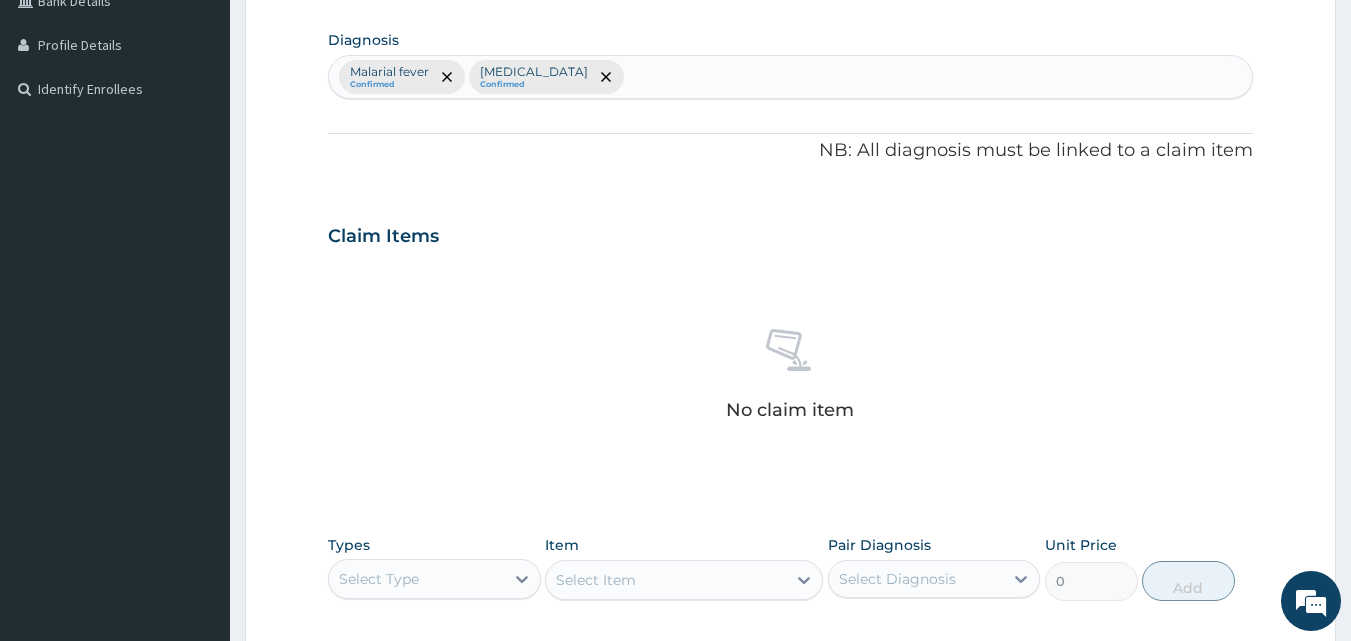 click on "Claim Items" at bounding box center [791, 232] 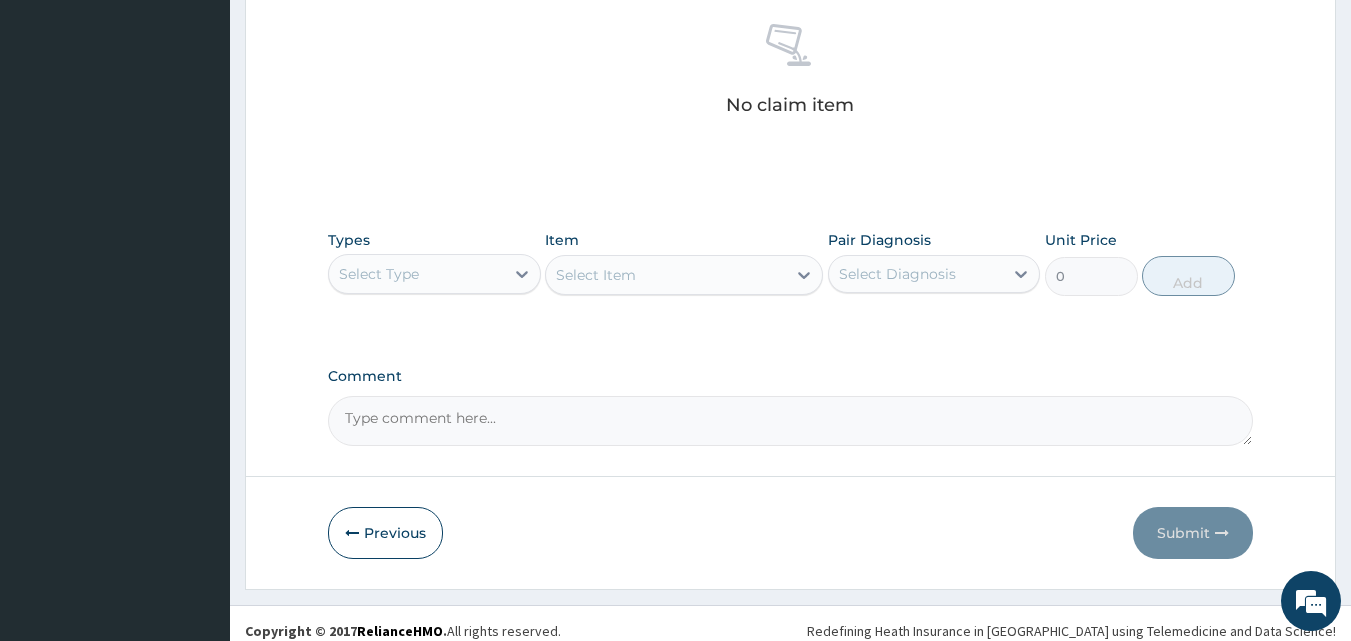 scroll, scrollTop: 801, scrollLeft: 0, axis: vertical 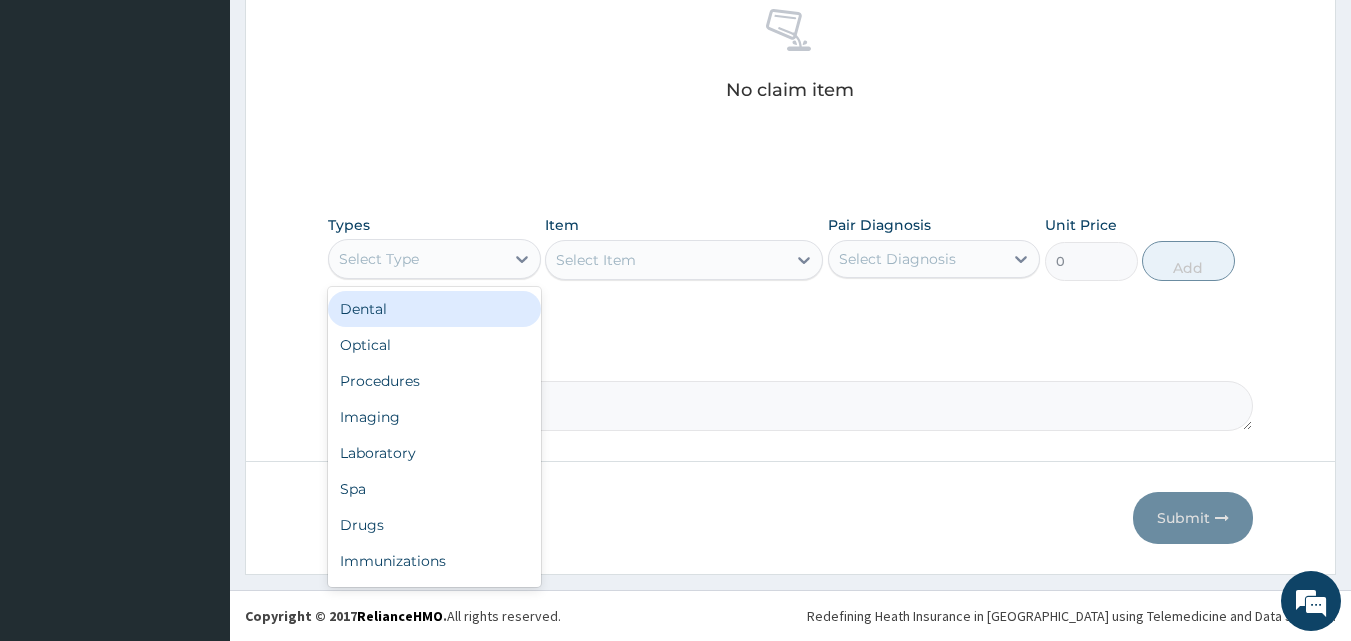 click on "Select Type" at bounding box center [416, 259] 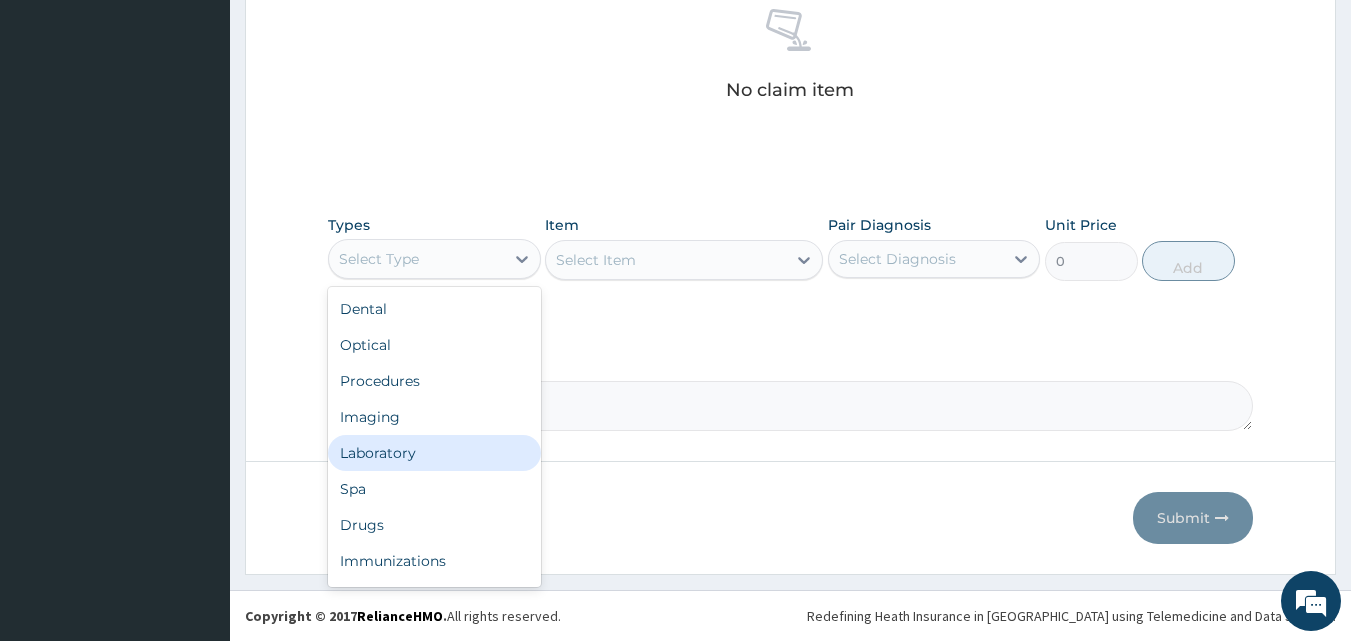 click on "Laboratory" at bounding box center [434, 453] 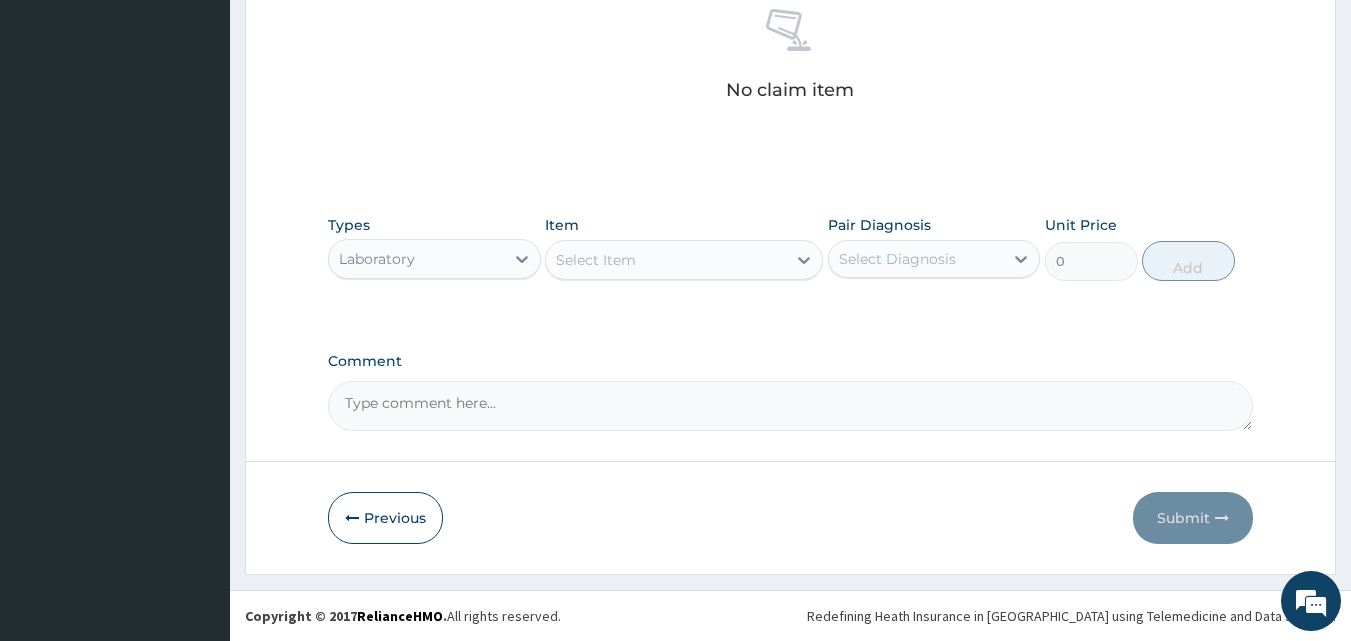 click on "Select Item" at bounding box center [666, 260] 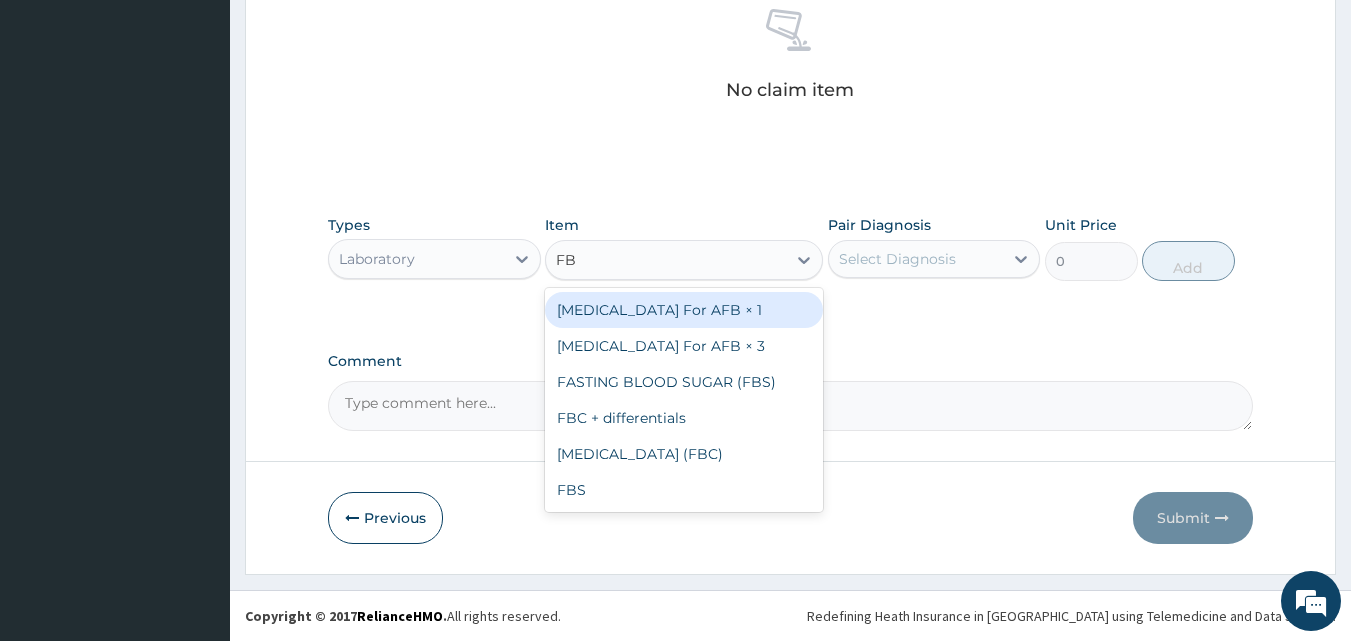 type on "FBC" 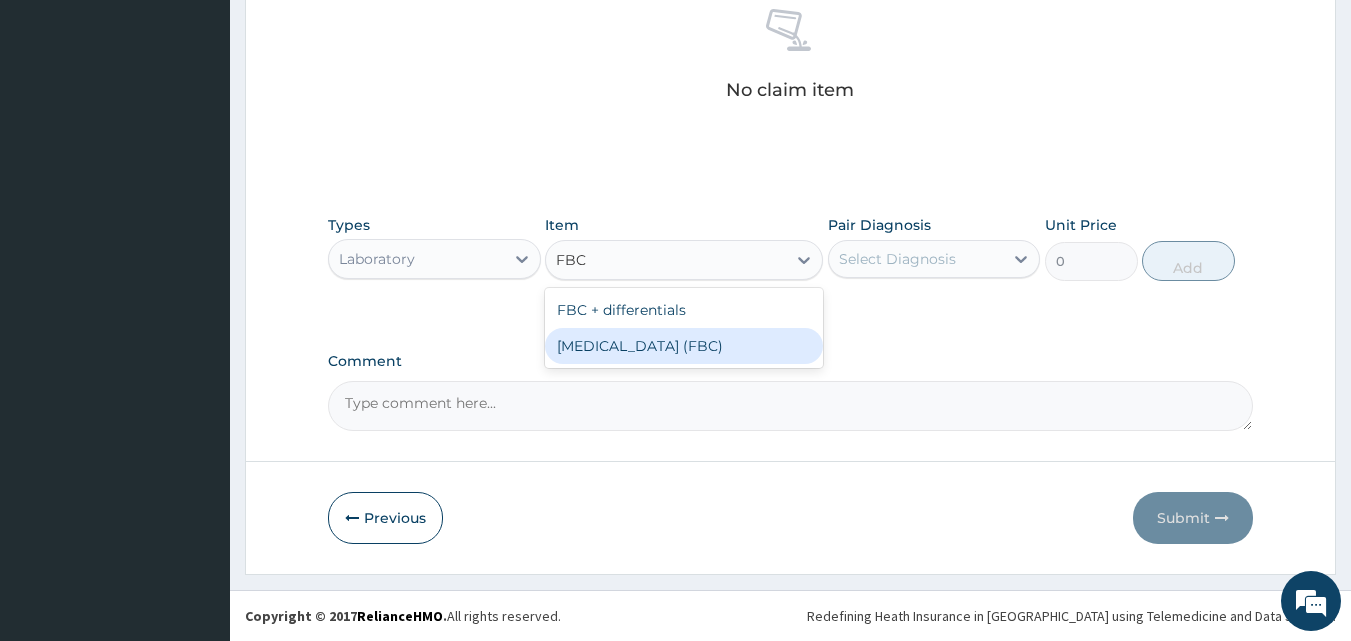 click on "[MEDICAL_DATA] (FBC)" at bounding box center [684, 346] 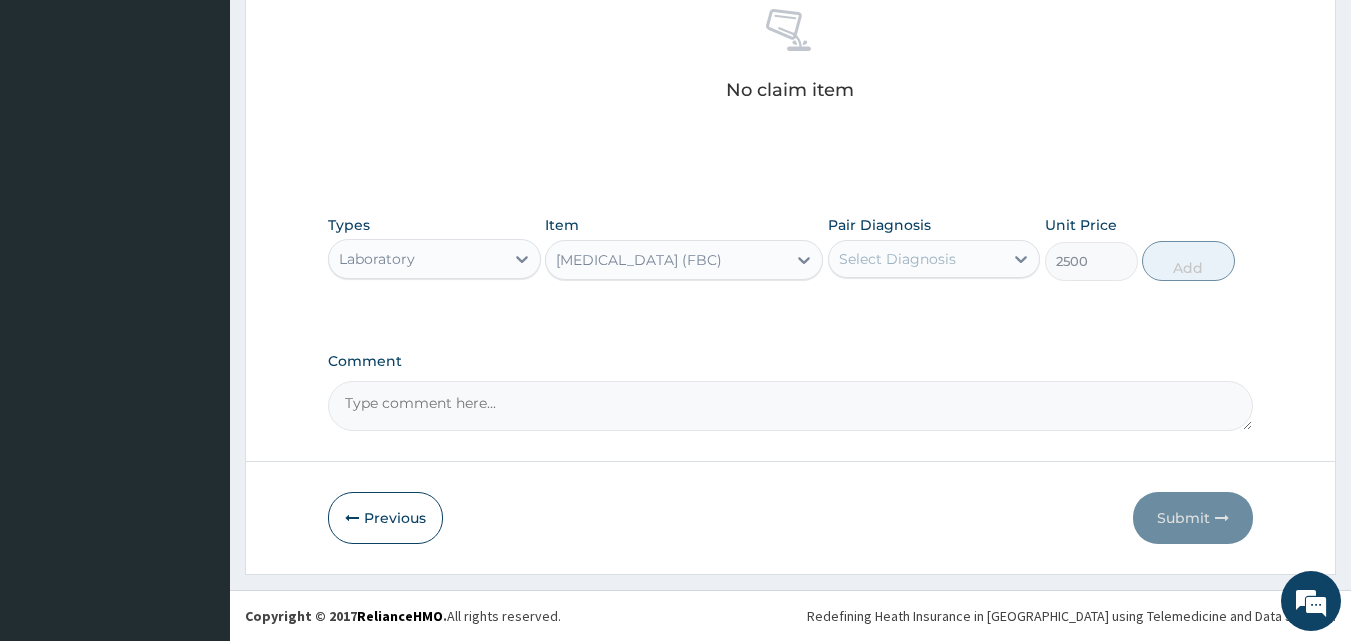 click on "Select Diagnosis" at bounding box center (916, 259) 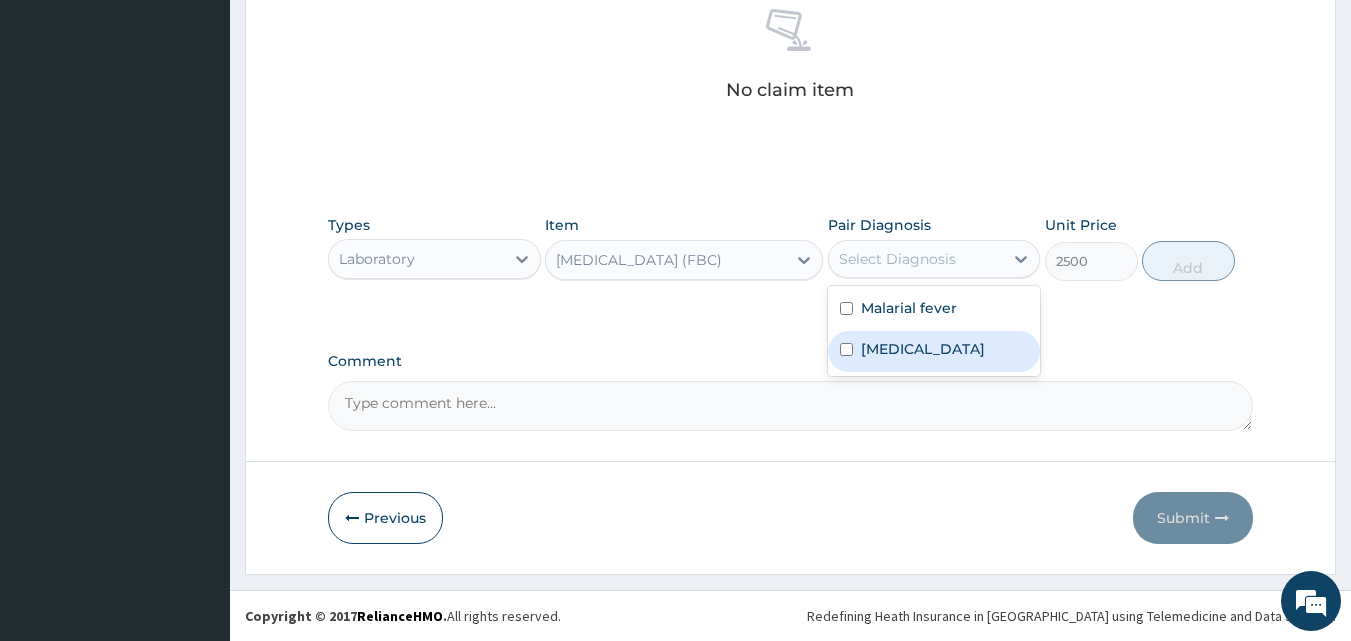 click on "[MEDICAL_DATA]" at bounding box center (934, 351) 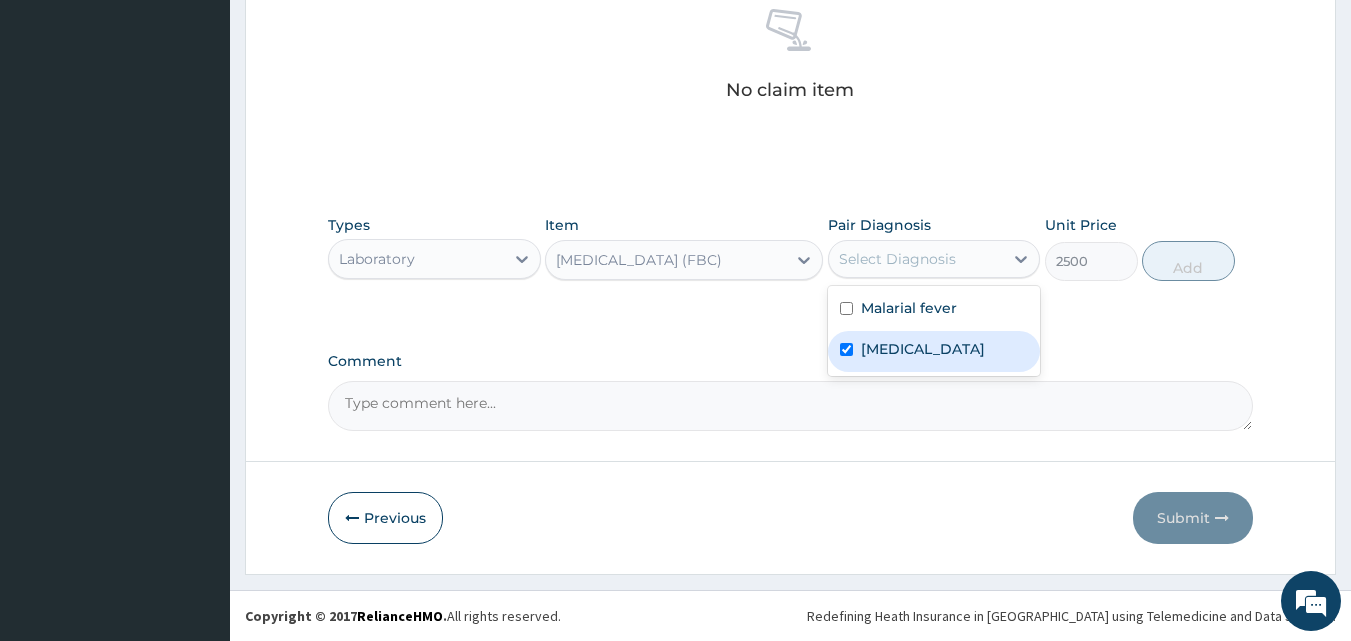 checkbox on "true" 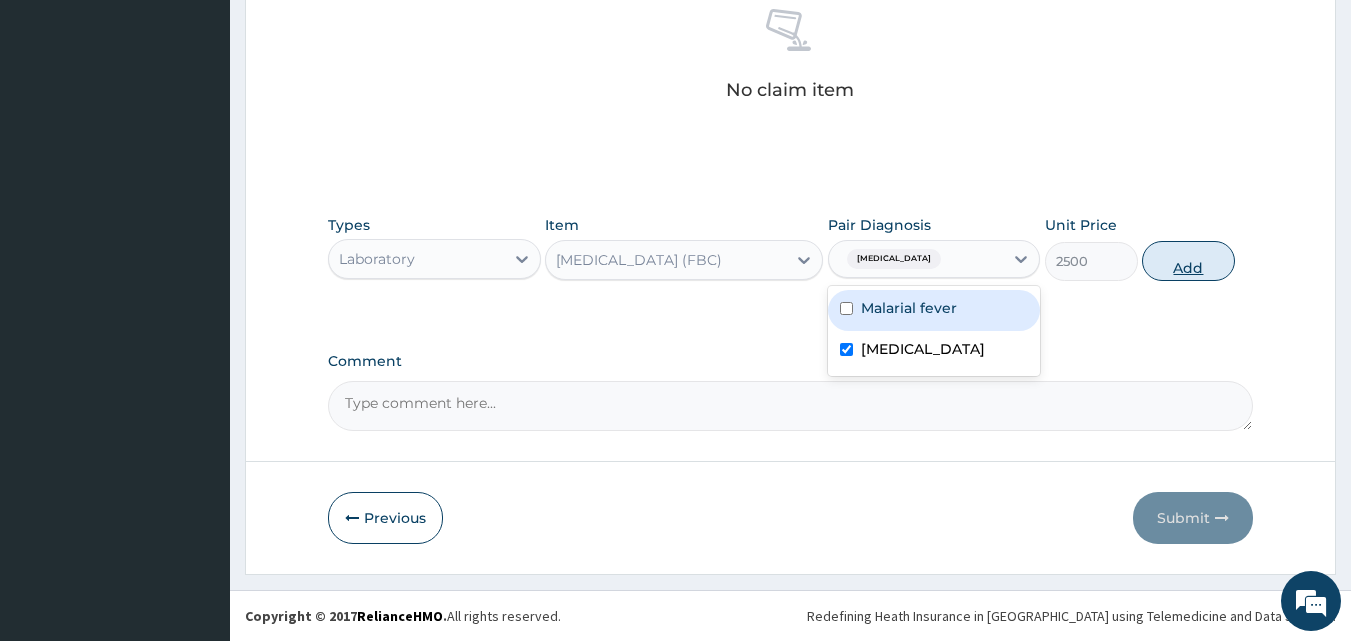 click on "Add" at bounding box center (1188, 261) 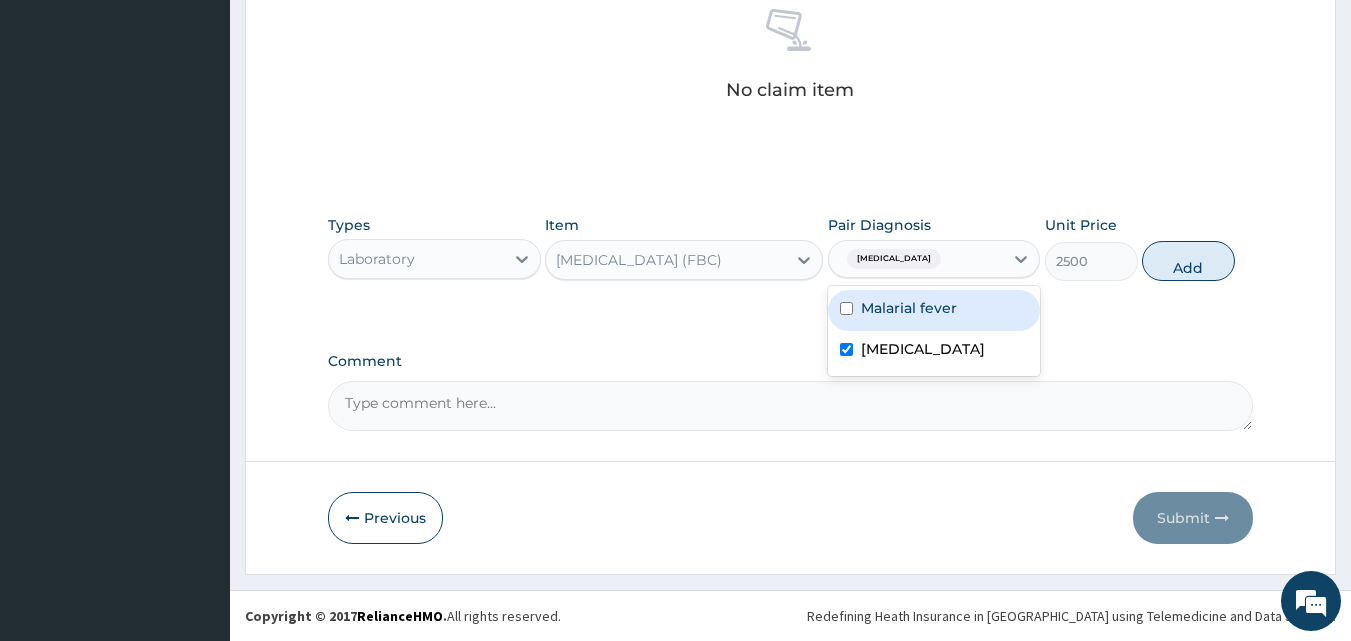 type on "0" 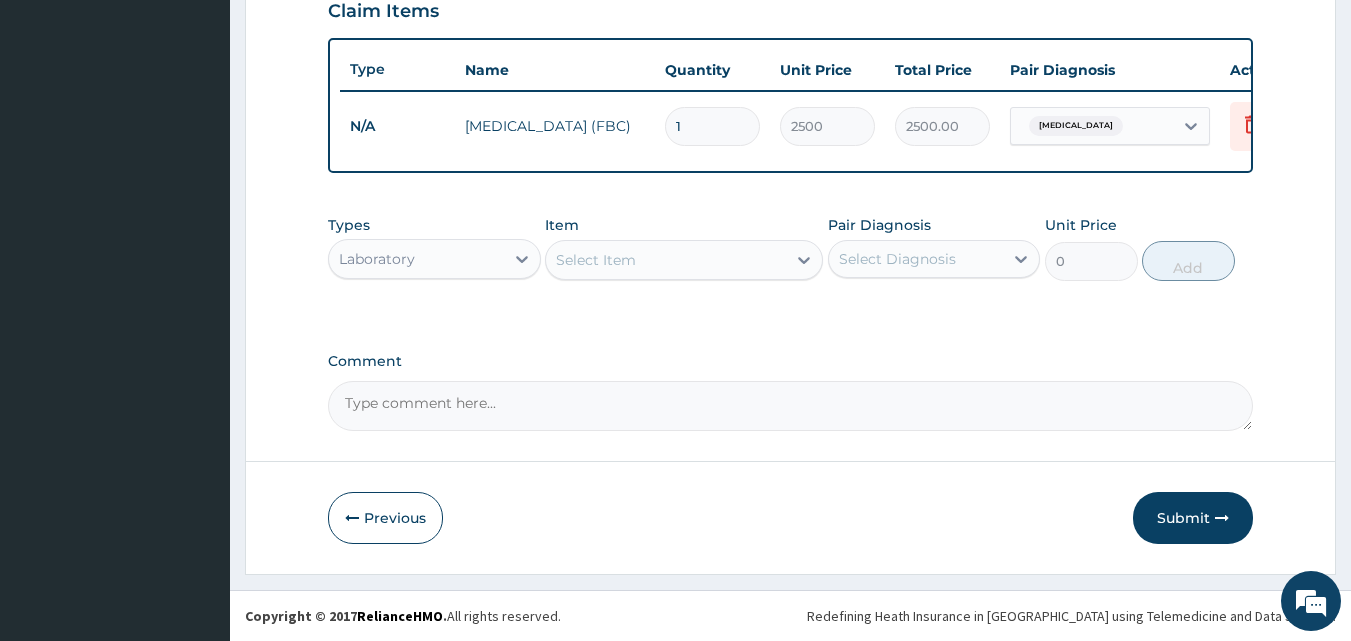 scroll, scrollTop: 721, scrollLeft: 0, axis: vertical 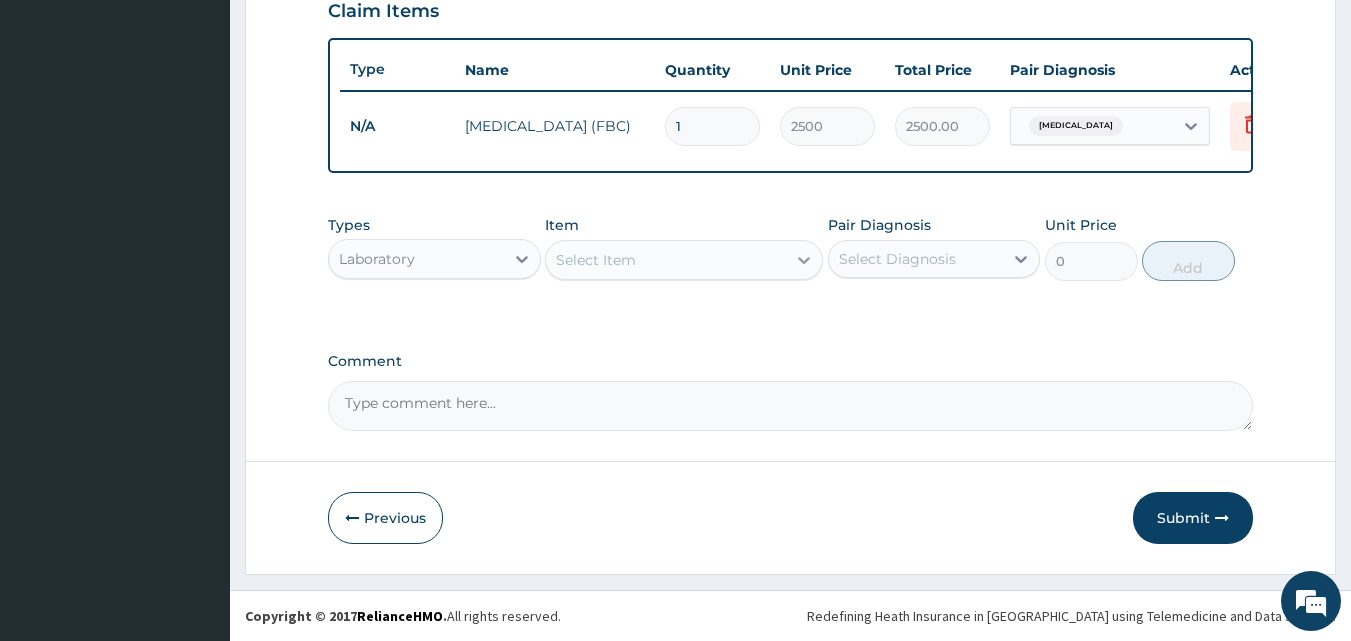 click at bounding box center [804, 260] 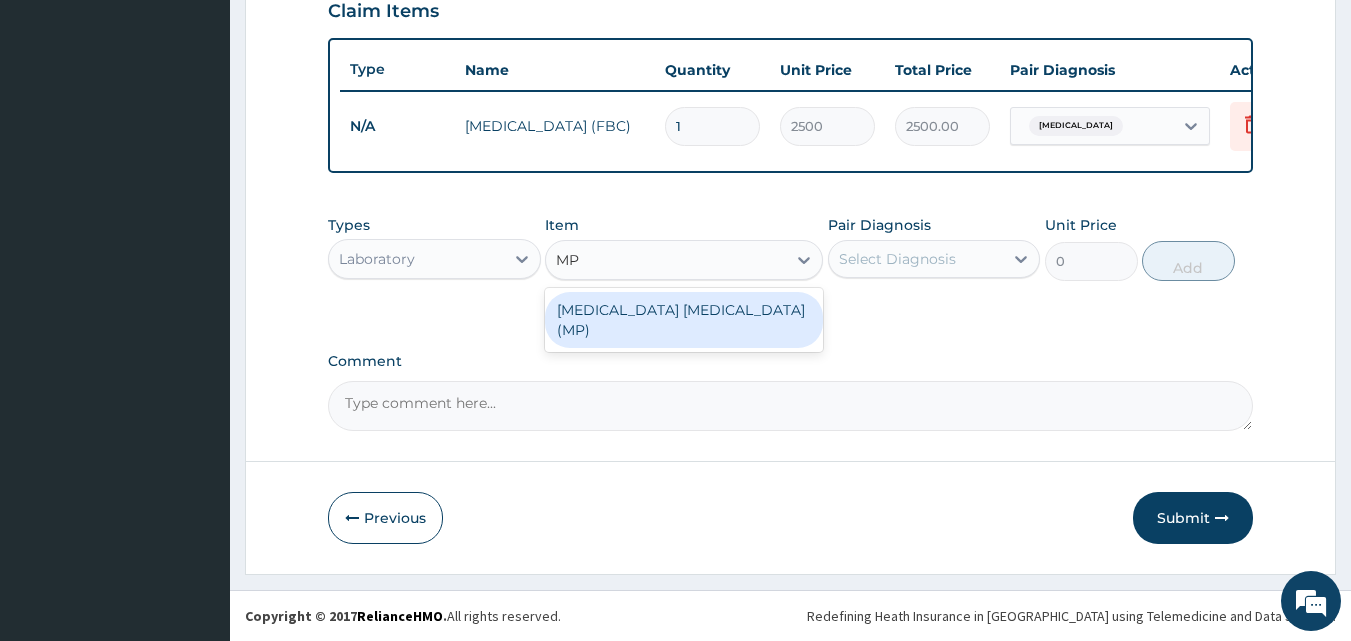 type on "MP" 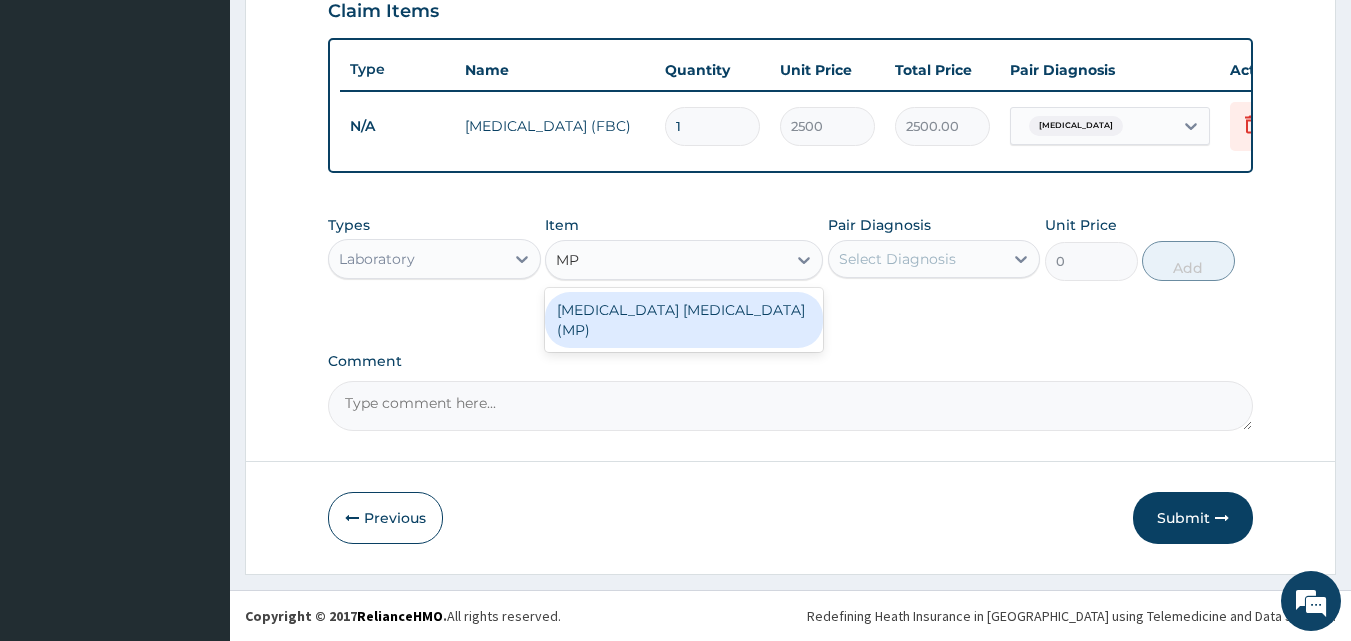 type 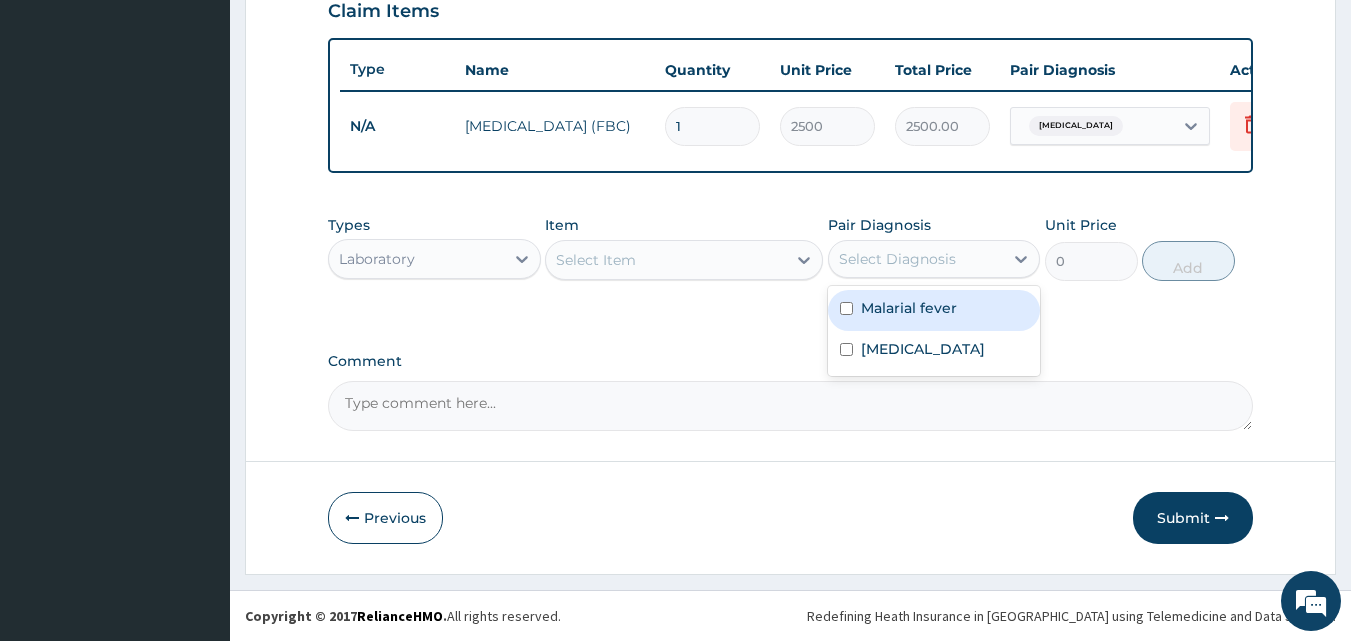 click on "Select Diagnosis" at bounding box center [897, 259] 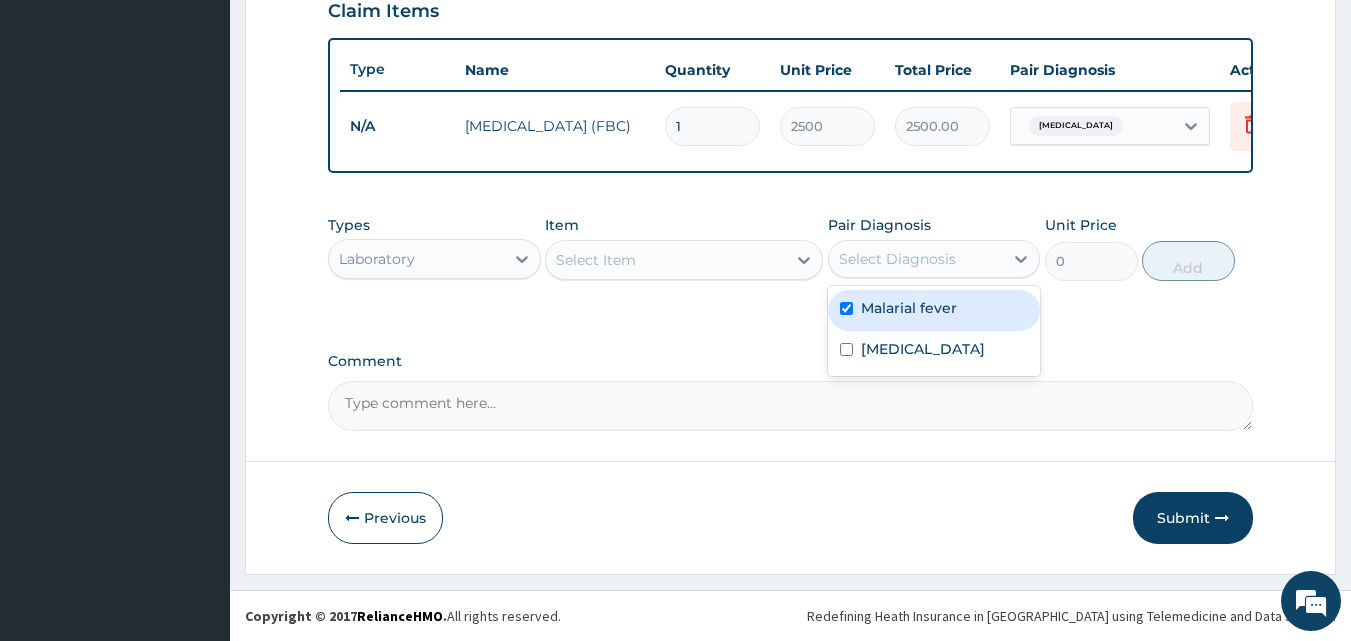 checkbox on "true" 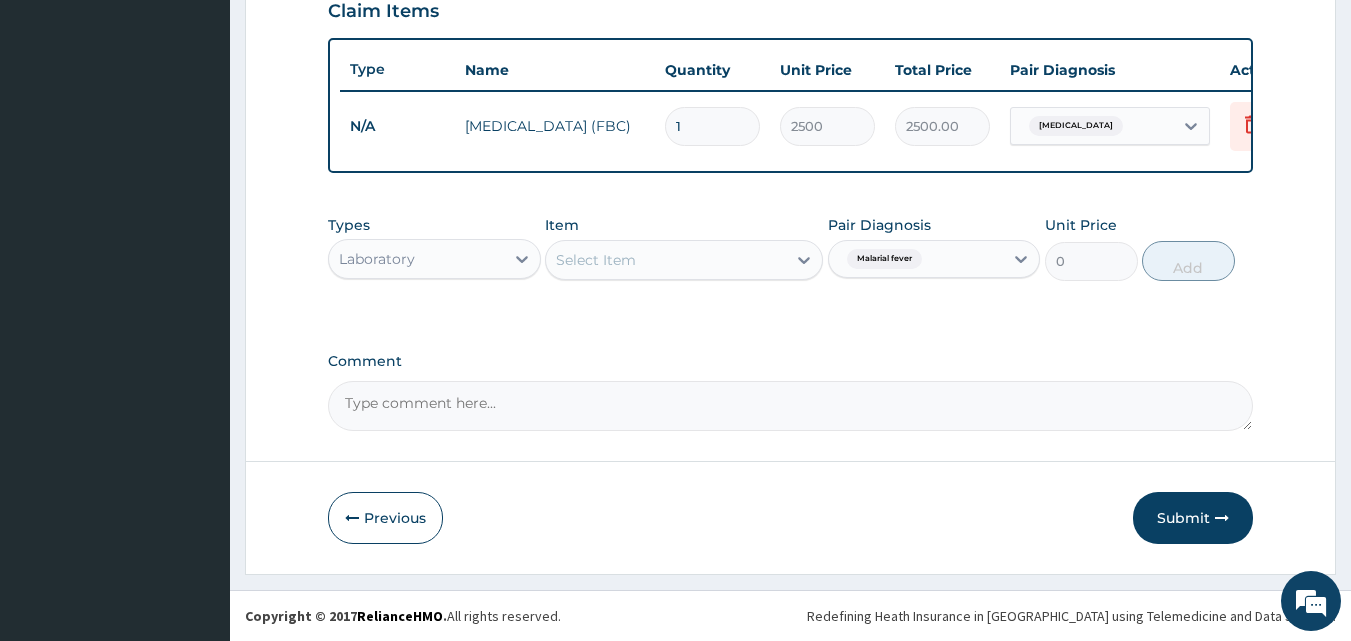 click on "Select Item" at bounding box center (666, 260) 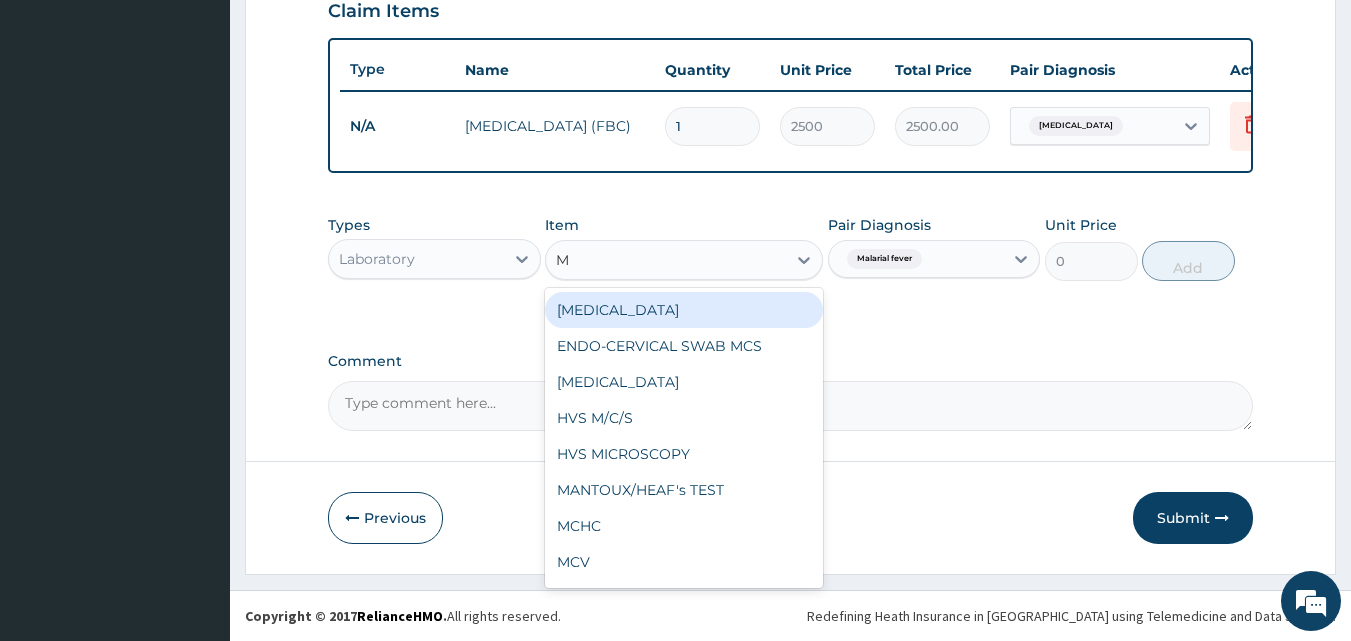 type on "MP" 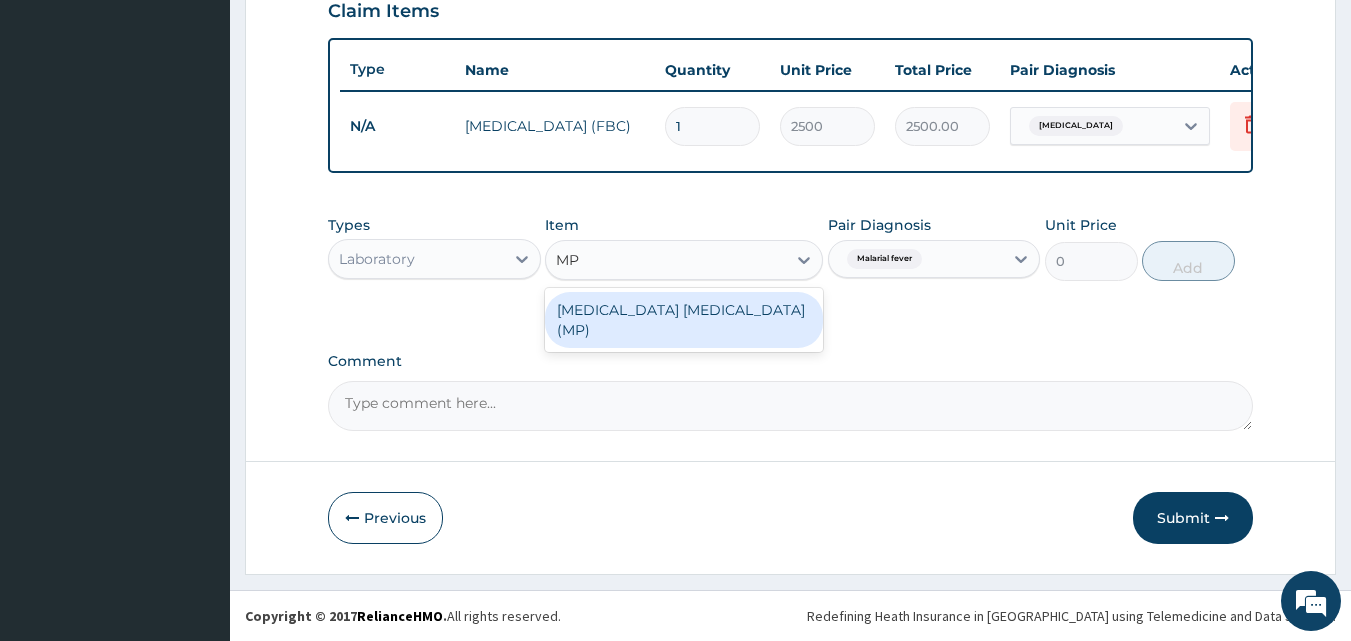 click on "[MEDICAL_DATA] [MEDICAL_DATA] (MP)" at bounding box center (684, 320) 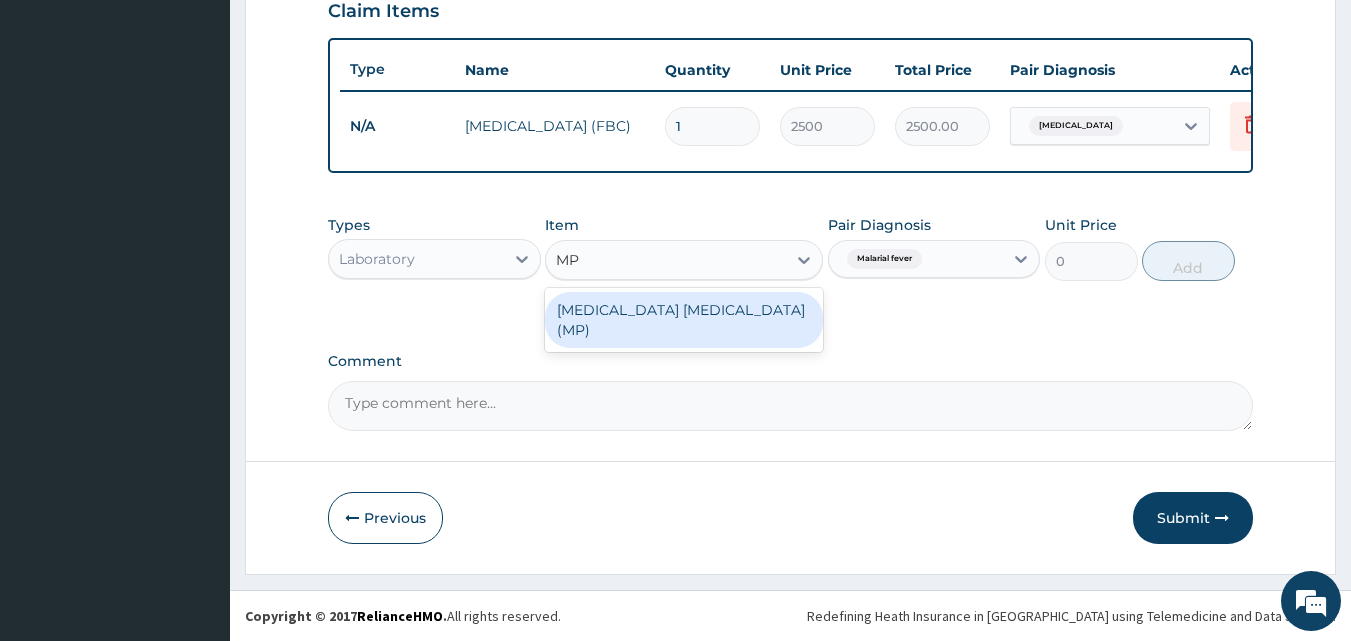 type 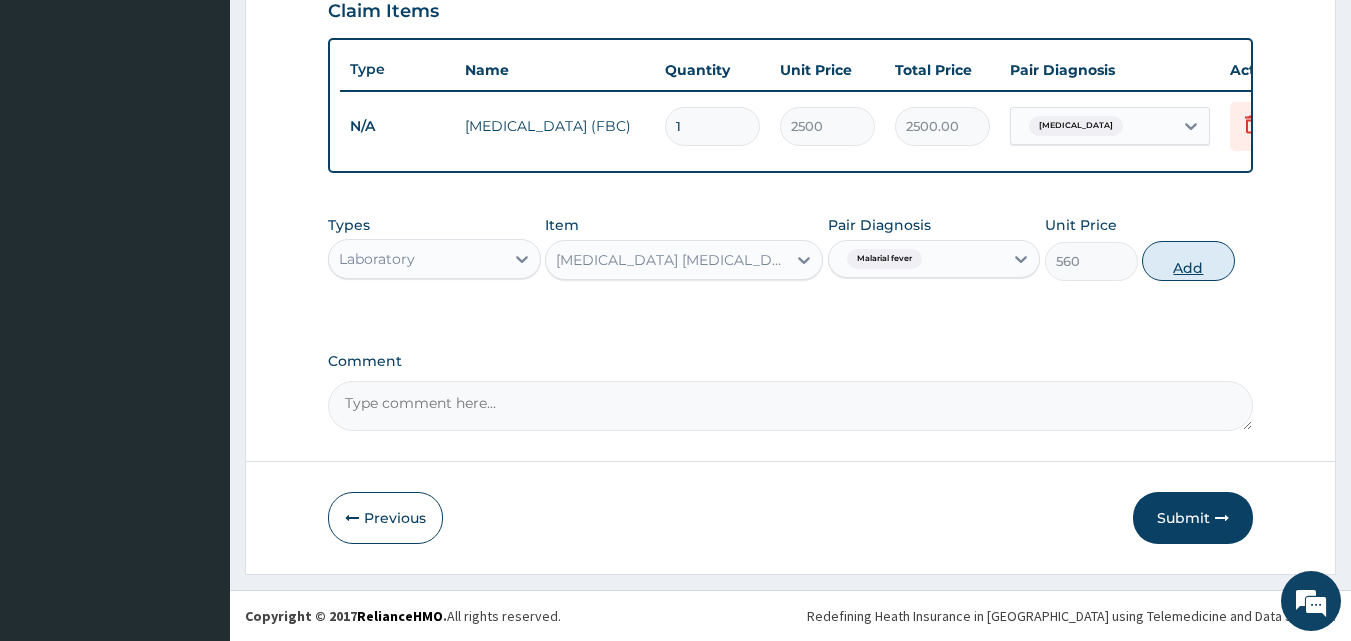 click on "Add" at bounding box center (1188, 261) 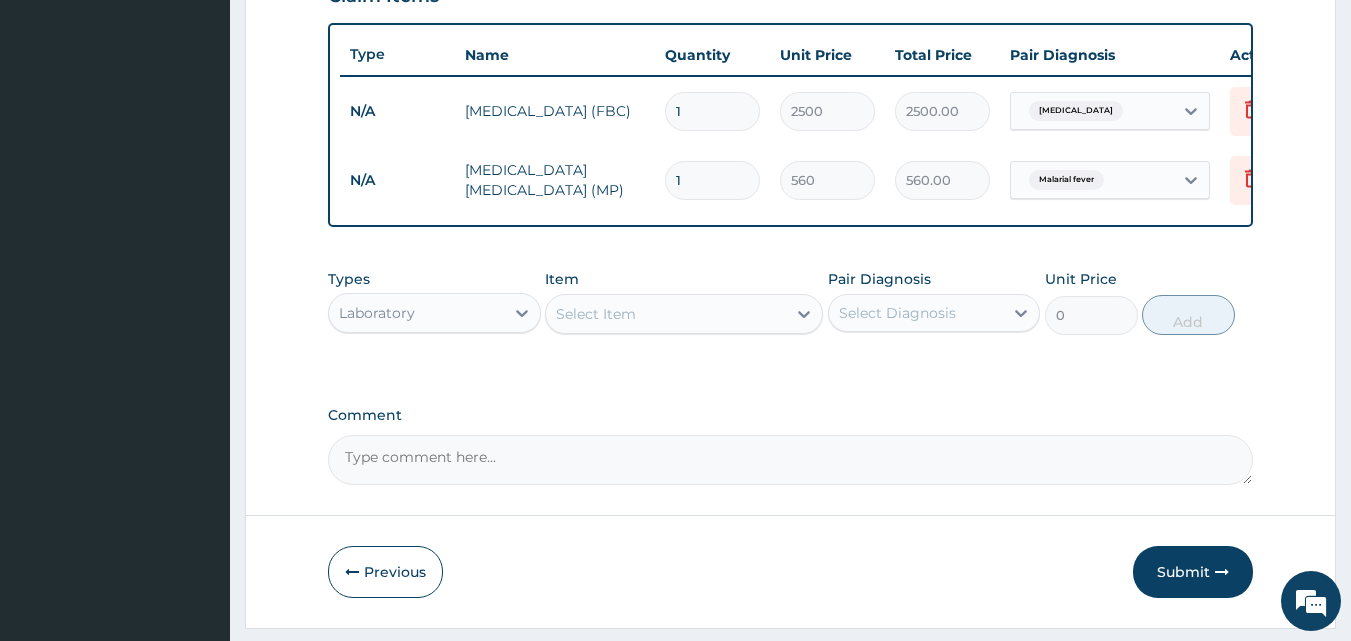 drag, startPoint x: 464, startPoint y: 348, endPoint x: 461, endPoint y: 336, distance: 12.369317 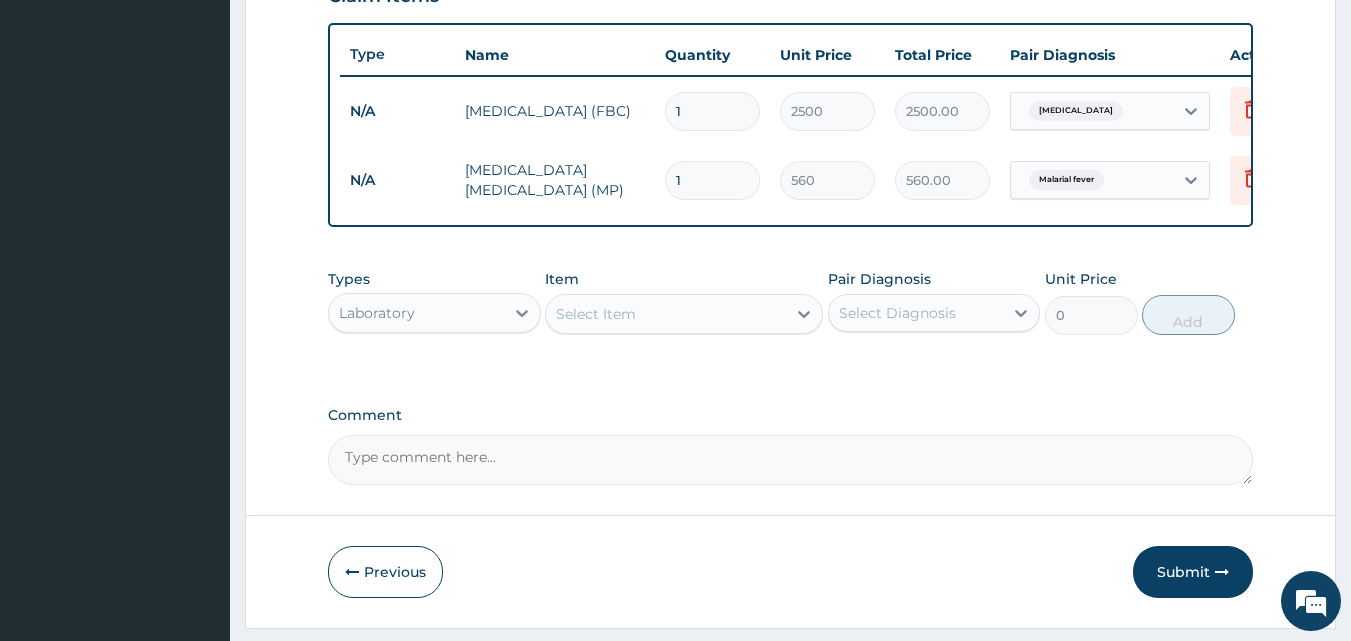 click on "Types Laboratory" at bounding box center [434, 302] 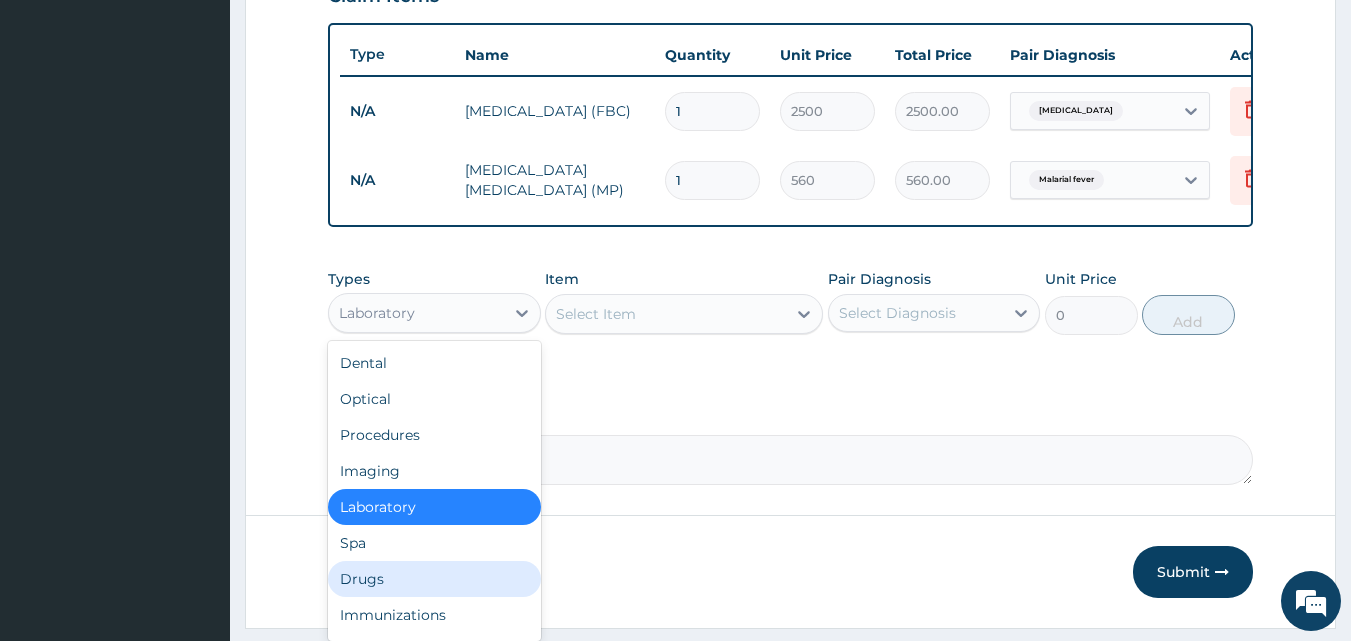 click on "Drugs" at bounding box center (434, 579) 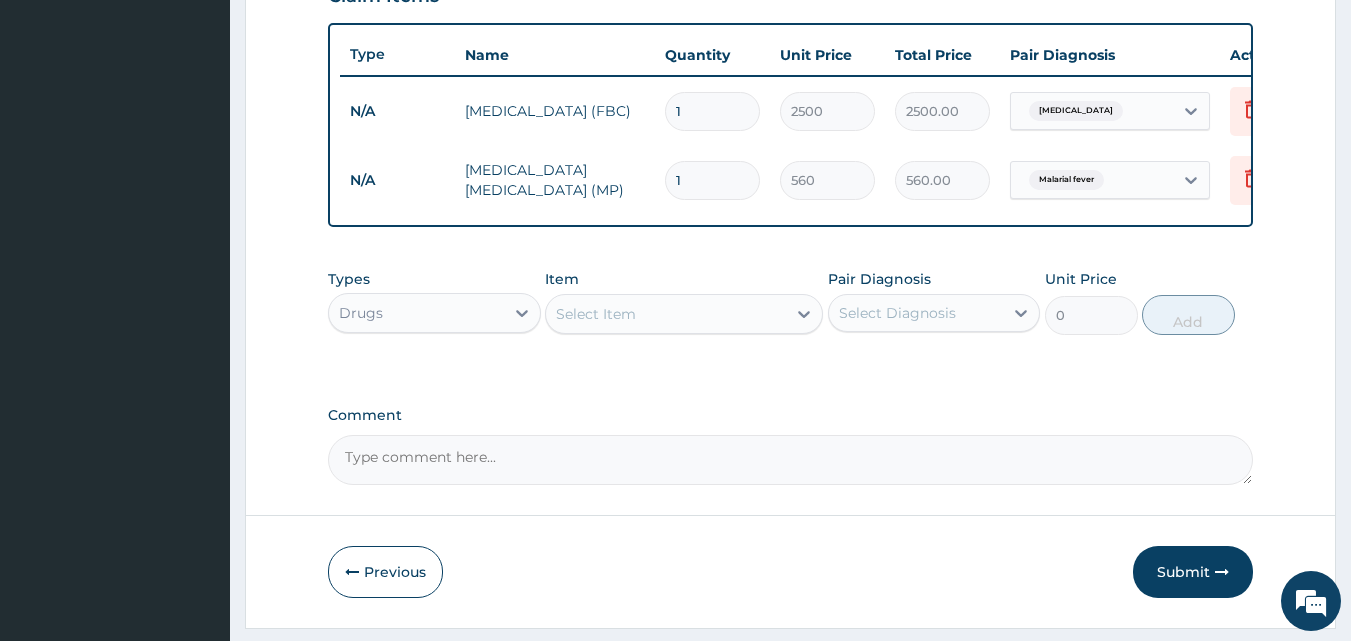 click on "Select Item" at bounding box center (666, 314) 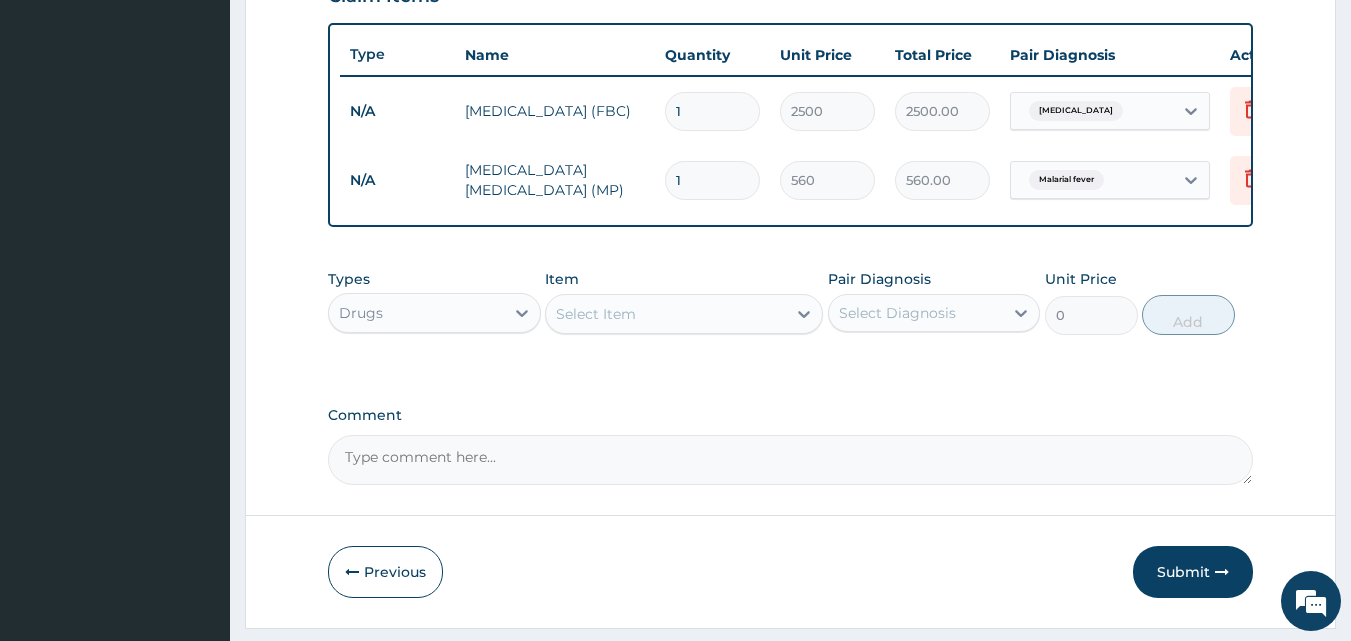click on "Select Item" at bounding box center [666, 314] 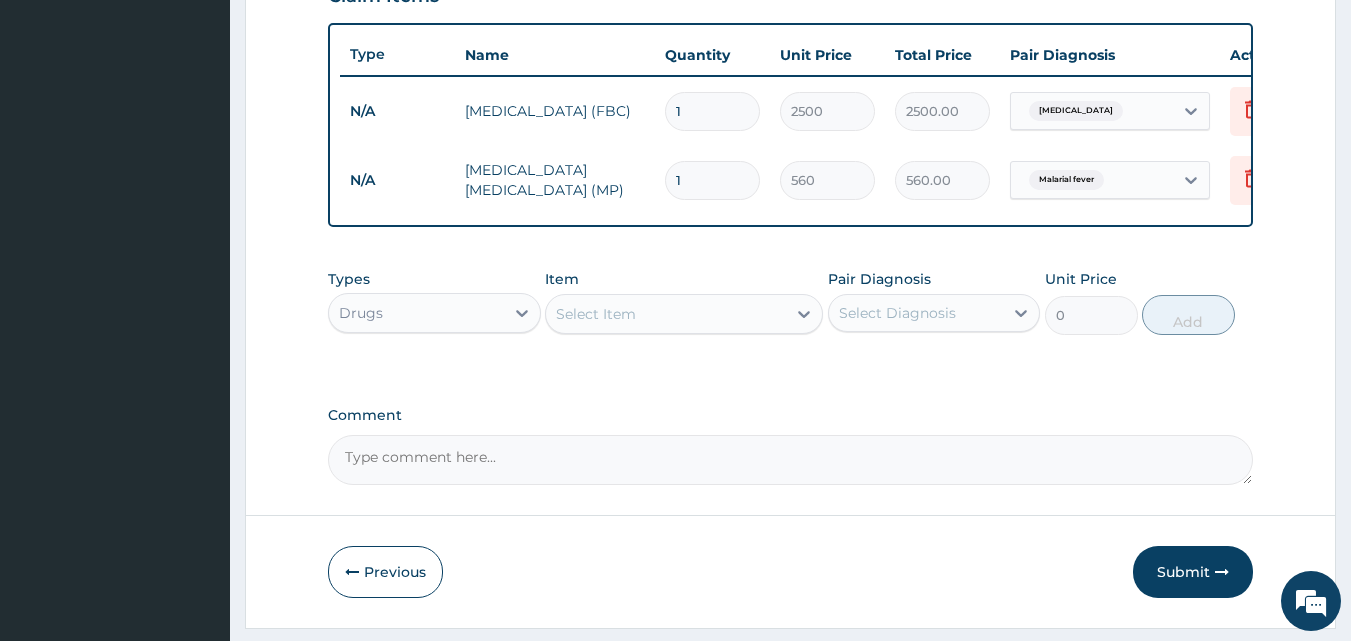 click on "Select Item" at bounding box center [666, 314] 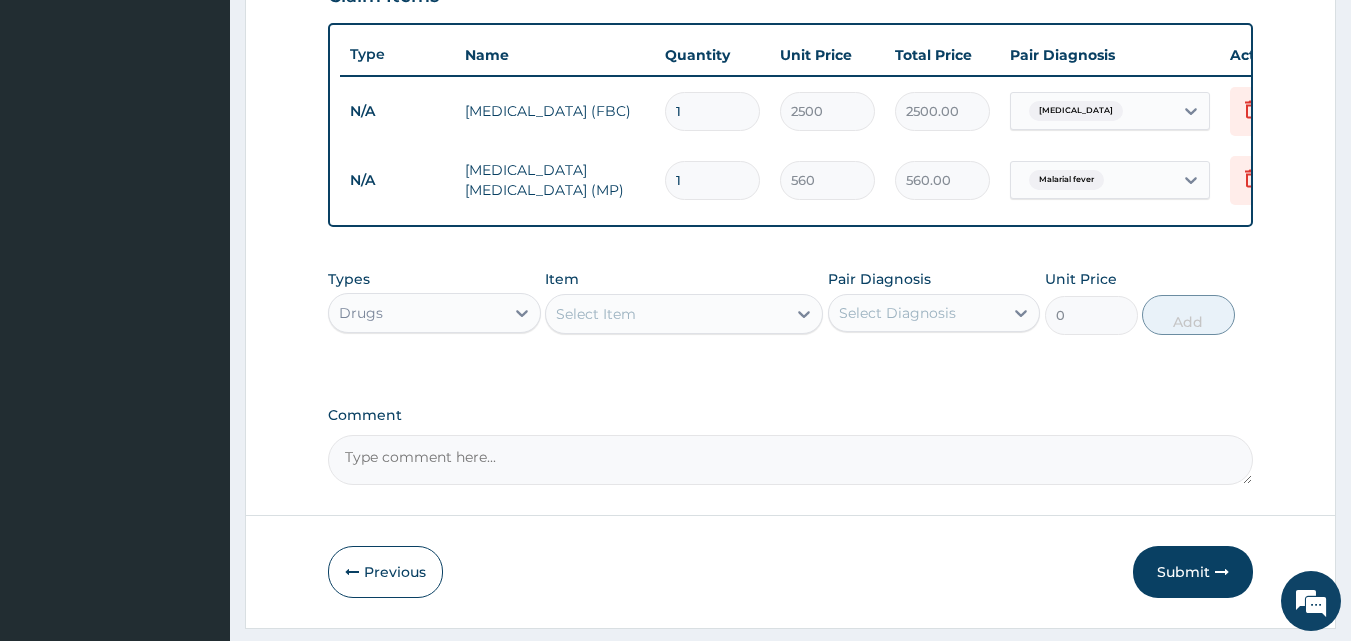 click on "Select Item" at bounding box center [596, 314] 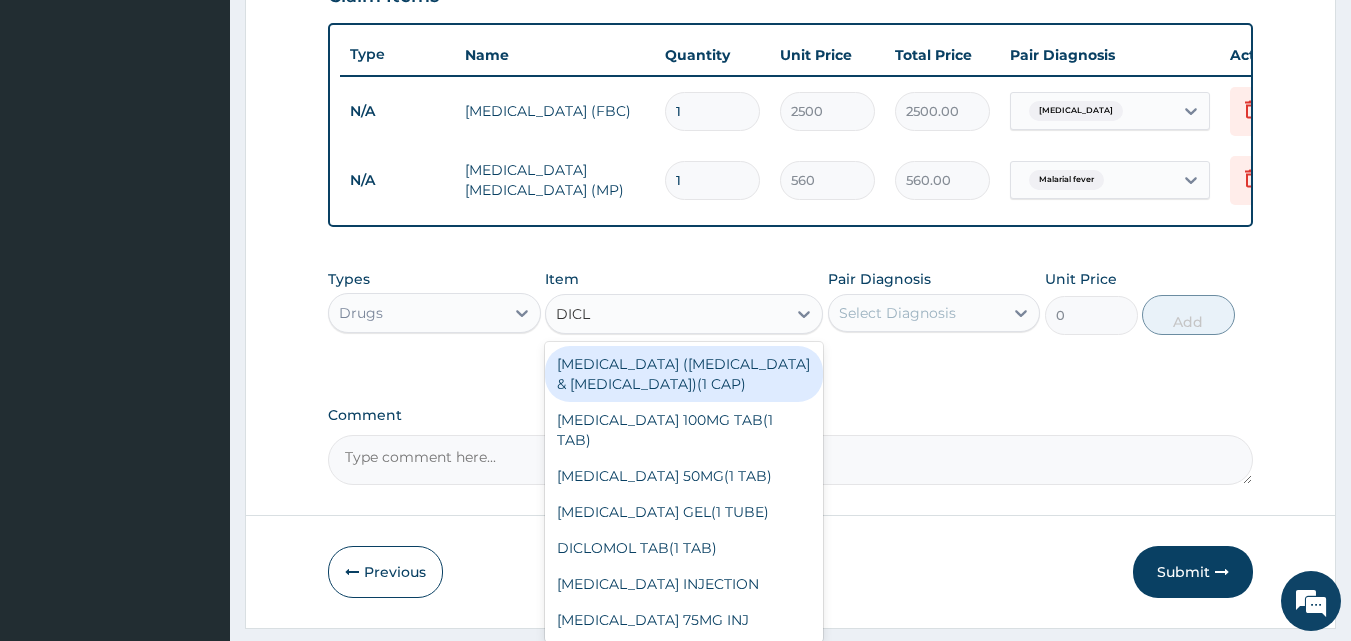 type on "DICLO" 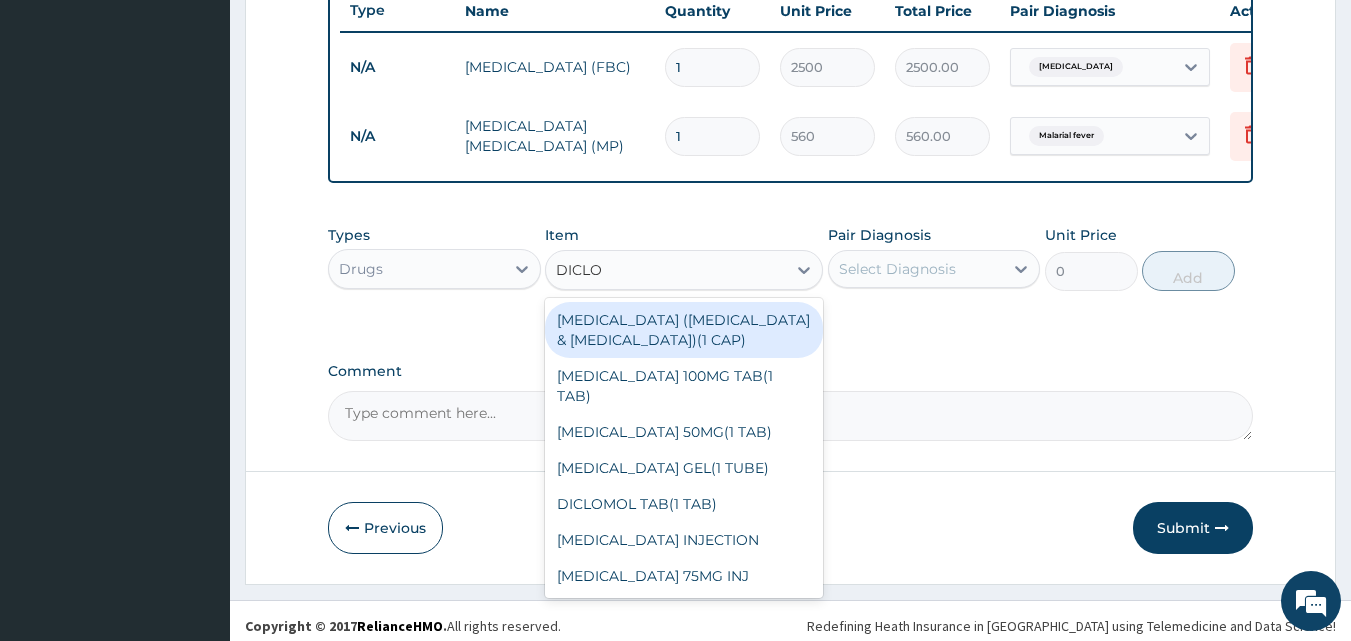 scroll, scrollTop: 790, scrollLeft: 0, axis: vertical 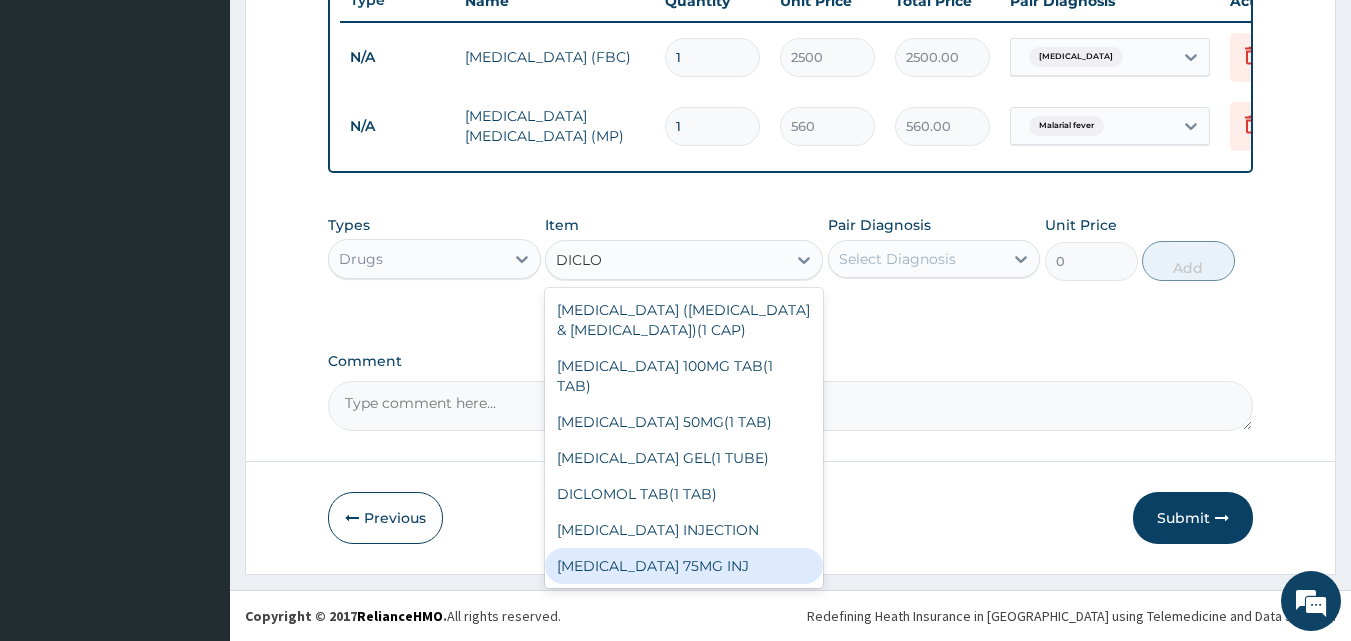 click on "[MEDICAL_DATA] 75MG INJ" at bounding box center (684, 566) 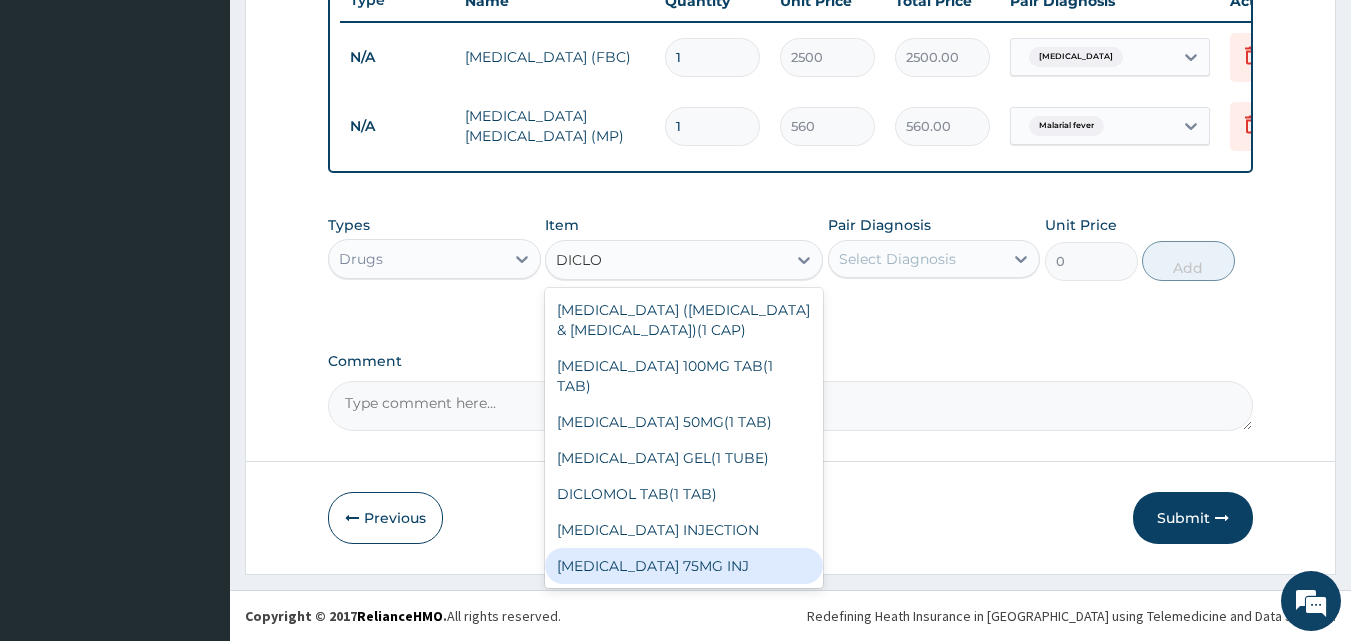 type 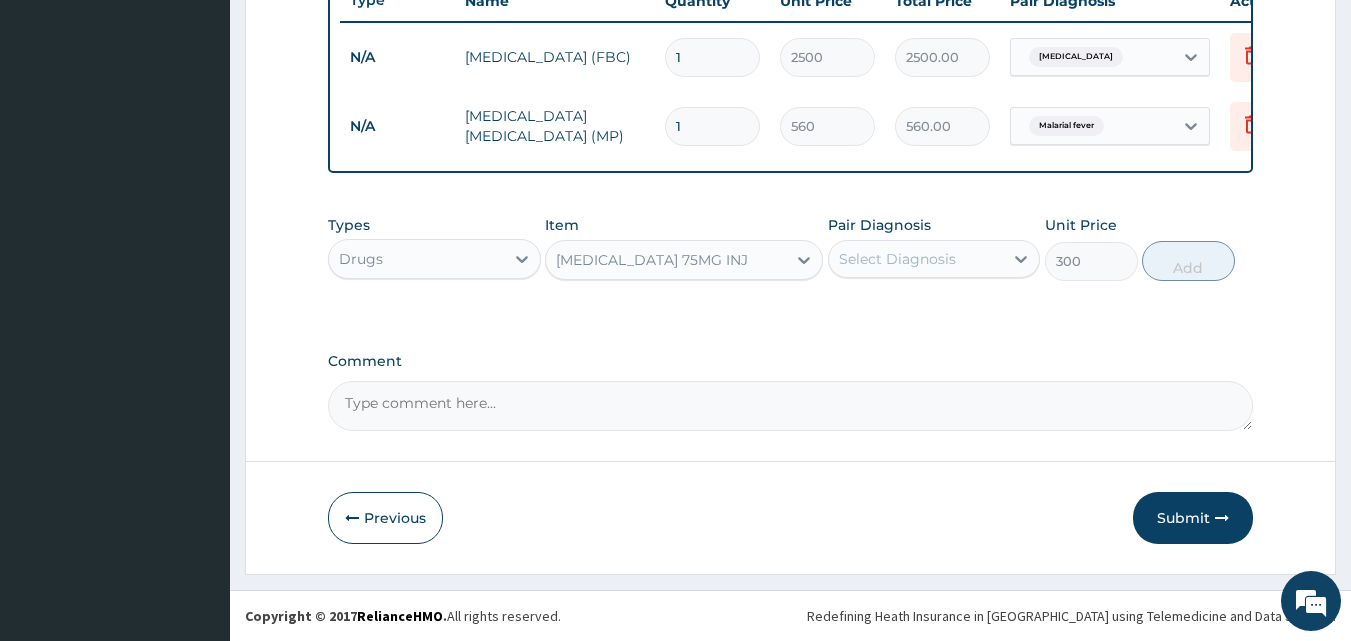 click on "Select Diagnosis" at bounding box center (897, 259) 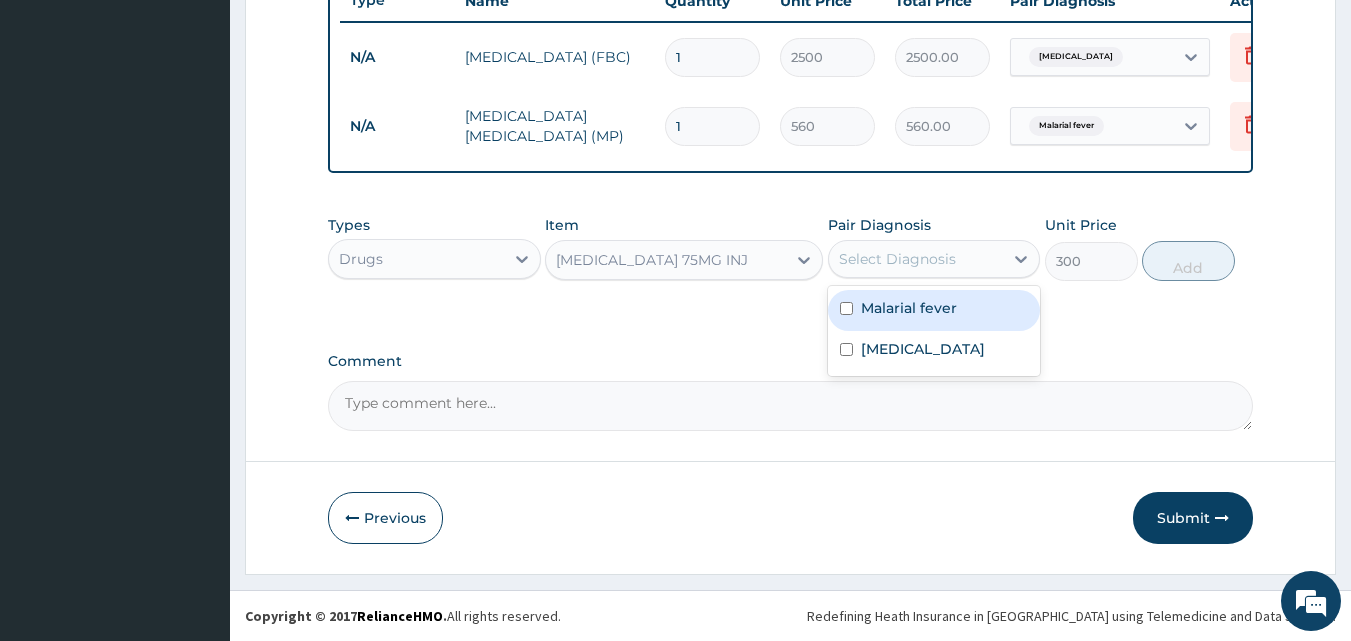 click on "Malarial fever" at bounding box center (934, 310) 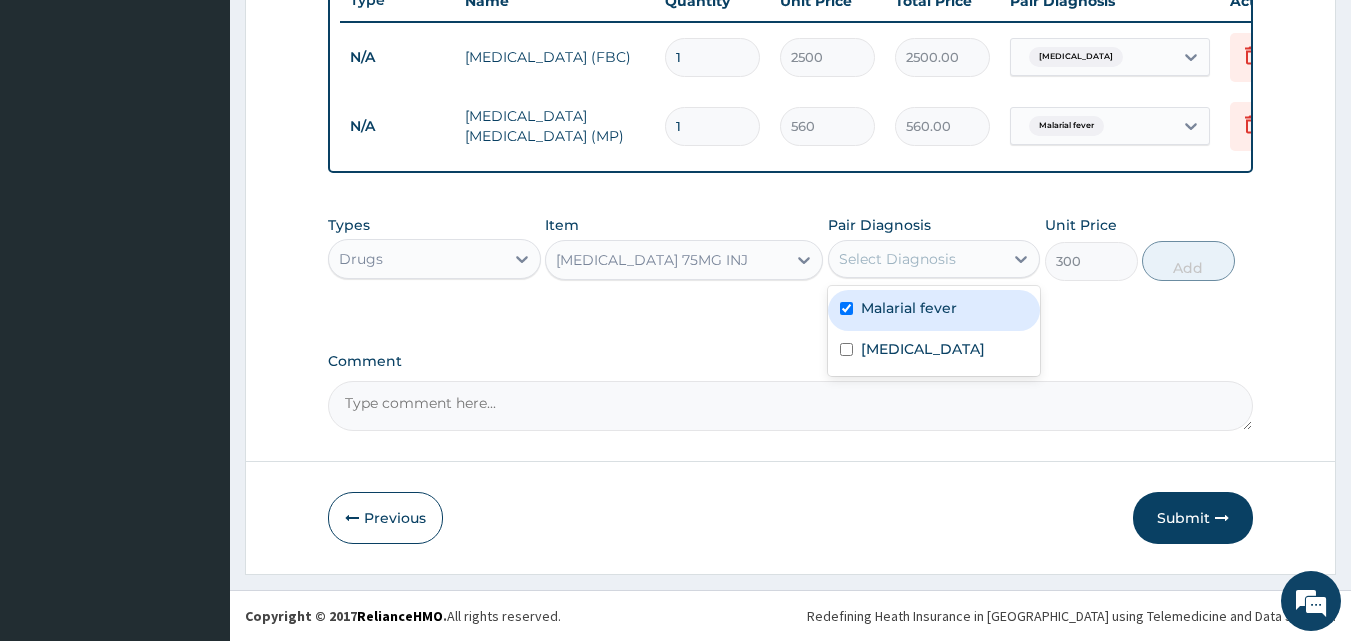 checkbox on "true" 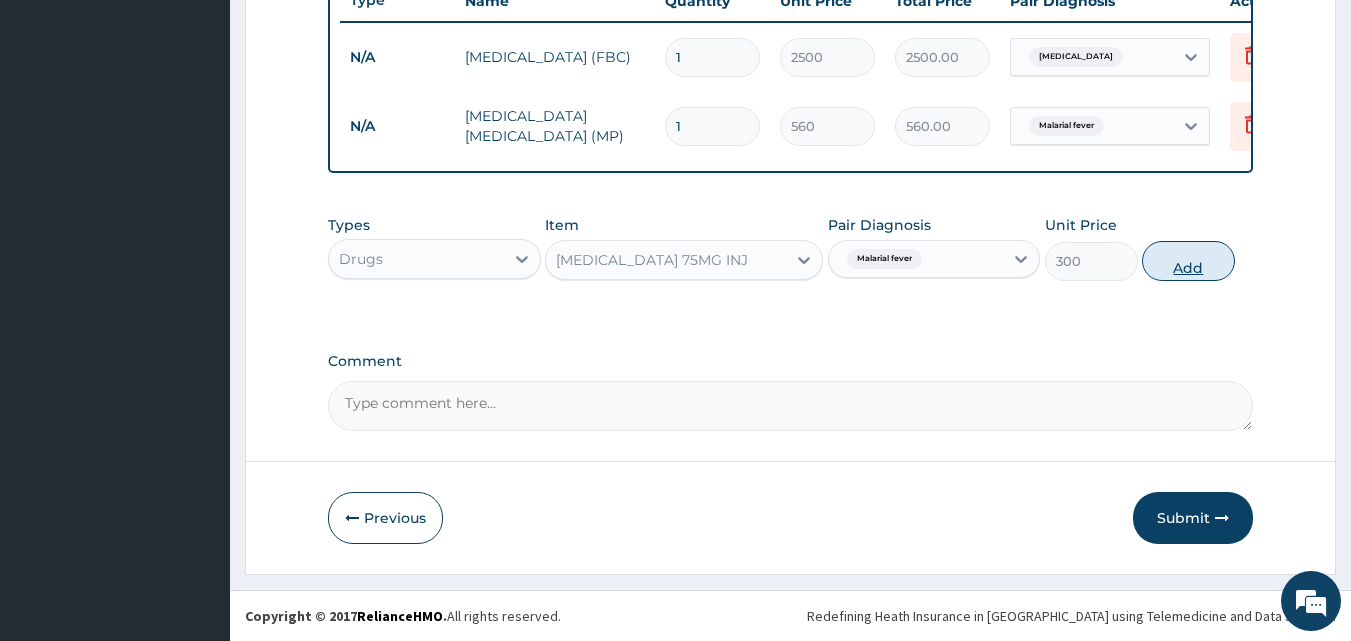 click on "Add" at bounding box center [1188, 261] 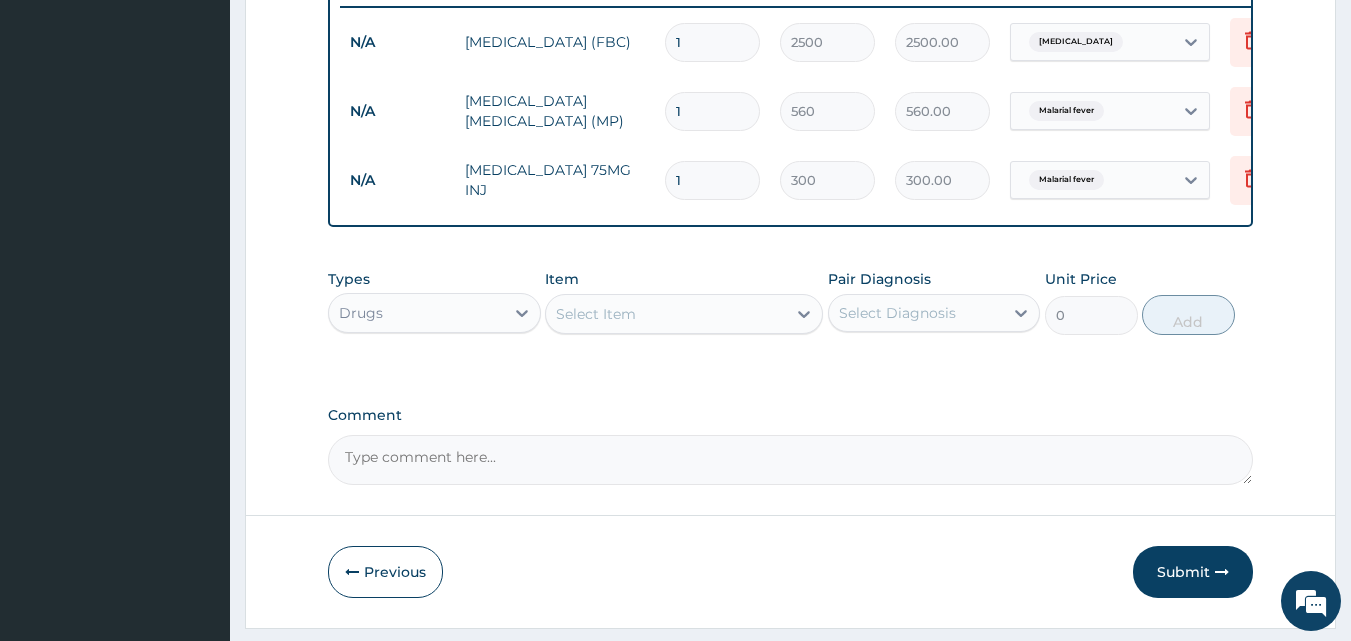 click on "Select Item" at bounding box center (666, 314) 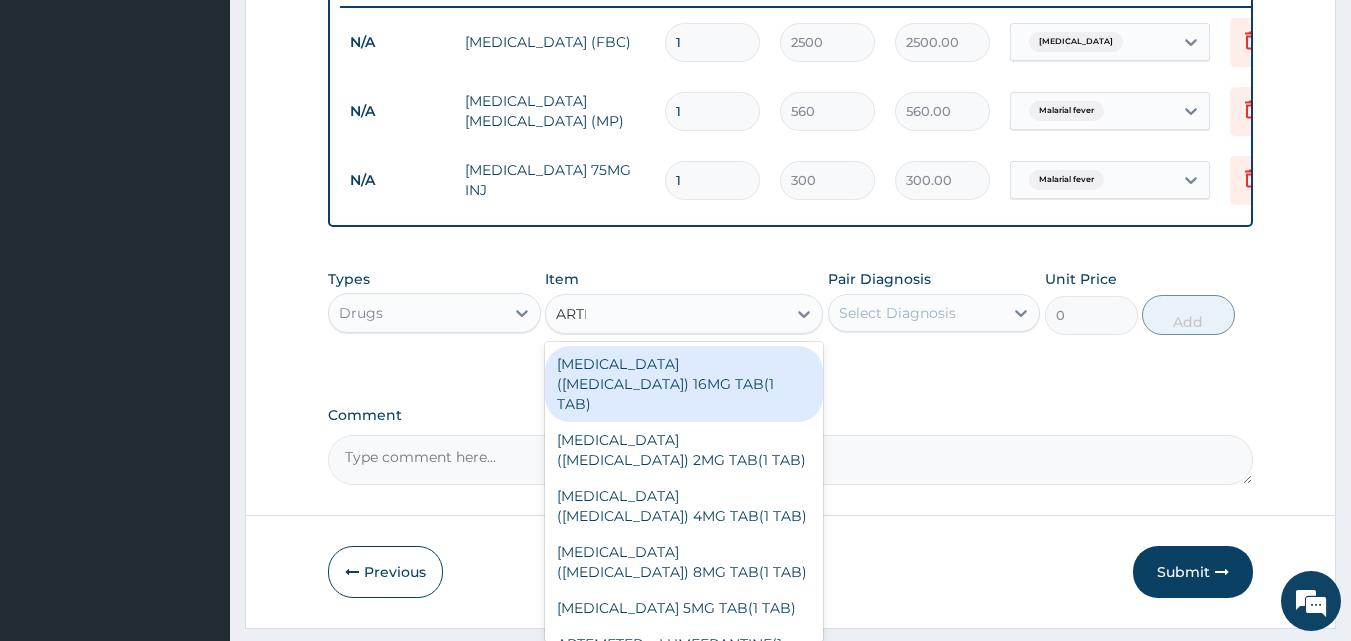 type on "ARTHE" 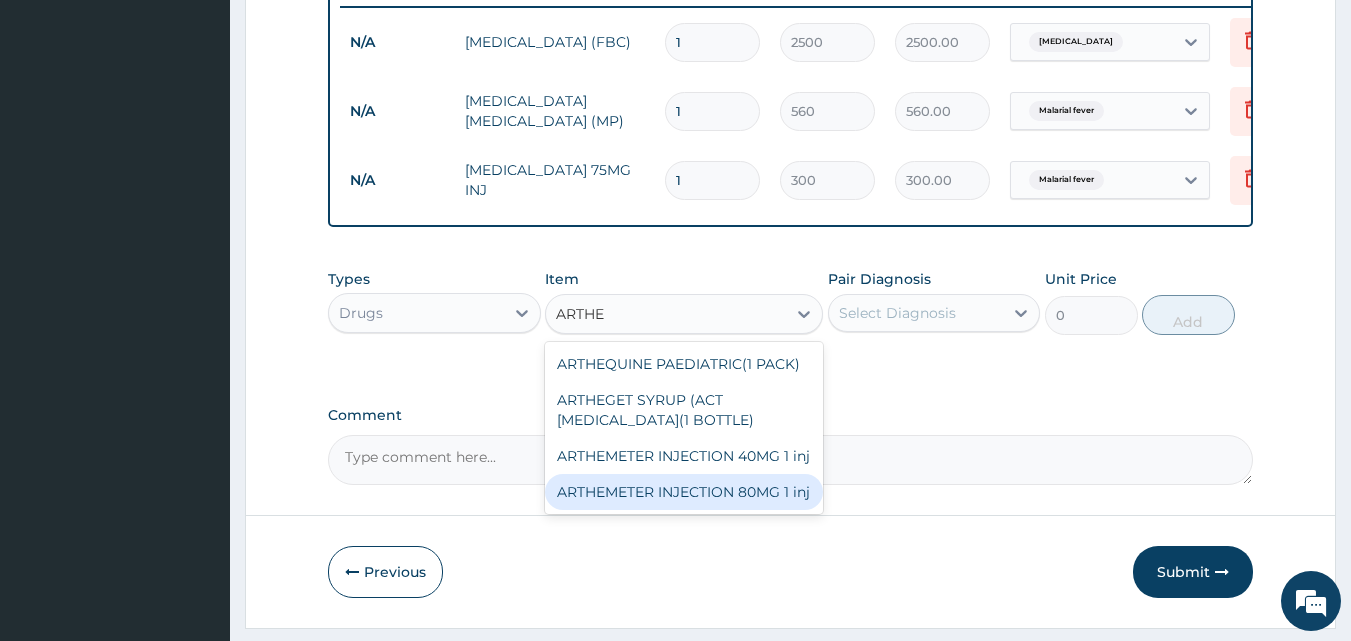 click on "ARTHEMETER INJECTION 80MG 1 inj" at bounding box center [684, 492] 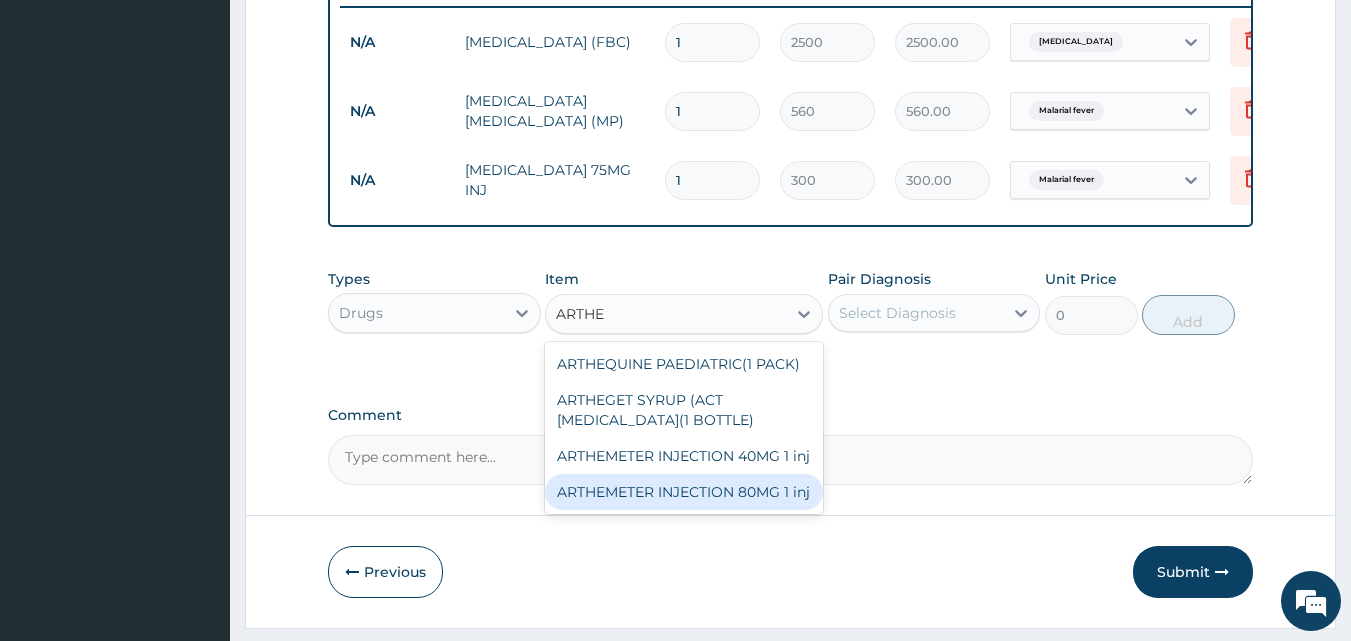 type 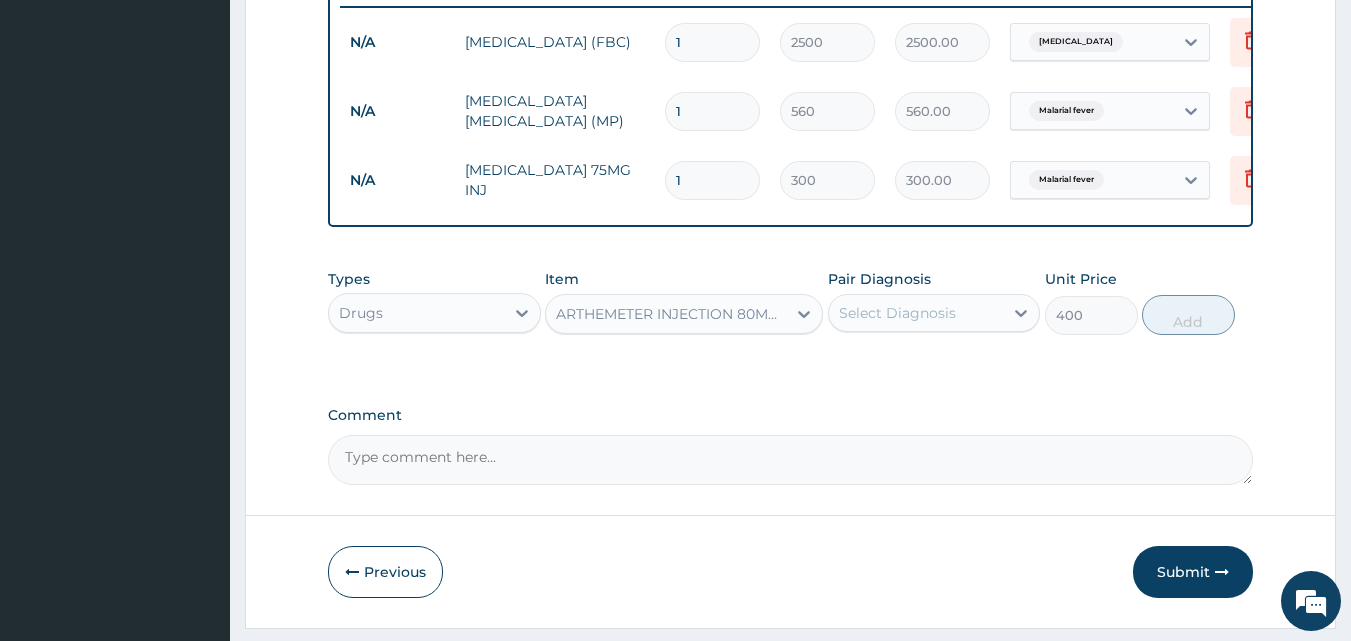 click on "Select Diagnosis" at bounding box center (897, 313) 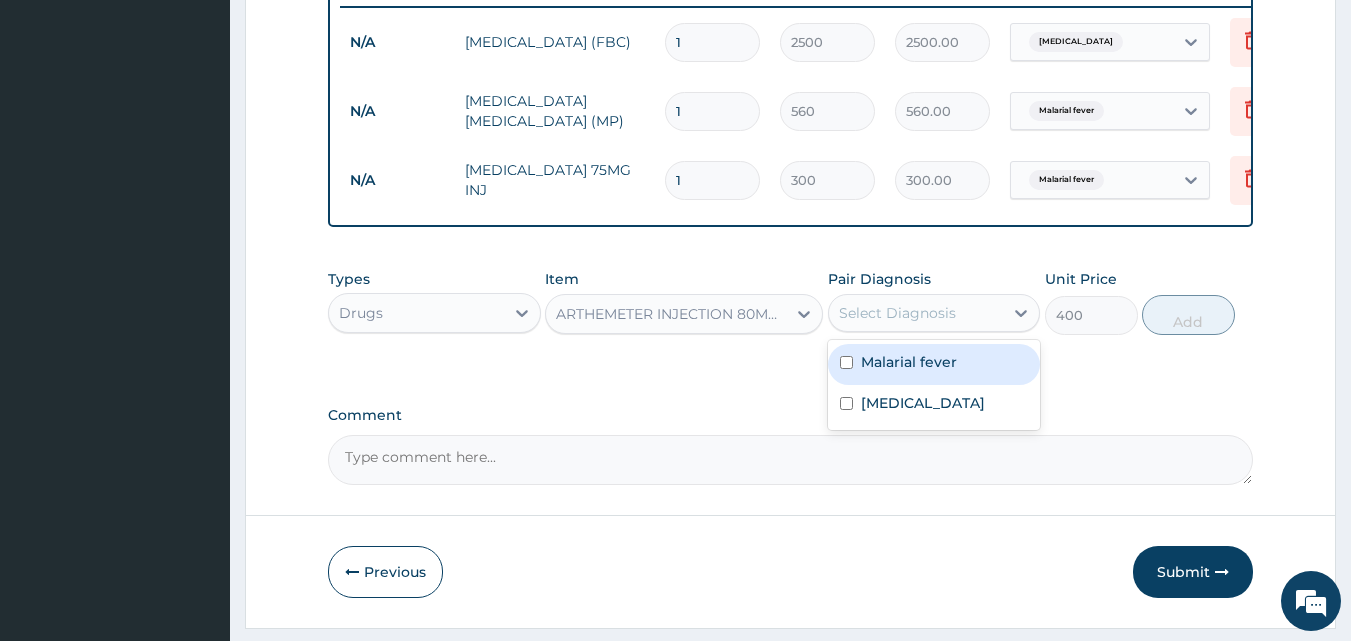 click on "Malarial fever" at bounding box center [909, 362] 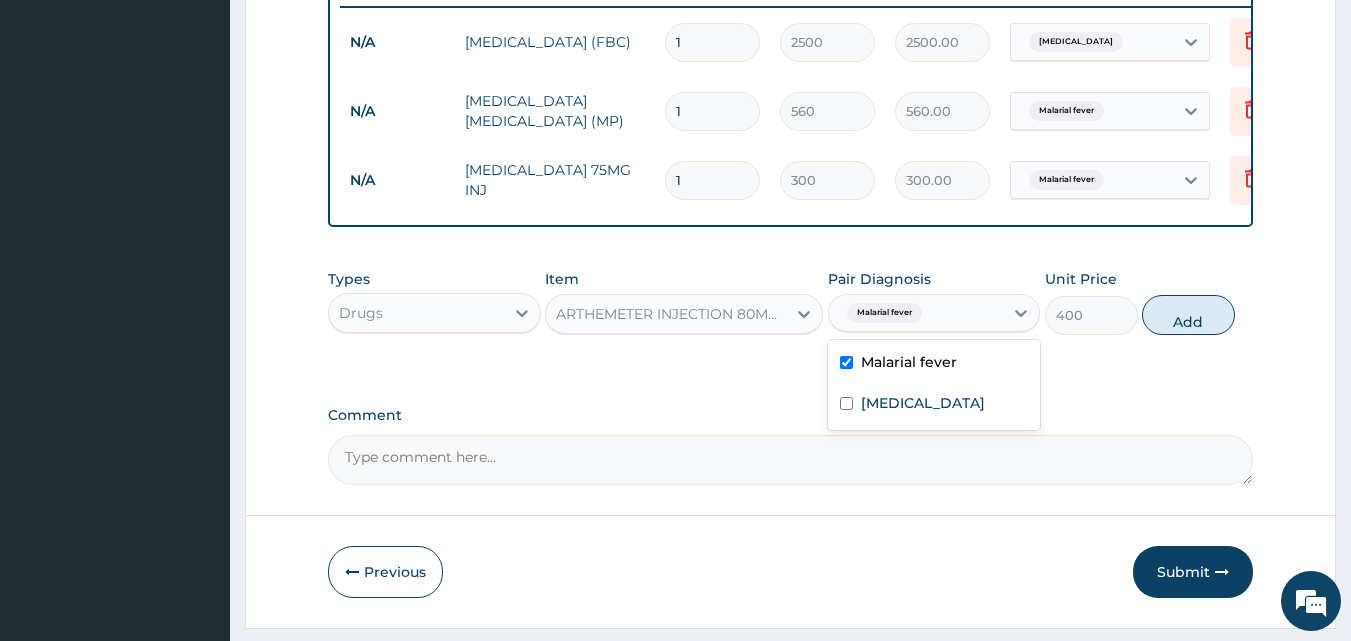 click on "Malarial fever" at bounding box center [909, 362] 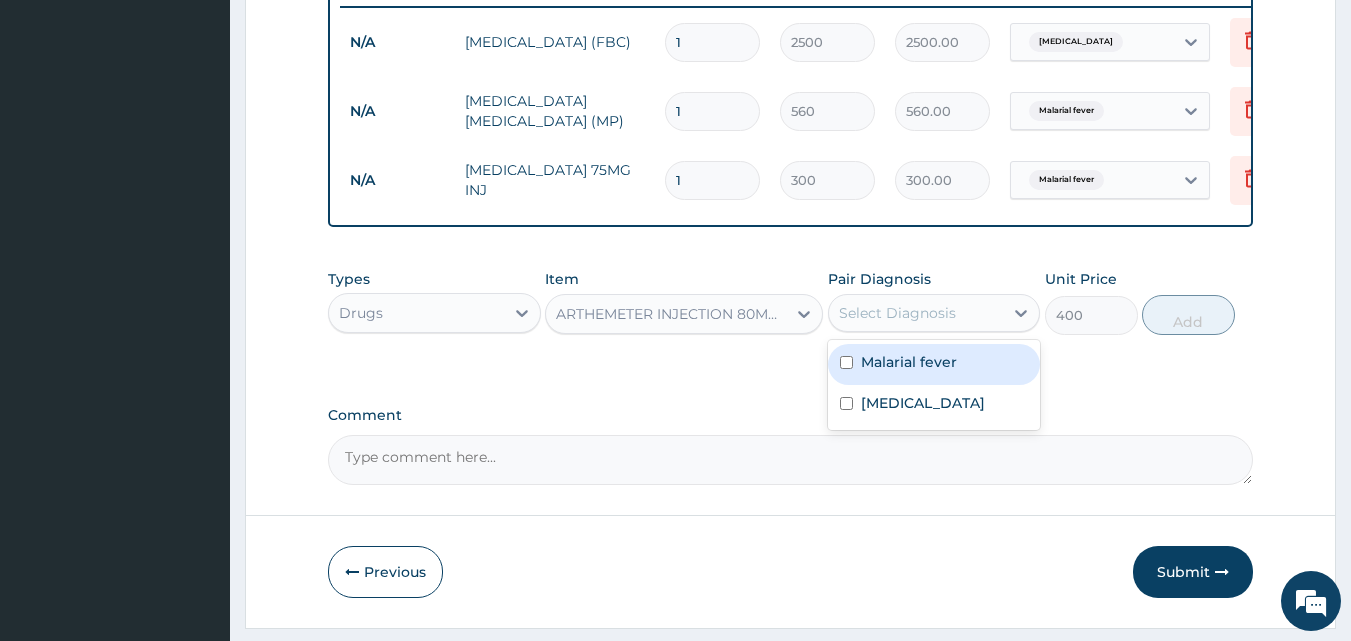 click on "Malarial fever" at bounding box center (934, 364) 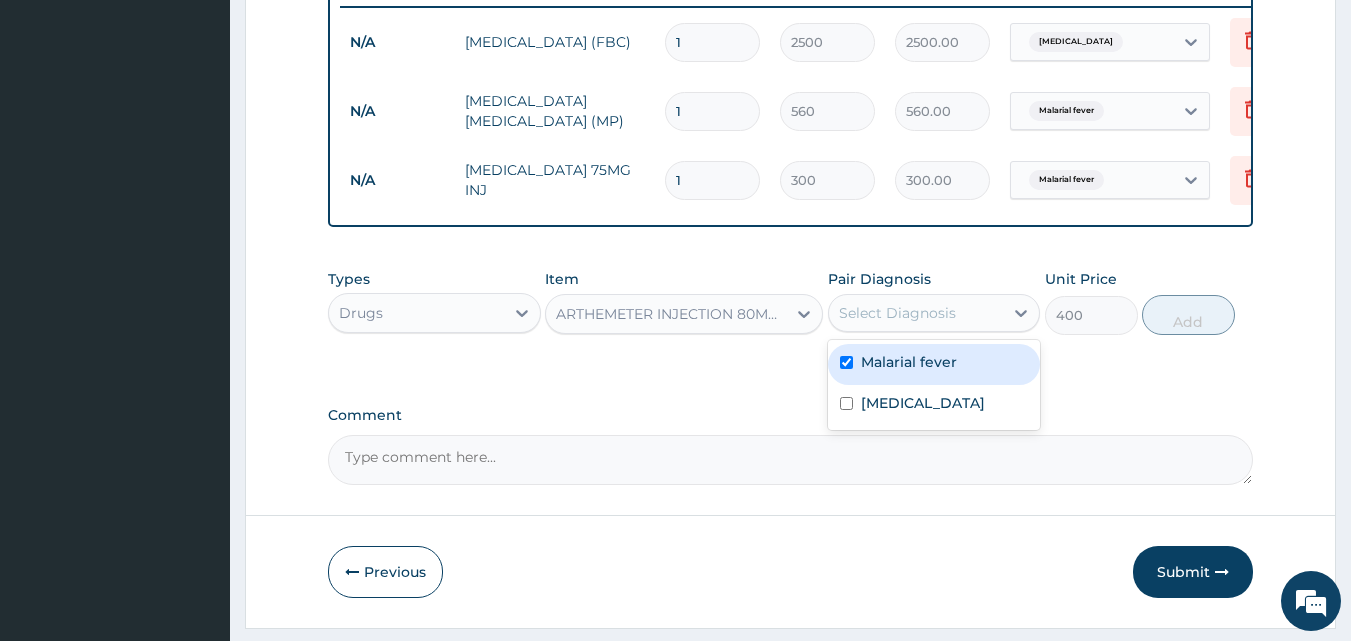 checkbox on "true" 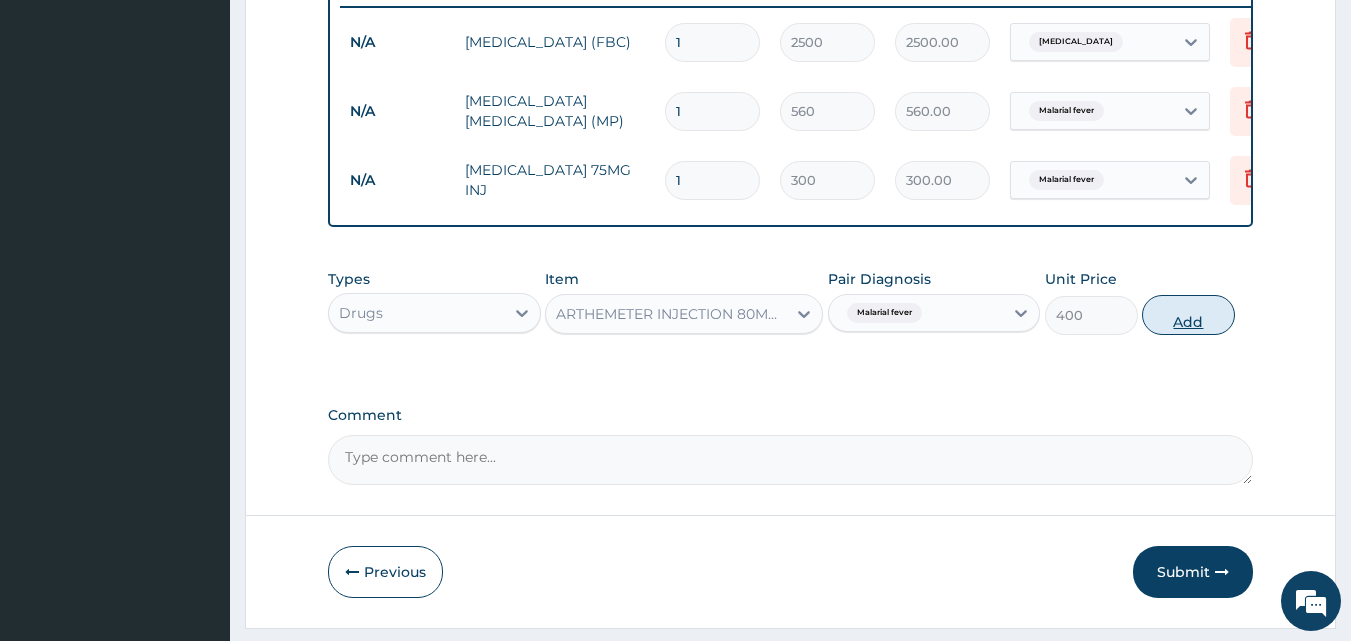 click on "Add" at bounding box center (1188, 315) 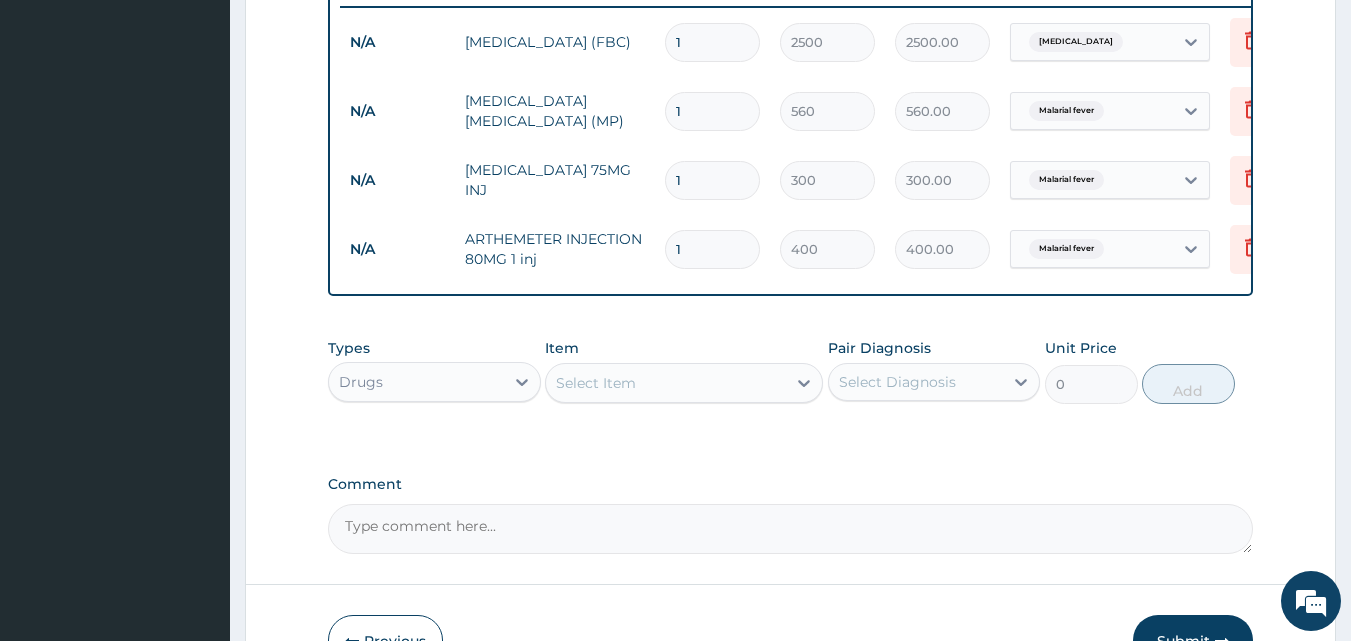 click on "Select Item" at bounding box center [666, 383] 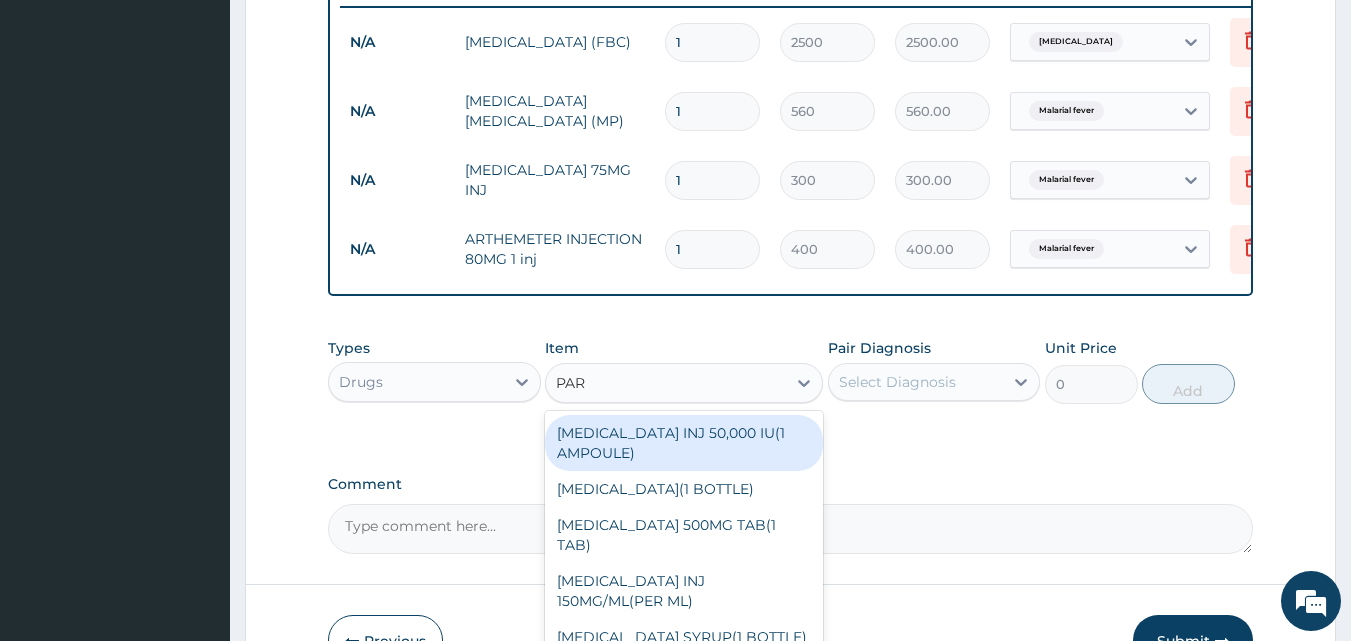 type on "PARA" 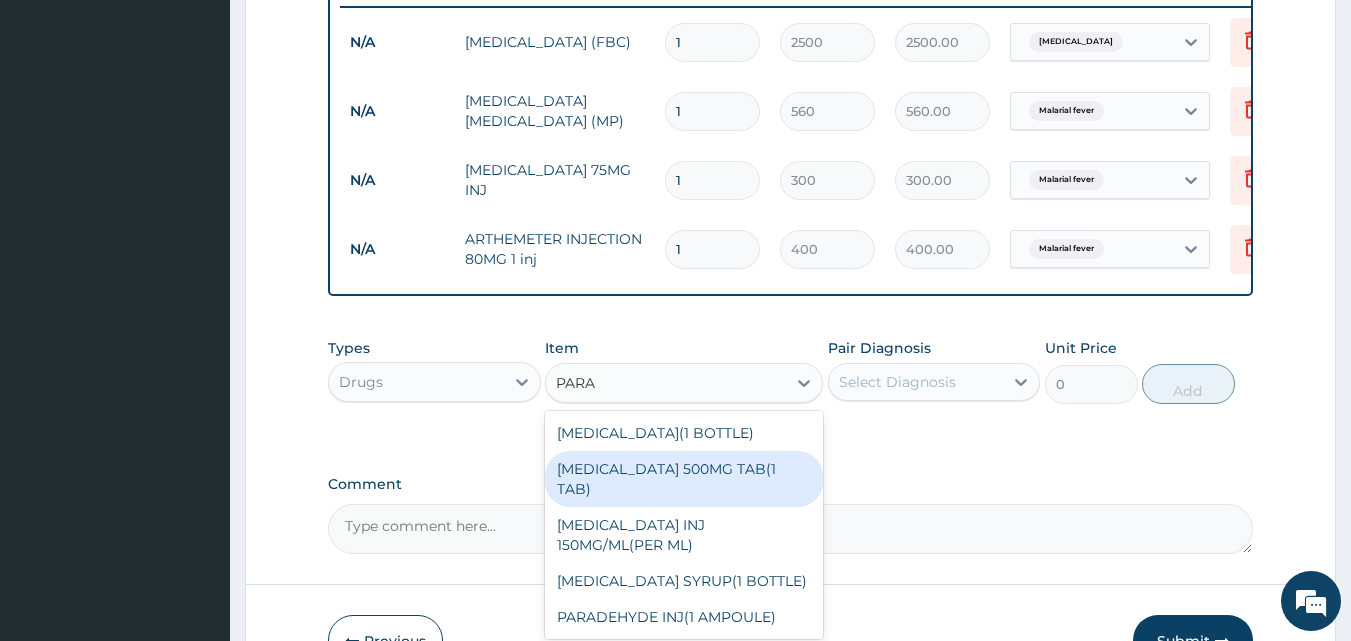 click on "[MEDICAL_DATA] 500MG TAB(1 TAB)" at bounding box center [684, 479] 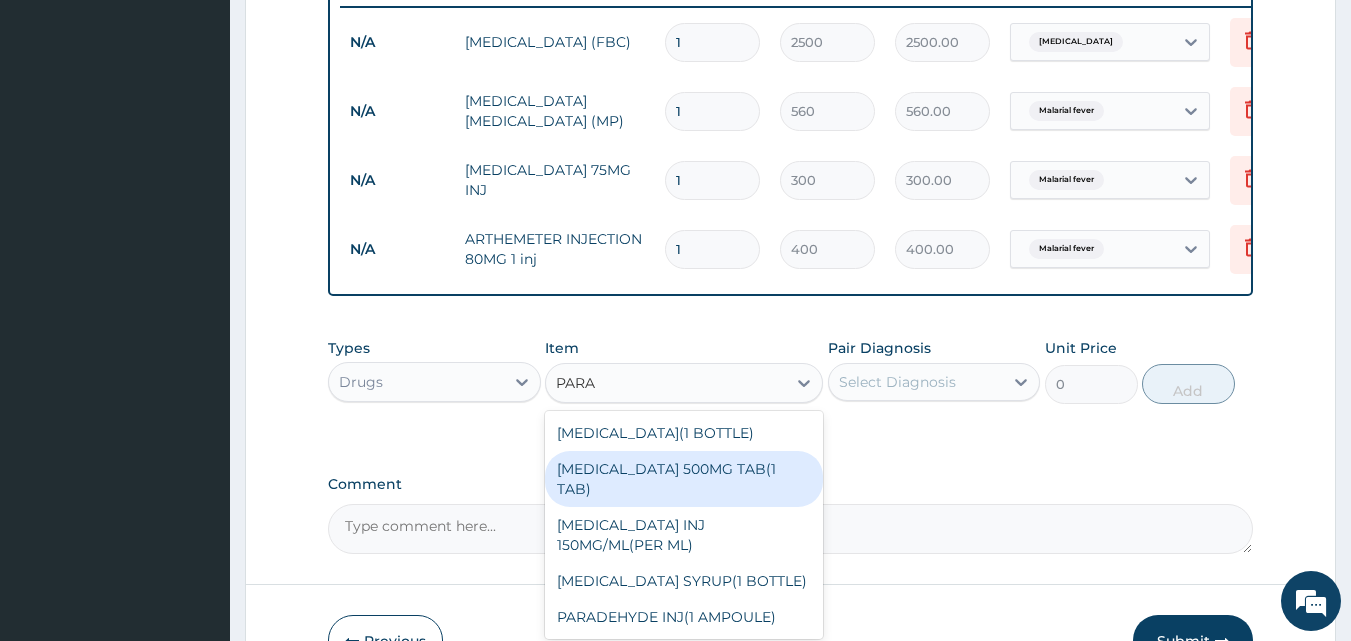 type 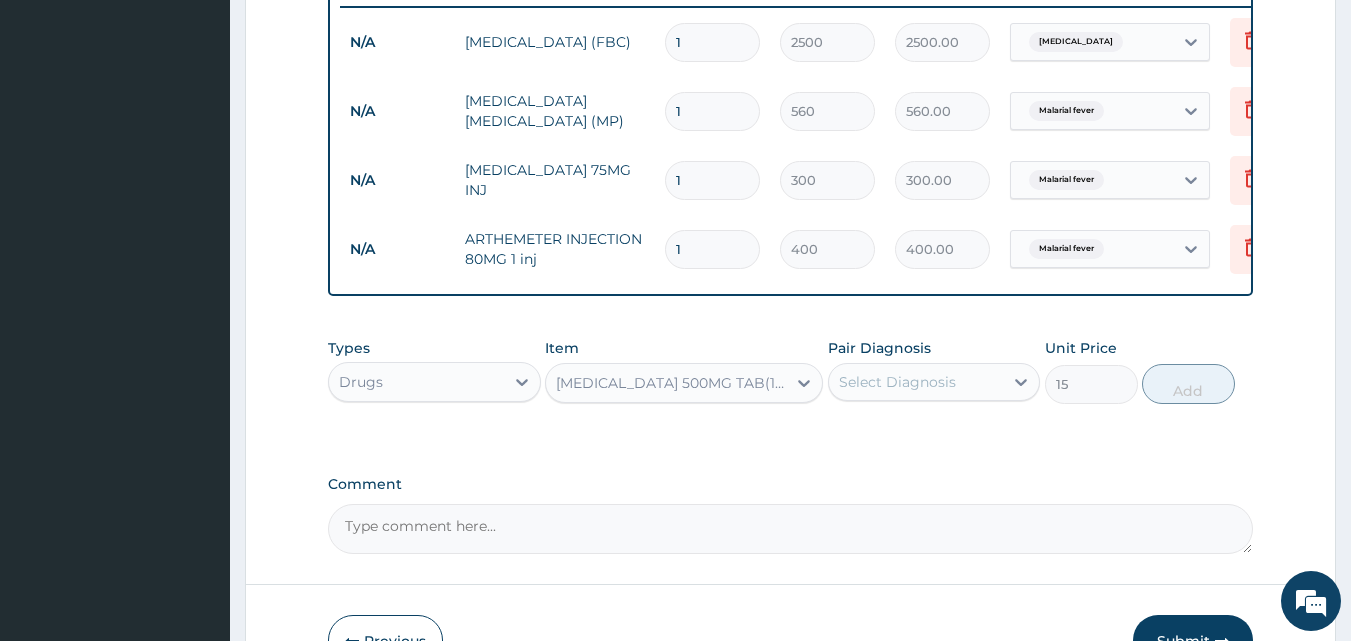 click on "Select Diagnosis" at bounding box center (916, 382) 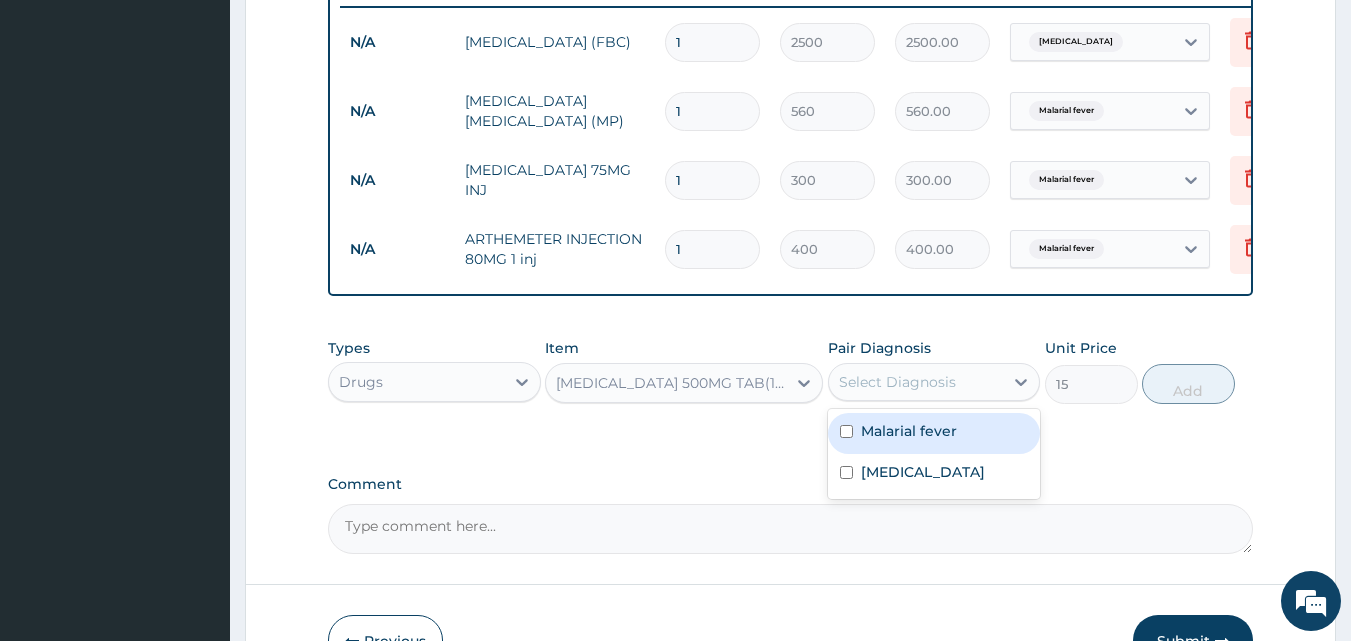 click on "Malarial fever" at bounding box center (934, 433) 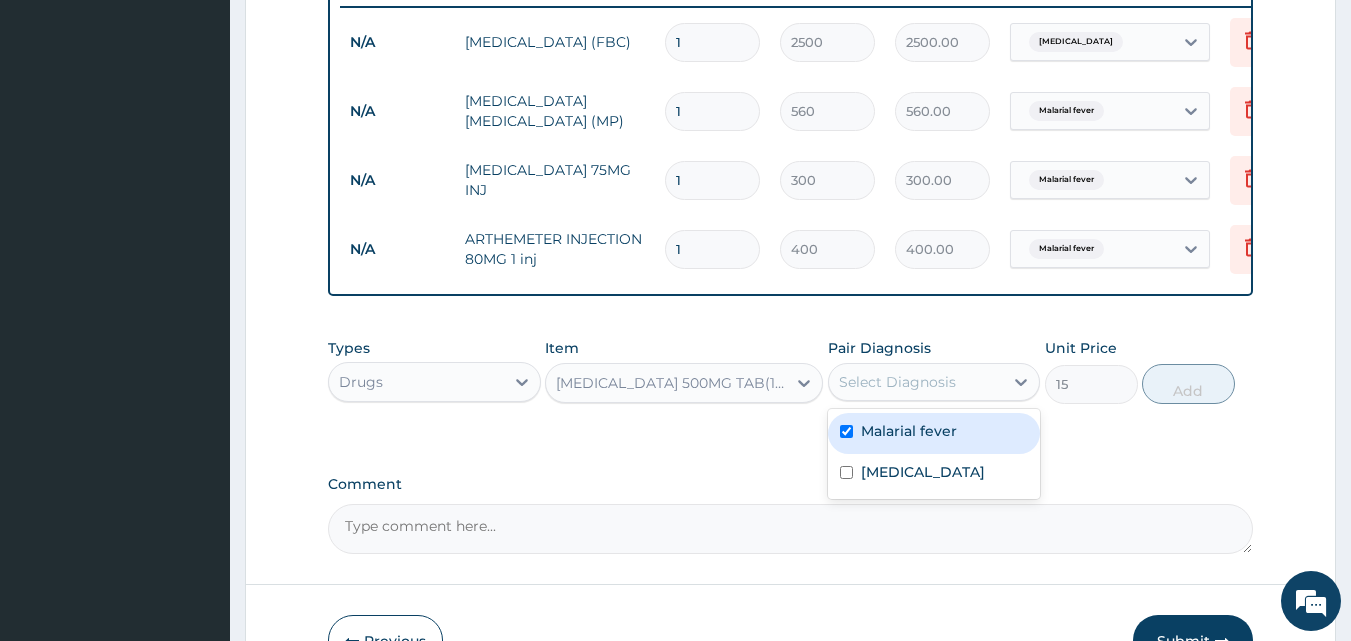 checkbox on "true" 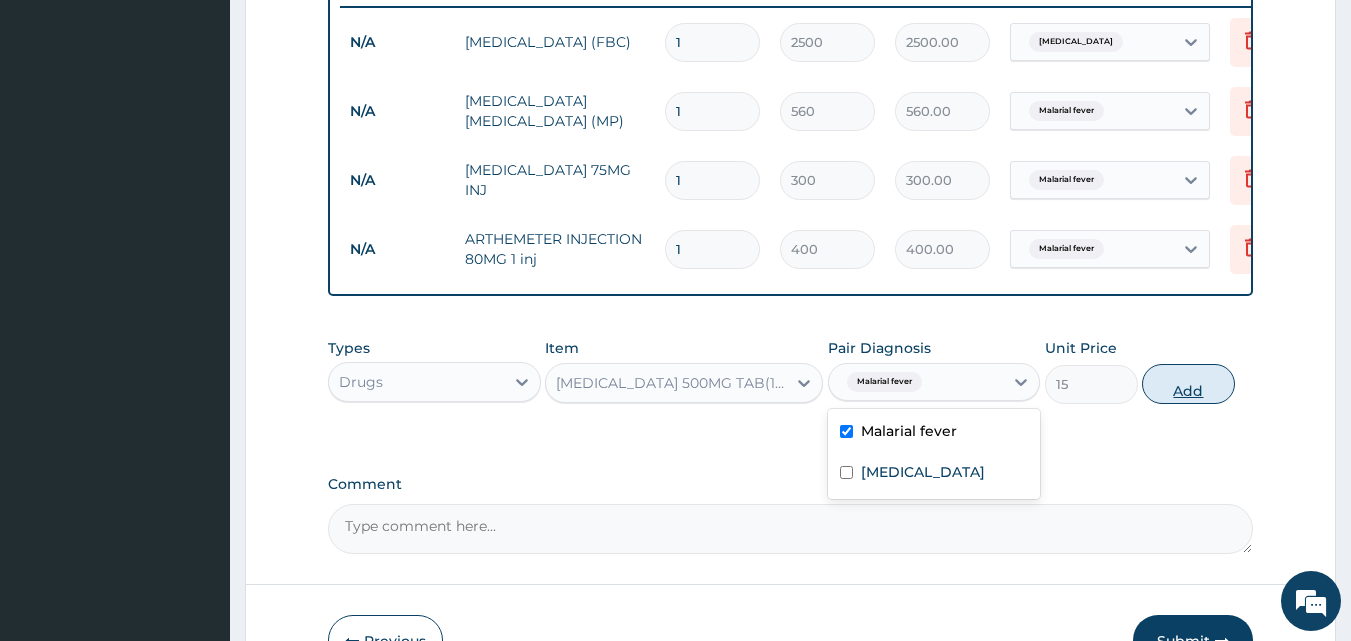 click on "Add" at bounding box center [1188, 384] 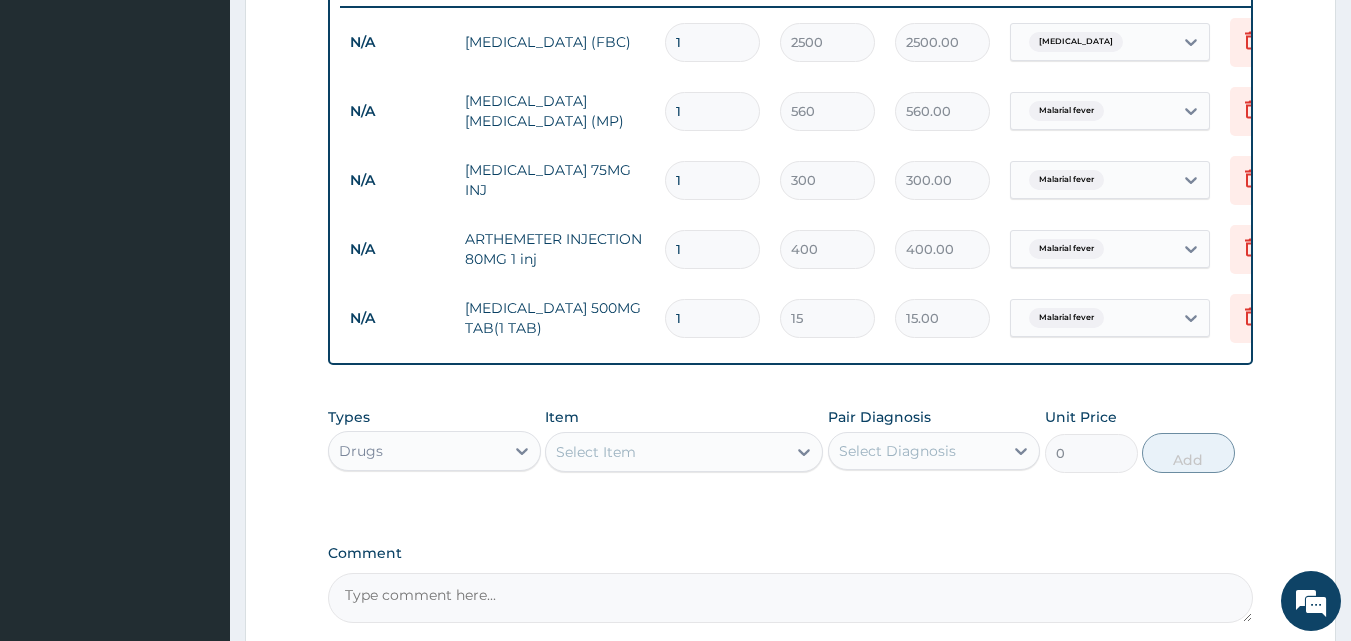 click on "Item Select Item" at bounding box center [684, 440] 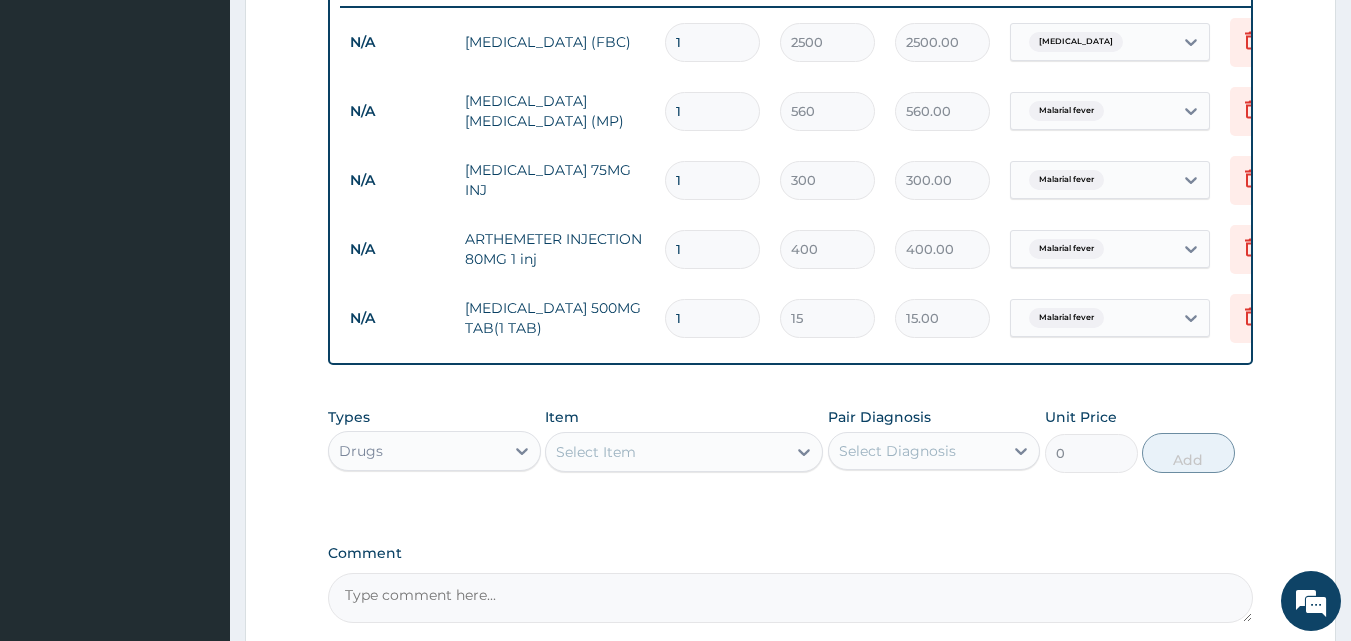 click on "Select Item" at bounding box center (666, 452) 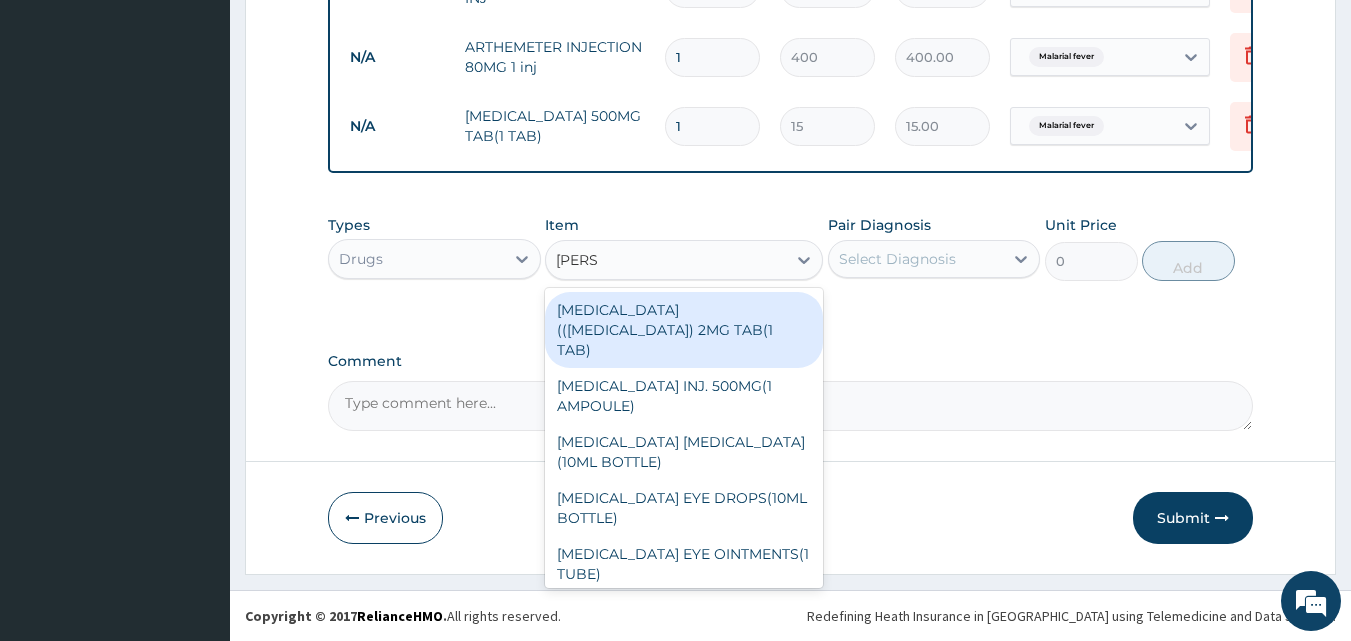 scroll, scrollTop: 997, scrollLeft: 0, axis: vertical 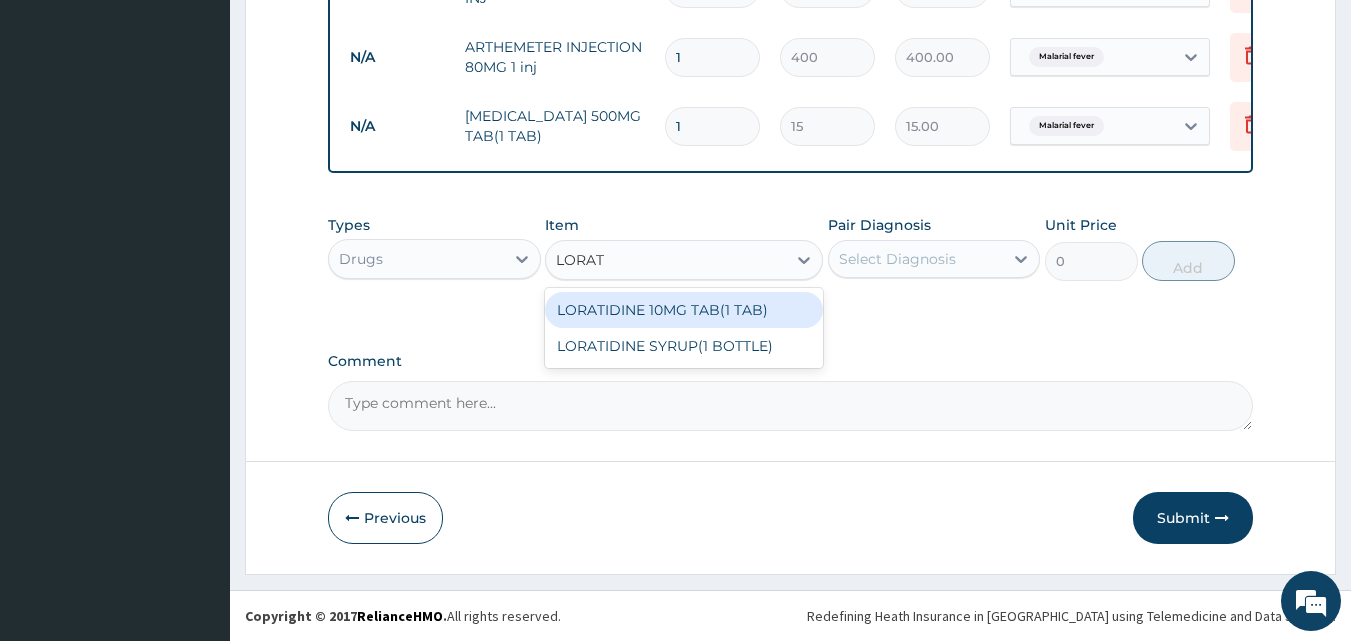 click on "LORATIDINE 10MG TAB(1 TAB)" at bounding box center [684, 310] 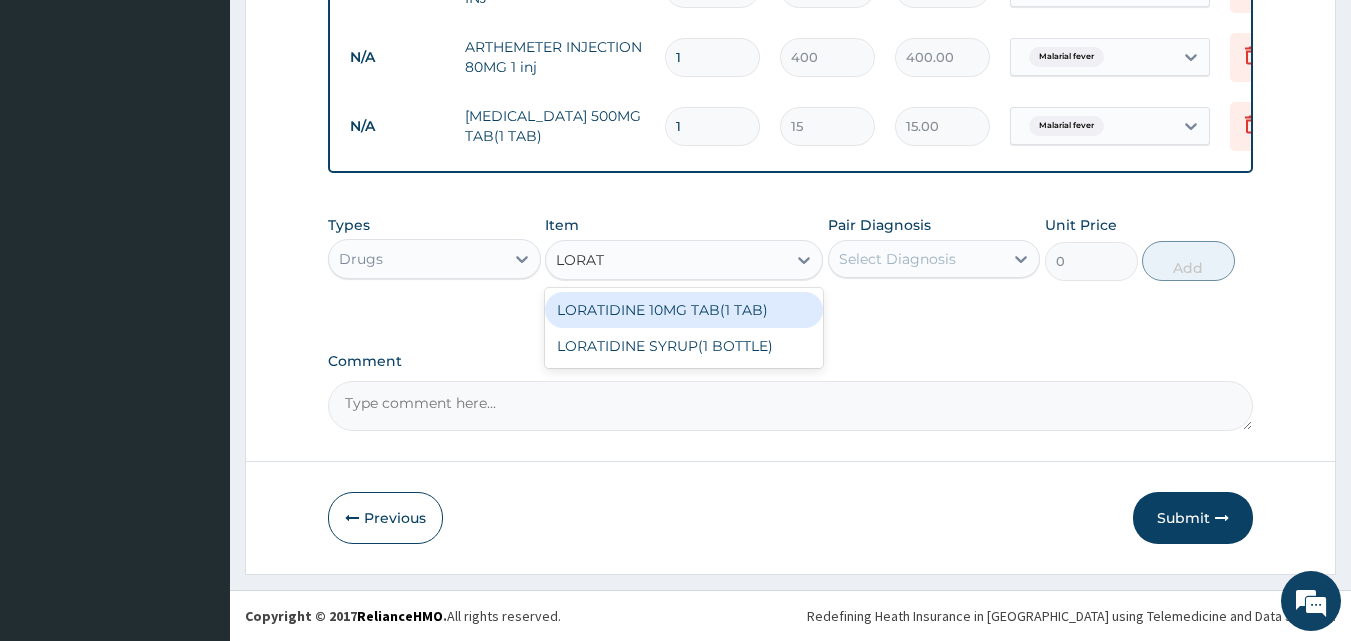 type 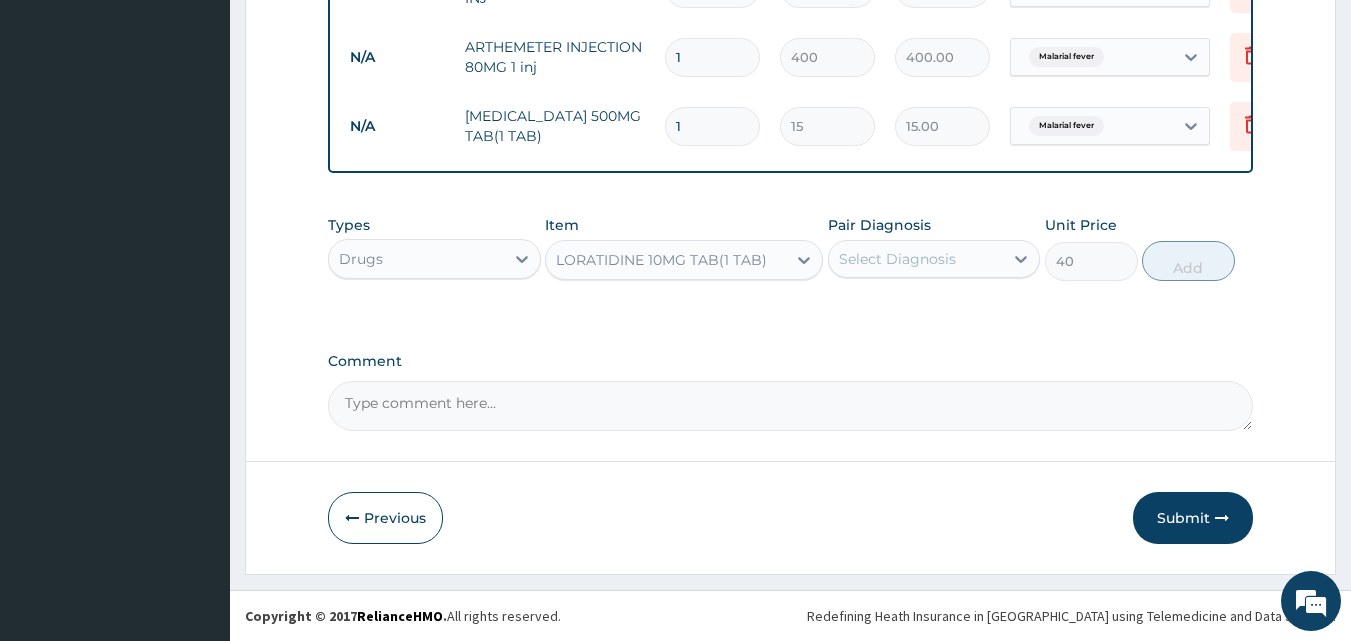 click on "Select Diagnosis" at bounding box center [934, 259] 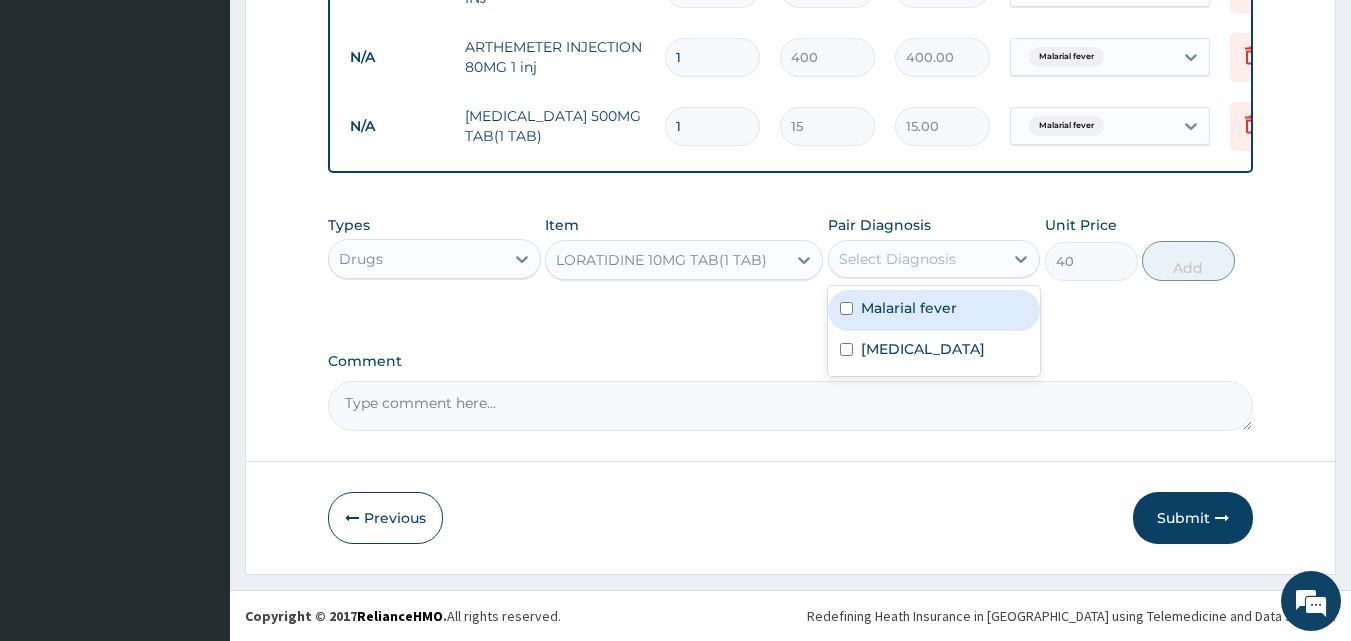 click on "Malarial fever" at bounding box center (934, 310) 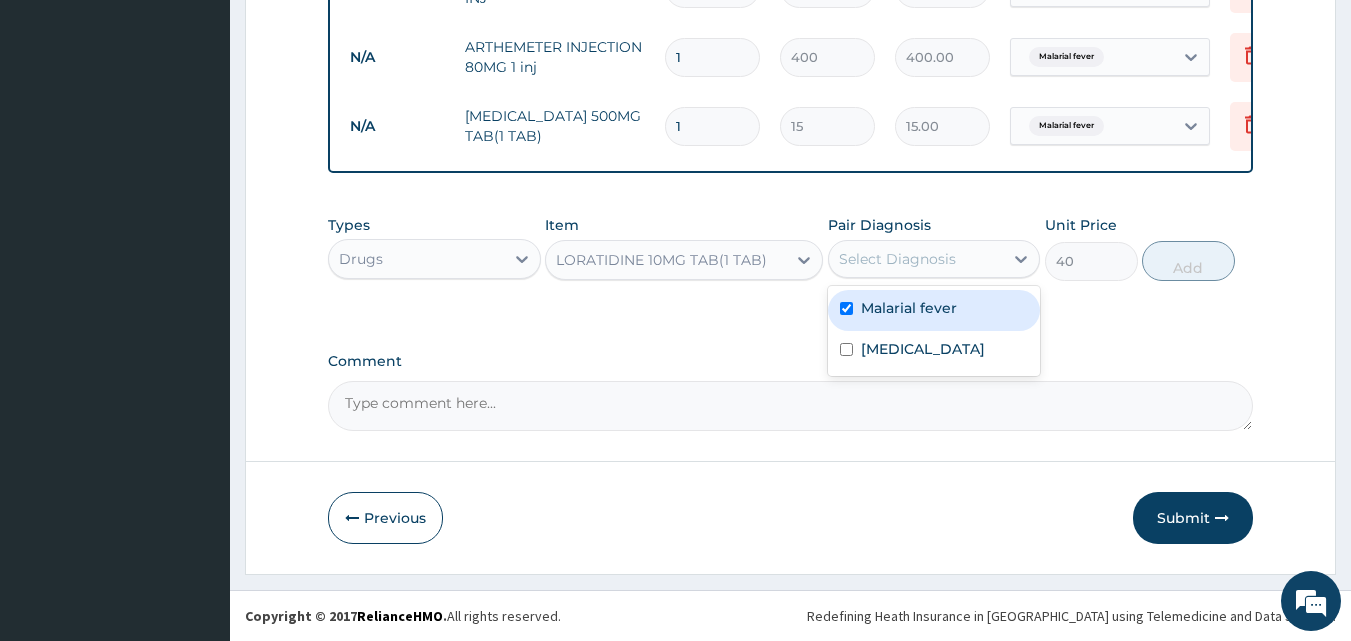 checkbox on "true" 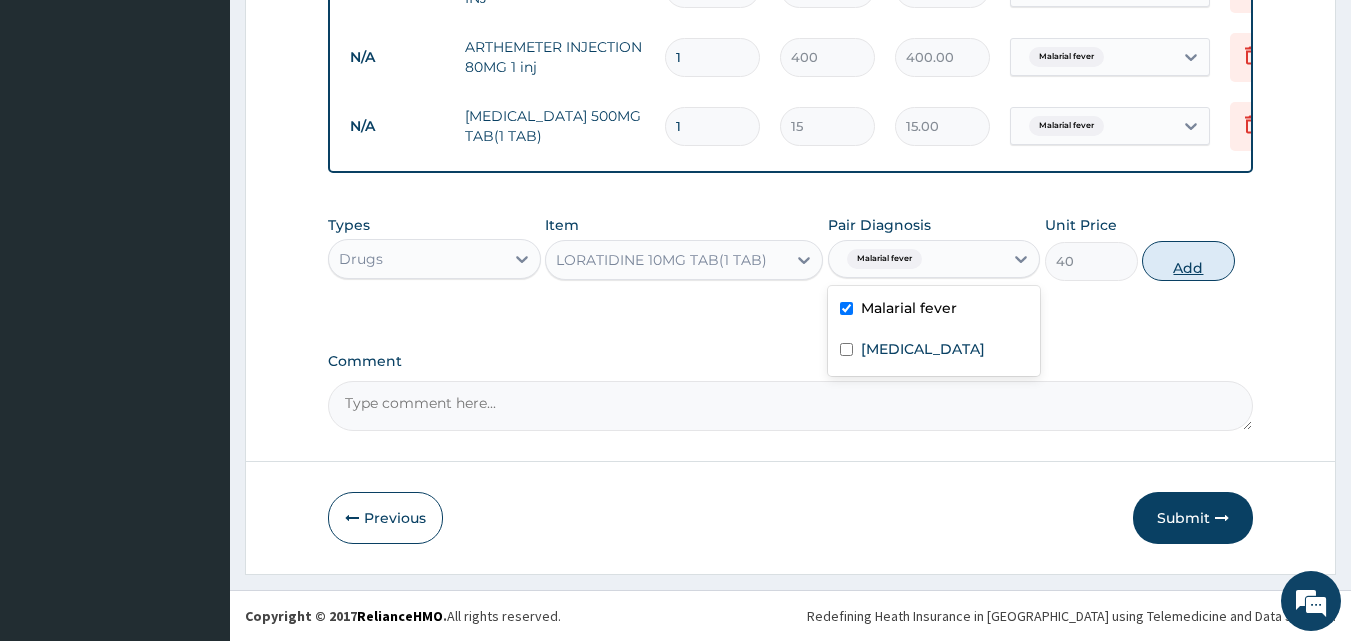 click on "Add" at bounding box center (1188, 261) 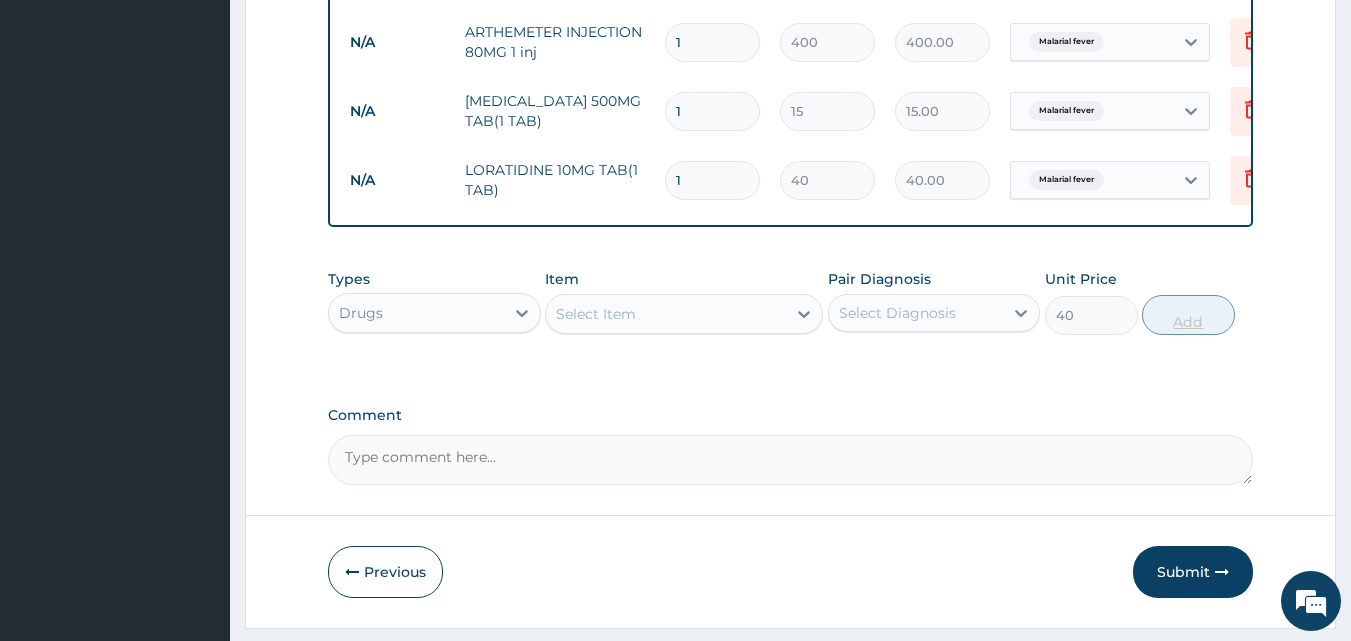 type on "0" 